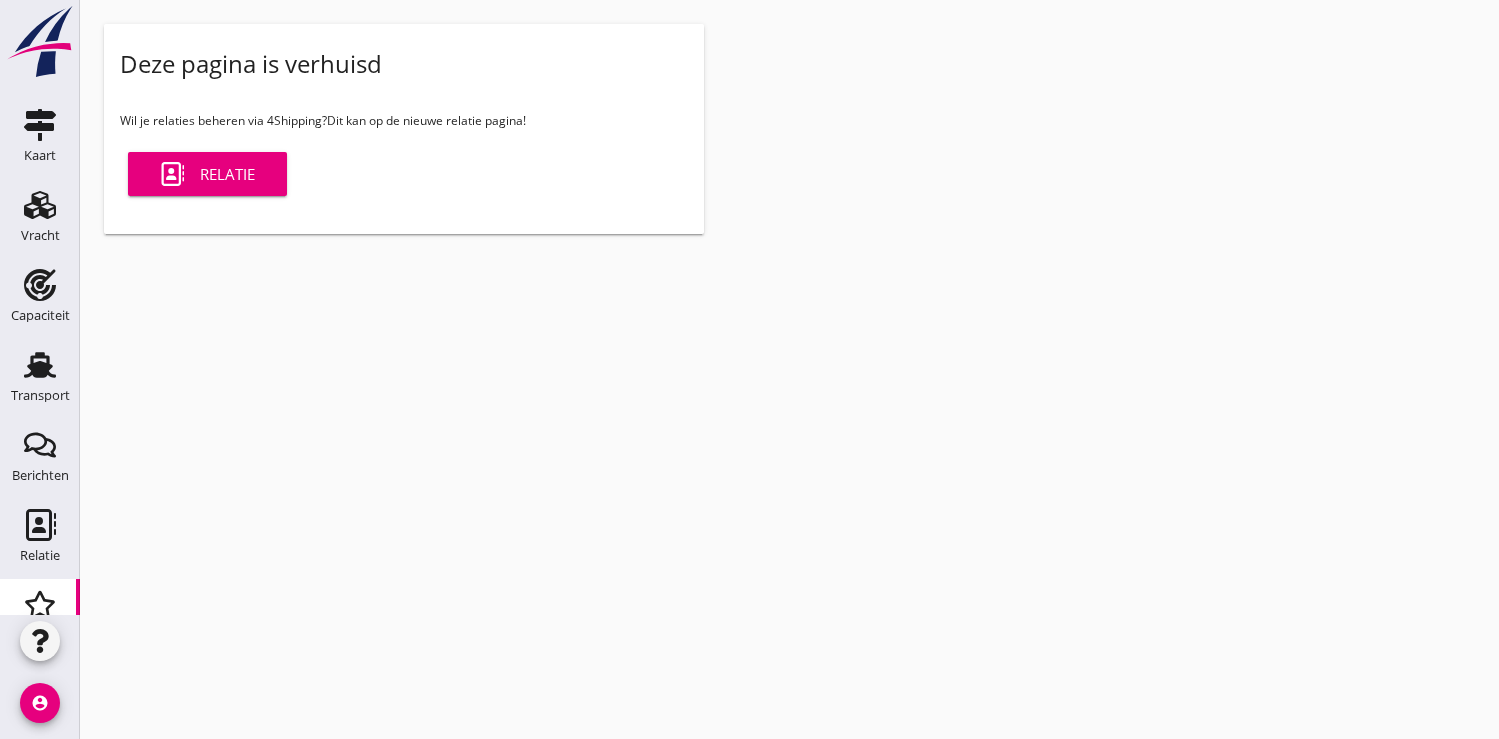 scroll, scrollTop: 0, scrollLeft: 0, axis: both 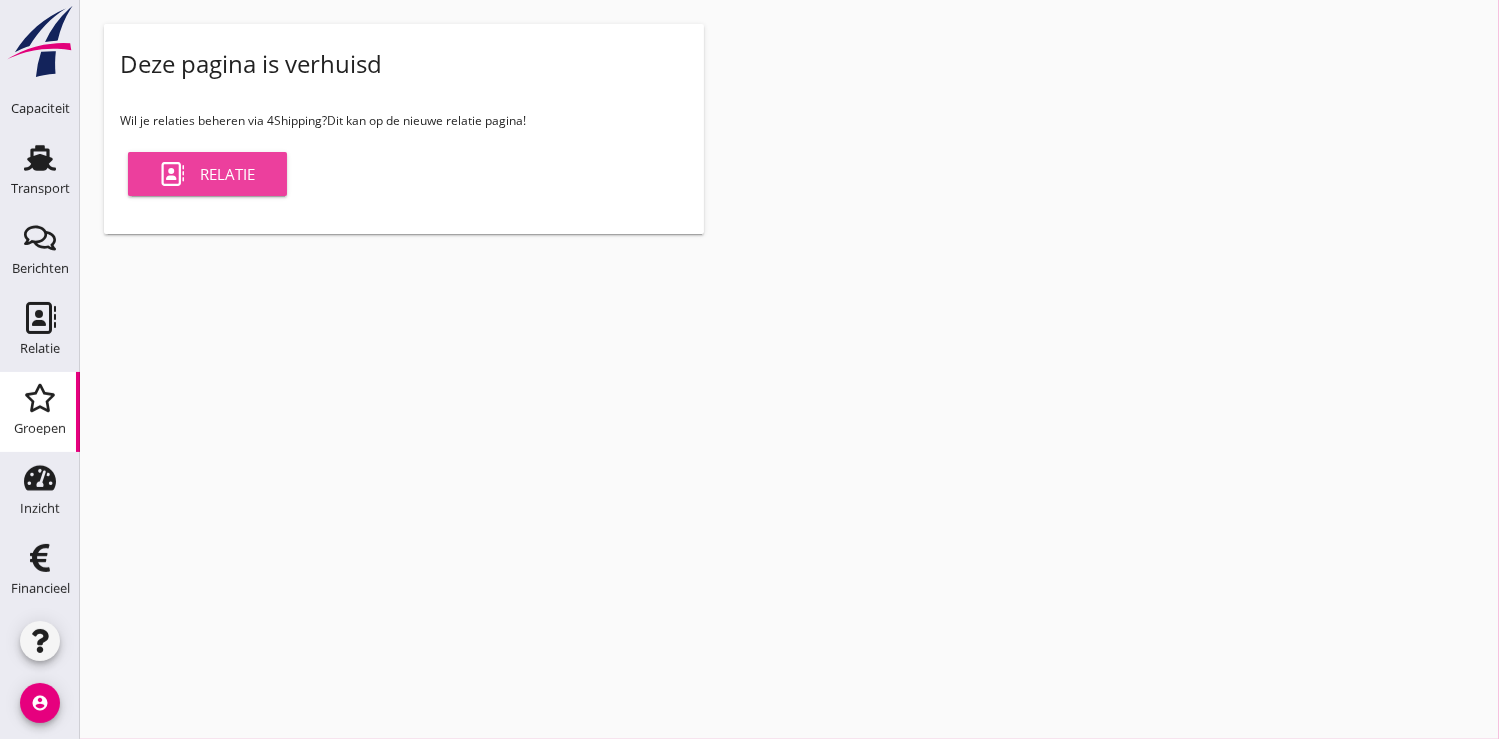 click on "Relatie" at bounding box center (207, 174) 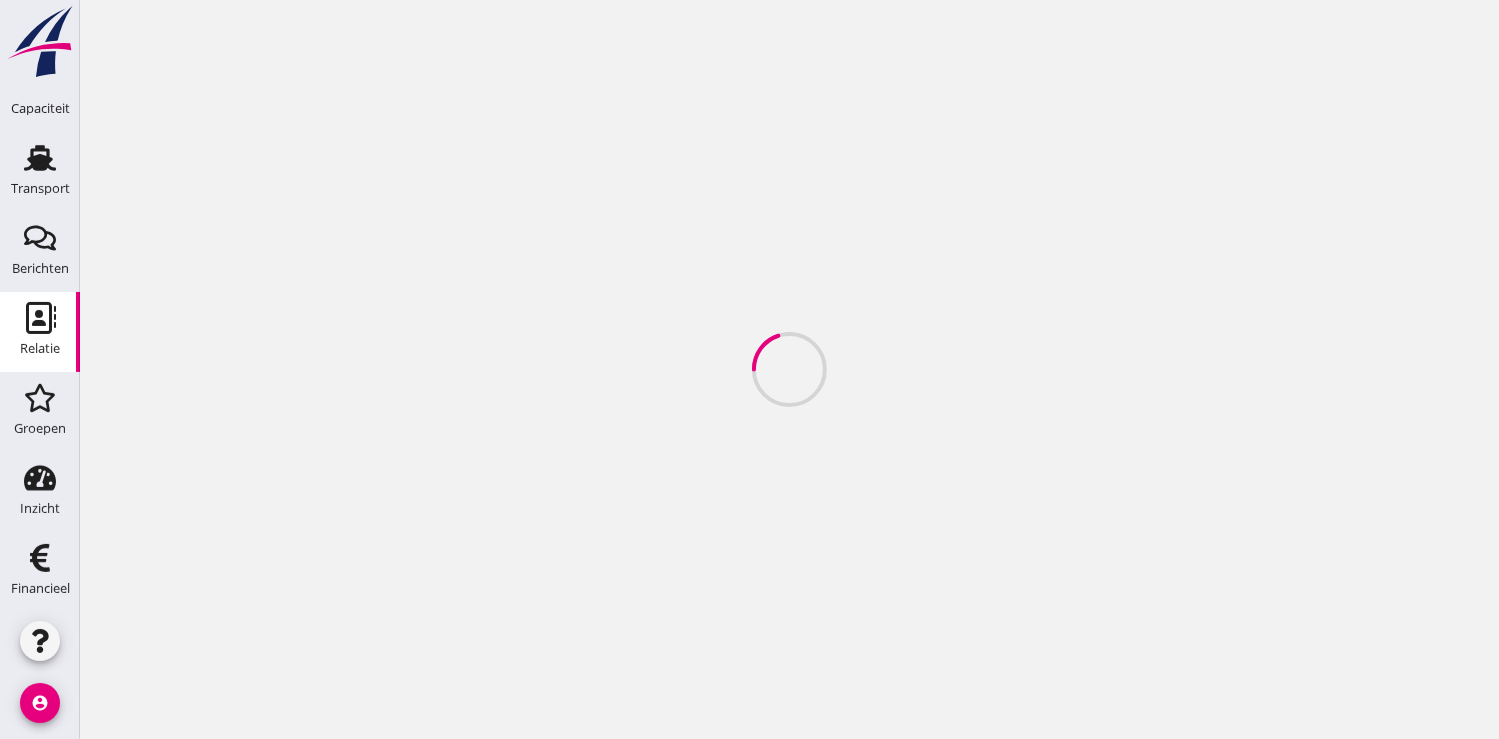 scroll, scrollTop: 0, scrollLeft: 0, axis: both 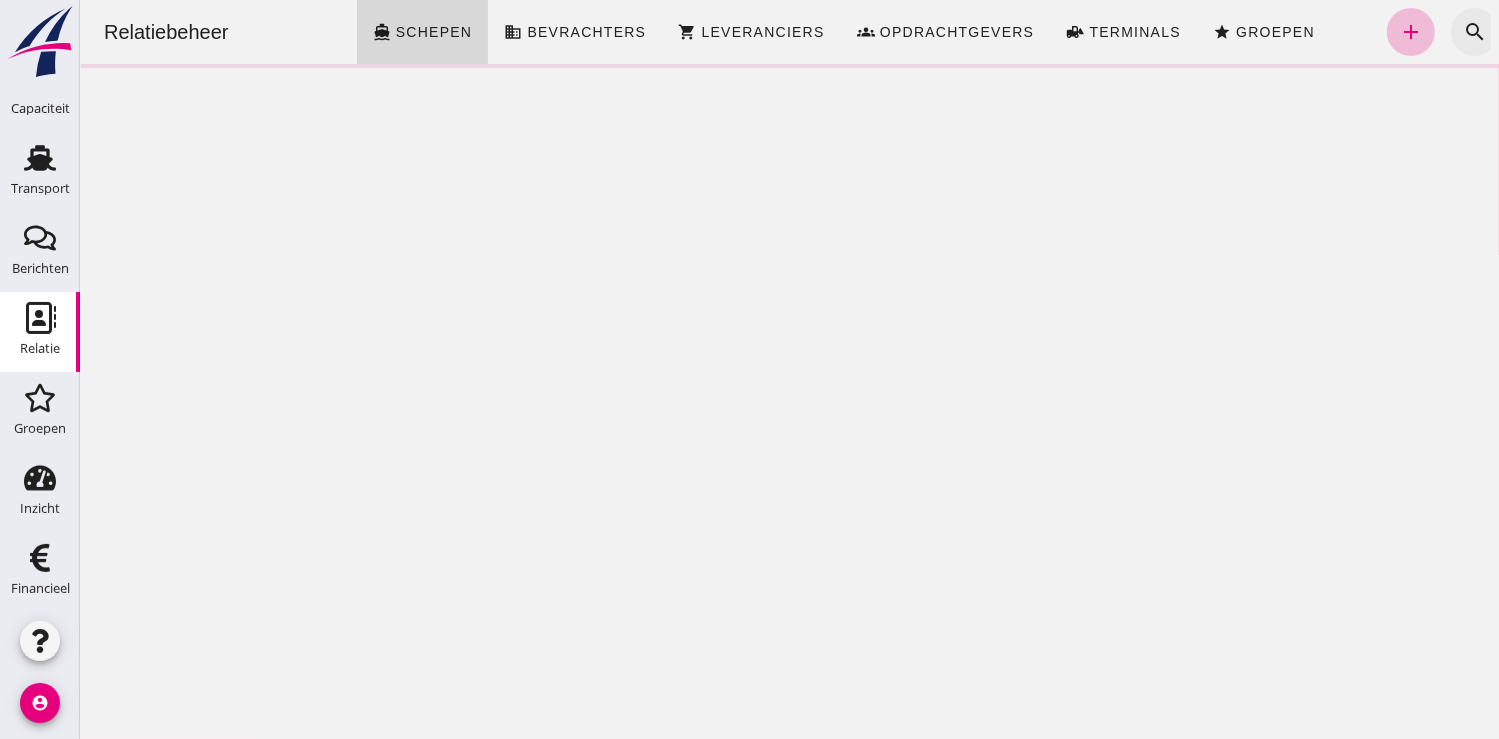 click on "search" at bounding box center [1474, 32] 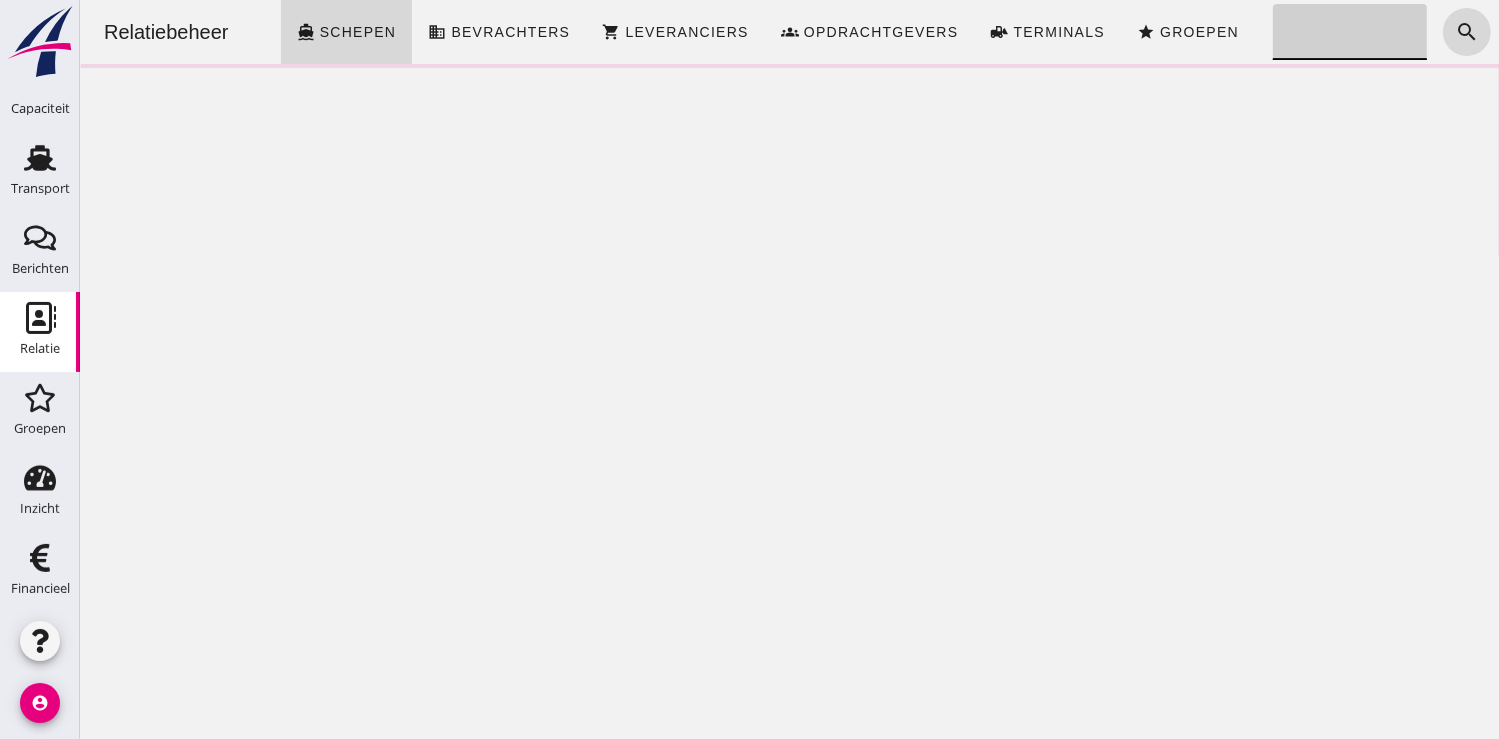 click on "Zoeken..." 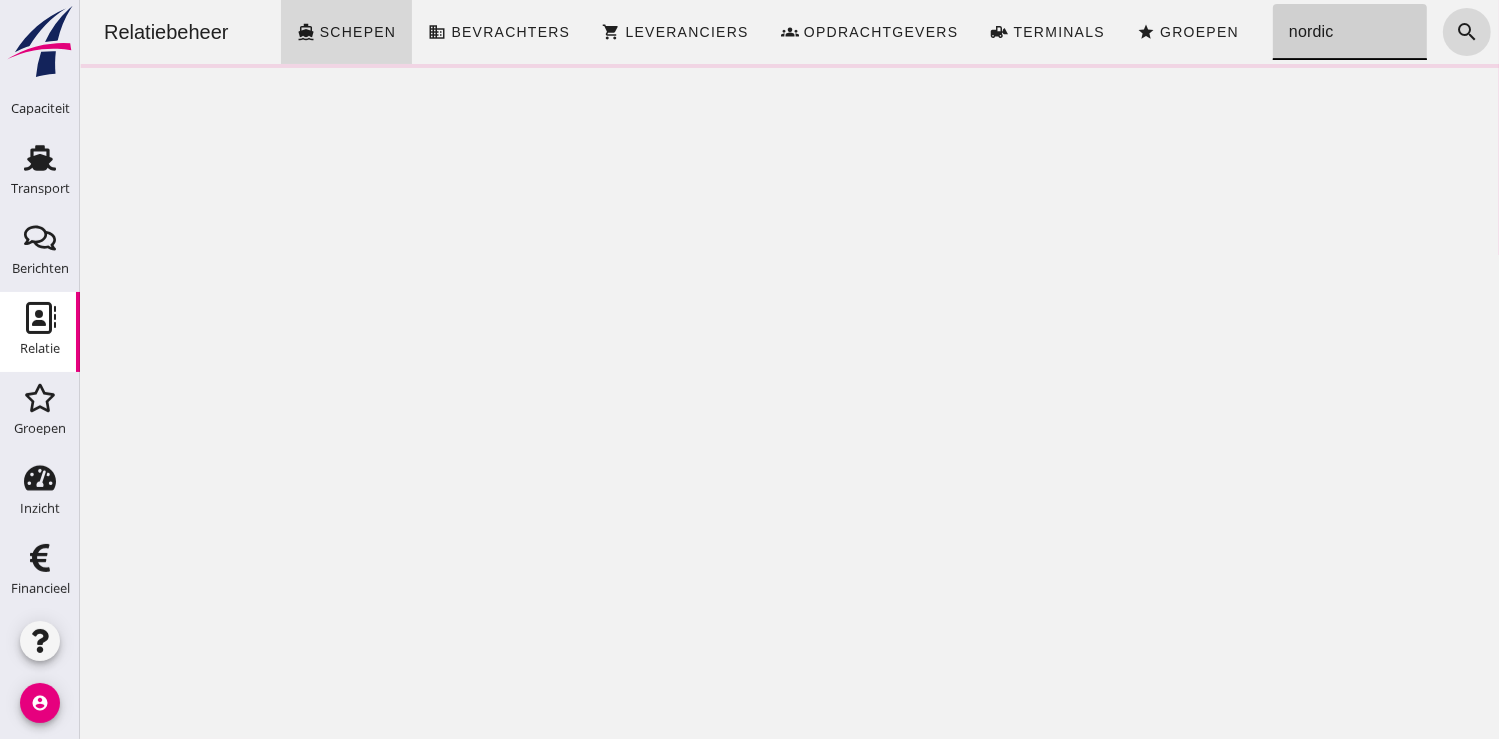 click on "nordic" 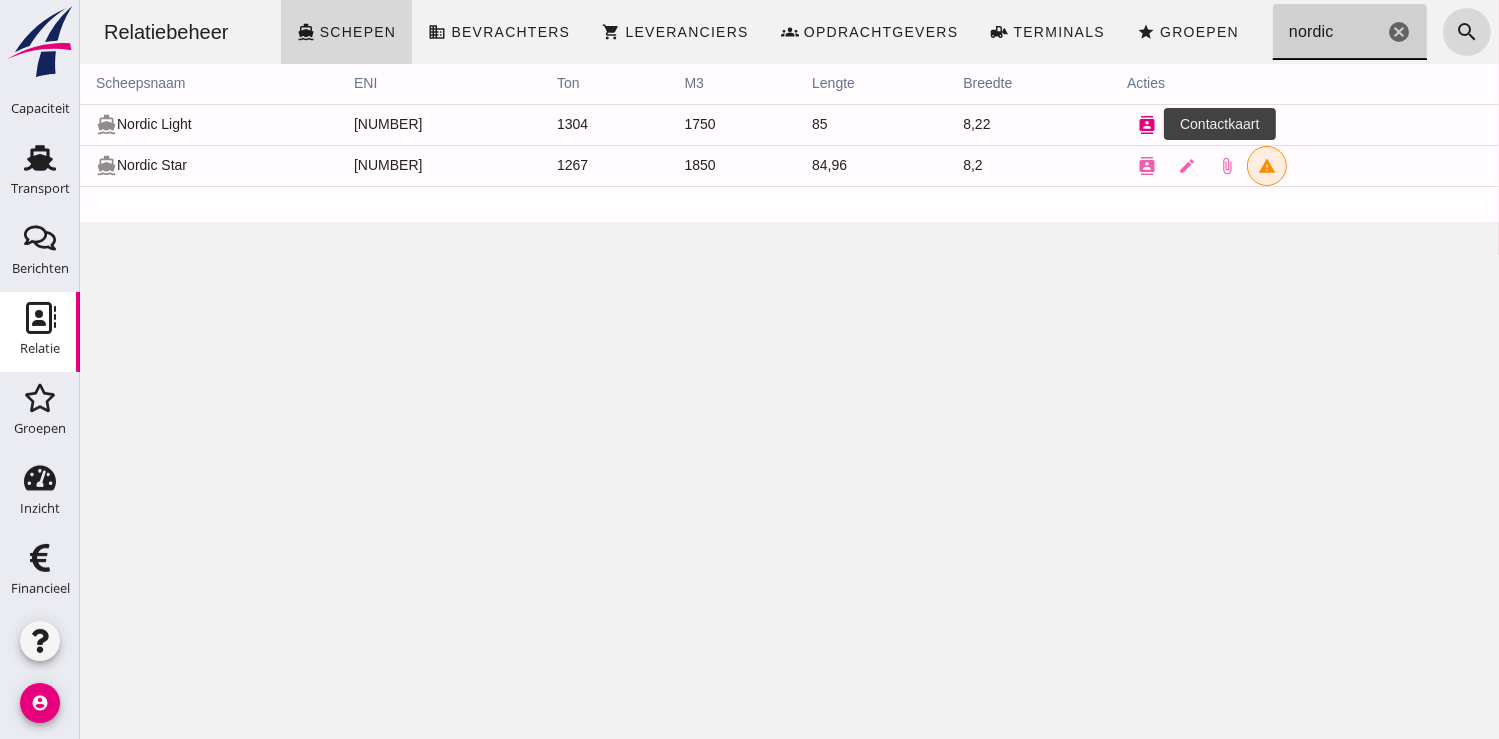 type on "nordic" 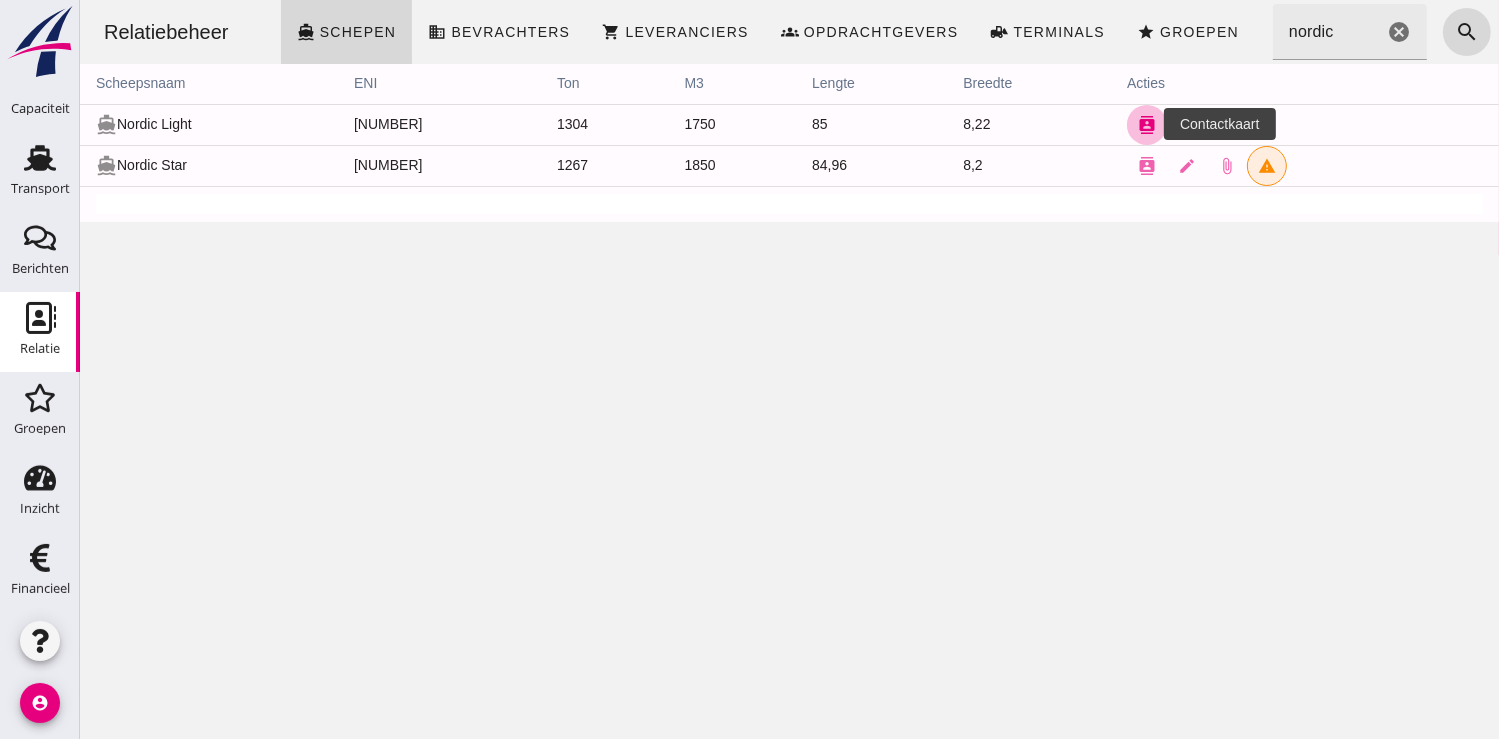click on "contacts" at bounding box center [1146, 125] 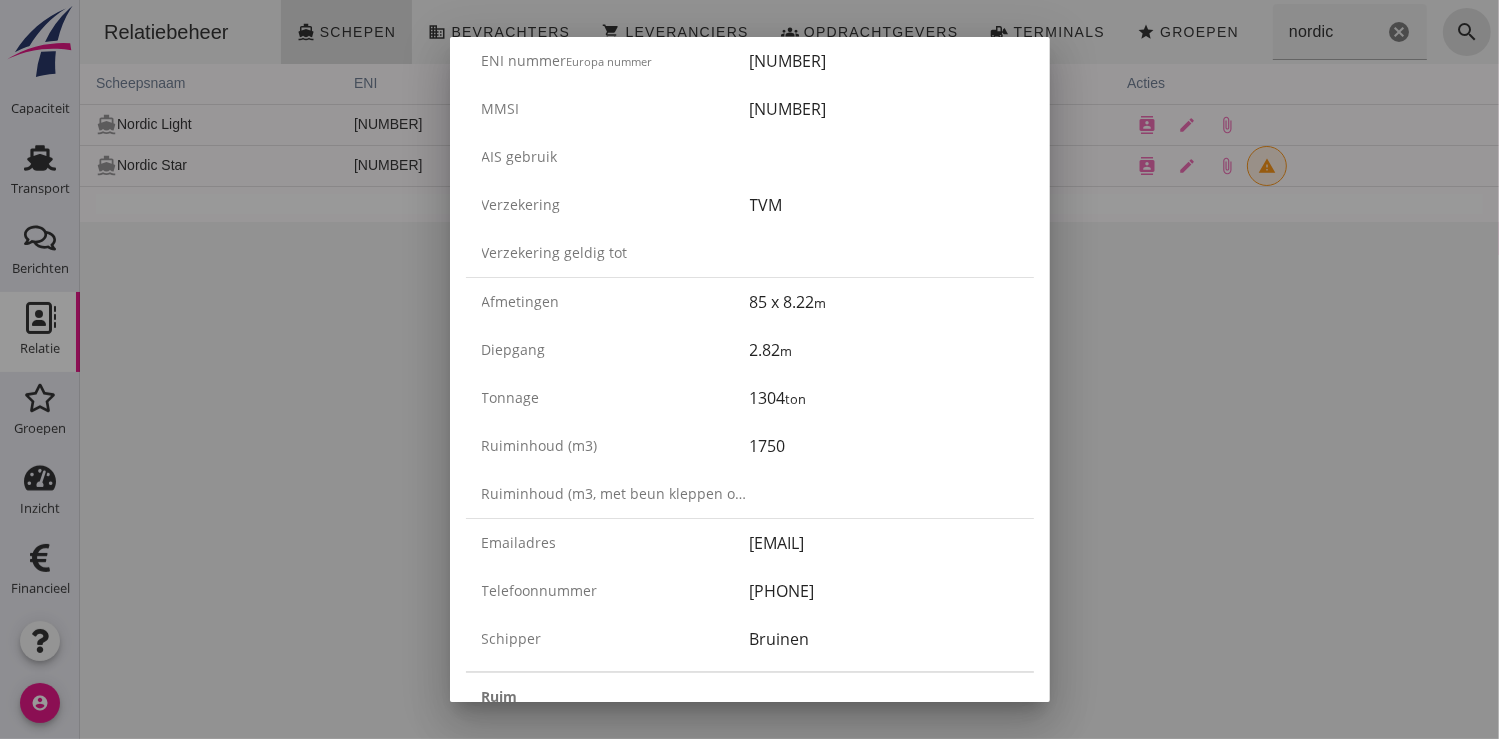 scroll, scrollTop: 0, scrollLeft: 0, axis: both 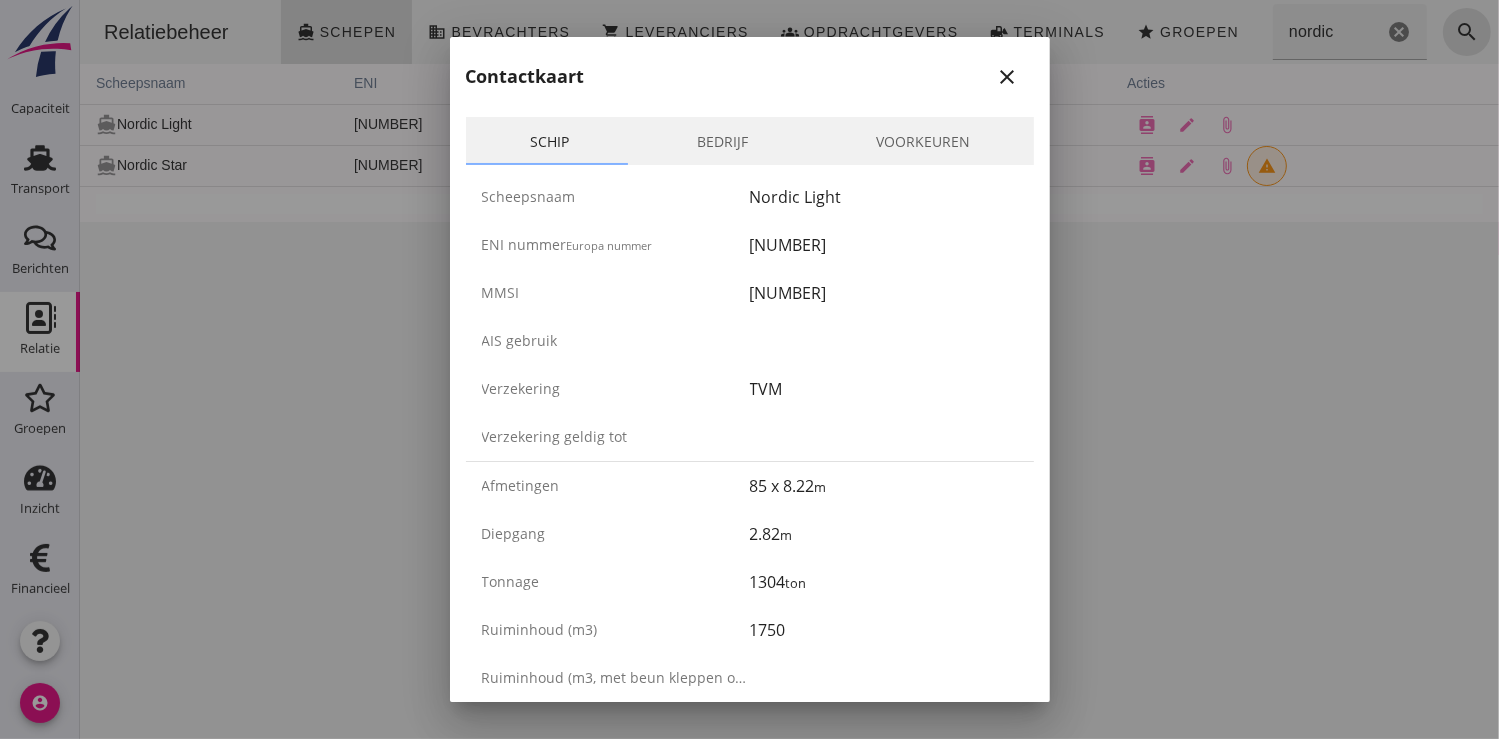 click on "Bedrijf" at bounding box center [722, 141] 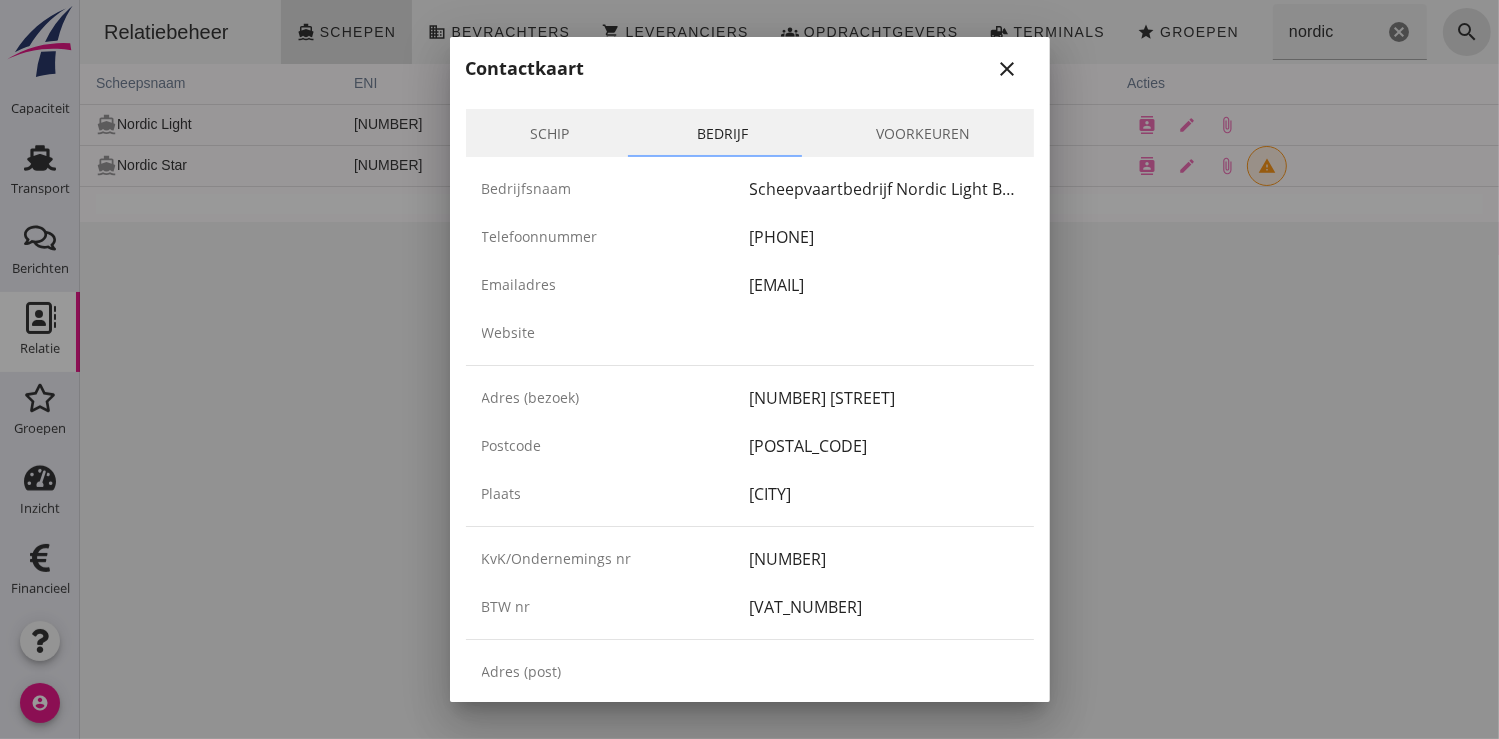scroll, scrollTop: 0, scrollLeft: 0, axis: both 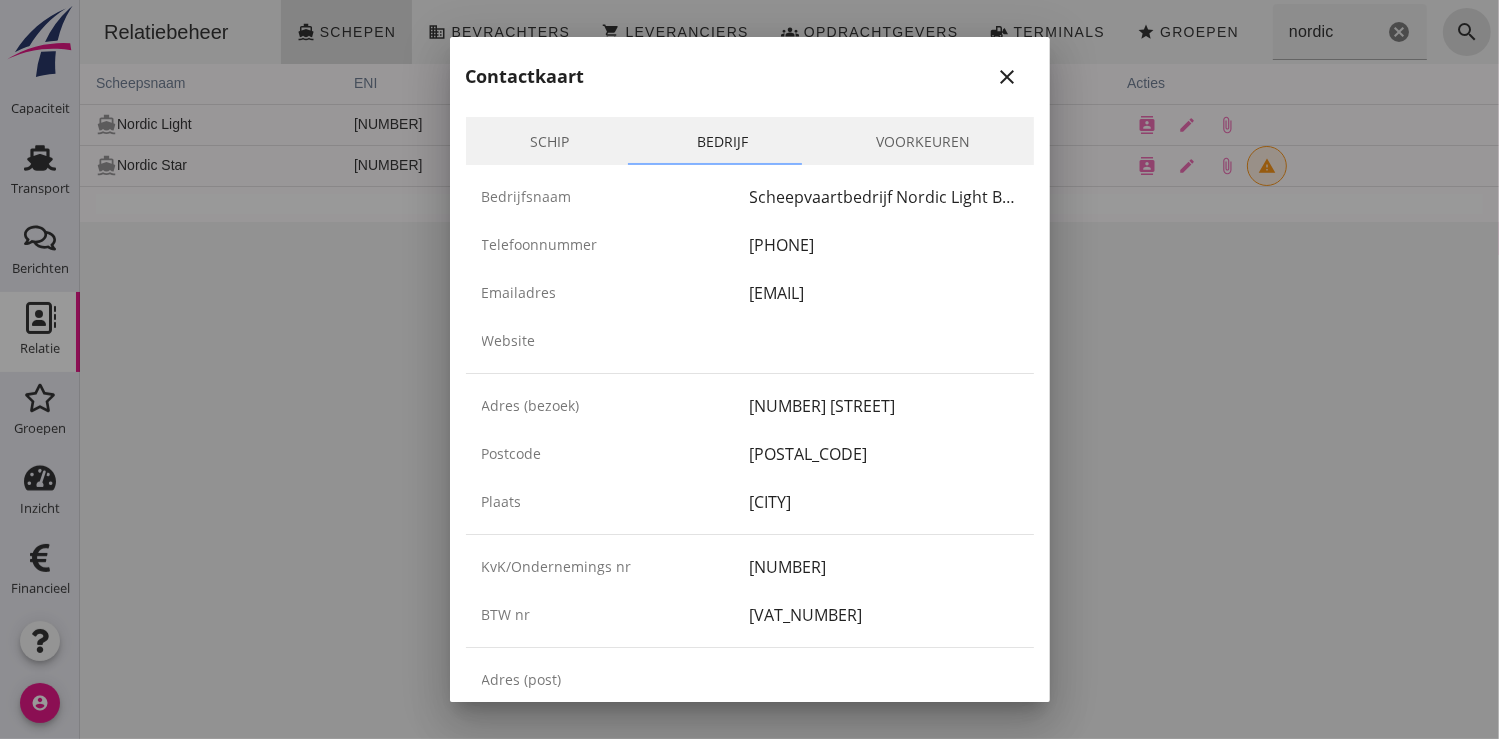 click on "Voorkeuren" at bounding box center [923, 141] 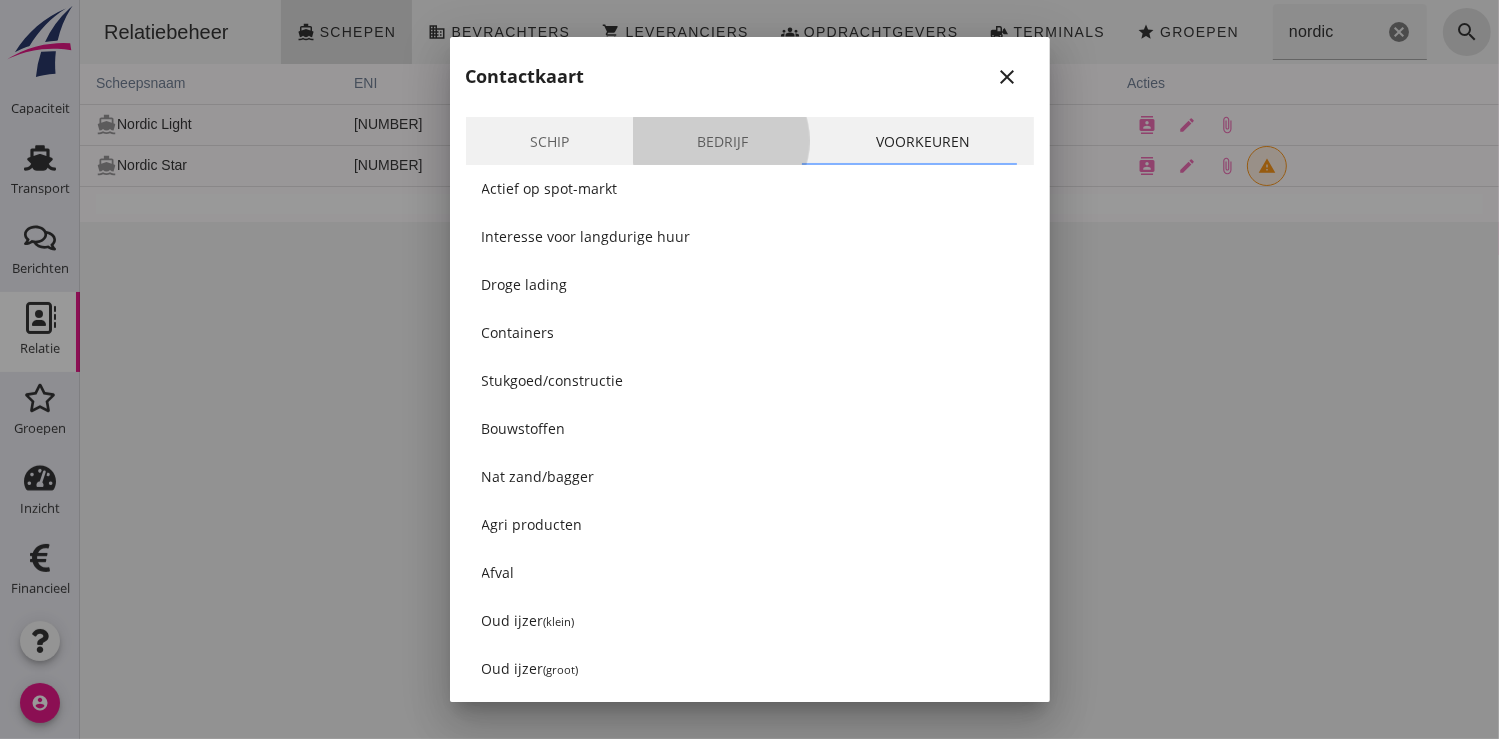 click on "Bedrijf" at bounding box center (722, 141) 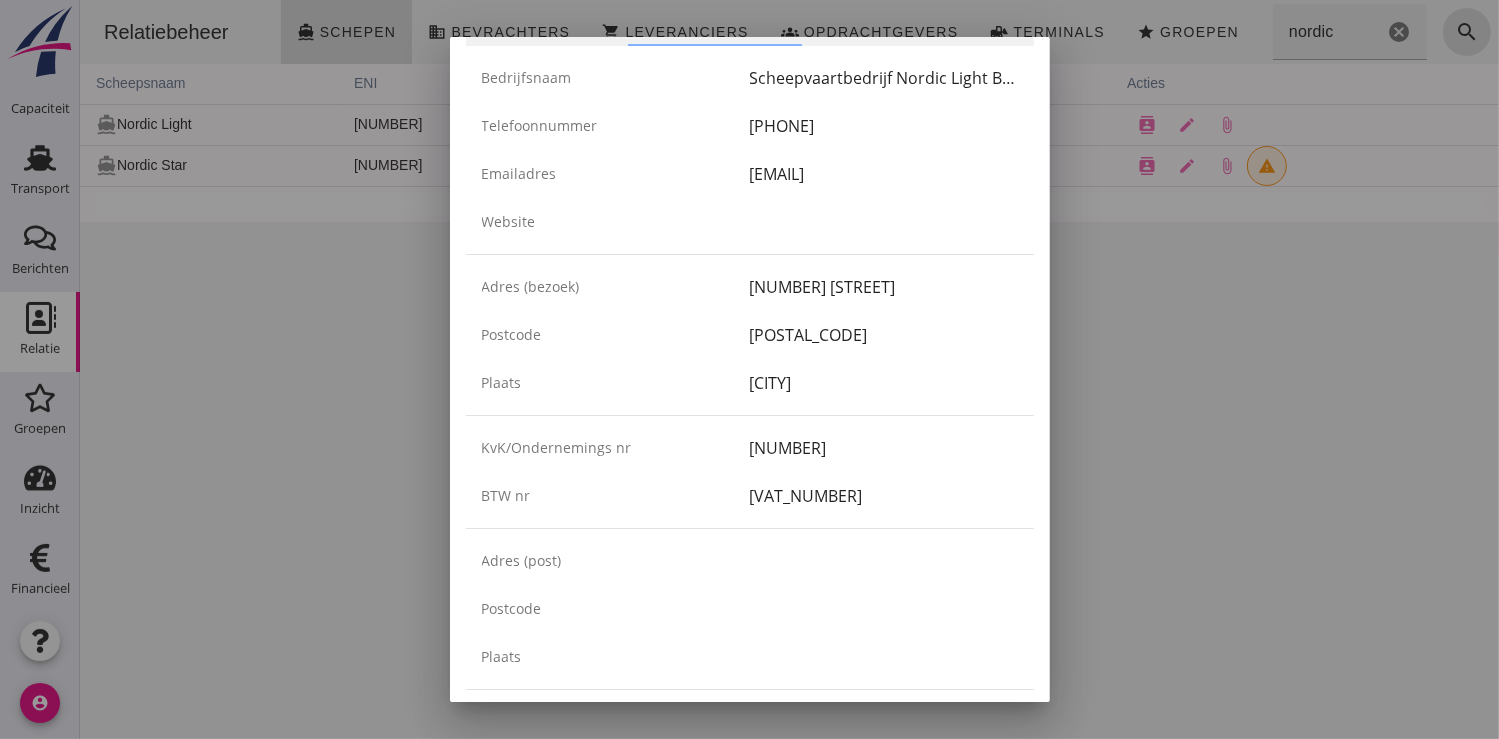 scroll, scrollTop: 0, scrollLeft: 0, axis: both 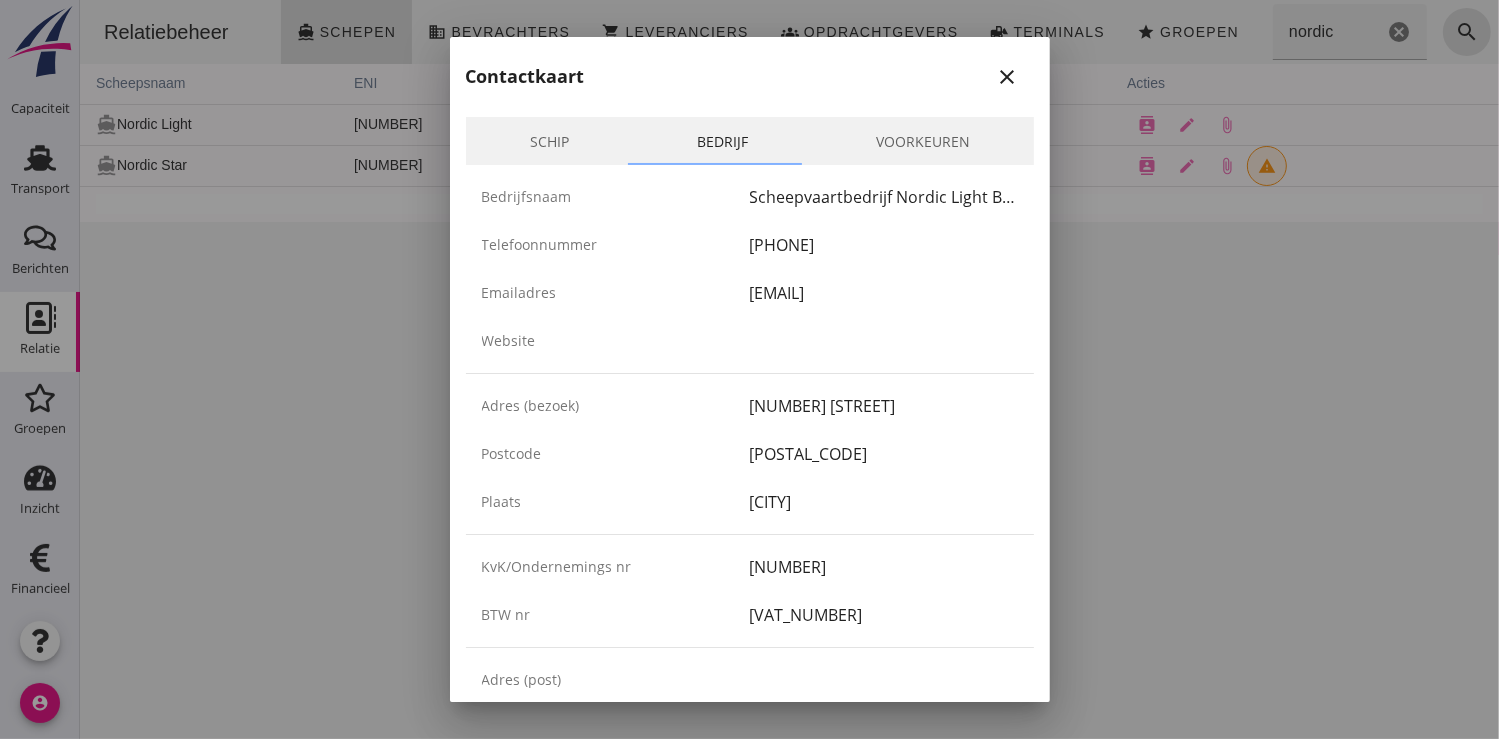 click on "Schip" at bounding box center (549, 141) 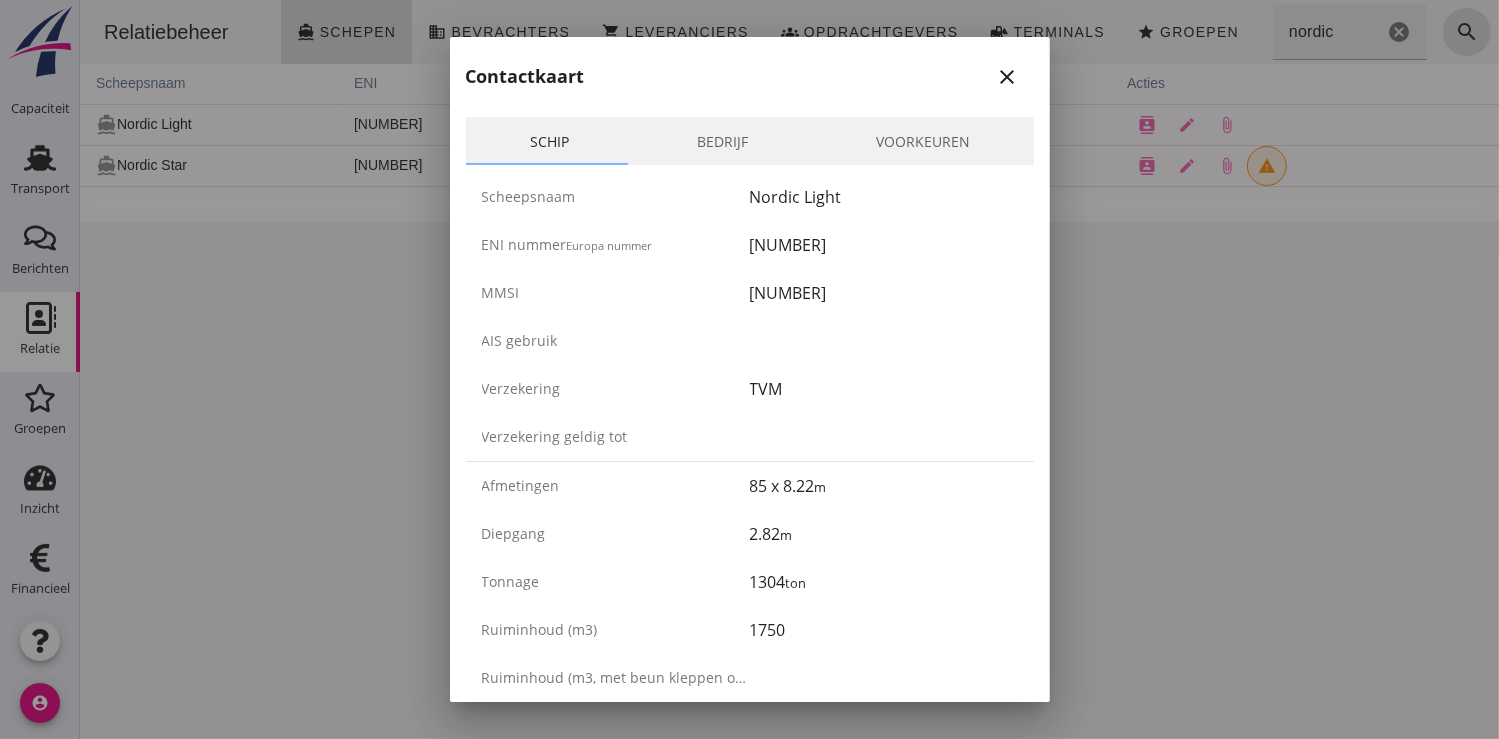 click on "close" at bounding box center [1008, 77] 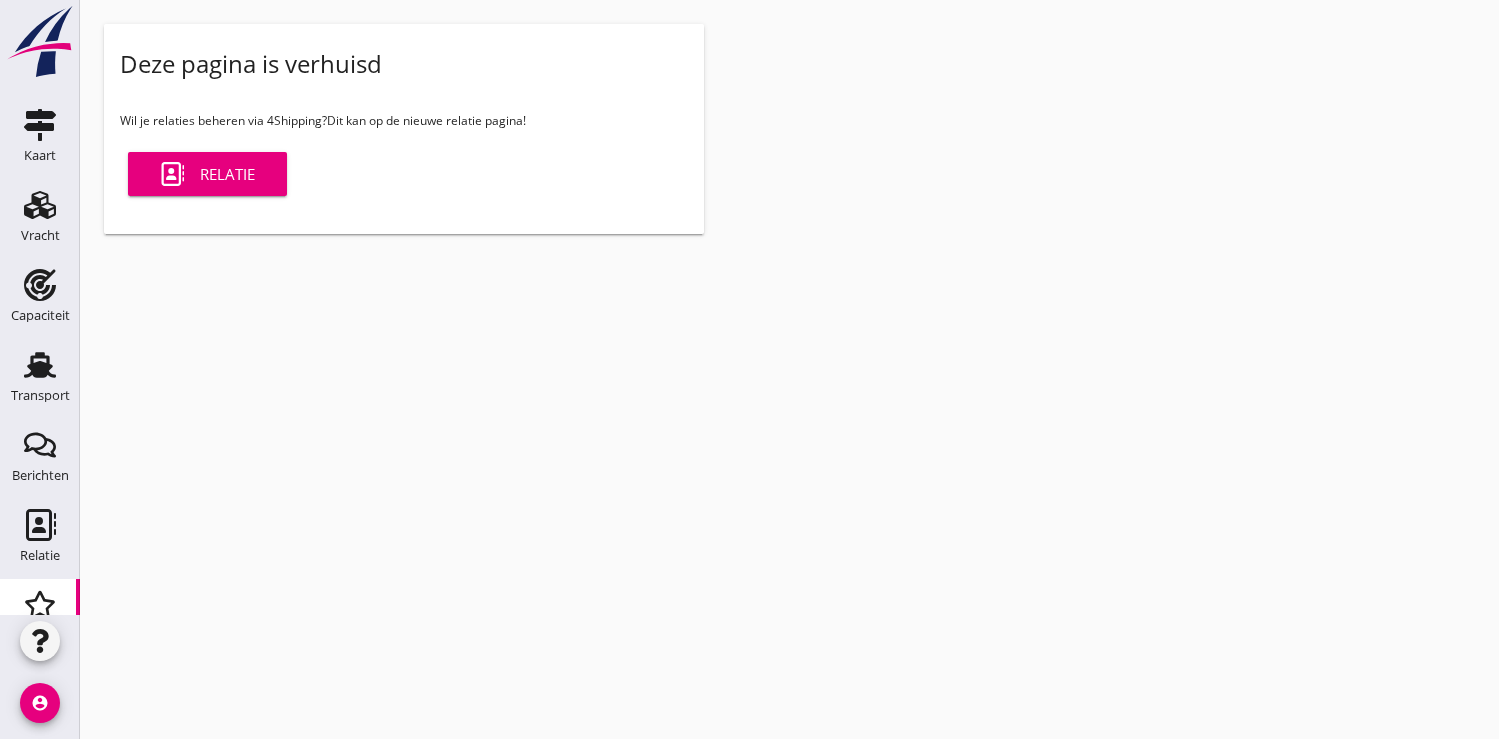 scroll, scrollTop: 0, scrollLeft: 0, axis: both 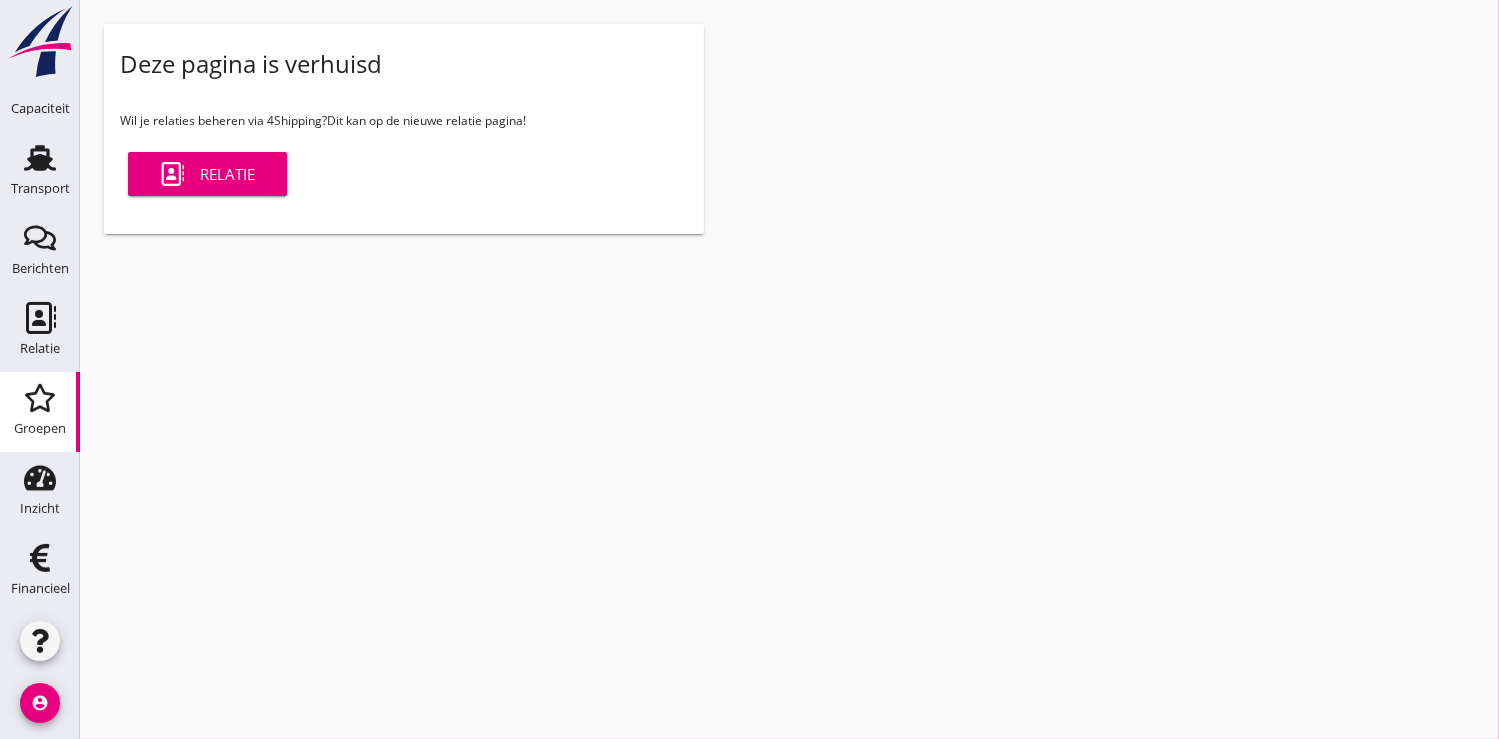click on "Relatie" at bounding box center (207, 174) 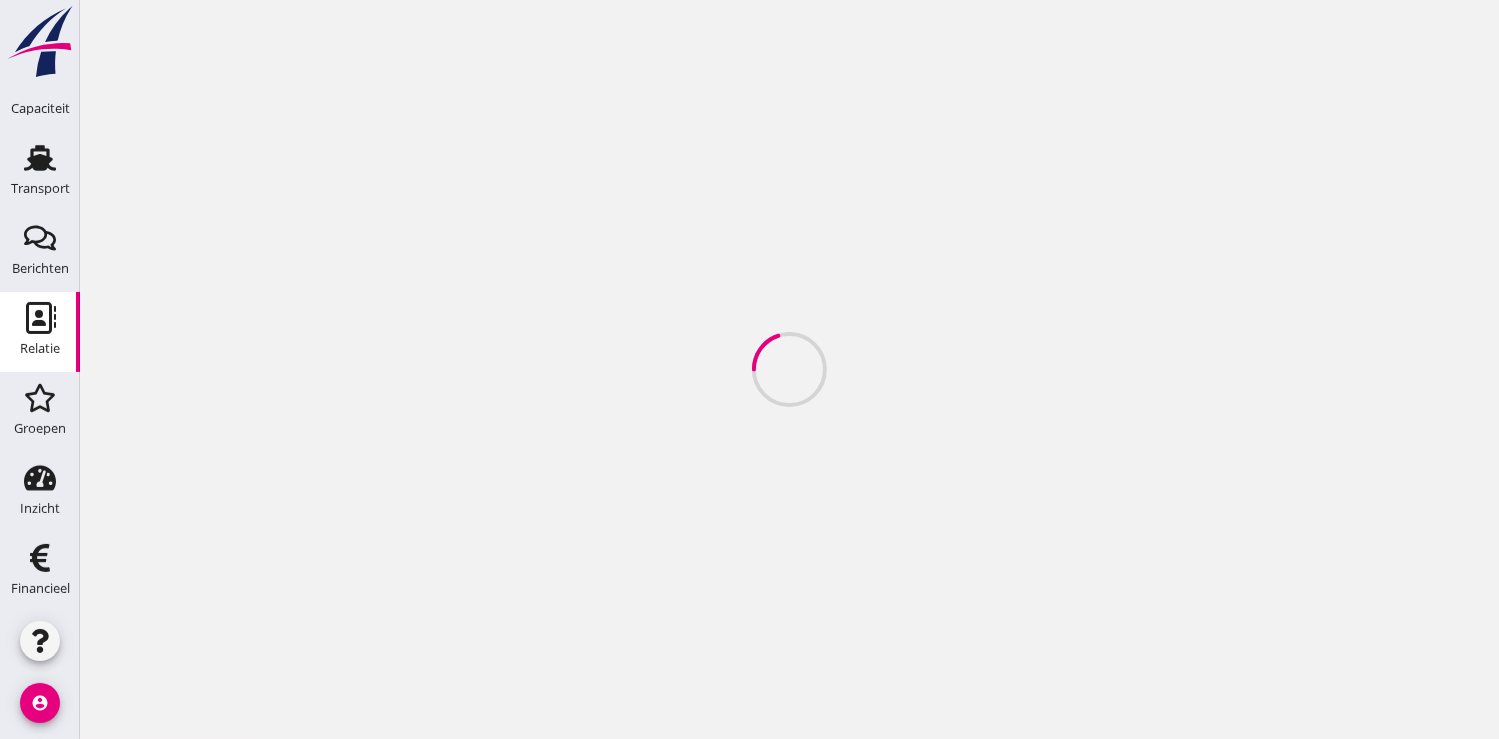 scroll, scrollTop: 0, scrollLeft: 0, axis: both 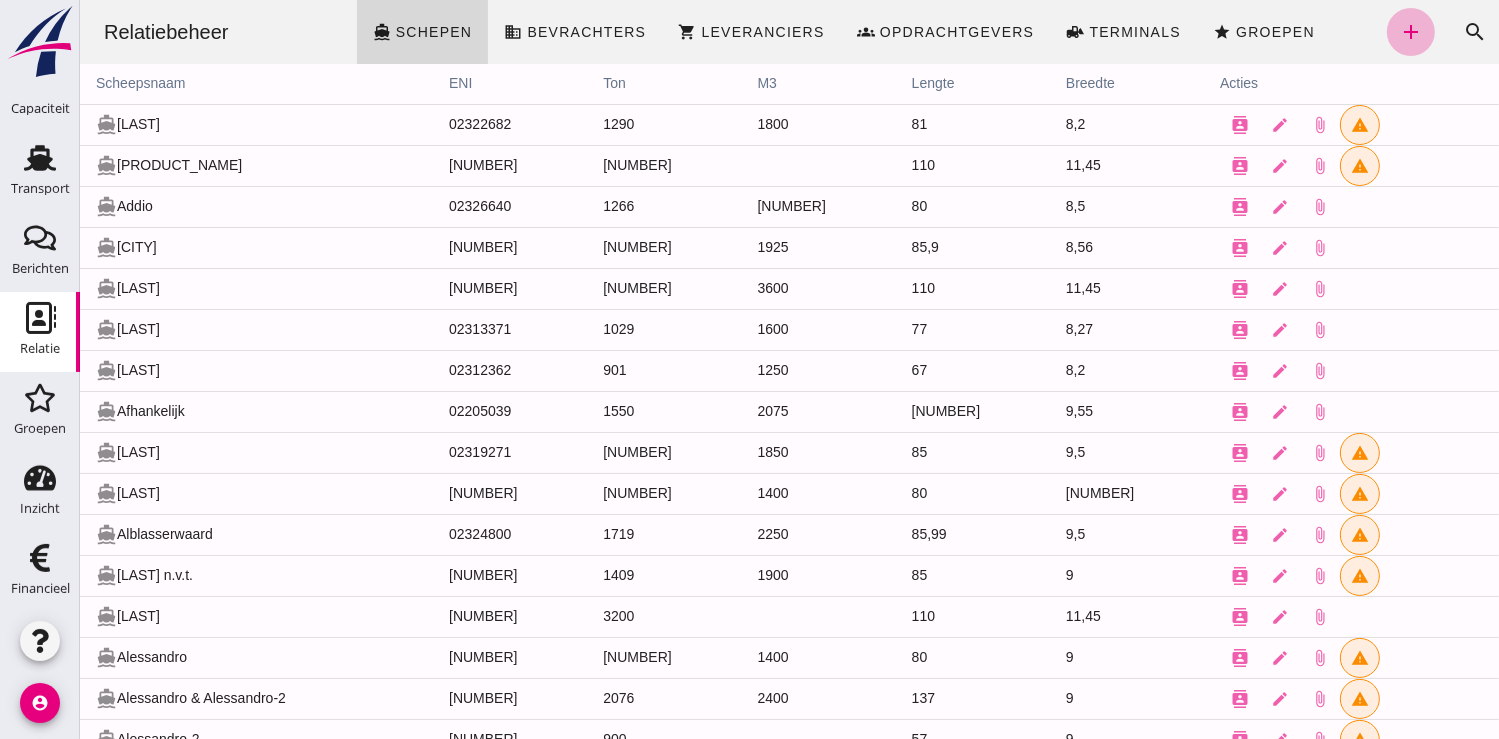 click on "add" at bounding box center [1410, 32] 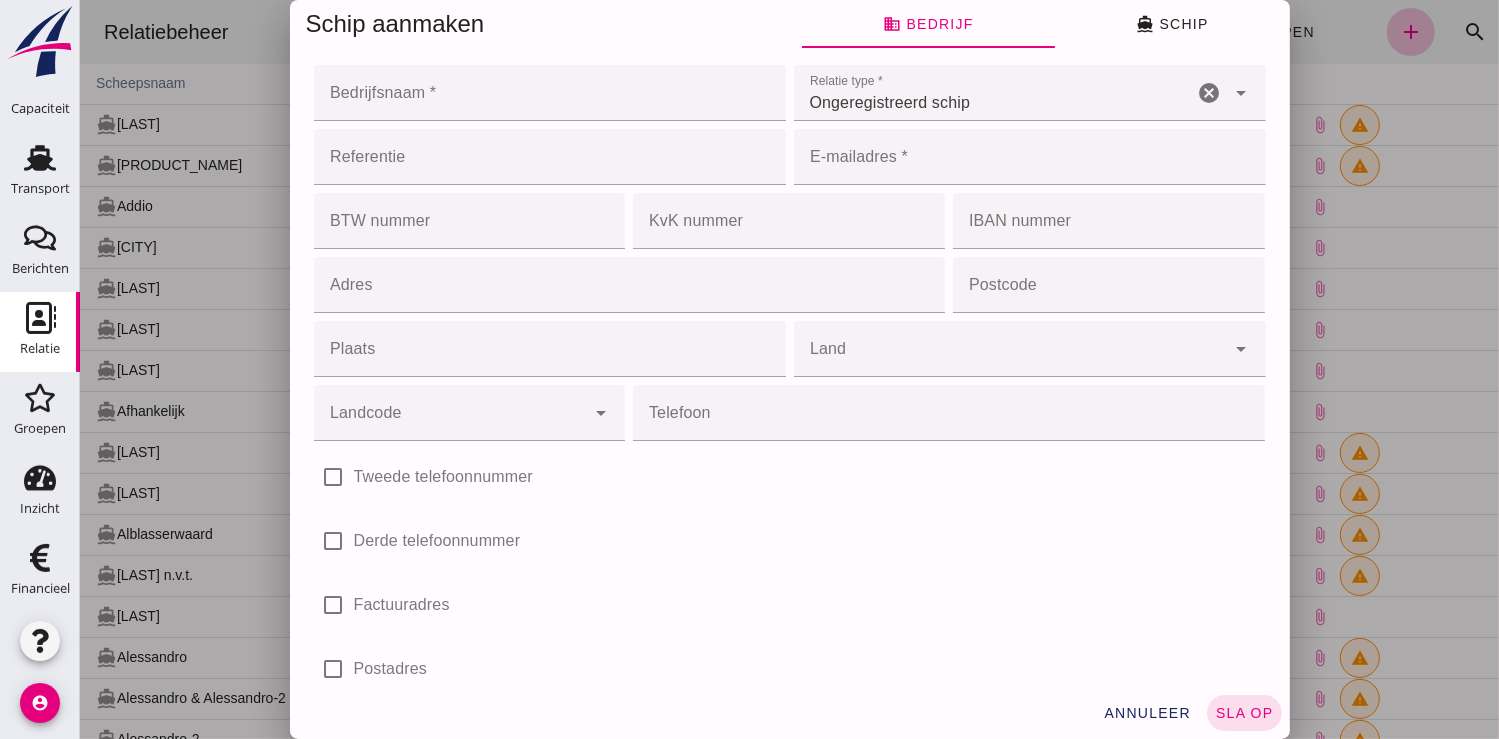 click on "Bedrijfsnaam *" 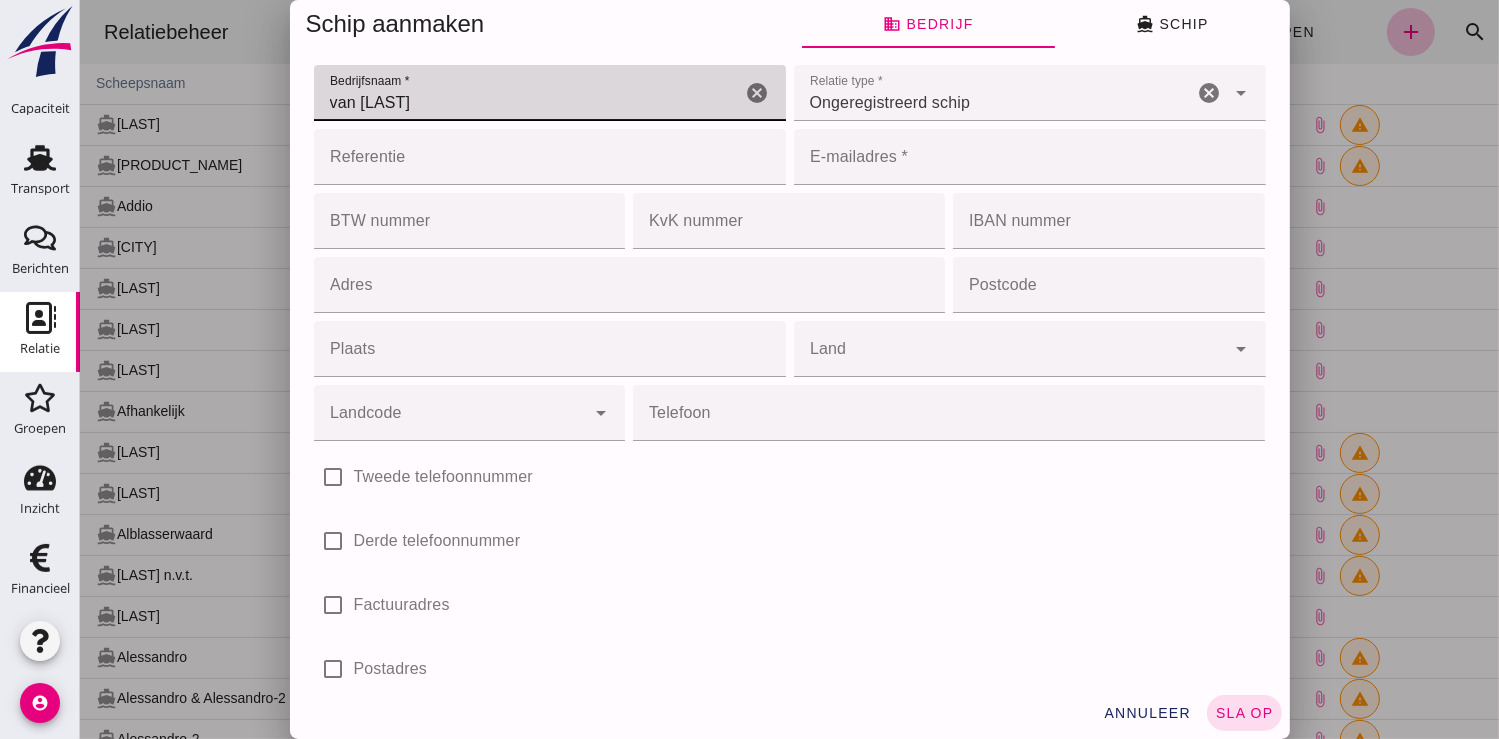 type on "van [LAST]" 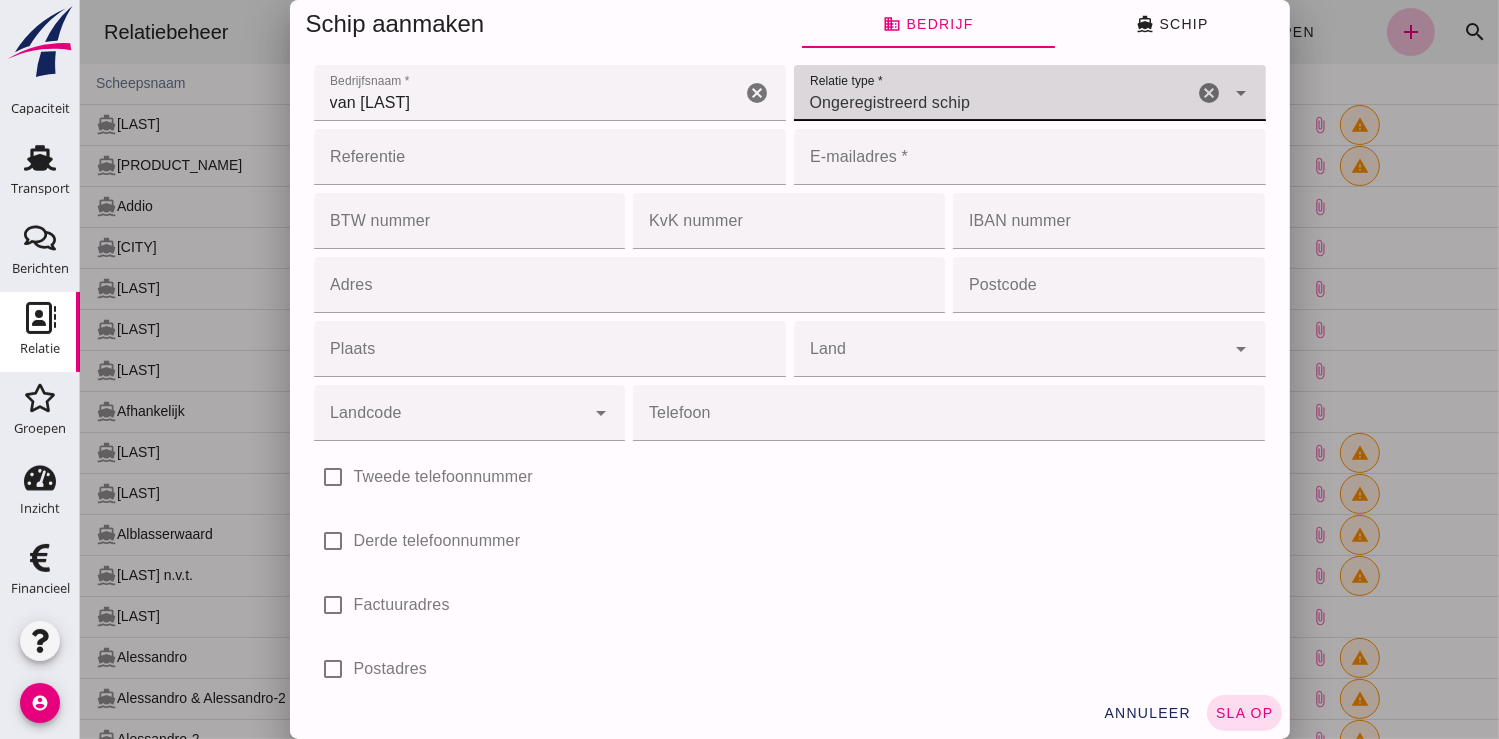 click on "cancel" 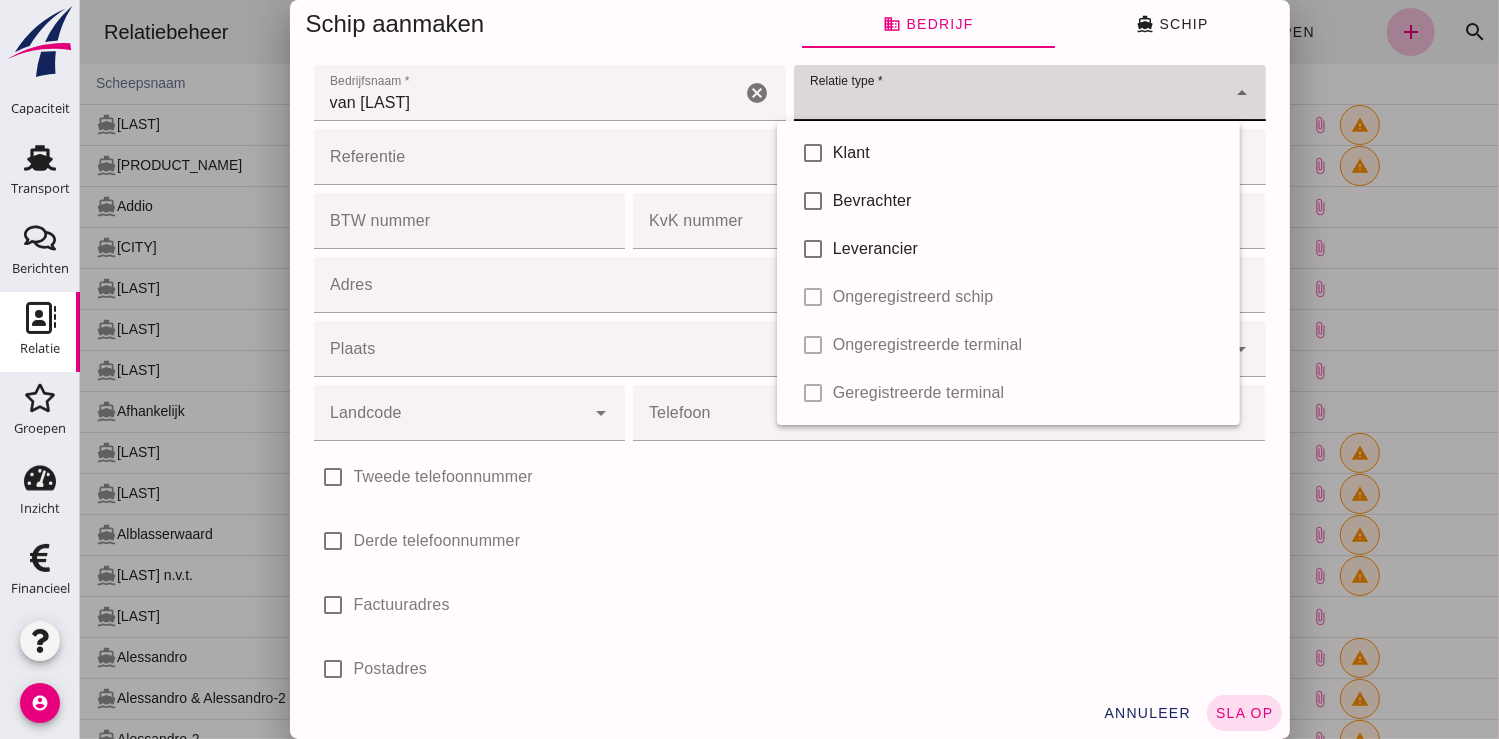 click 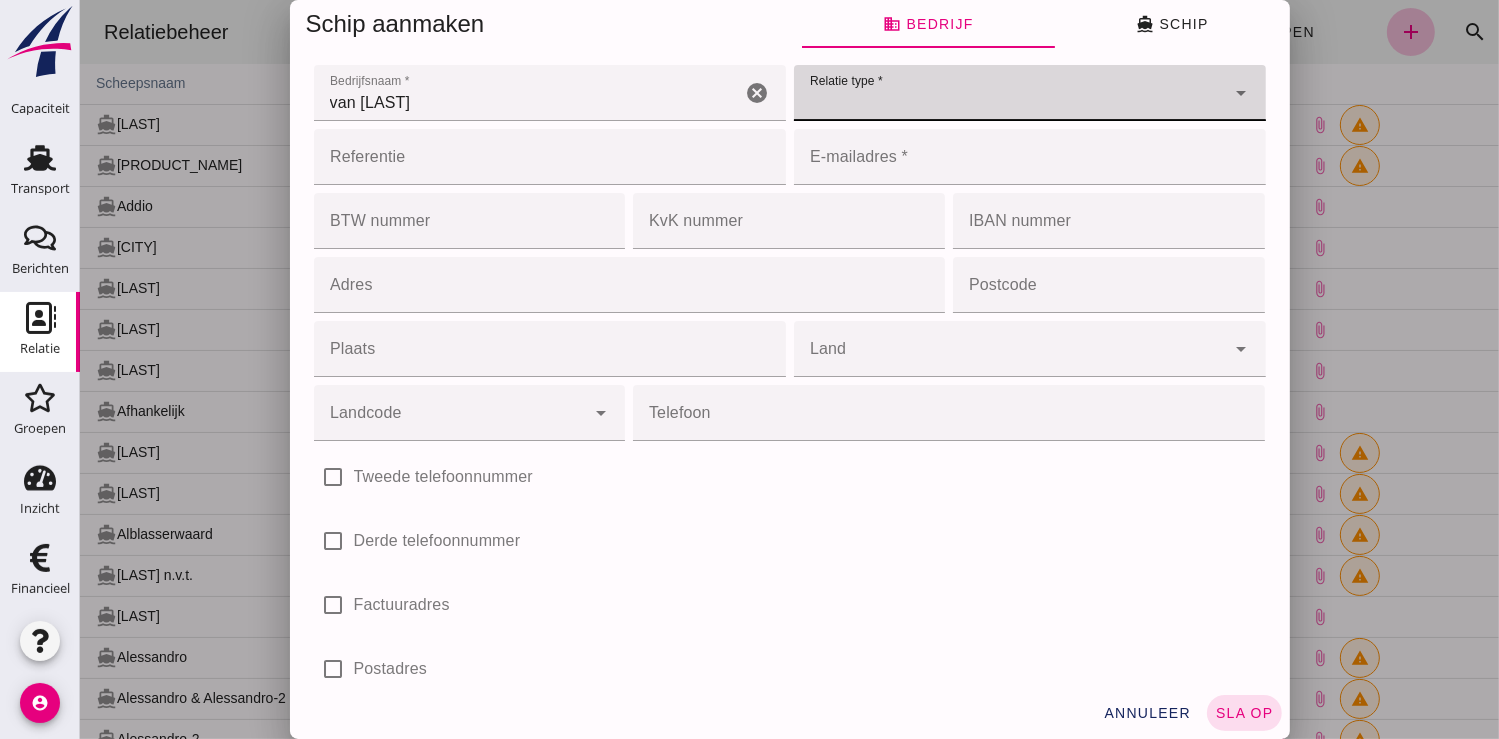 type 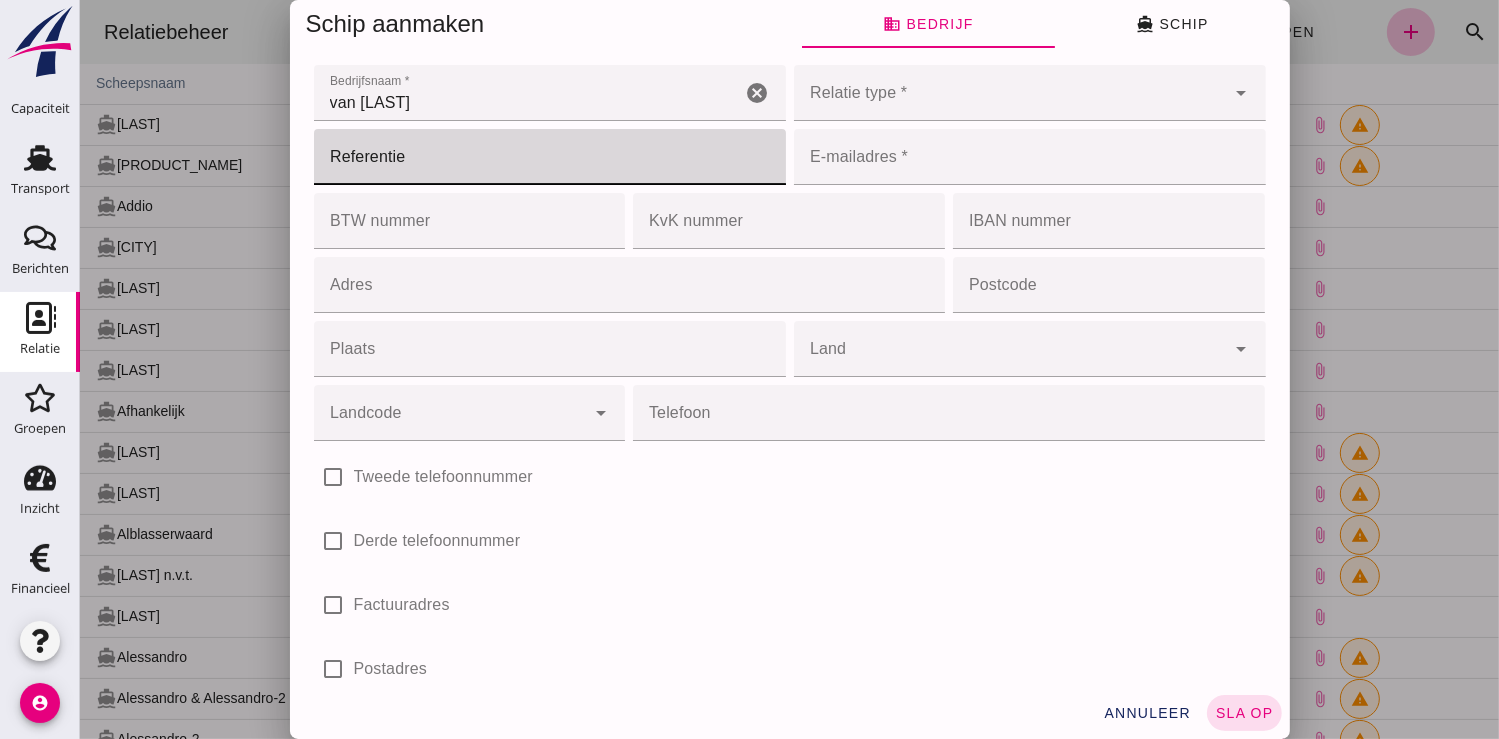 click on "Referentie" 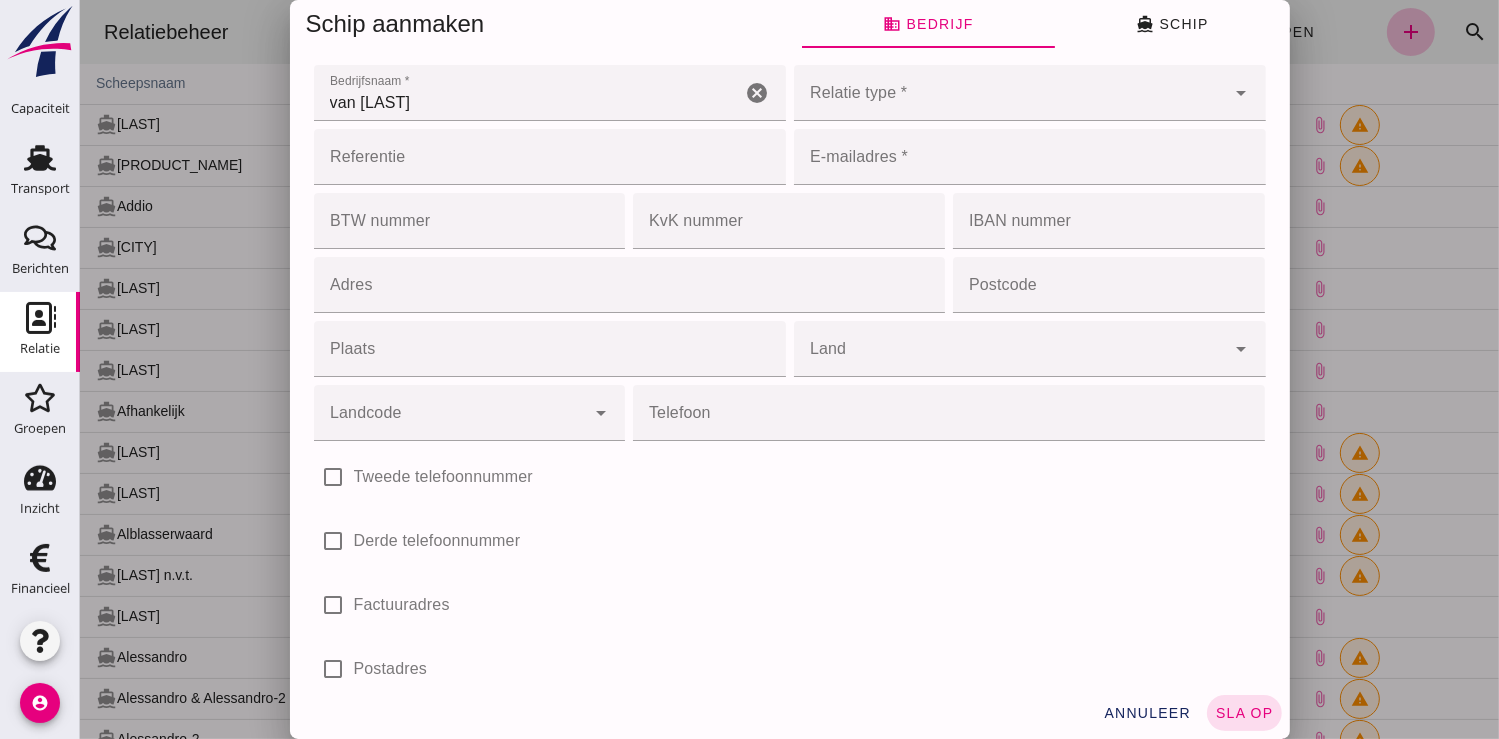 click on "Referentie" 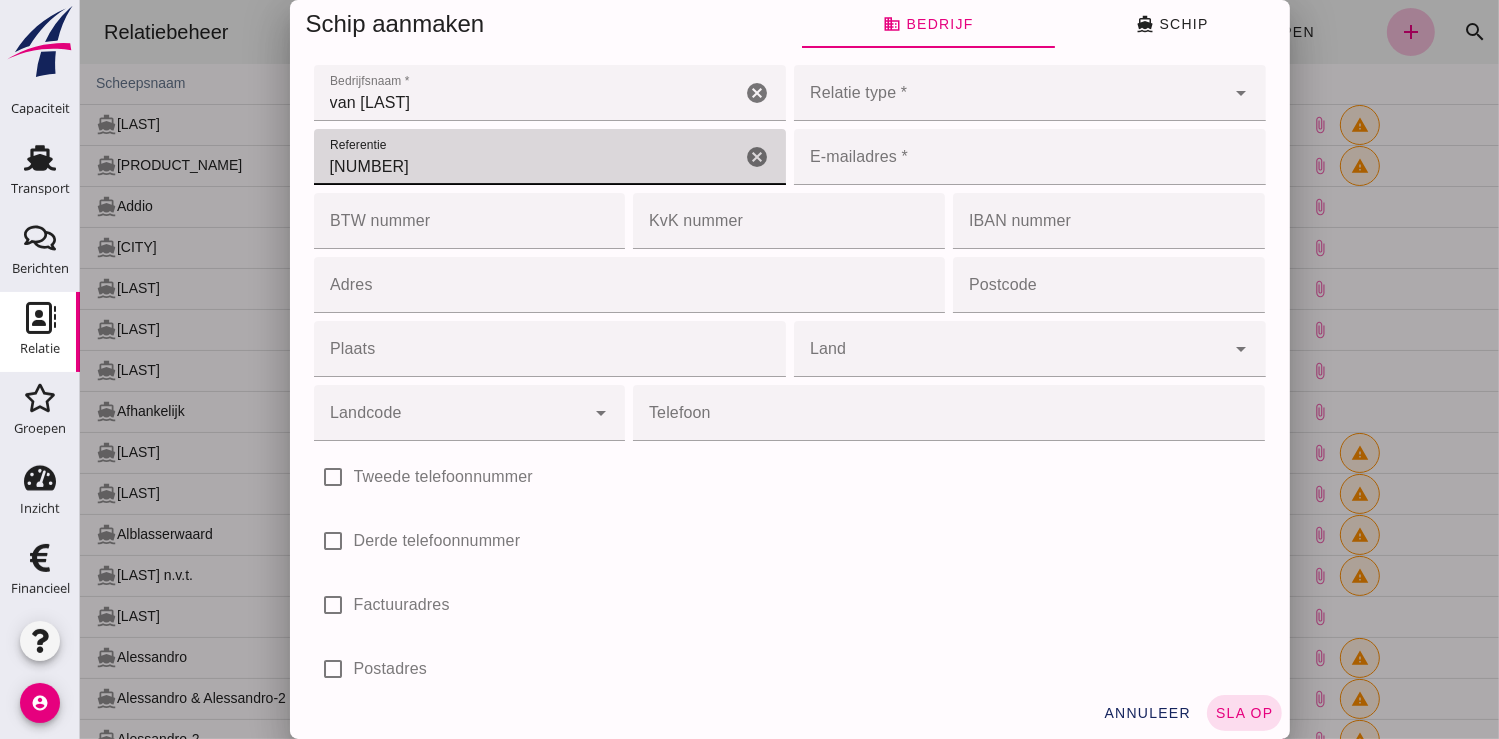 type on "2327" 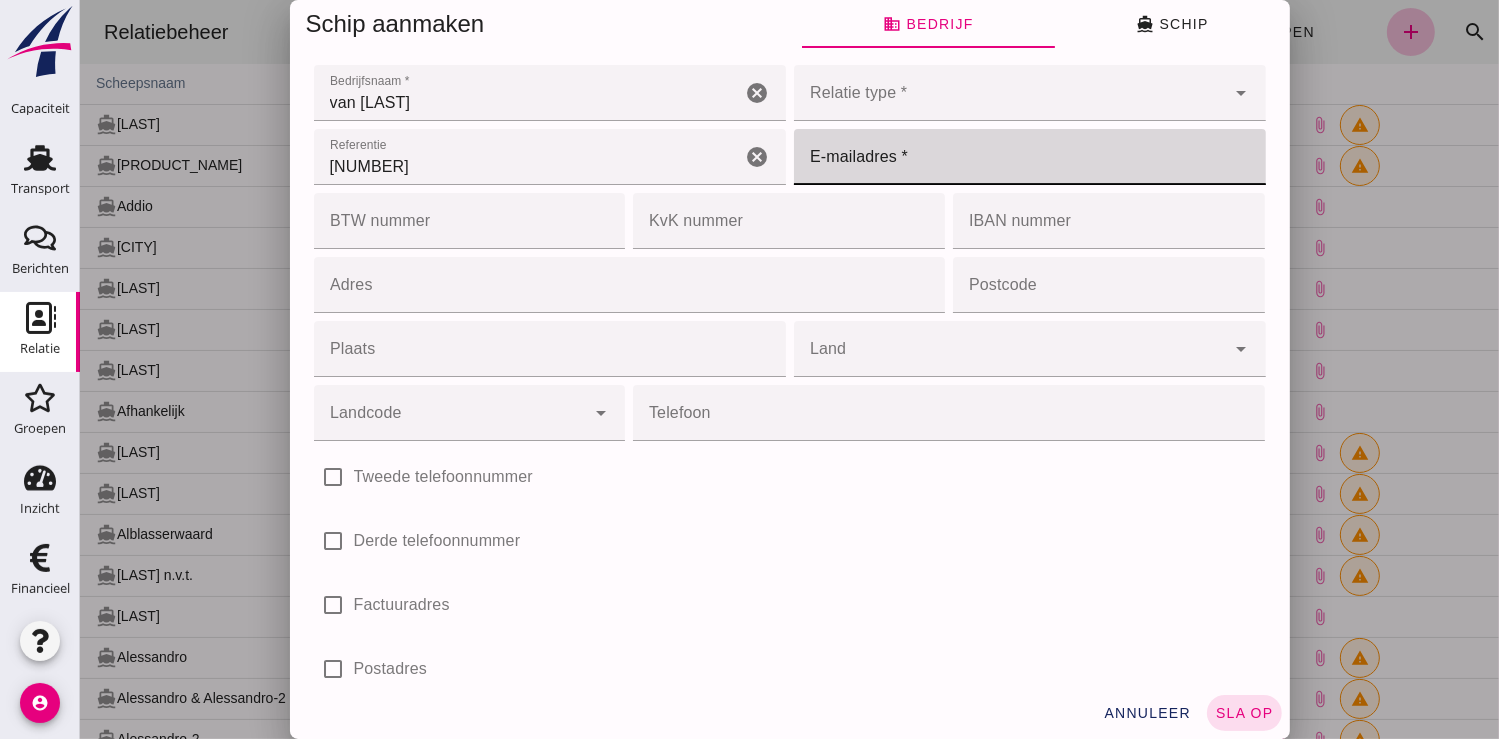 click on "E-mailadres *" 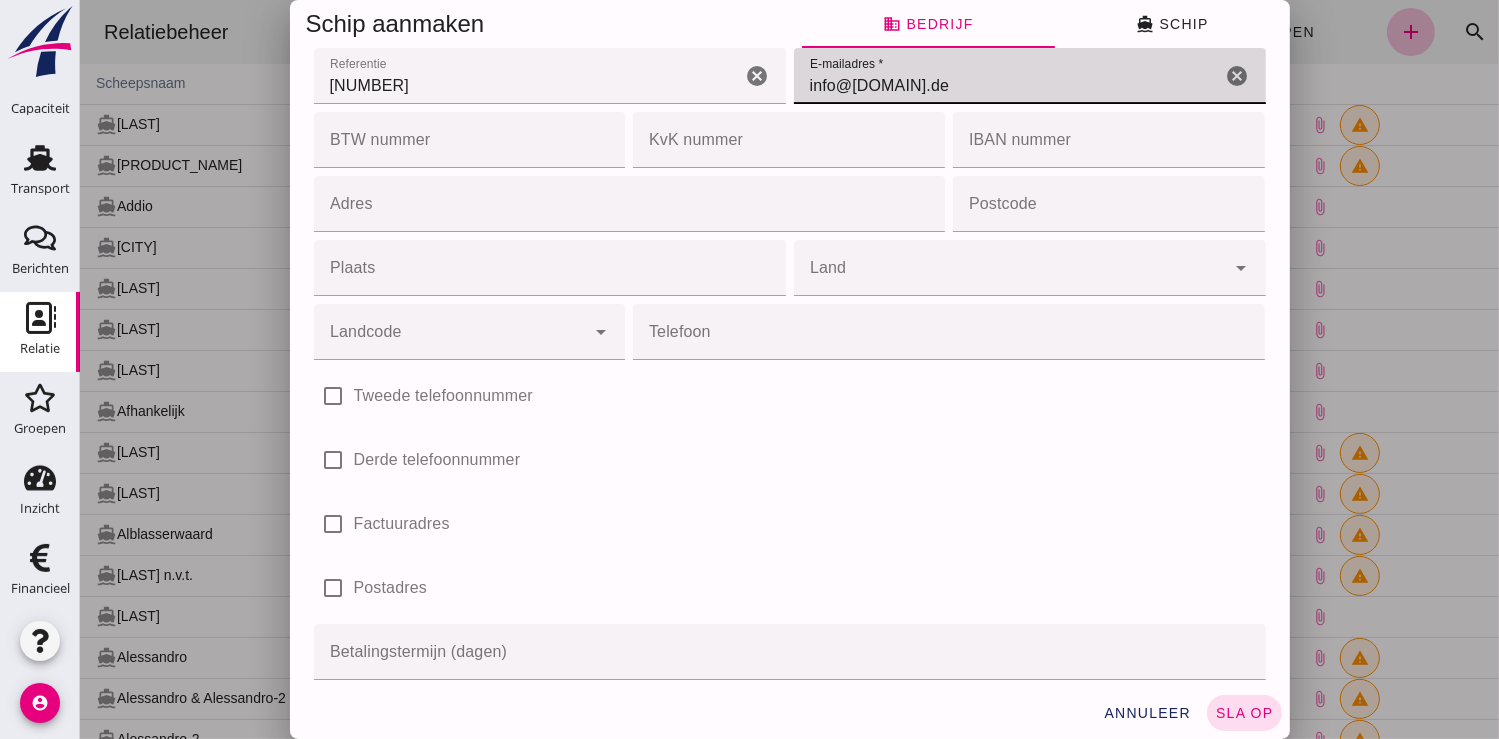 scroll, scrollTop: 111, scrollLeft: 0, axis: vertical 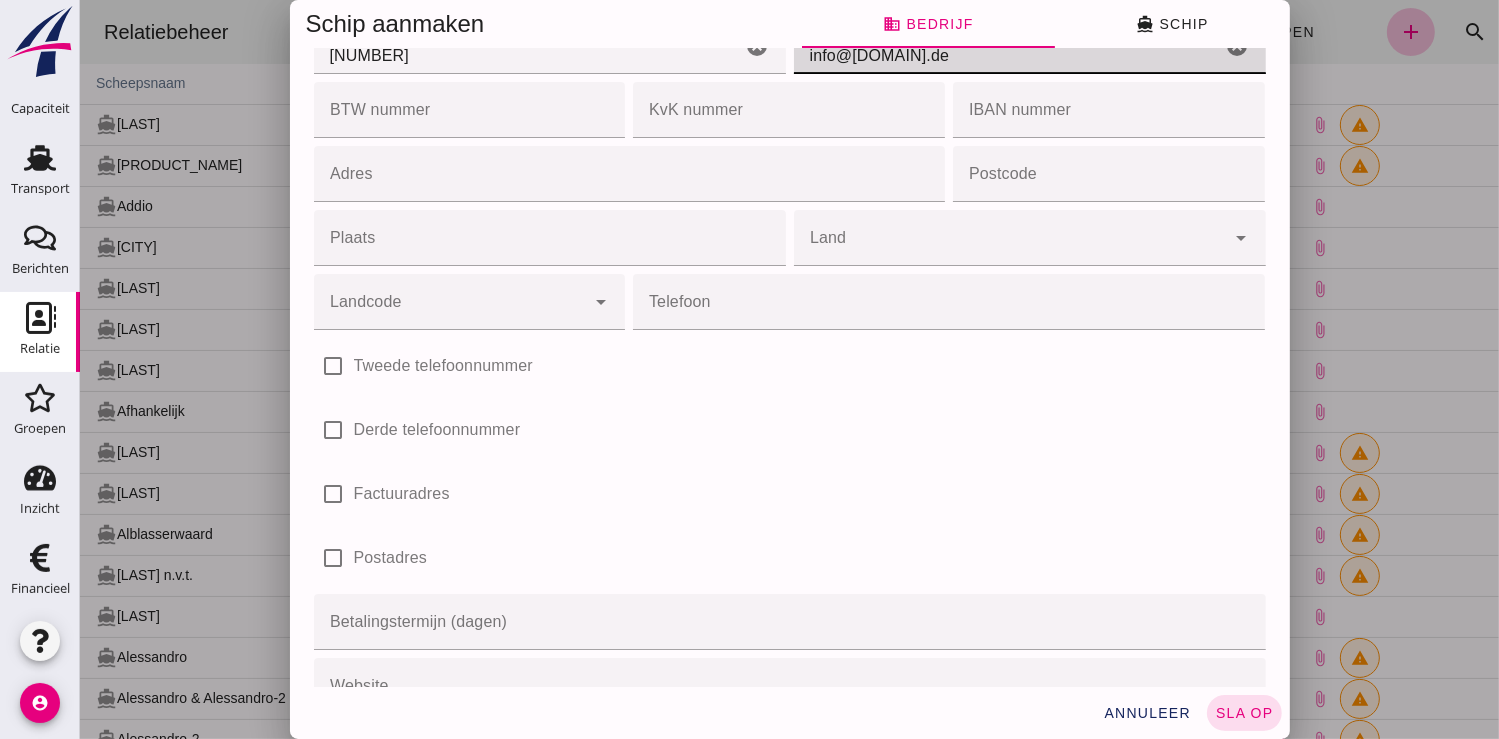 type on "info@agro-minne.de" 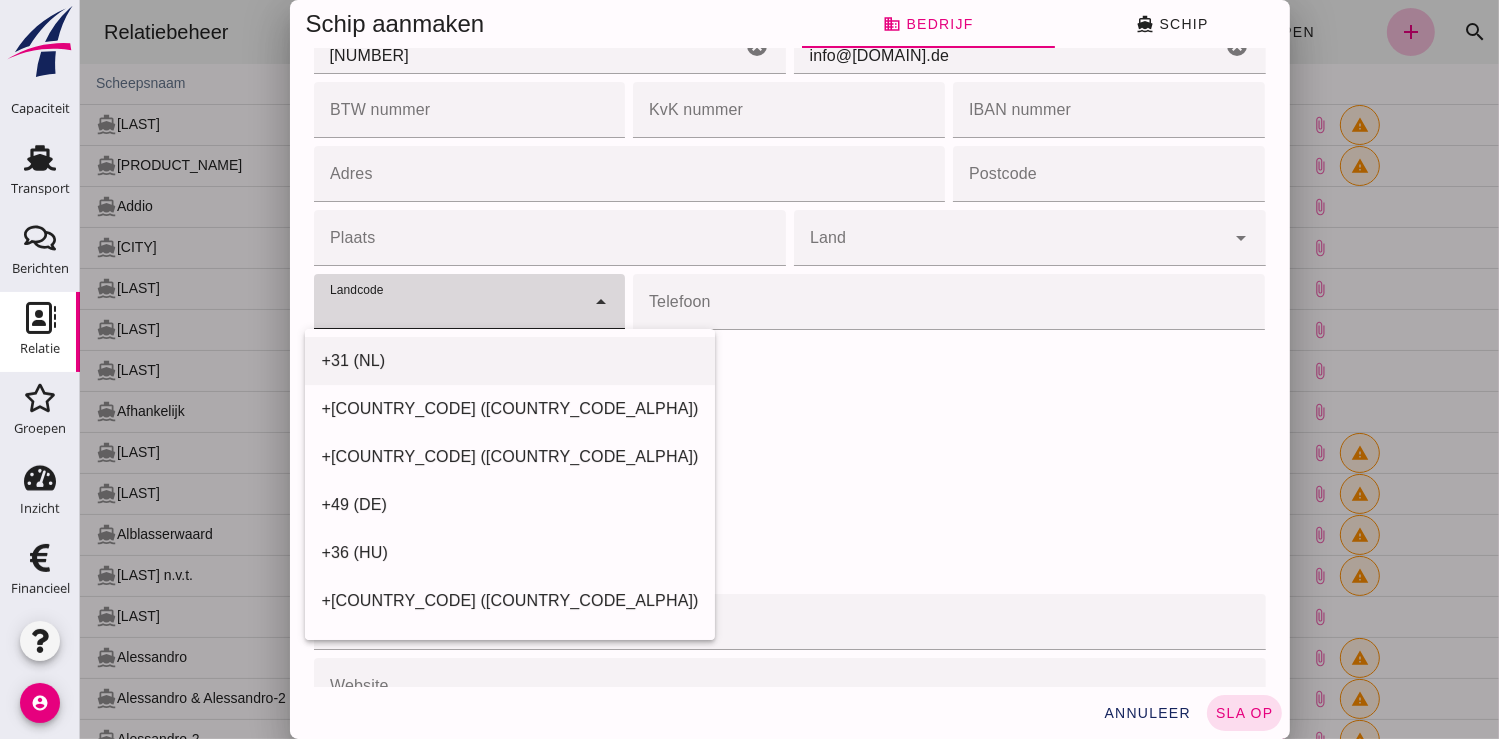 click on "+31 (NL)" at bounding box center [508, 361] 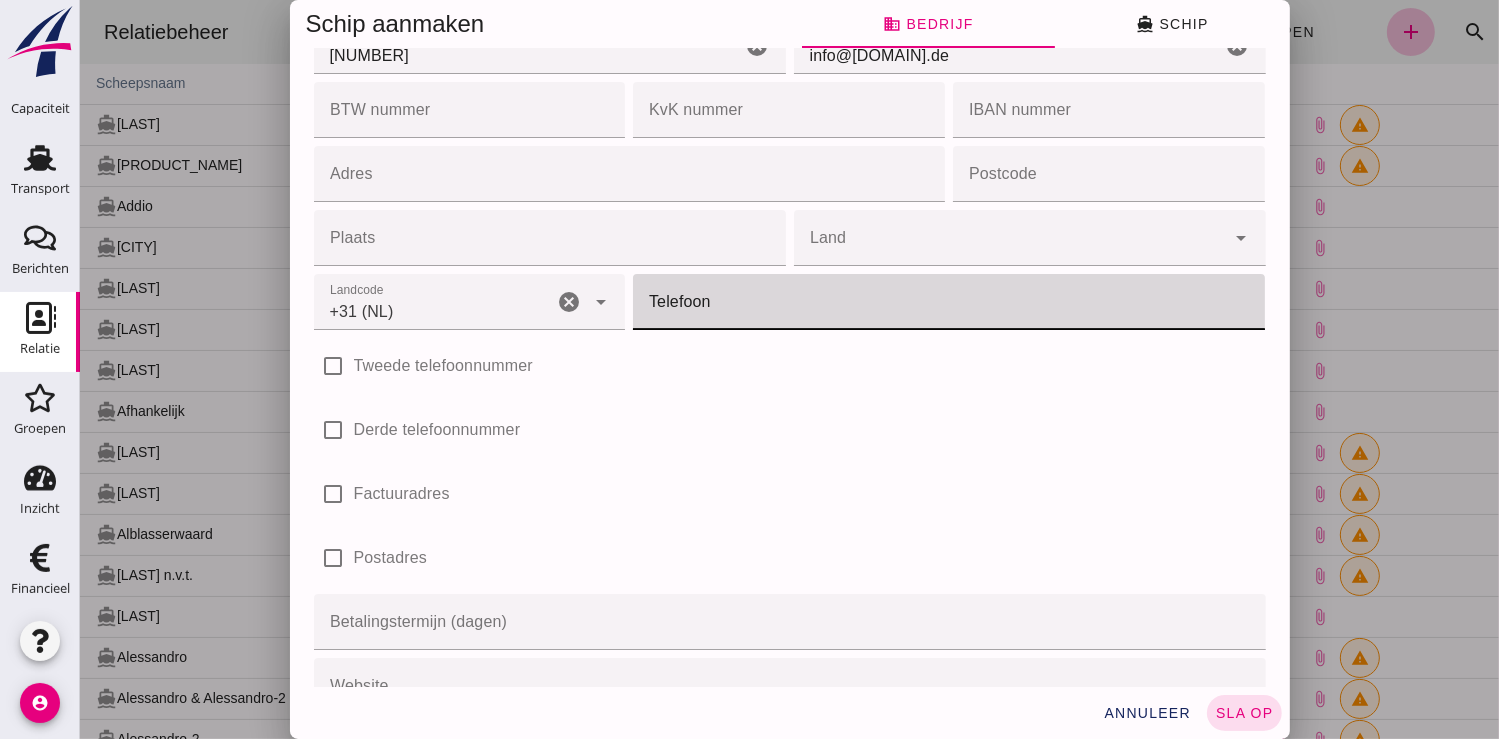 click on "Telefoon" 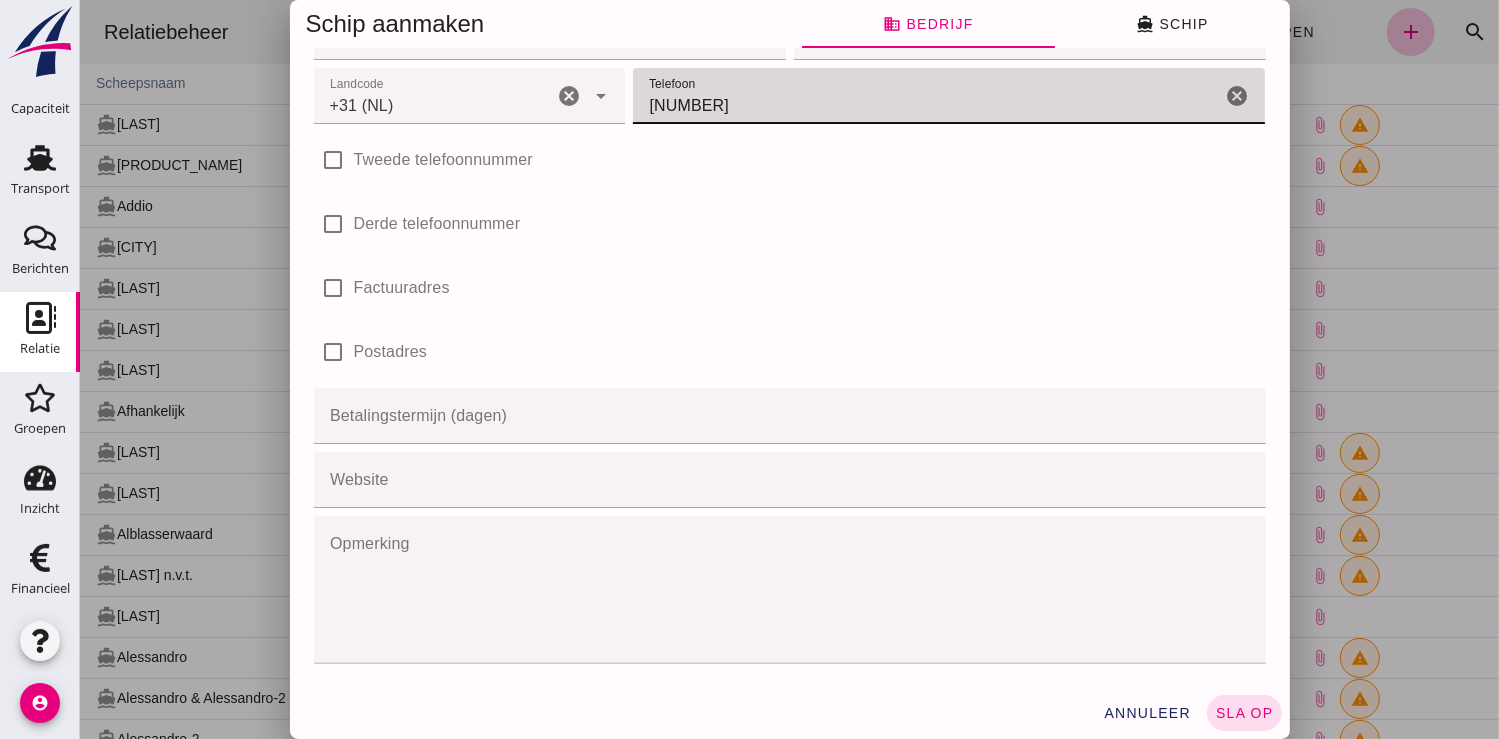 scroll, scrollTop: 0, scrollLeft: 0, axis: both 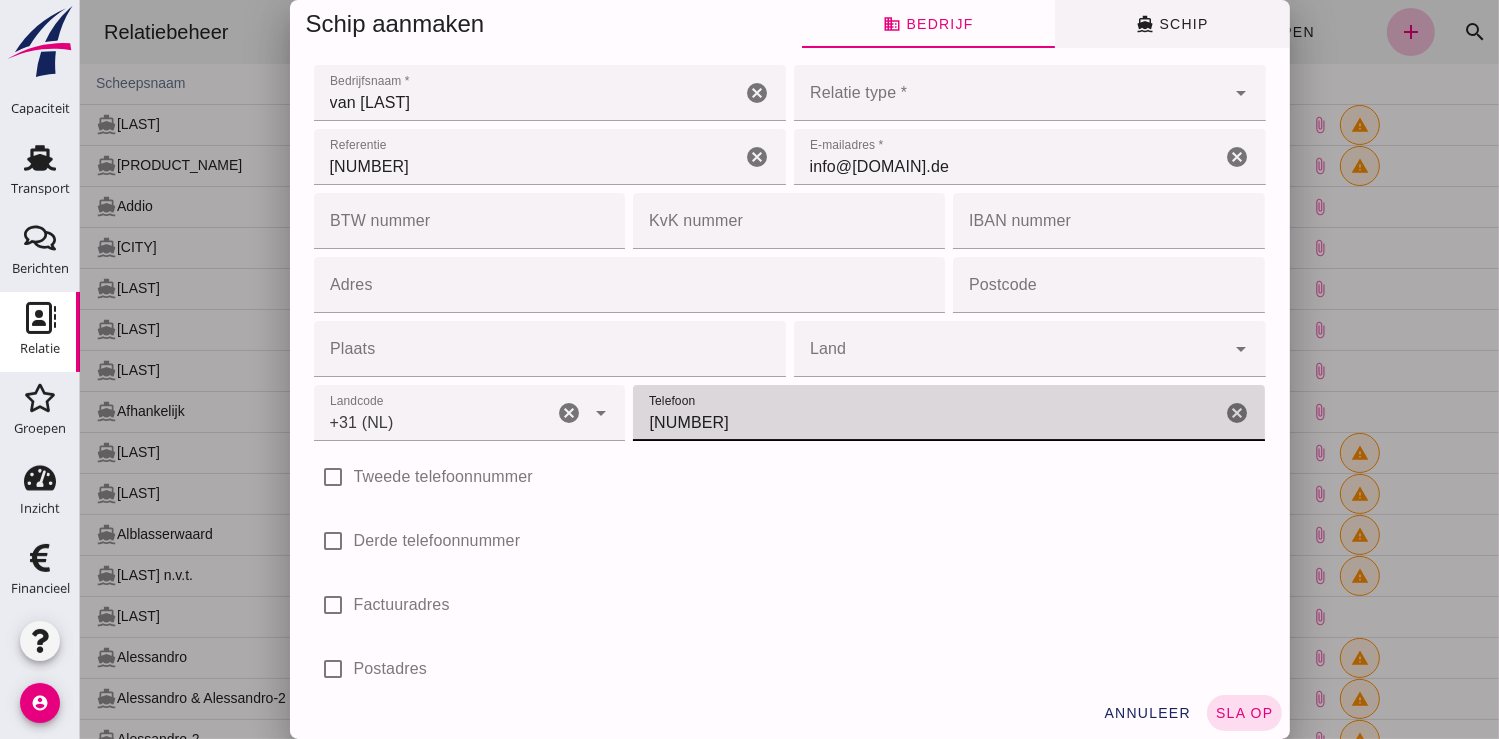 type on "611325843" 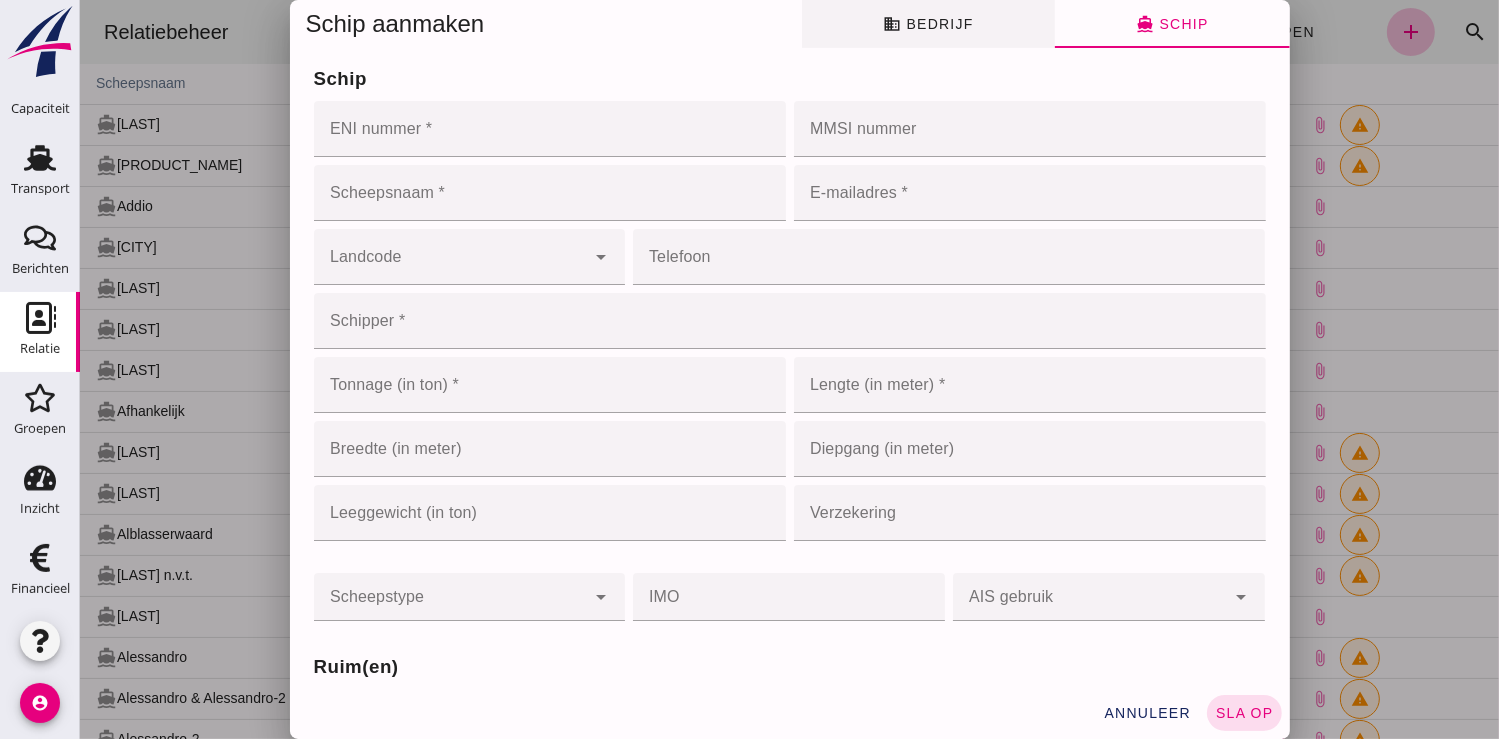 click on "business  Bedrijf" 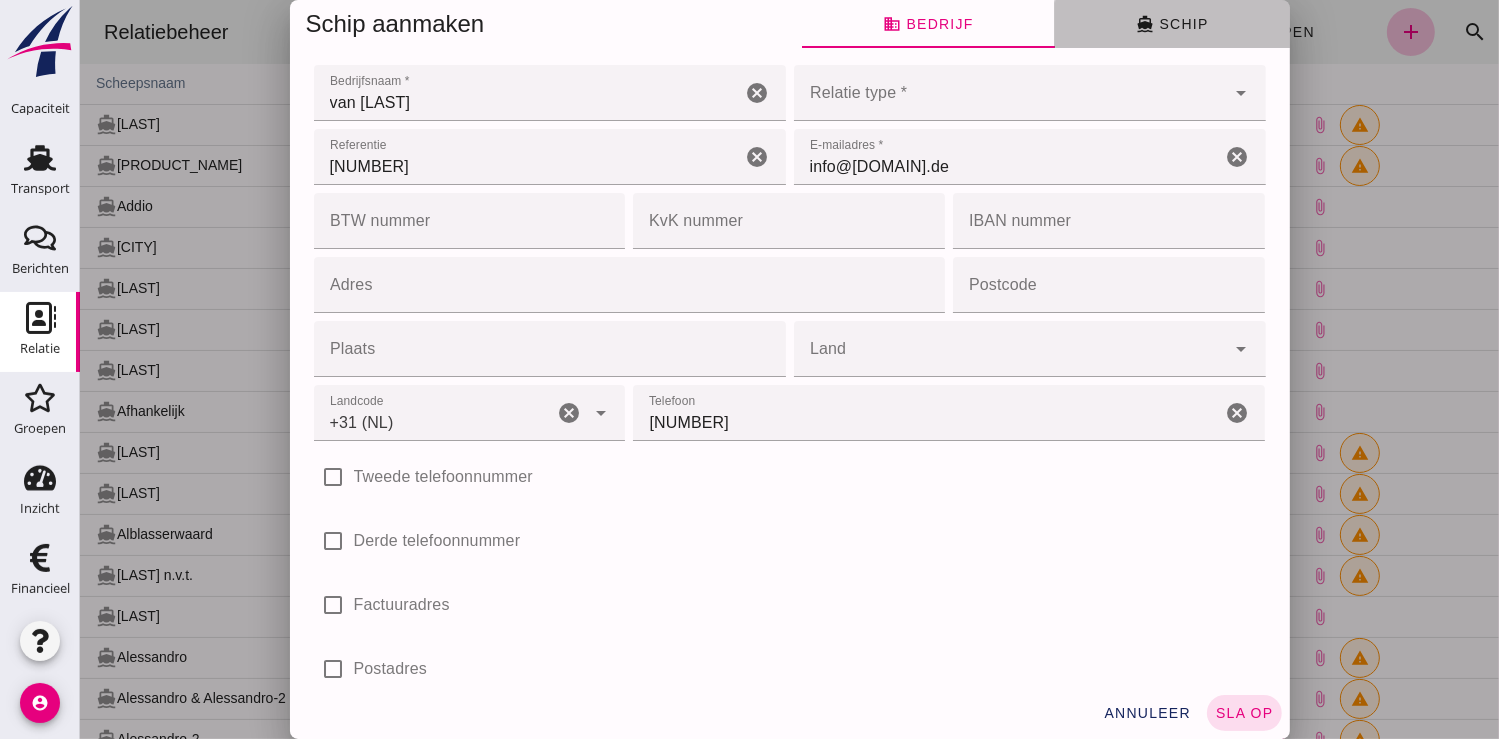 click on "directions_boat  Schip" 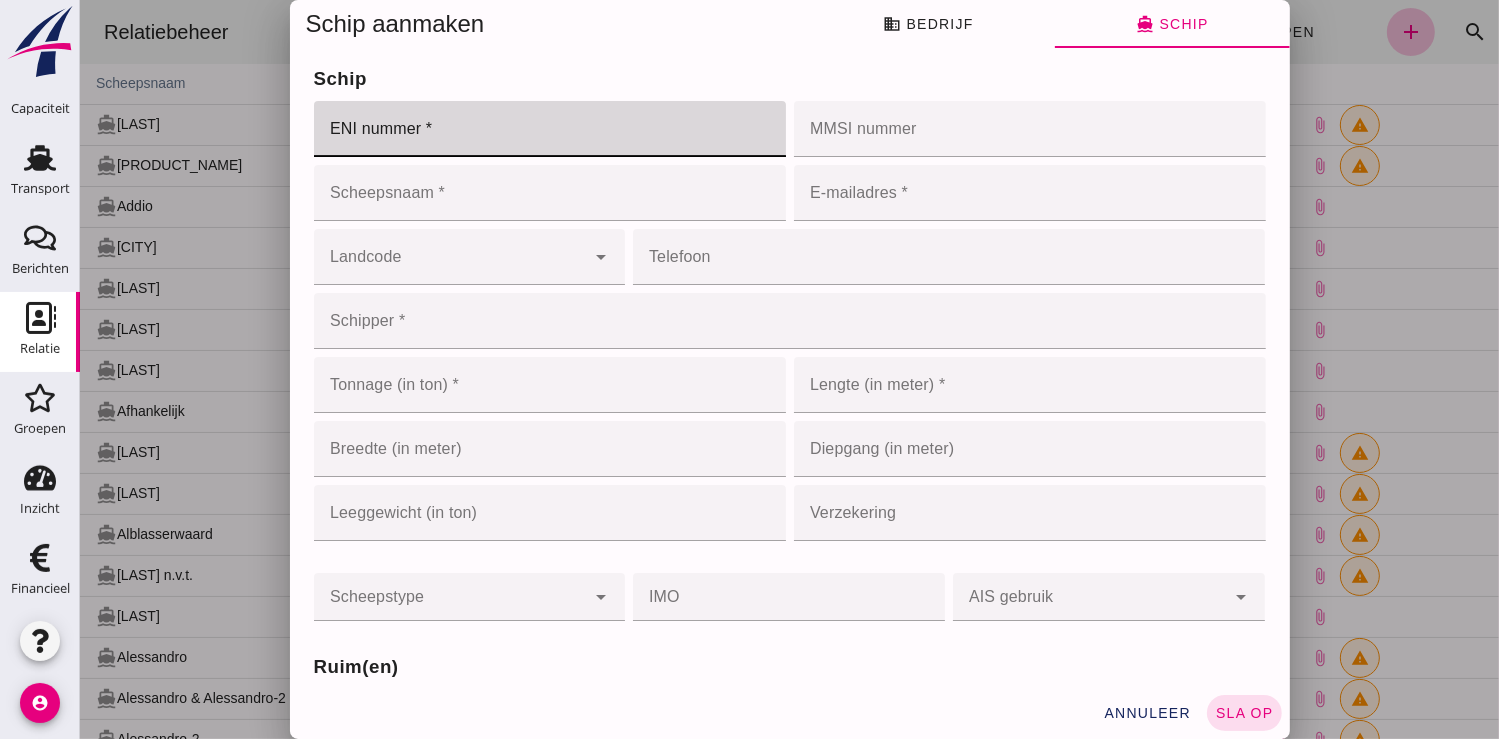 click on "ENI nummer *" 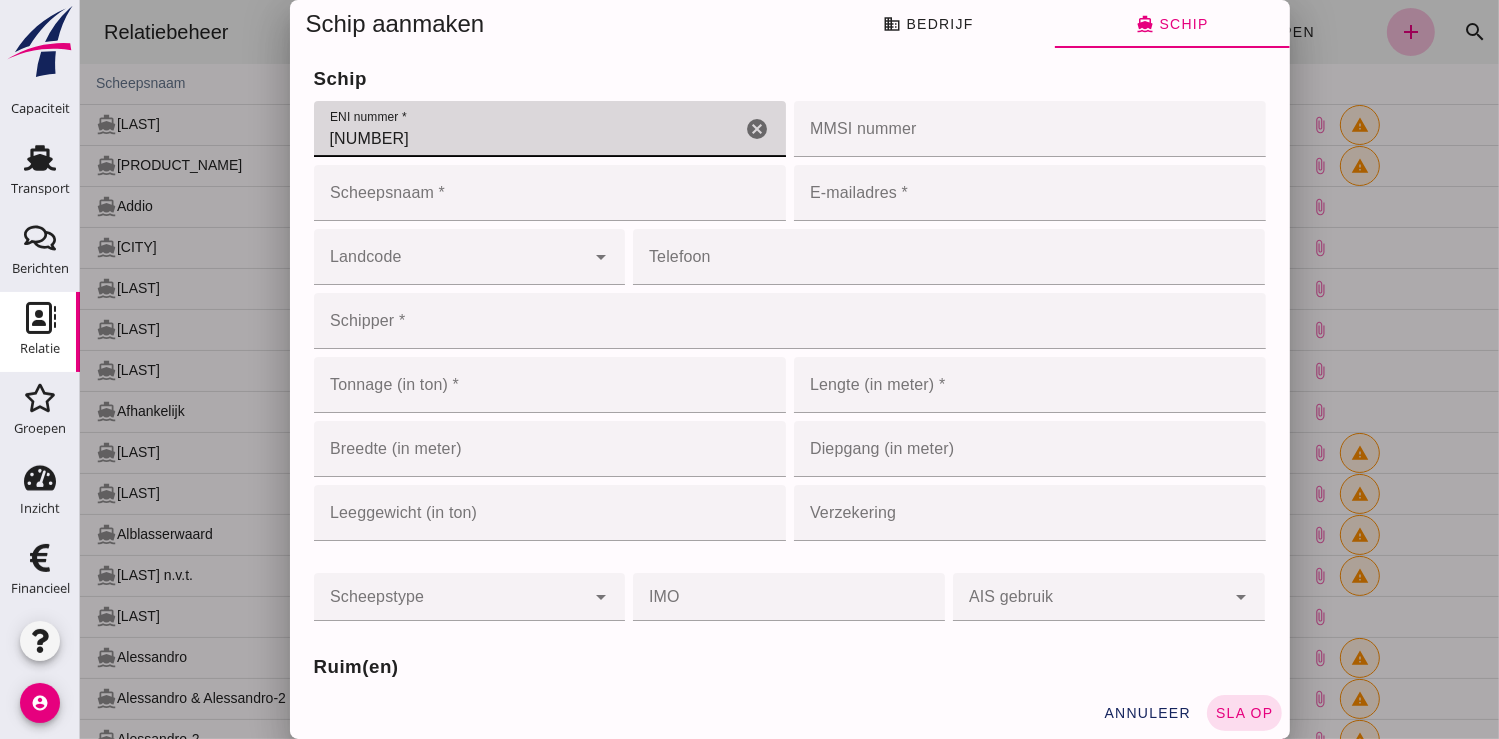 type on "02327384" 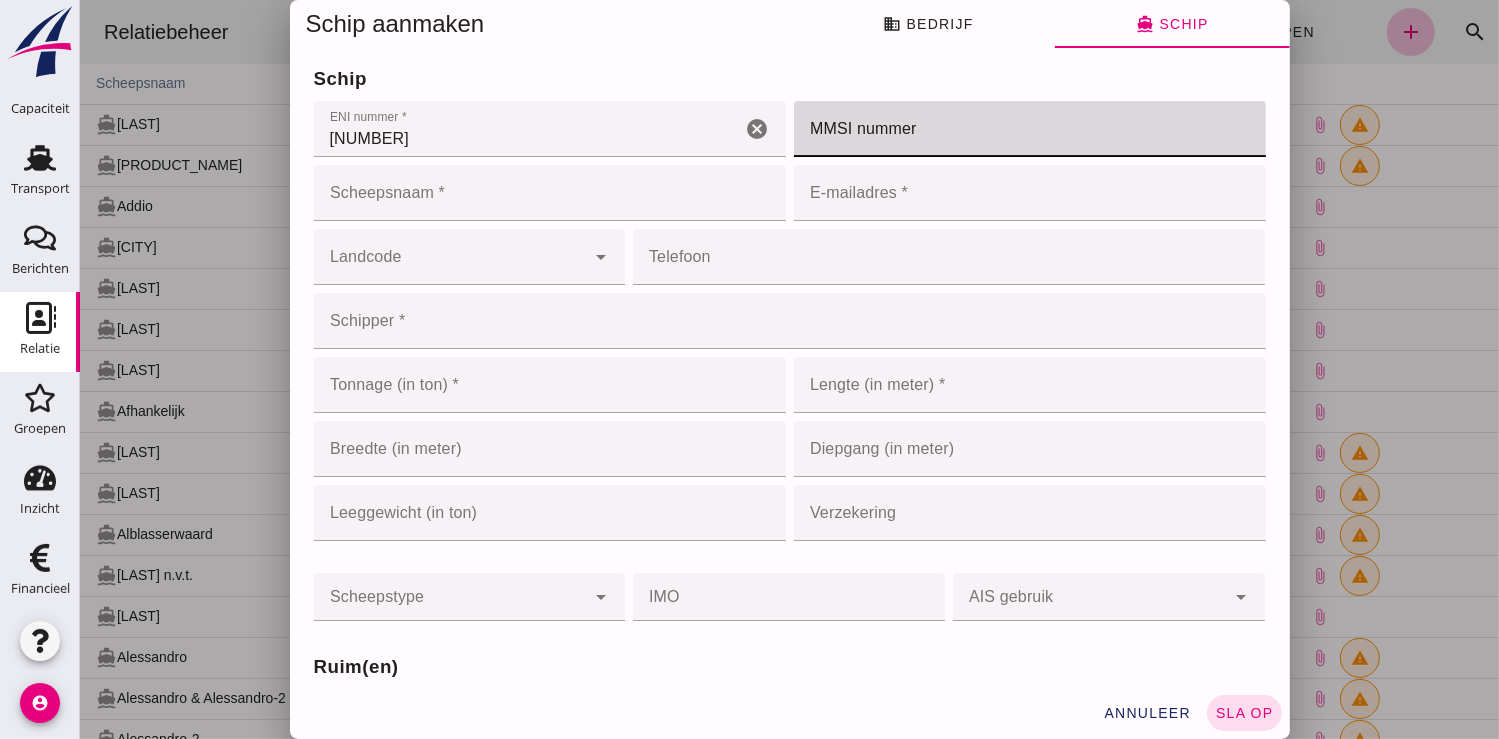click on "MMSI nummer" 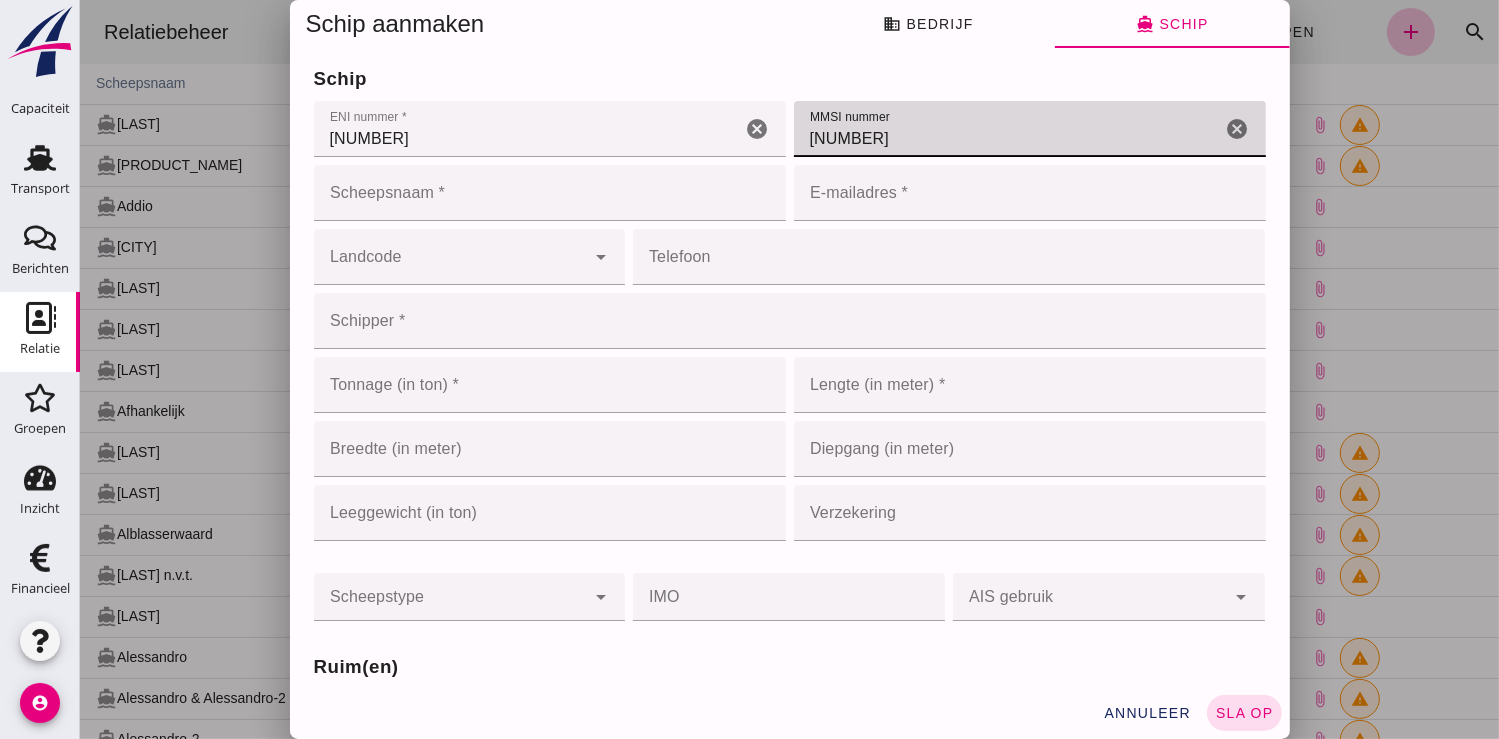 type on "205513290" 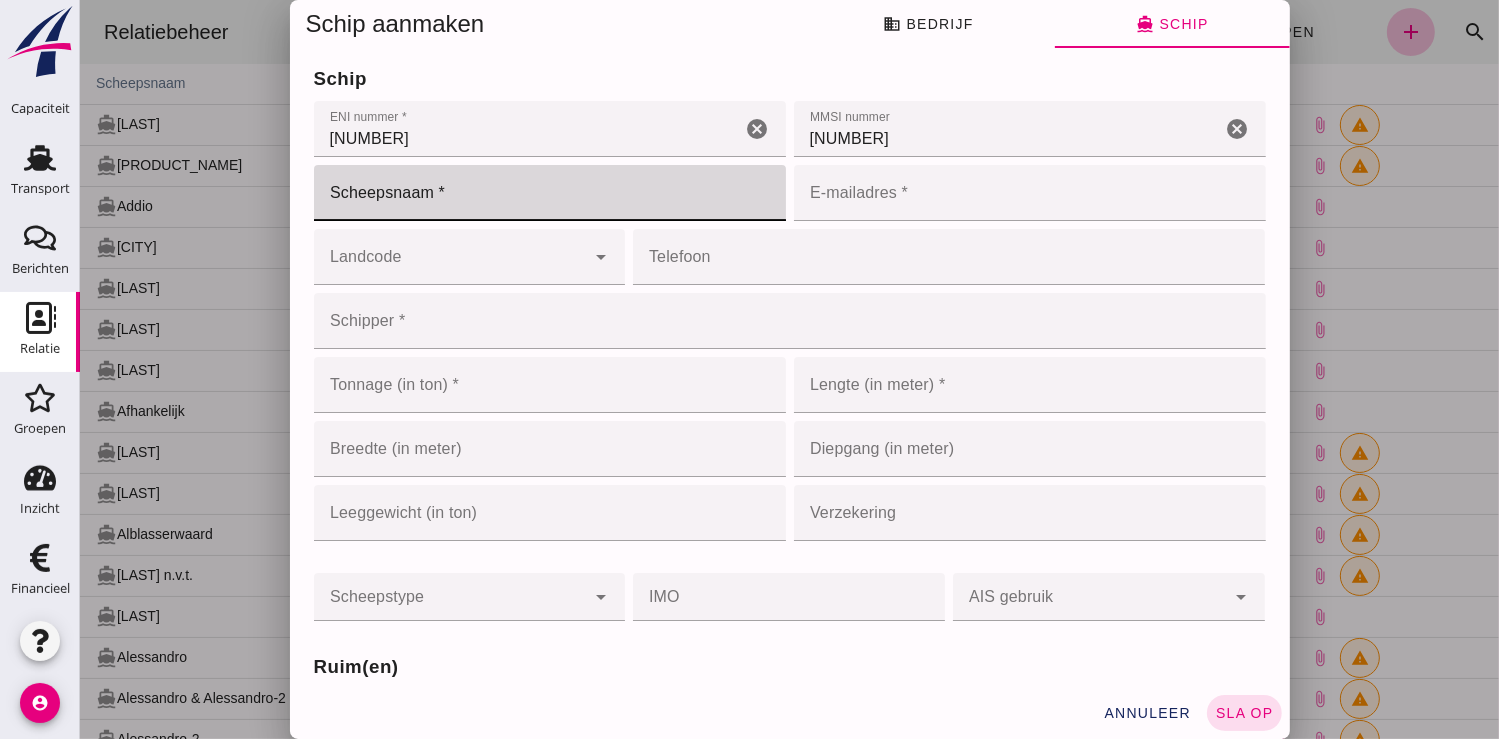 click on "Scheepsnaam *" 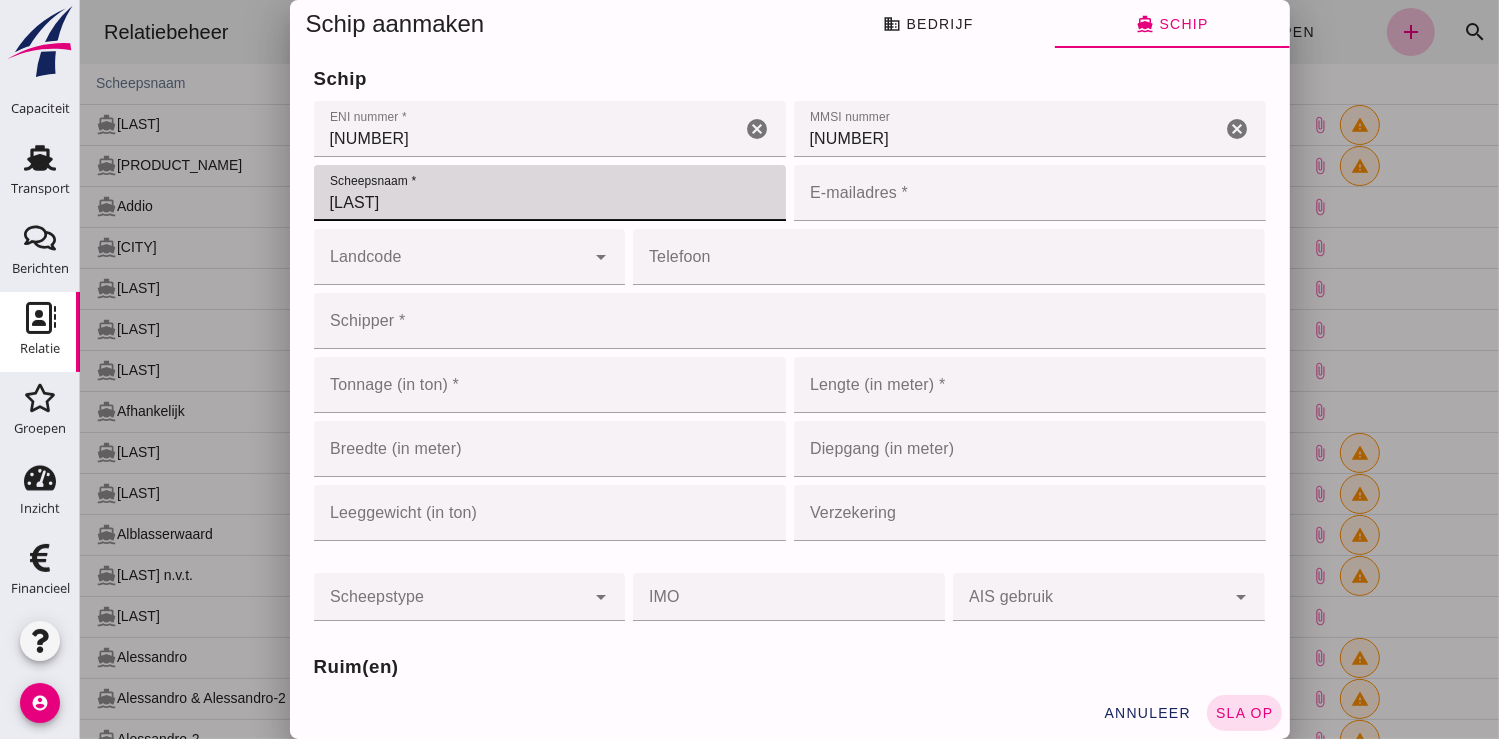 type on "Escalda" 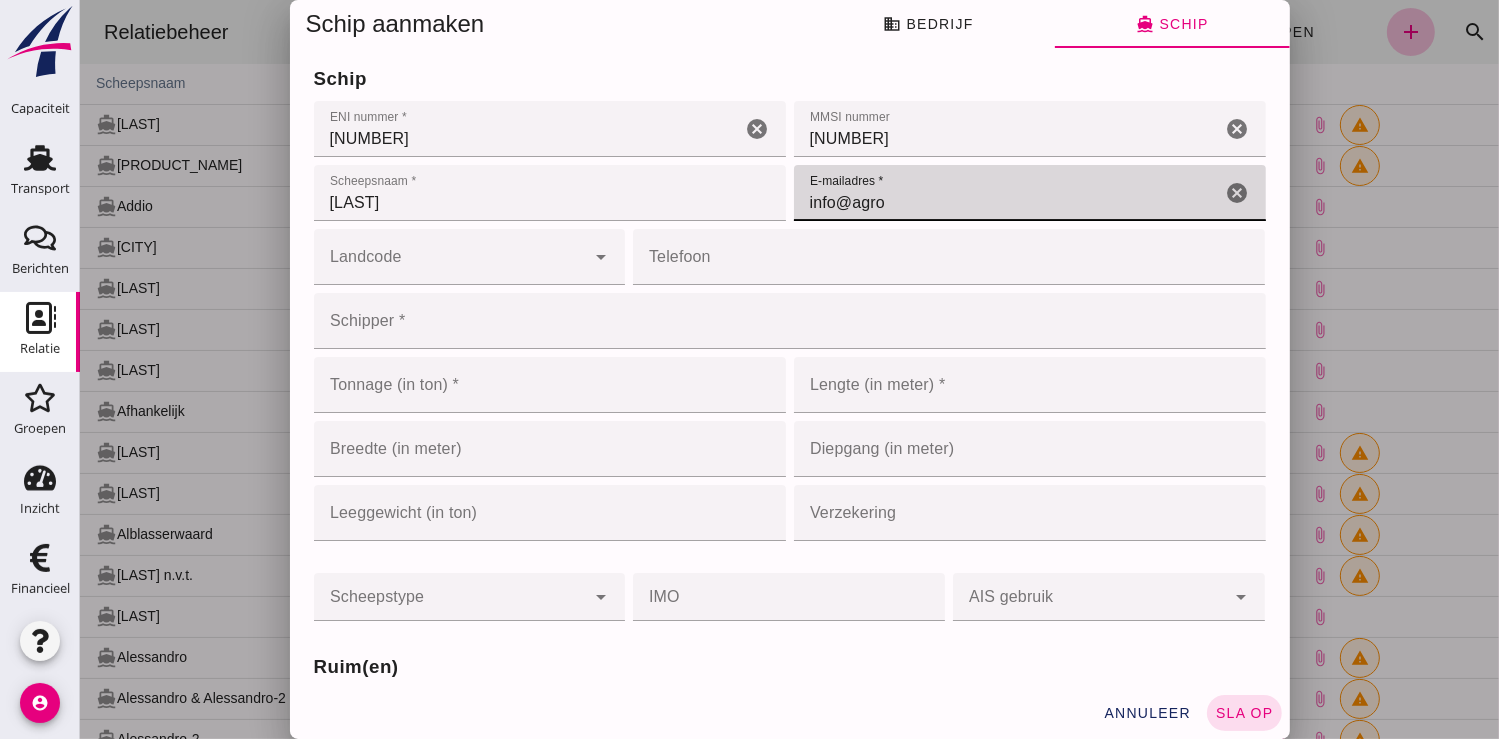 type on "info@agro-minne.de" 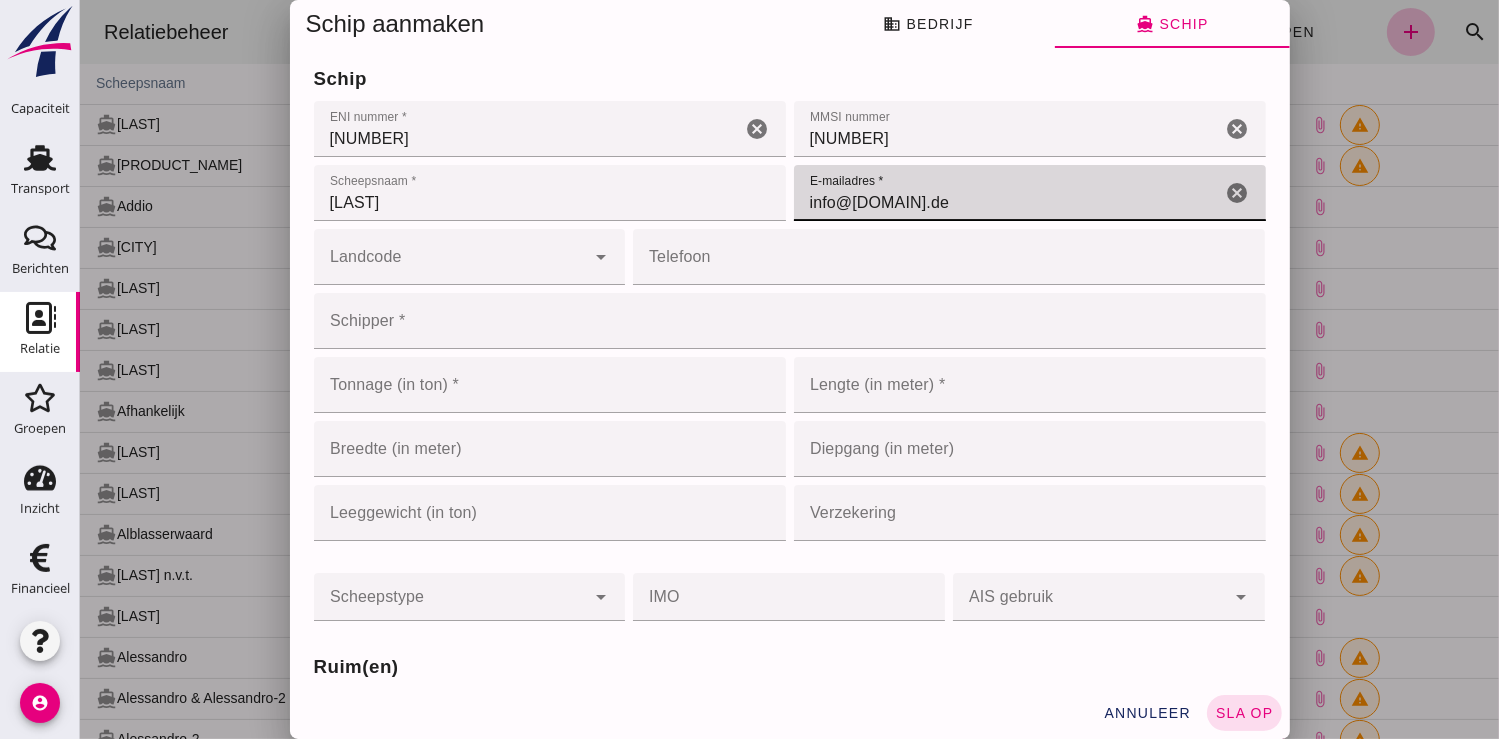 click on "Landcode" 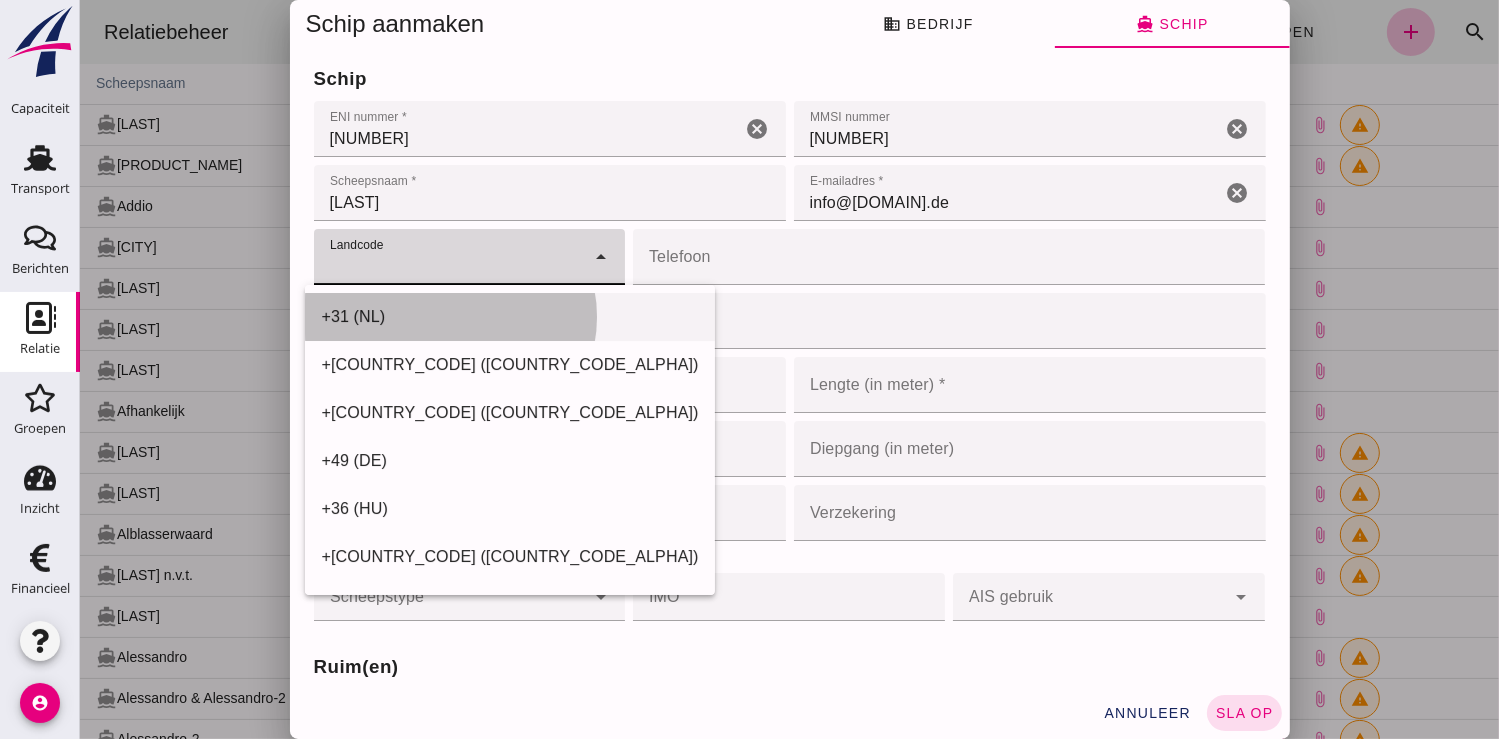 click on "+31 (NL)" at bounding box center [508, 317] 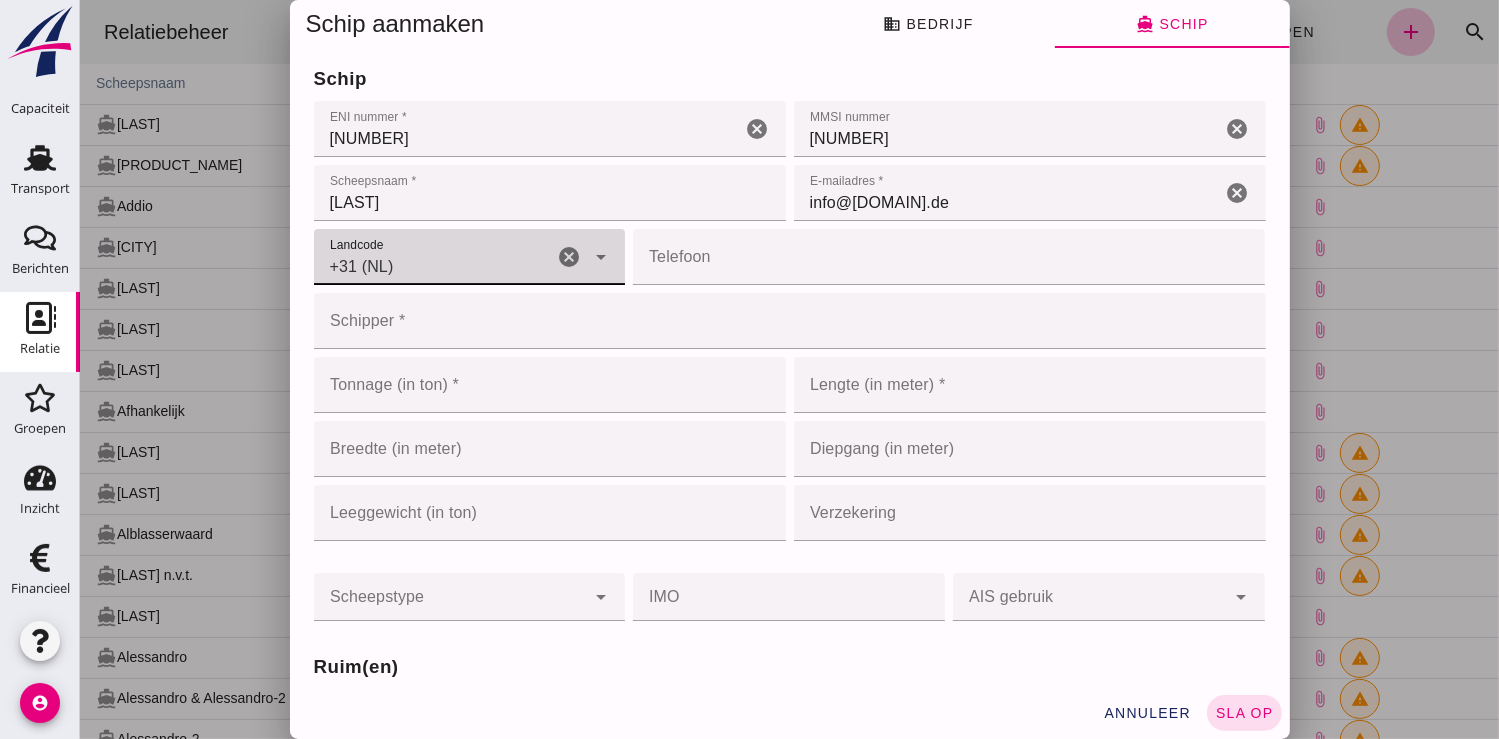 click on "Telefoon" 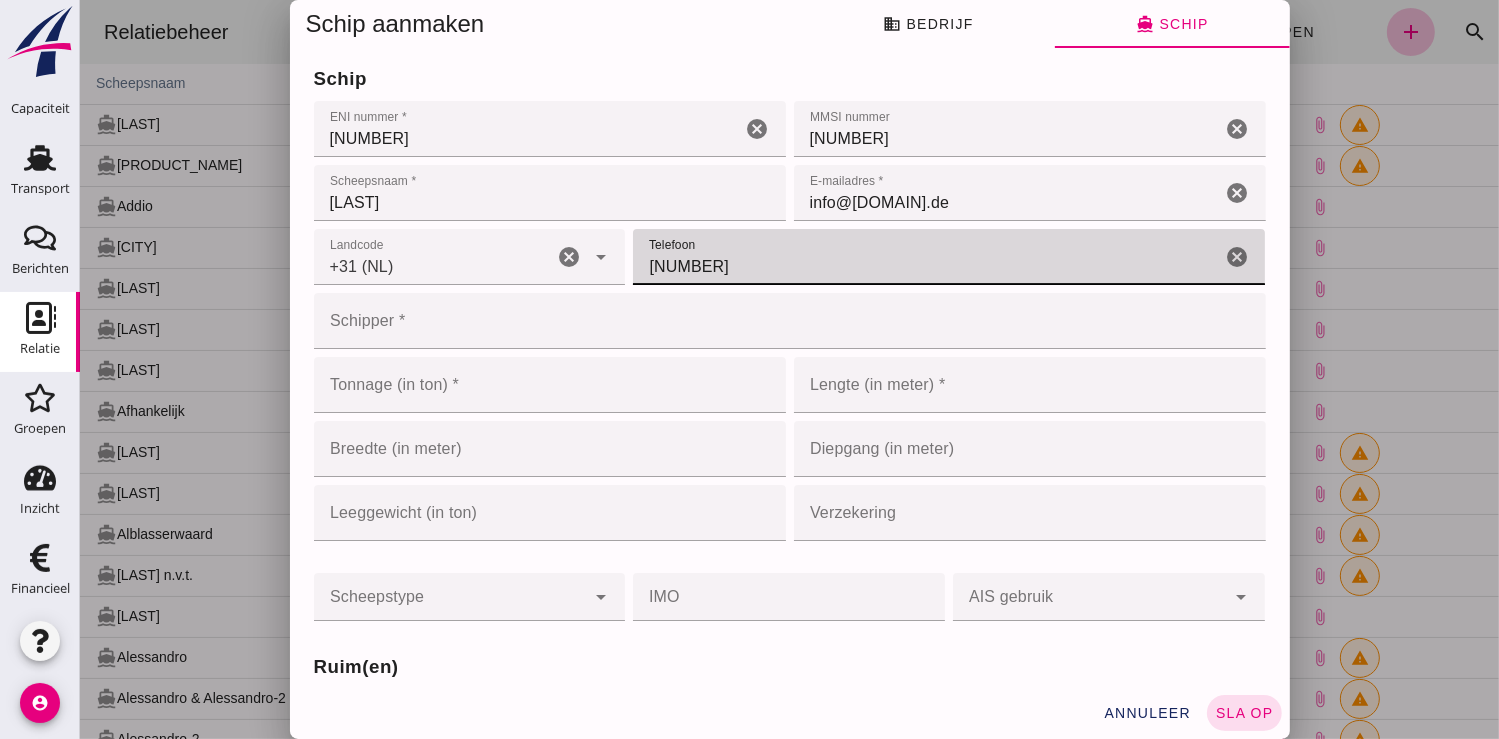 type on "611325843" 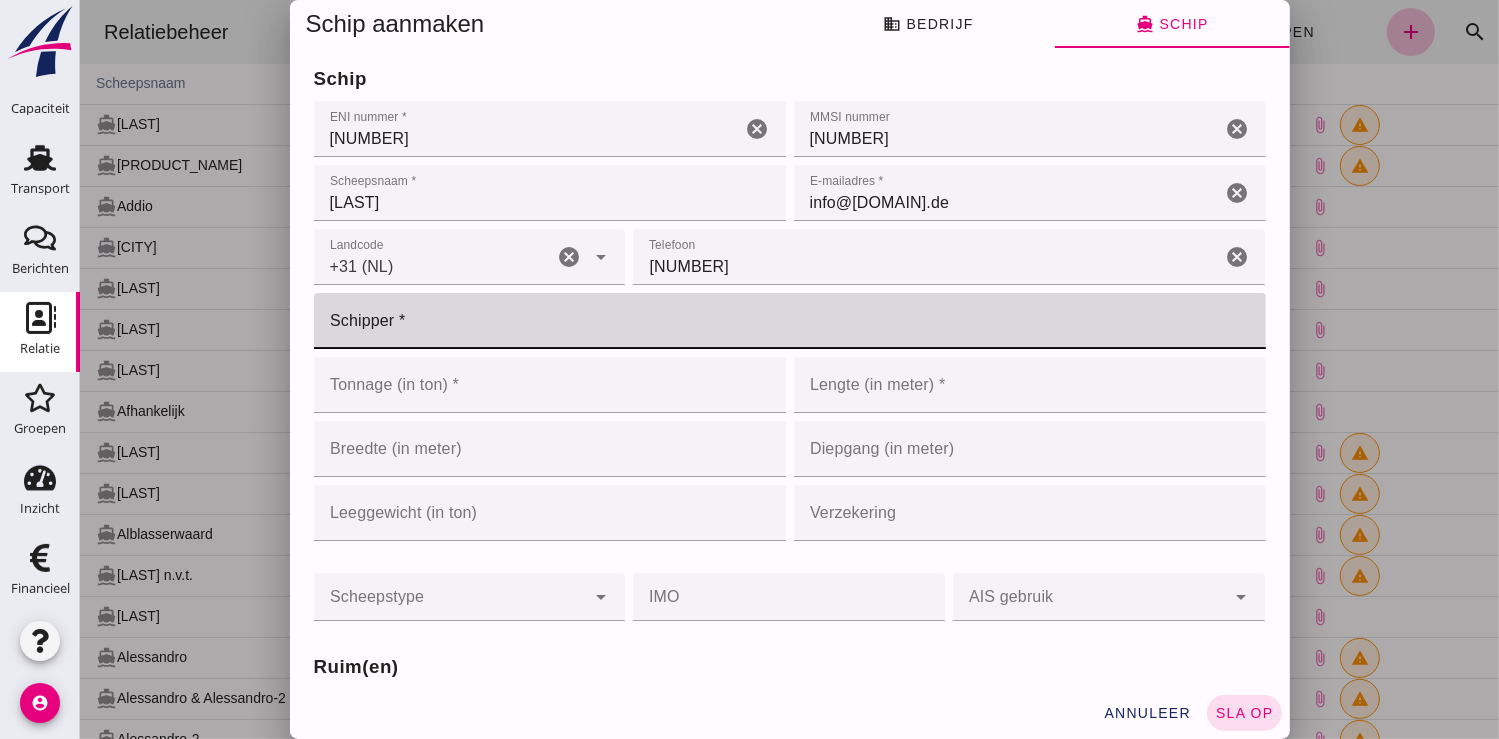 click on "Schipper *" 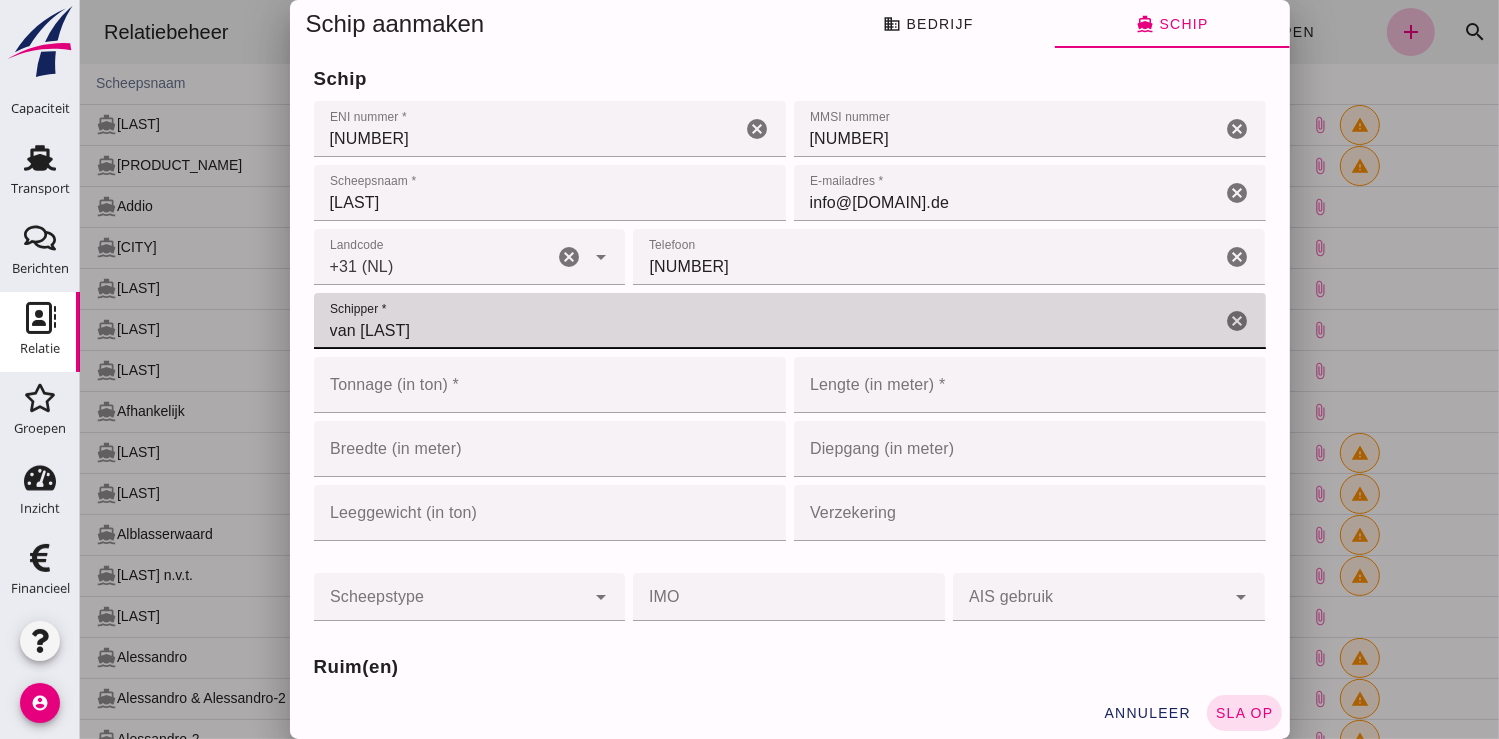 type on "van Nimmen" 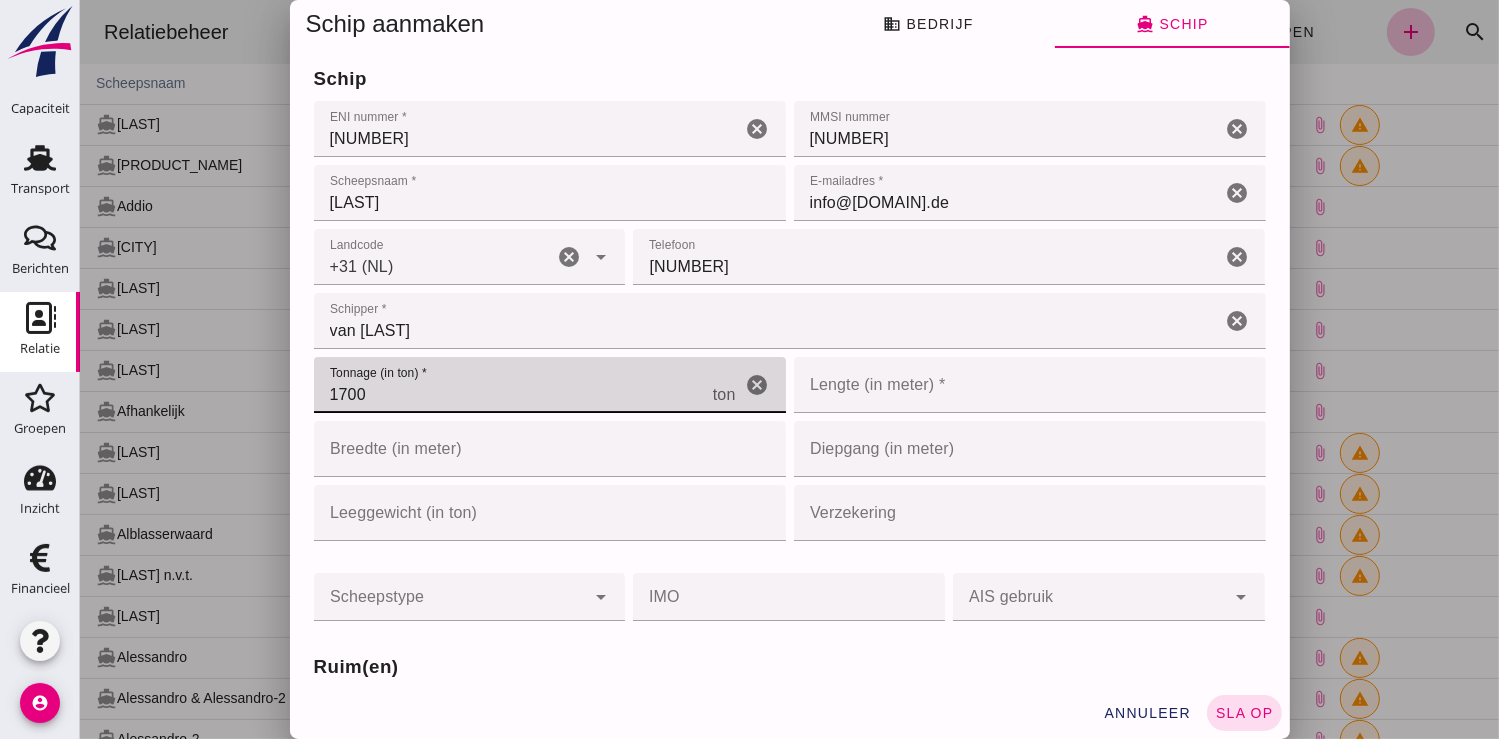 type on "1700" 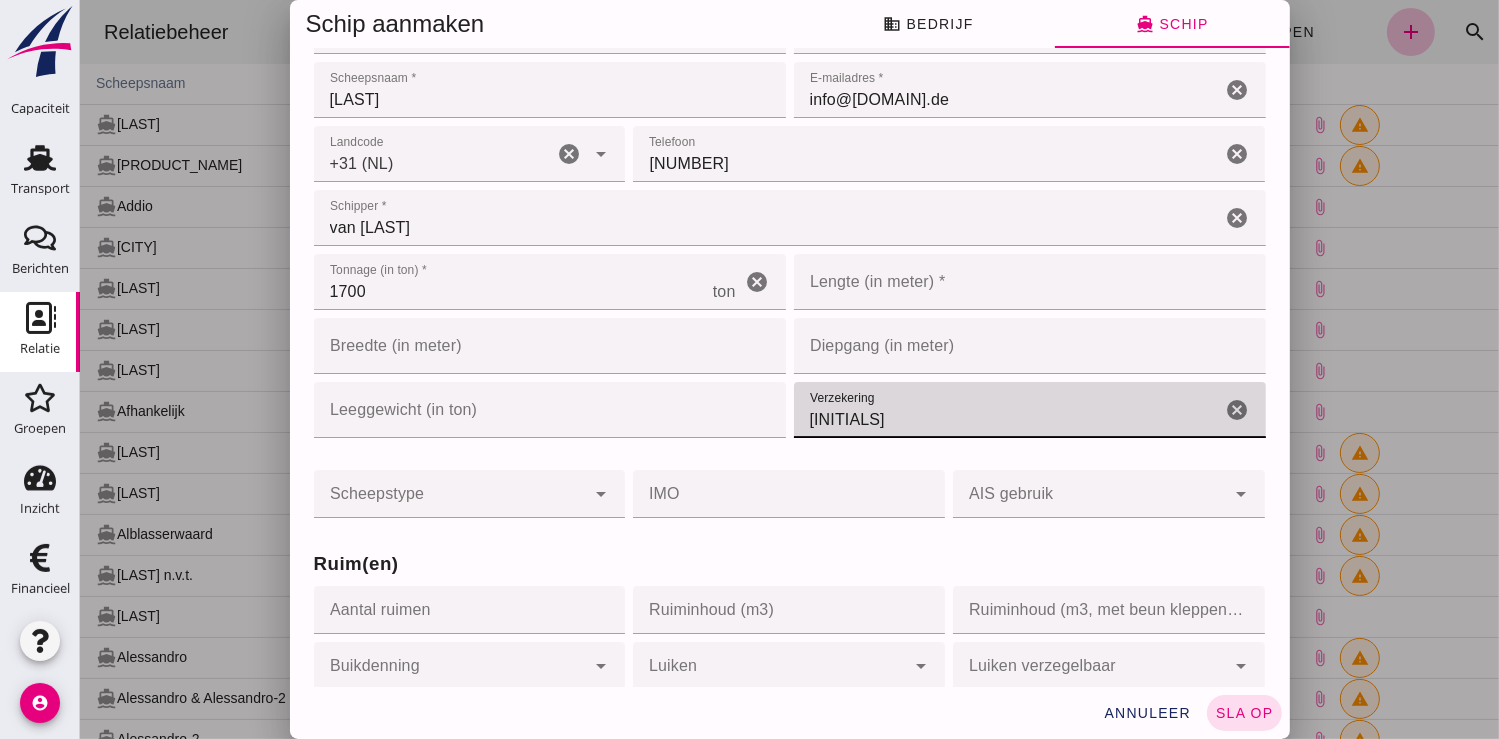 scroll, scrollTop: 222, scrollLeft: 0, axis: vertical 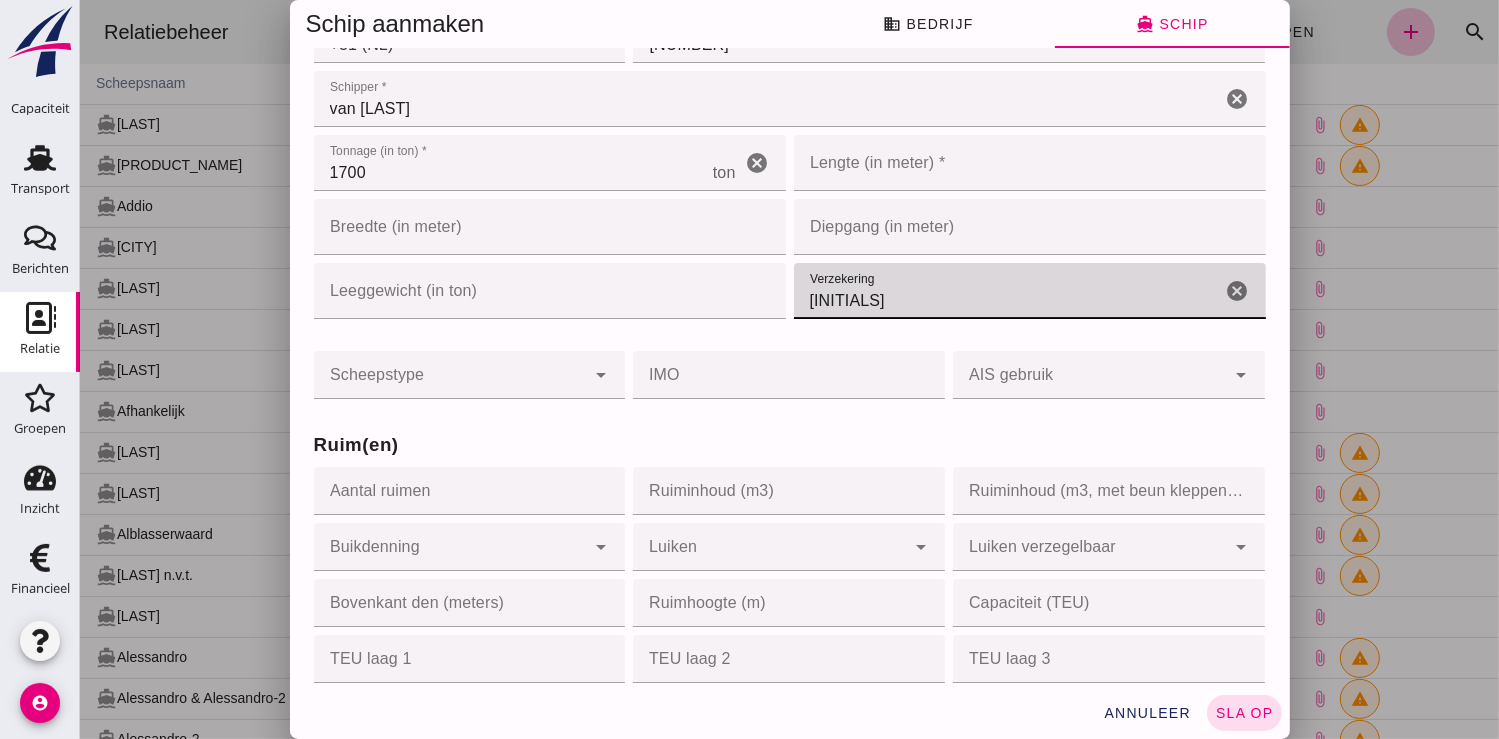 type on "AVA" 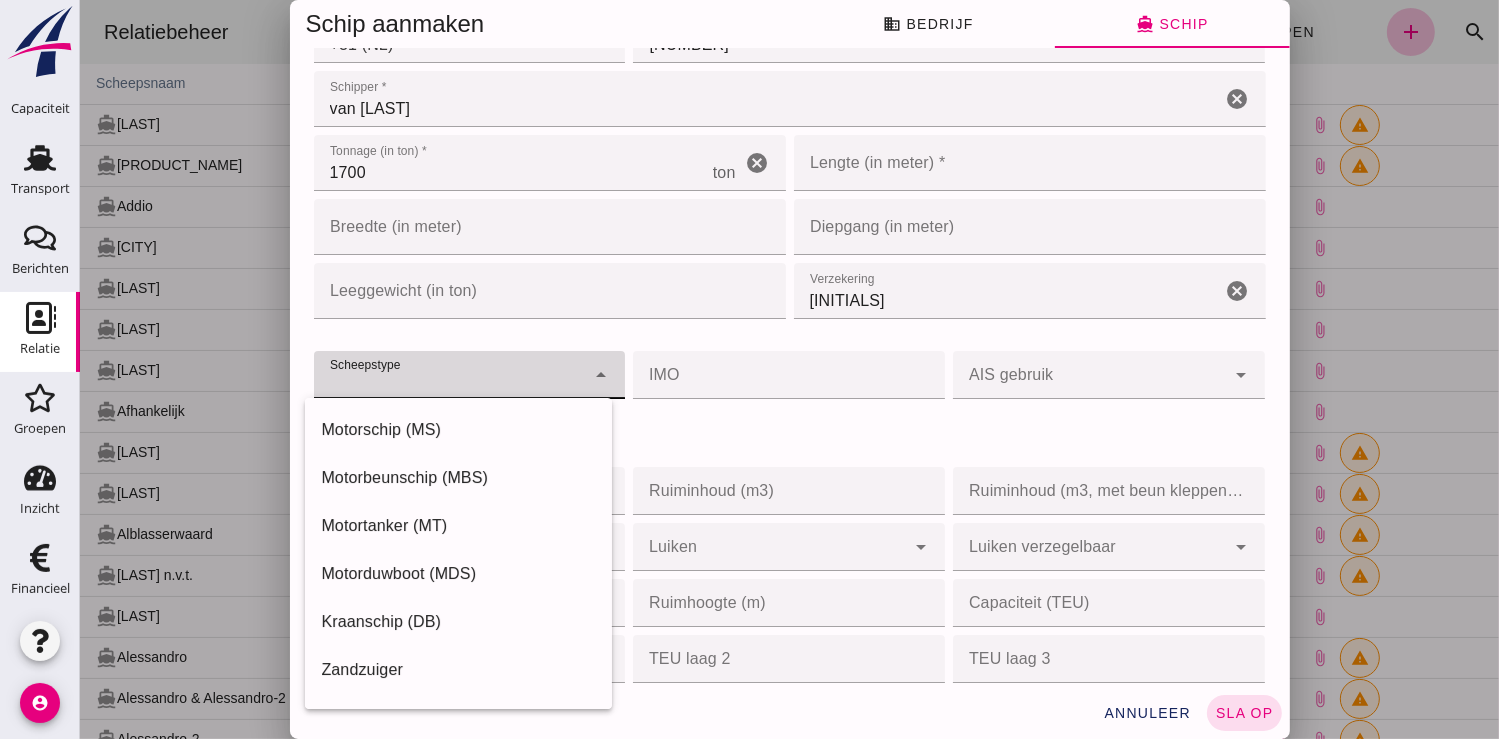 drag, startPoint x: 403, startPoint y: 428, endPoint x: 524, endPoint y: 385, distance: 128.41339 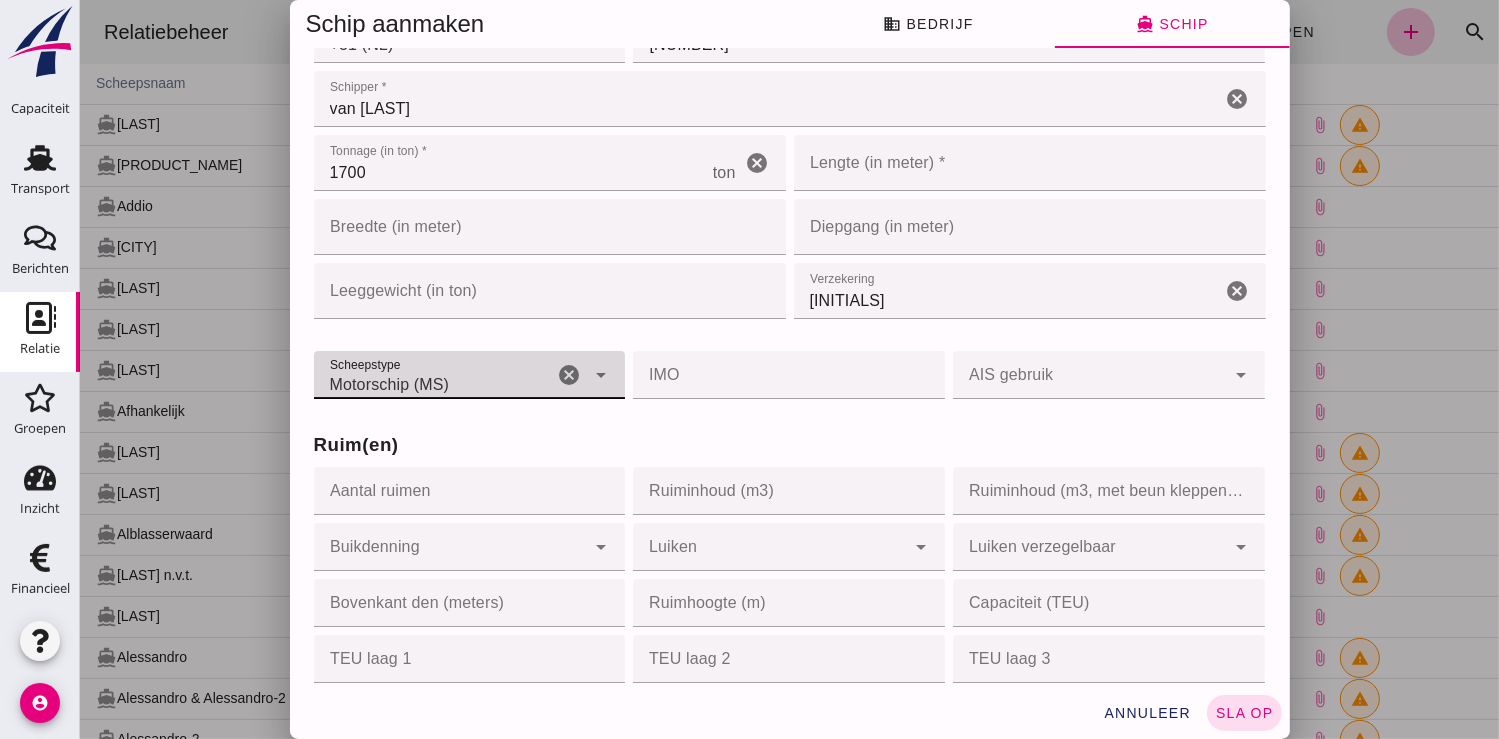 click on "Aantal ruimen" 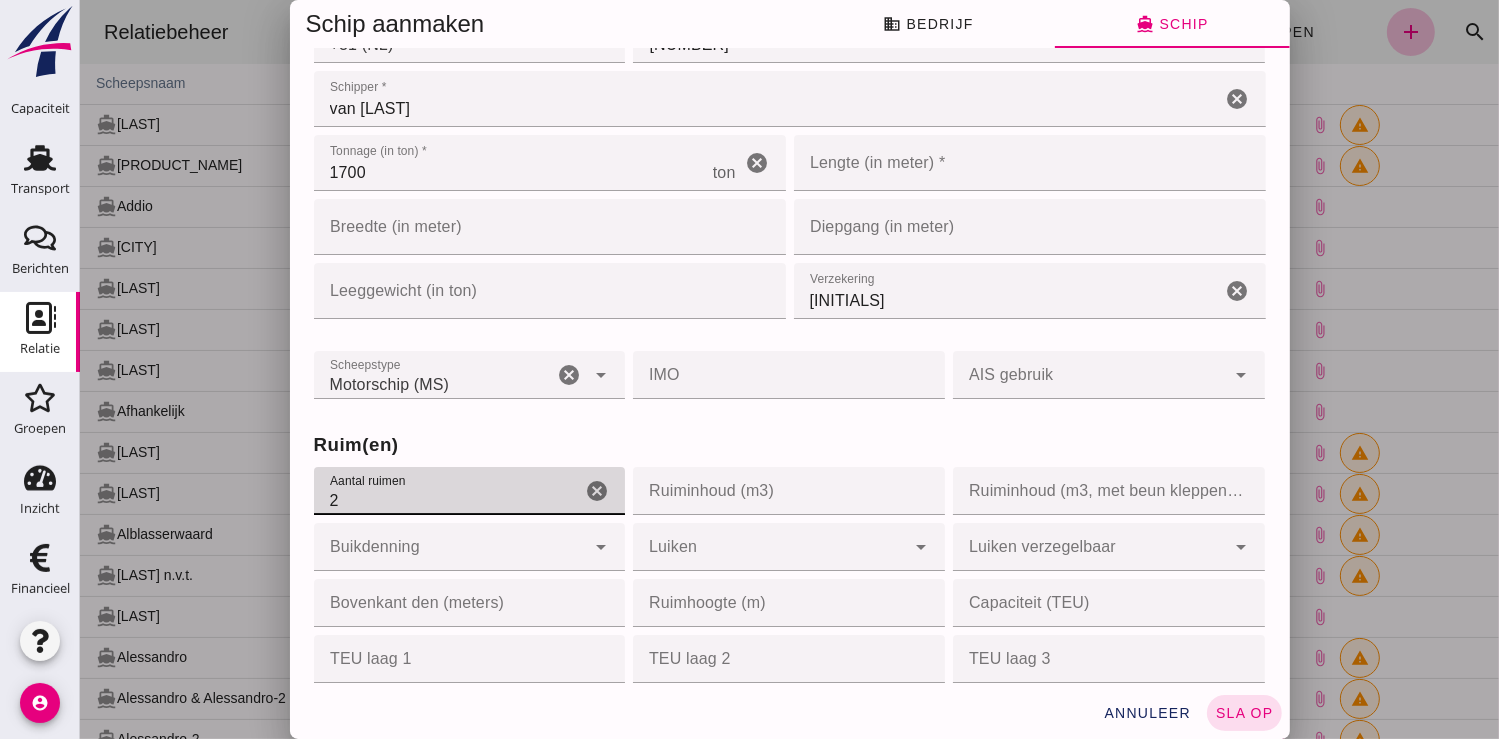 type on "2" 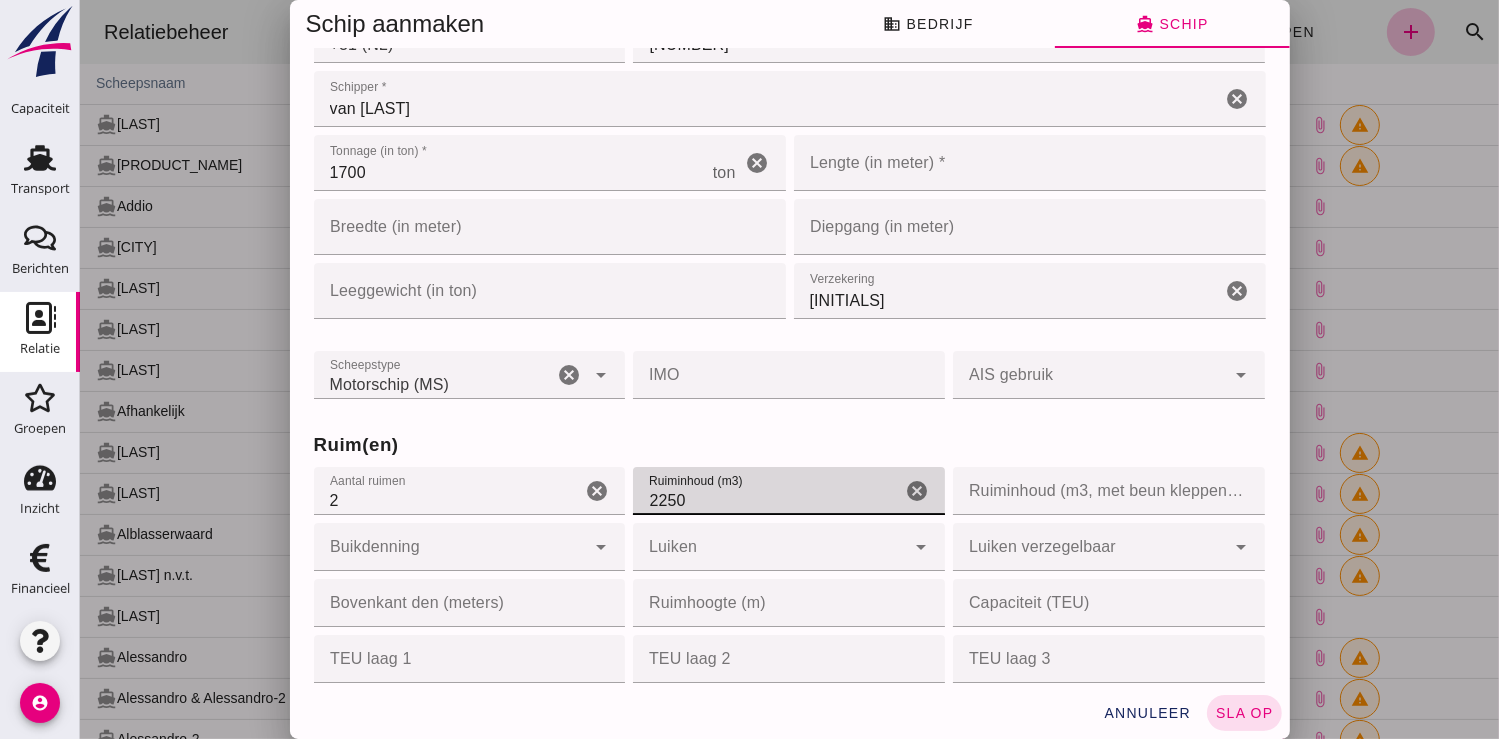 type on "2250" 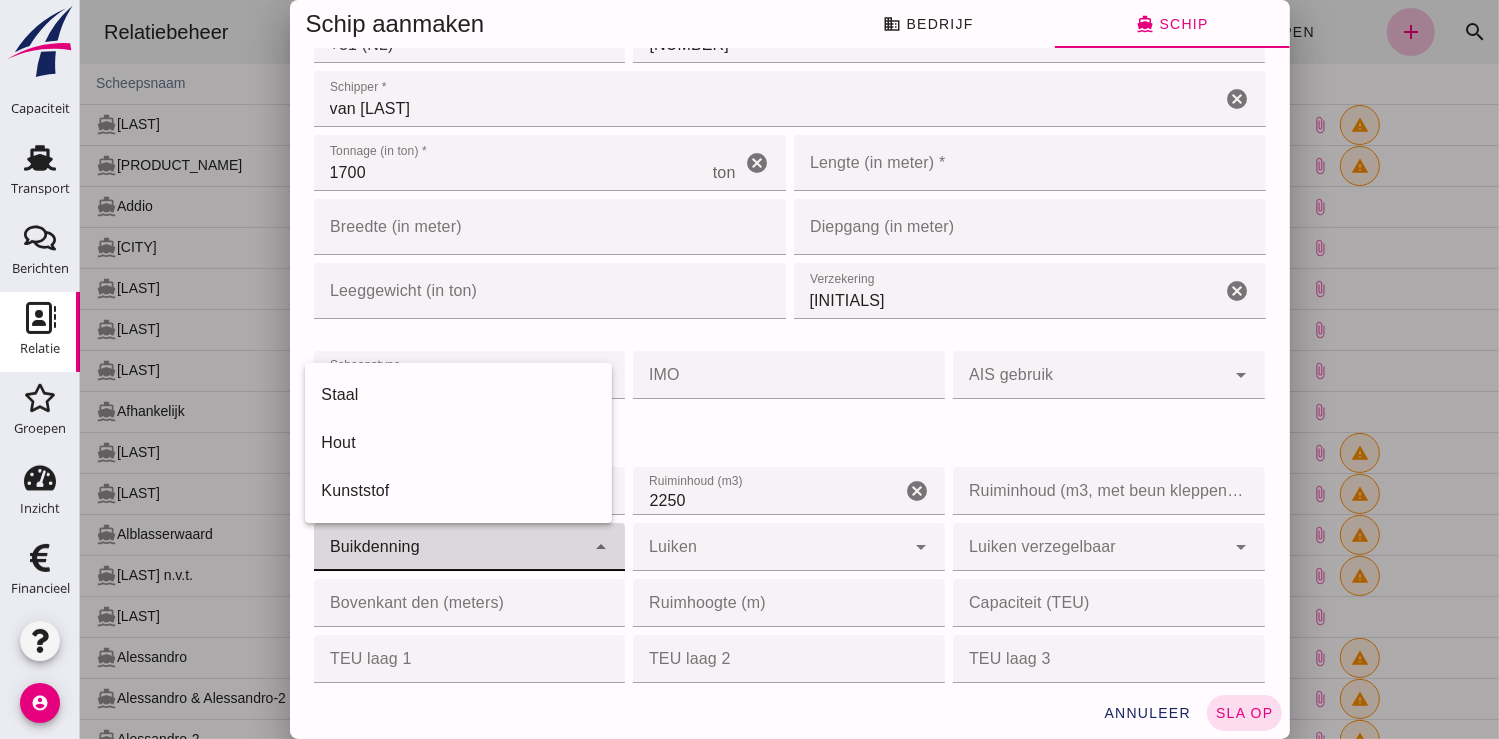 click 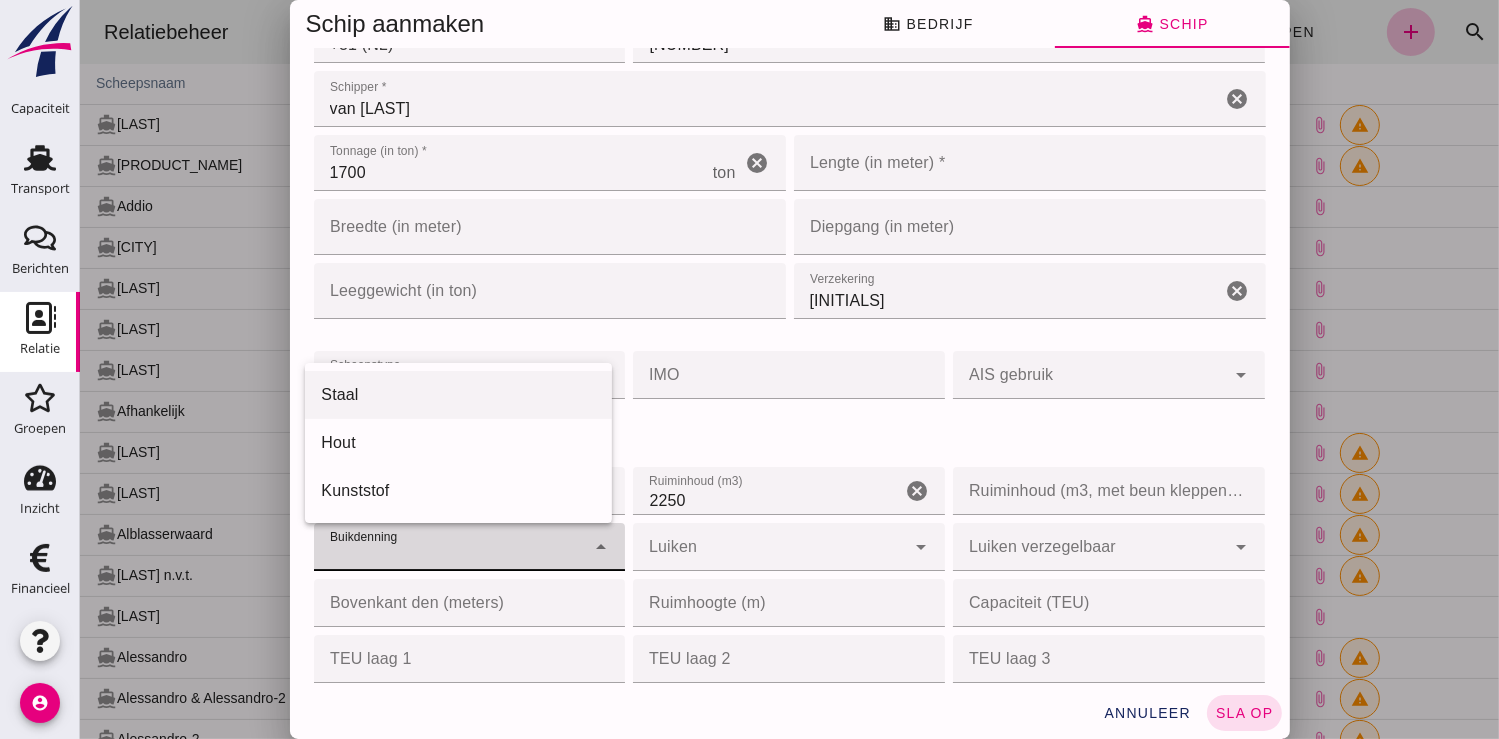 click on "Staal" at bounding box center [457, 395] 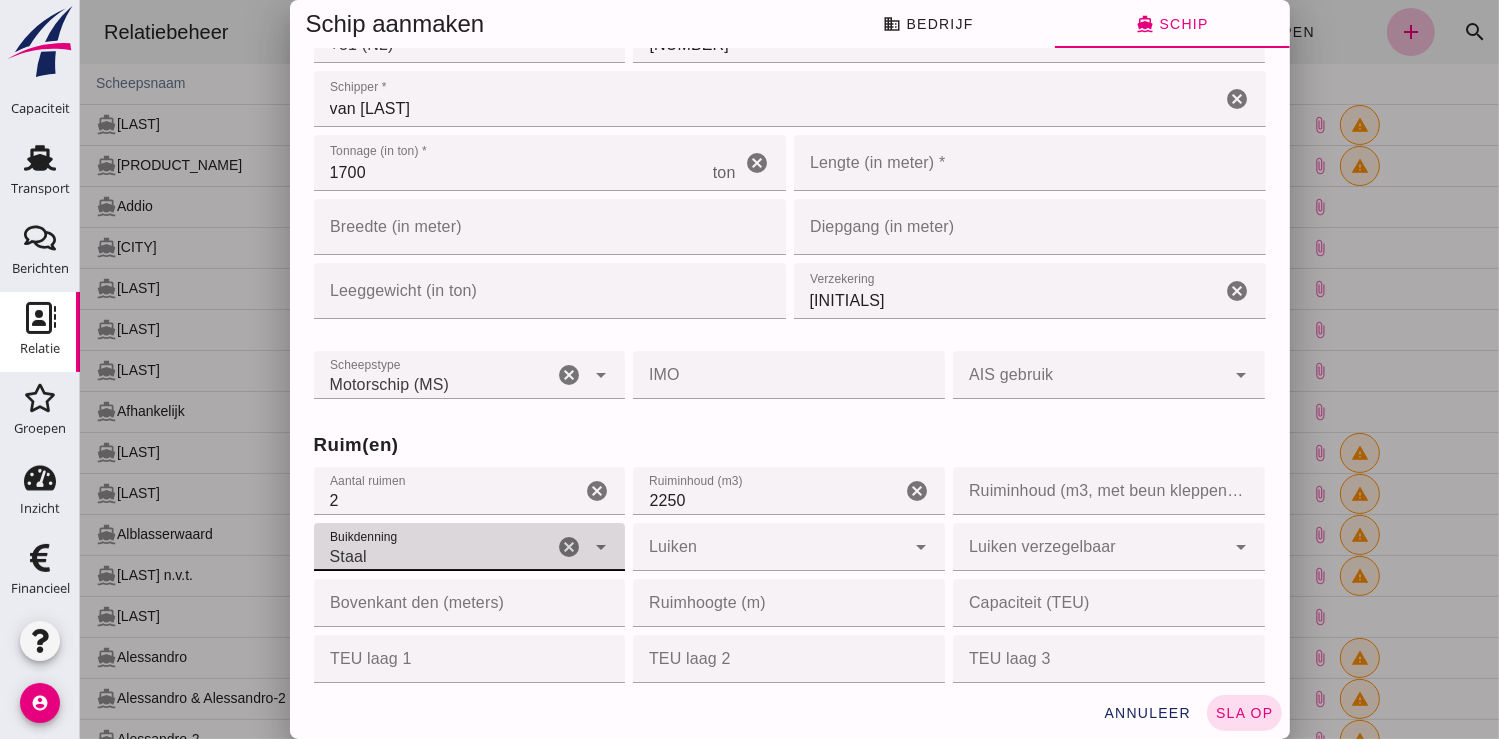 click 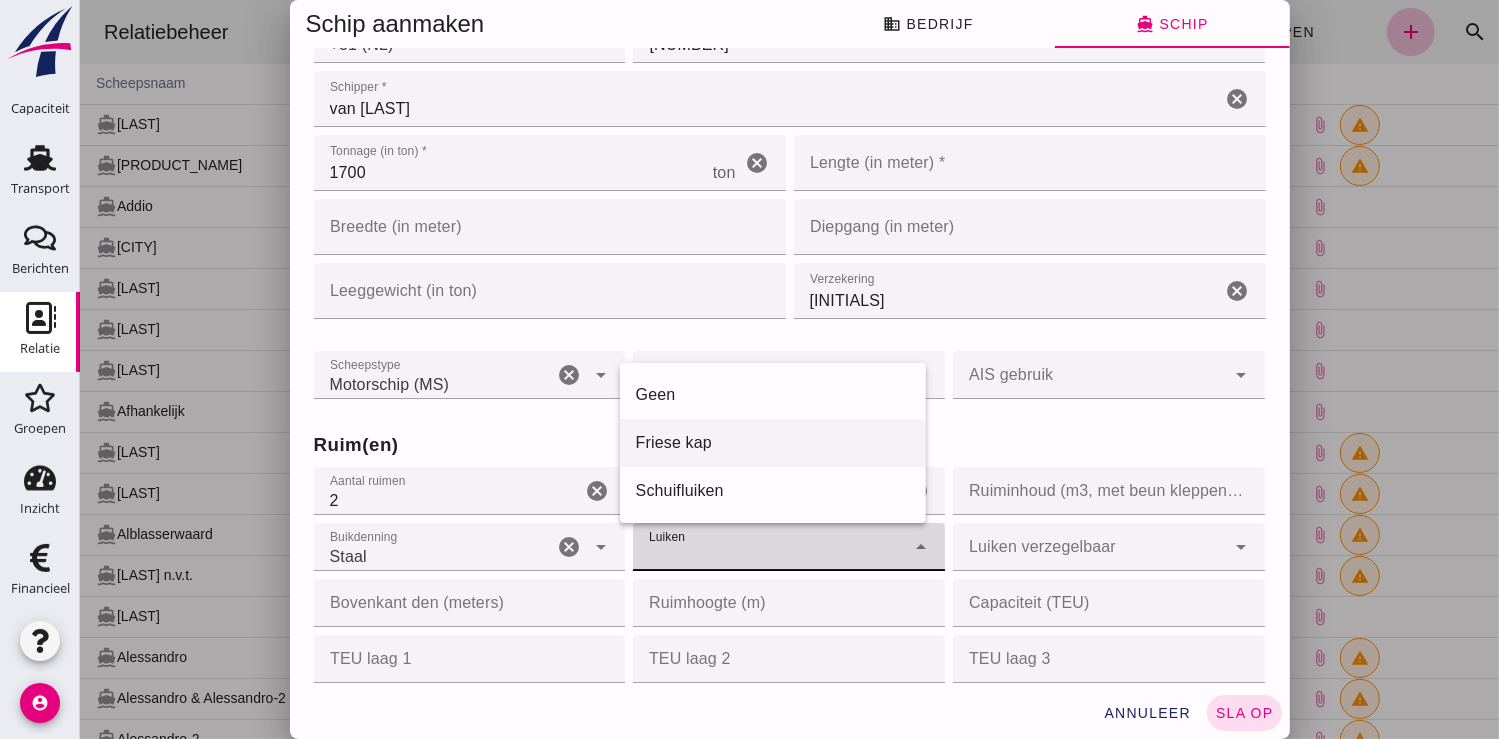 click on "Friese kap" at bounding box center (772, 443) 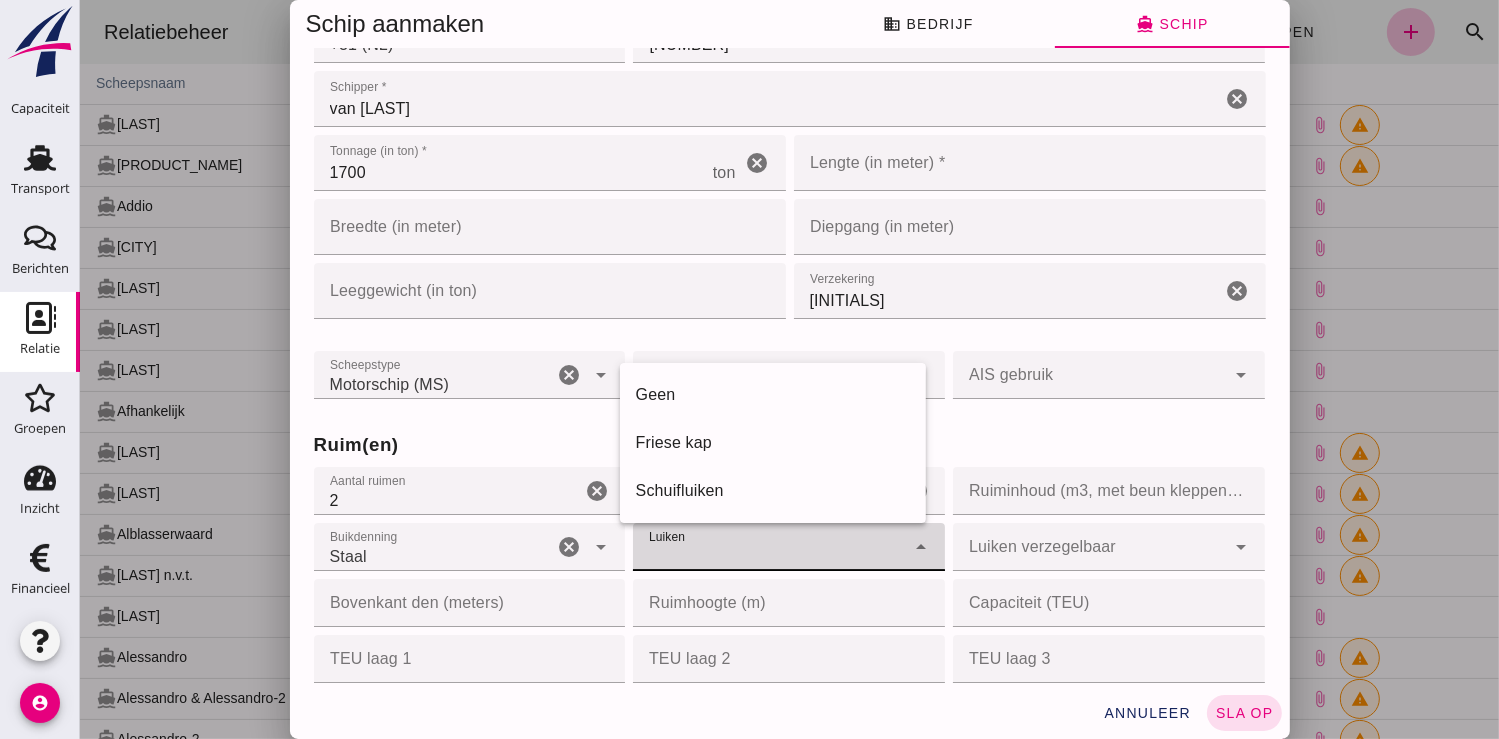 type on "frisian_hood" 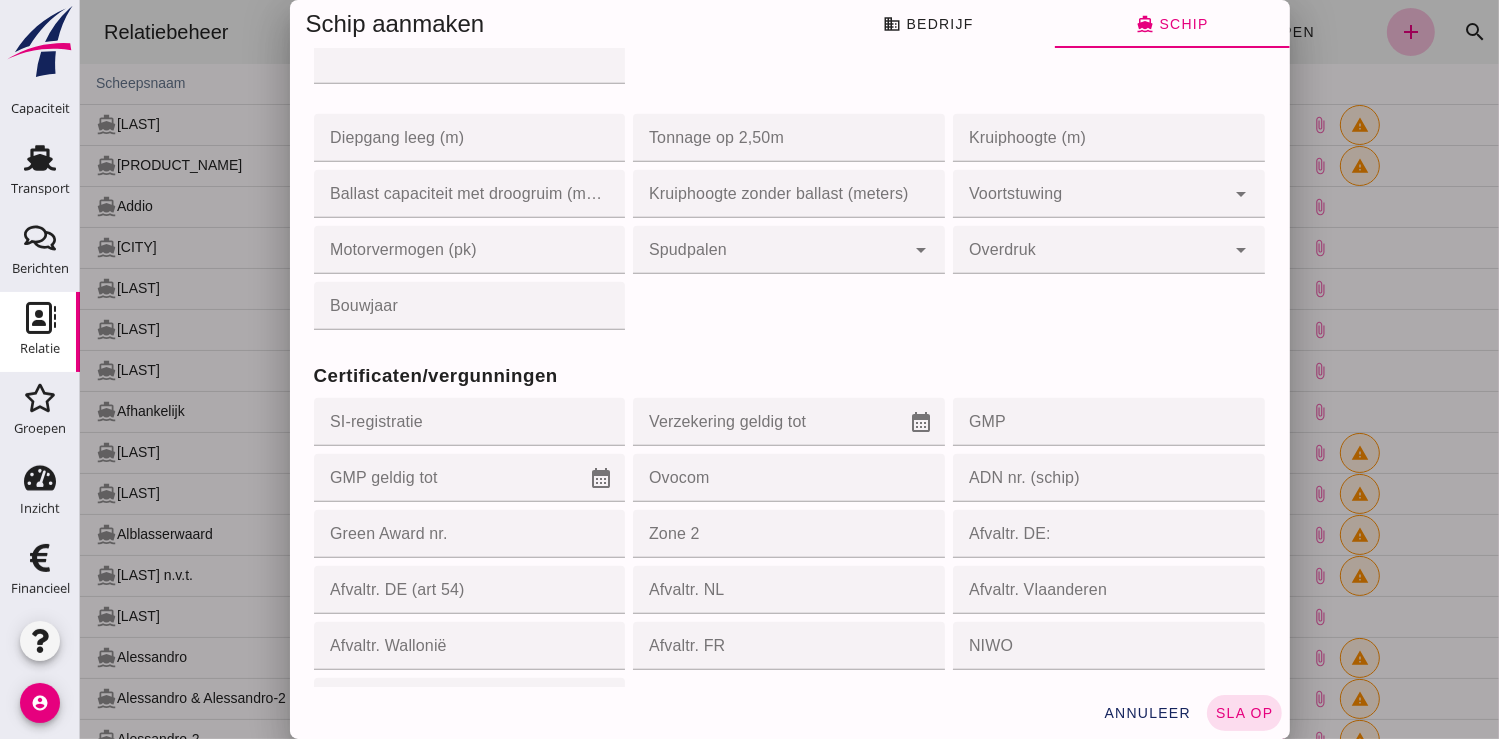 scroll, scrollTop: 1666, scrollLeft: 0, axis: vertical 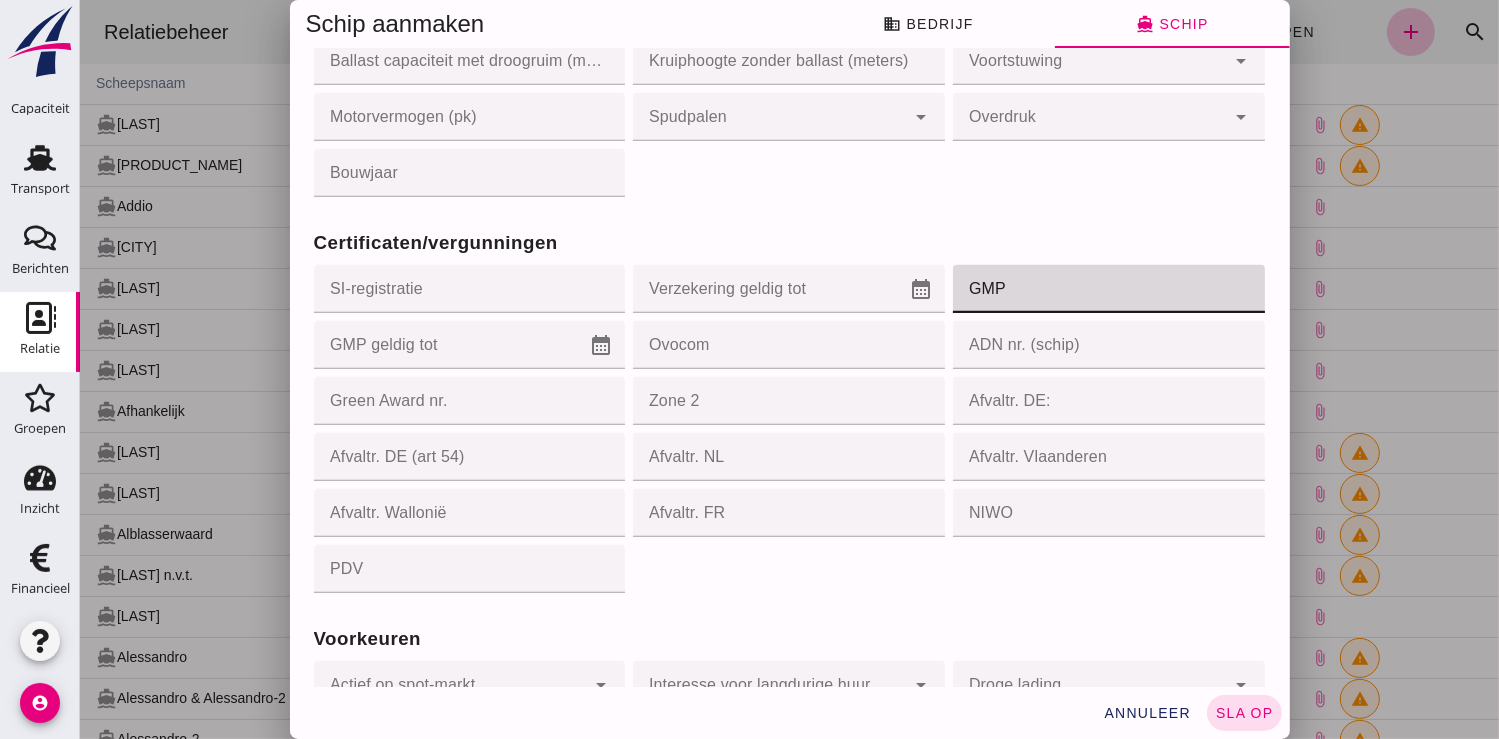 click on "GMP" 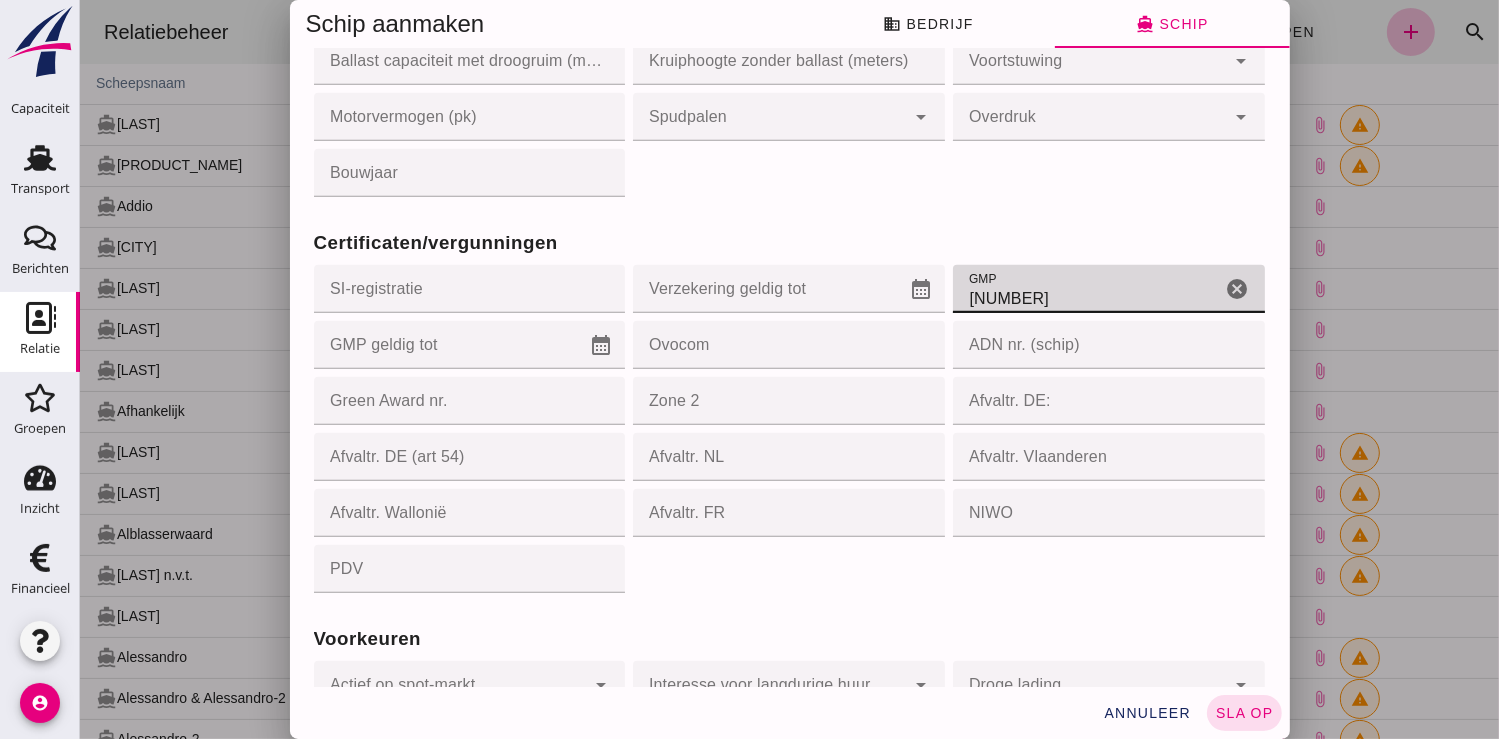 type on "33/HCH/NAV707/SR-01" 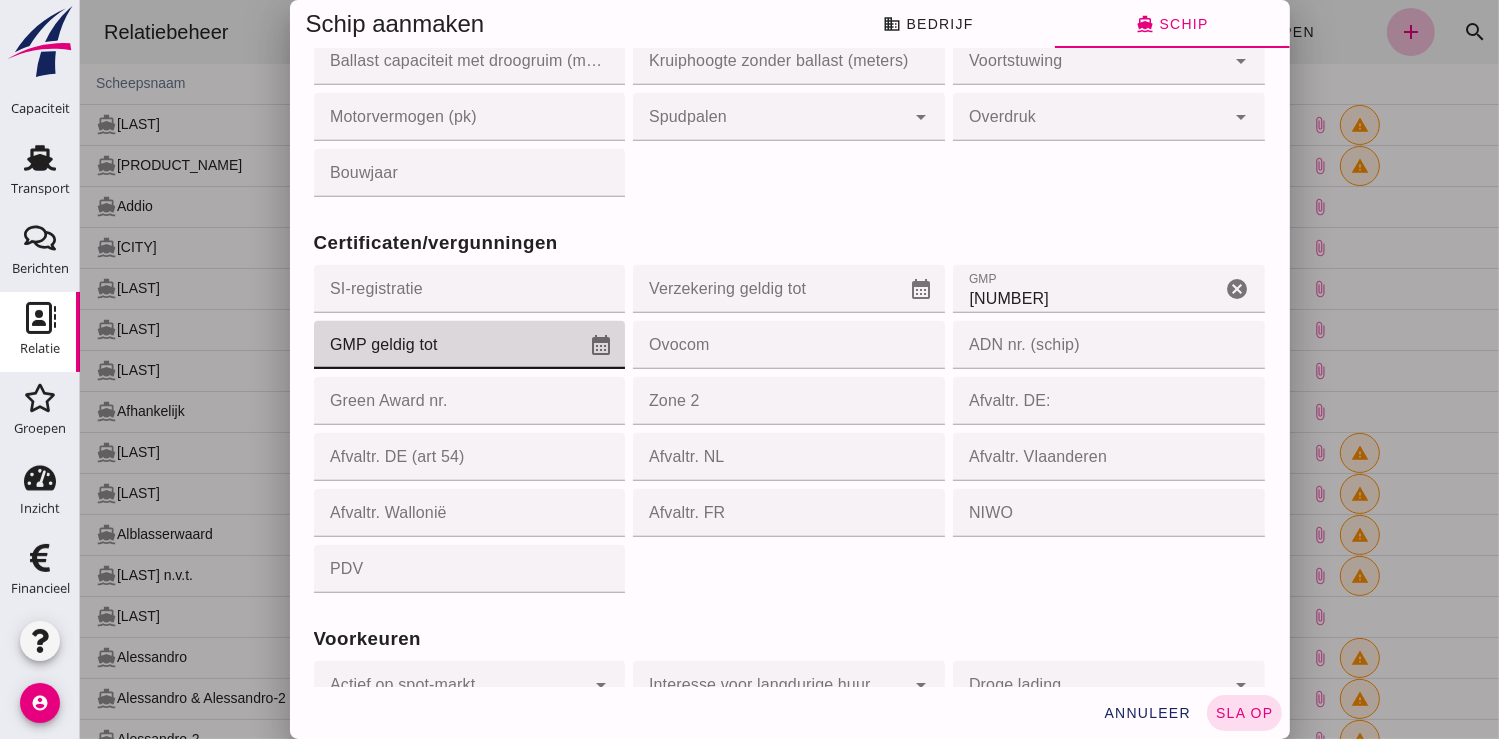 click on "GMP geldig tot" 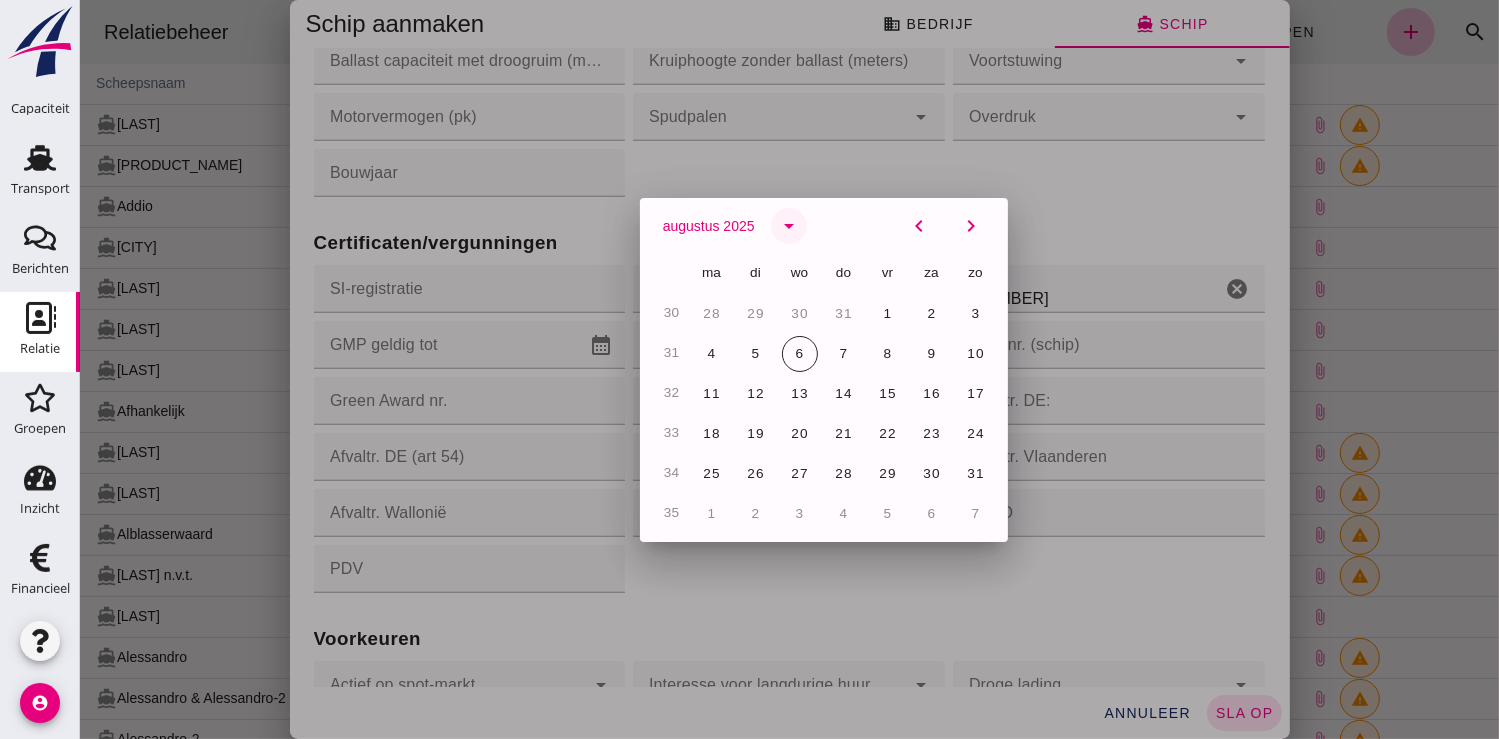 click on "arrow_drop_down" at bounding box center (788, 226) 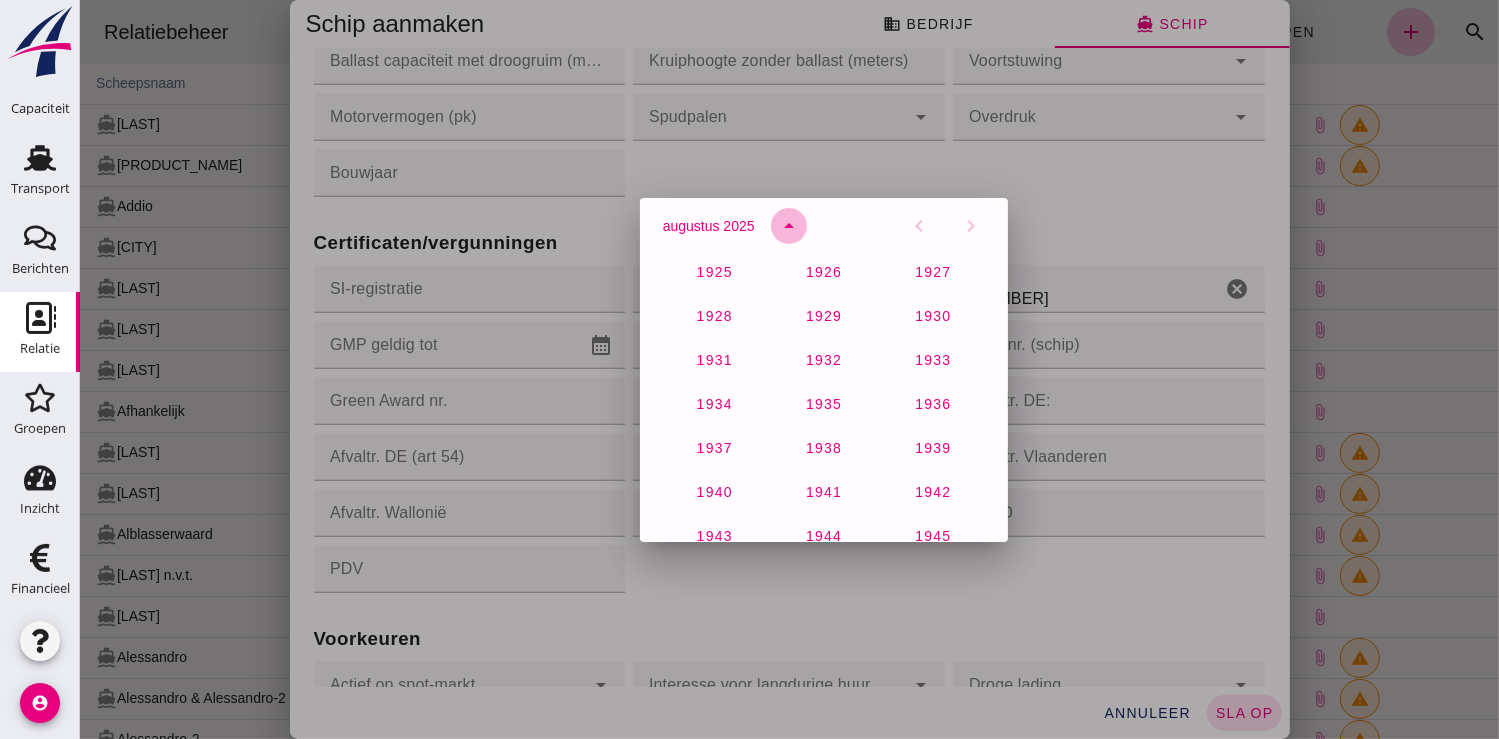 scroll, scrollTop: 1326, scrollLeft: 0, axis: vertical 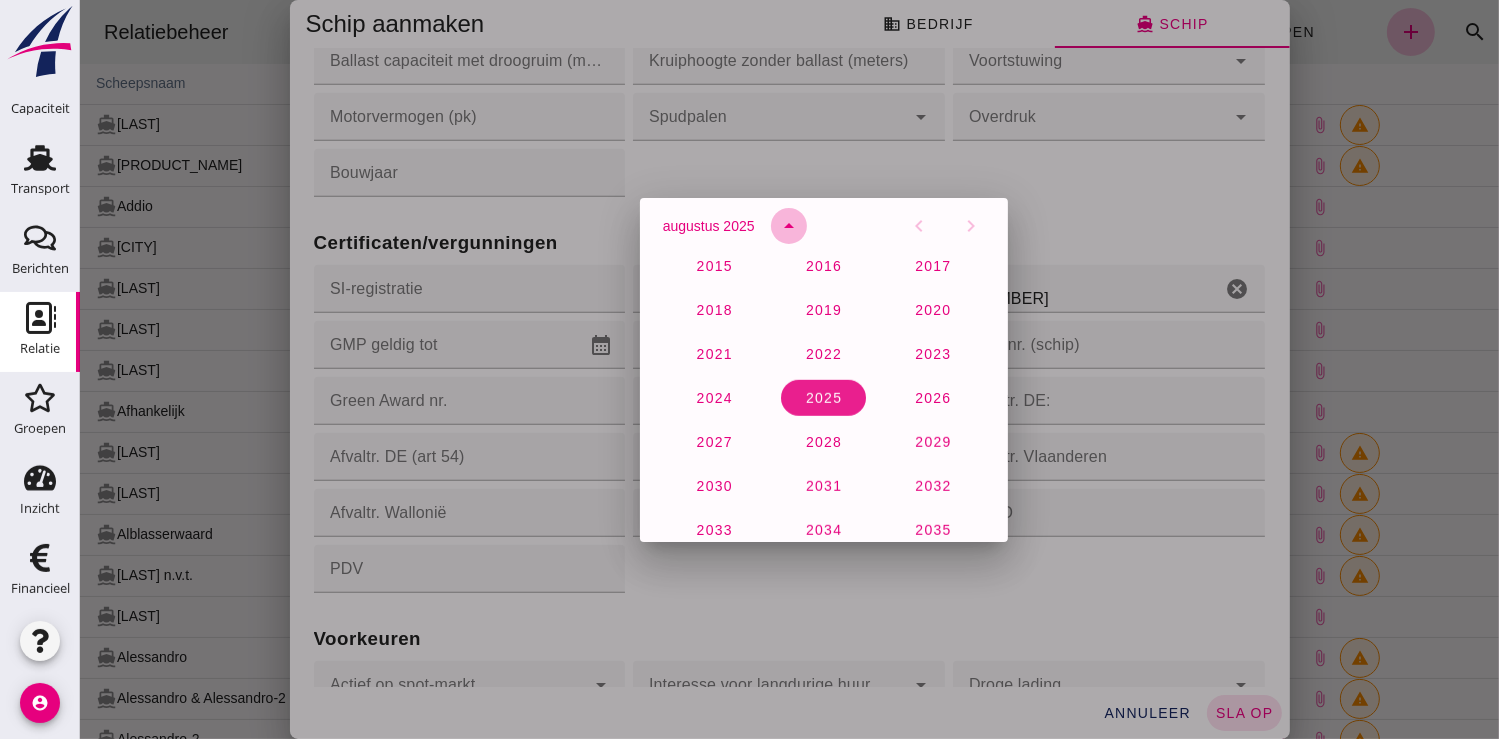 click on "arrow_drop_down" at bounding box center [788, 226] 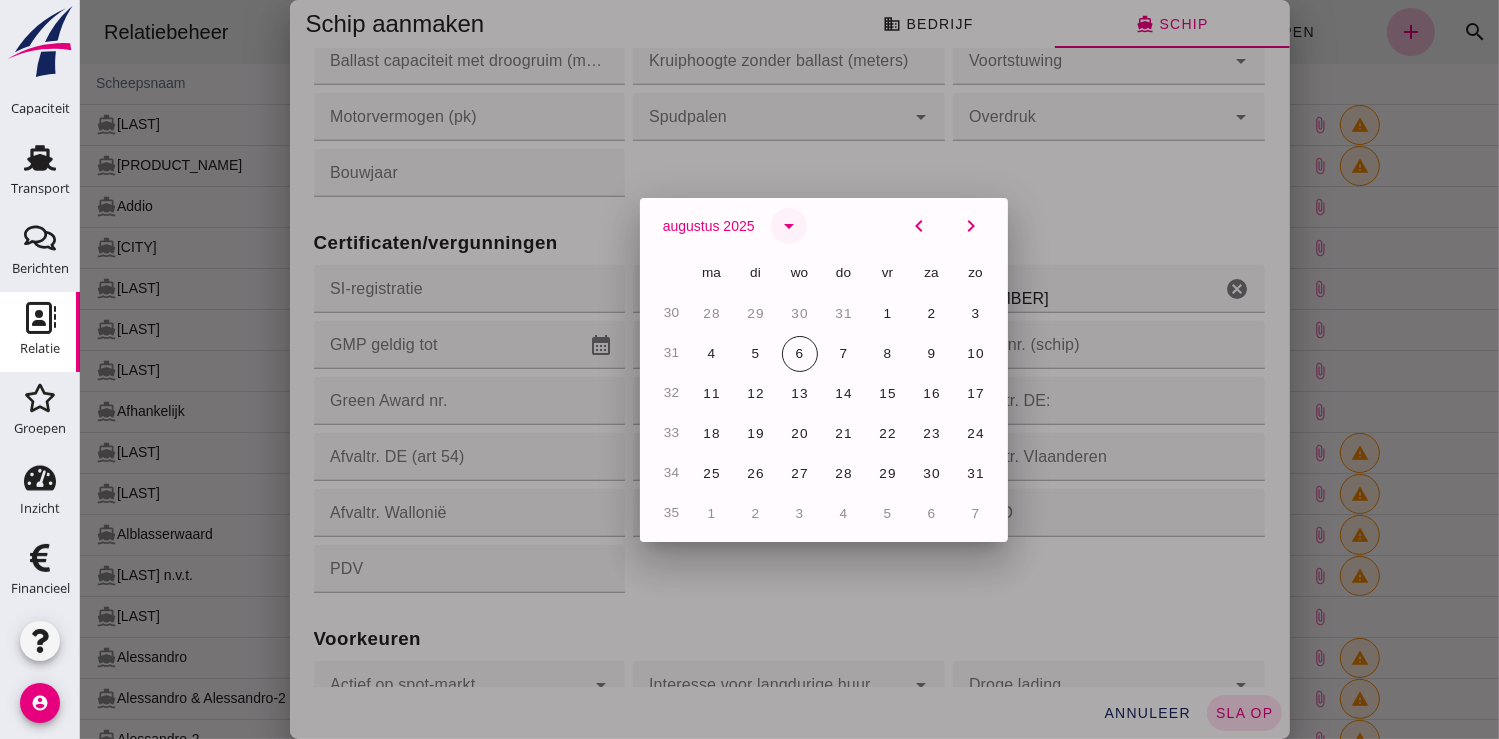 click on "arrow_drop_down" at bounding box center (788, 226) 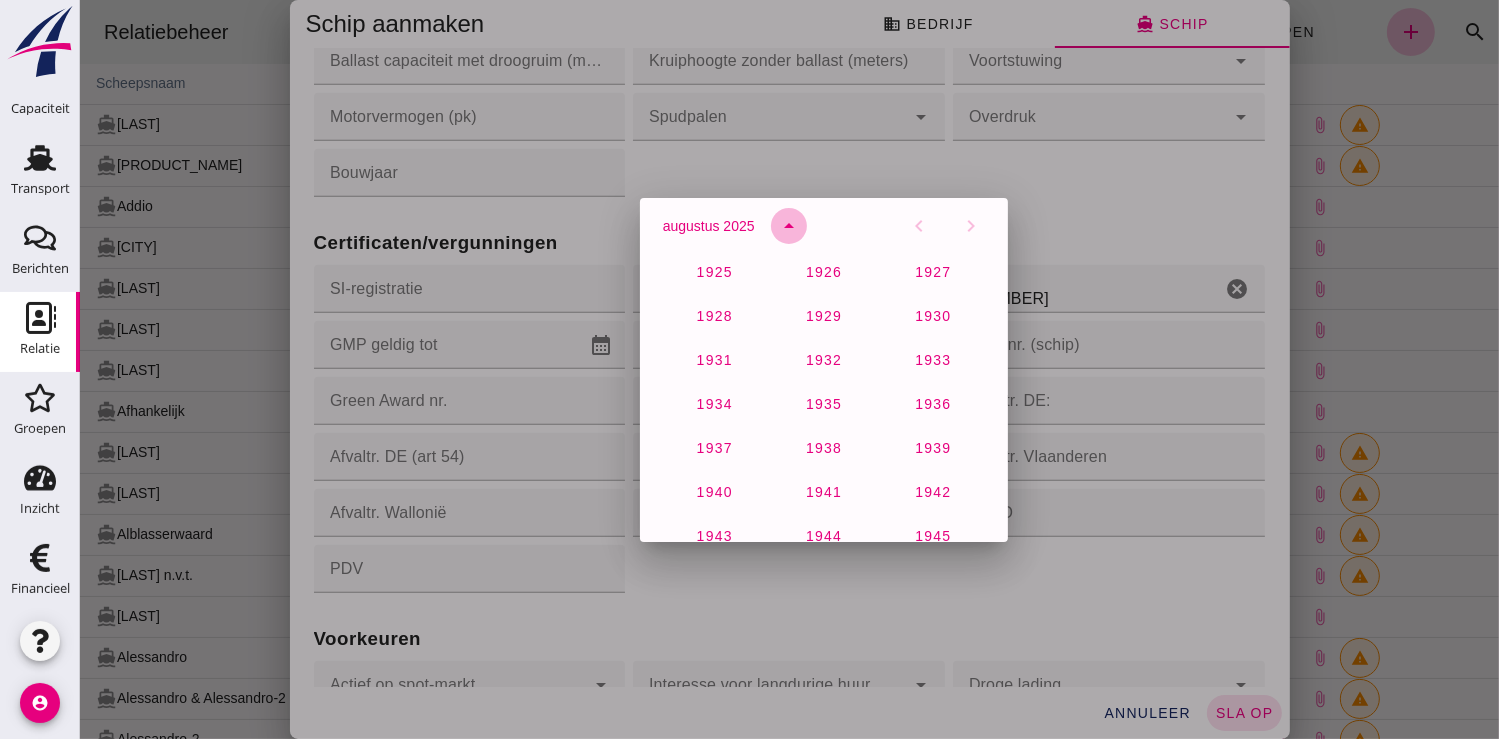 scroll, scrollTop: 1326, scrollLeft: 0, axis: vertical 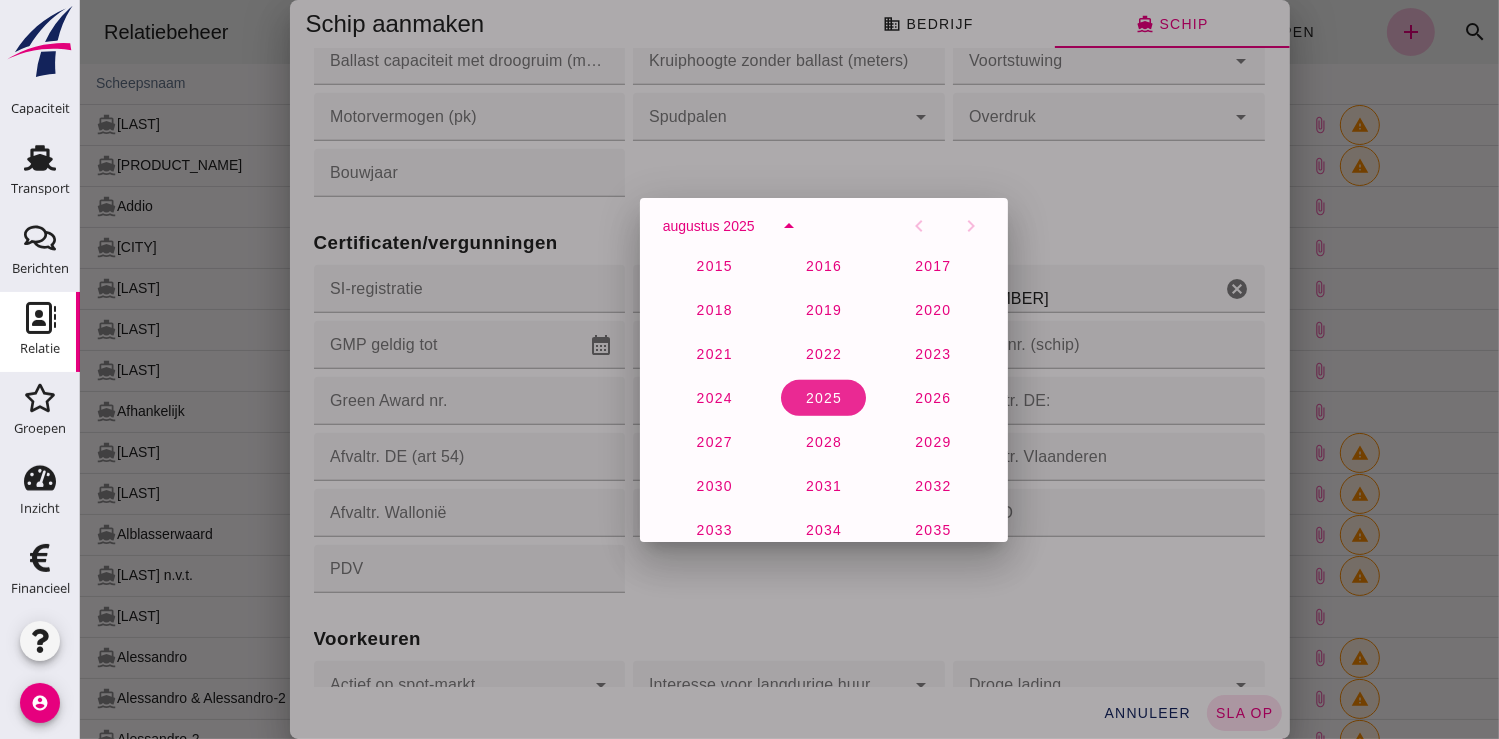 click on "2025" 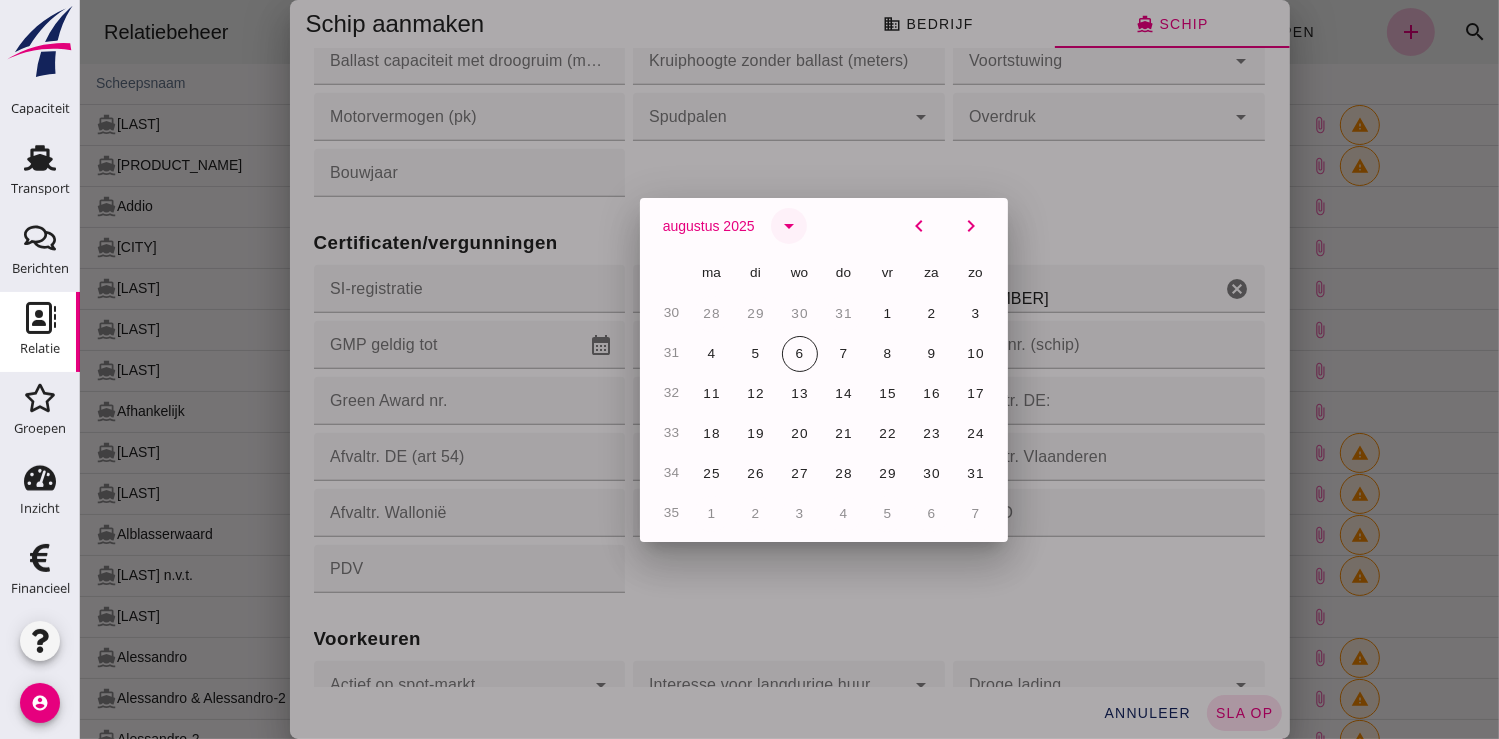 click on "arrow_drop_down" at bounding box center (788, 226) 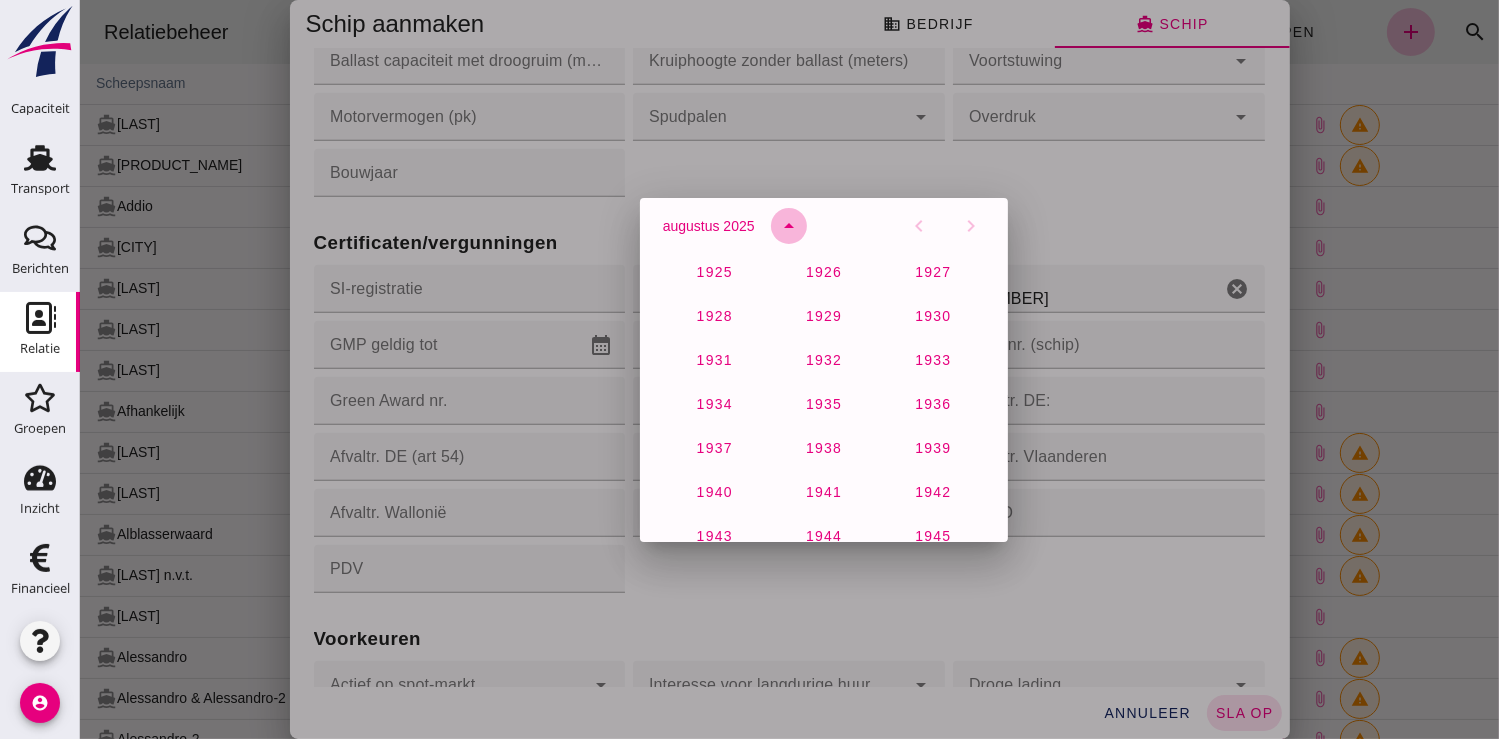 scroll, scrollTop: 1326, scrollLeft: 0, axis: vertical 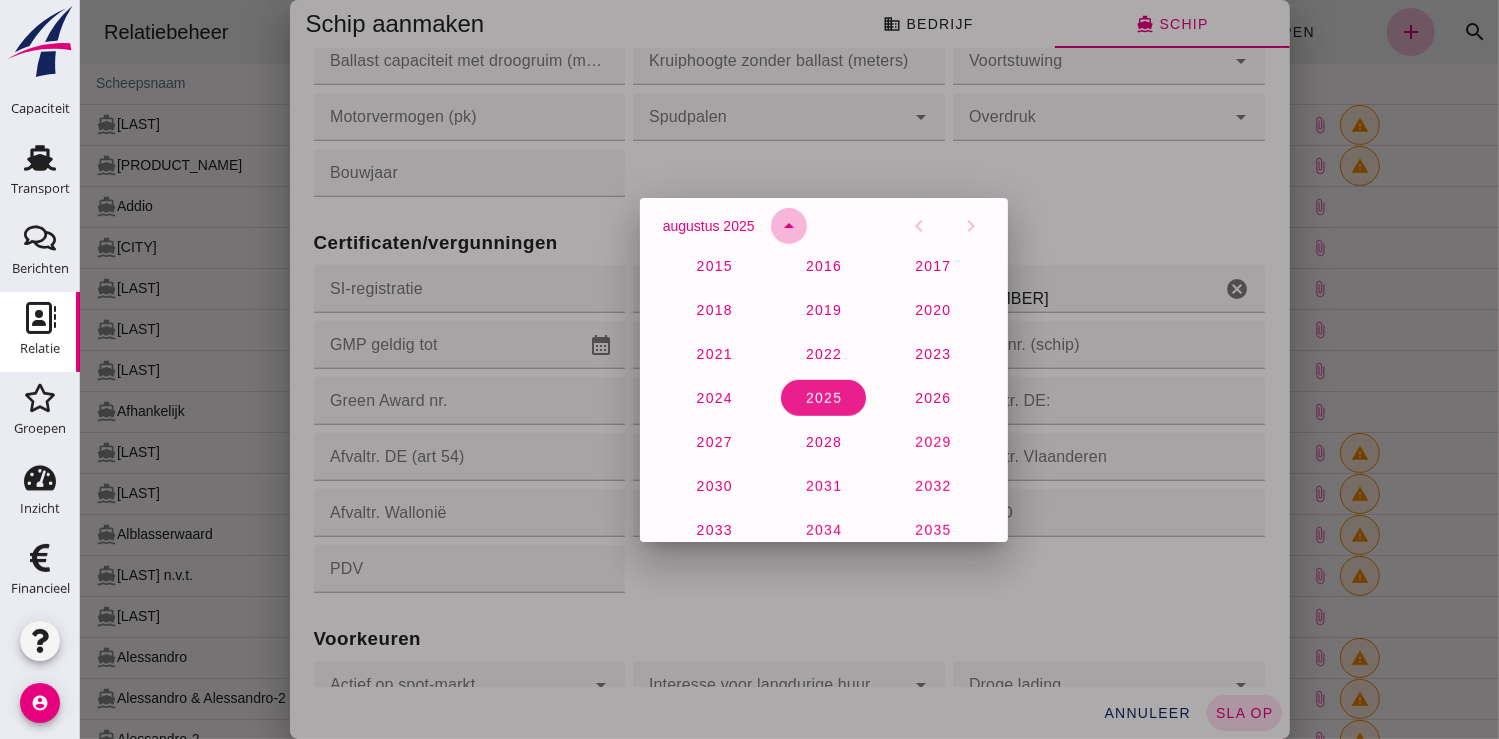 click on "arrow_drop_down" at bounding box center [788, 226] 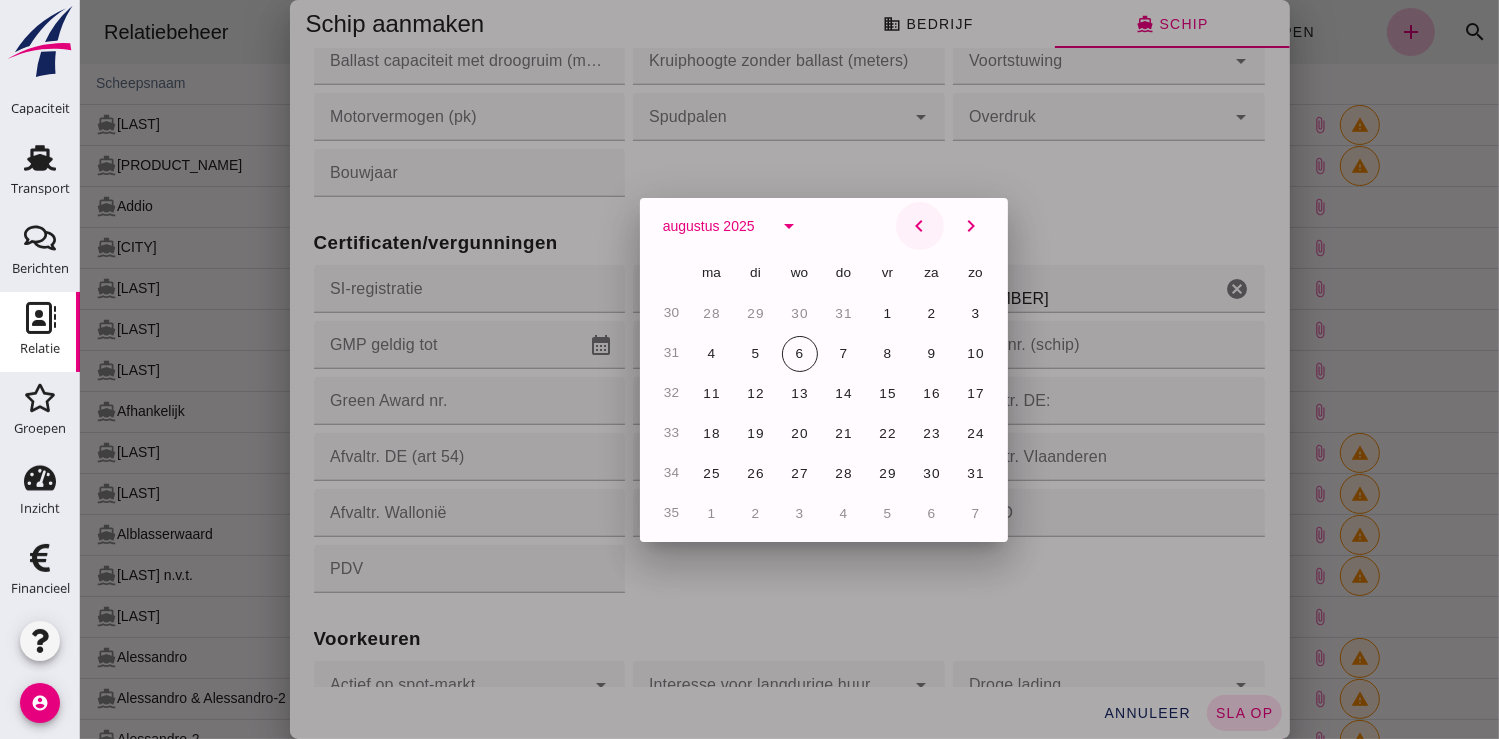 click on "chevron_left" at bounding box center [919, 226] 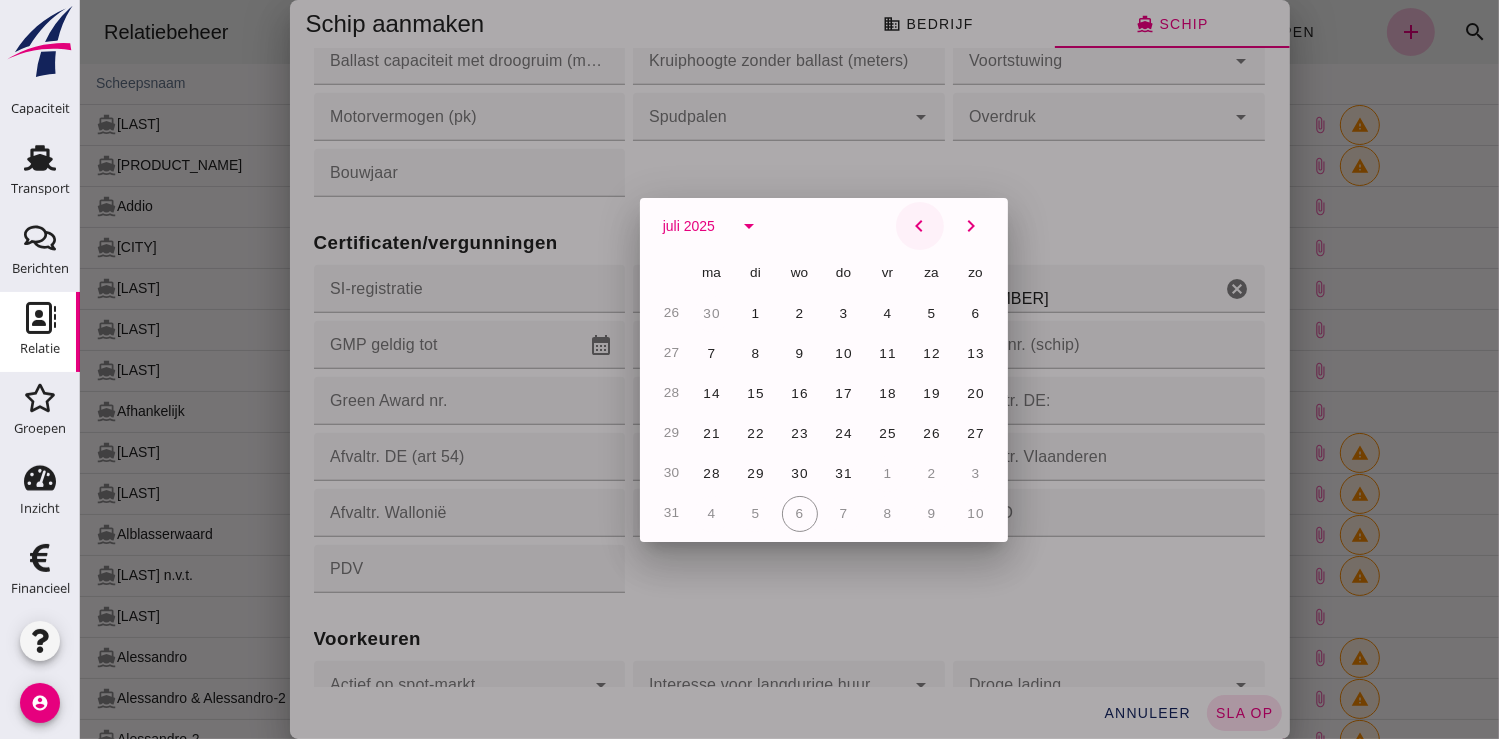 click on "chevron_left" at bounding box center (919, 226) 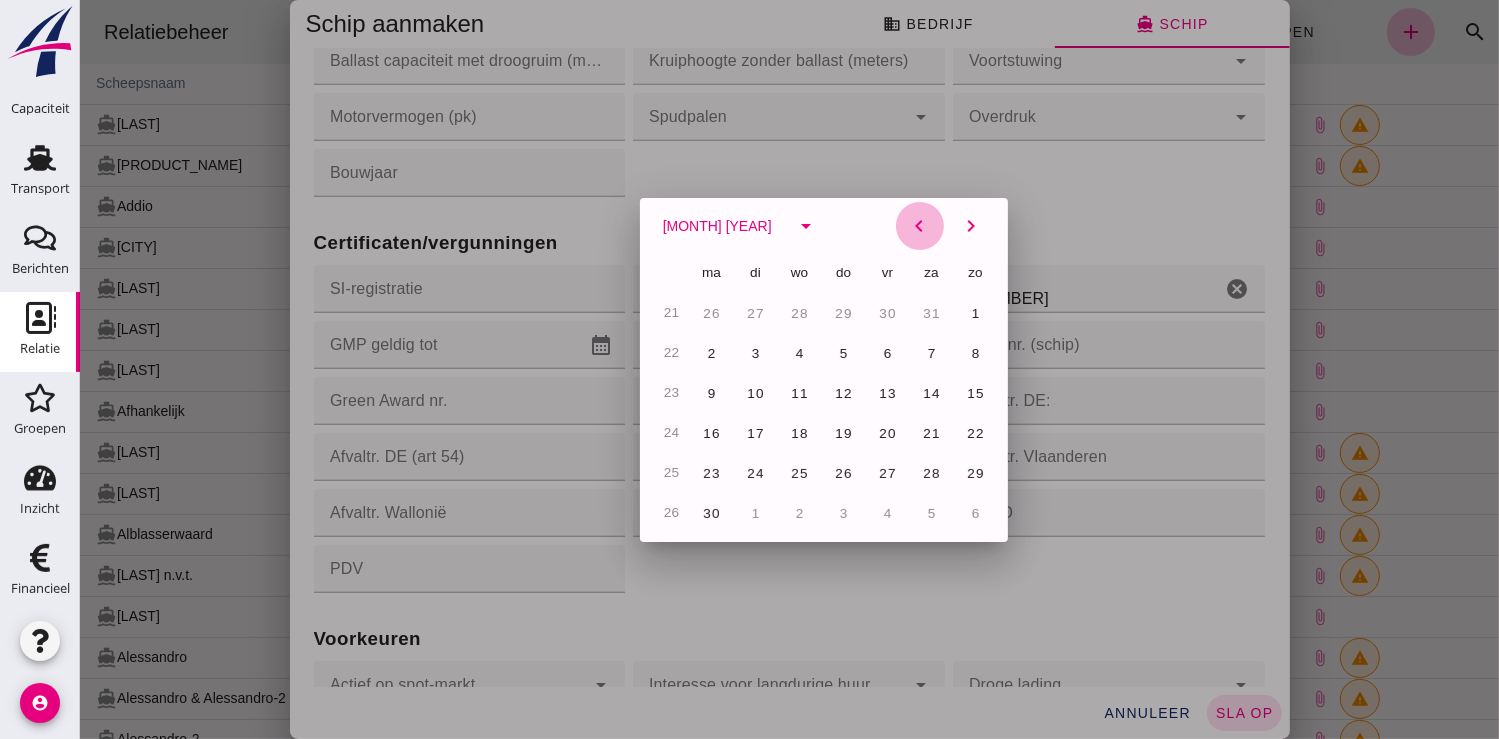 click on "chevron_left" at bounding box center (919, 226) 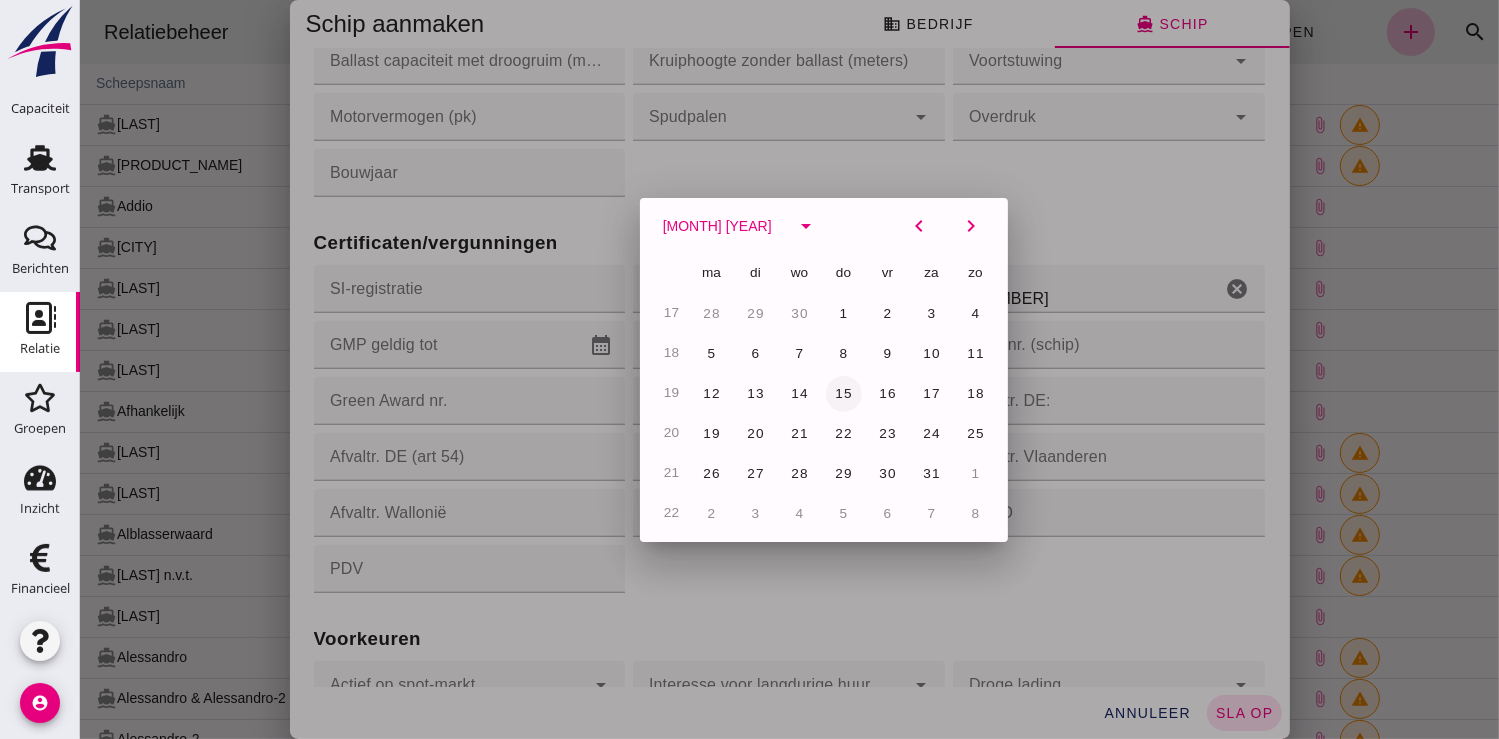click on "15" 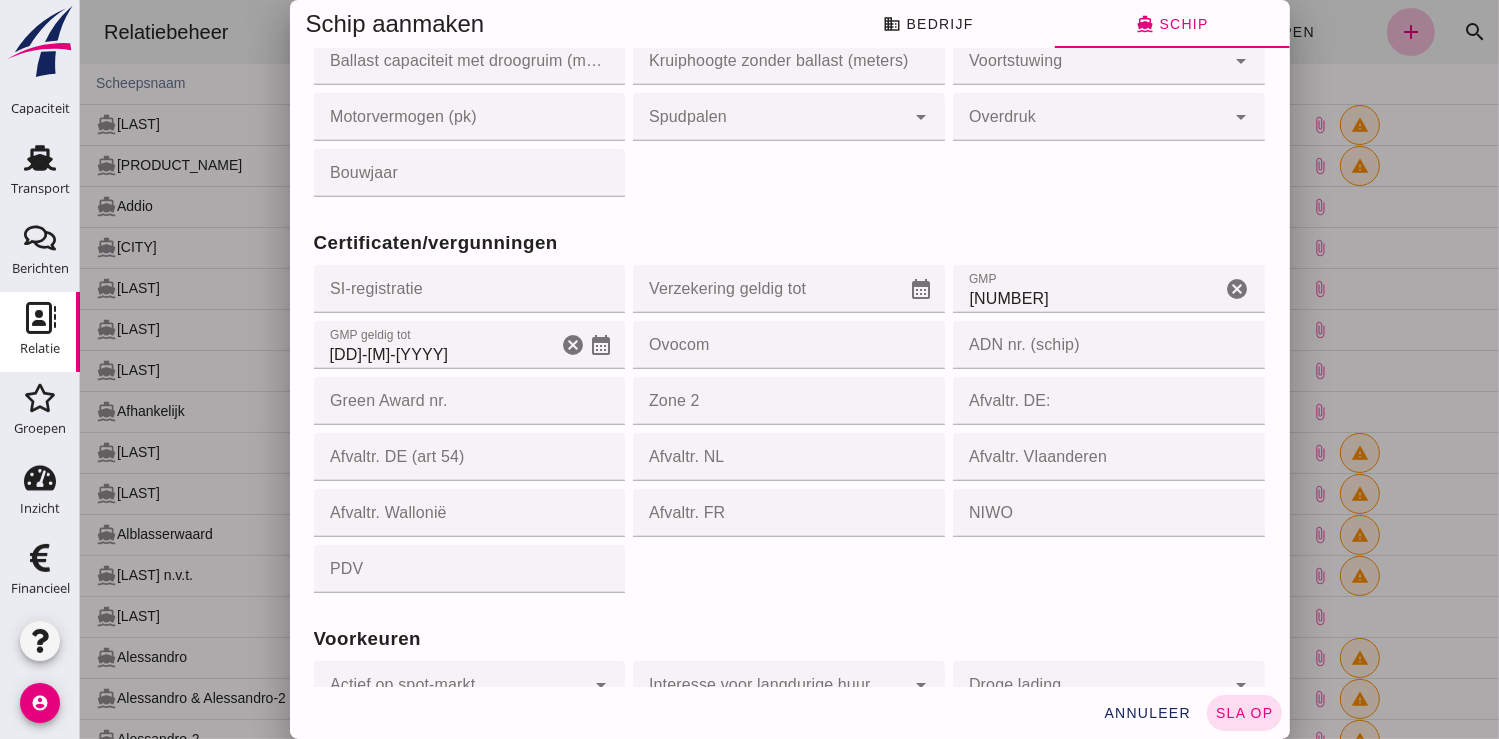 scroll, scrollTop: 1777, scrollLeft: 0, axis: vertical 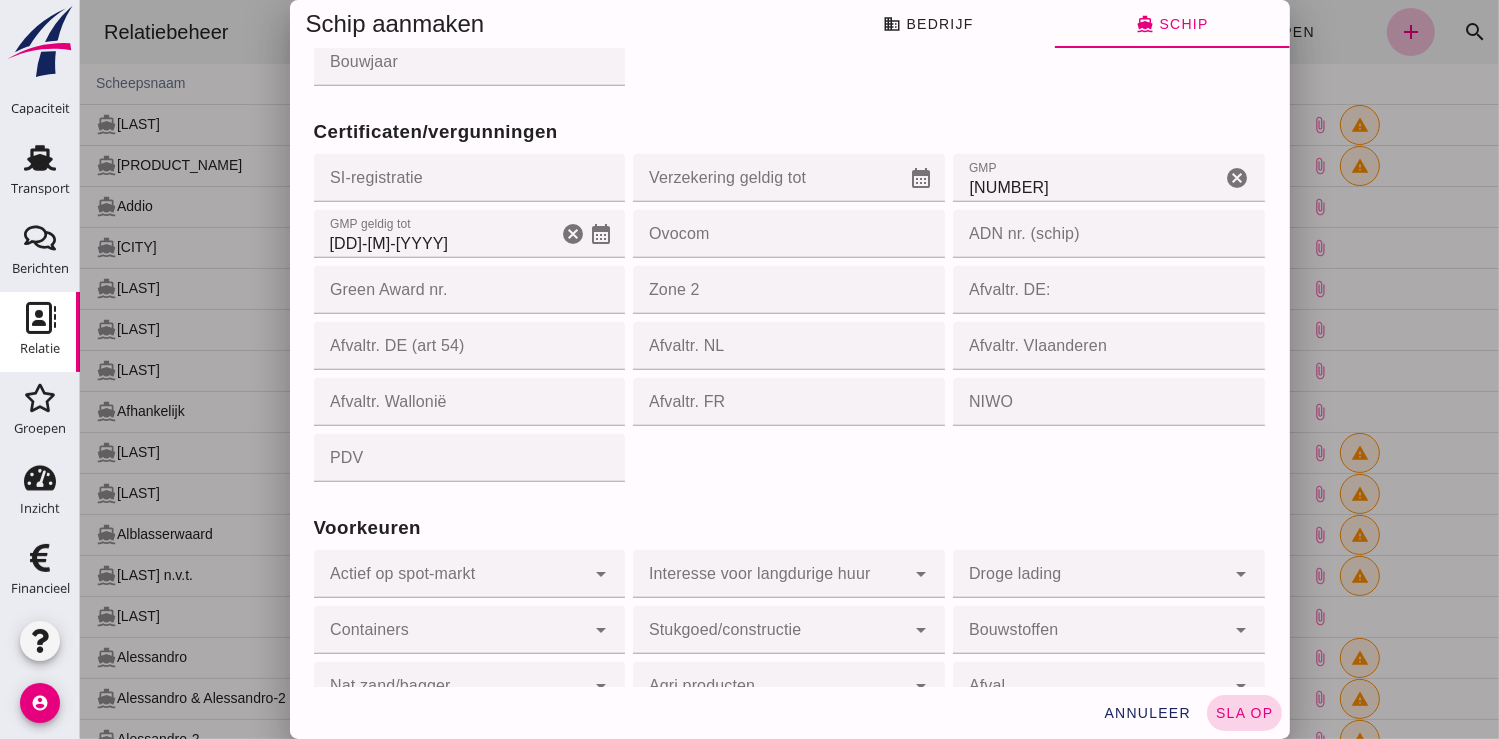 click on "sla op" 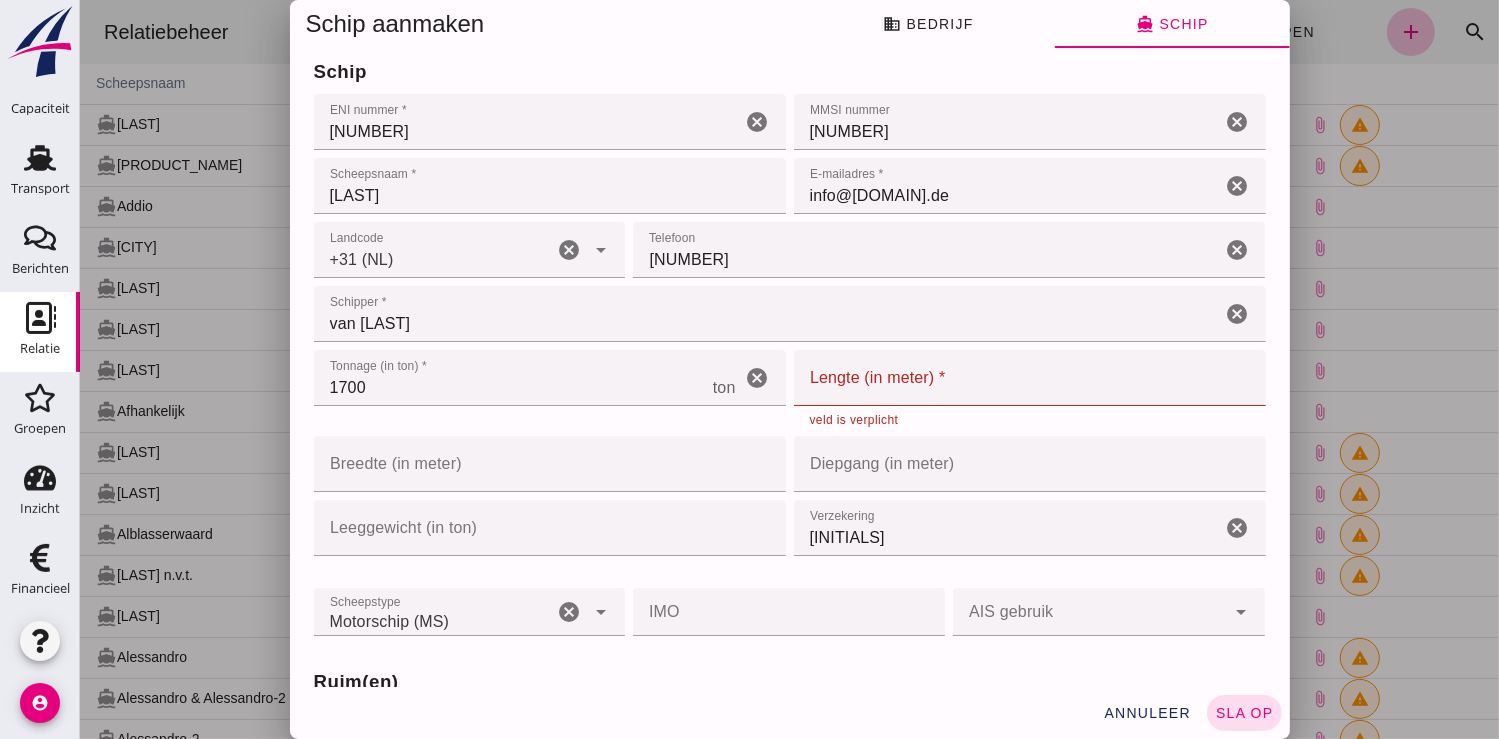 scroll, scrollTop: 0, scrollLeft: 0, axis: both 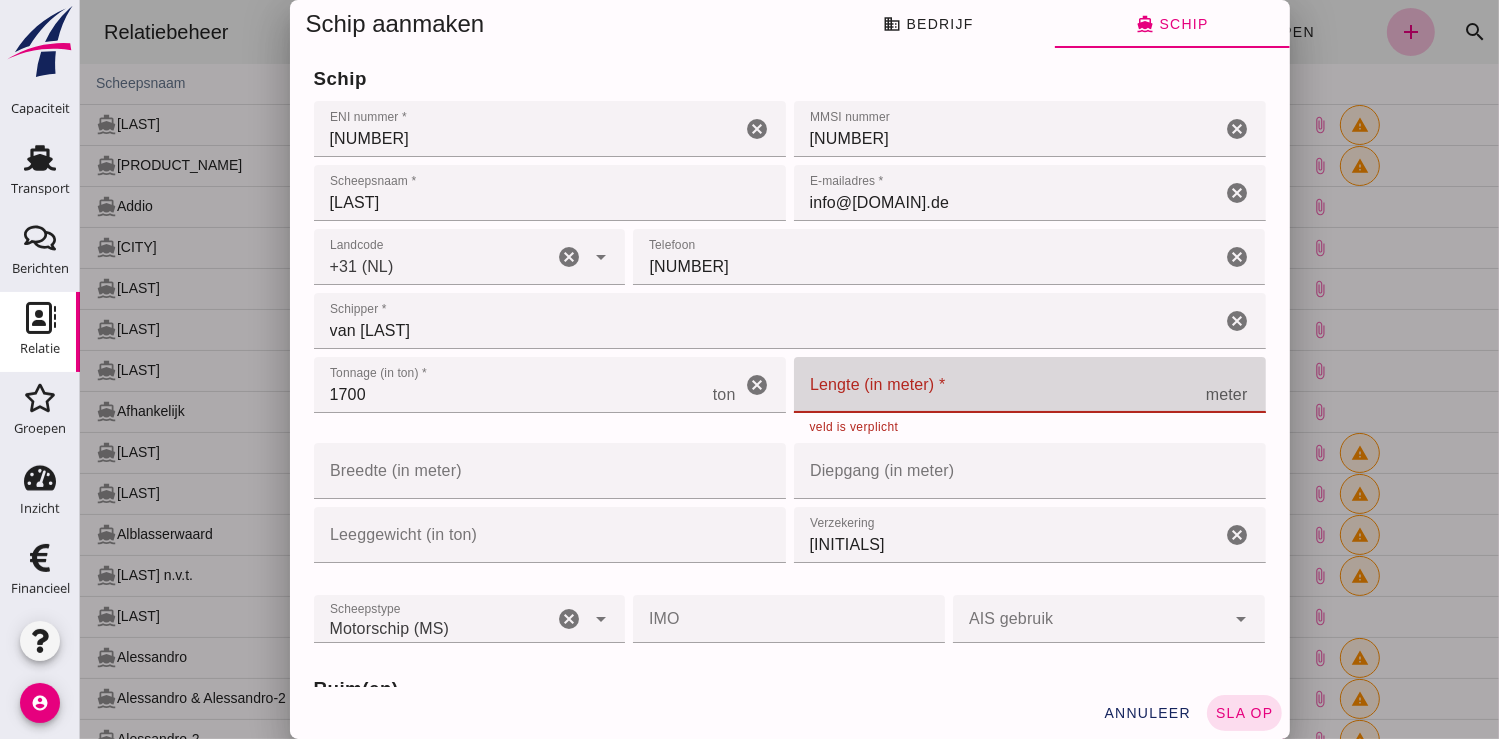 click on "Lengte (in meter) *" 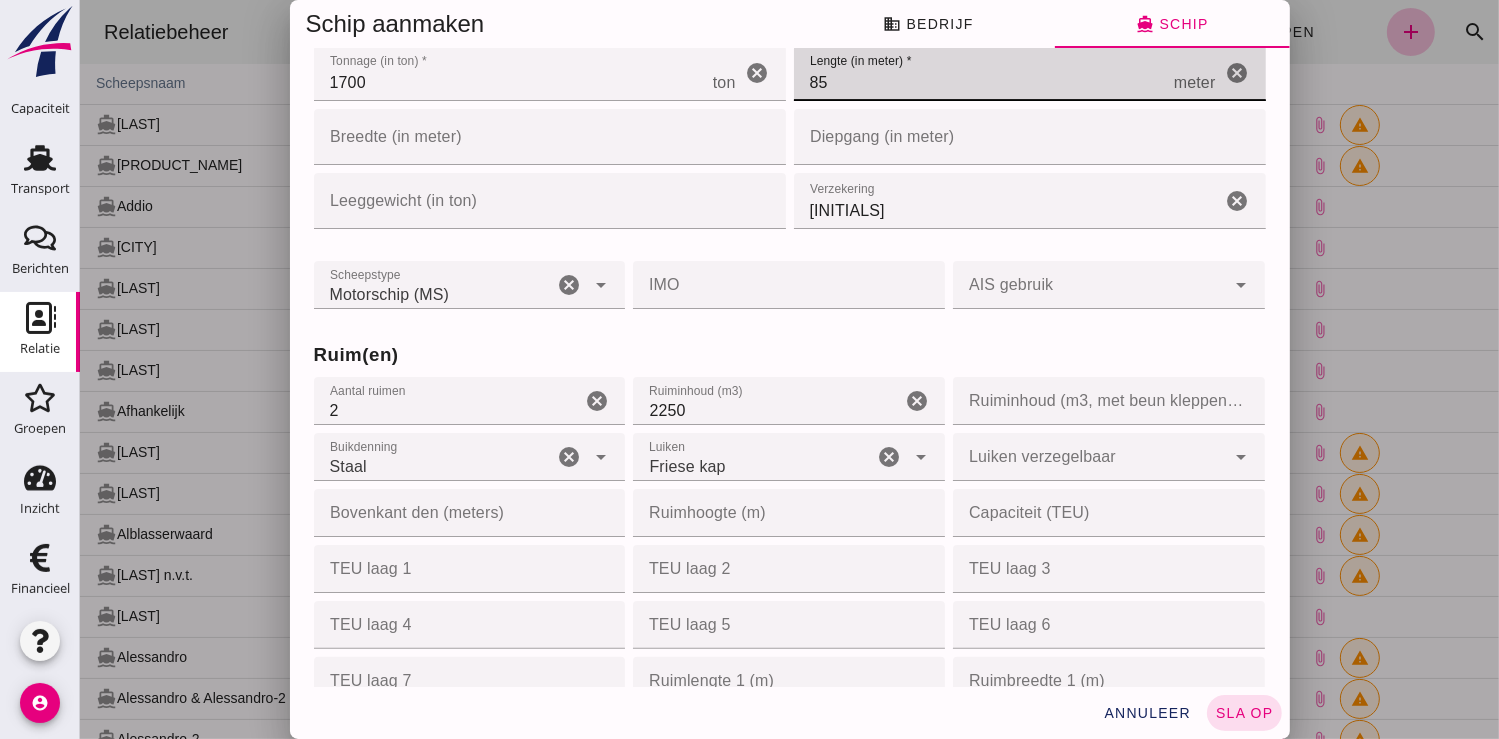 scroll, scrollTop: 555, scrollLeft: 0, axis: vertical 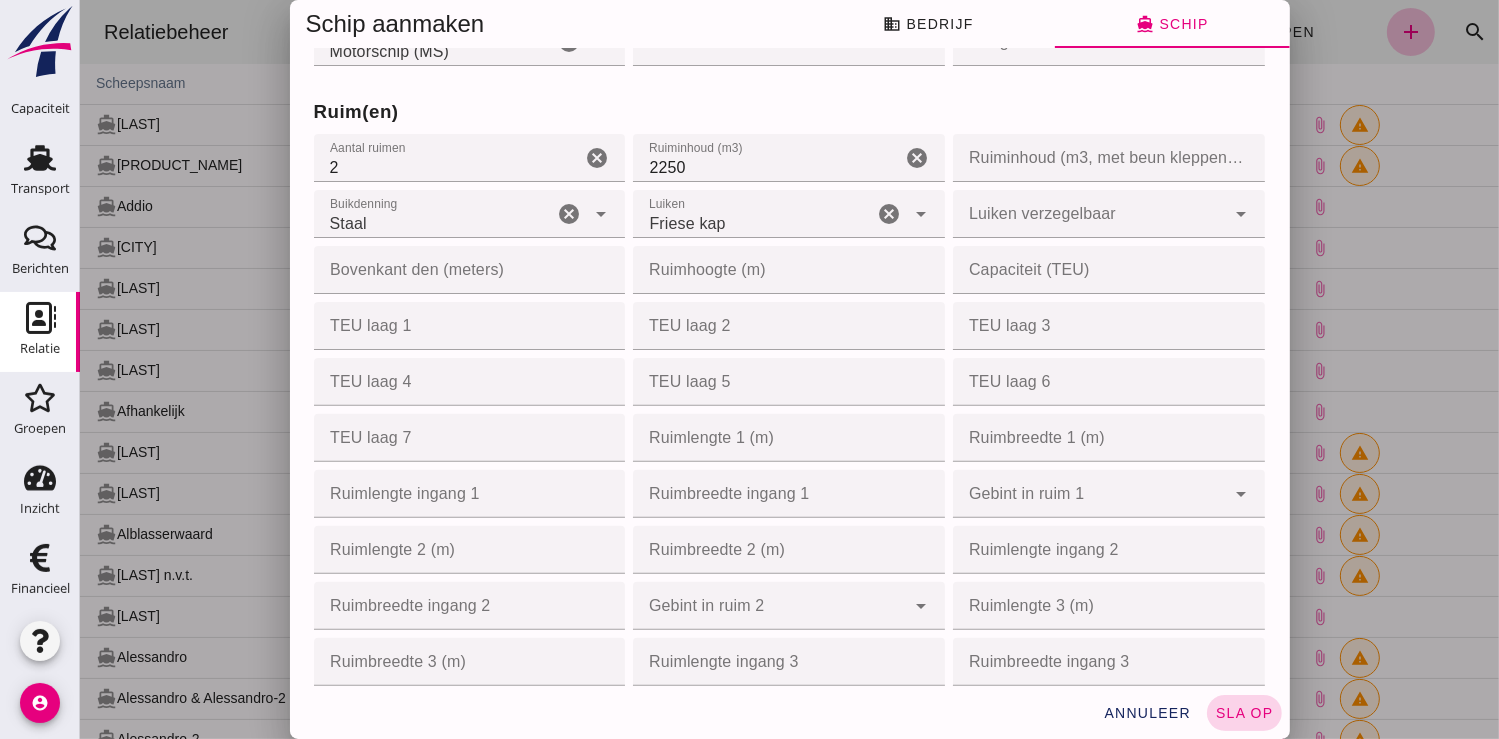 type on "85" 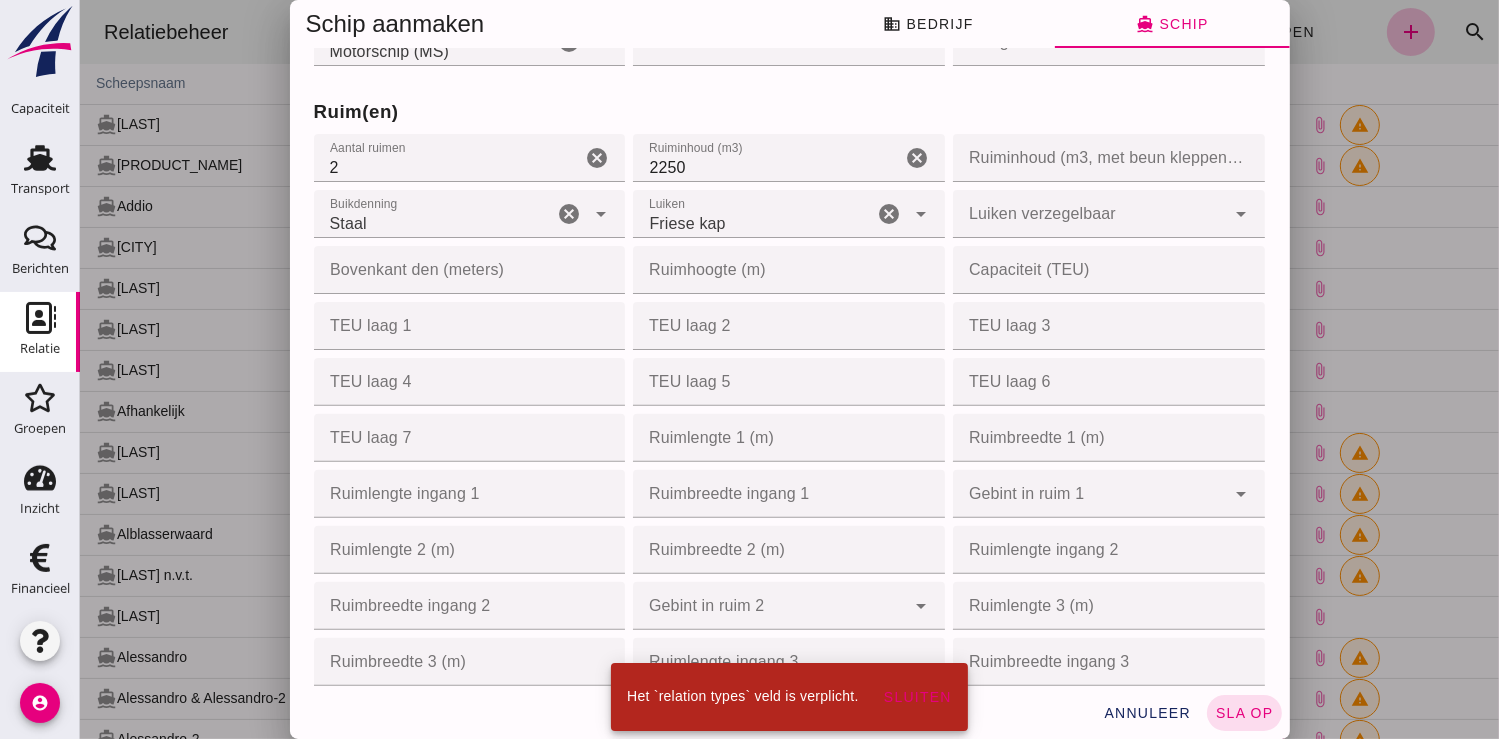 click on "annuleer sla op" 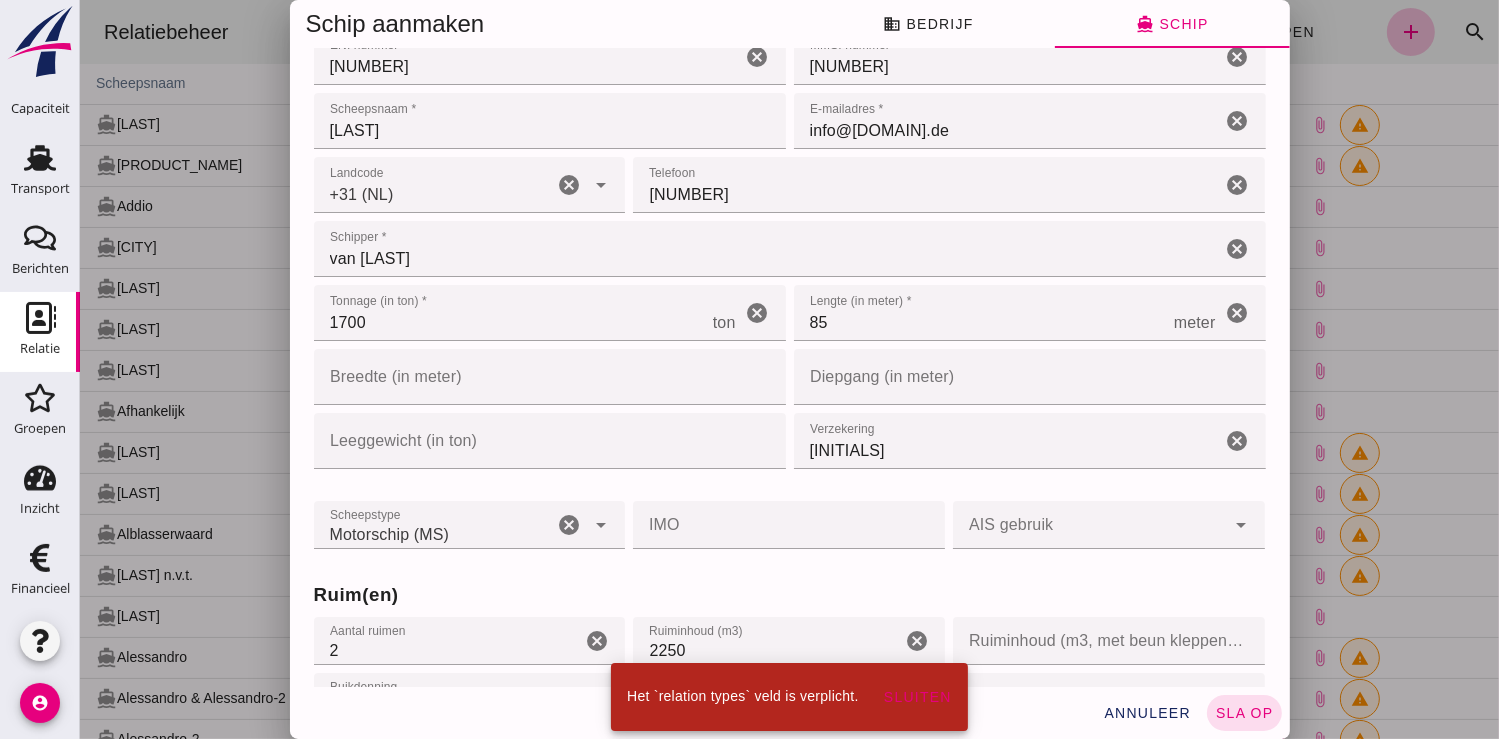 scroll, scrollTop: 0, scrollLeft: 0, axis: both 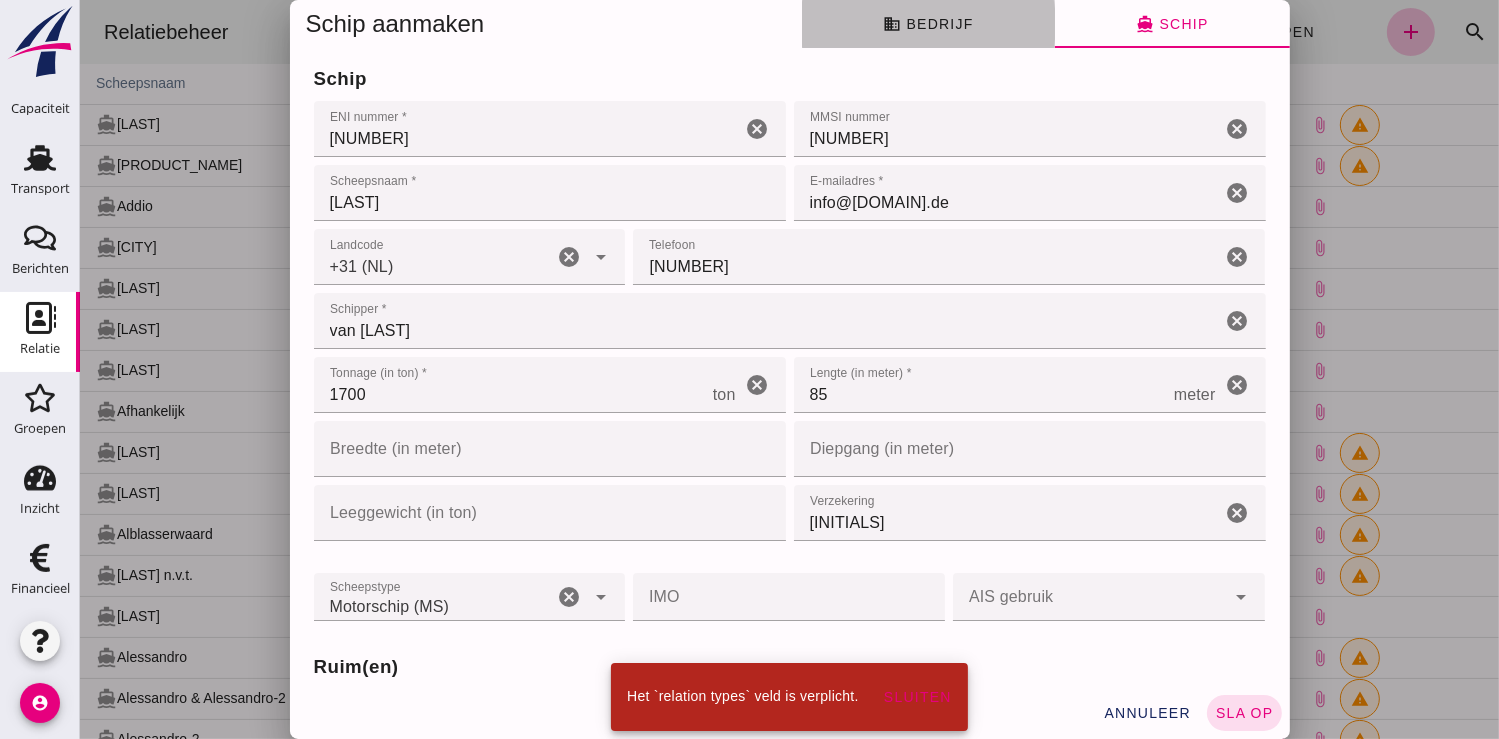click on "business  Bedrijf" 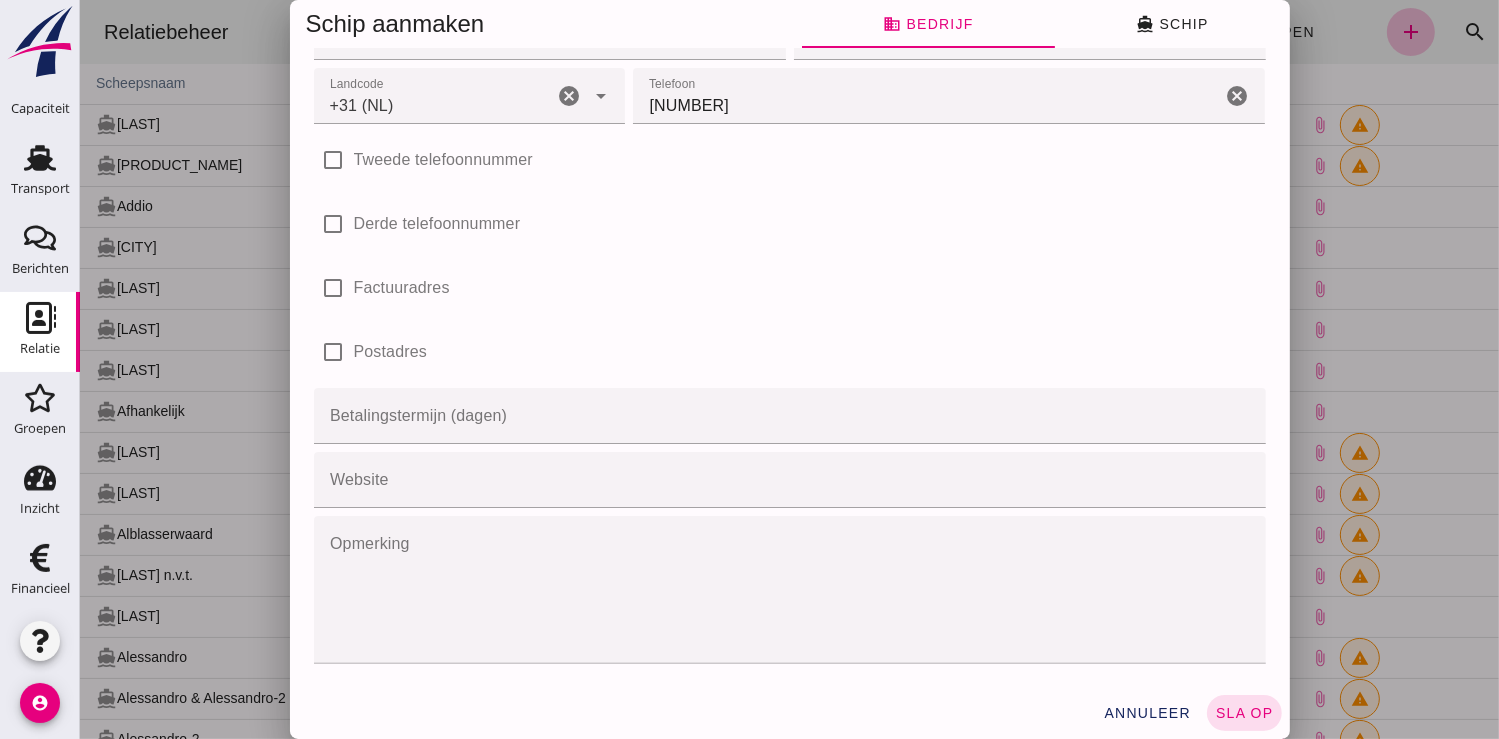 scroll, scrollTop: 0, scrollLeft: 0, axis: both 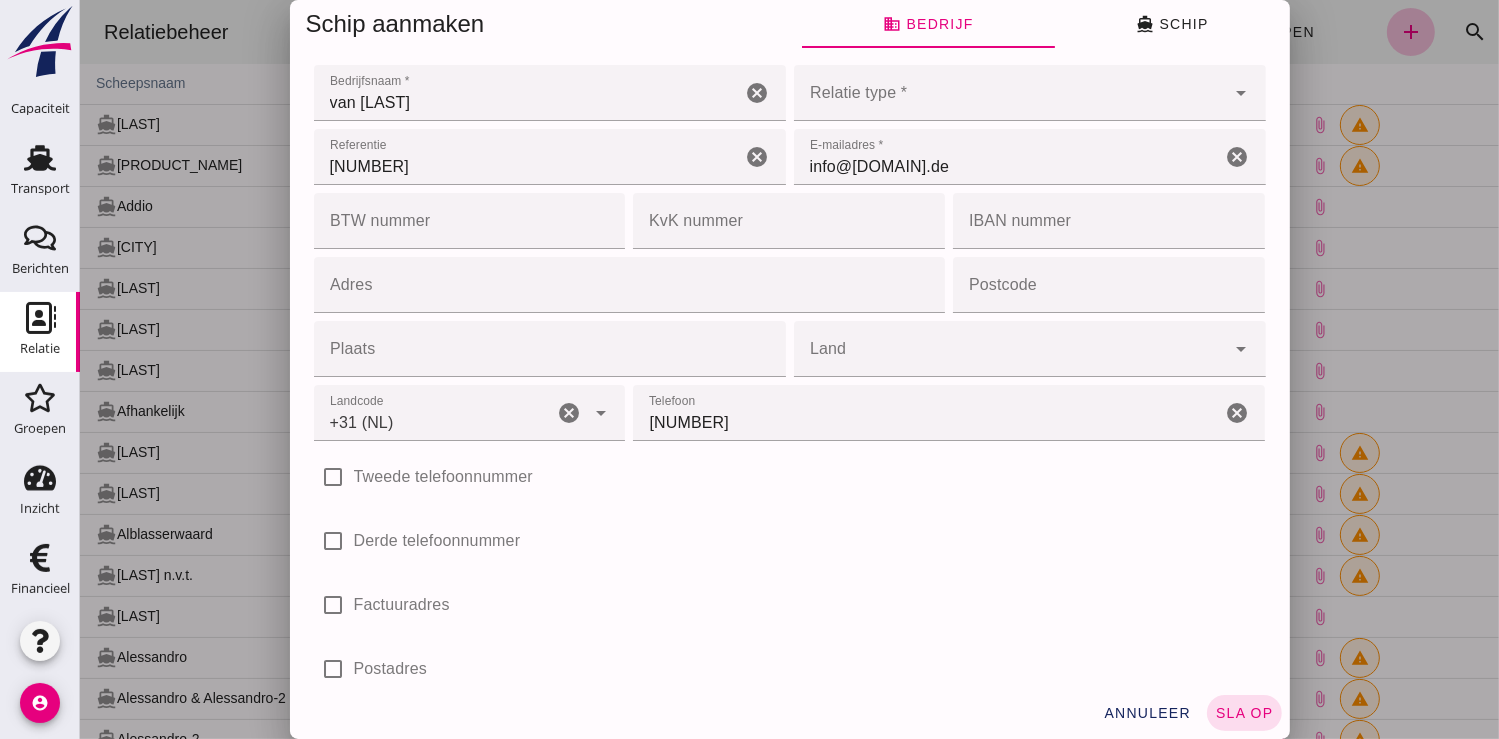click 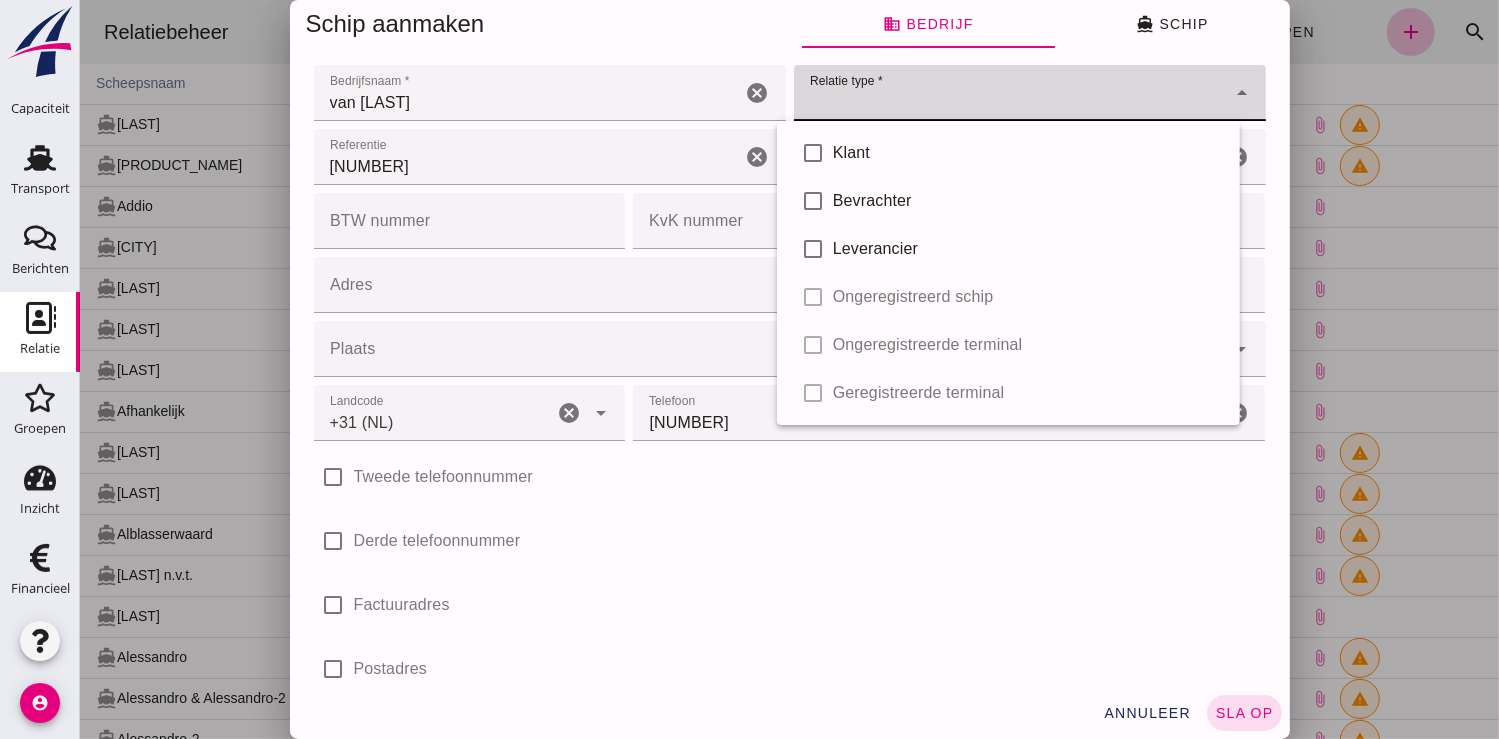 click on "check_box_outline_blank Klant check_box_outline_blank Bevrachter check_box_outline_blank Leverancier check_box_outline_blank Ongeregistreerd schip check_box_outline_blank Ongeregistreerde terminal check_box_outline_blank Geregistreerde terminal" 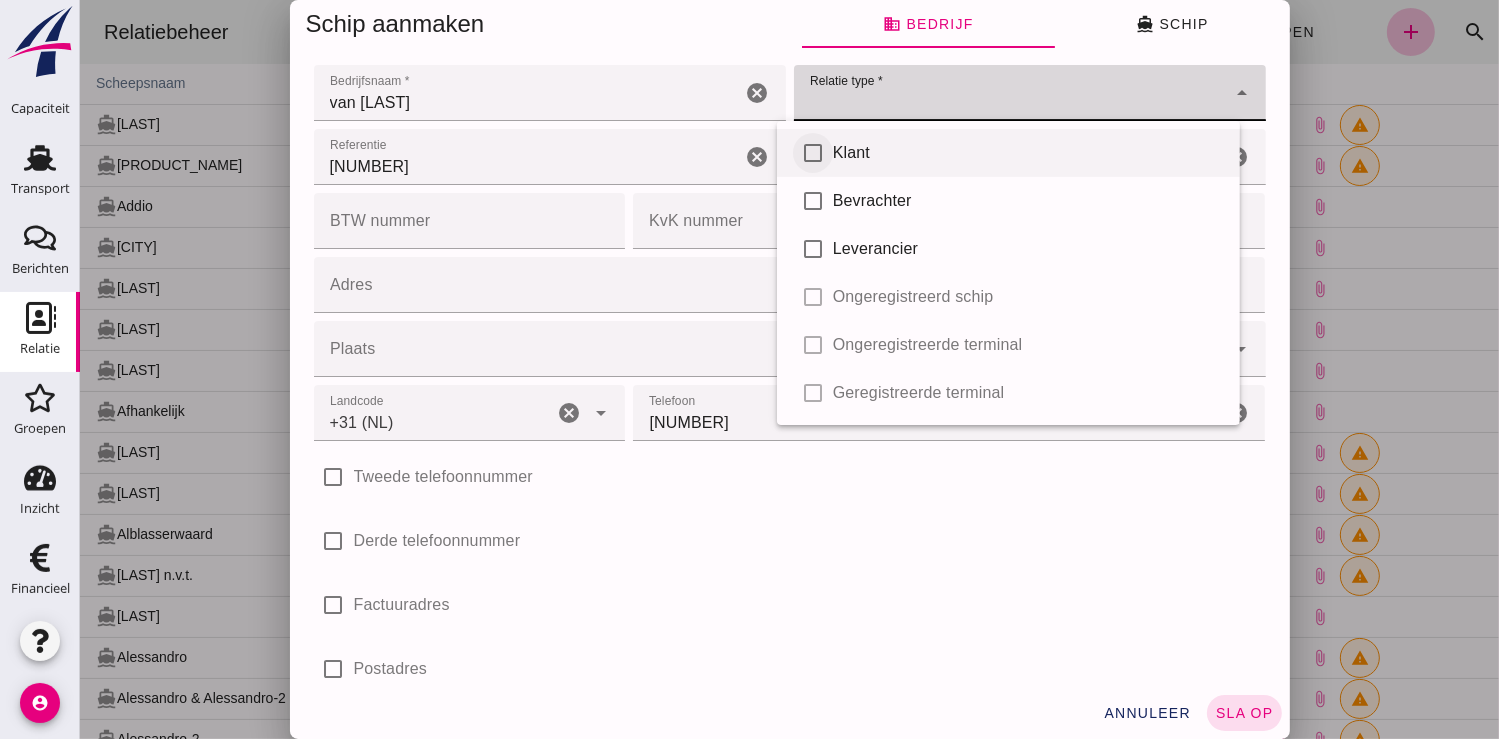 click 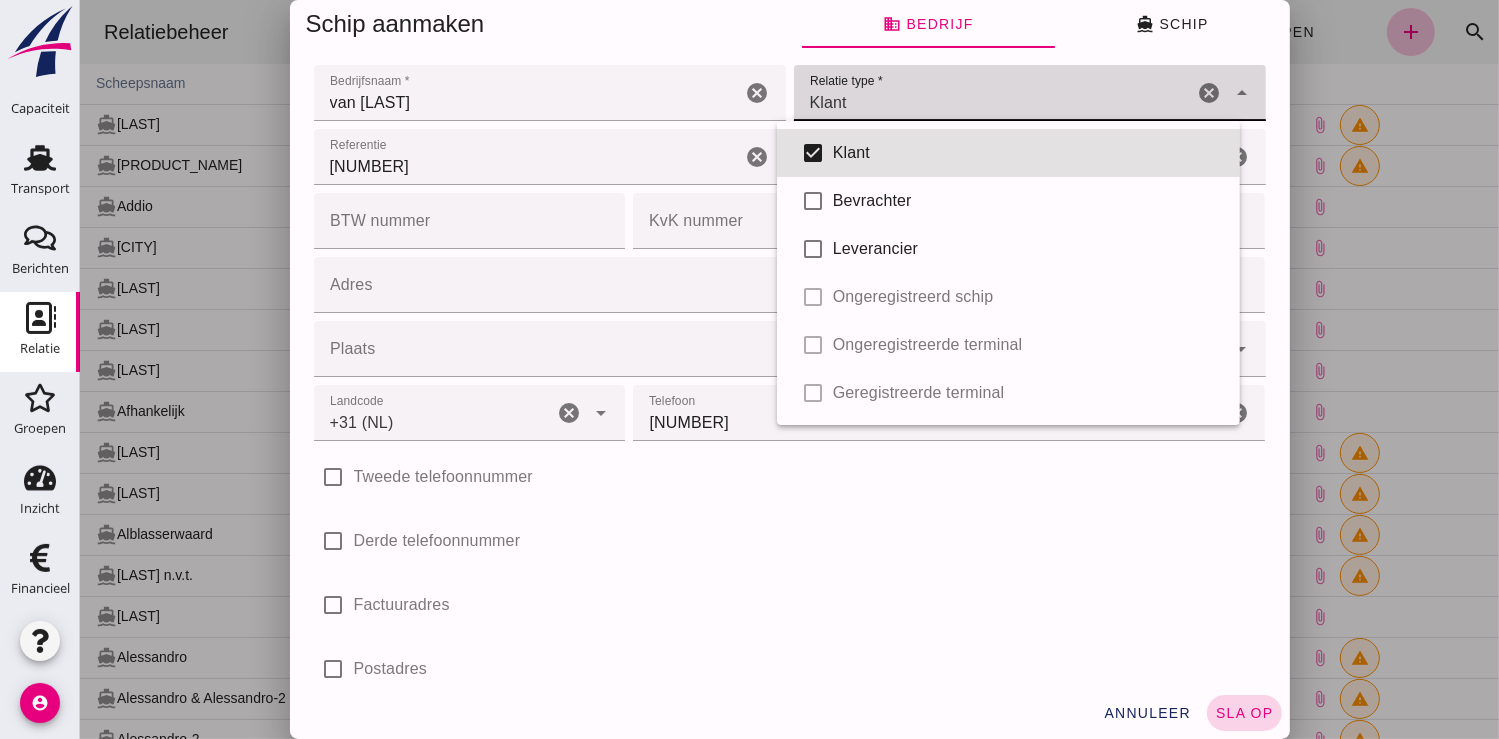 click on "sla op" 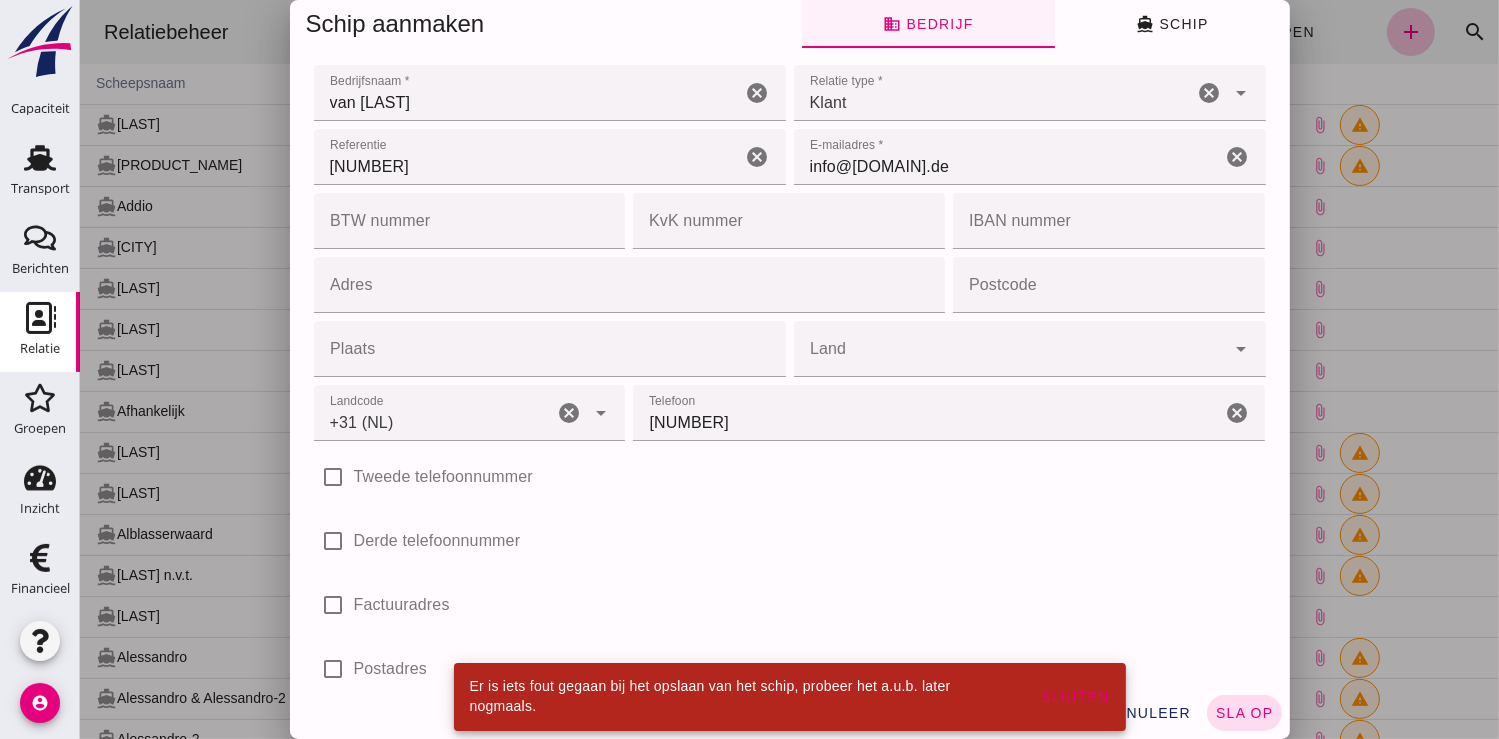 click on "business  Bedrijf" 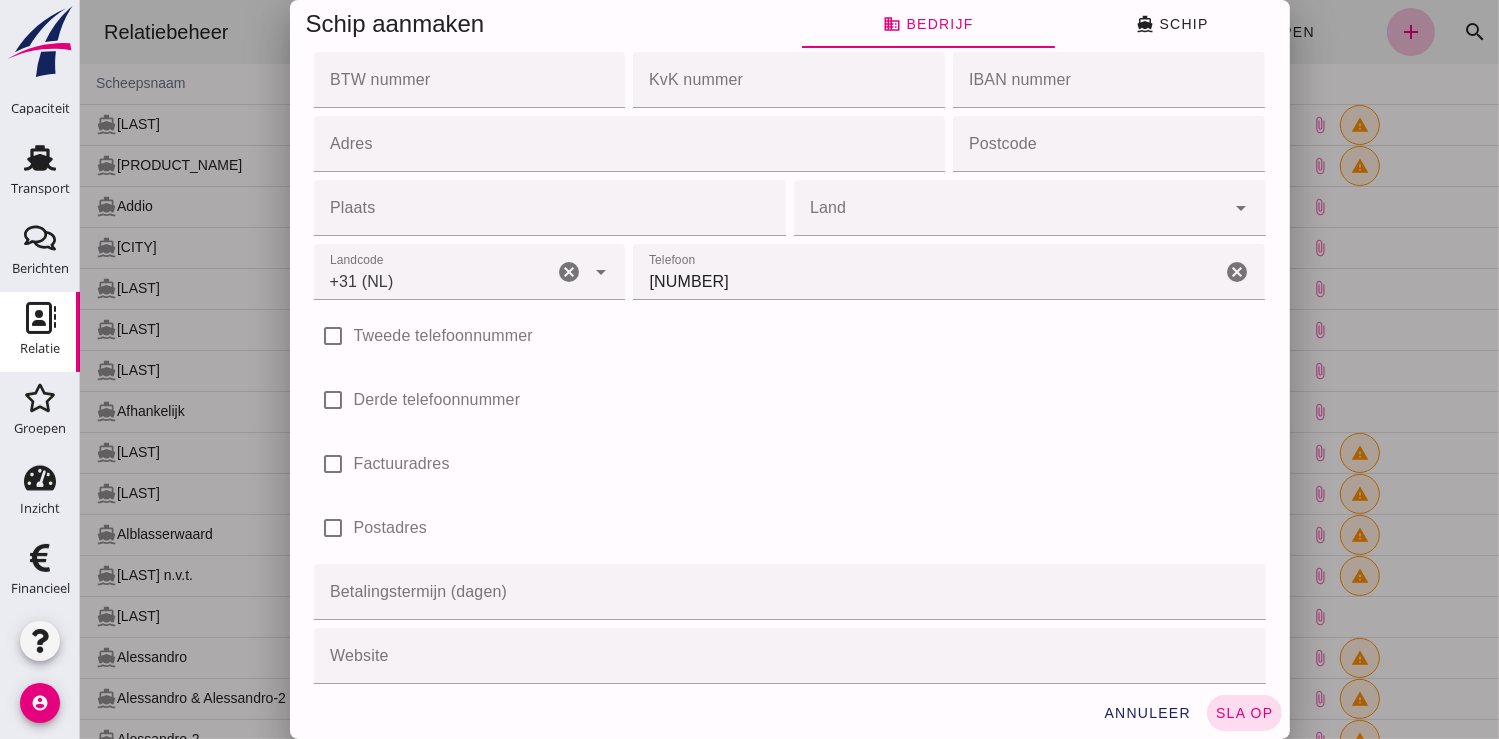 scroll, scrollTop: 0, scrollLeft: 0, axis: both 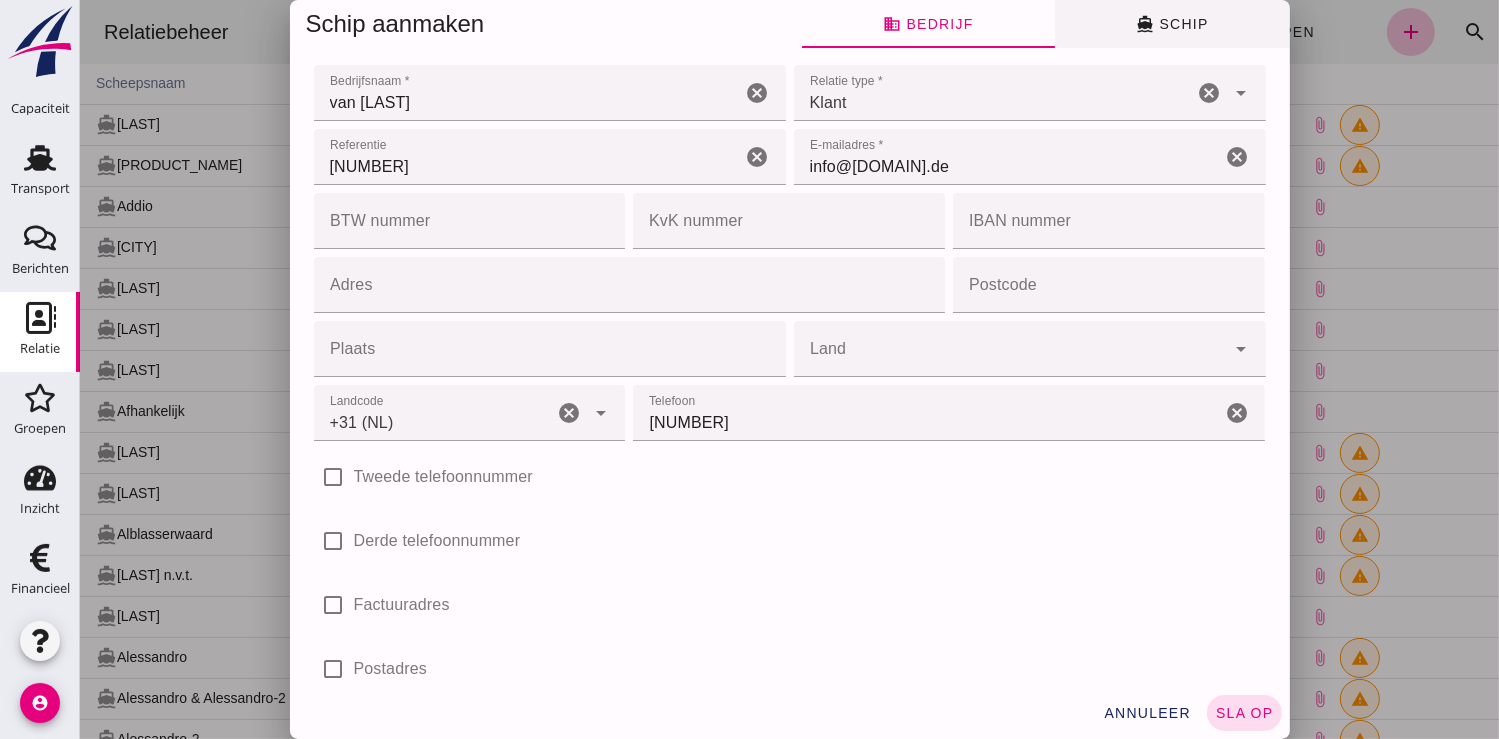 click on "directions_boat  Schip" 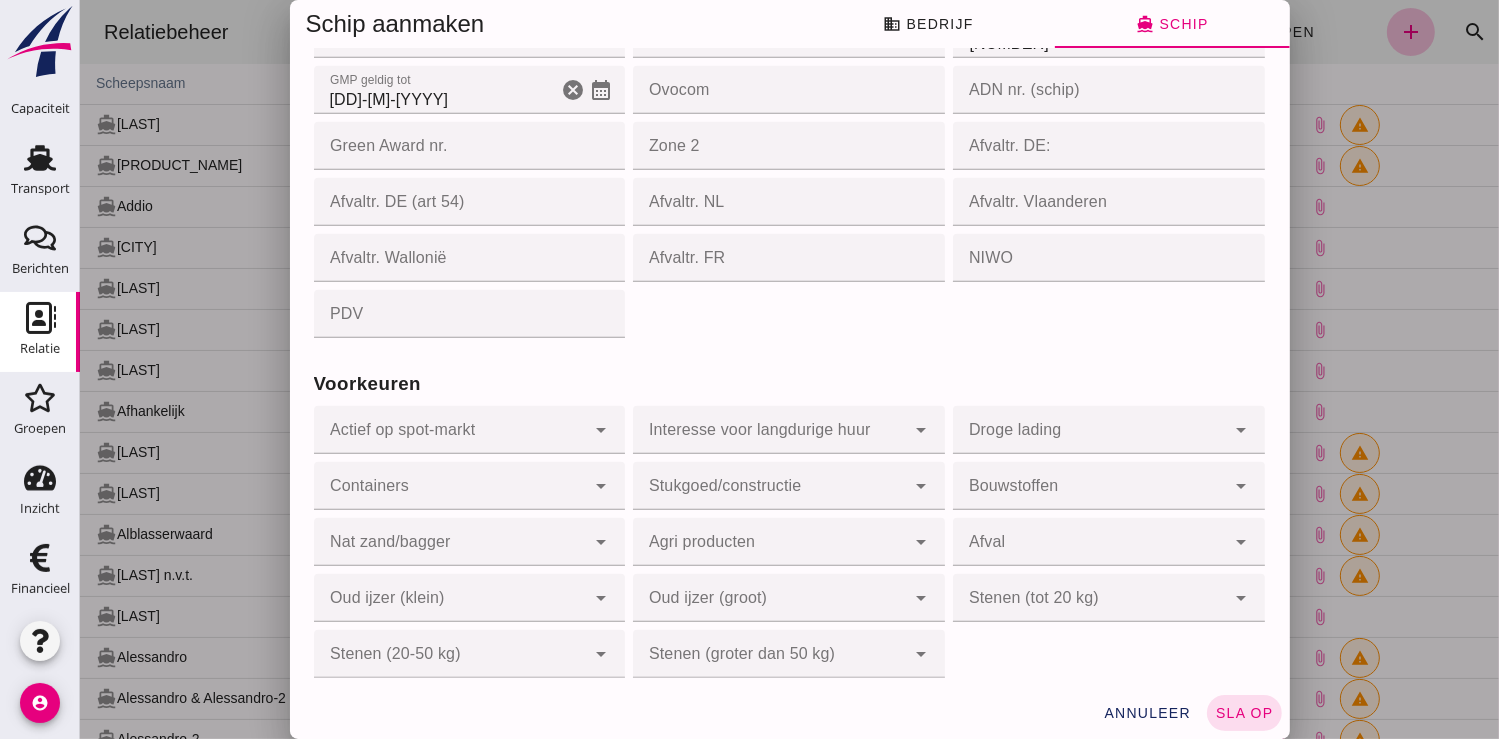 scroll, scrollTop: 1935, scrollLeft: 0, axis: vertical 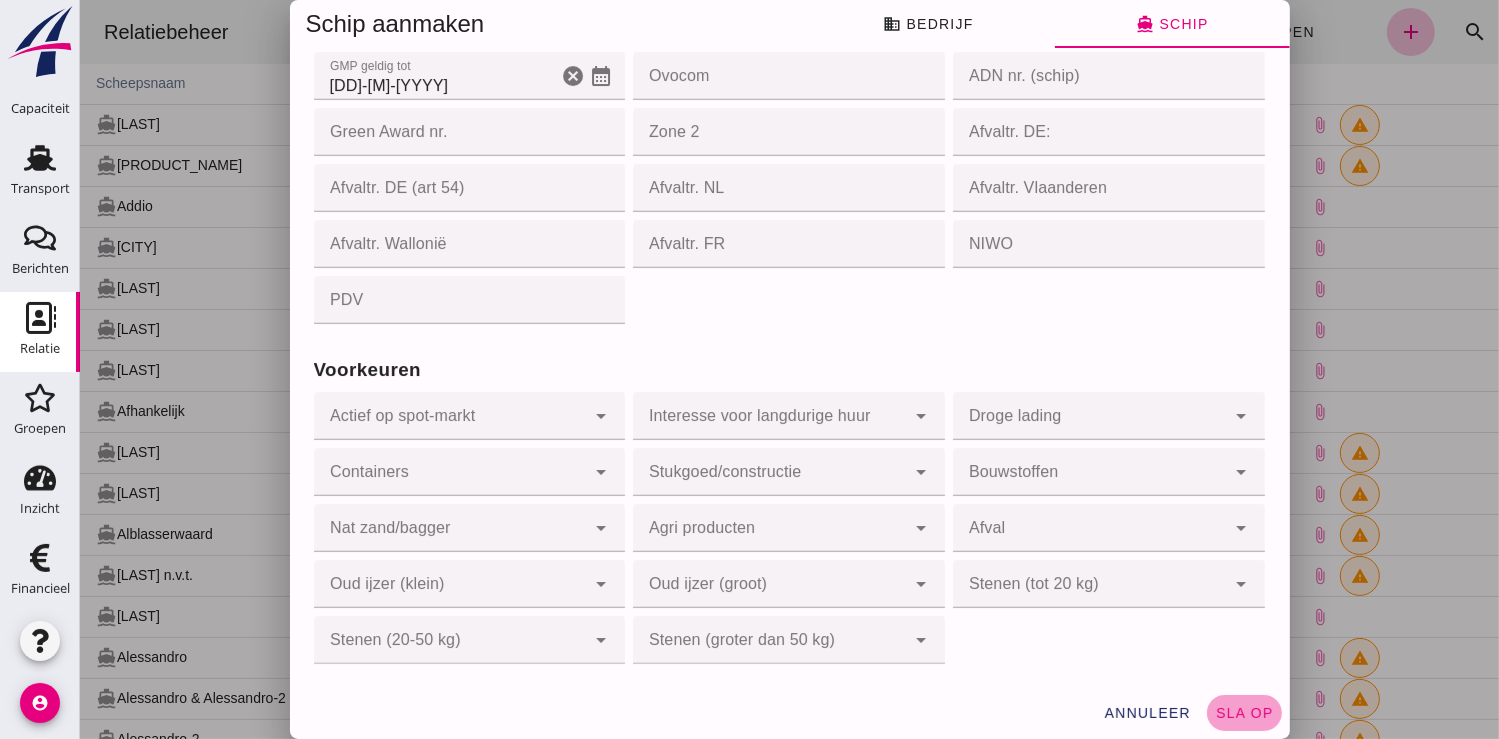click on "sla op" 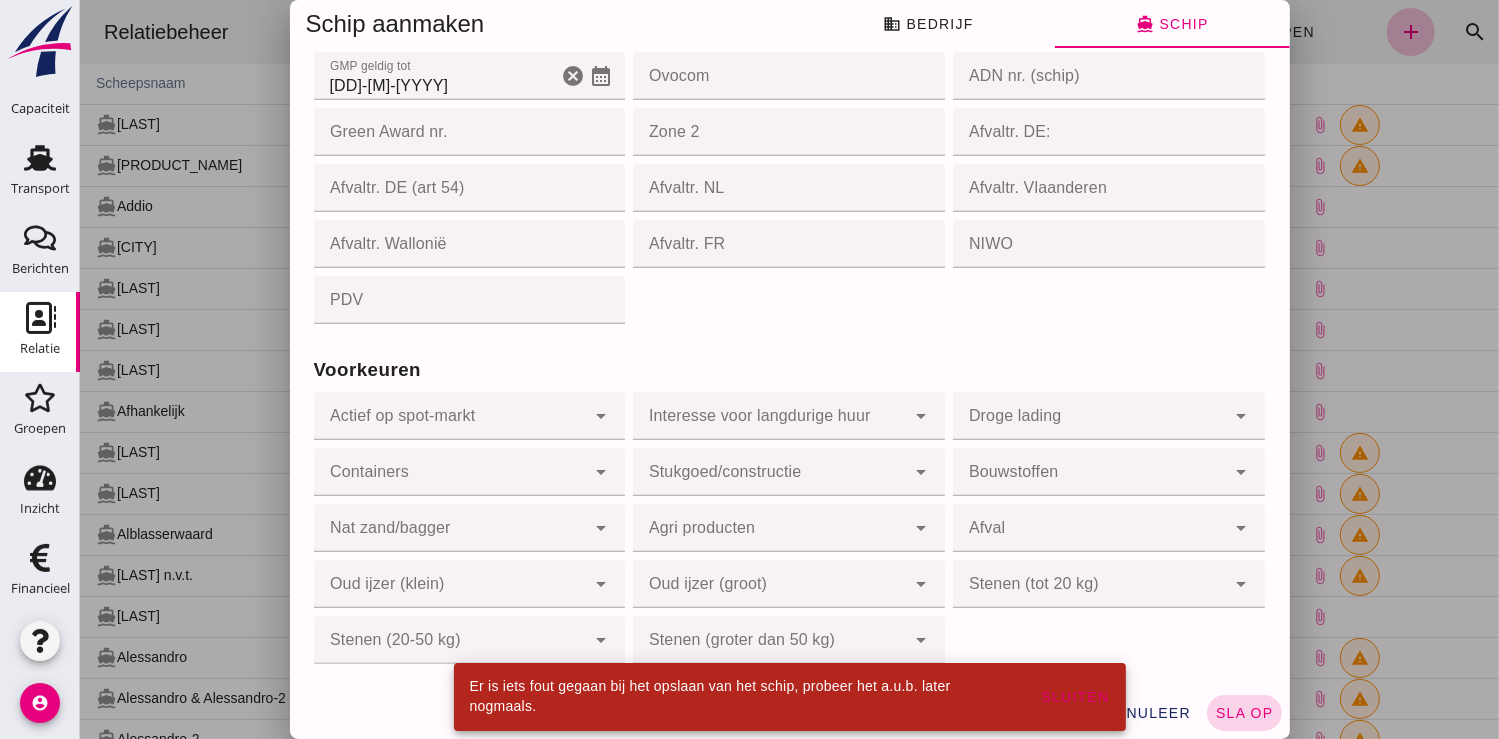 click on "sla op" 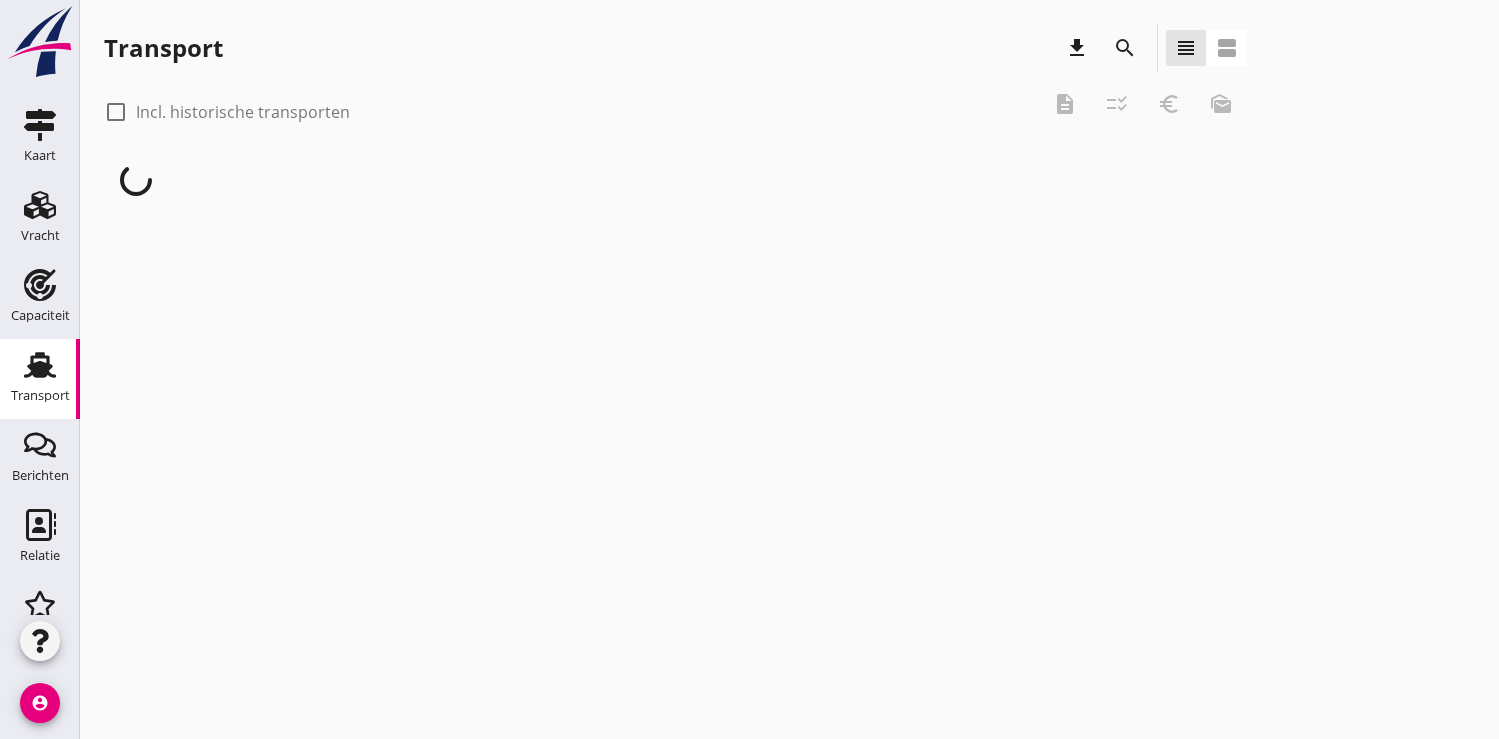 scroll, scrollTop: 0, scrollLeft: 0, axis: both 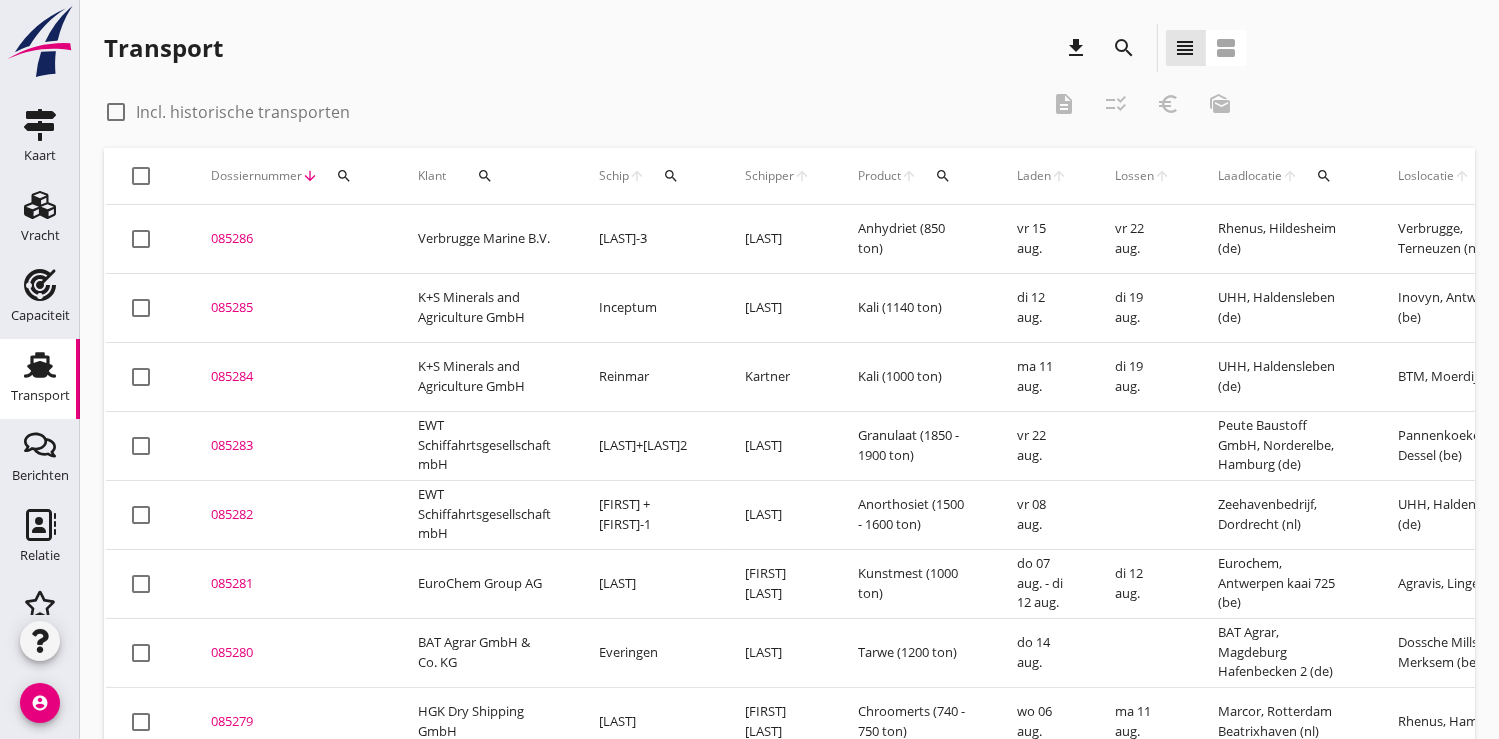 click on "search" at bounding box center (344, 176) 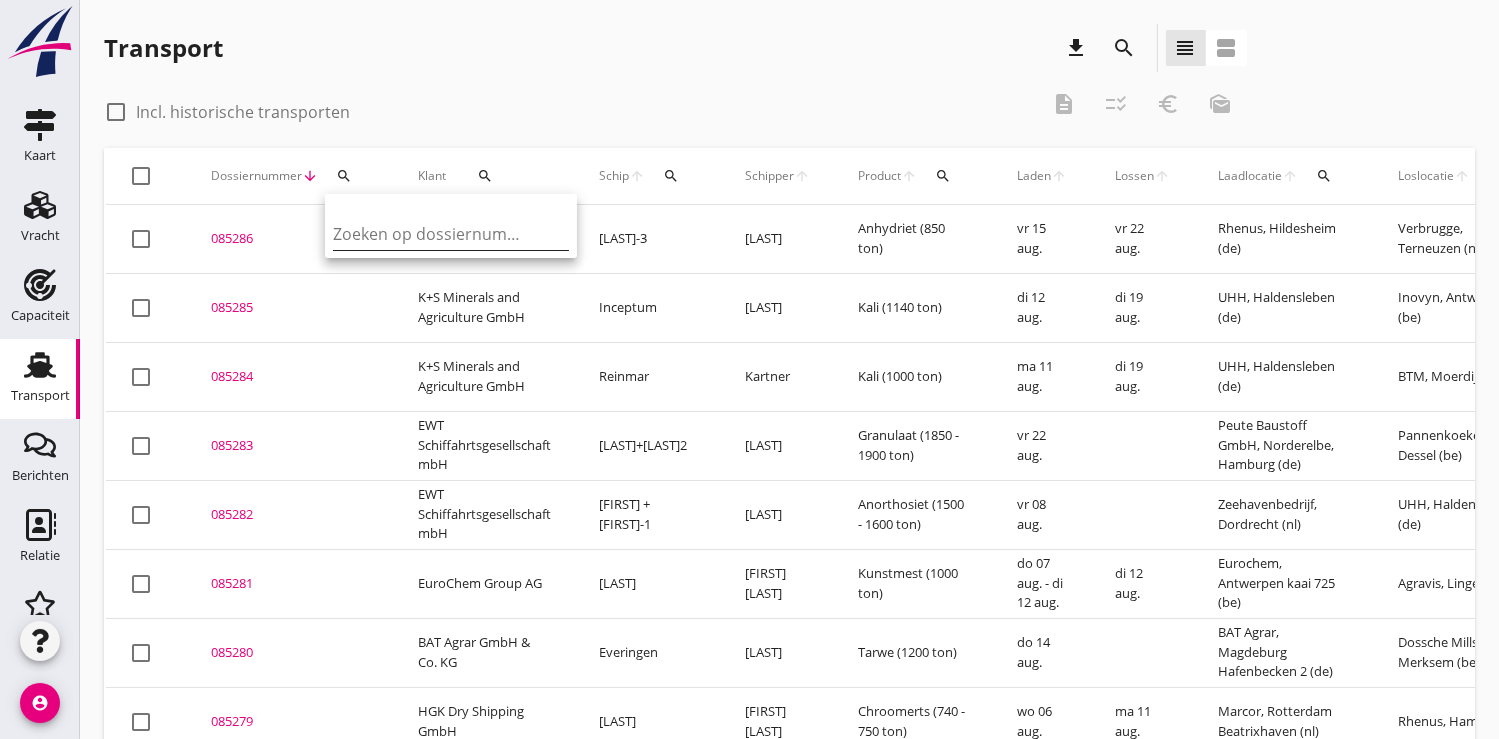 click at bounding box center (437, 234) 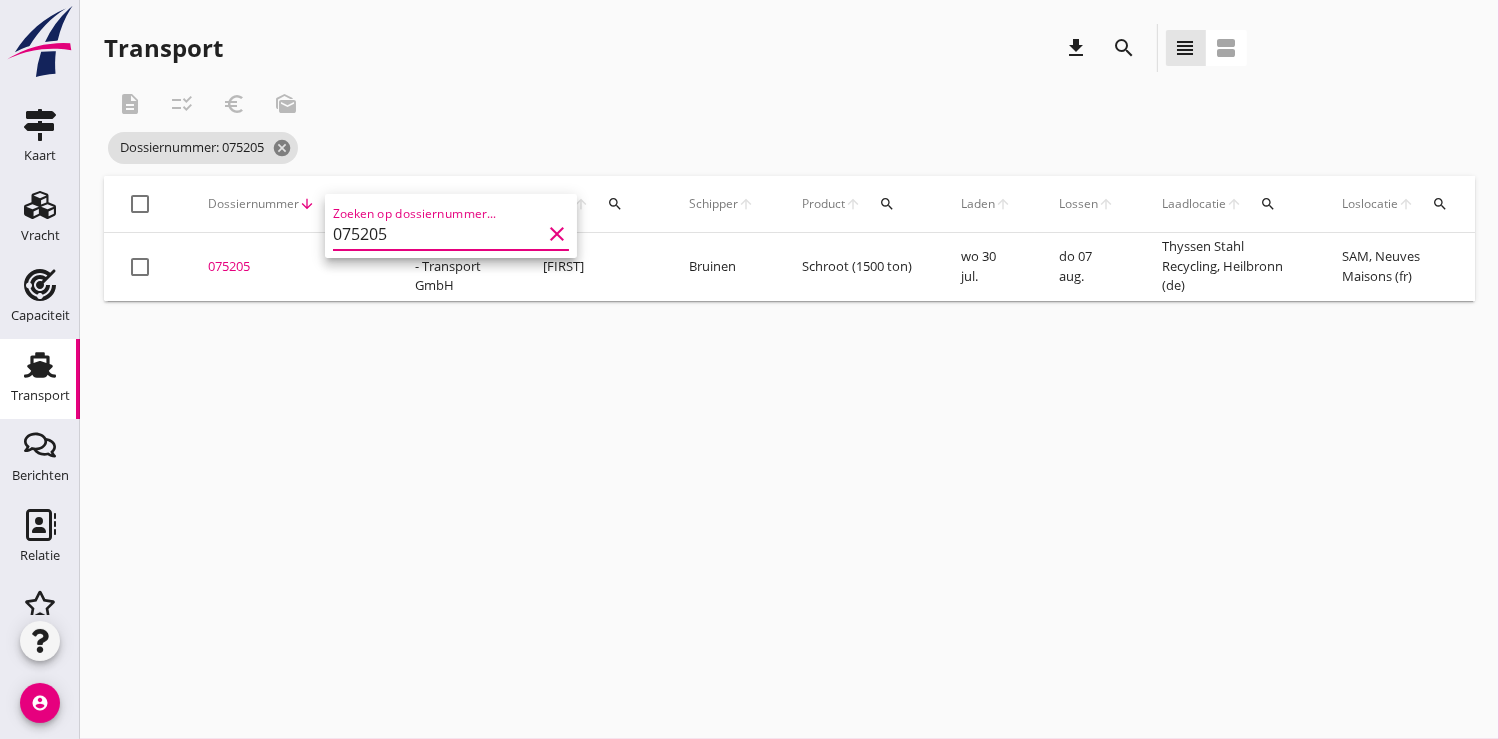 type on "075205" 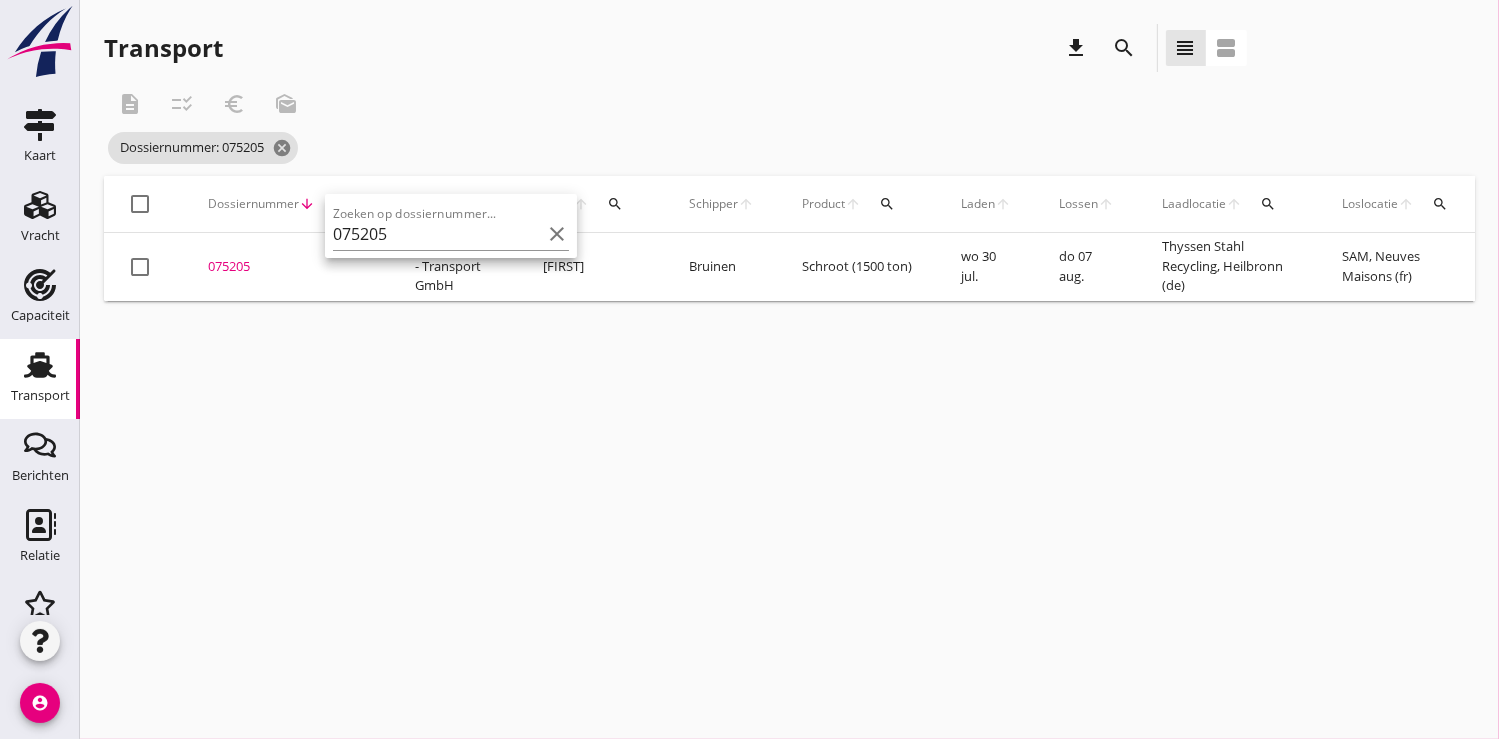 click on "075205" at bounding box center (287, 267) 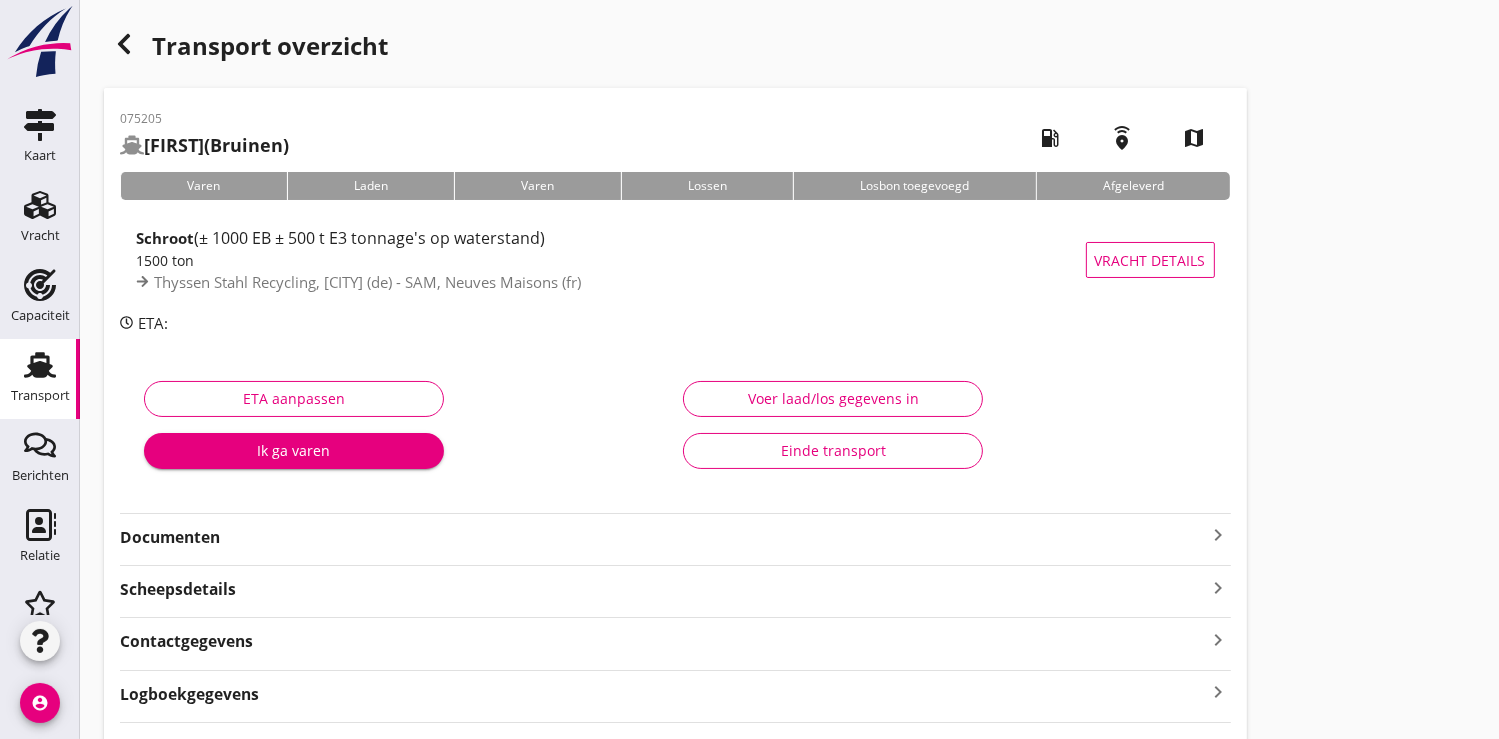 click on "Ik ga varen" at bounding box center (294, 450) 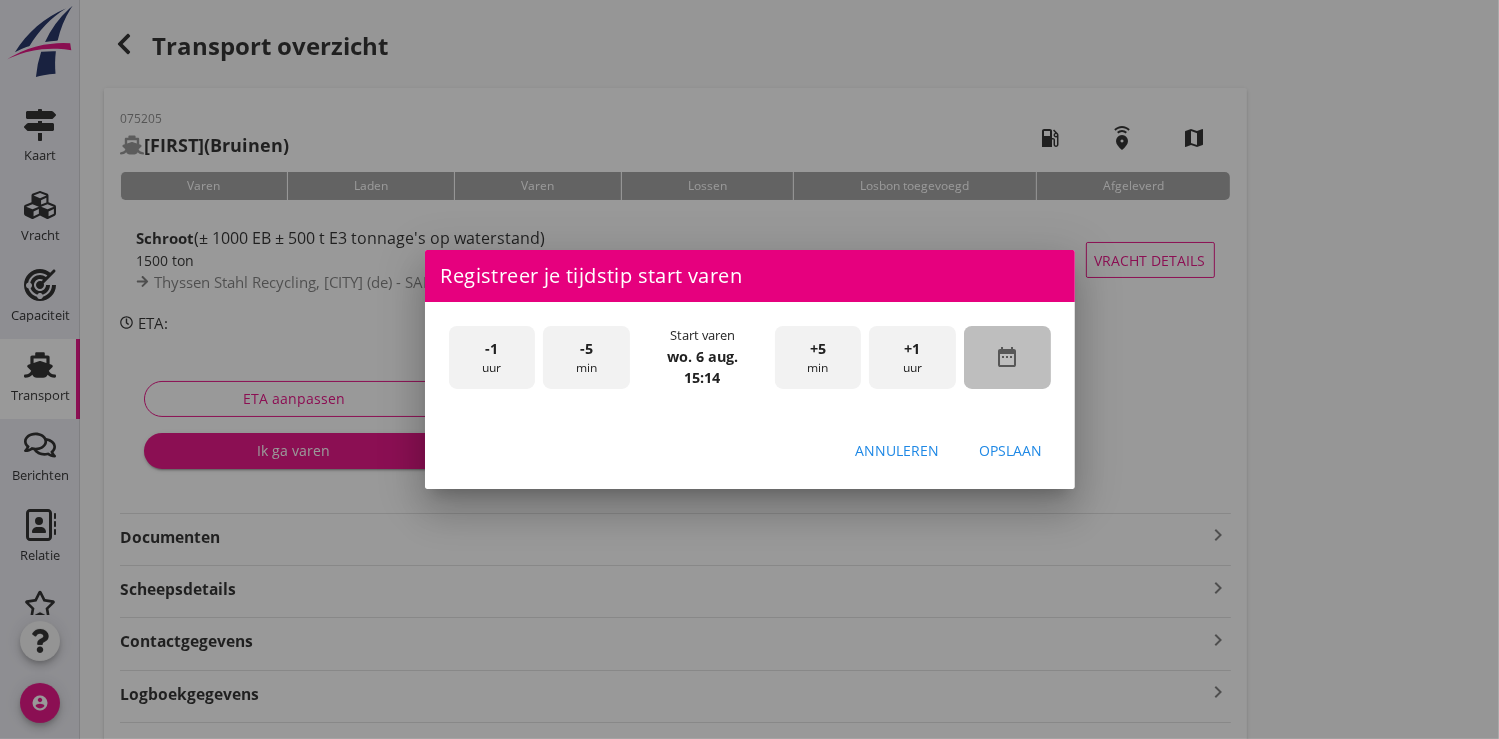 click on "date_range" at bounding box center (1007, 357) 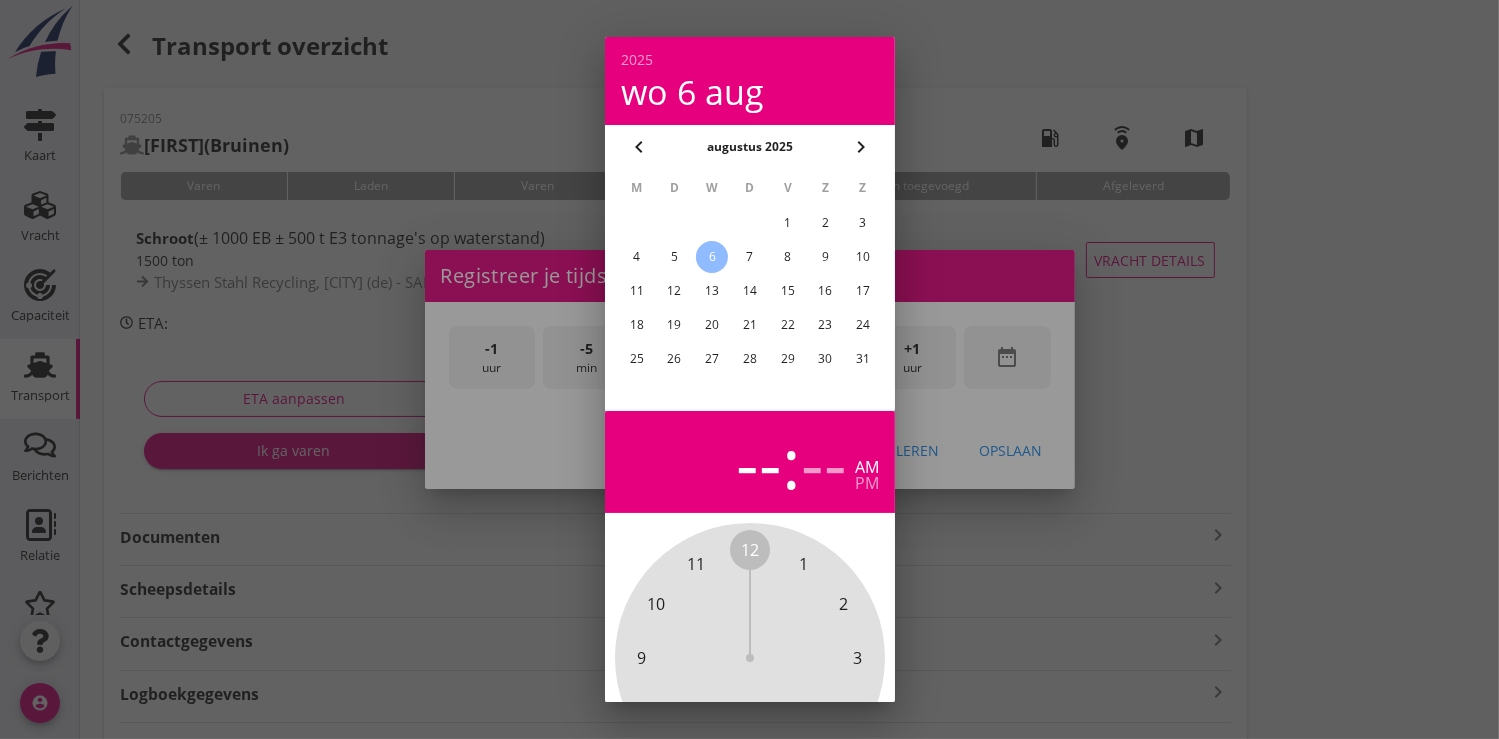 click on "4" at bounding box center [636, 257] 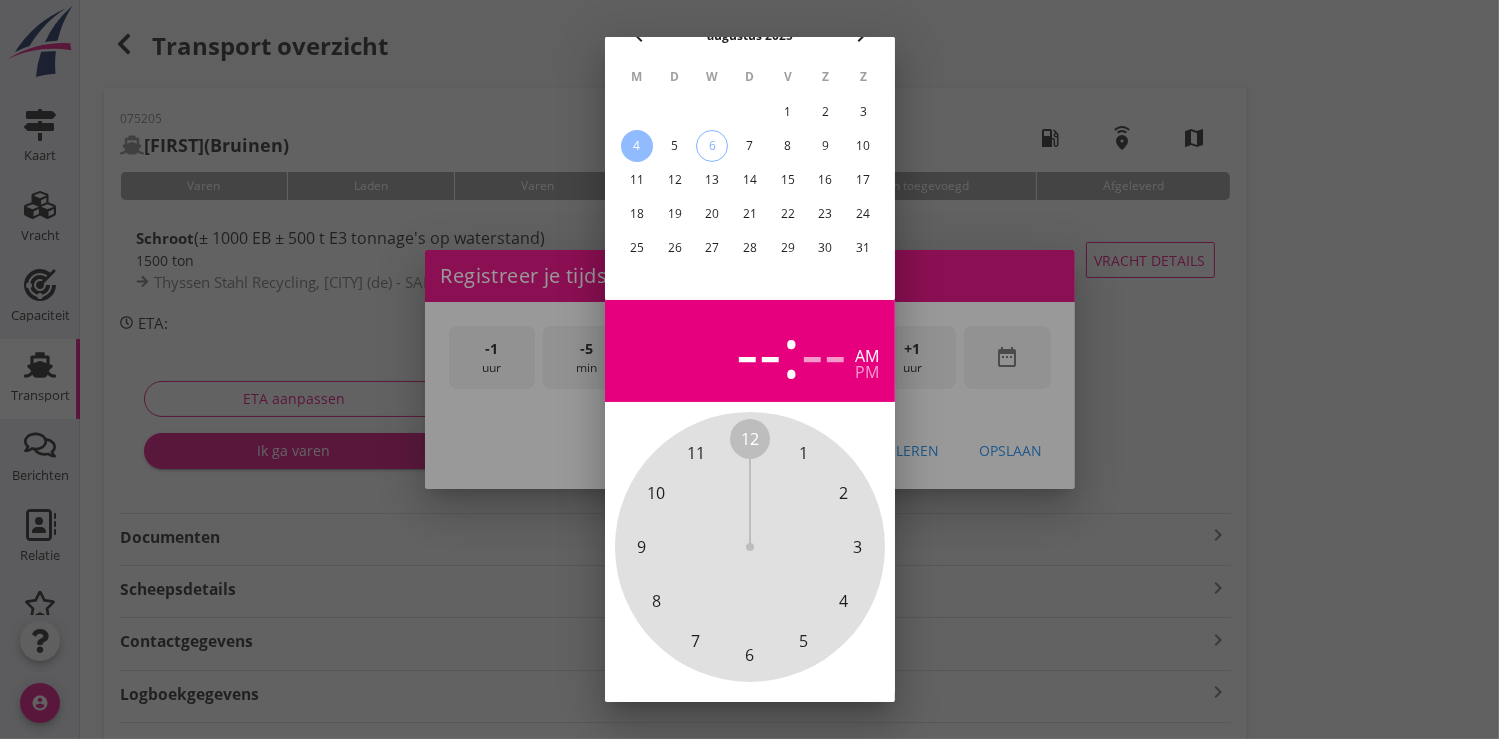 scroll, scrollTop: 185, scrollLeft: 0, axis: vertical 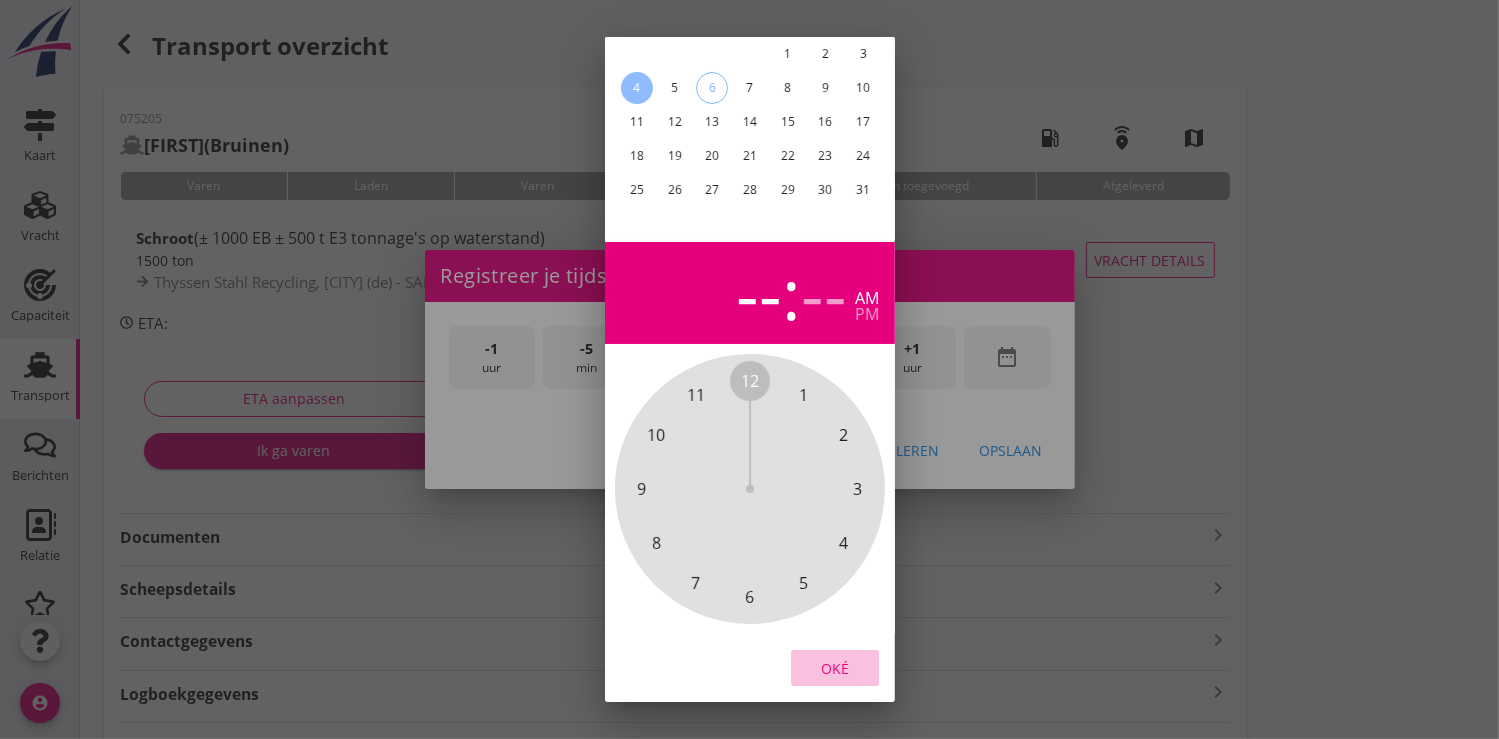 click on "Oké" at bounding box center (835, 667) 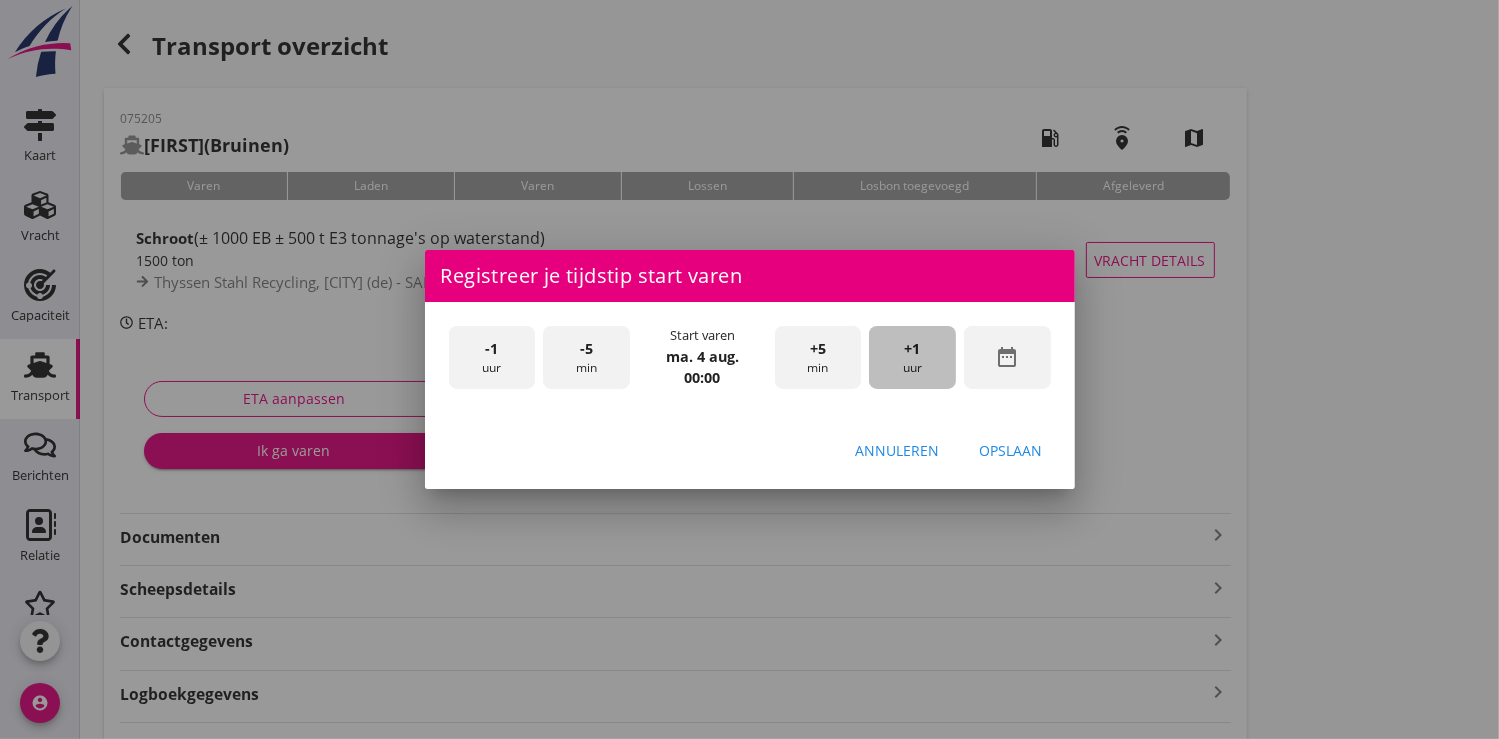 click on "+1  uur" at bounding box center (912, 357) 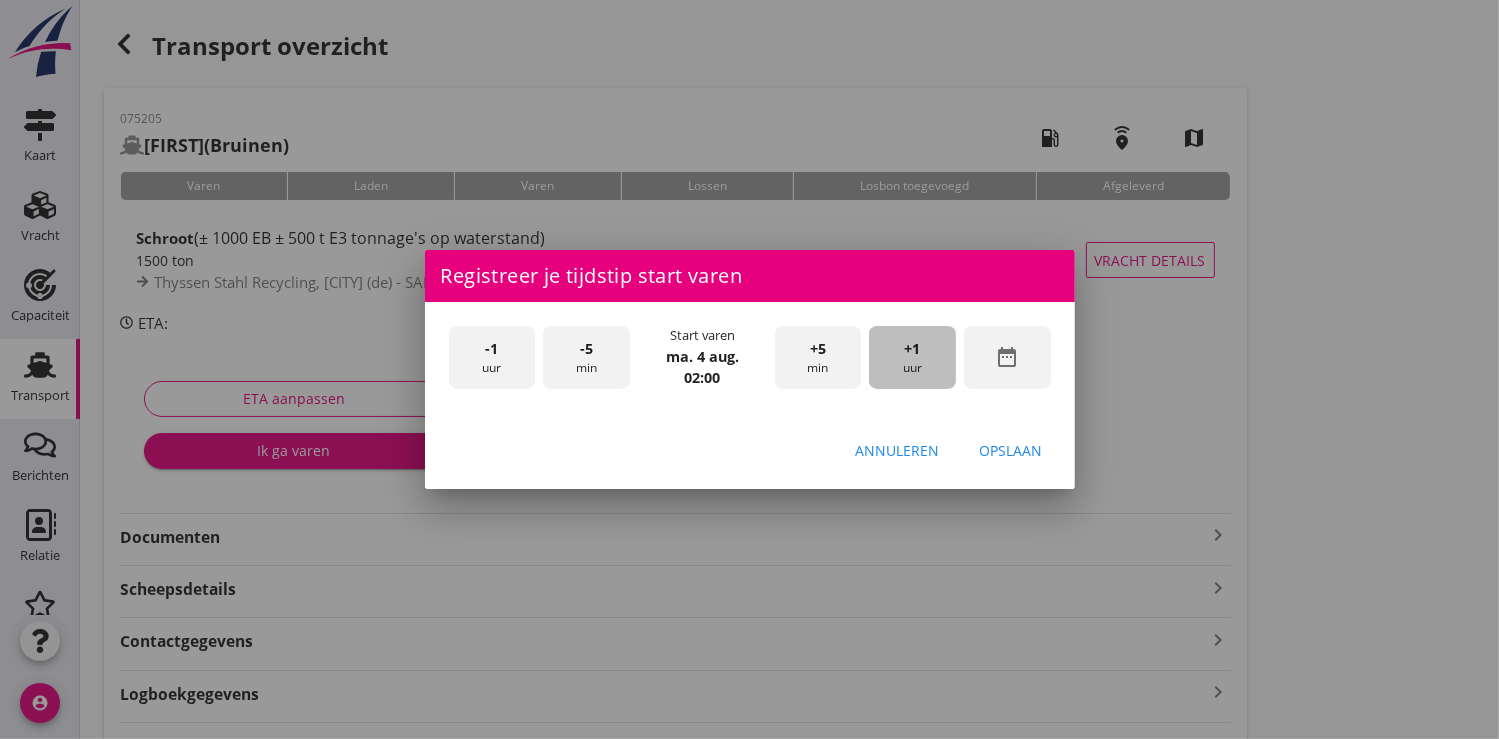 click on "+1  uur" at bounding box center [912, 357] 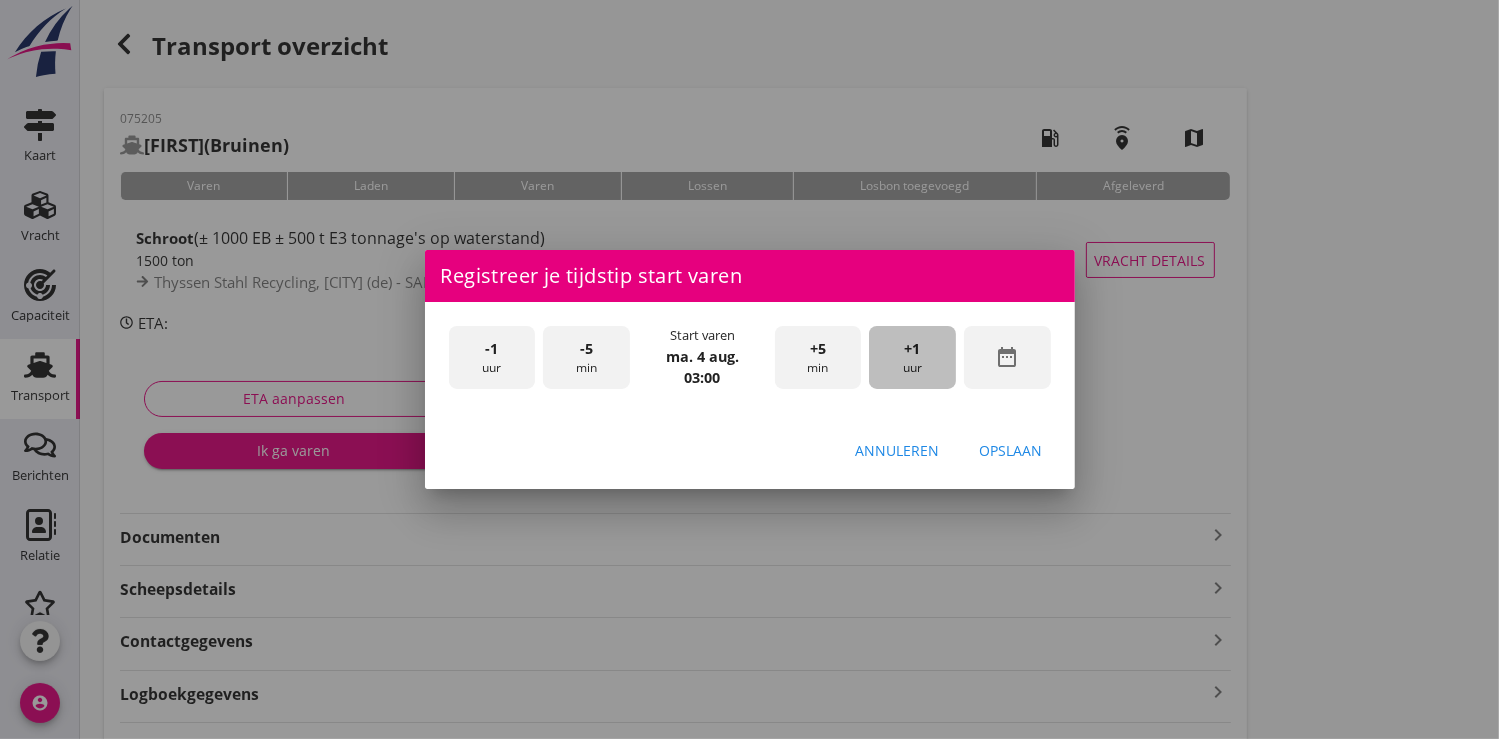 click on "+1  uur" at bounding box center [912, 357] 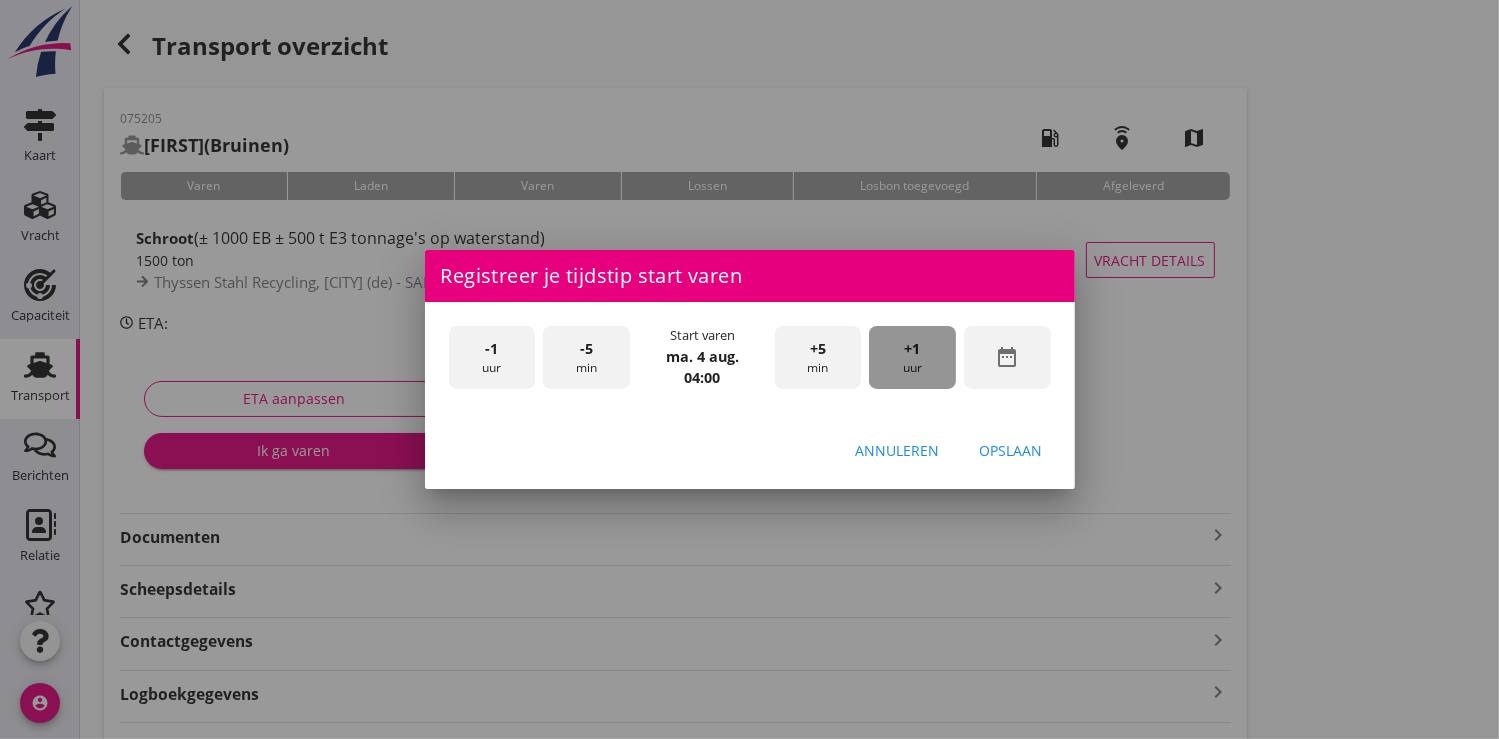 click on "+1  uur" at bounding box center [912, 357] 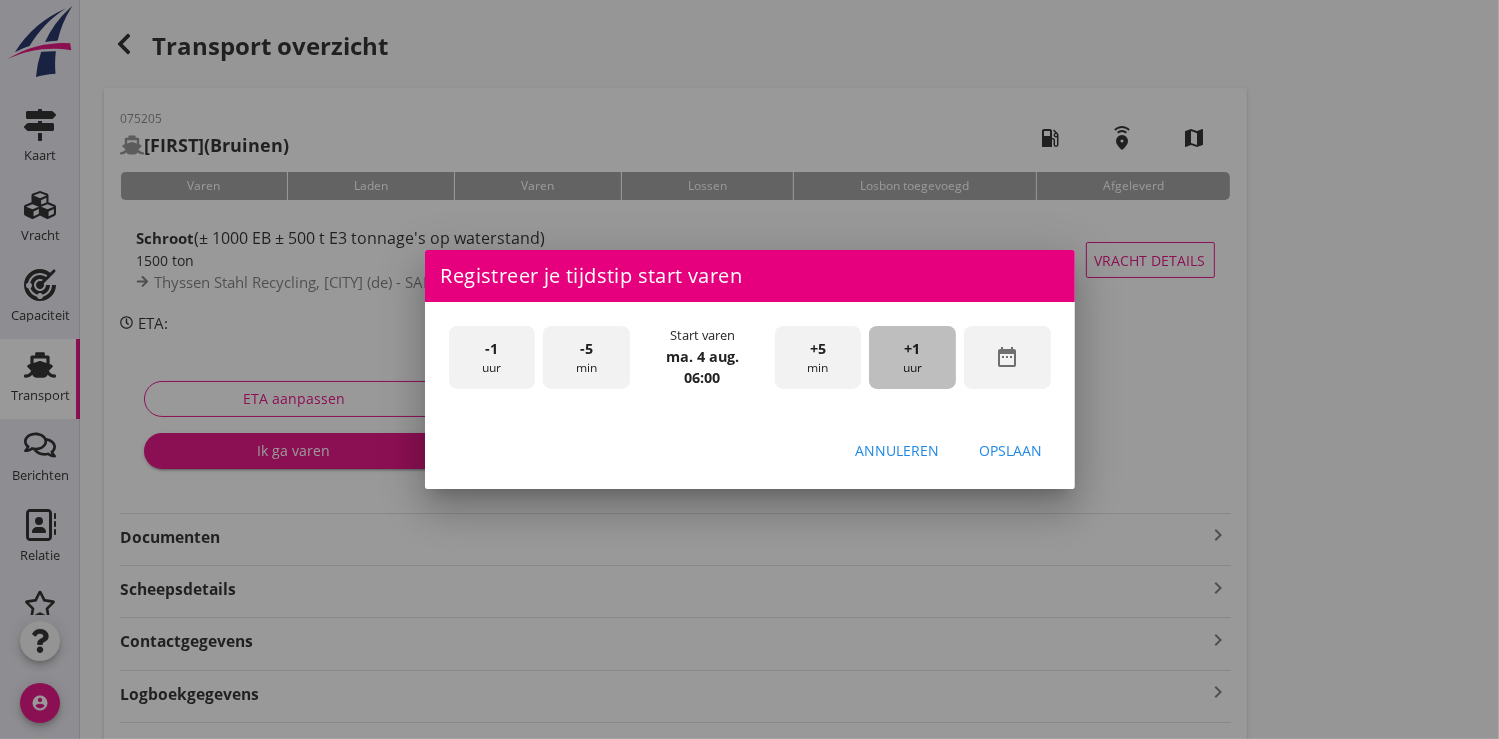 click on "+1  uur" at bounding box center [912, 357] 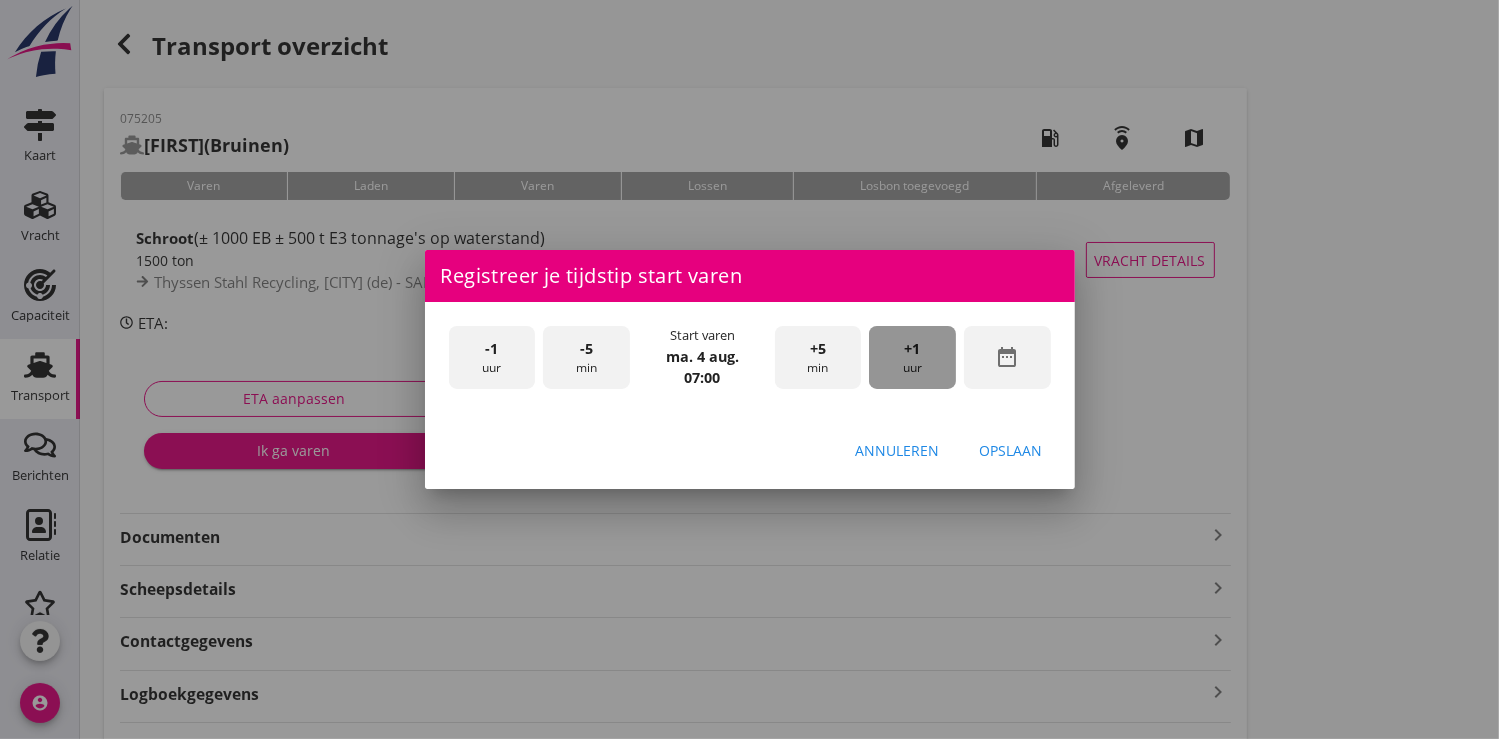 click on "+1  uur" at bounding box center (912, 357) 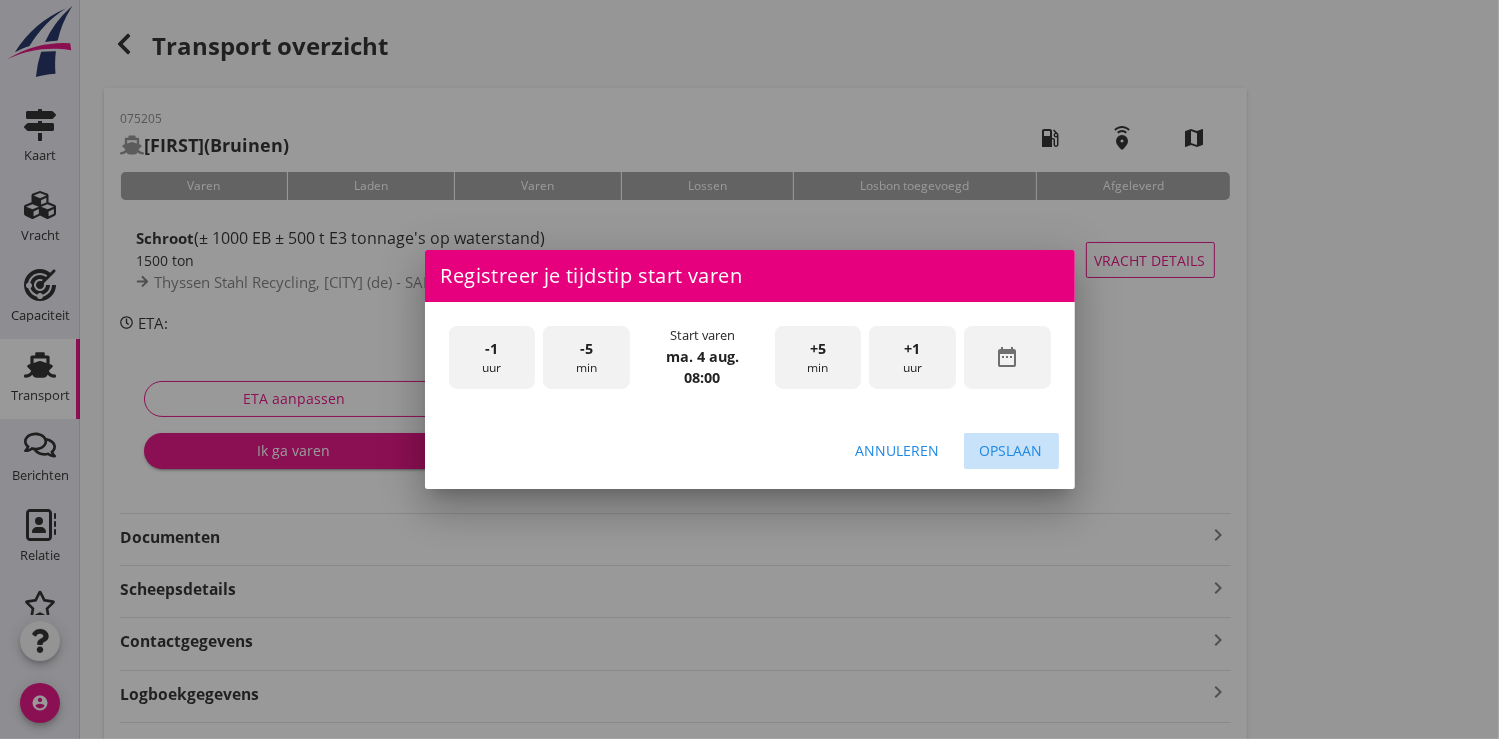 click on "Opslaan" at bounding box center [1011, 450] 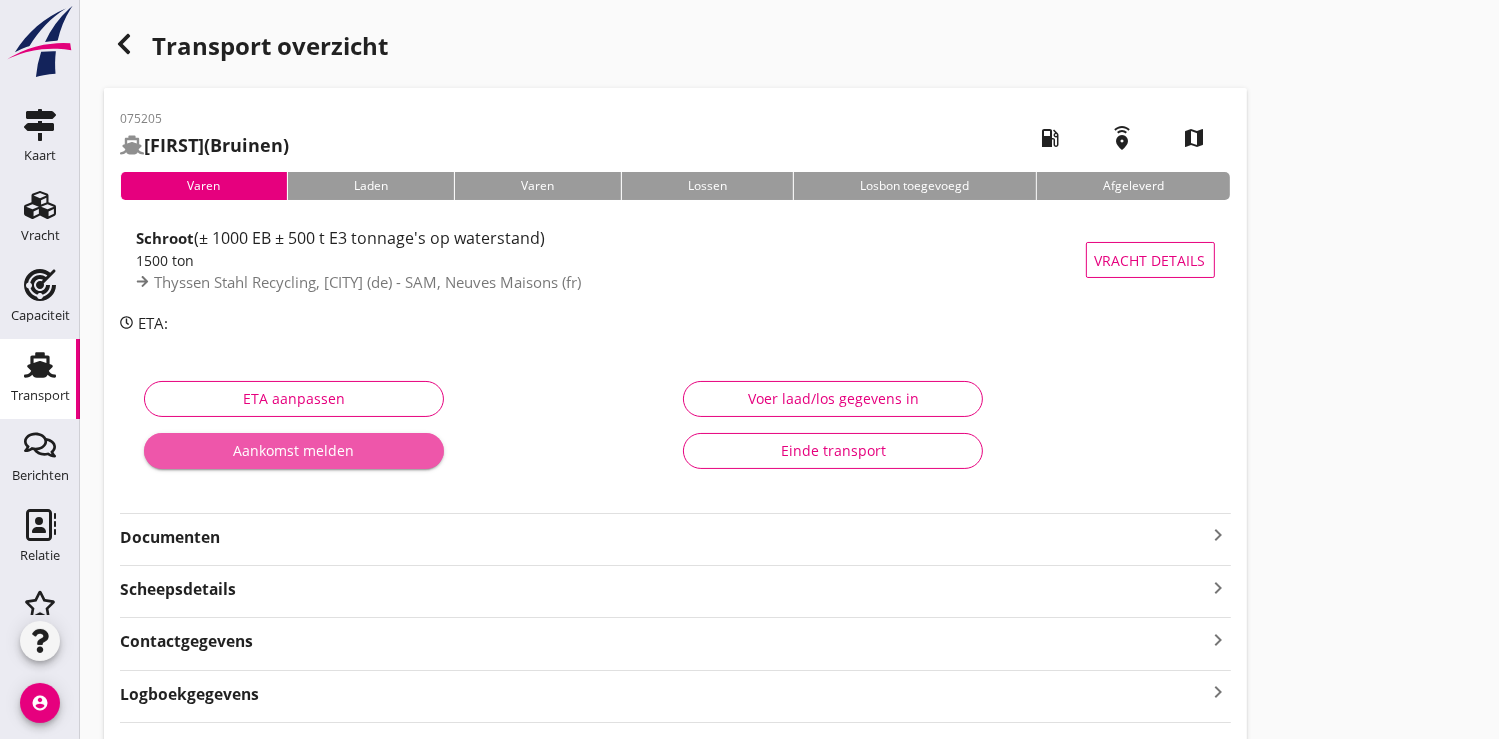 click on "Aankomst melden" at bounding box center (294, 450) 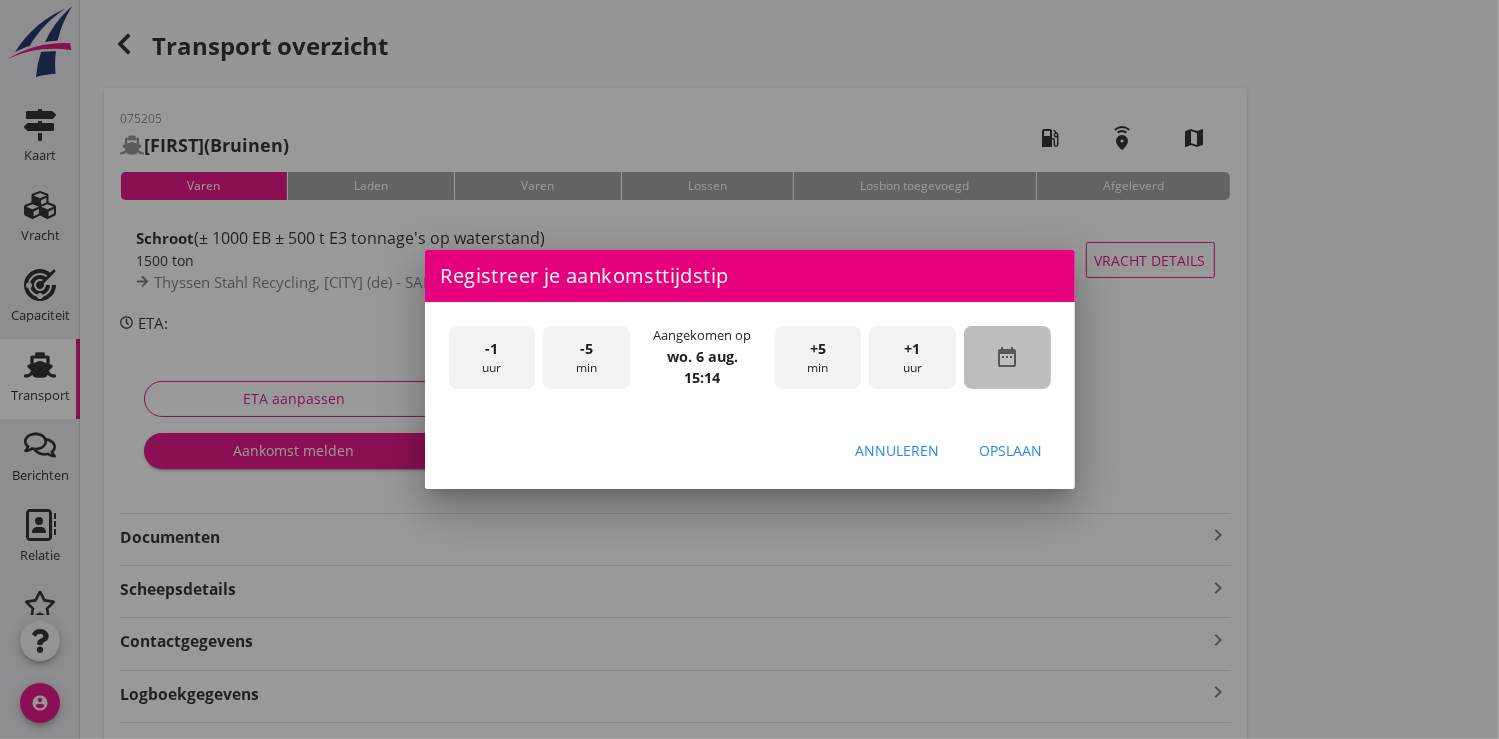 click on "date_range" at bounding box center [1007, 357] 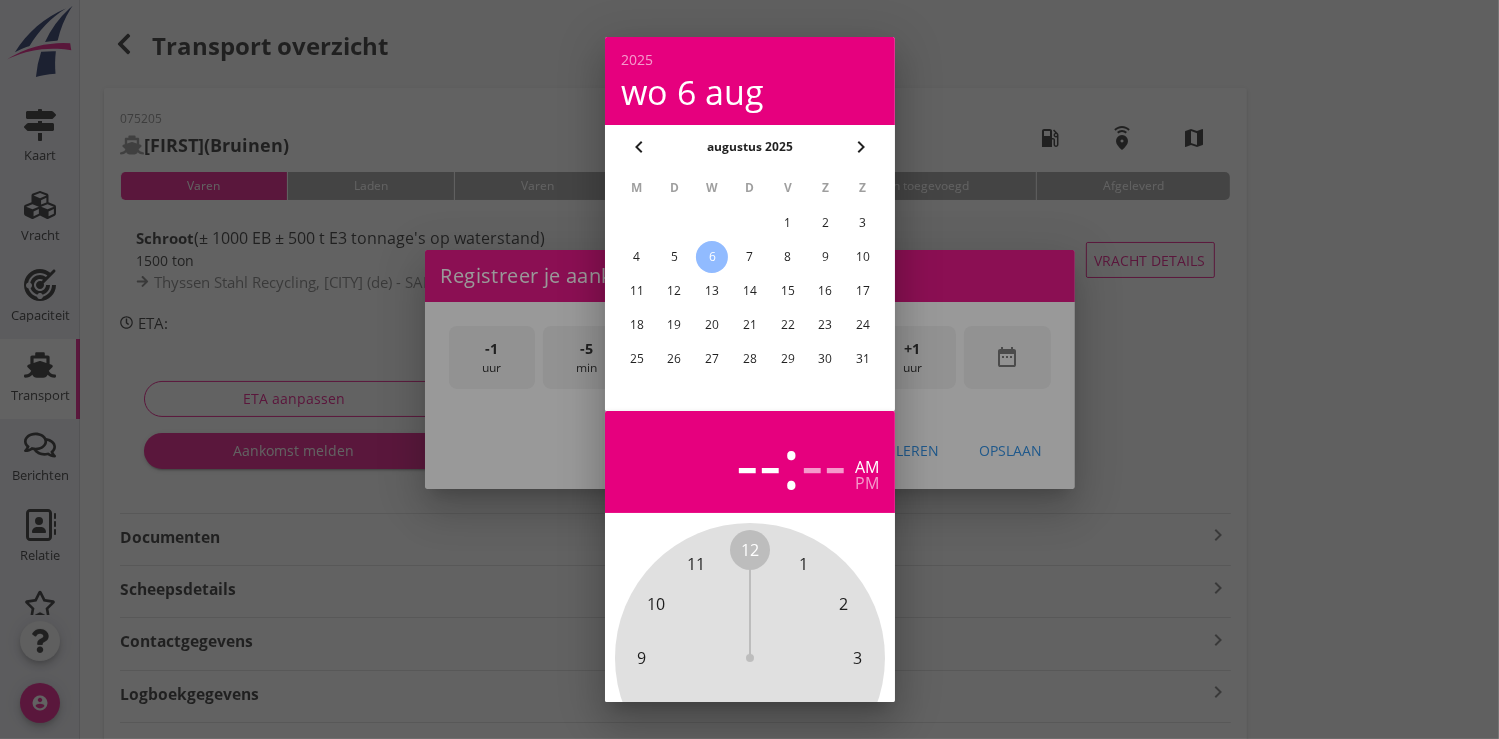 click on "4" at bounding box center [636, 257] 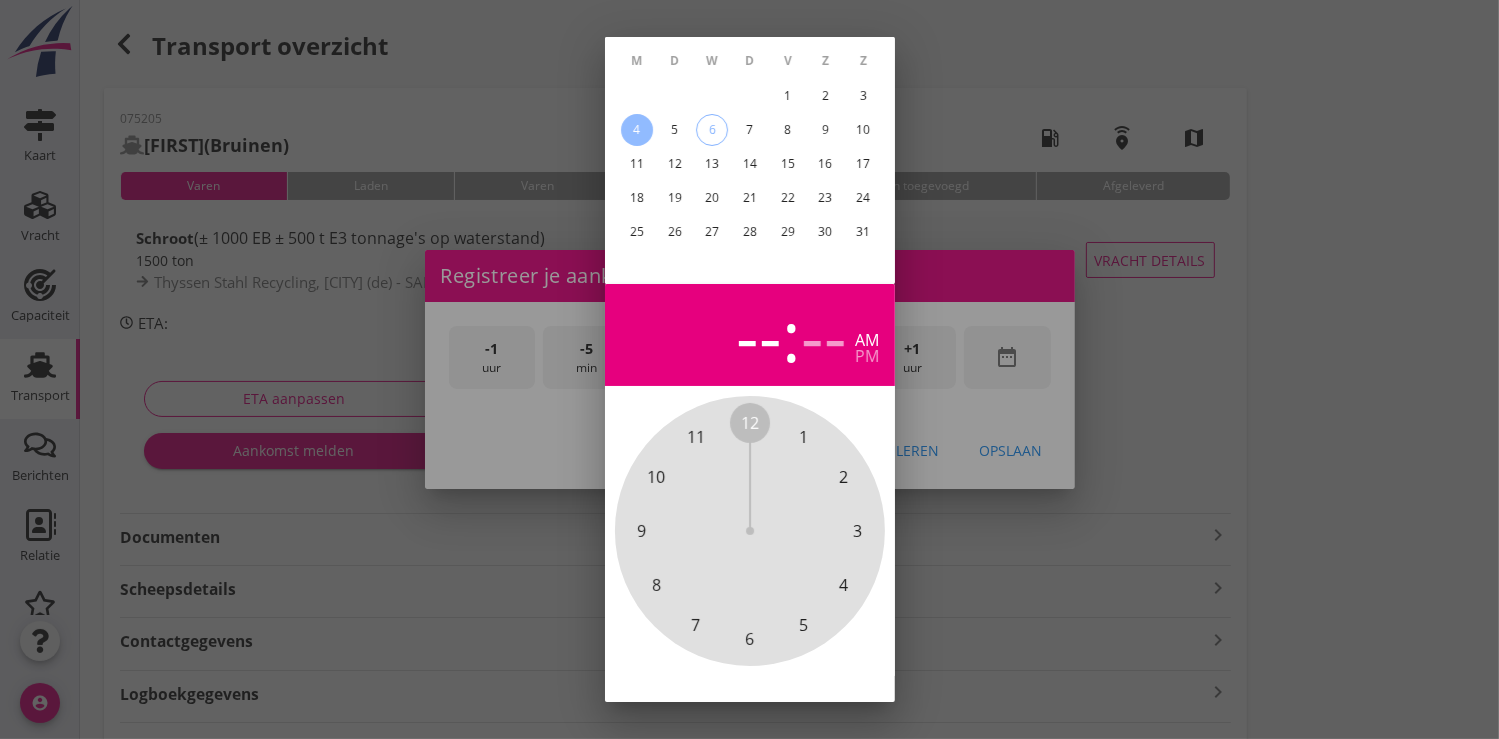 scroll, scrollTop: 185, scrollLeft: 0, axis: vertical 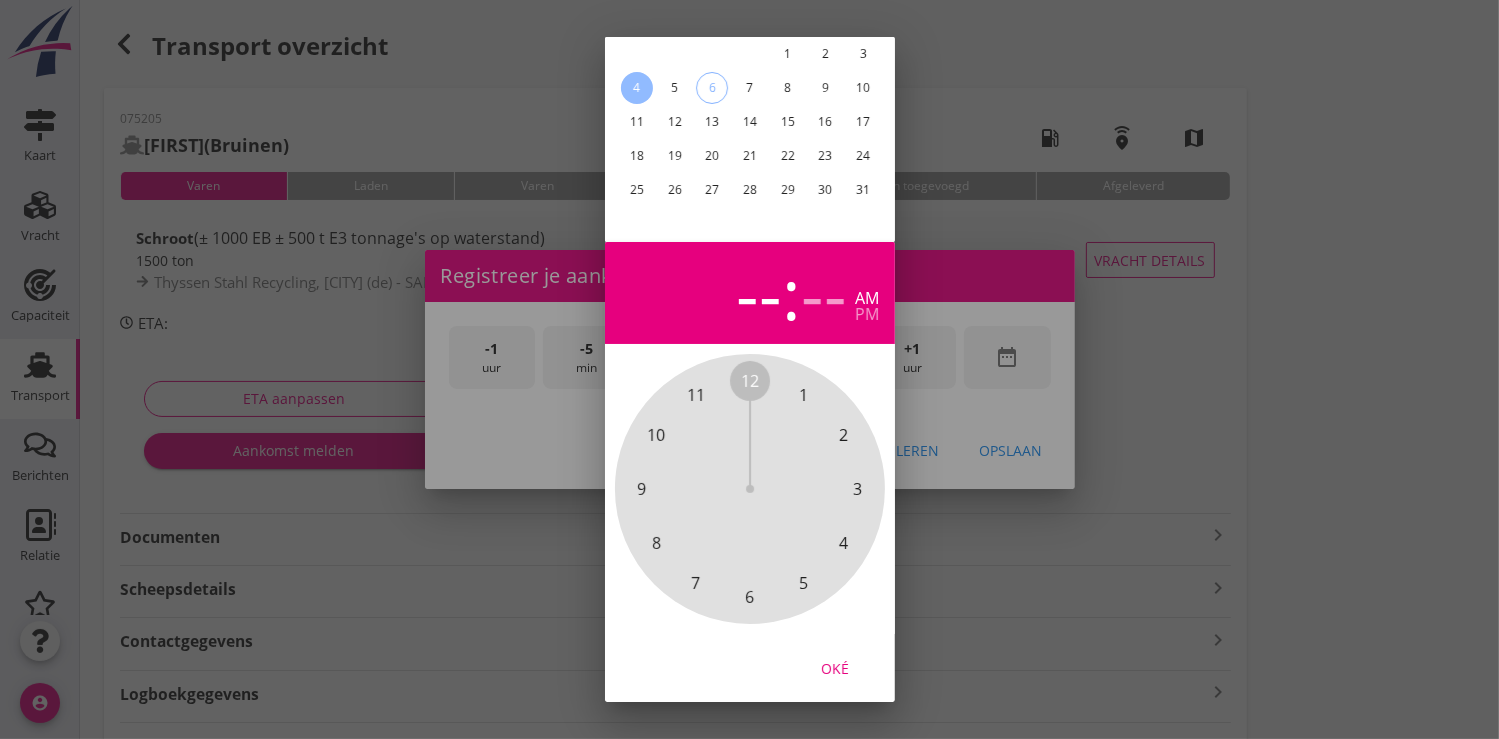 click on "Oké" at bounding box center (835, 667) 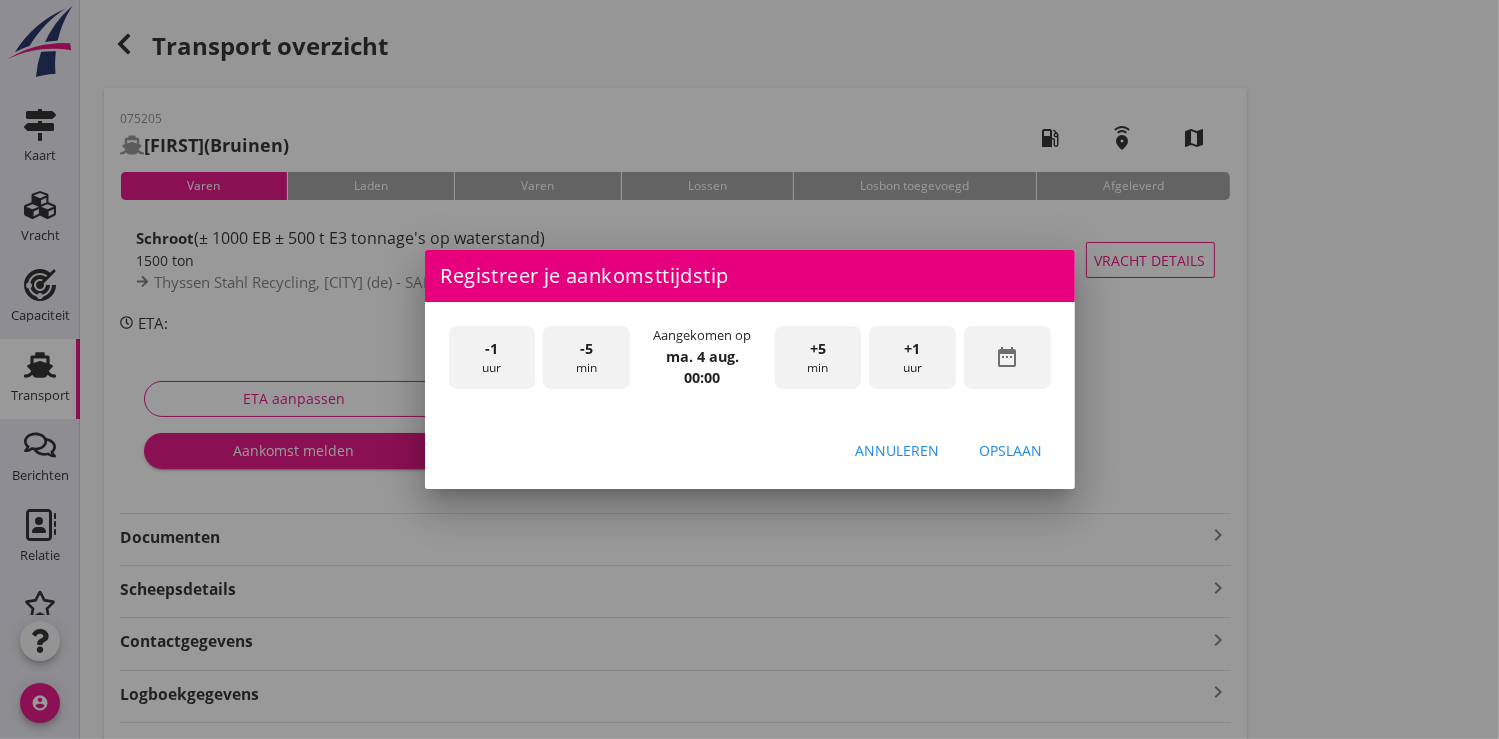 click on "+1" at bounding box center [913, 349] 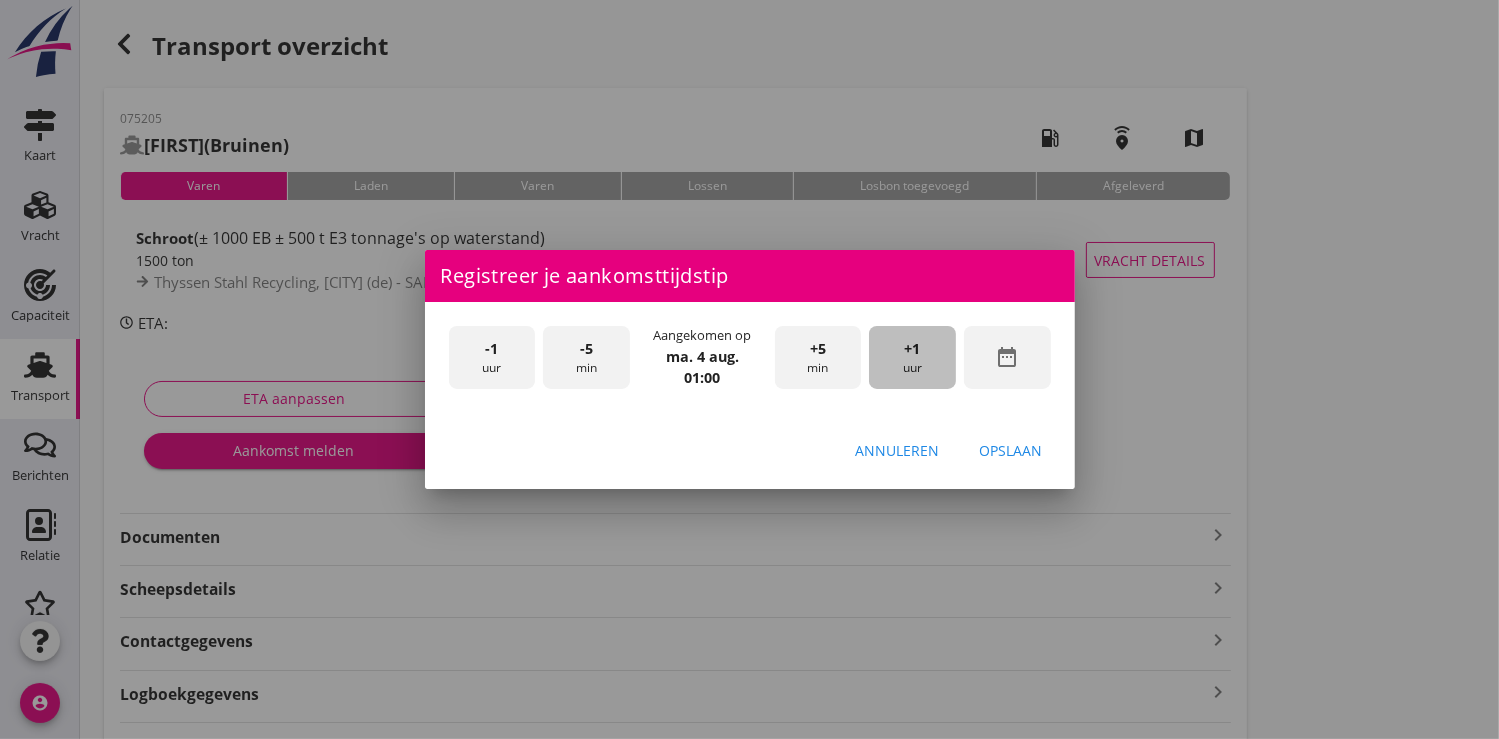 click on "+1" at bounding box center (913, 349) 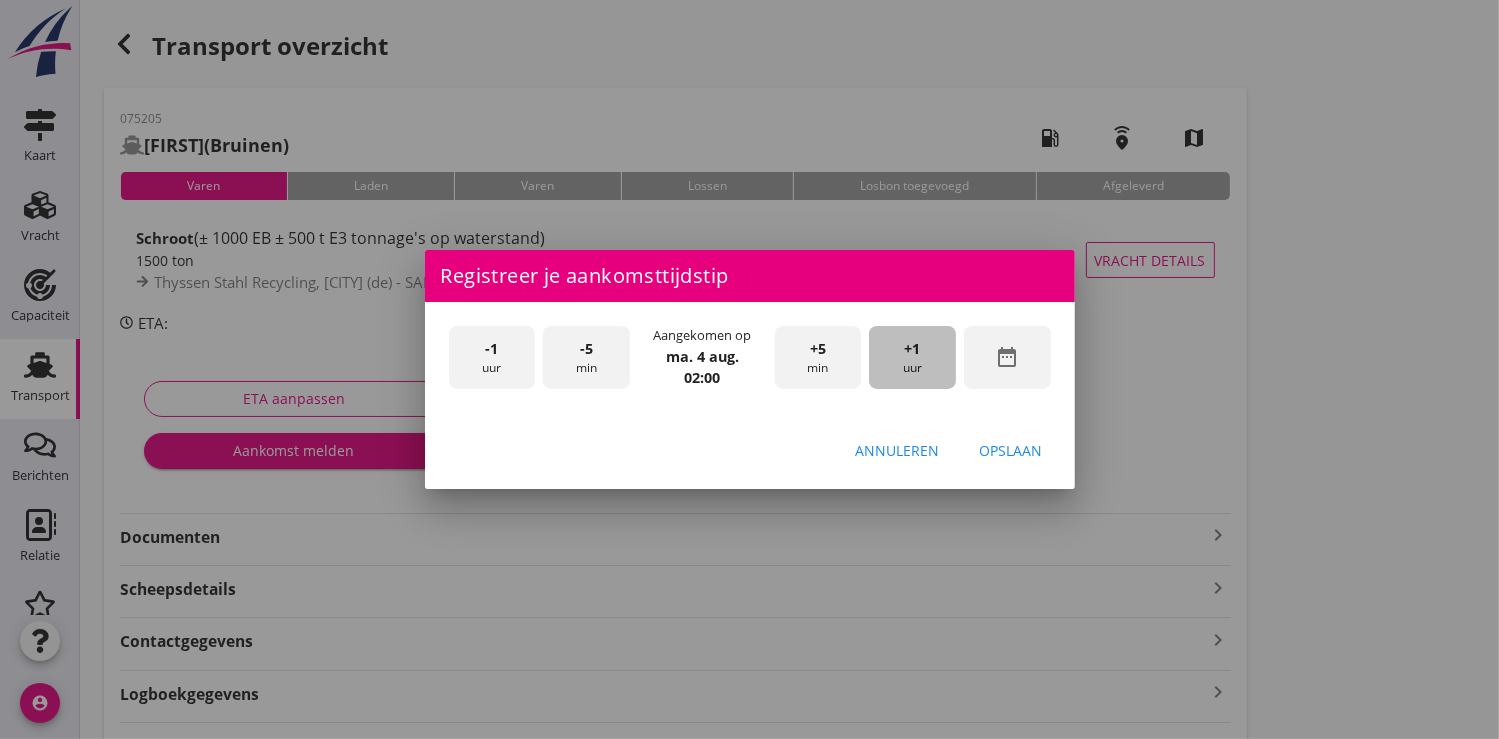 click on "+1" at bounding box center (913, 349) 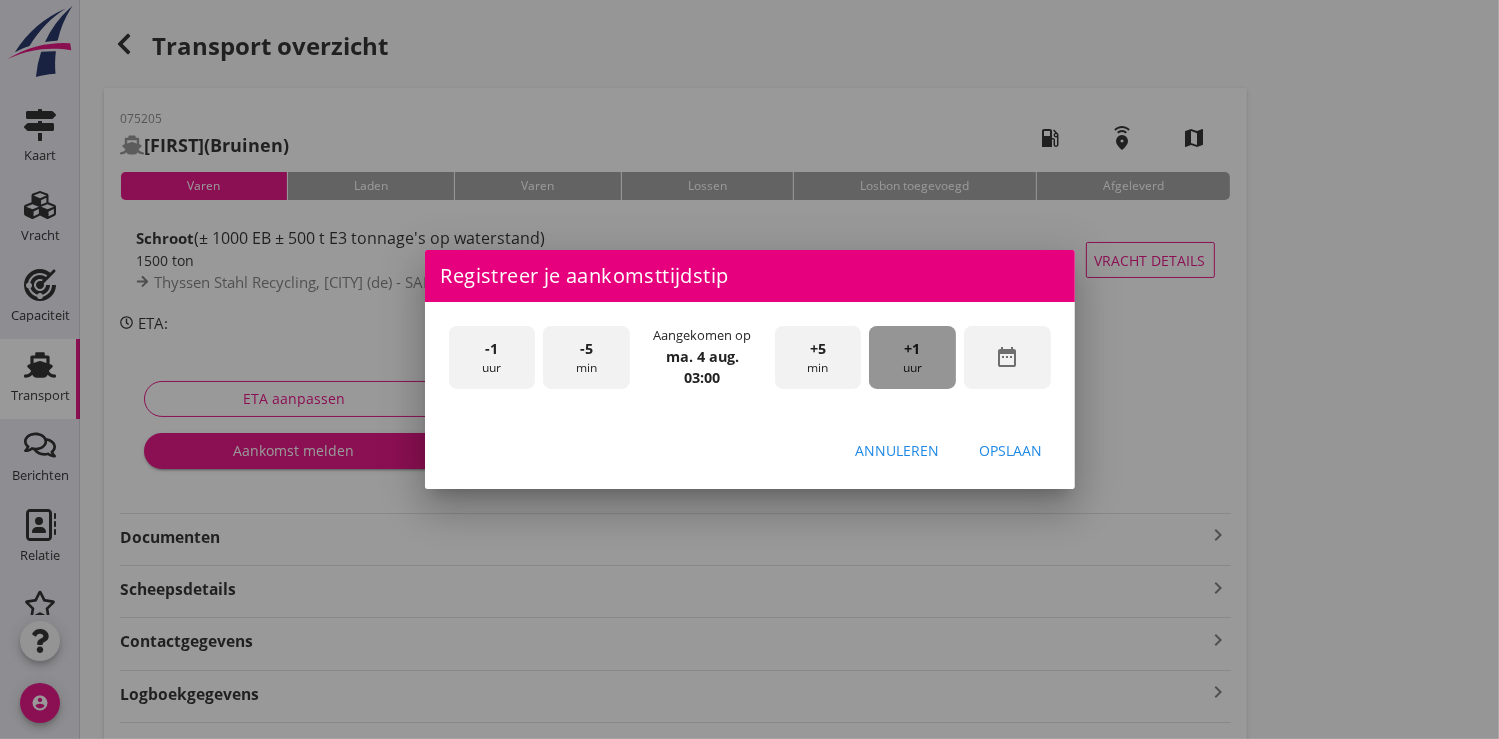 click on "+1" at bounding box center (913, 349) 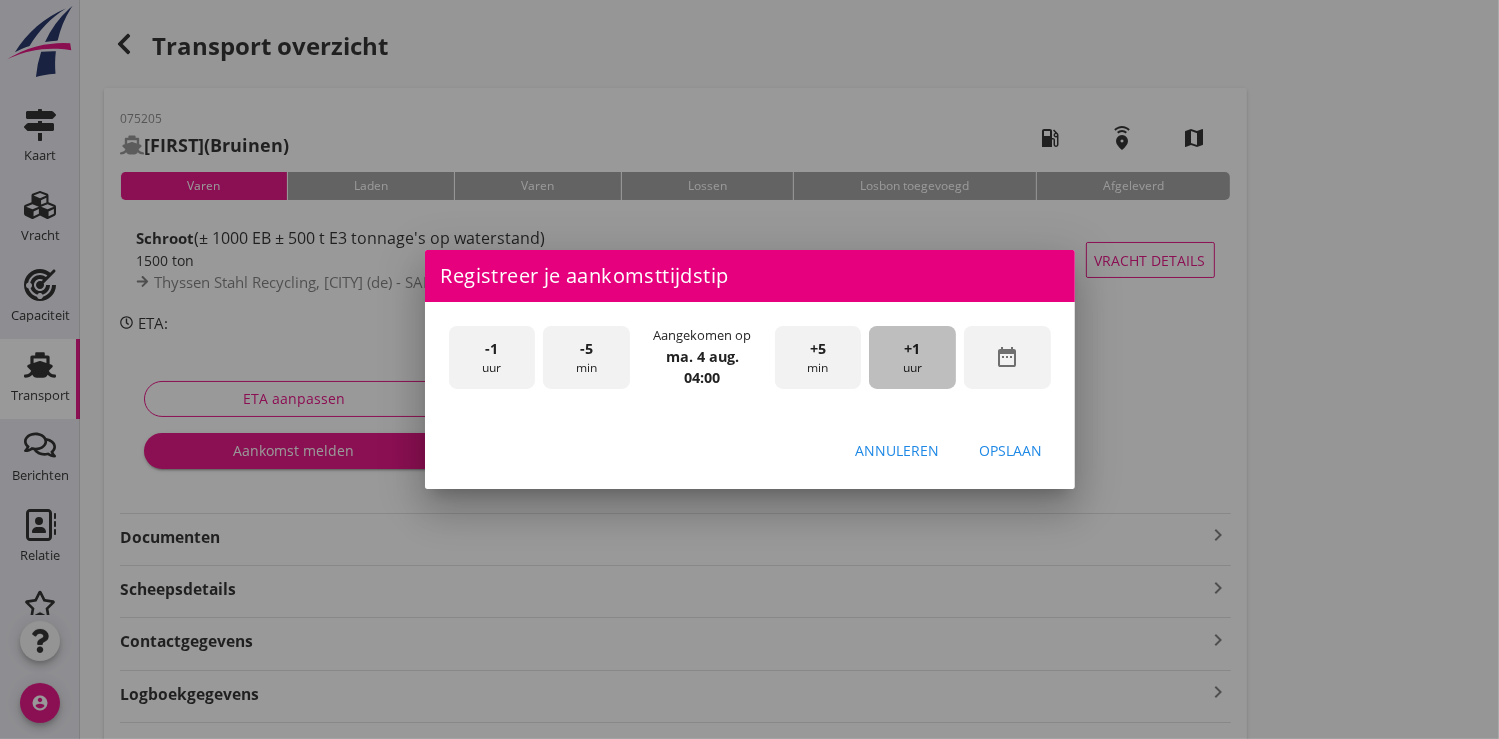 click on "+1" at bounding box center (913, 349) 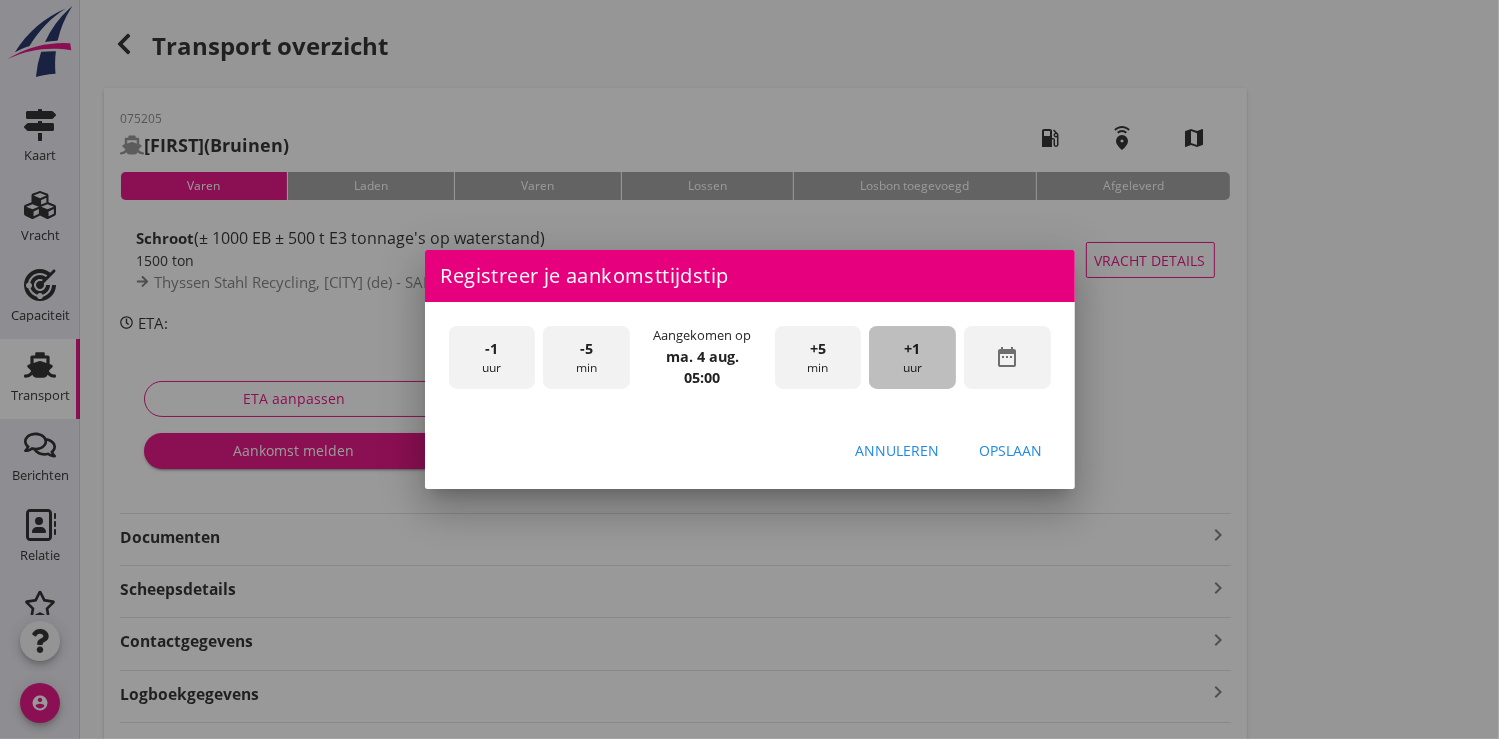 click on "+1" at bounding box center (913, 349) 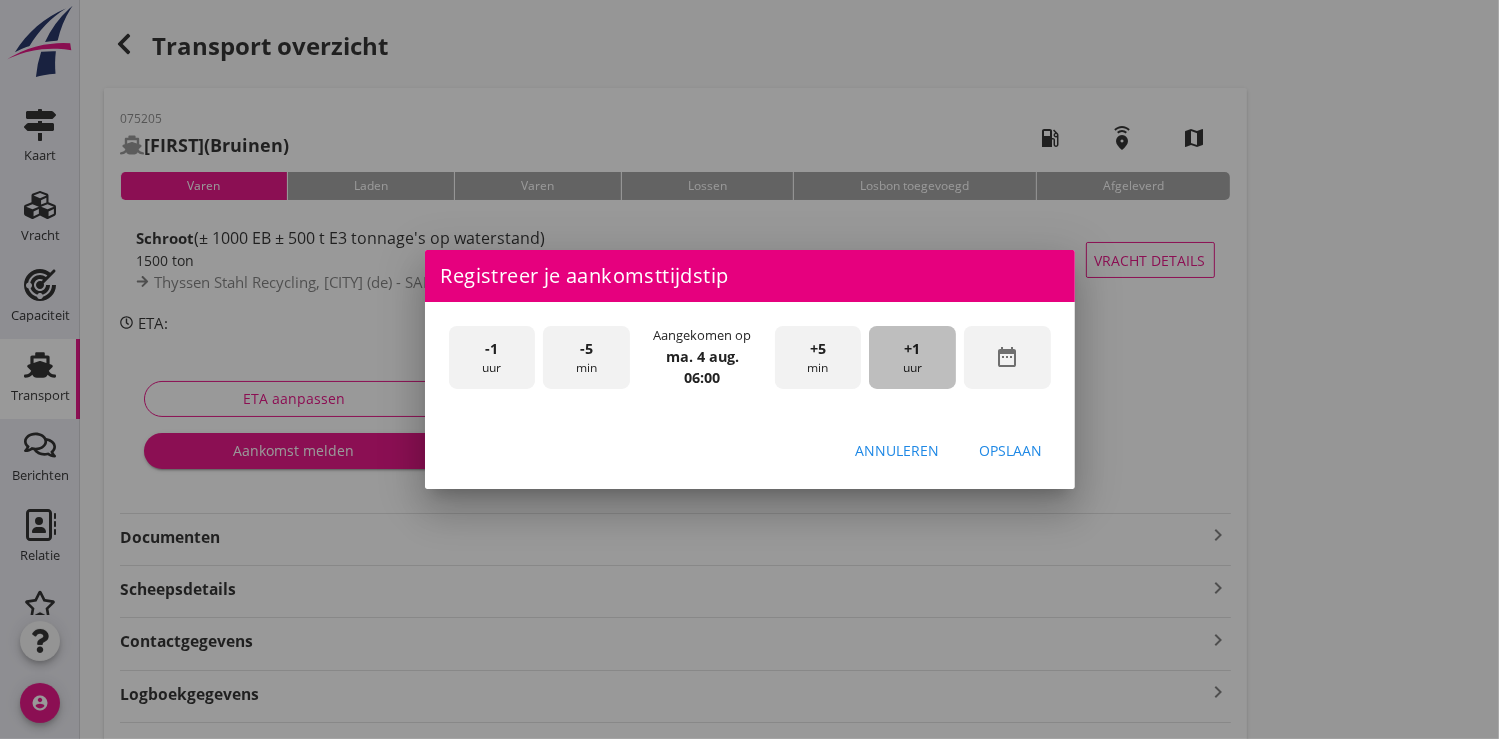 click on "+1" at bounding box center [913, 349] 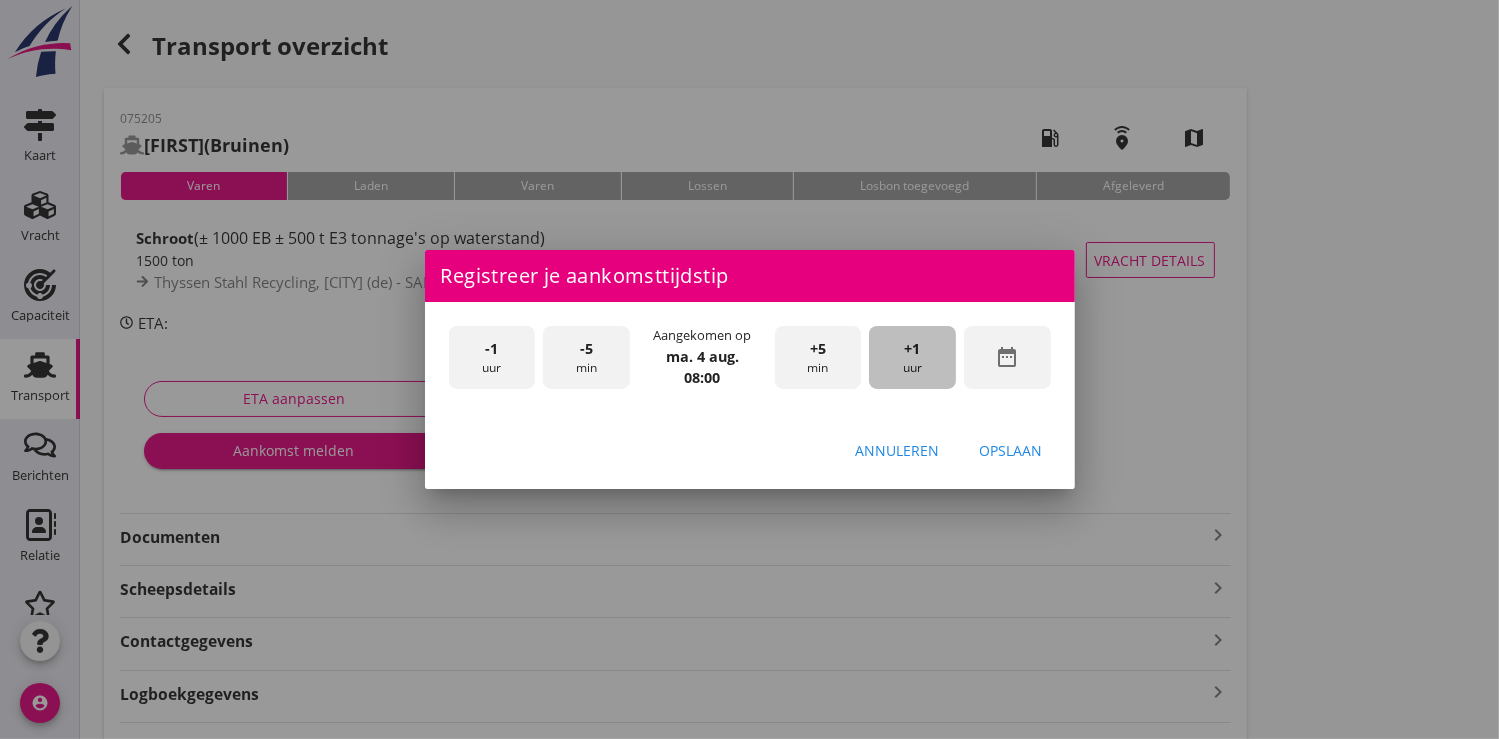 click on "+1" at bounding box center [913, 349] 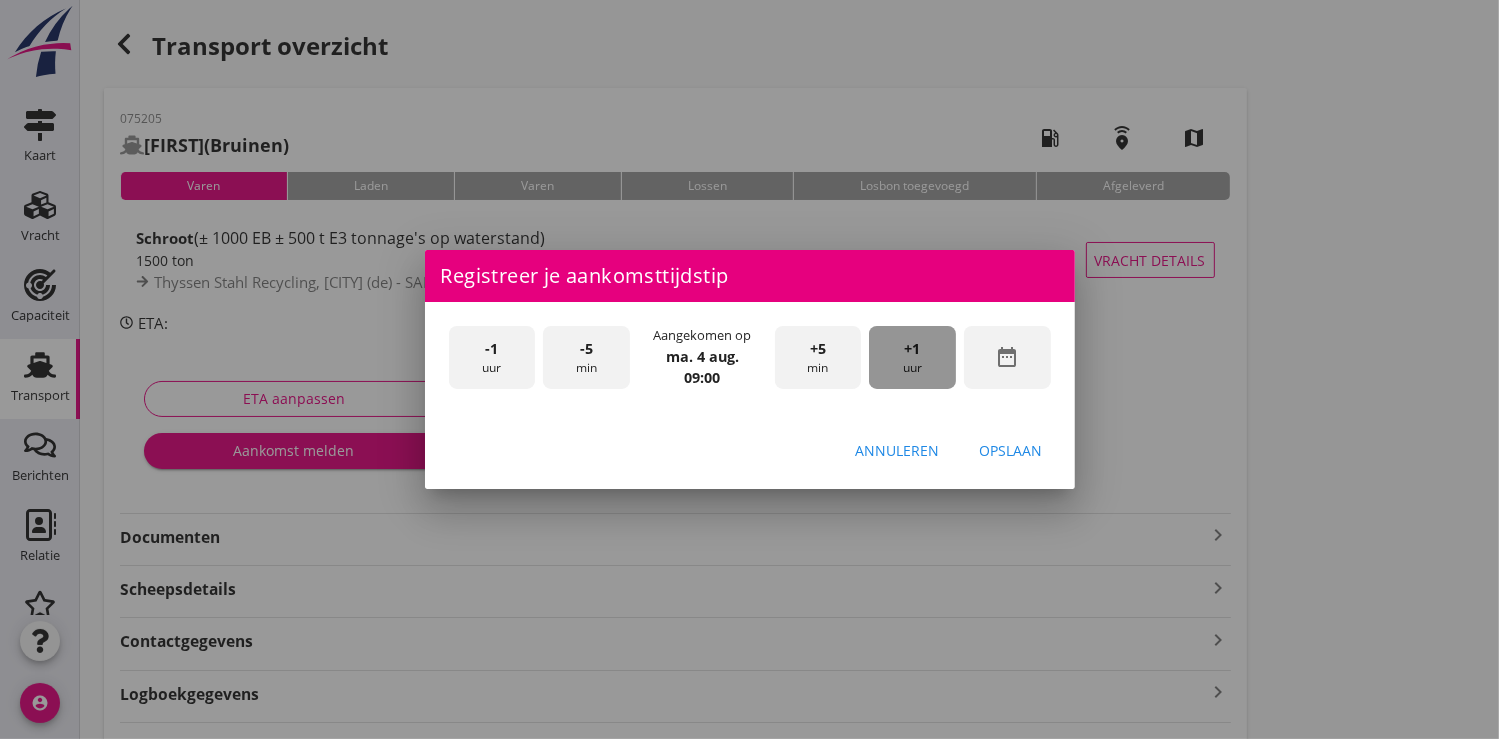click on "+1" at bounding box center (913, 349) 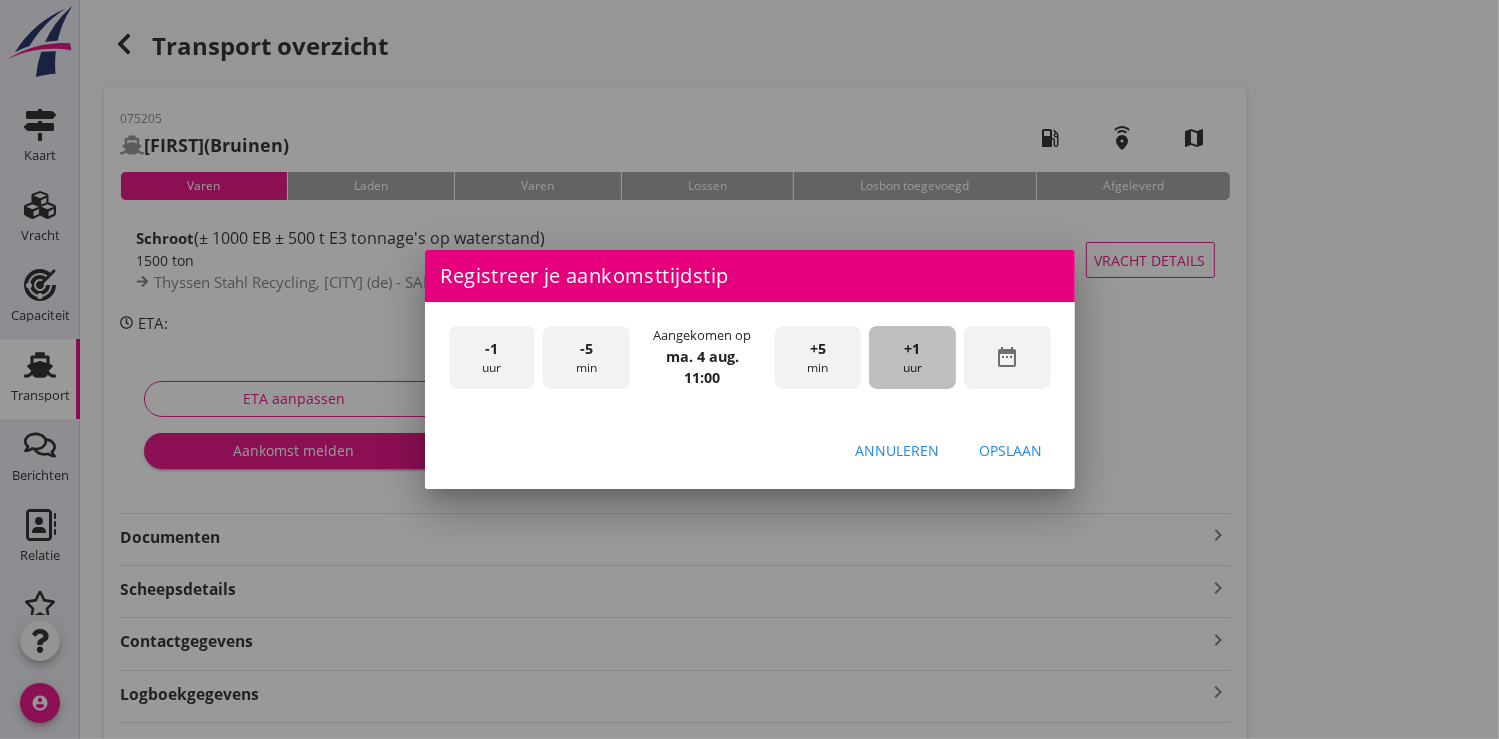click on "+1" at bounding box center (913, 349) 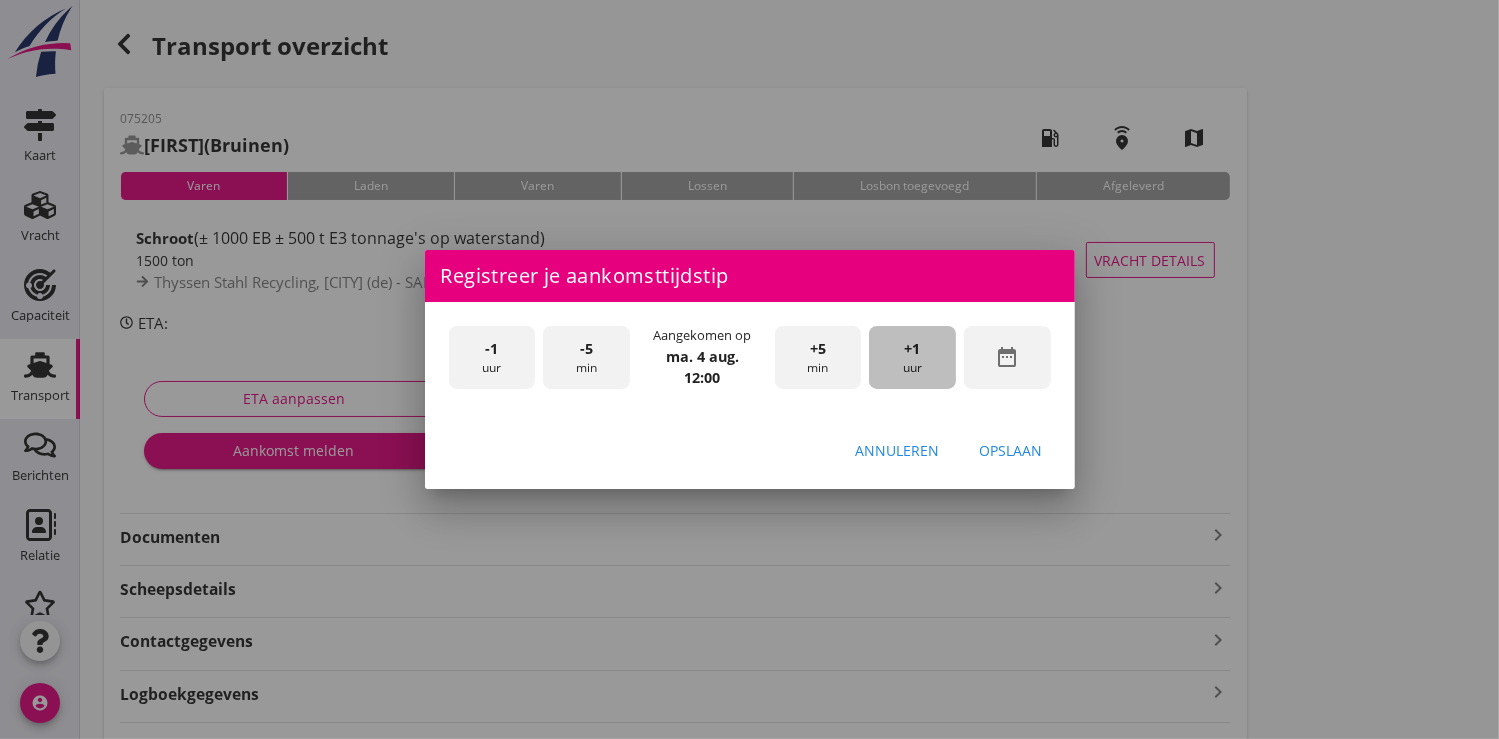 click on "+1" at bounding box center (913, 349) 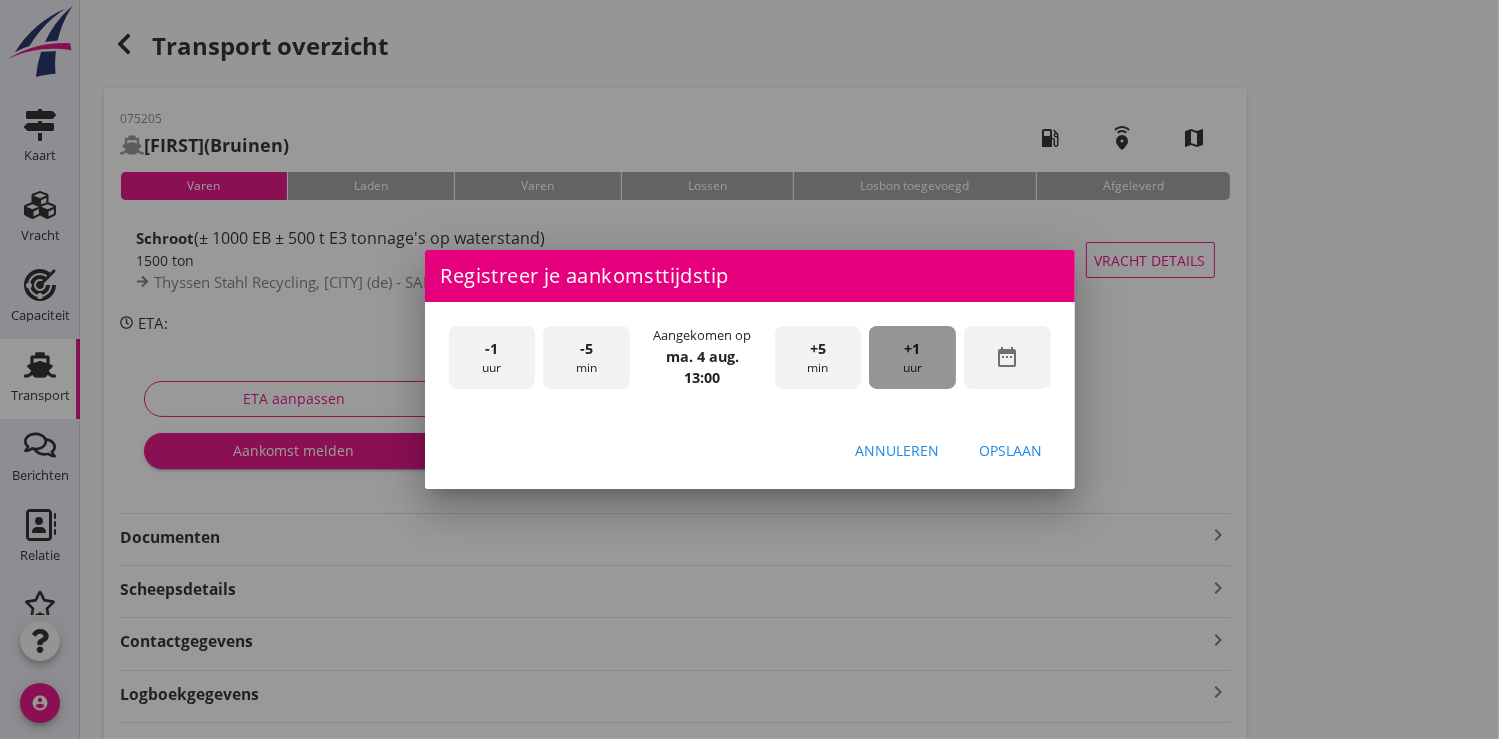 click on "+1" at bounding box center (913, 349) 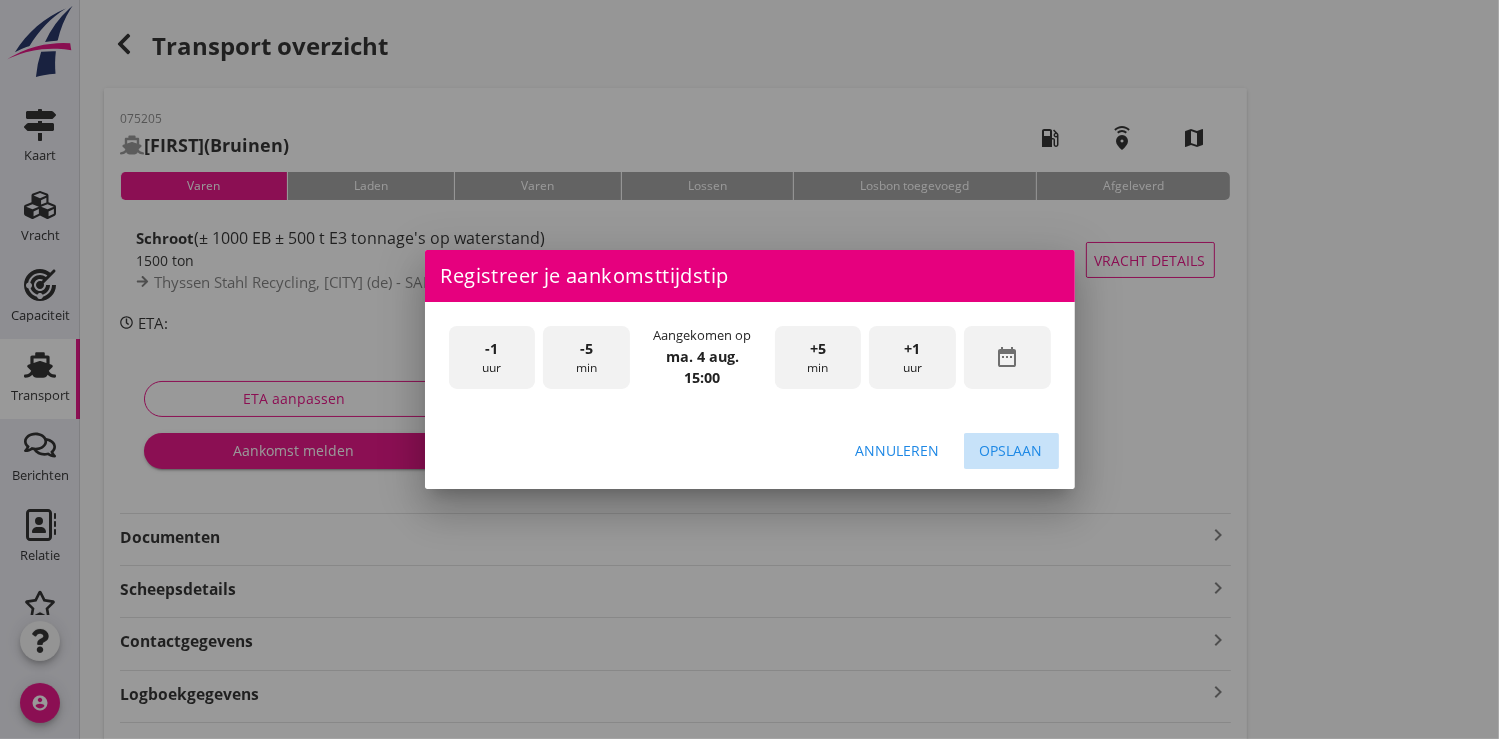 click on "Opslaan" at bounding box center [1011, 450] 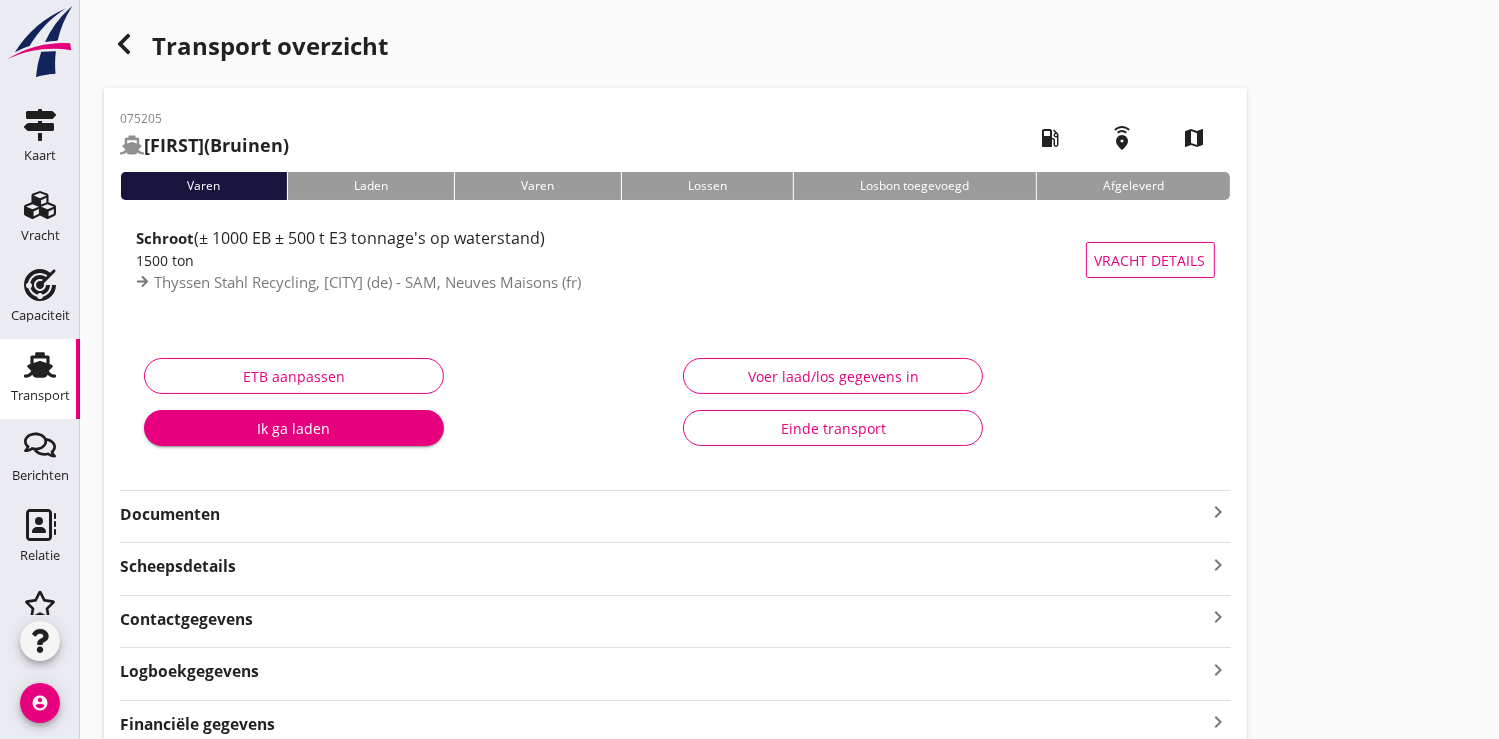 click on "Ik ga laden" at bounding box center (294, 428) 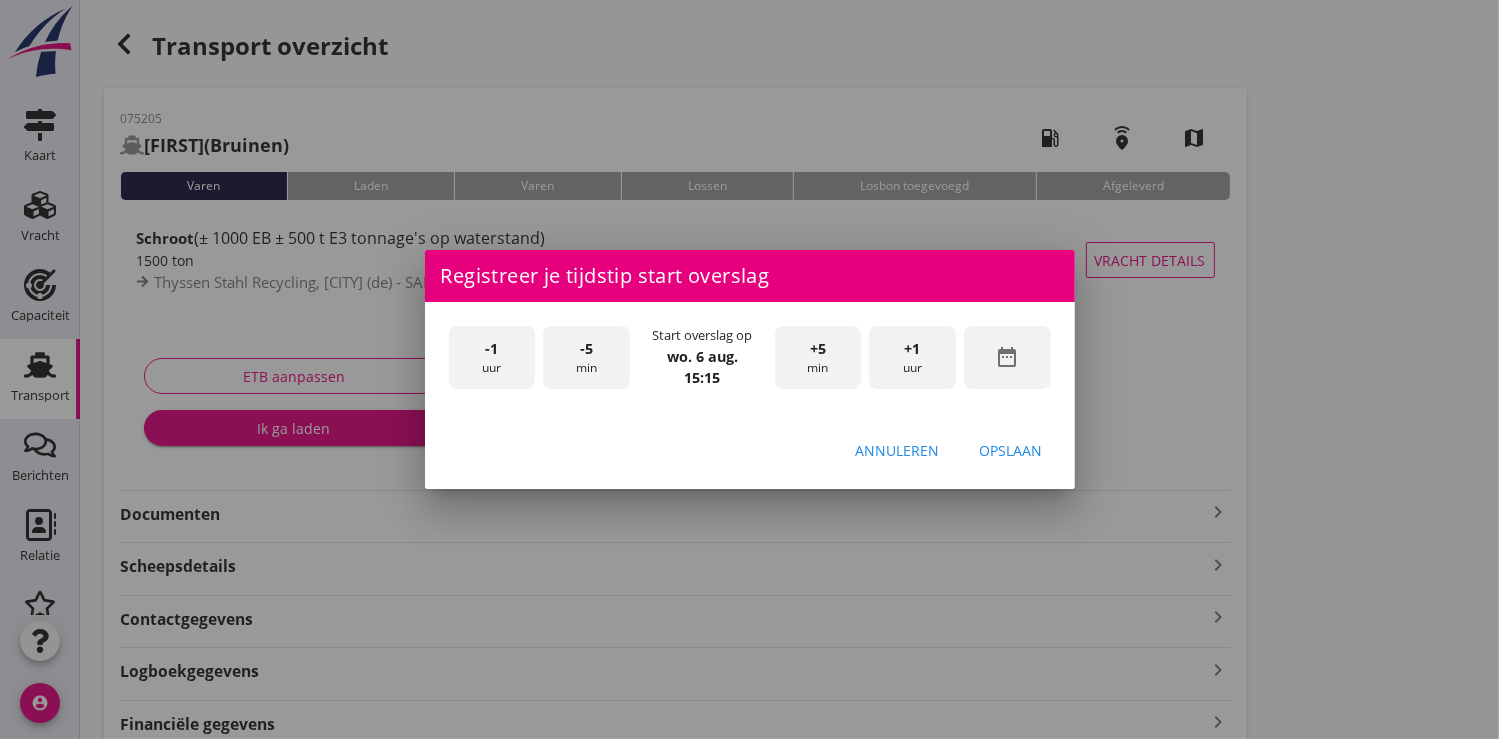 click on "date_range" at bounding box center [1007, 357] 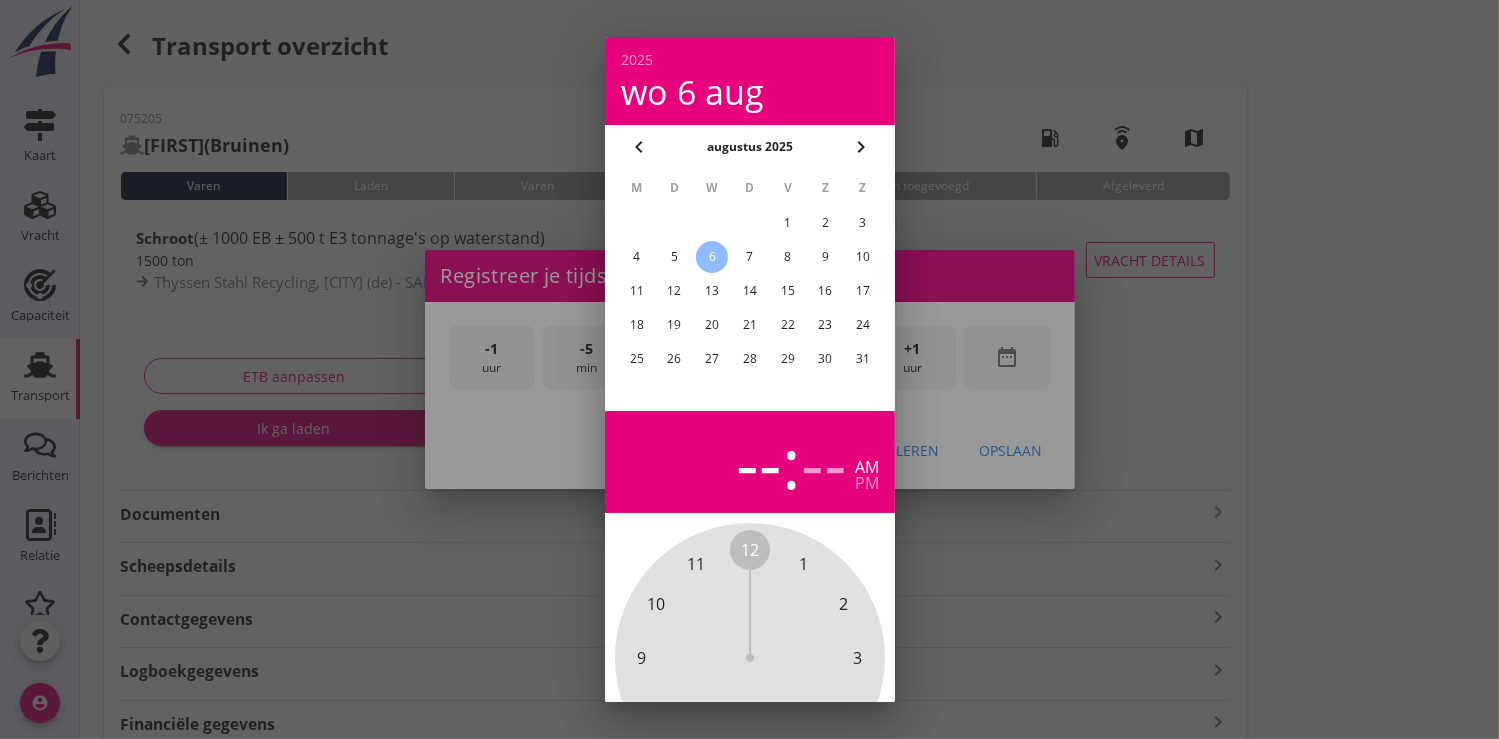 click on "5" at bounding box center (674, 257) 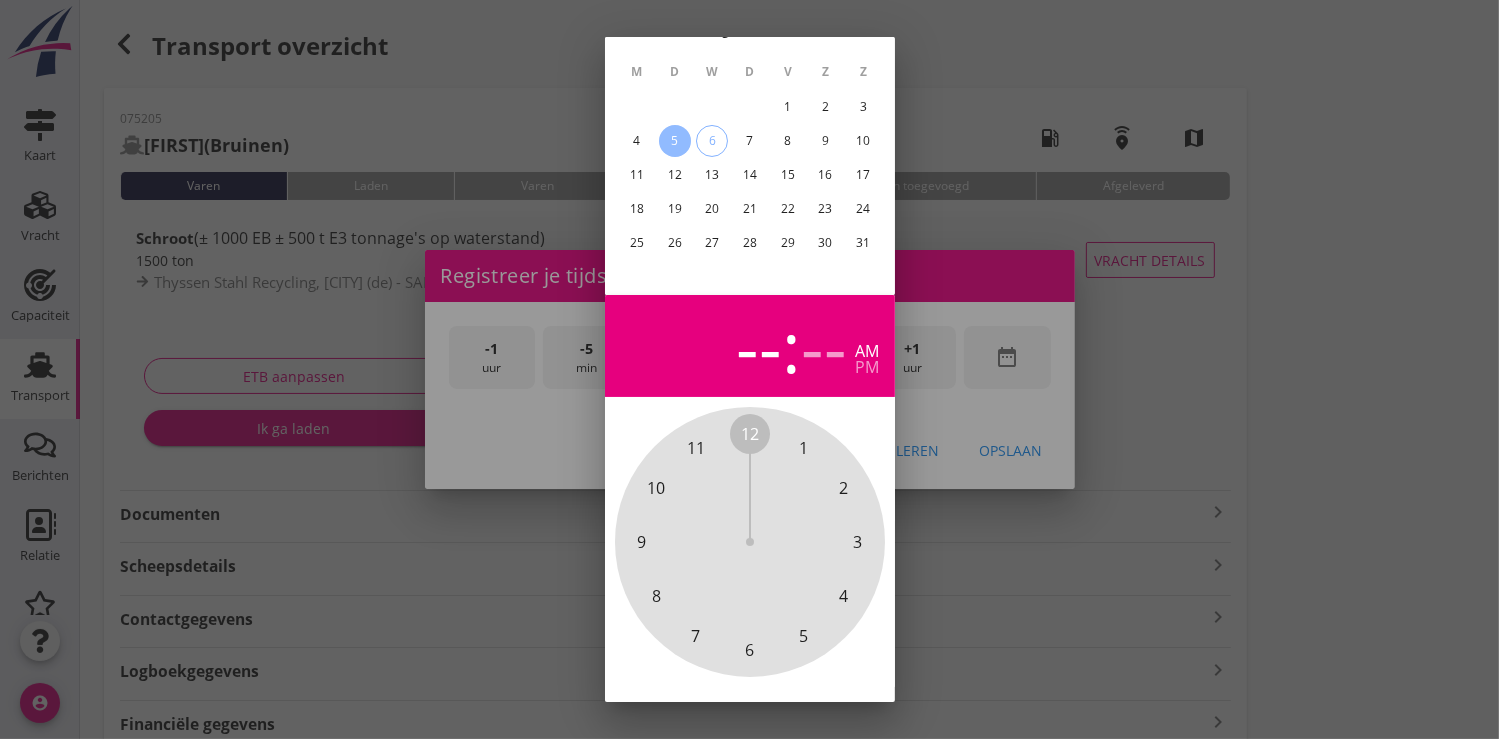 scroll, scrollTop: 185, scrollLeft: 0, axis: vertical 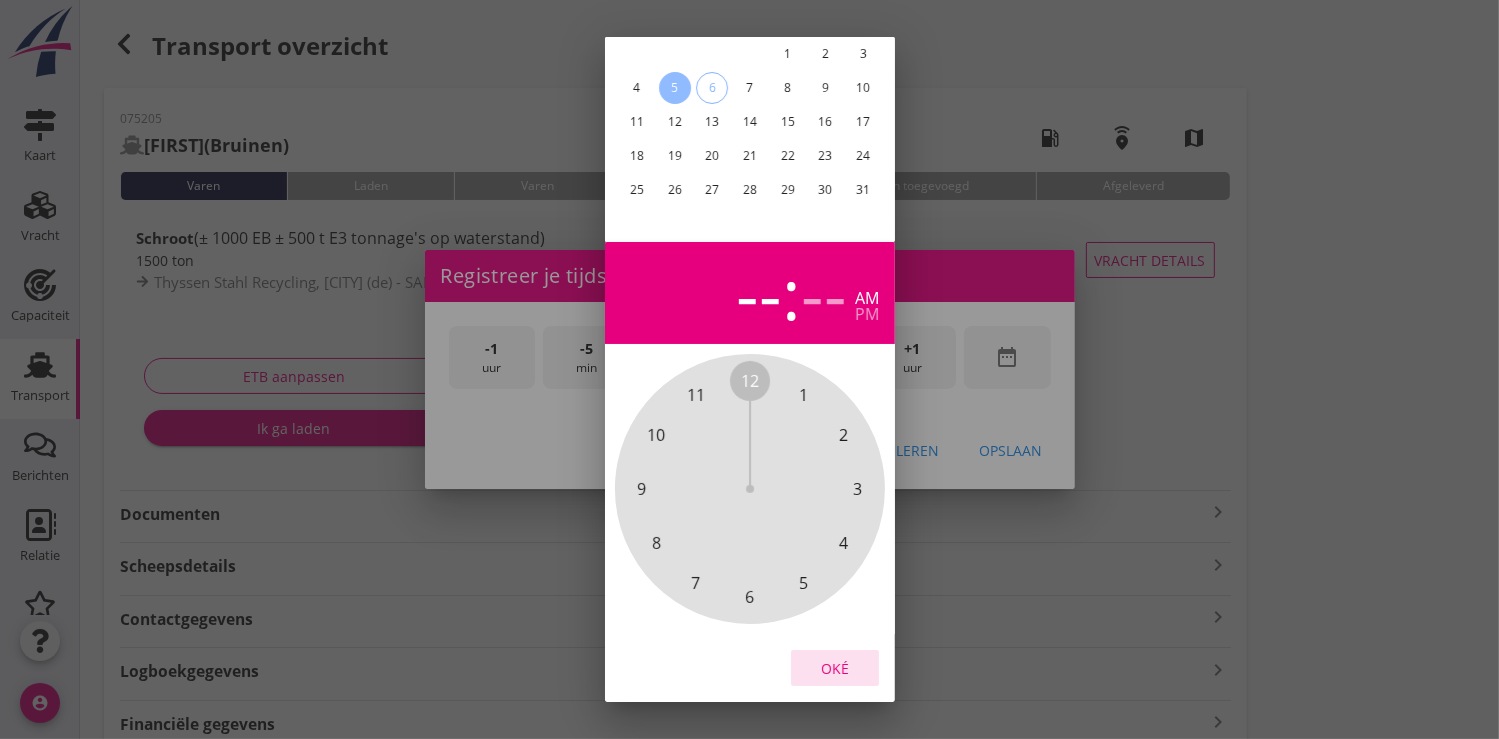 drag, startPoint x: 850, startPoint y: 659, endPoint x: 882, endPoint y: 478, distance: 183.80696 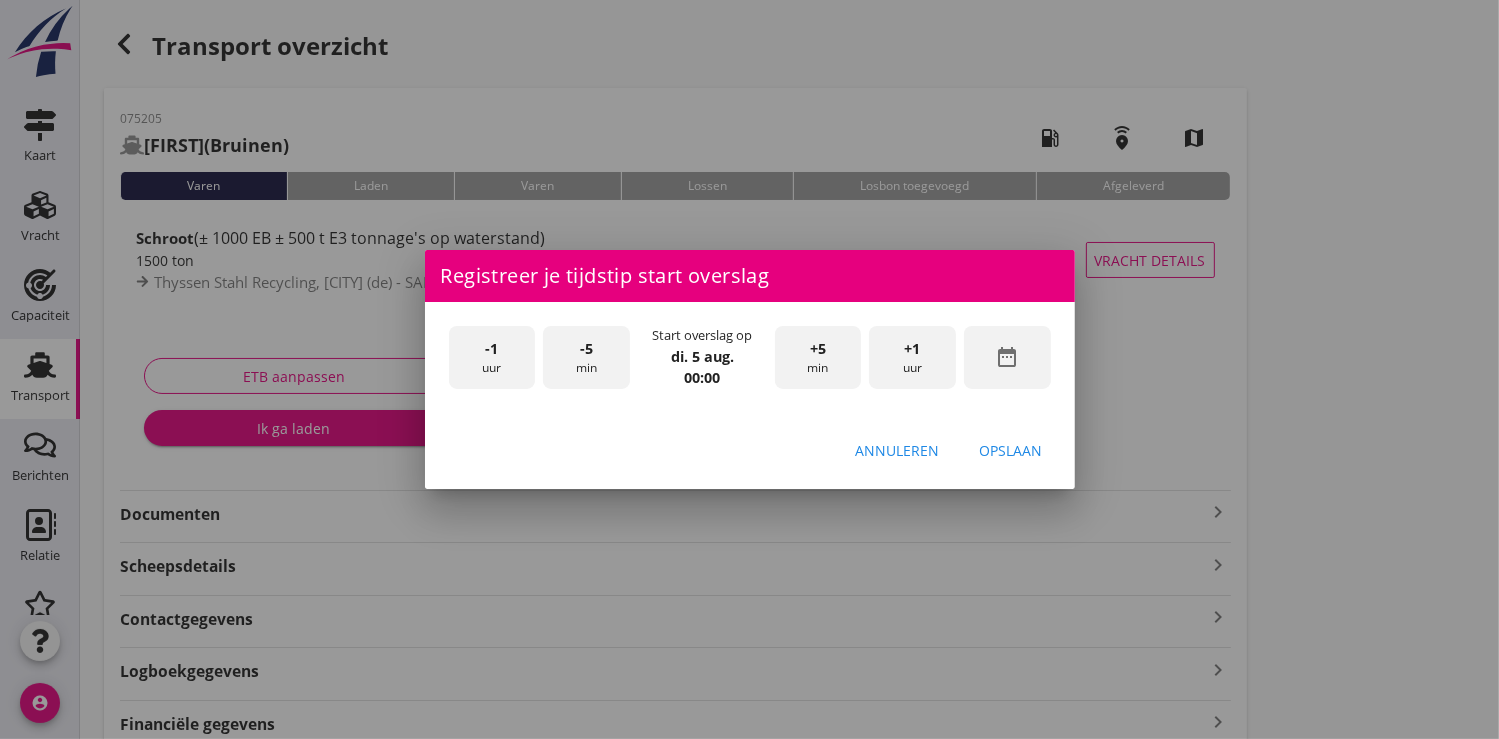 click on "+1" at bounding box center (913, 349) 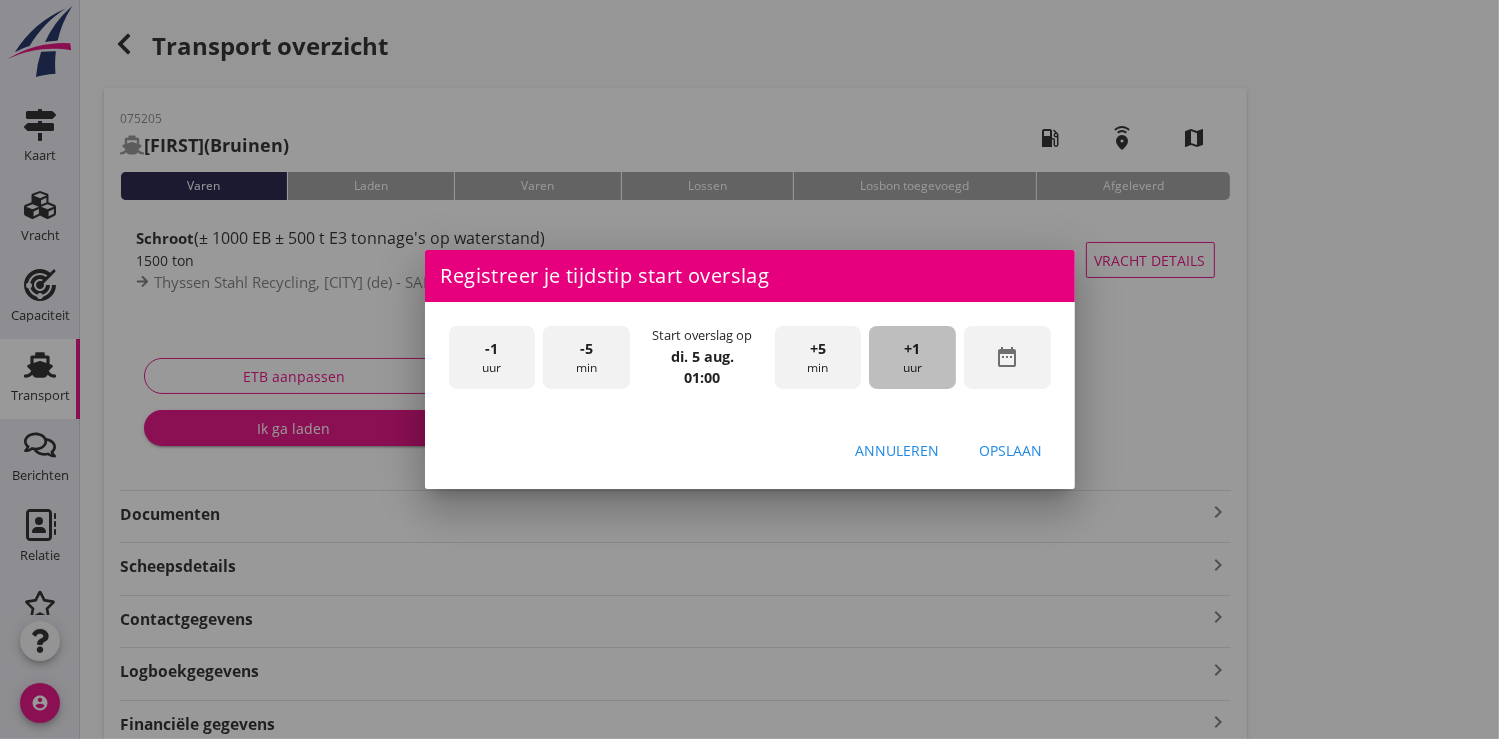 click on "+1" at bounding box center (913, 349) 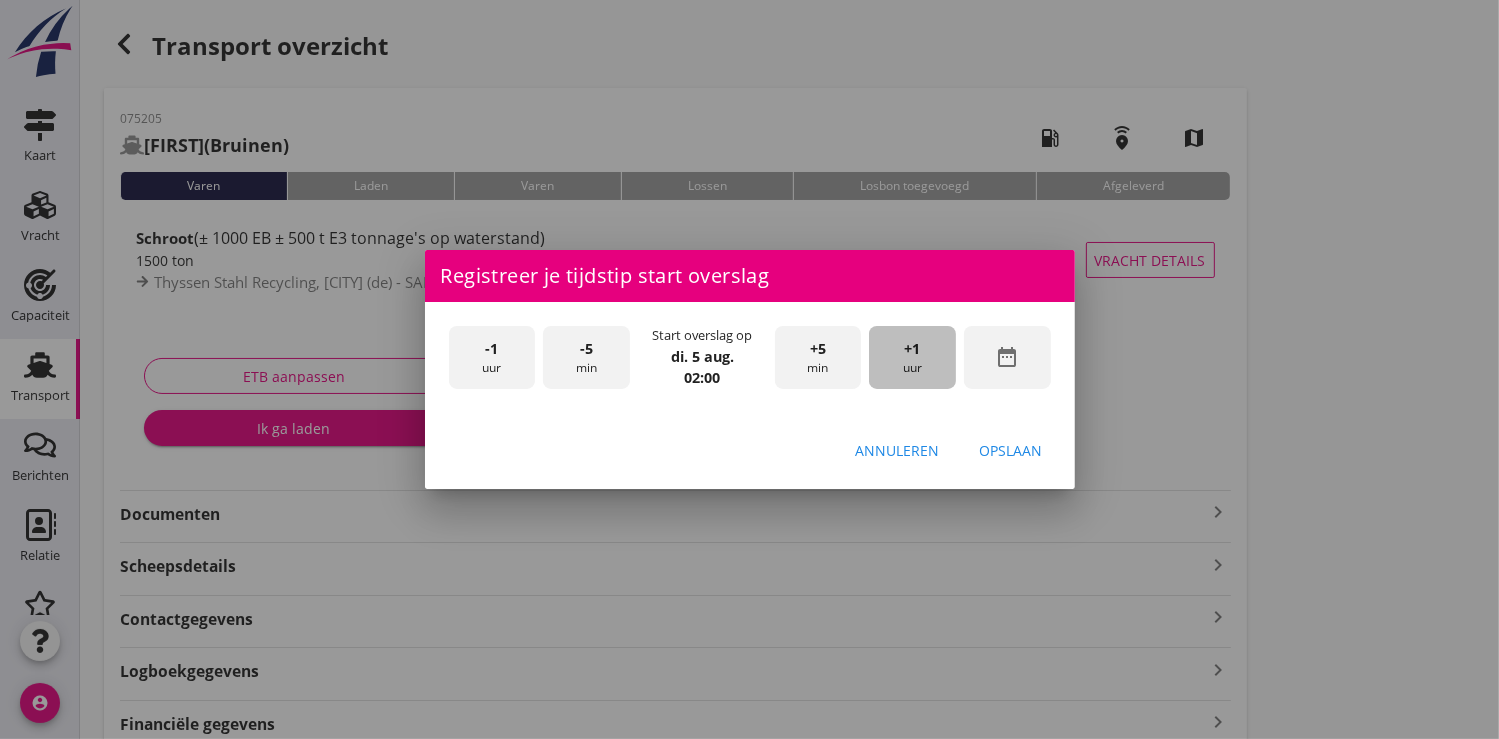 click on "+1" at bounding box center [913, 349] 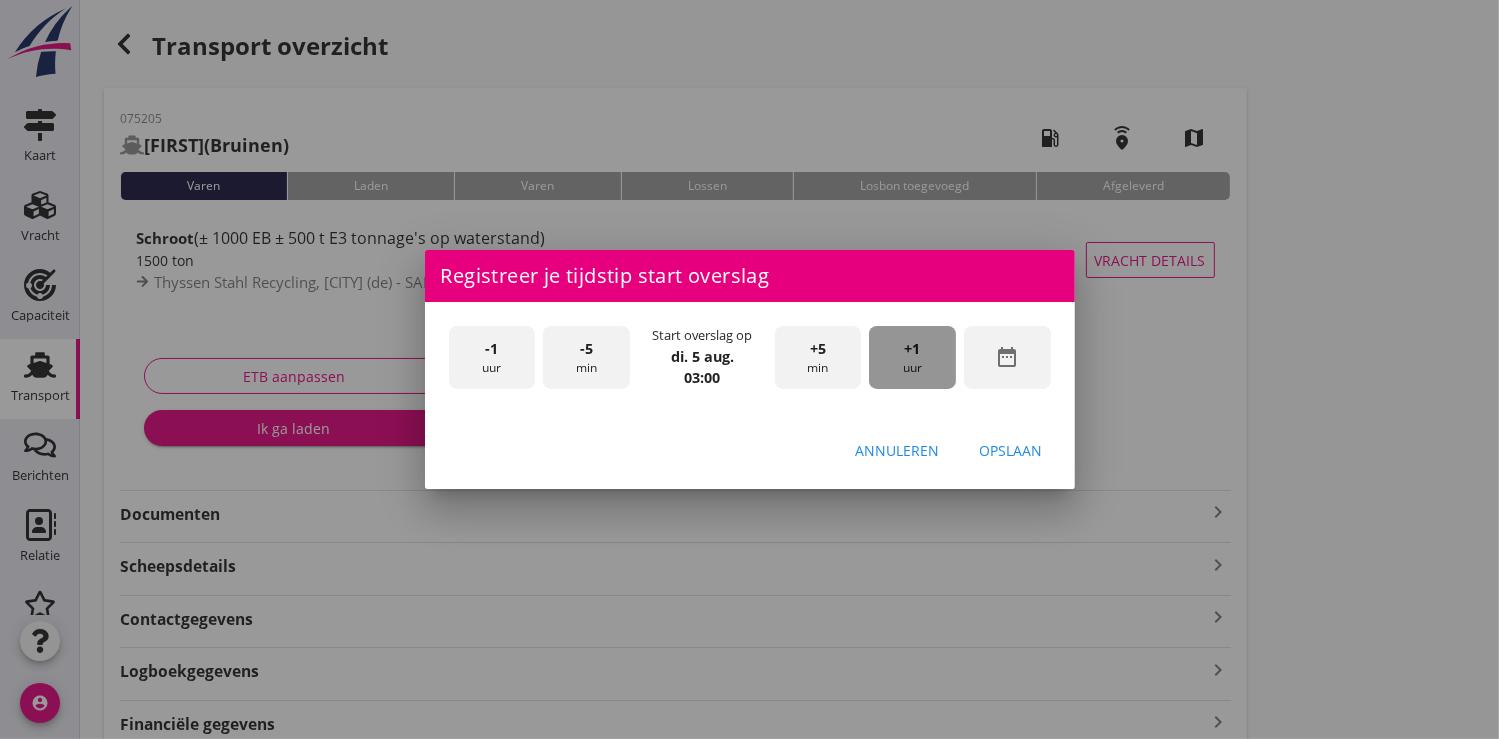 click on "+1" at bounding box center (913, 349) 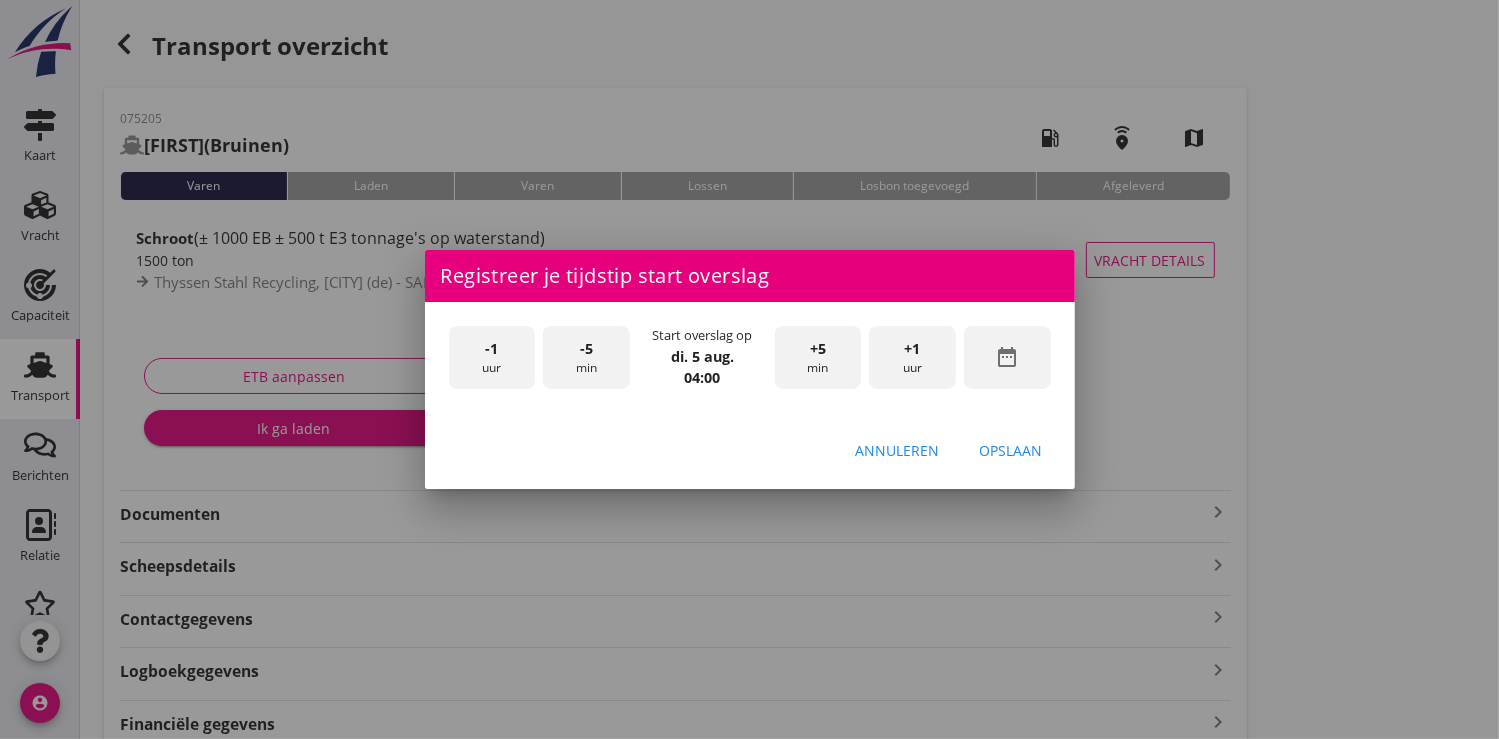 click on "+1" at bounding box center (913, 349) 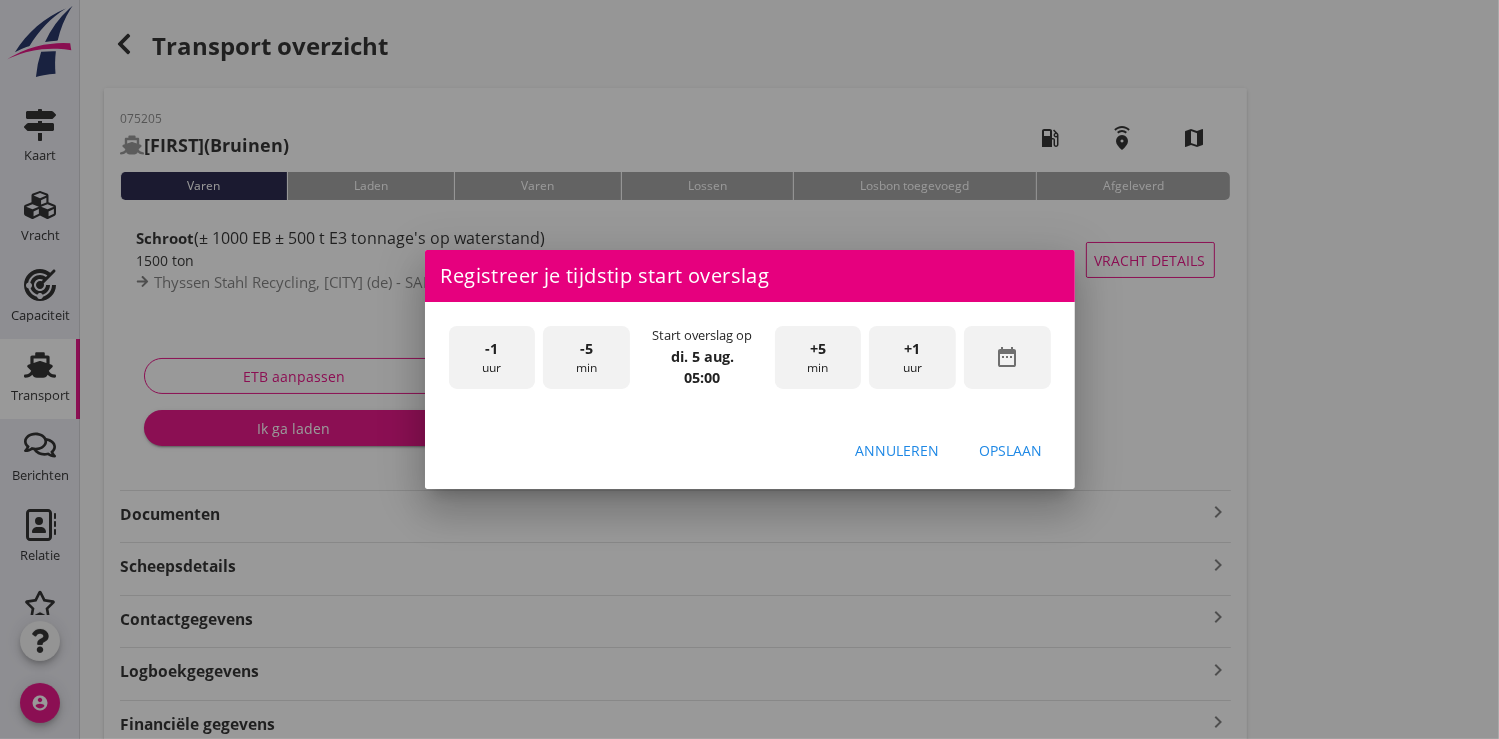 click on "+1" at bounding box center (913, 349) 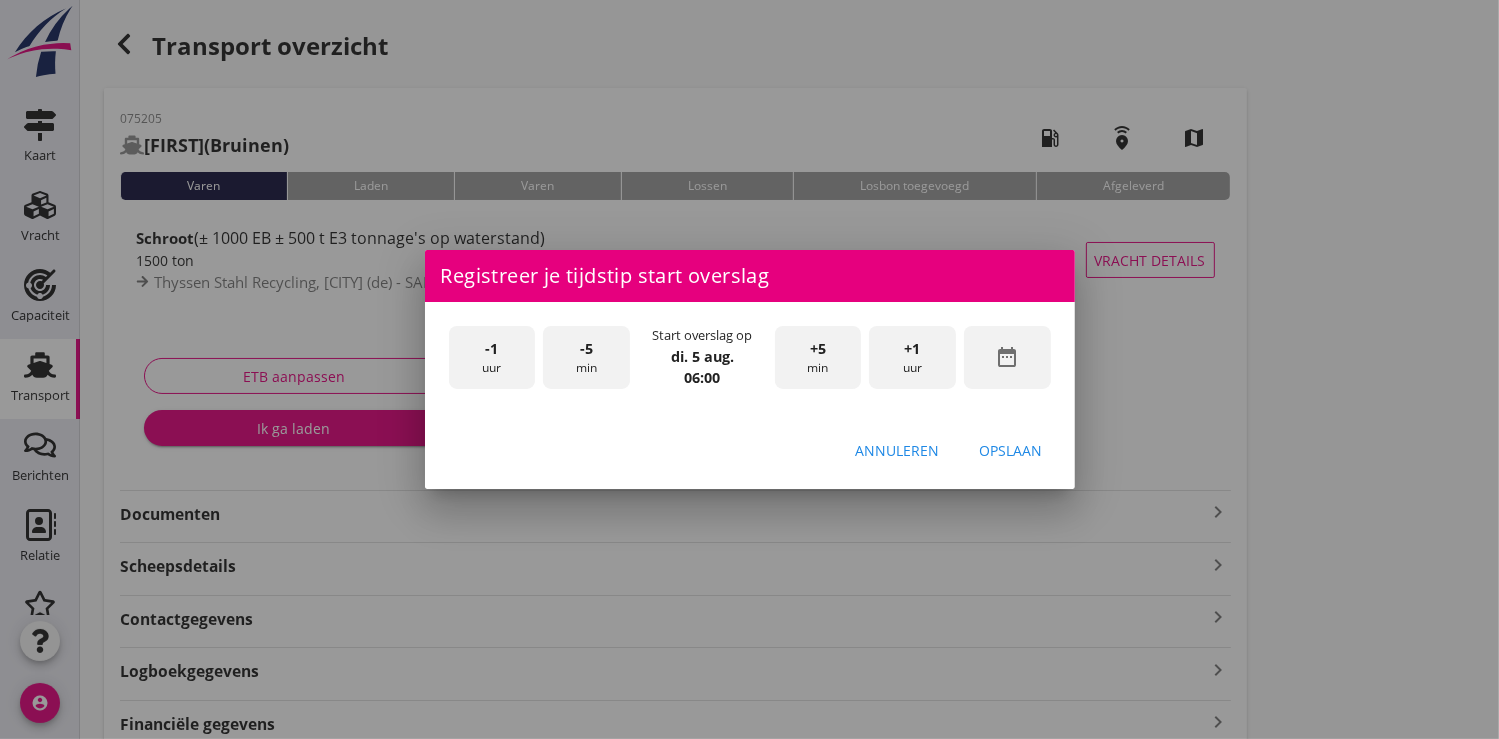click on "Opslaan" at bounding box center (1011, 450) 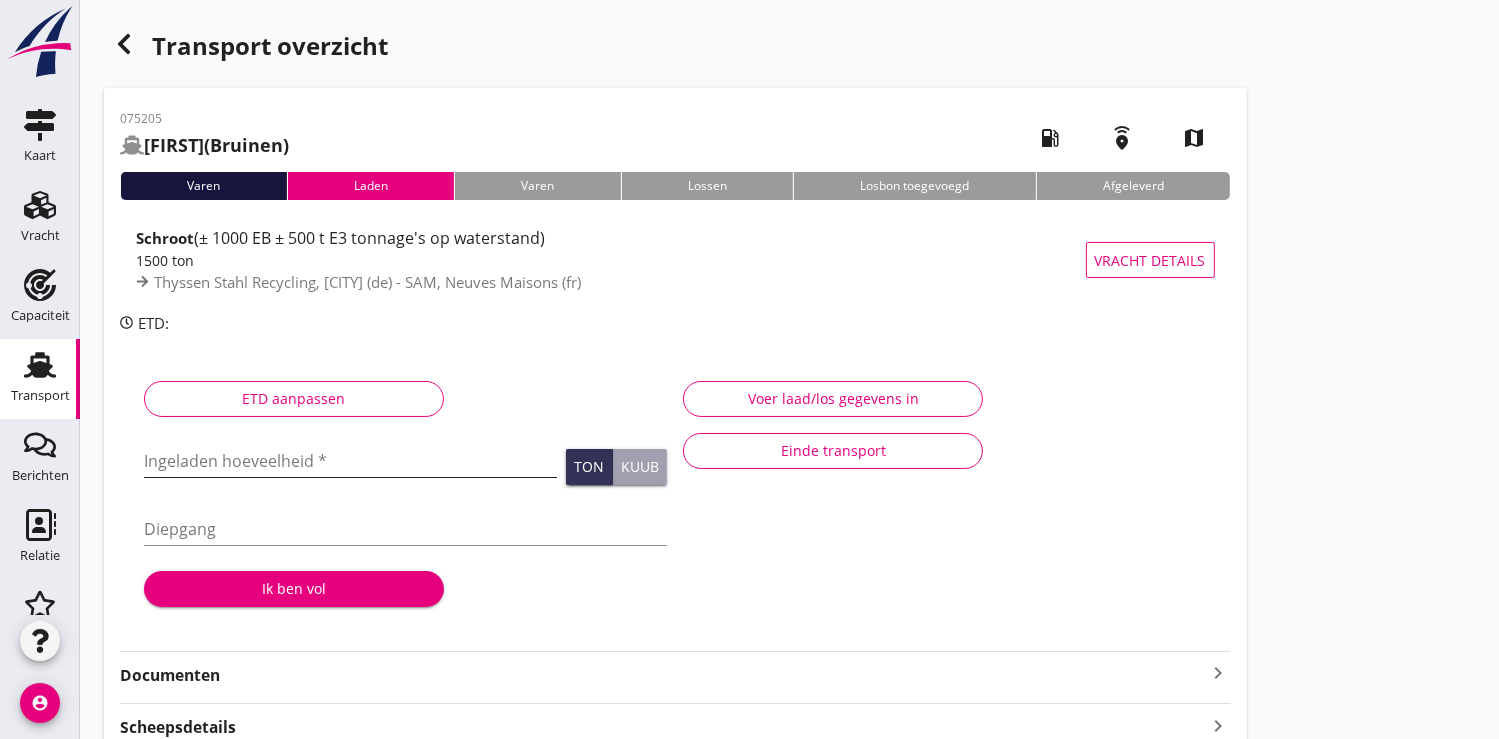 click at bounding box center [350, 461] 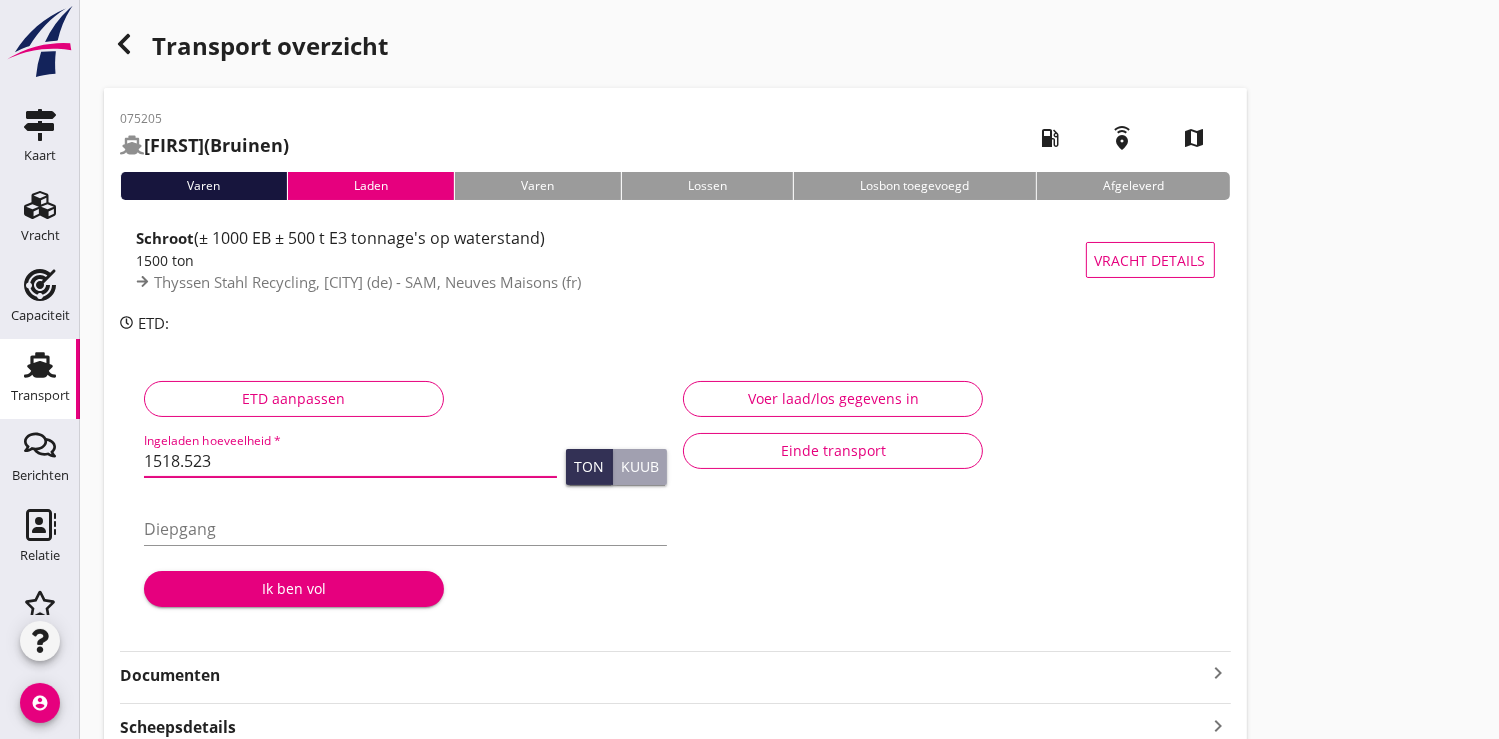 type on "1518.523" 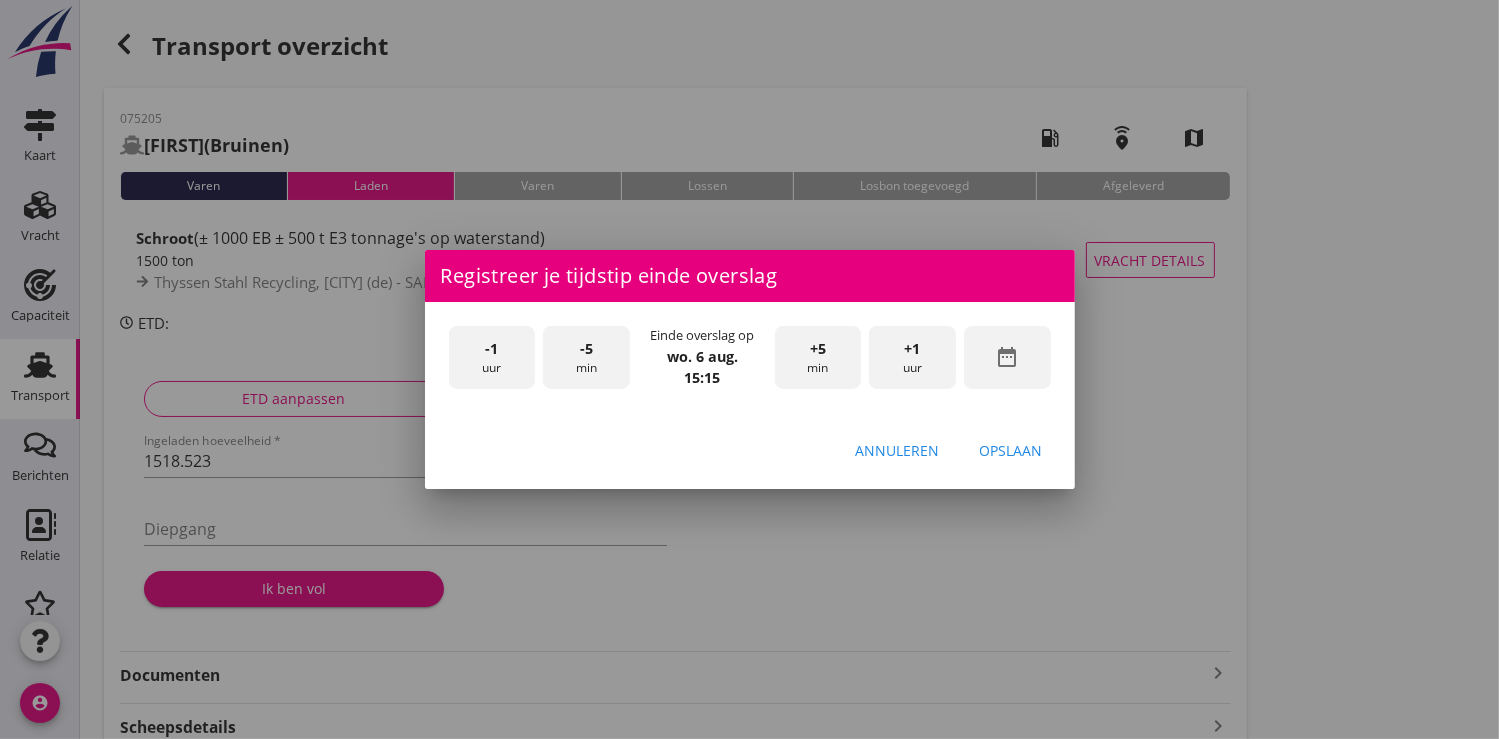 click on "-1  uur" at bounding box center [492, 357] 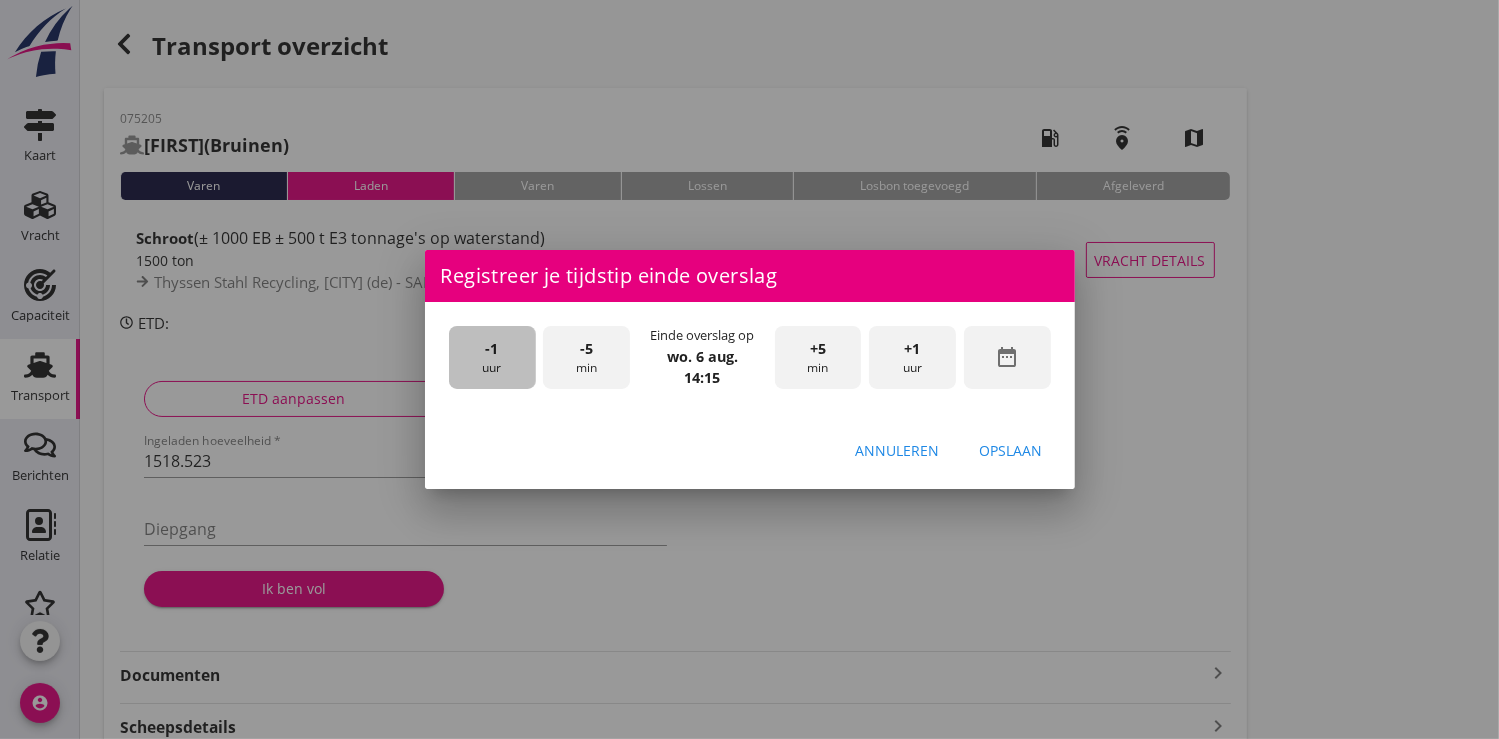 click on "-1  uur" at bounding box center [492, 357] 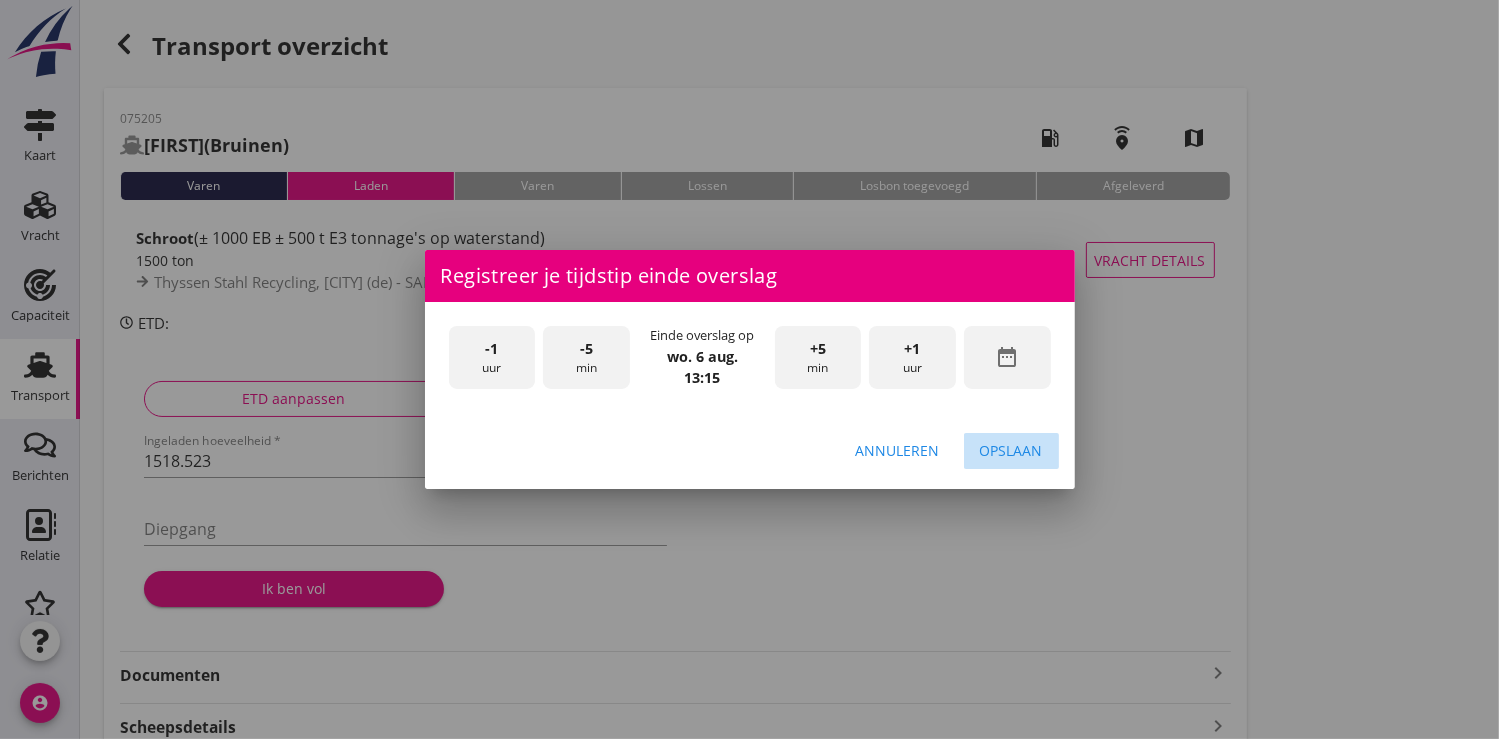 click on "Opslaan" at bounding box center [1011, 450] 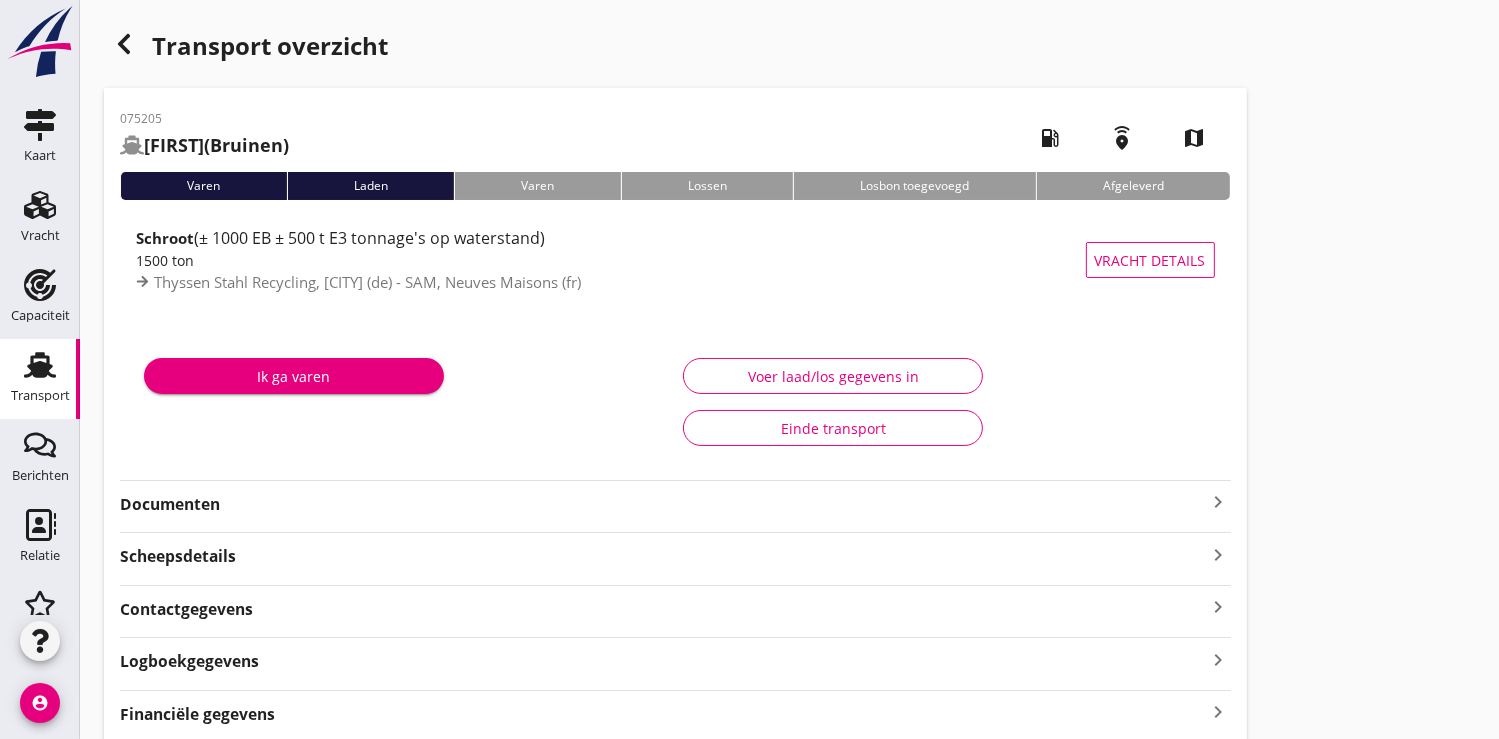 click on "Ik ga varen" at bounding box center (294, 376) 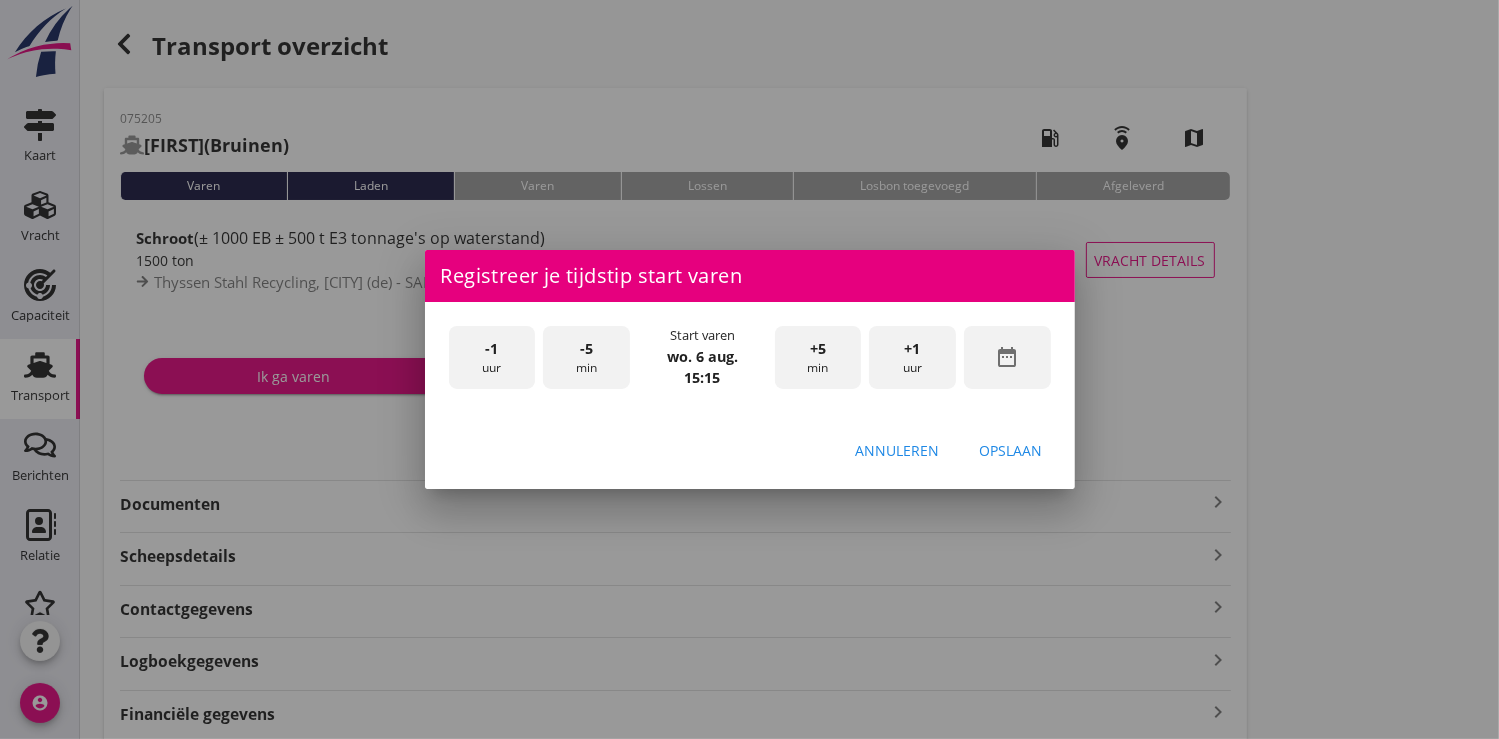 click on "-5  min" at bounding box center [586, 357] 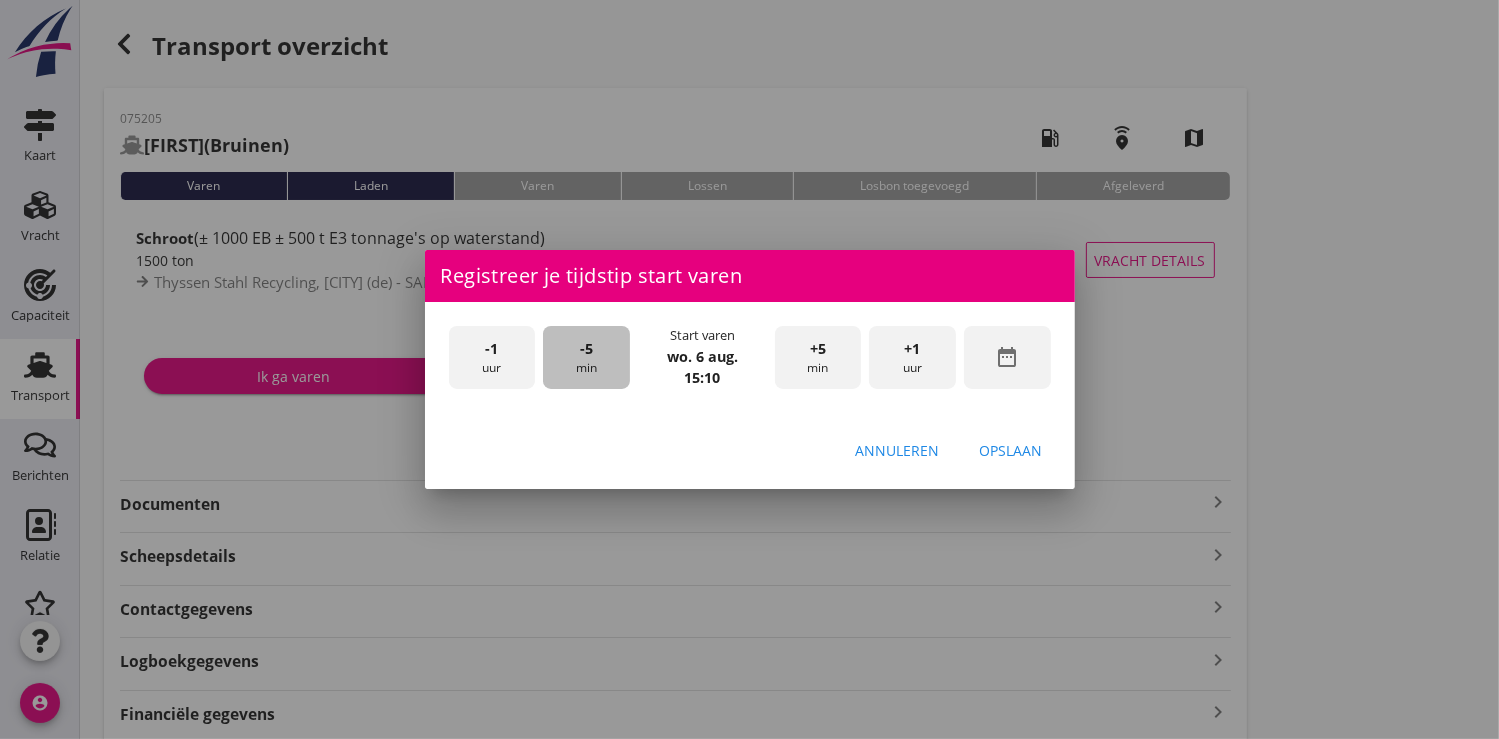 click on "-5  min" at bounding box center (586, 357) 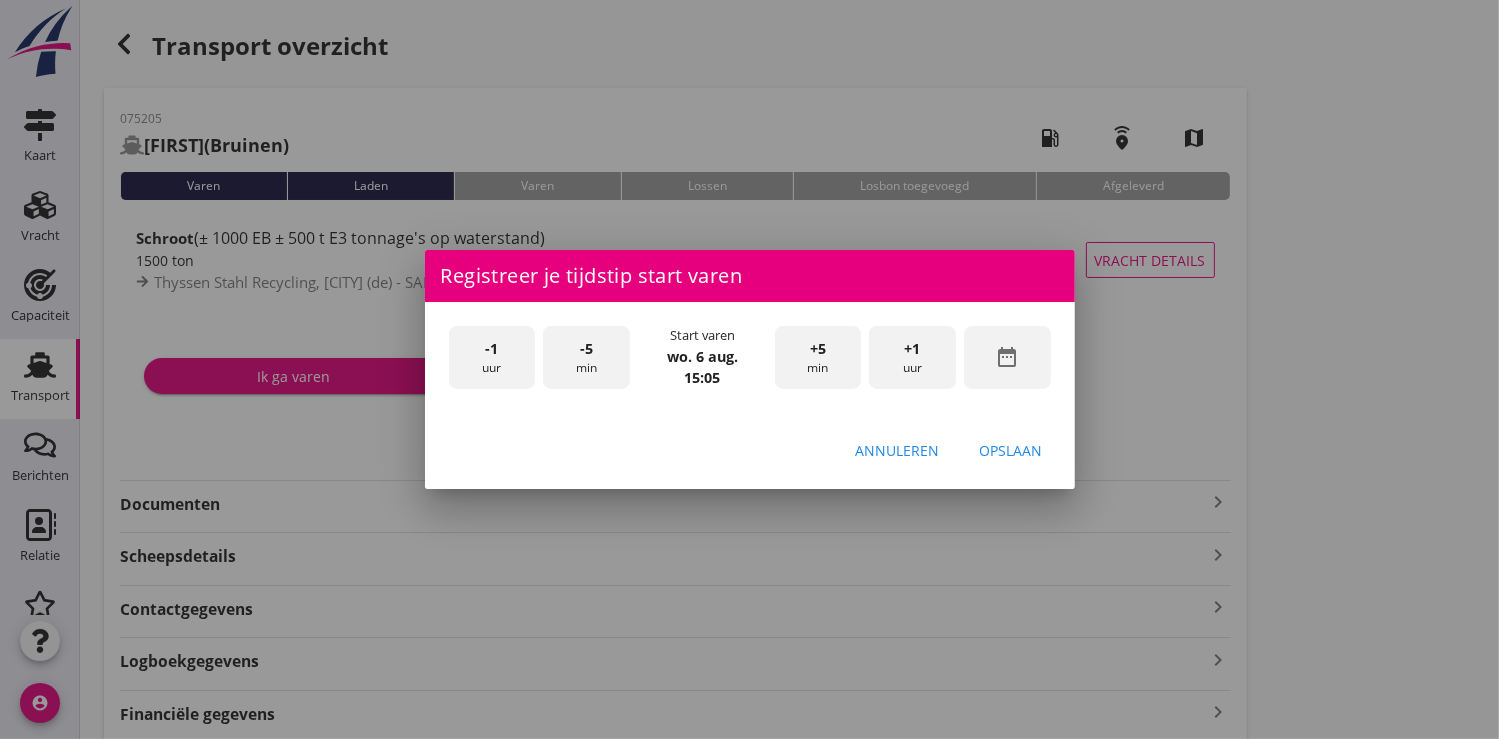click on "-5  min" at bounding box center [586, 357] 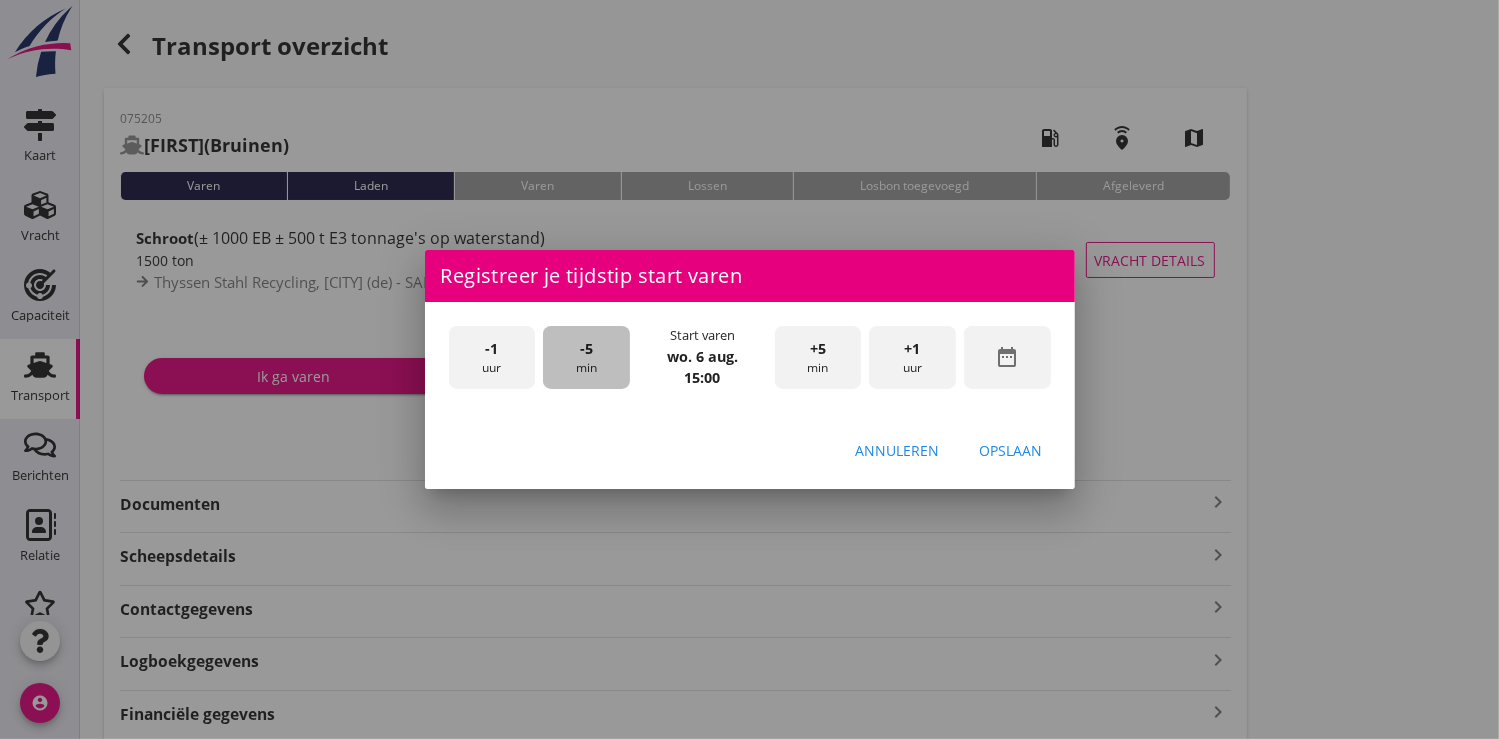 click on "-5  min" at bounding box center [586, 357] 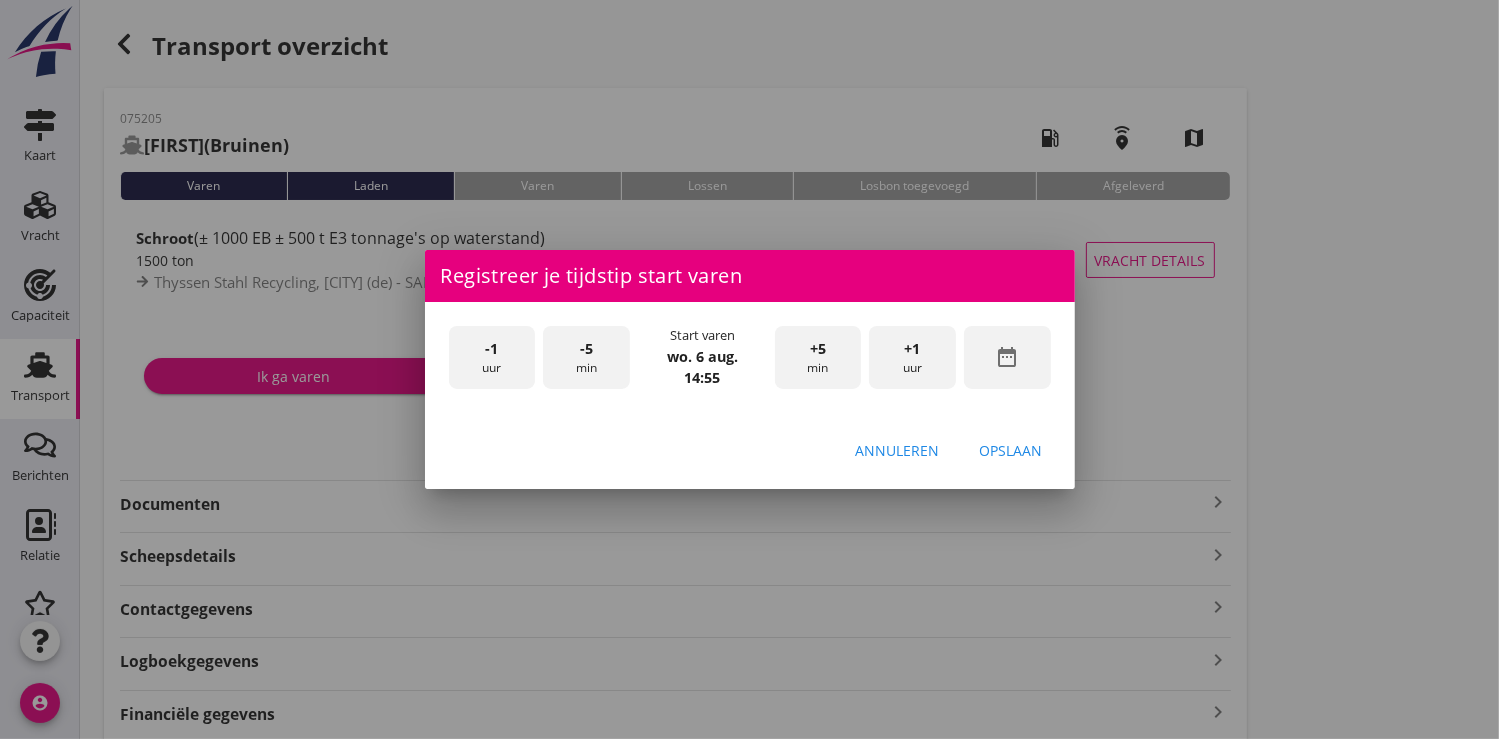 click on "-5  min" at bounding box center [586, 357] 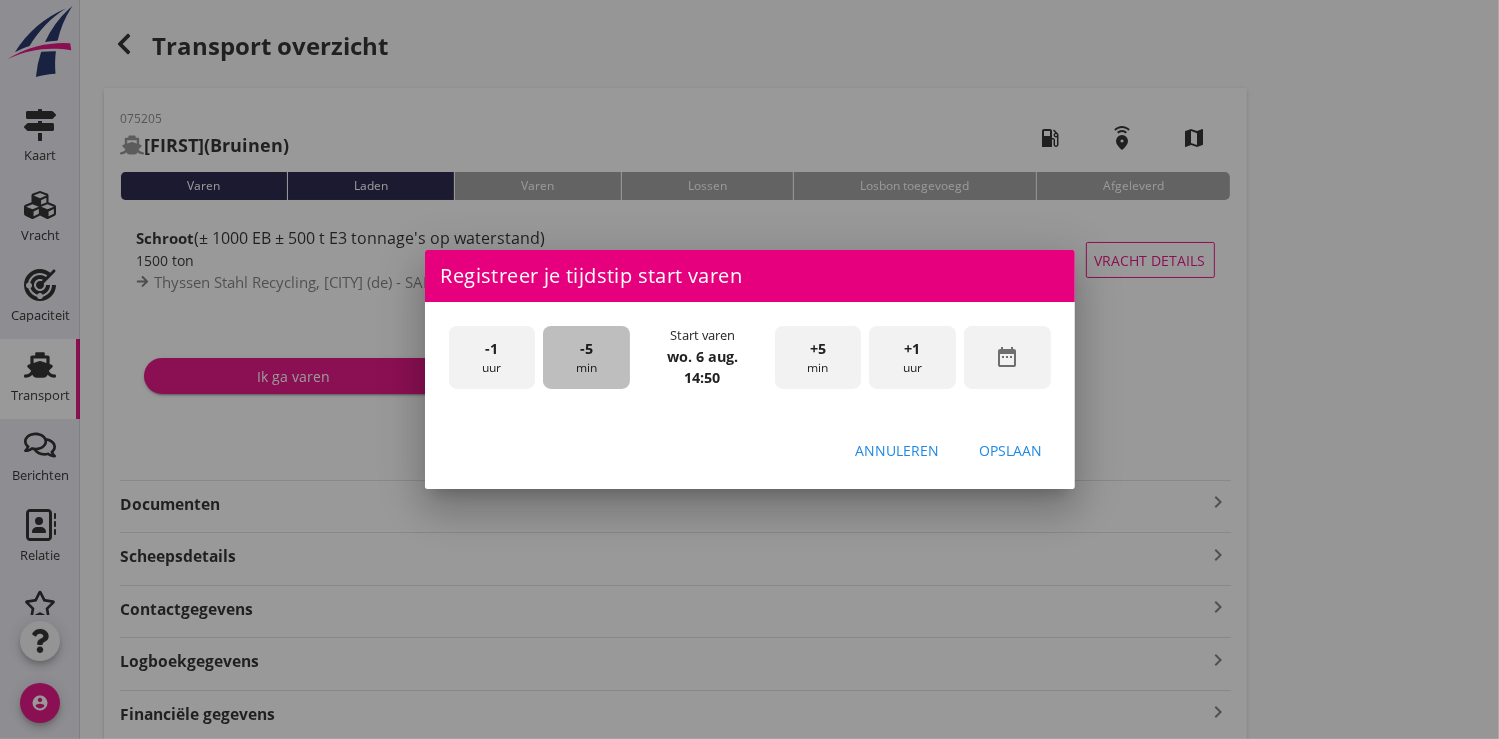 click on "-5  min" at bounding box center [586, 357] 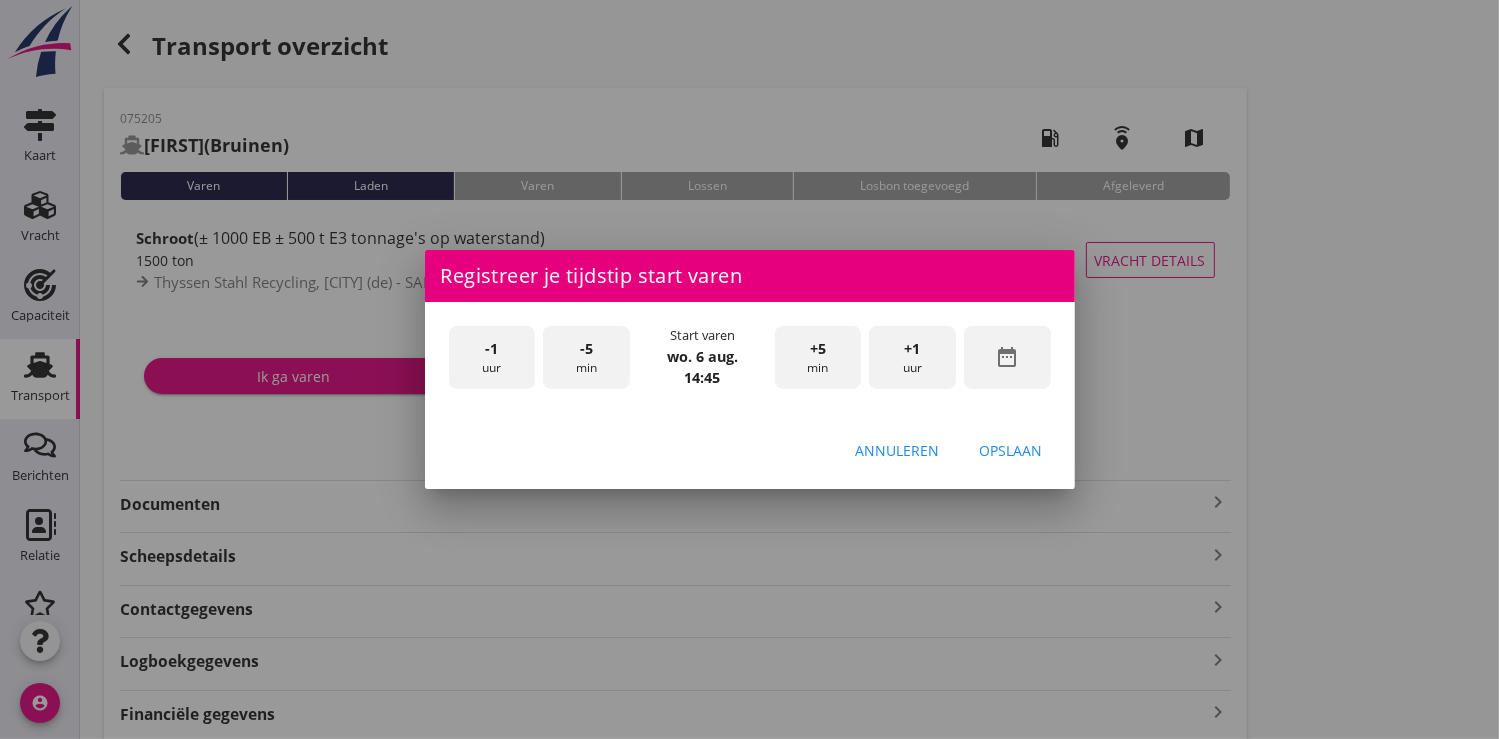 click on "-5  min" at bounding box center [586, 357] 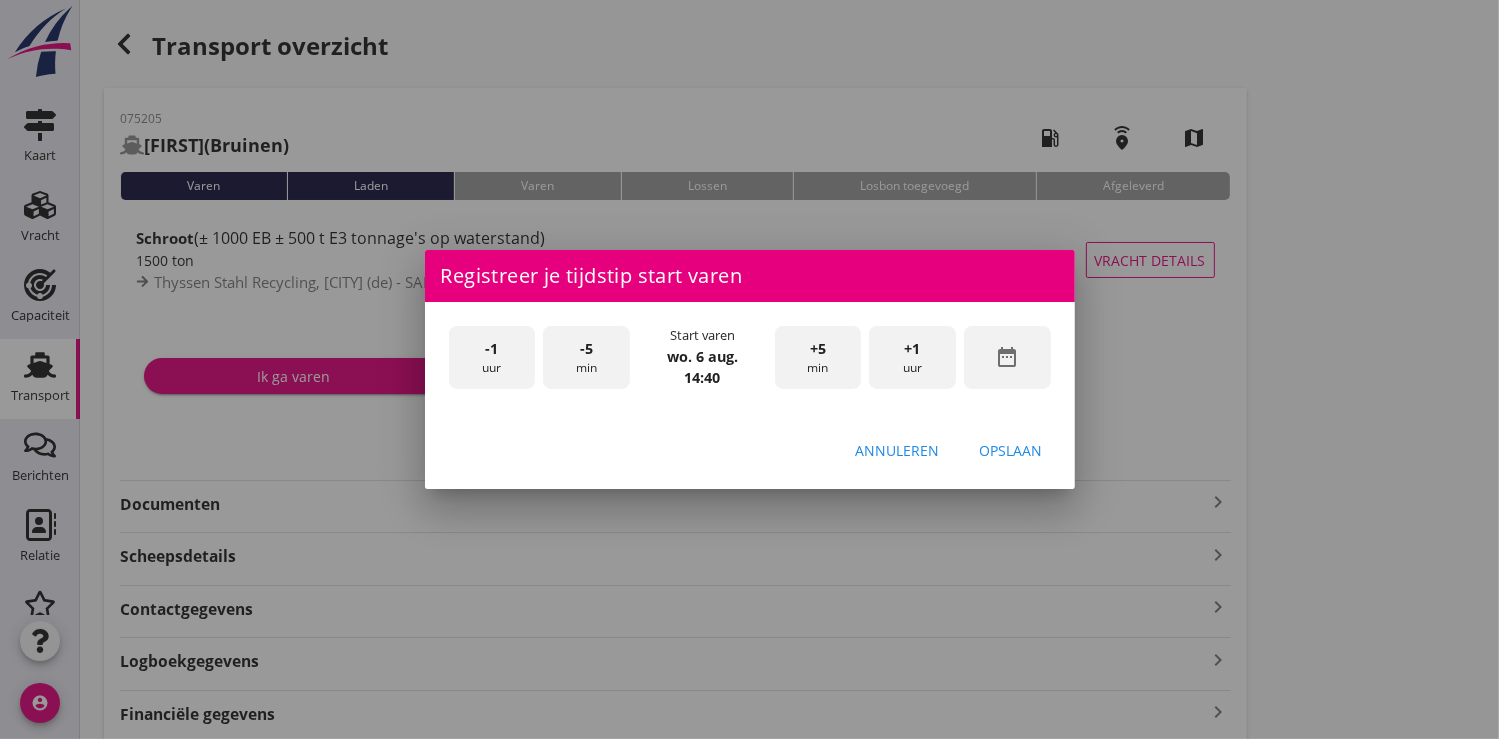 click on "Opslaan" at bounding box center [1011, 450] 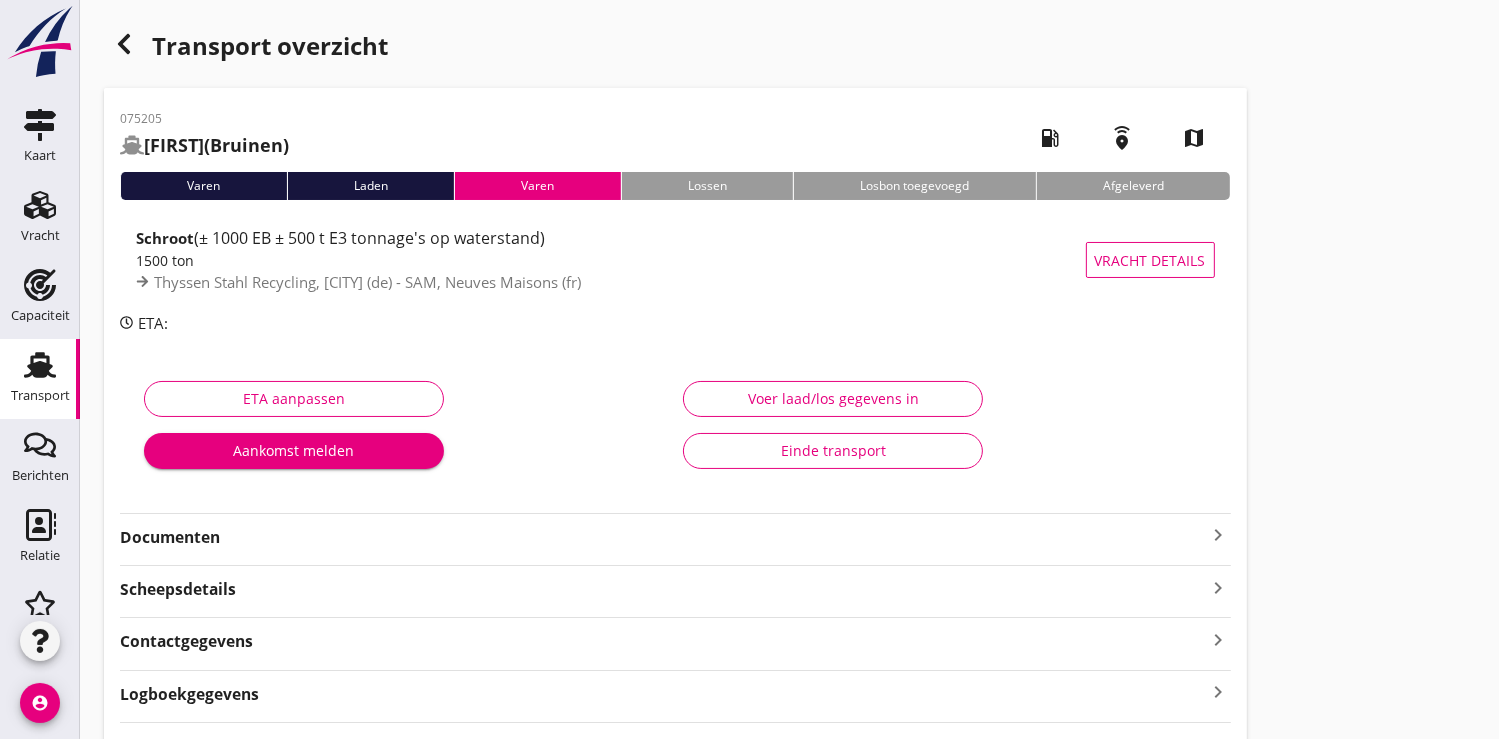 click on "Documenten" at bounding box center [663, 537] 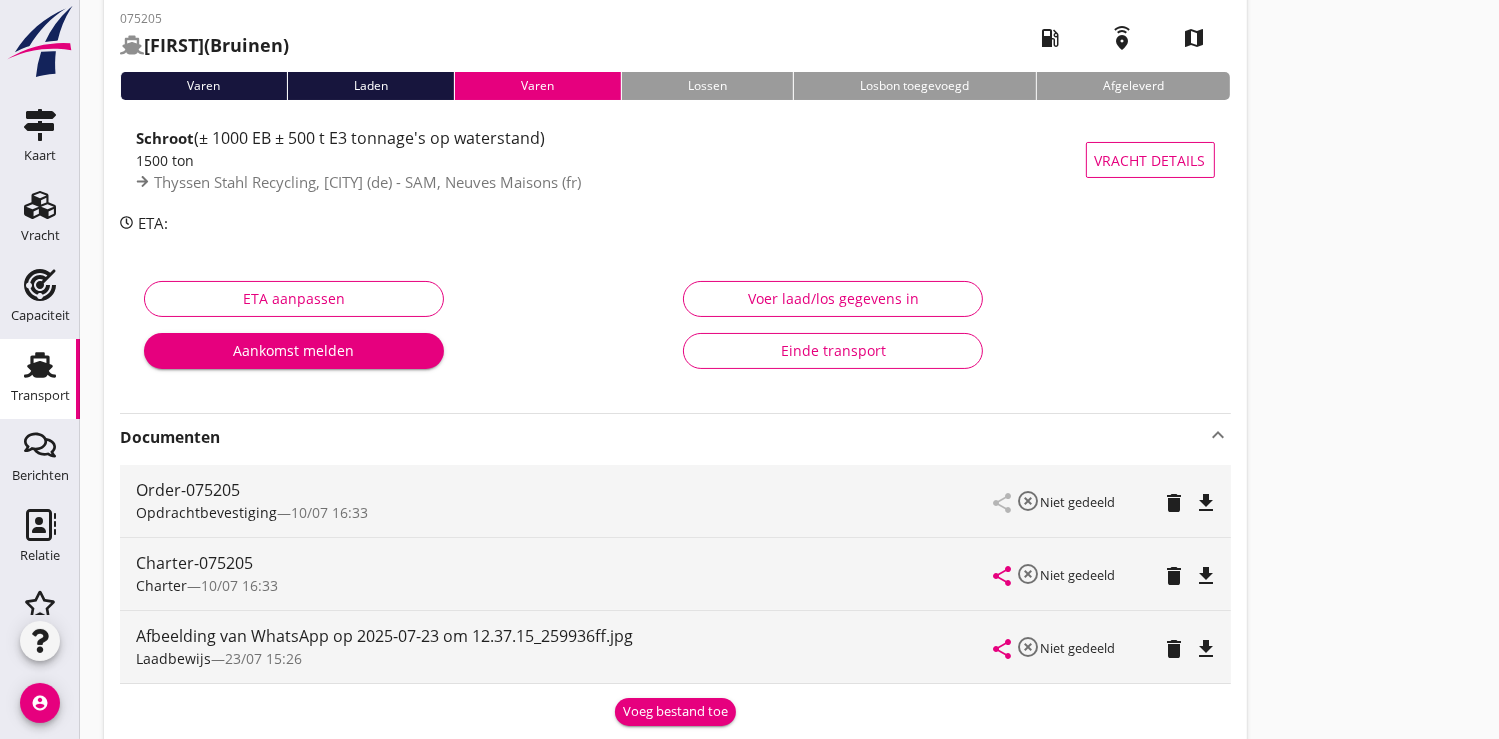 scroll, scrollTop: 333, scrollLeft: 0, axis: vertical 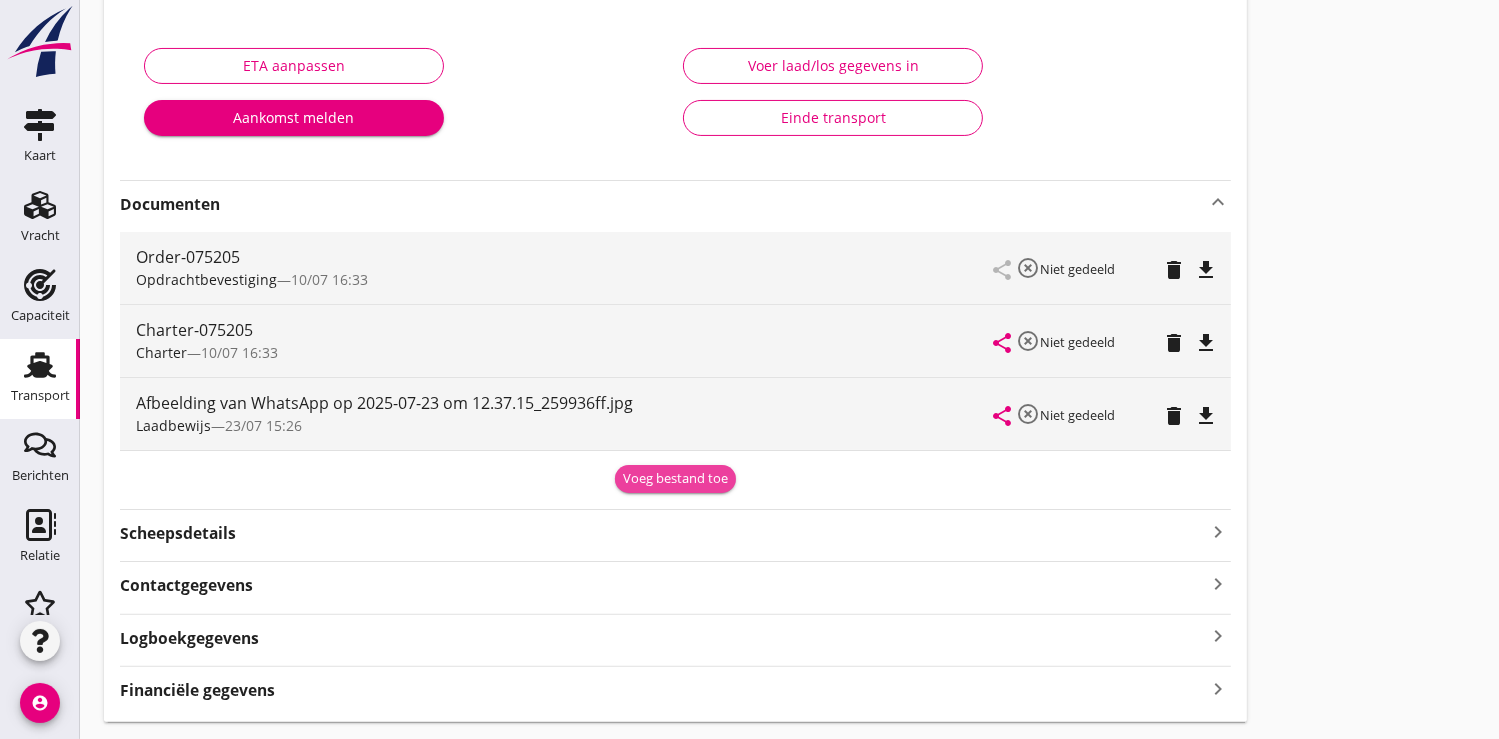 click on "Voeg bestand toe" at bounding box center (675, 479) 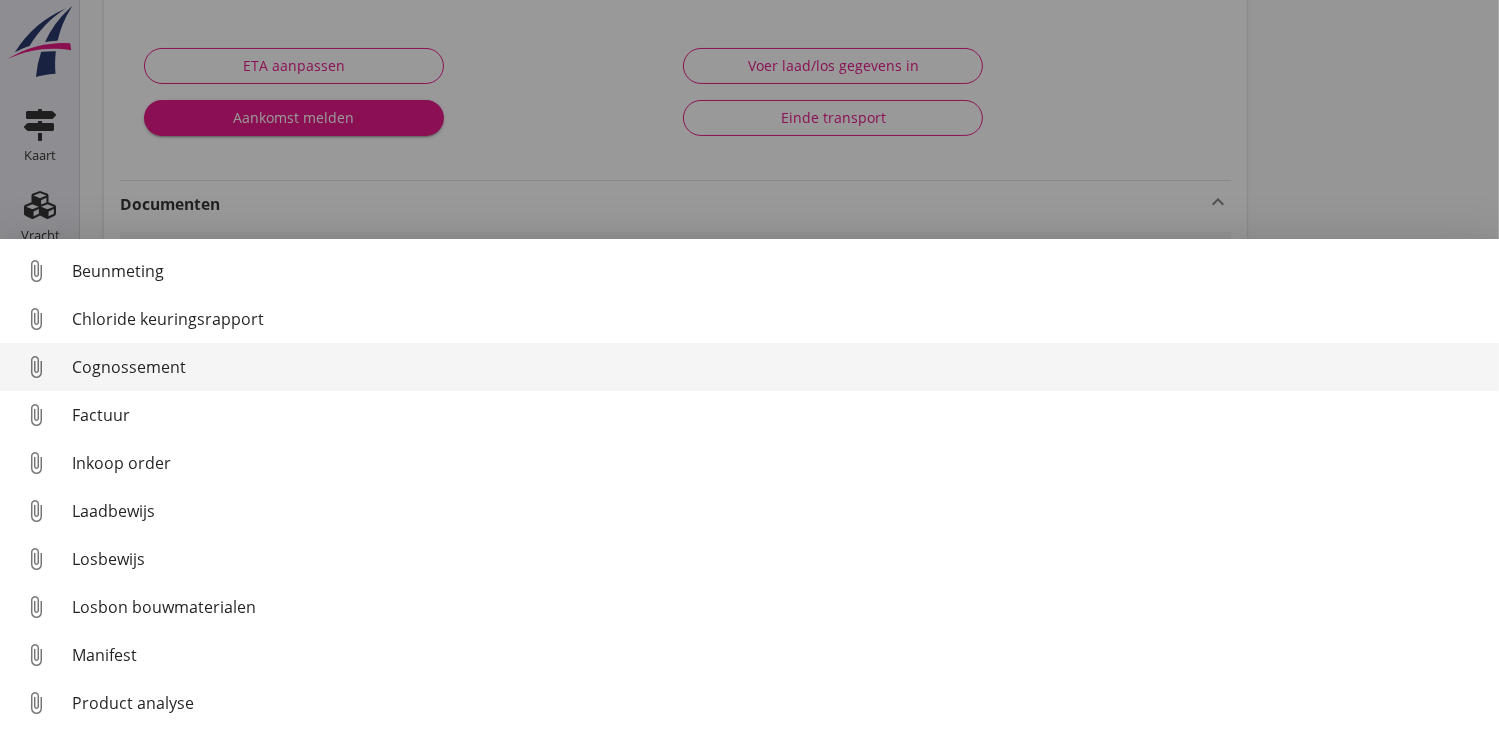 click on "Cognossement" at bounding box center [777, 367] 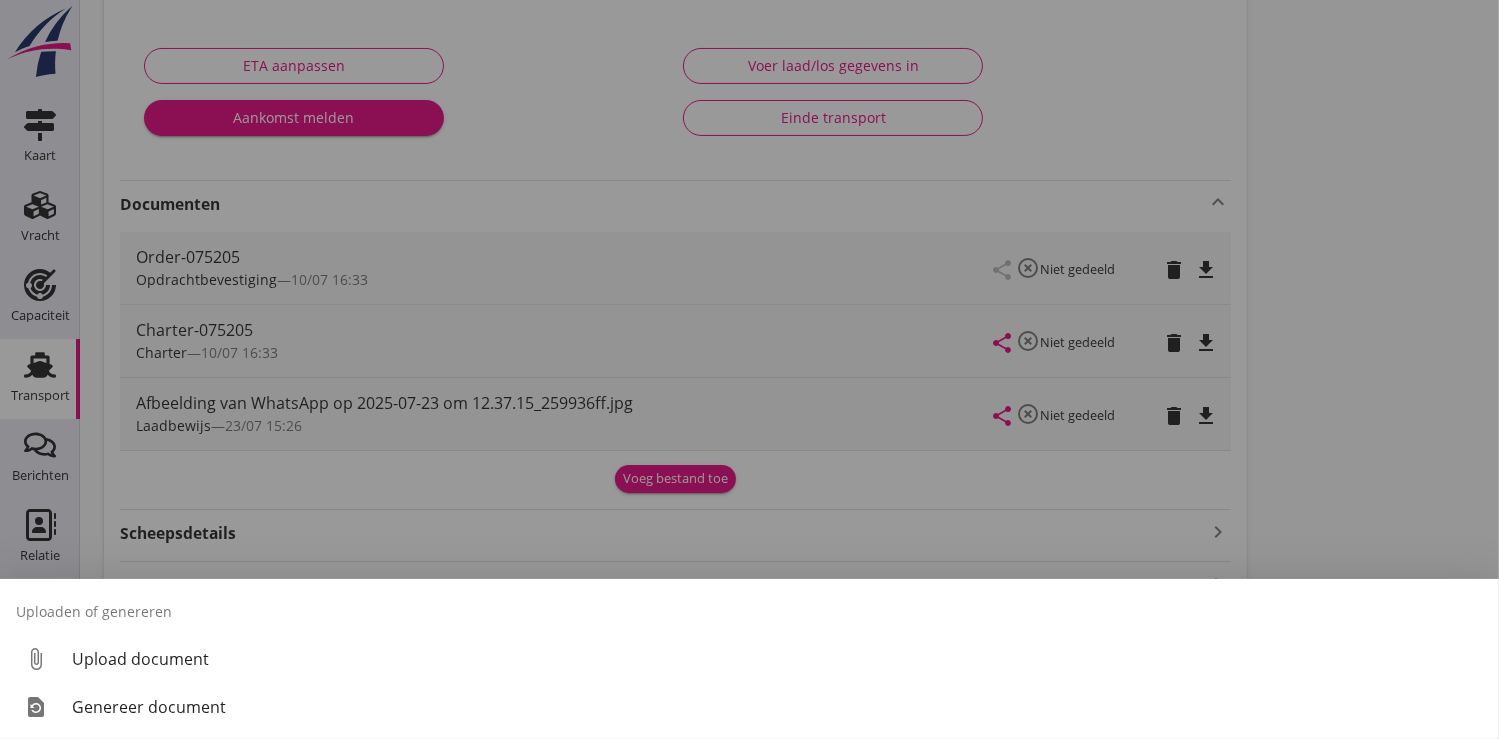 click at bounding box center (749, 369) 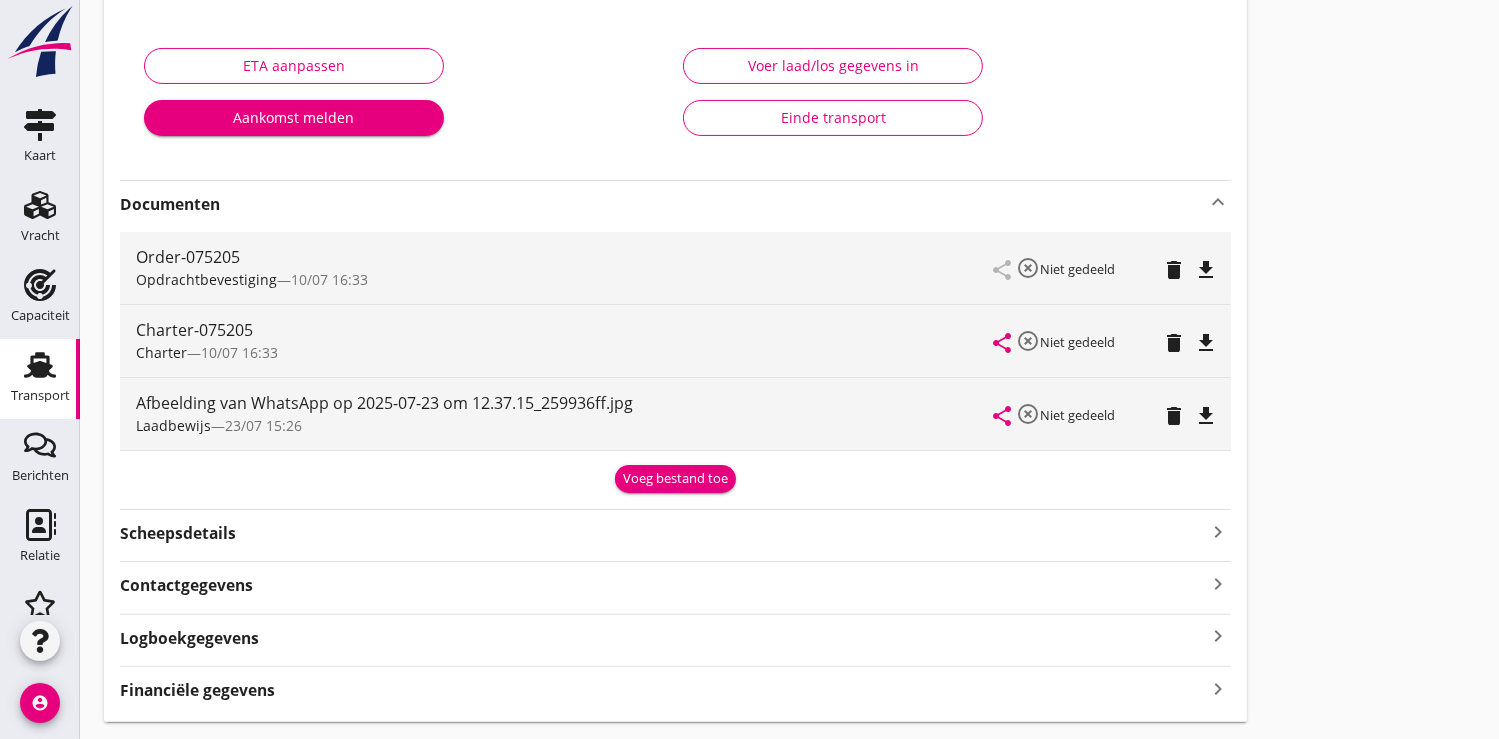 click on "Voeg bestand toe" at bounding box center (675, 479) 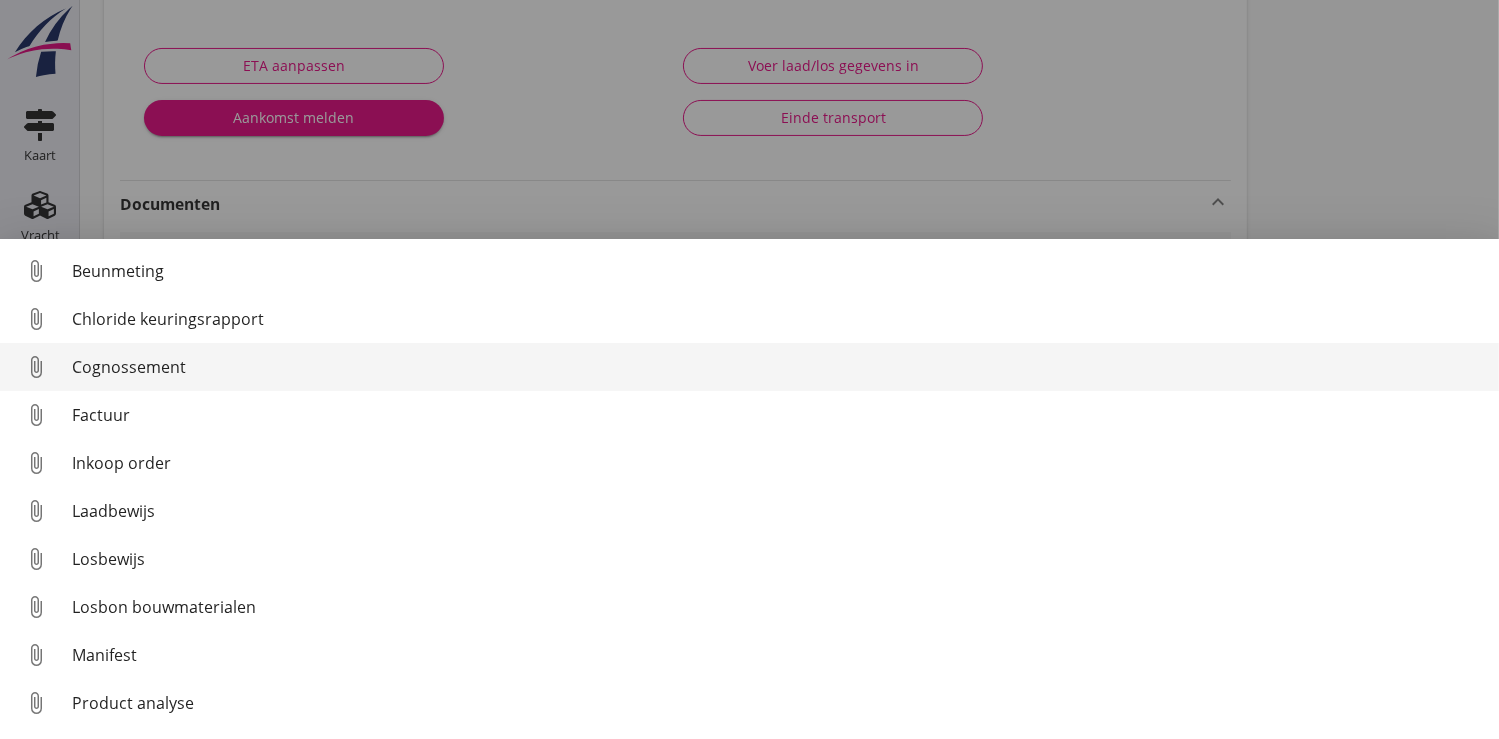 click on "Cognossement" at bounding box center (777, 367) 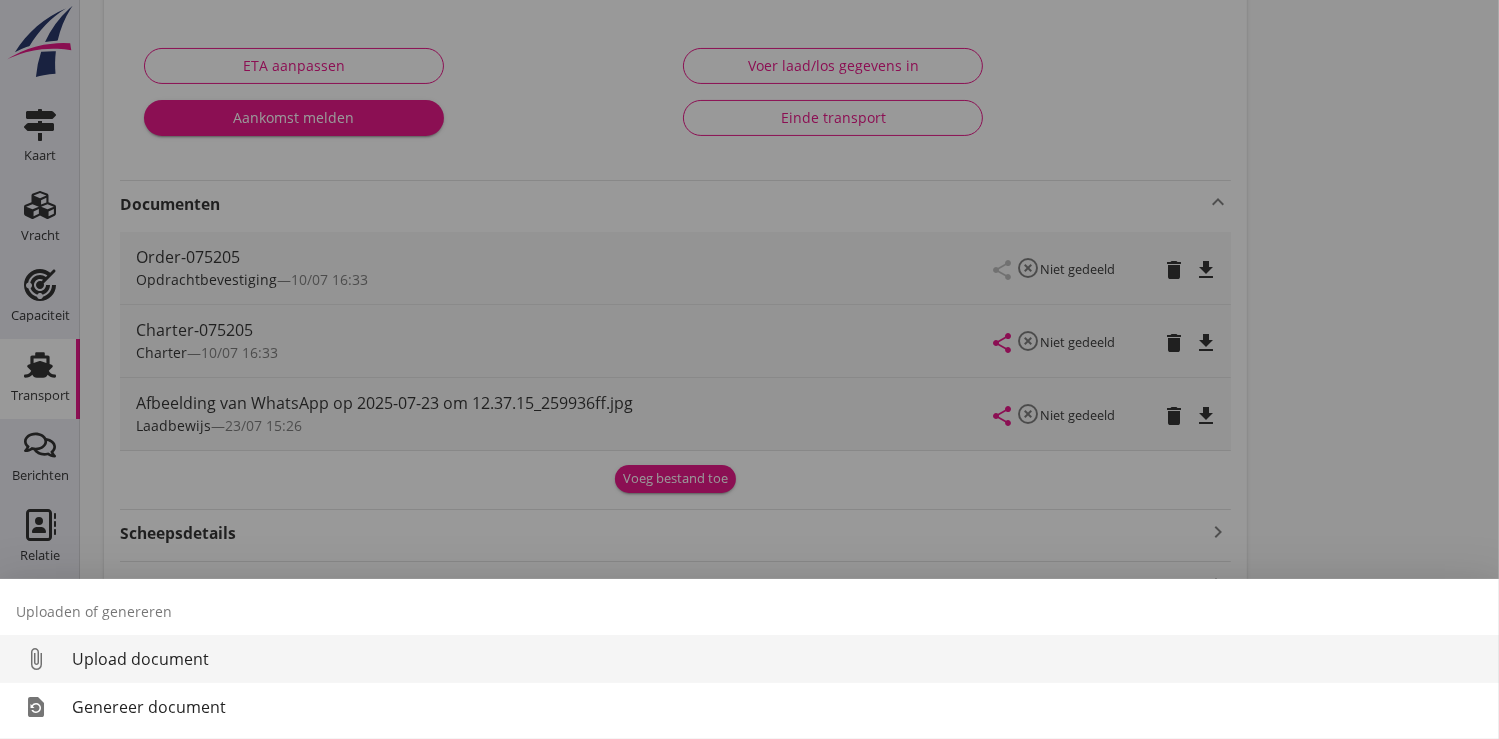 click on "Upload document" at bounding box center [777, 659] 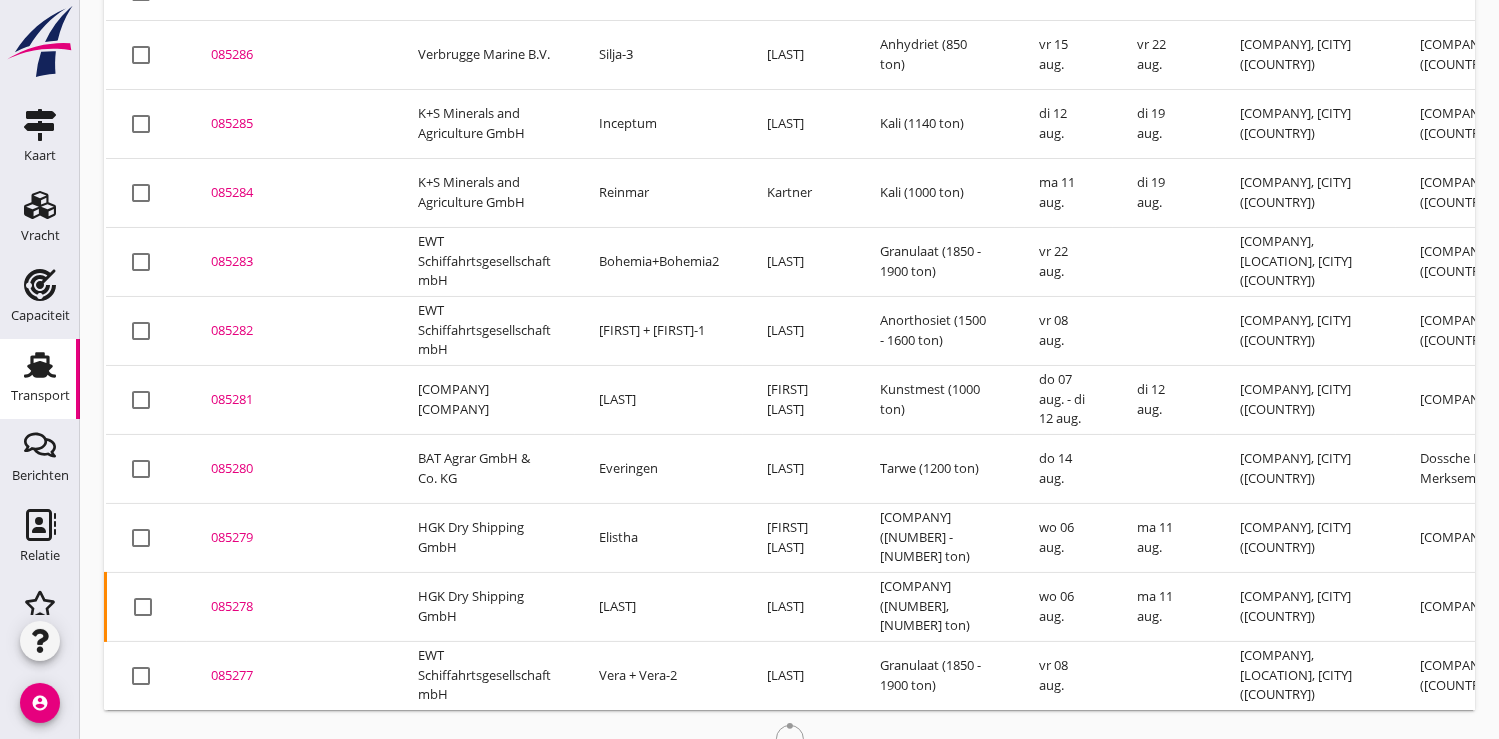 scroll, scrollTop: 192, scrollLeft: 0, axis: vertical 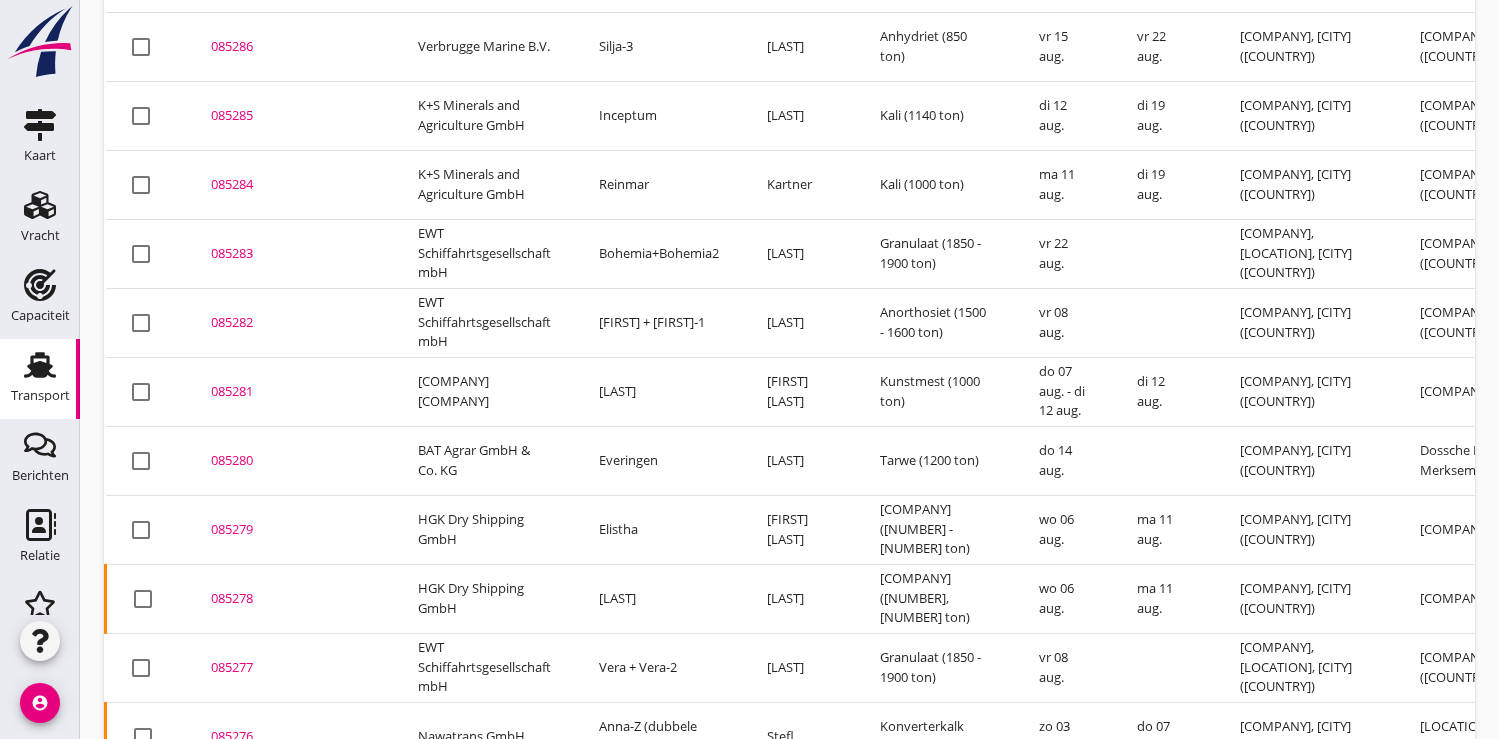 click on "085279" at bounding box center (290, 530) 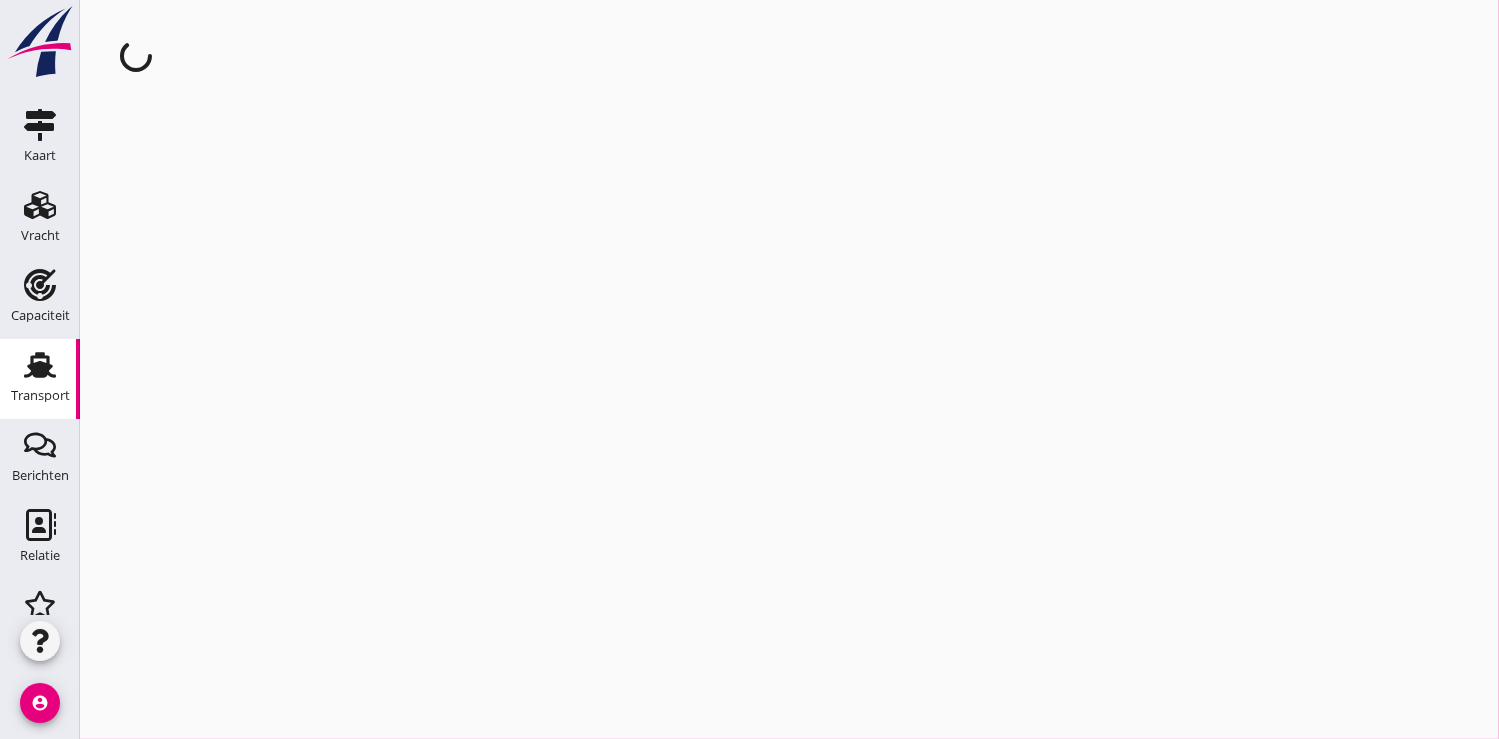 scroll, scrollTop: 0, scrollLeft: 0, axis: both 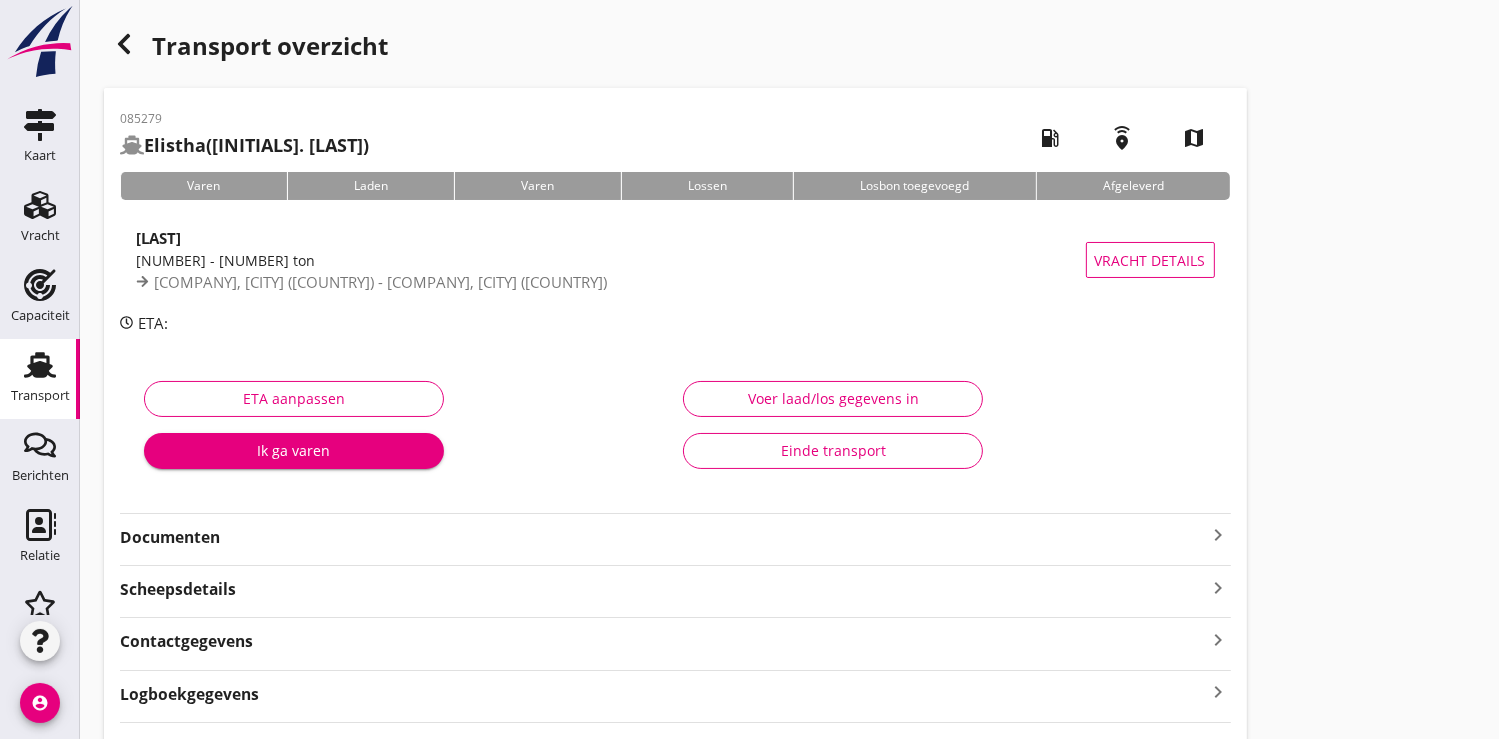 click on "Ik ga varen" at bounding box center [294, 450] 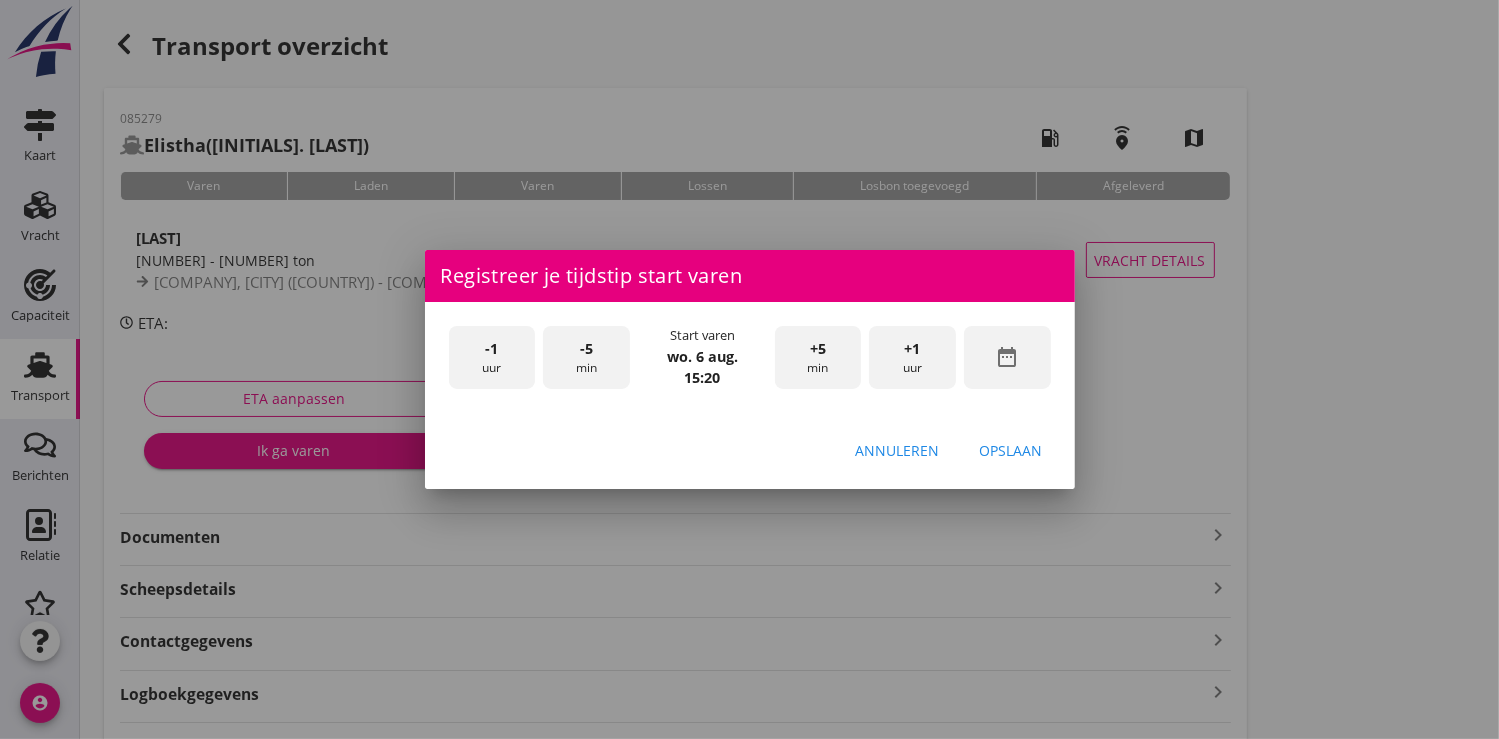 click on "date_range" at bounding box center (1007, 357) 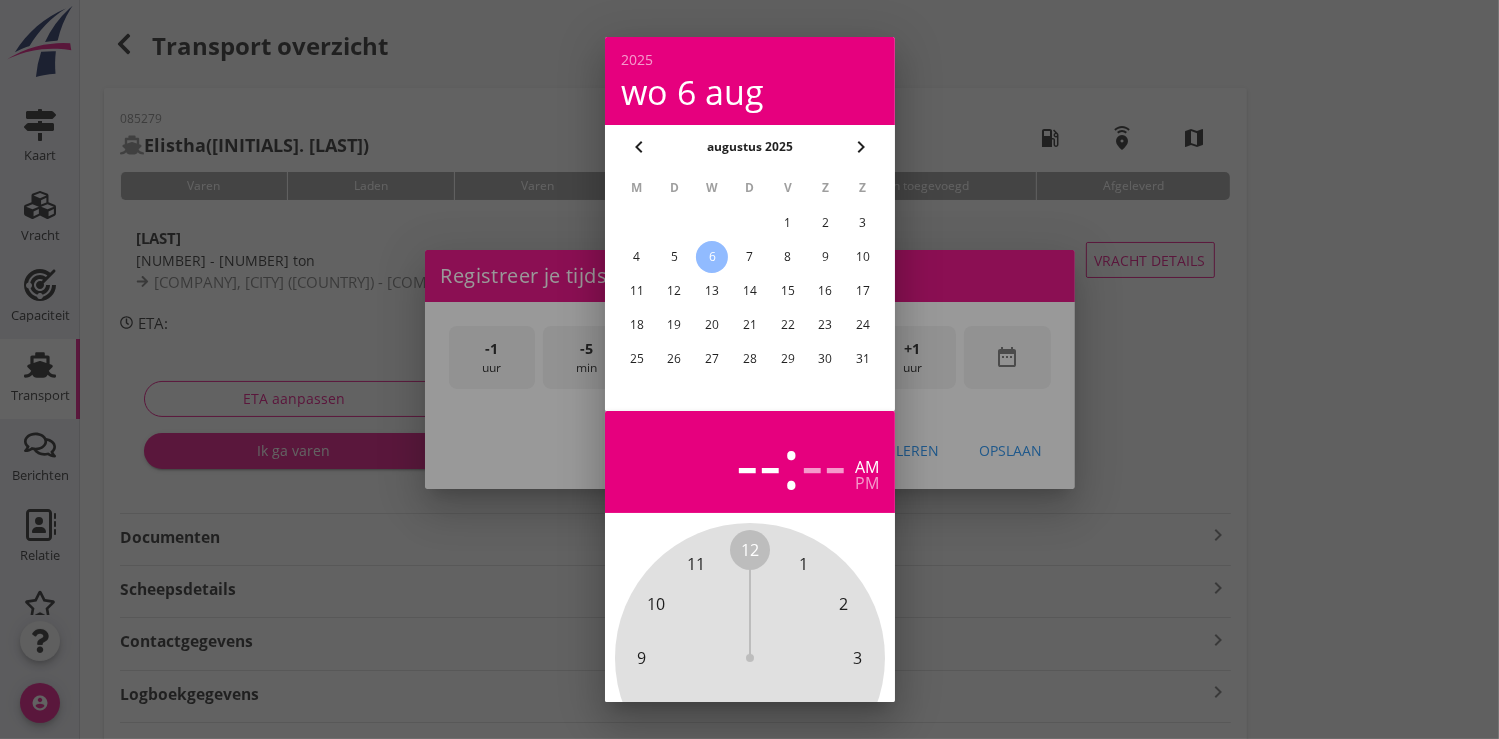 click on "5" at bounding box center (674, 257) 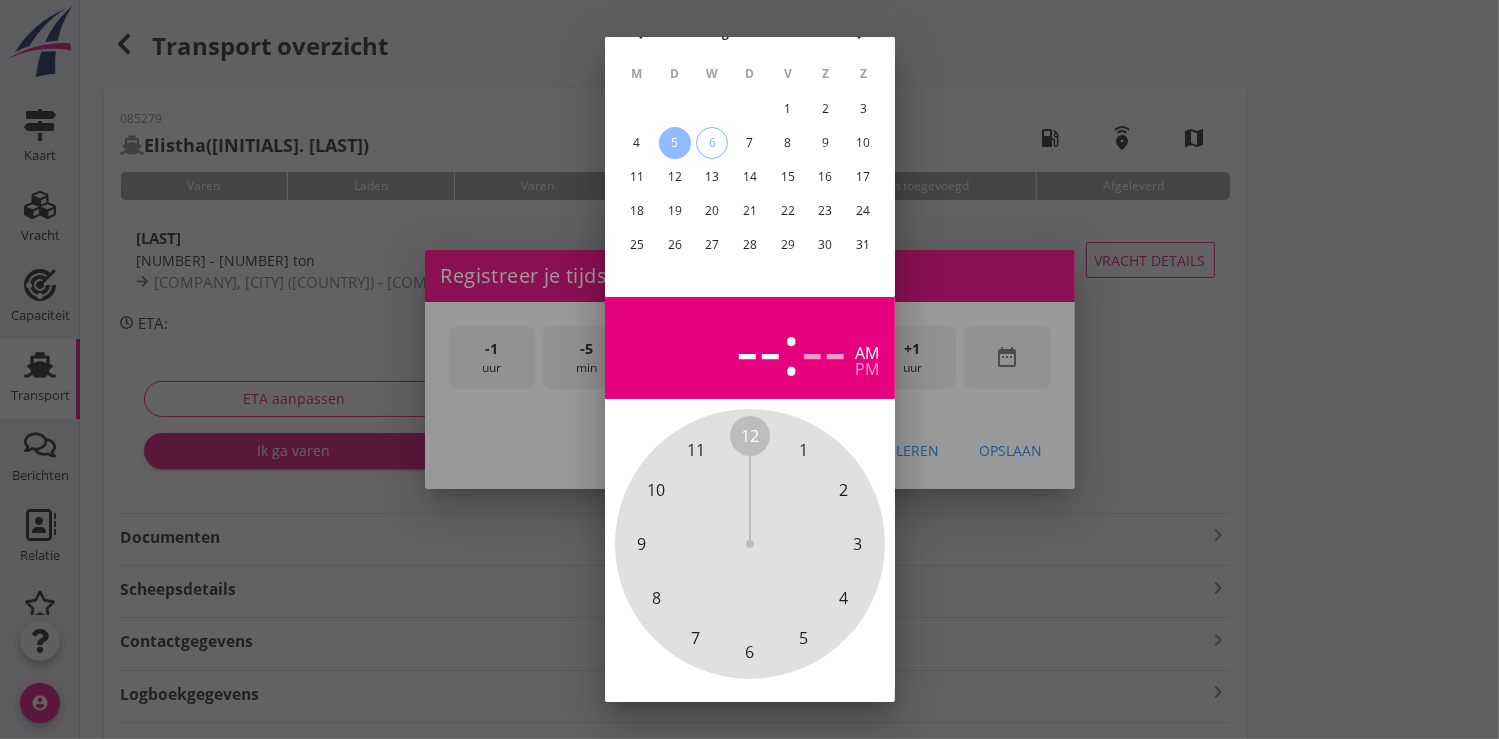 scroll, scrollTop: 185, scrollLeft: 0, axis: vertical 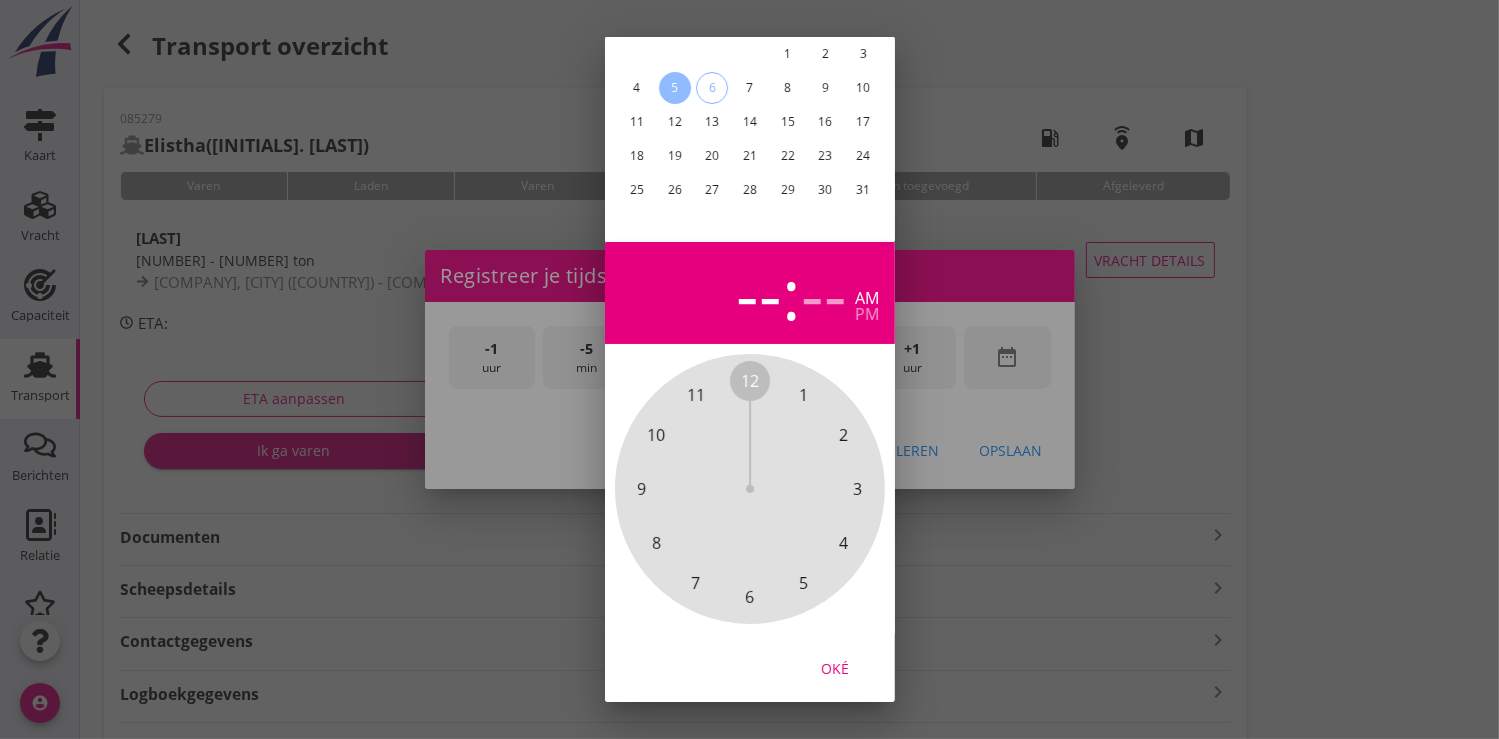 click on "Oké" at bounding box center [835, 667] 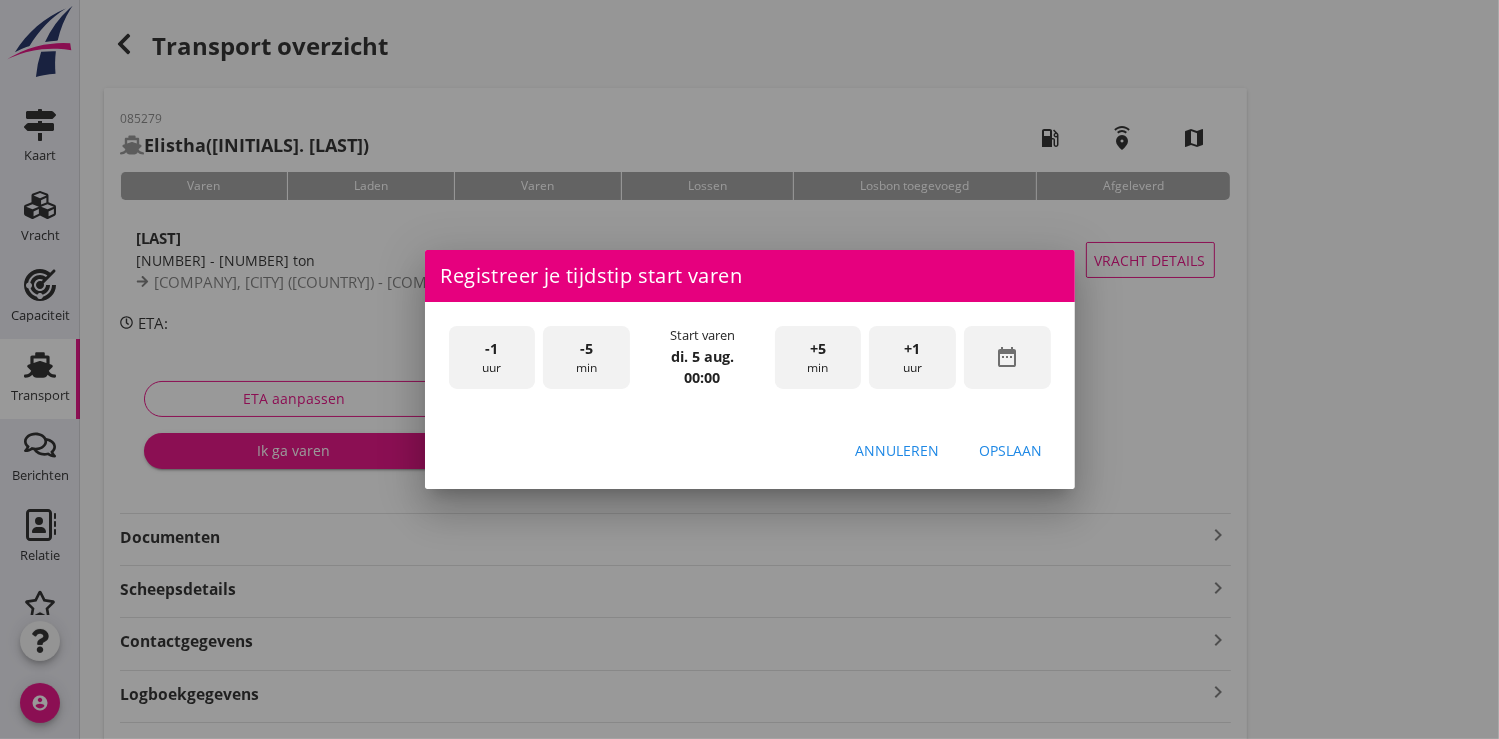 click on "+1" at bounding box center (913, 349) 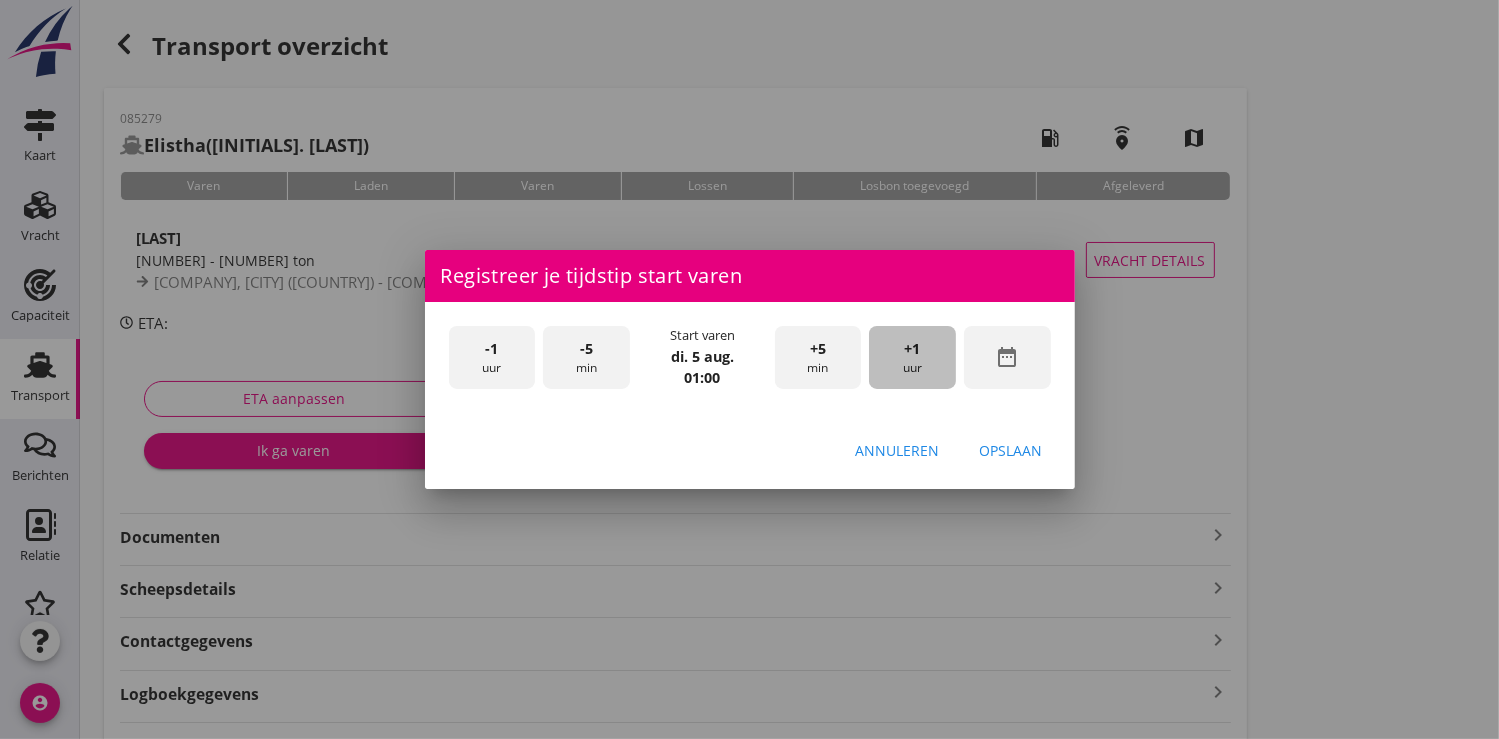click on "+1" at bounding box center [913, 349] 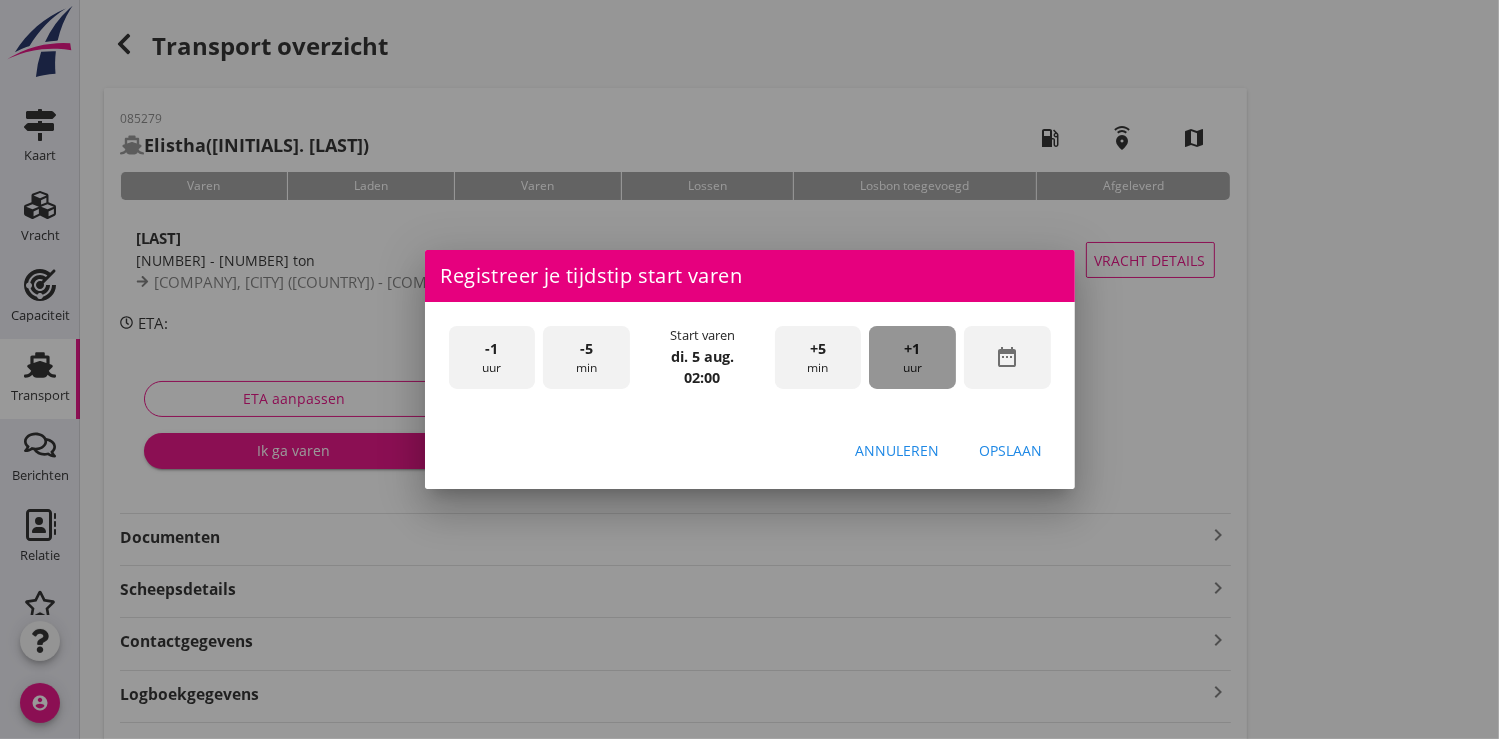 click on "+1" at bounding box center [913, 349] 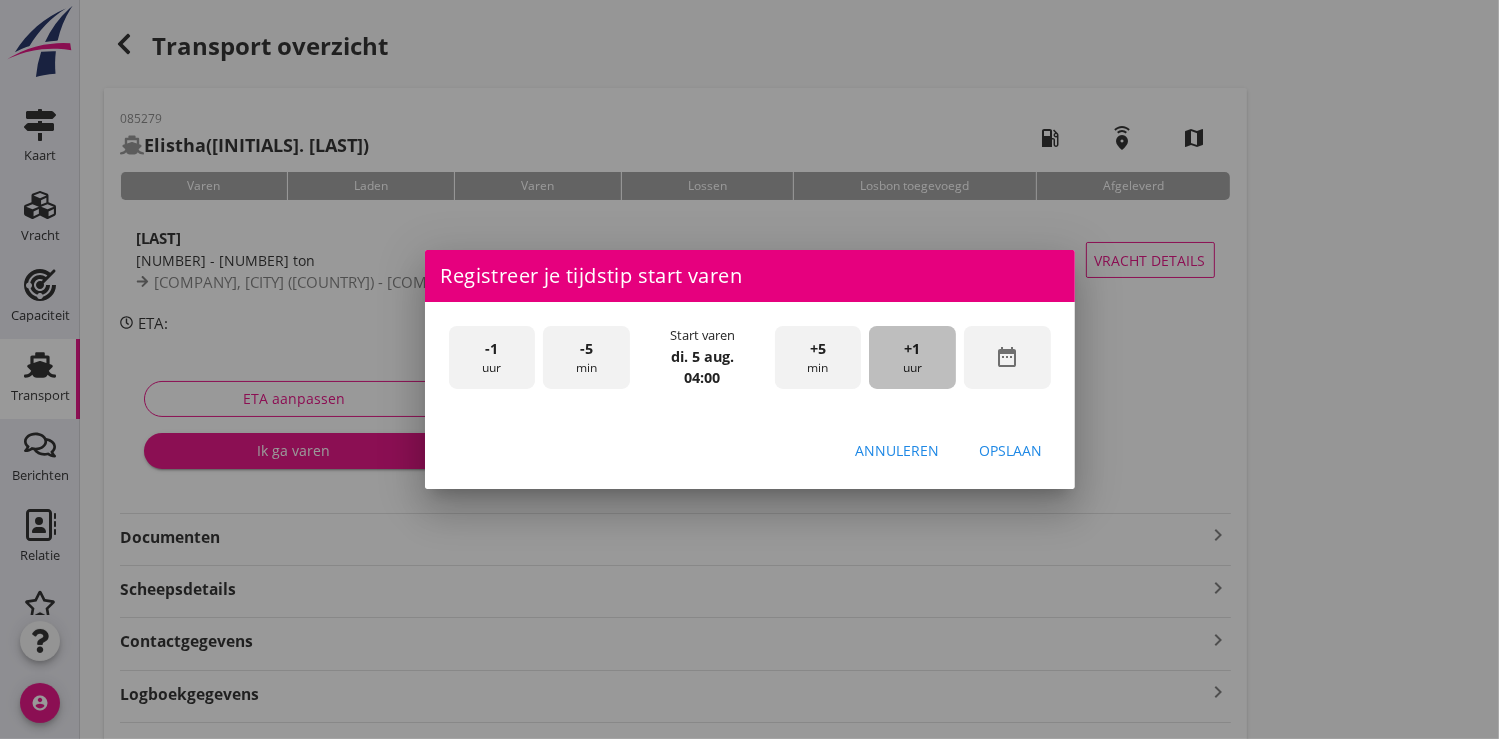 click on "+1" at bounding box center [913, 349] 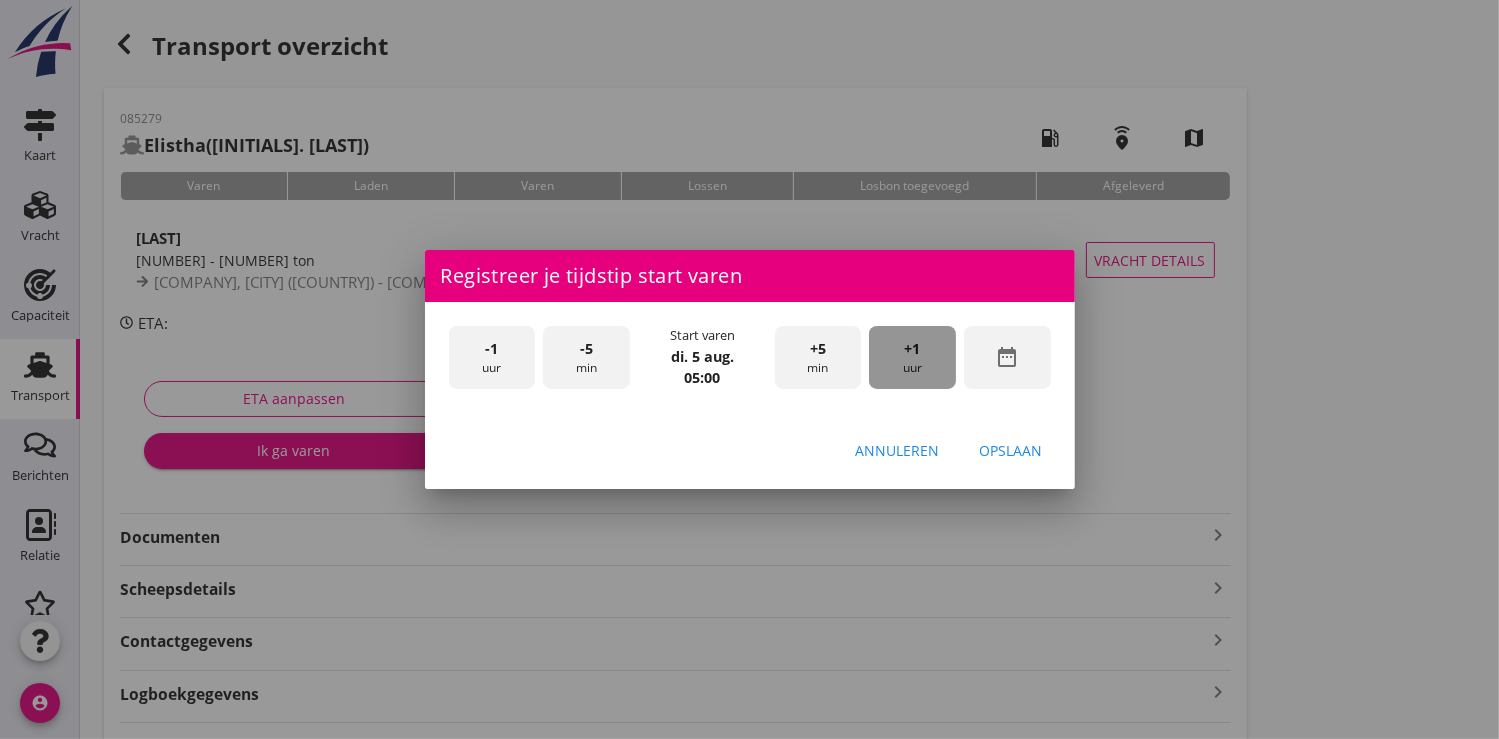 click on "+1" at bounding box center [913, 349] 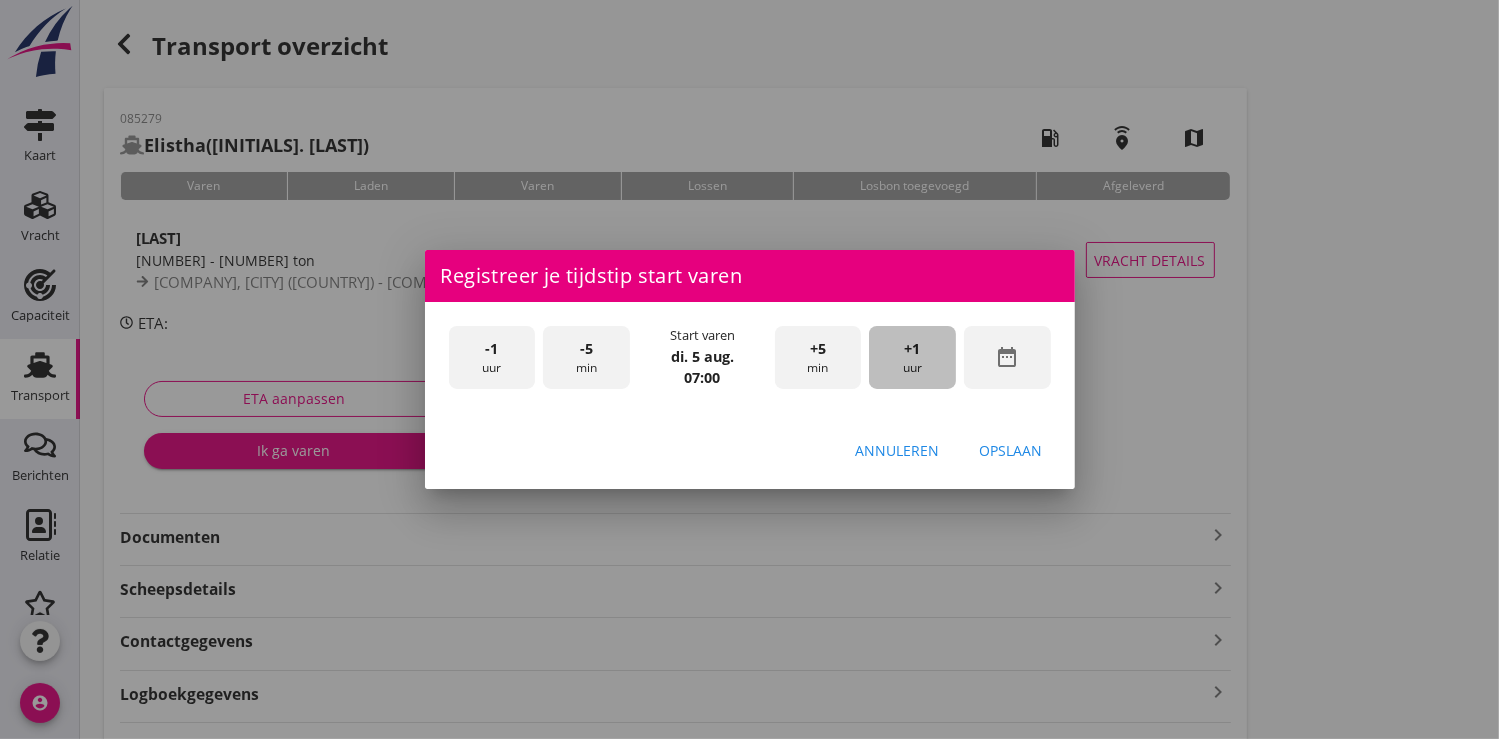 click on "+1" at bounding box center (913, 349) 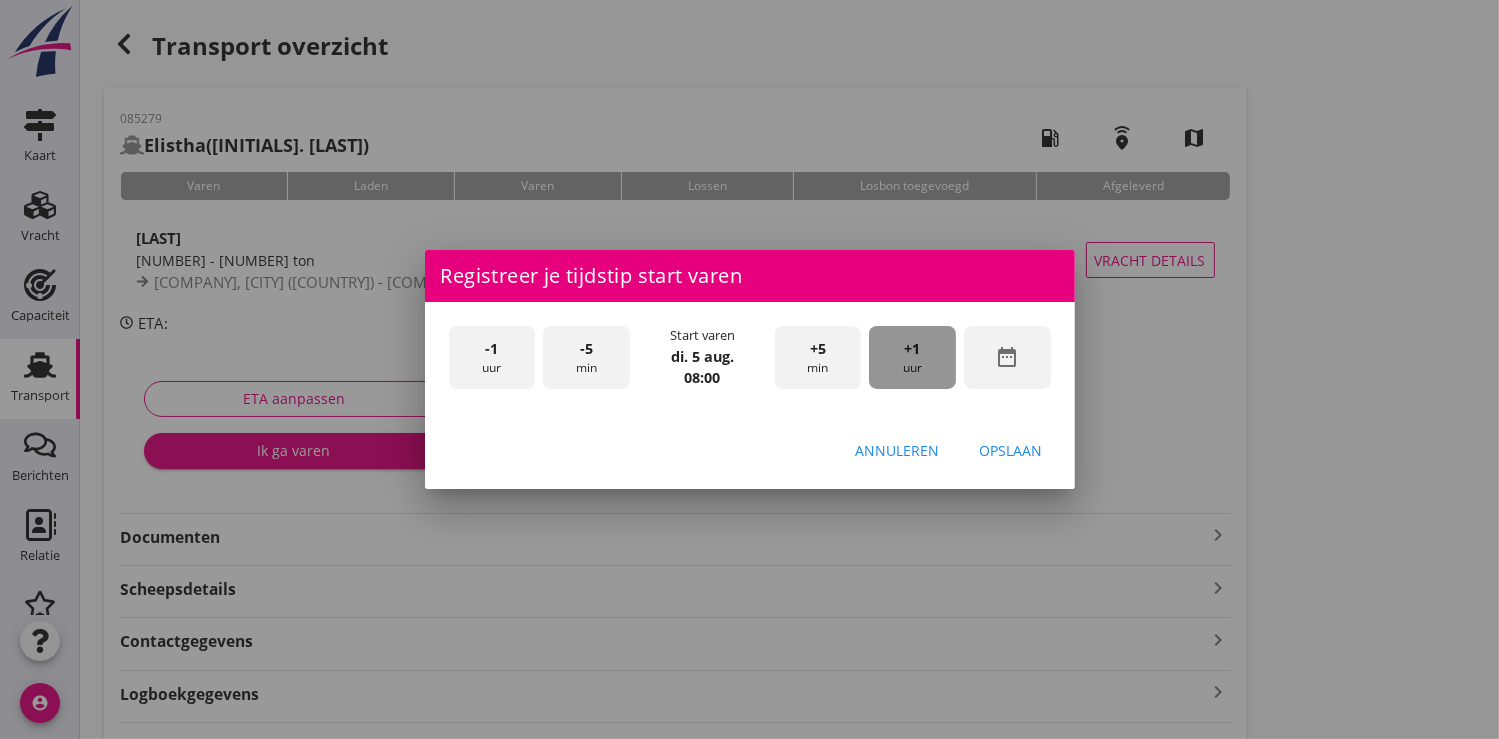click on "+1" at bounding box center (913, 349) 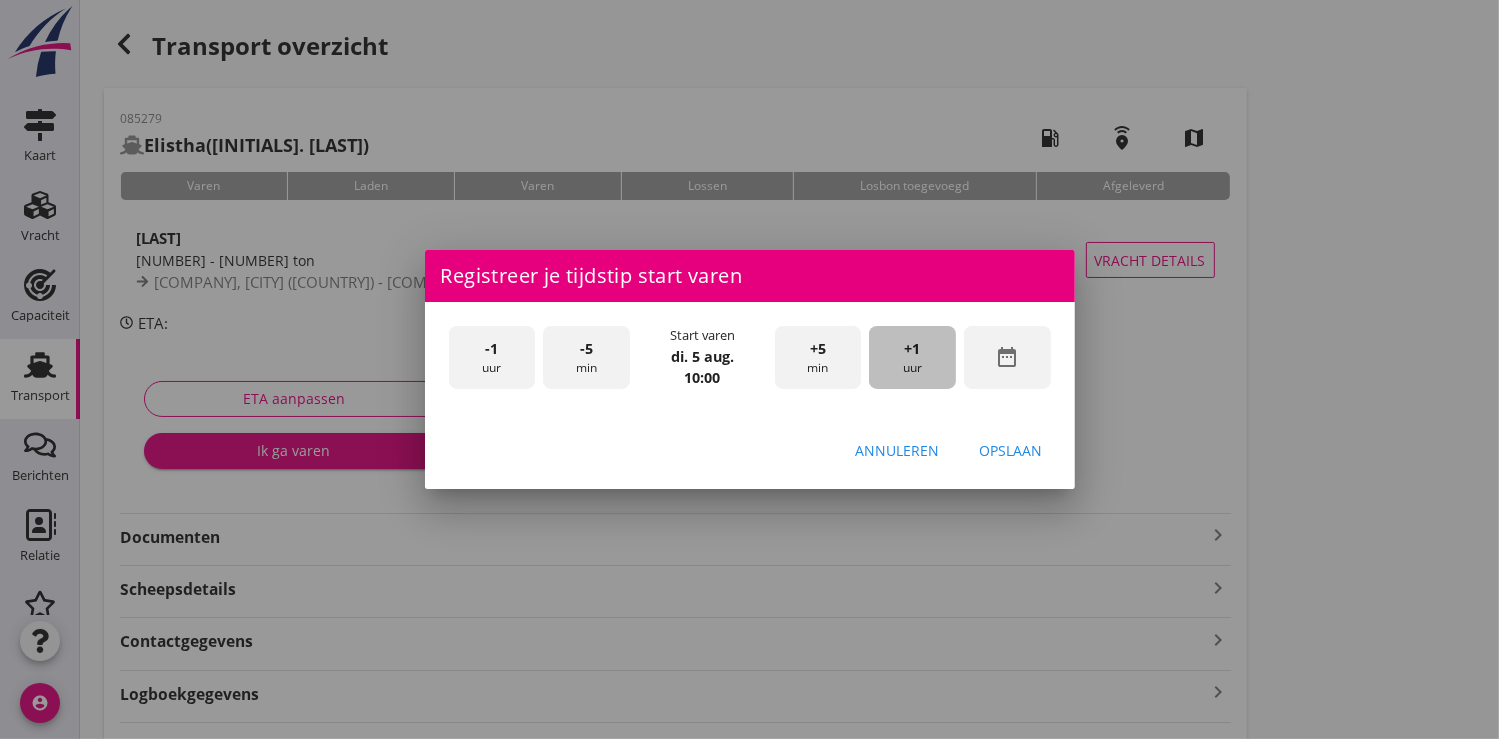 click on "+1" at bounding box center (913, 349) 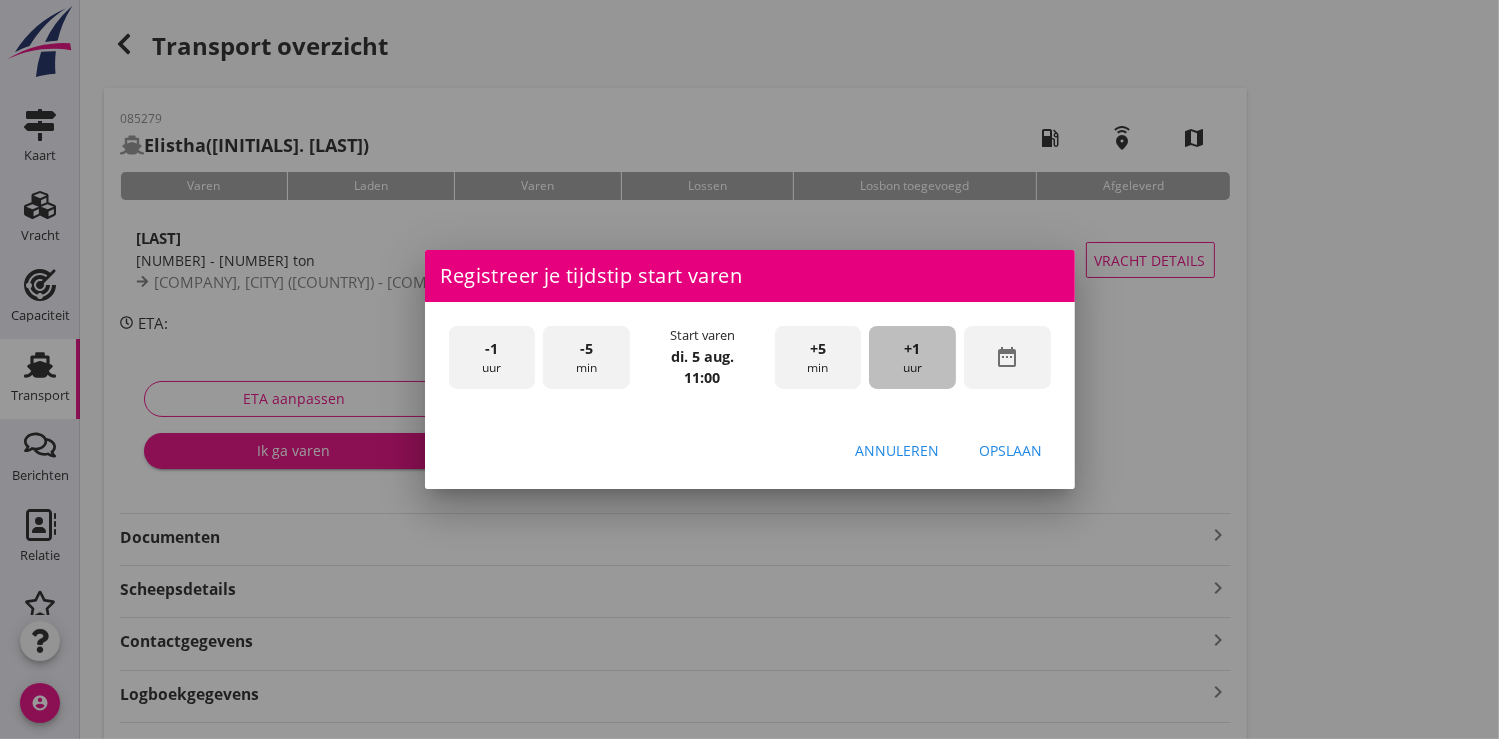 click on "+1" at bounding box center (913, 349) 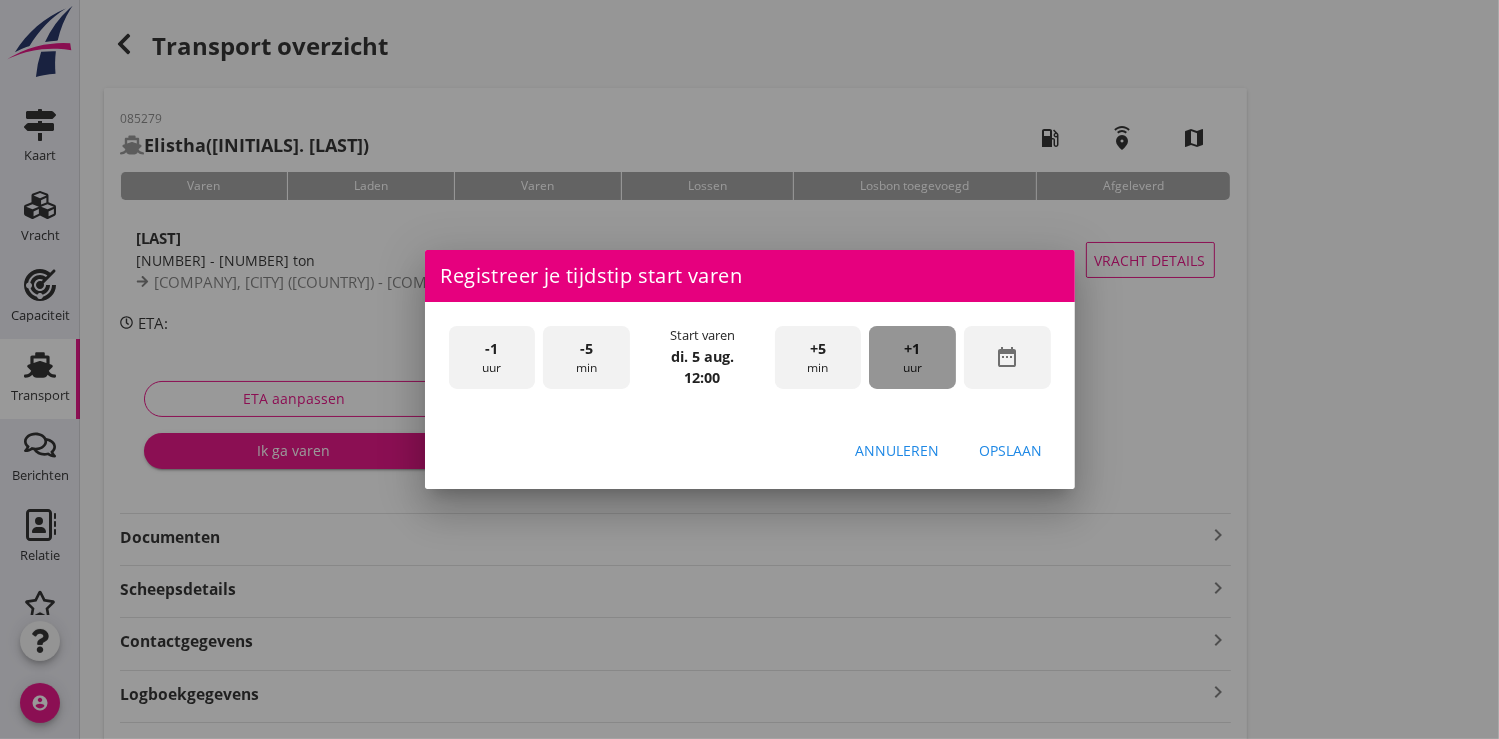 click on "+1" at bounding box center [913, 349] 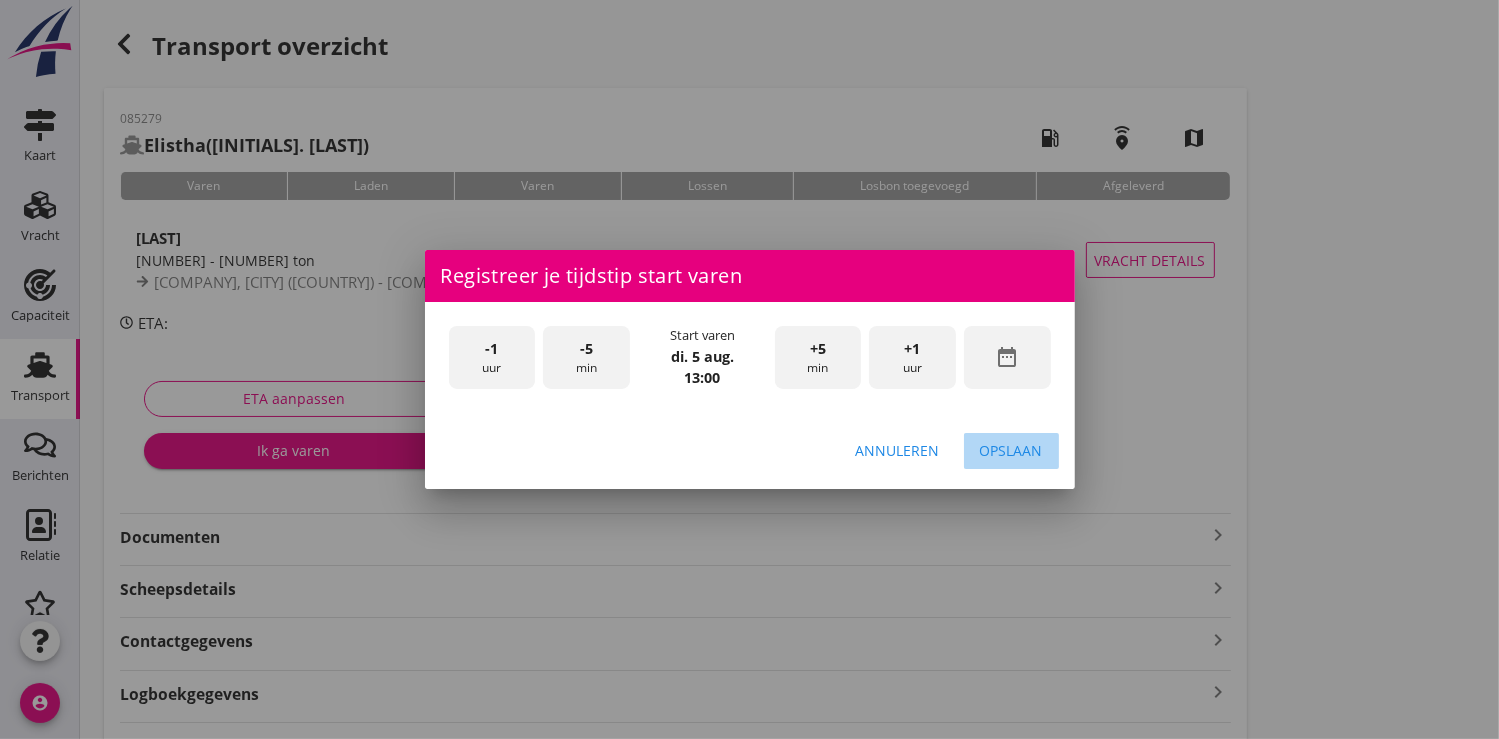drag, startPoint x: 1013, startPoint y: 451, endPoint x: 855, endPoint y: 395, distance: 167.63054 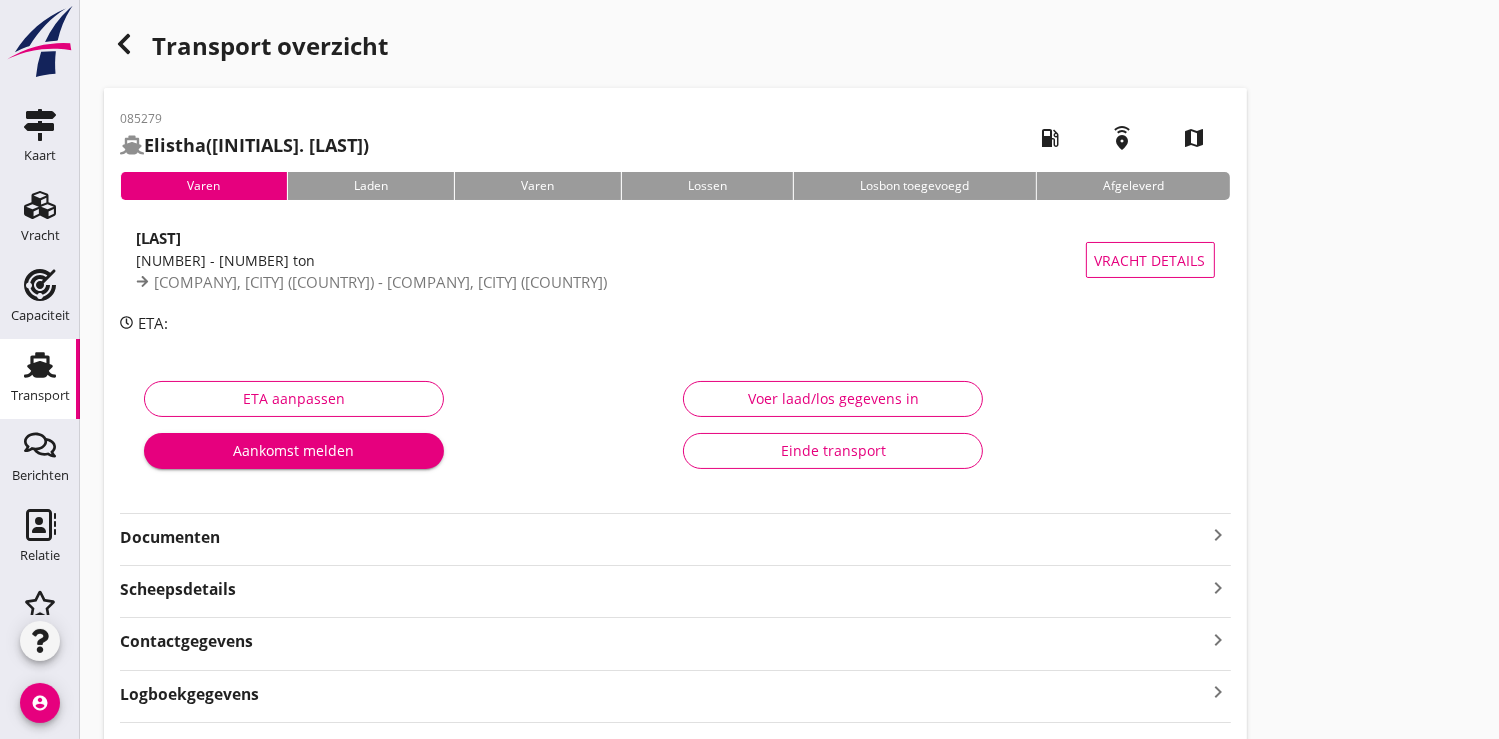 click on "Aankomst melden" at bounding box center (294, 450) 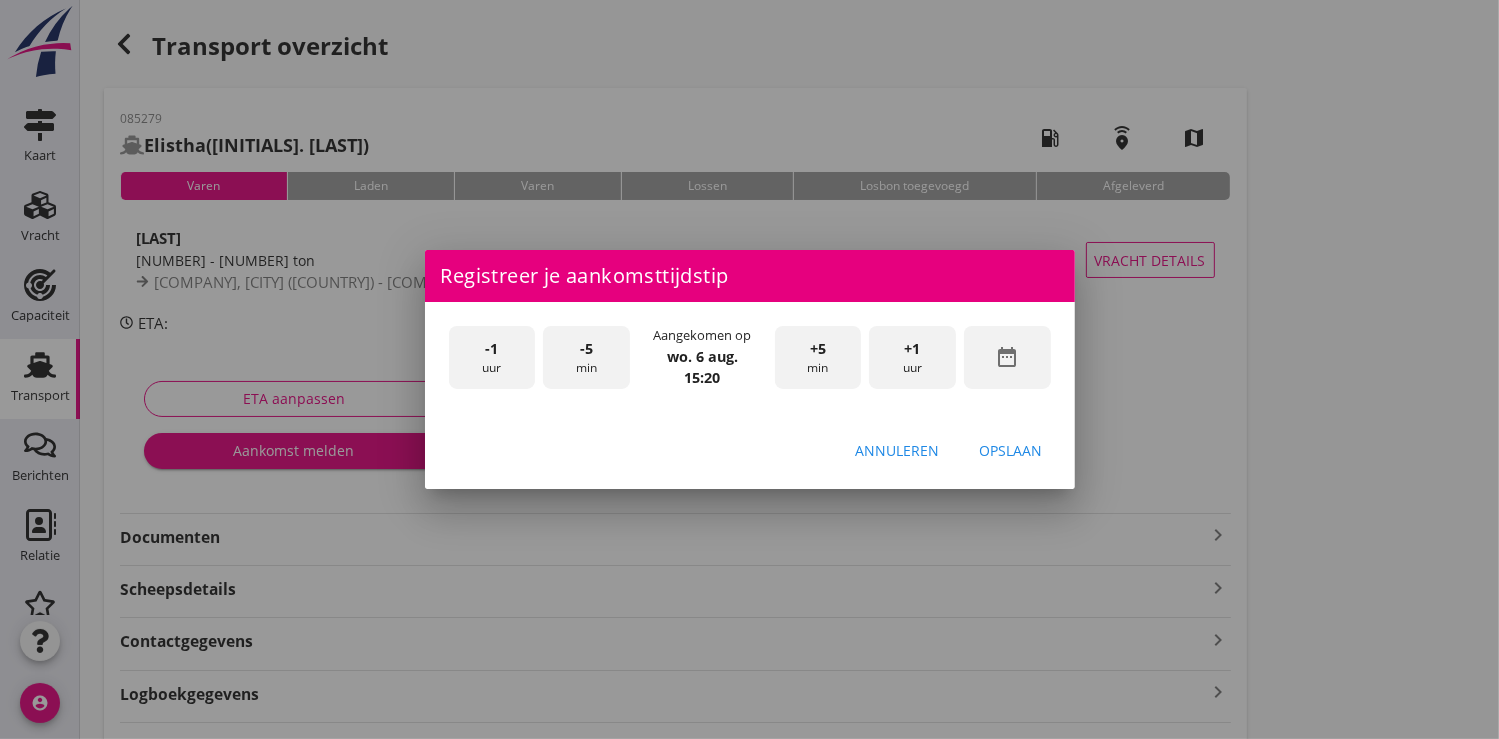 click on "date_range" at bounding box center [1007, 357] 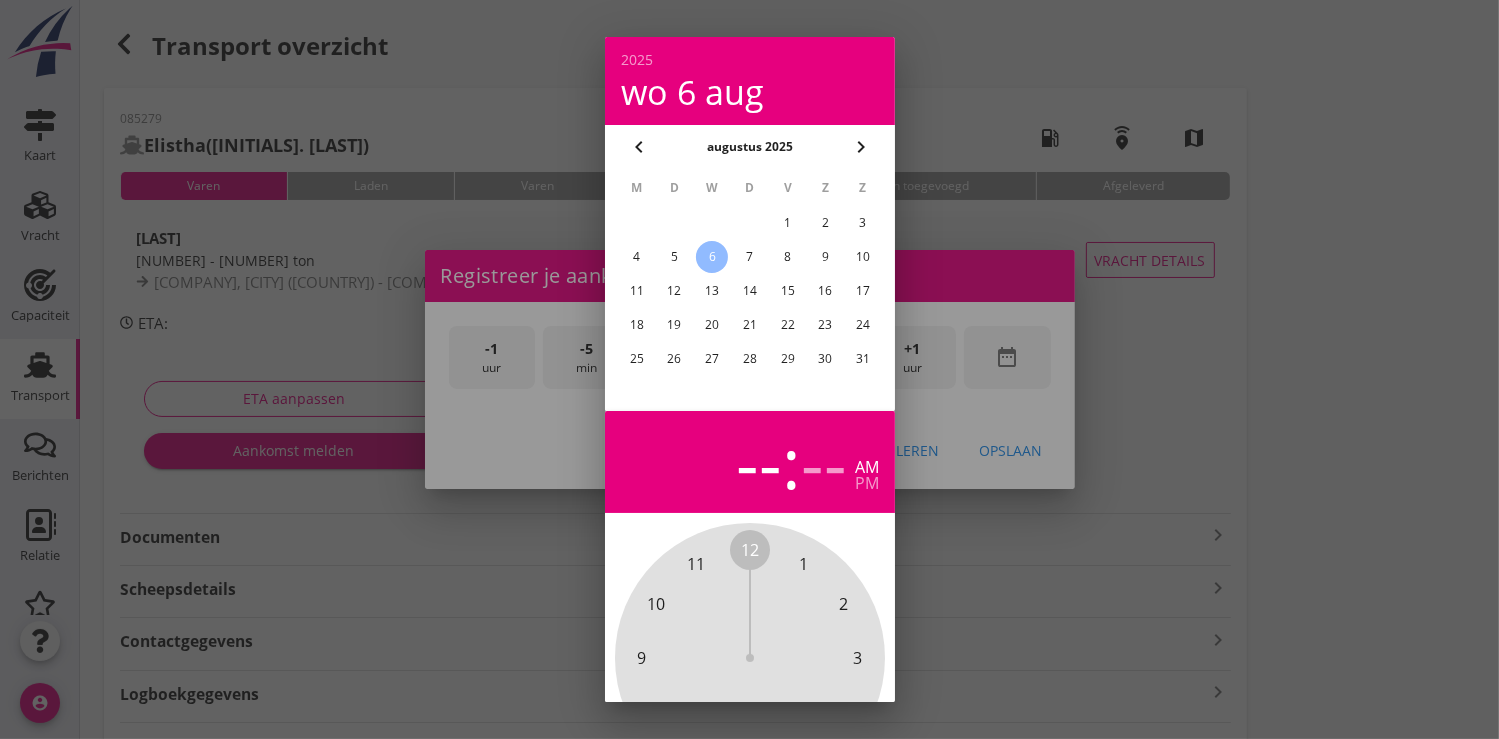 click on "5" at bounding box center [674, 257] 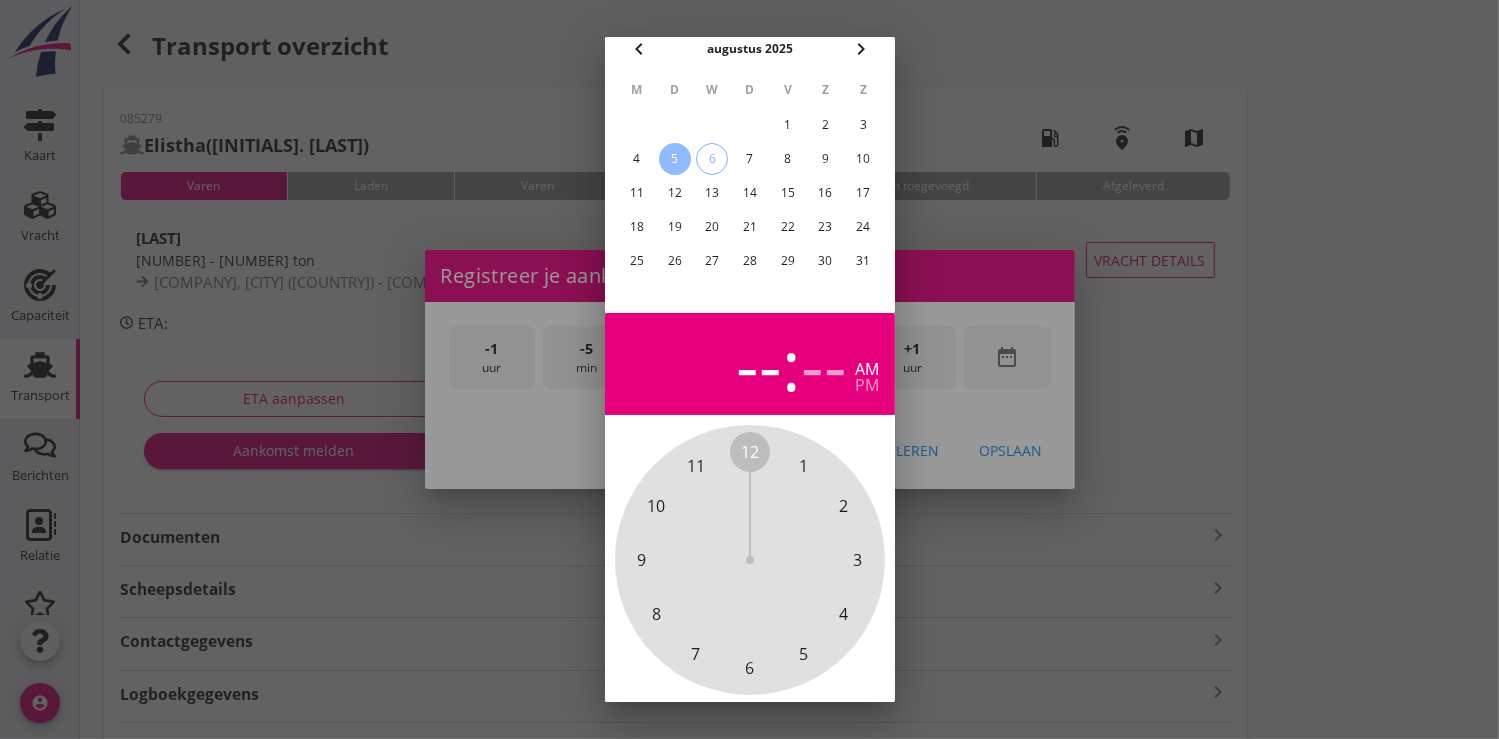 scroll, scrollTop: 185, scrollLeft: 0, axis: vertical 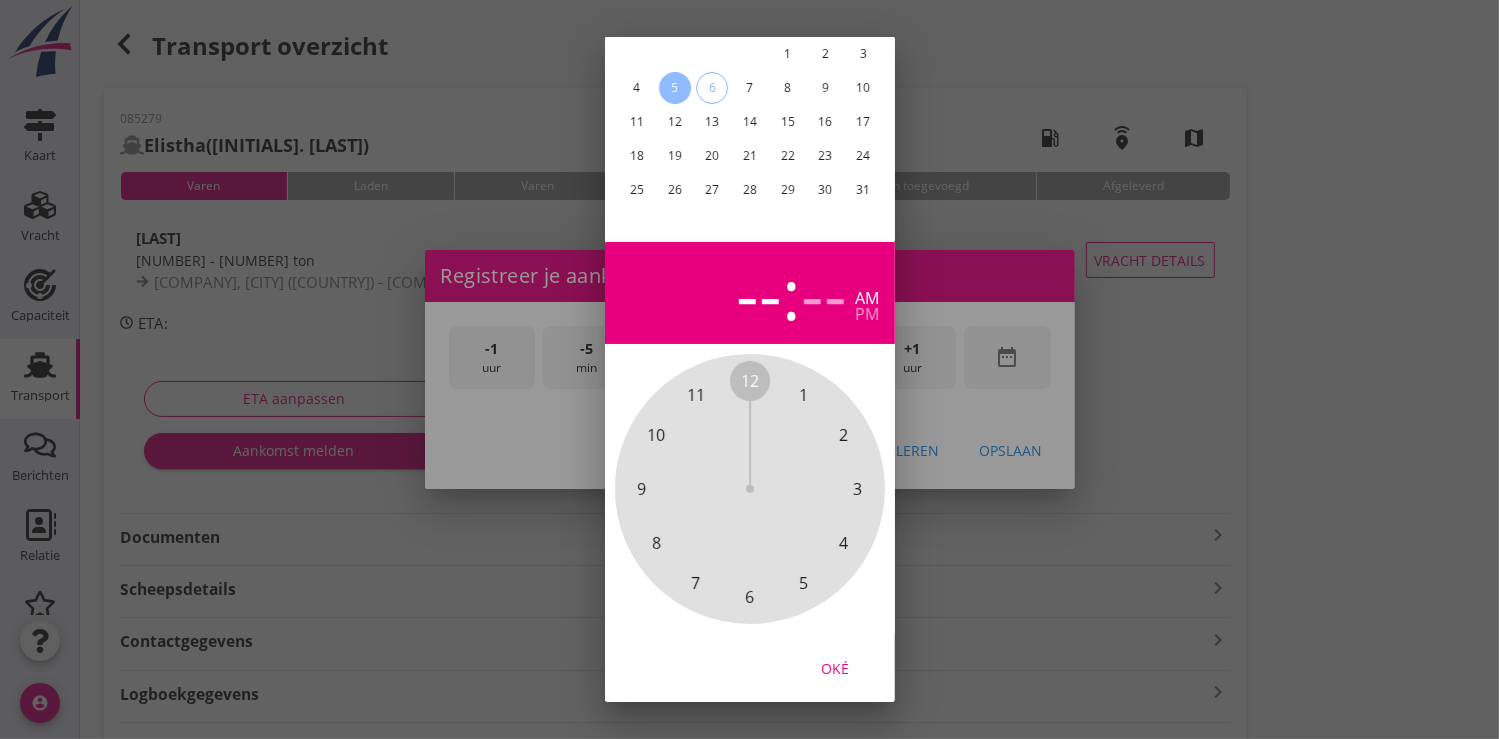 drag, startPoint x: 836, startPoint y: 657, endPoint x: 847, endPoint y: 618, distance: 40.5216 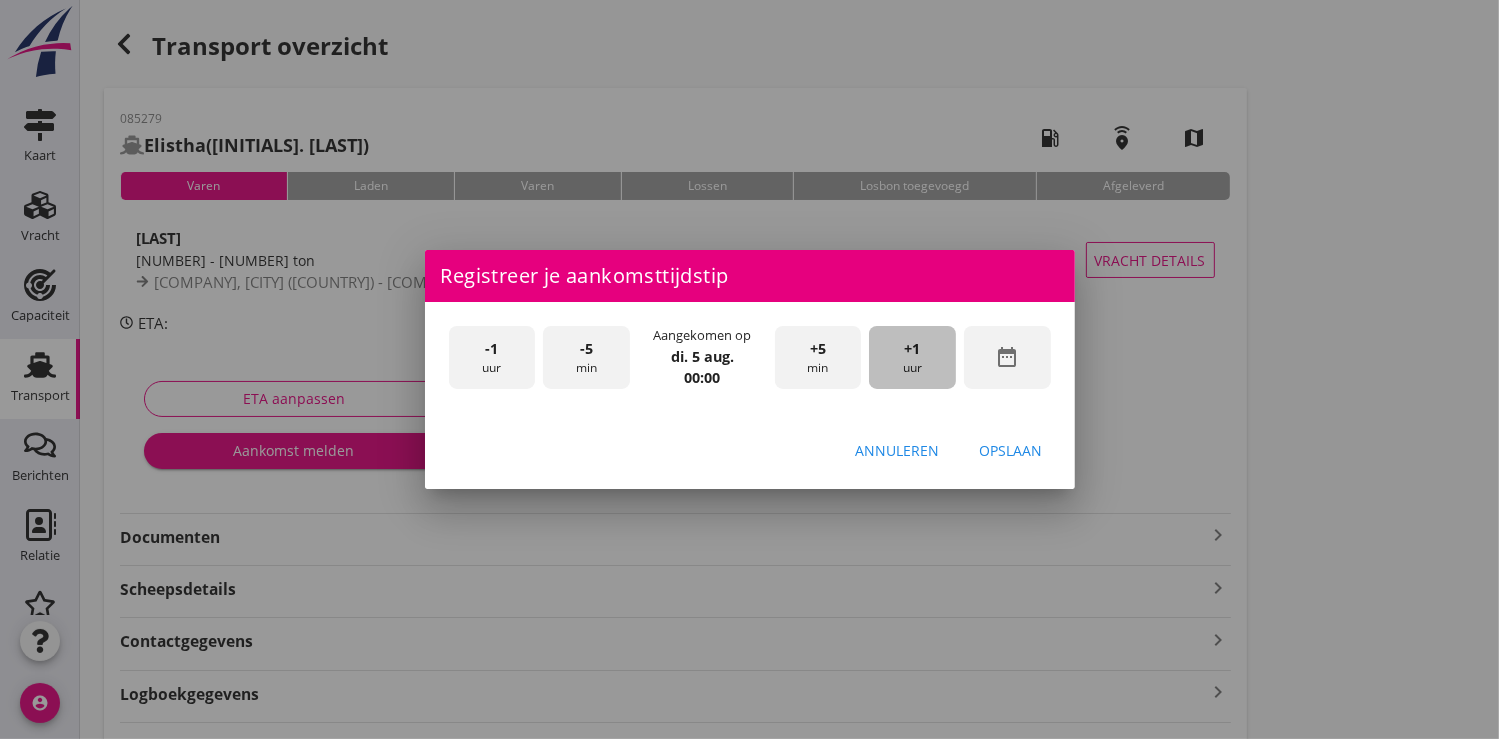 click on "+1  uur" at bounding box center (912, 357) 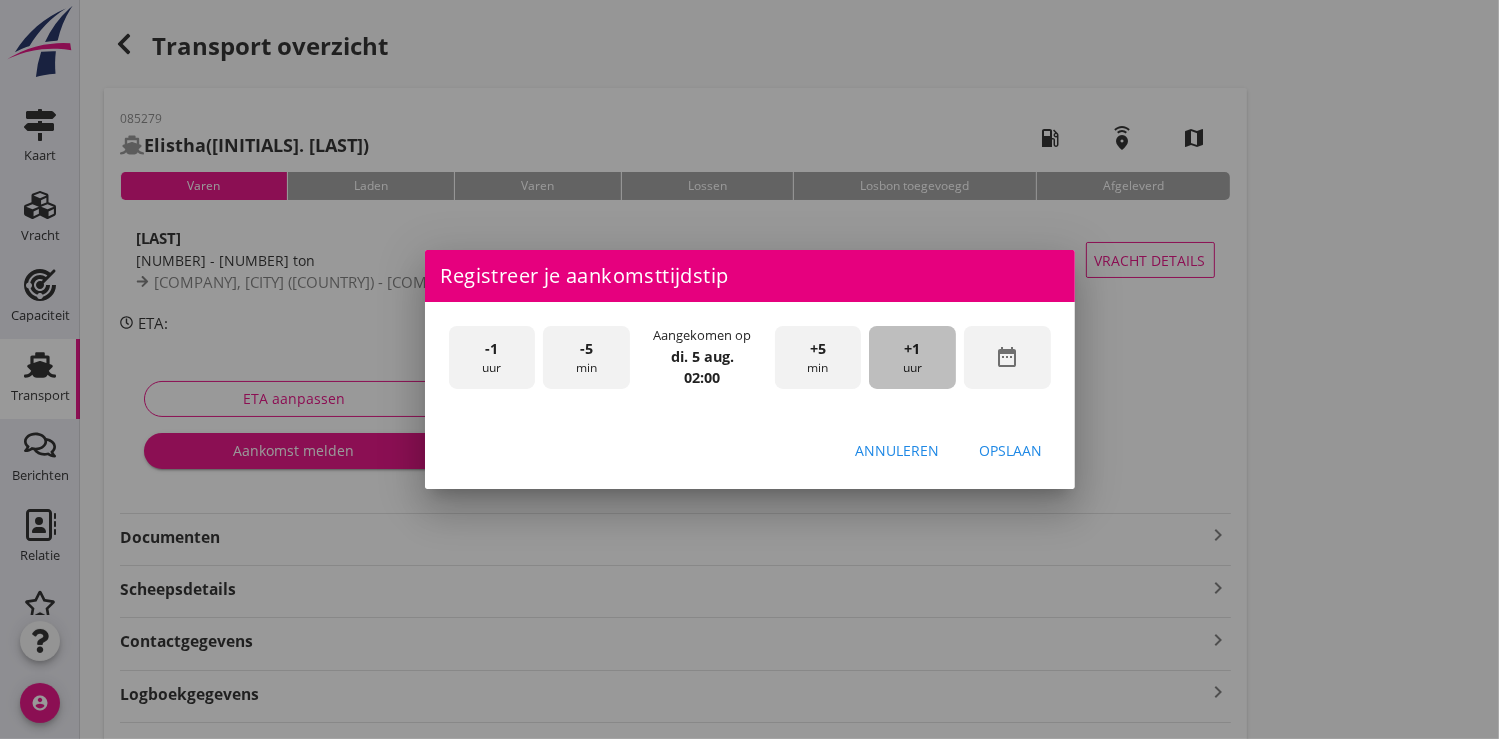 click on "+1  uur" at bounding box center [912, 357] 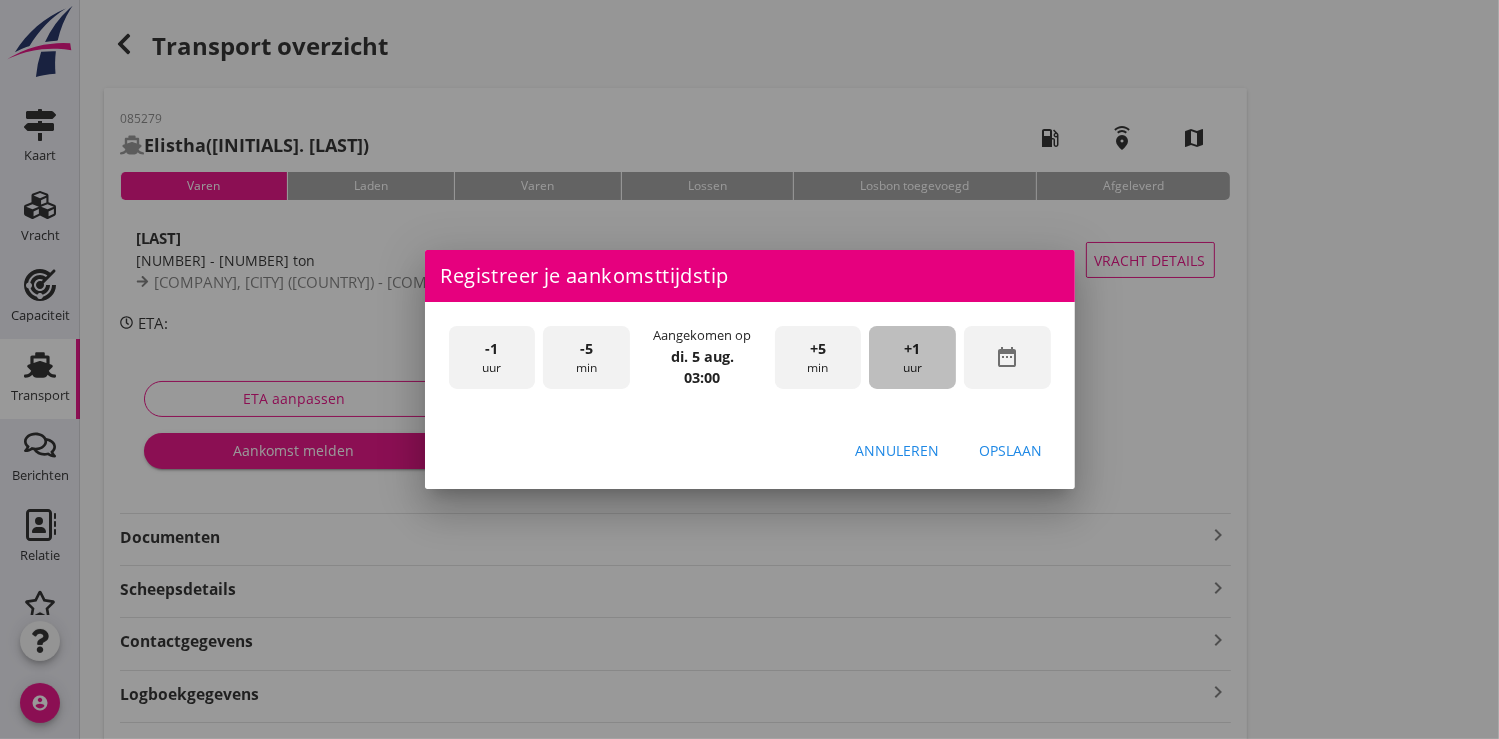 click on "+1  uur" at bounding box center (912, 357) 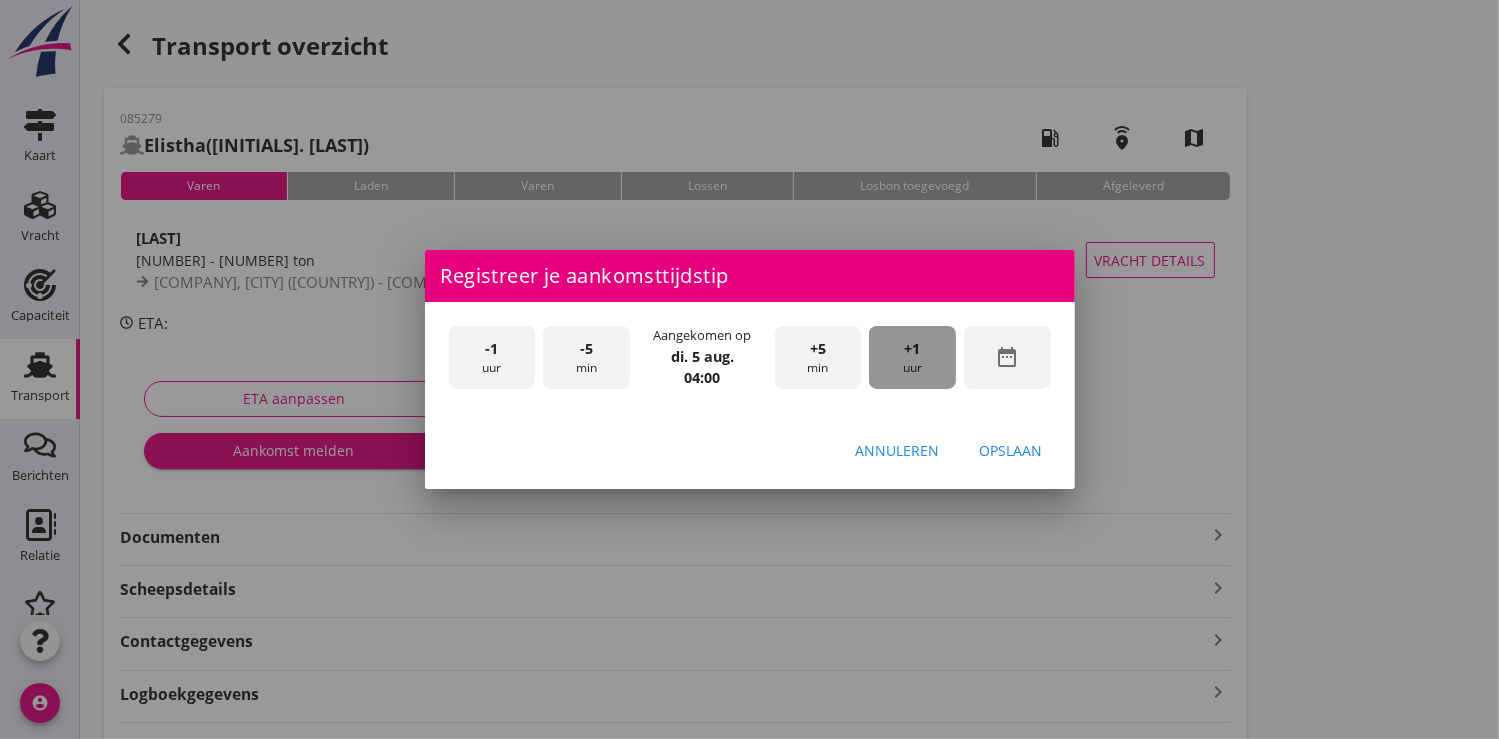 click on "+1  uur" at bounding box center [912, 357] 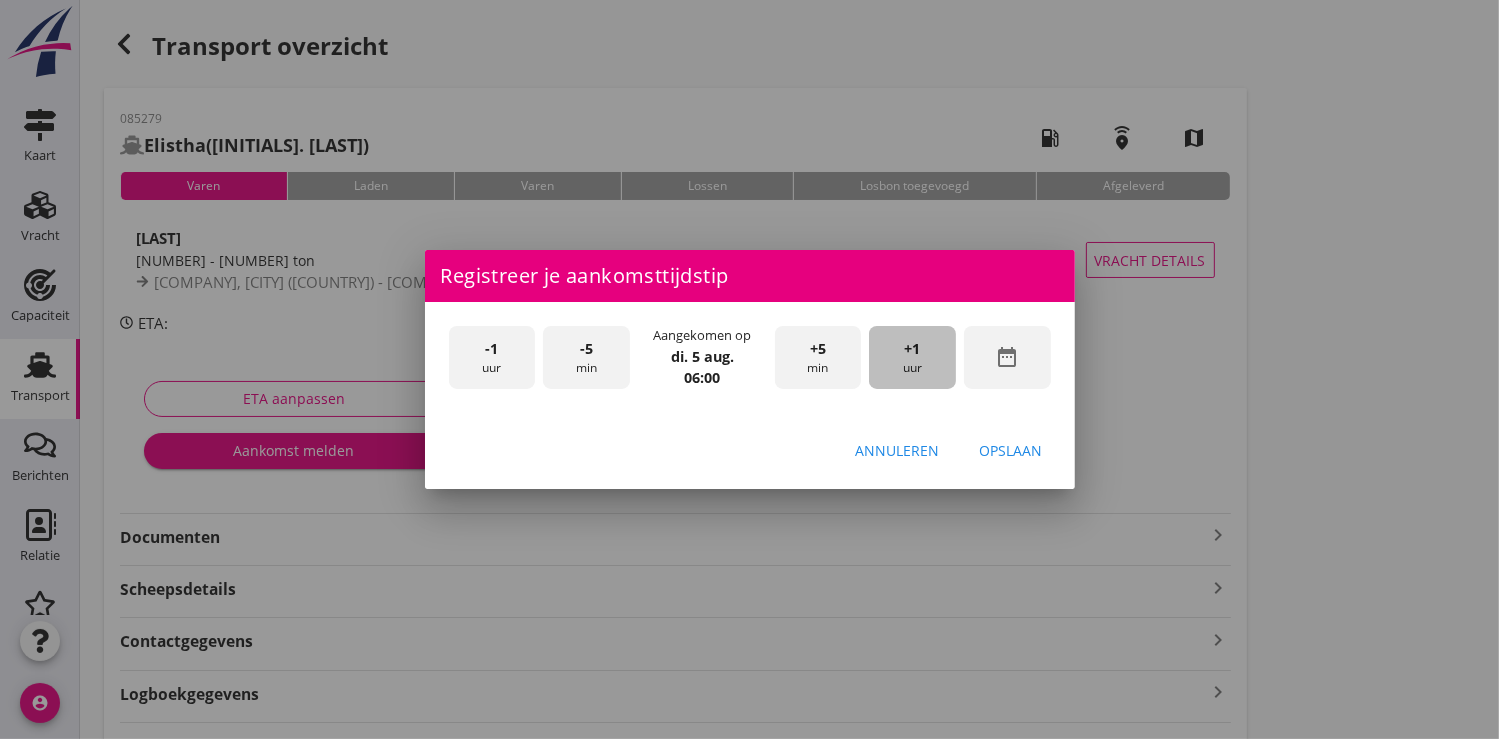 click on "+1  uur" at bounding box center [912, 357] 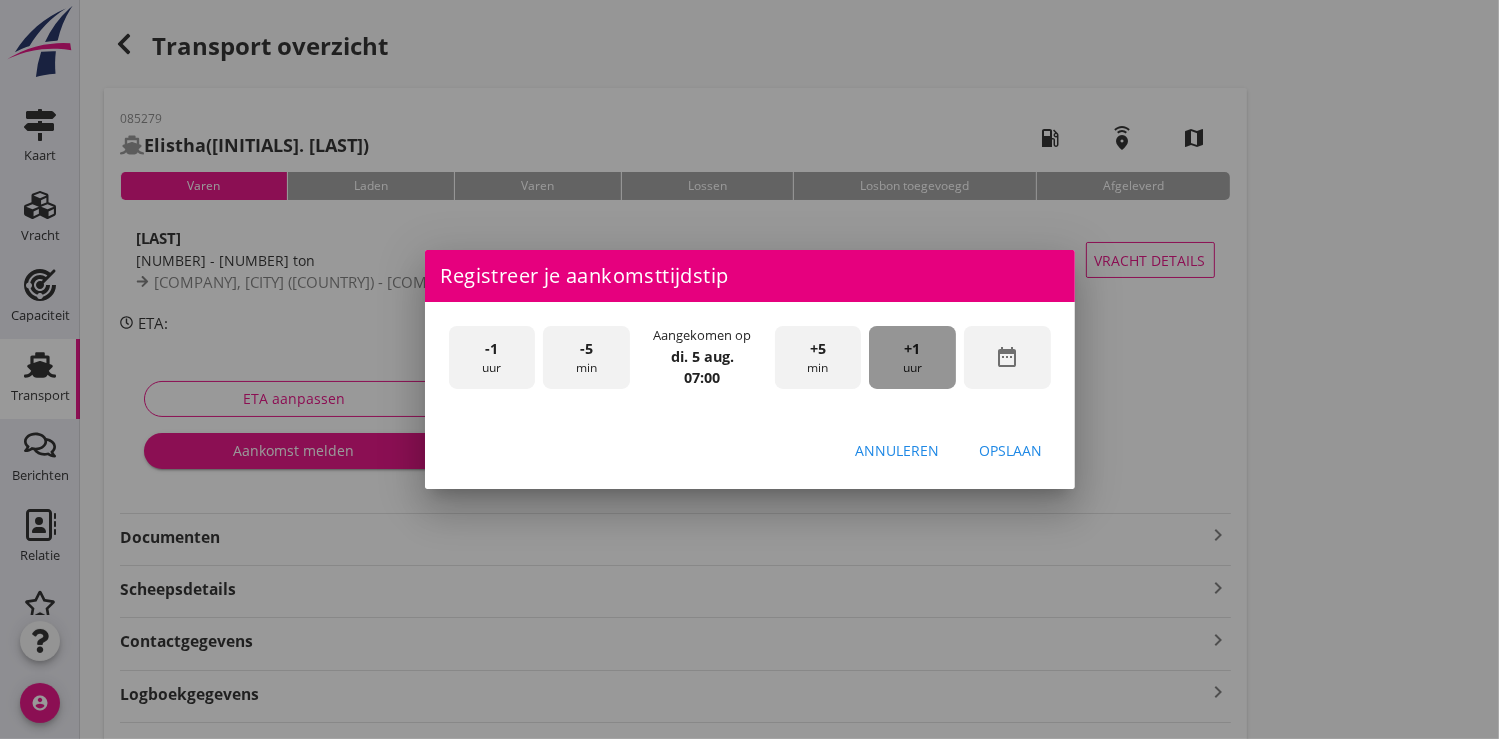 click on "+1  uur" at bounding box center [912, 357] 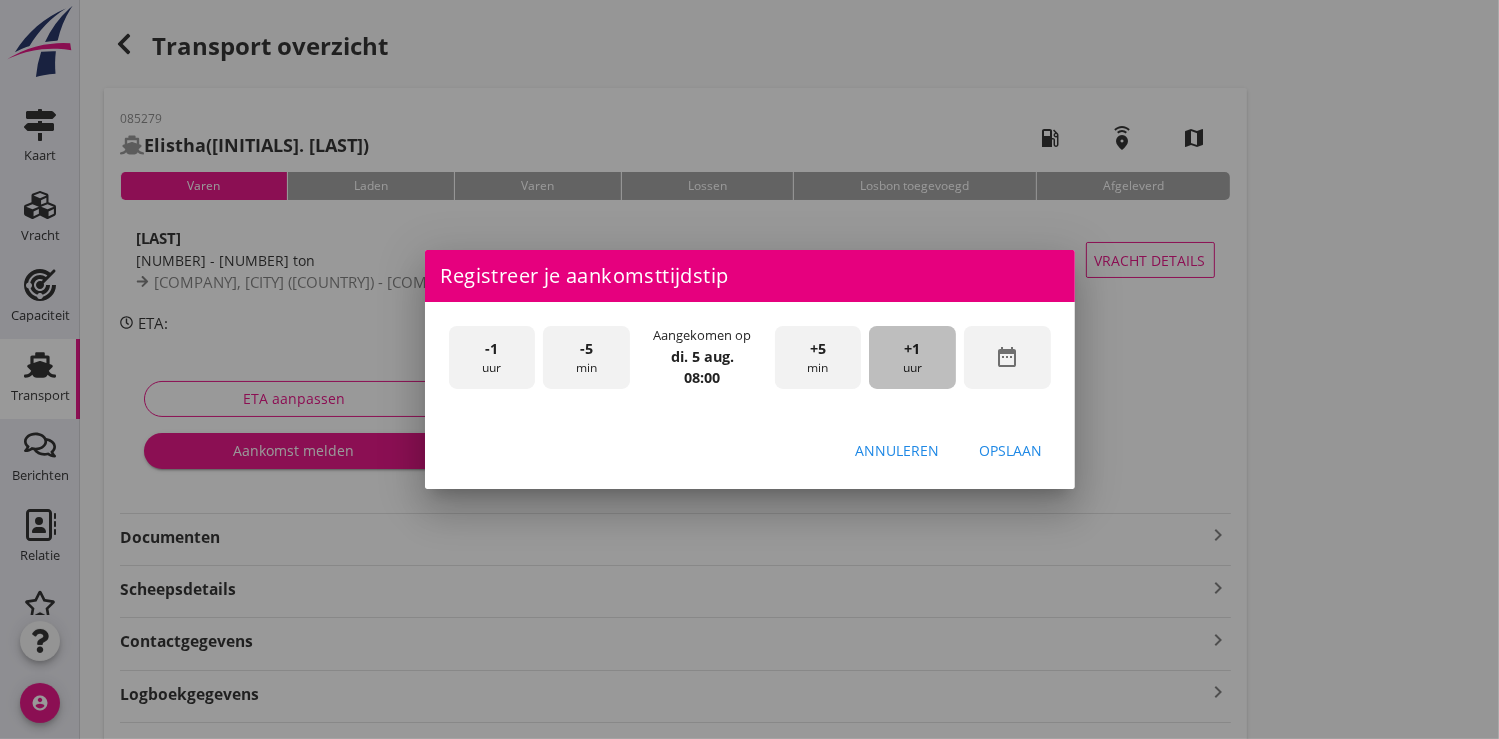 click on "+1  uur" at bounding box center [912, 357] 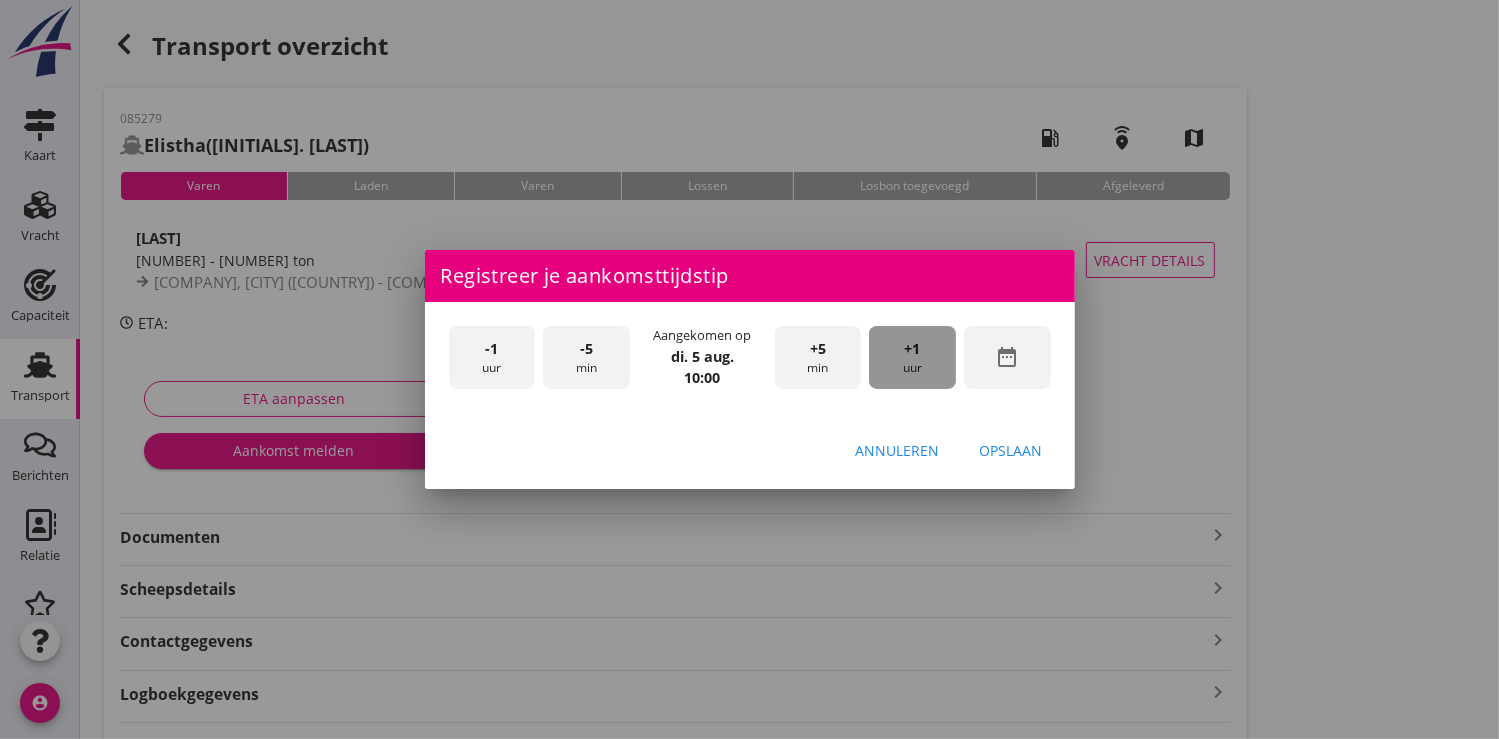 click on "+1  uur" at bounding box center (912, 357) 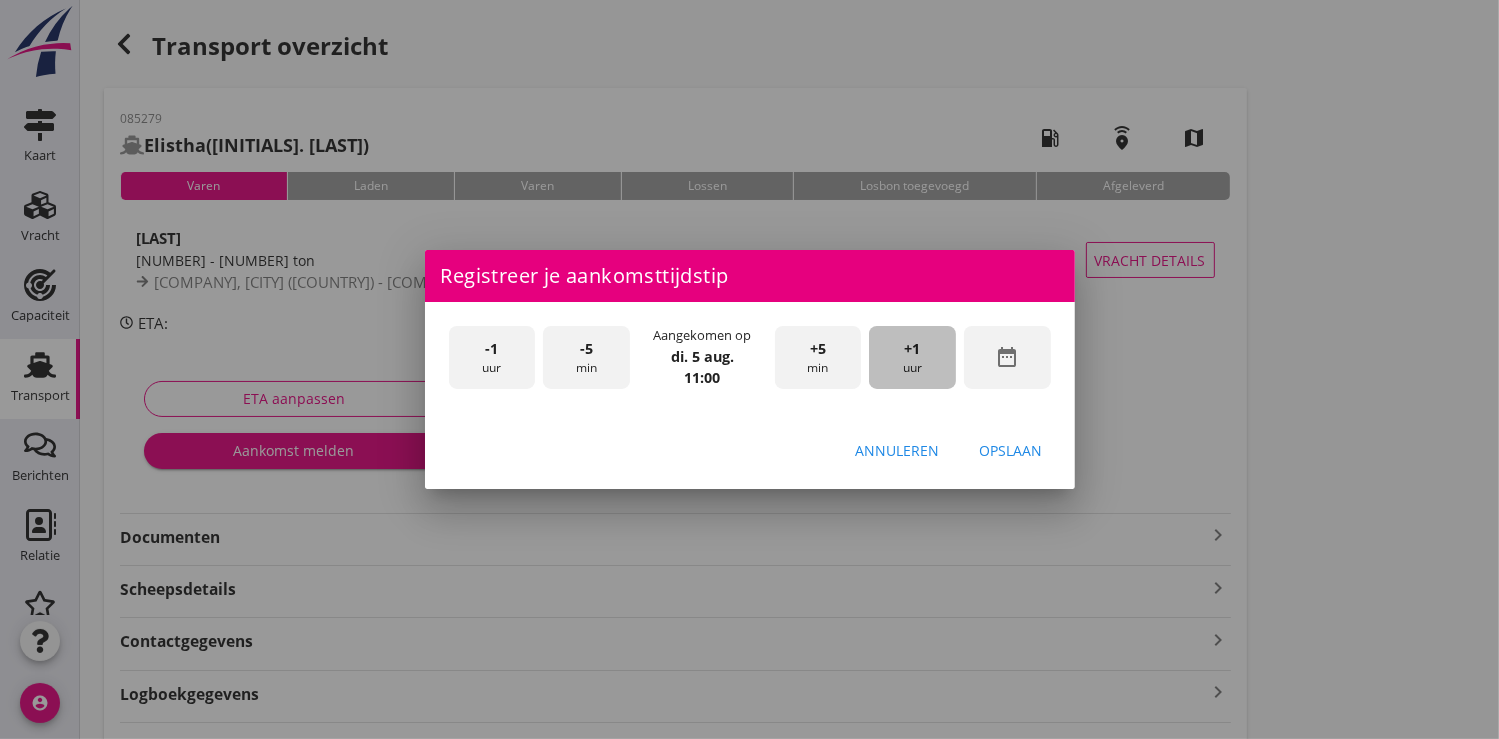 click on "+1  uur" at bounding box center [912, 357] 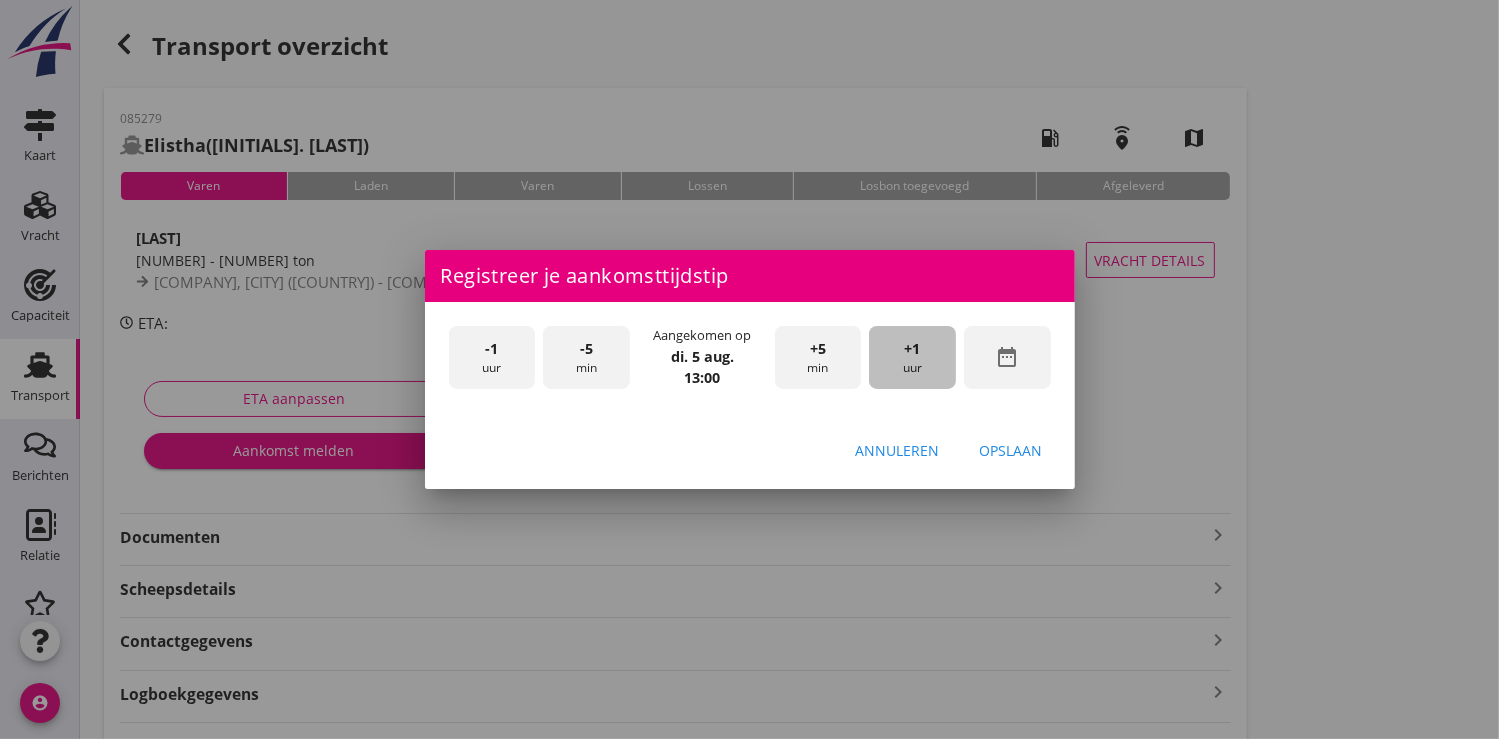 click on "+1  uur" at bounding box center (912, 357) 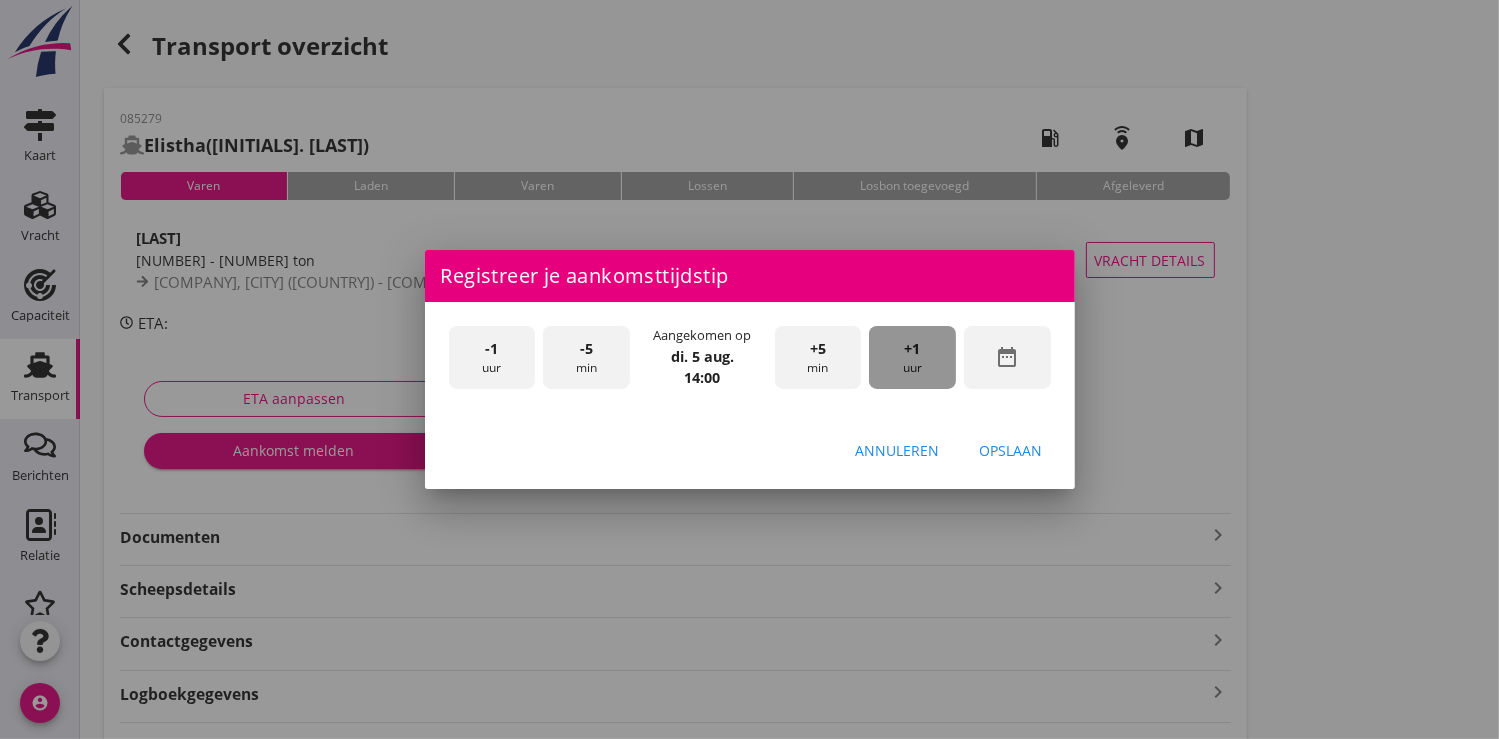 click on "+1  uur" at bounding box center (912, 357) 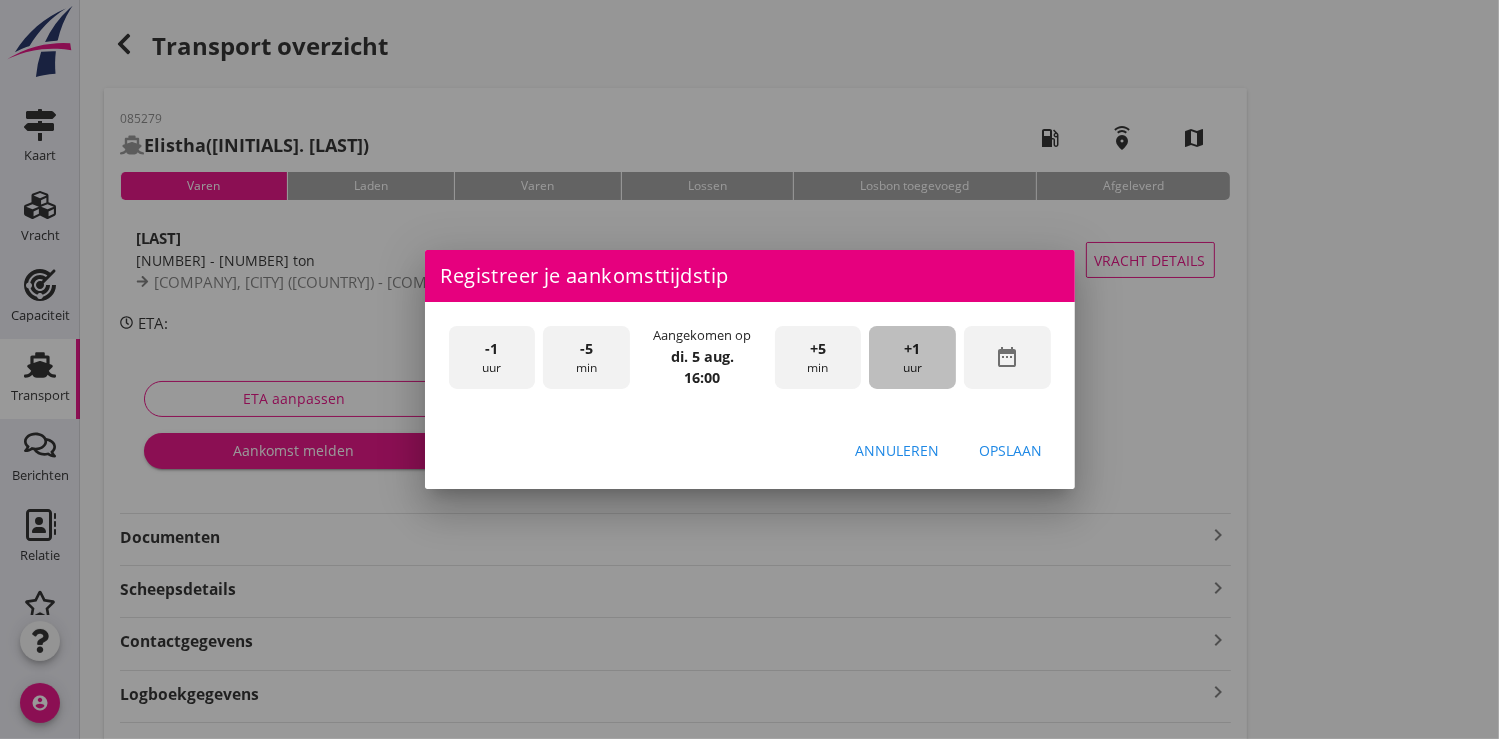 click on "+1  uur" at bounding box center [912, 357] 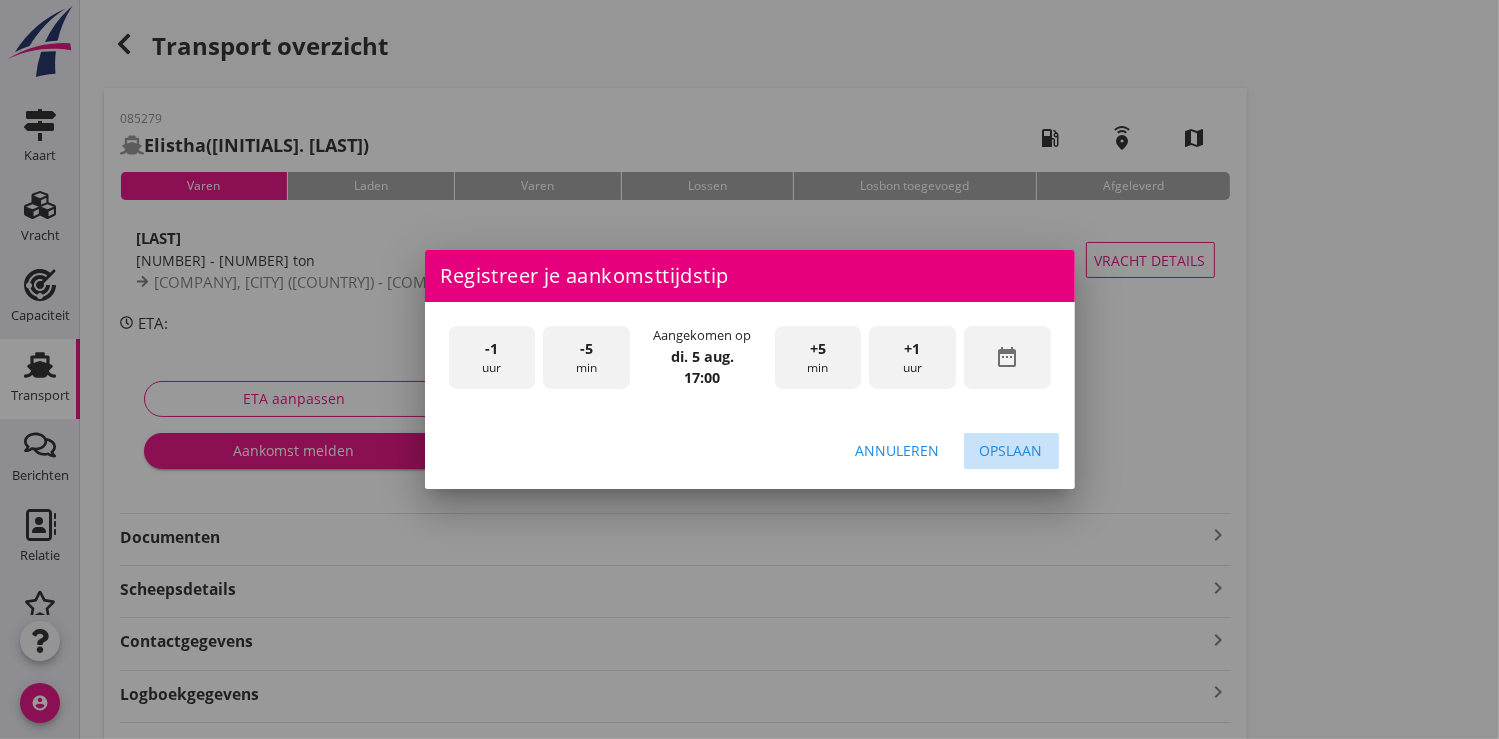 click on "Opslaan" at bounding box center [1011, 450] 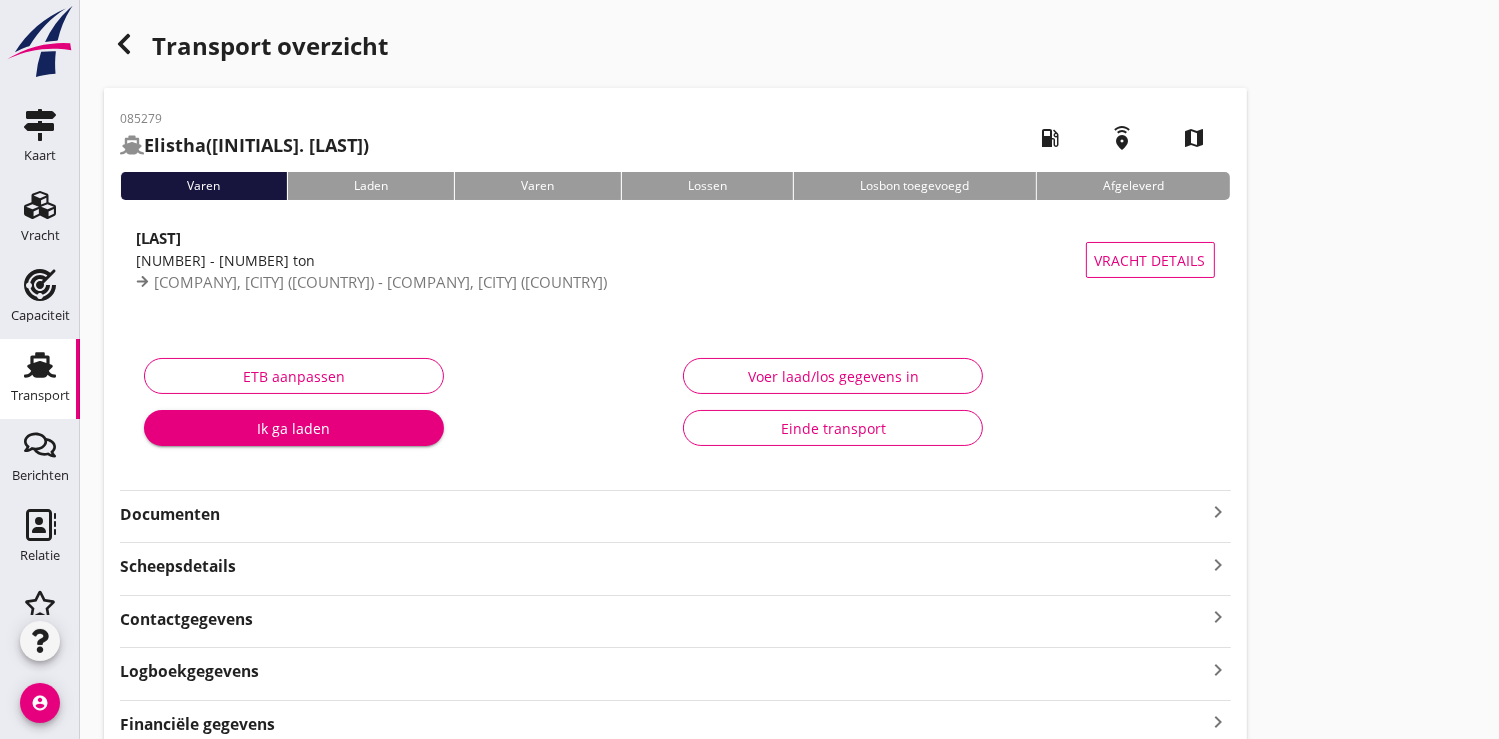 click on "Ik ga laden" at bounding box center [294, 428] 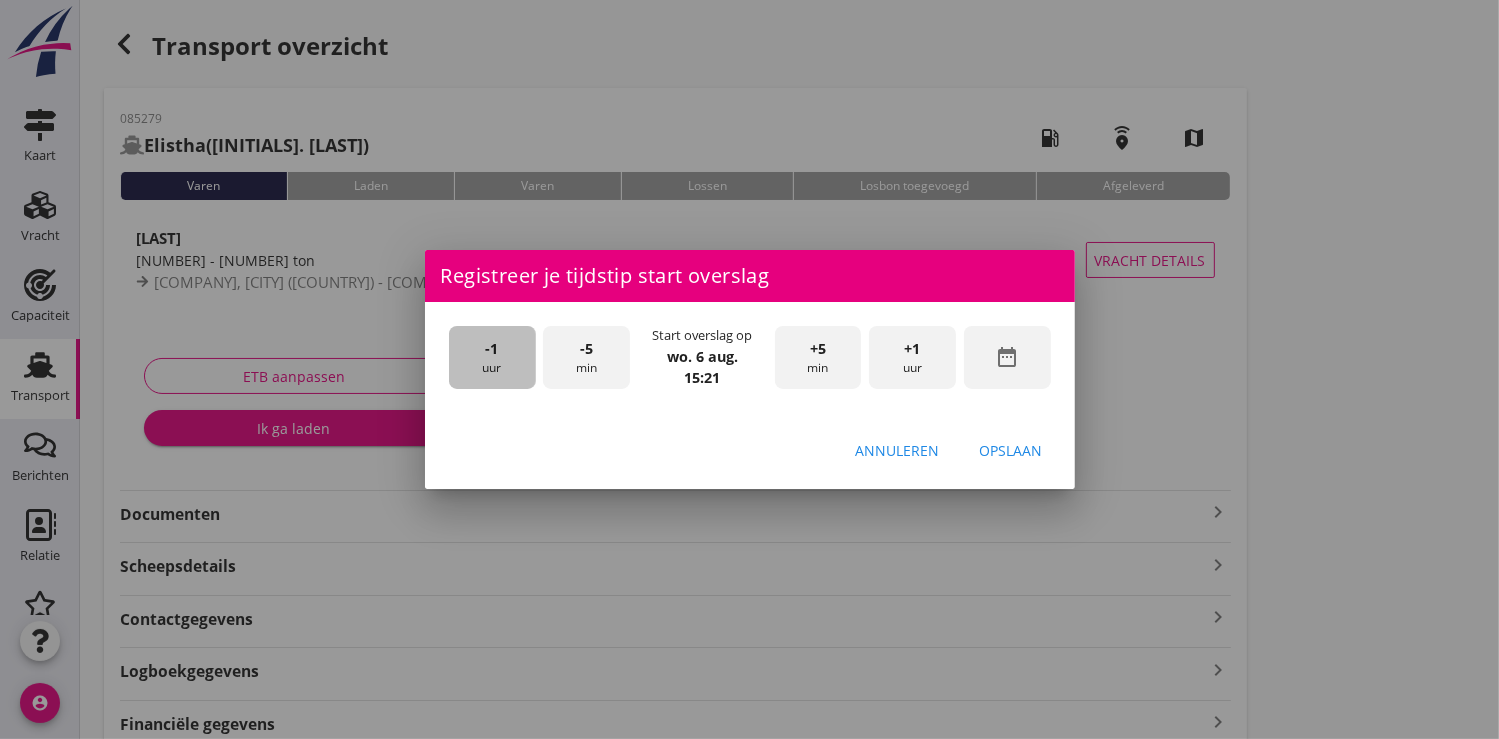 click on "-1  uur" at bounding box center (492, 357) 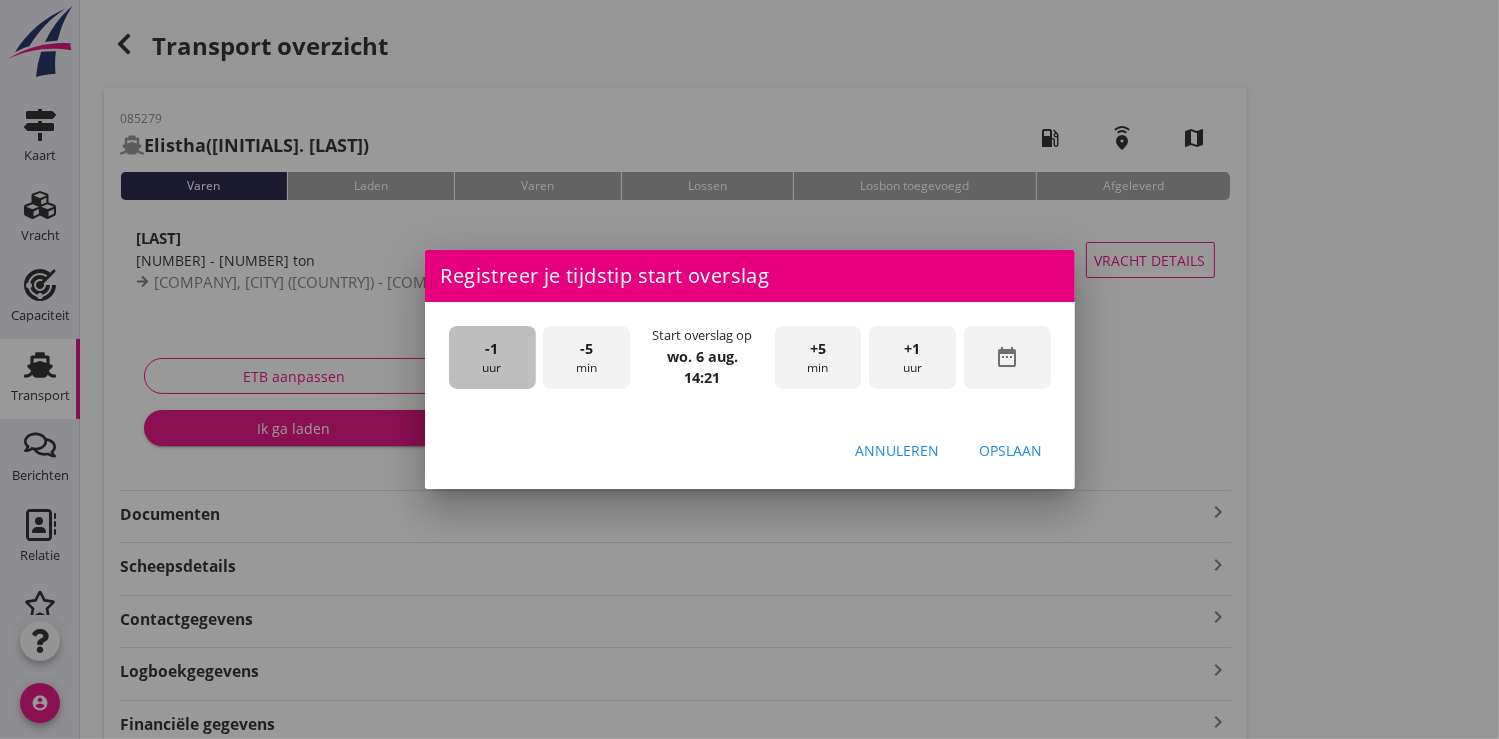 click on "-1  uur" at bounding box center (492, 357) 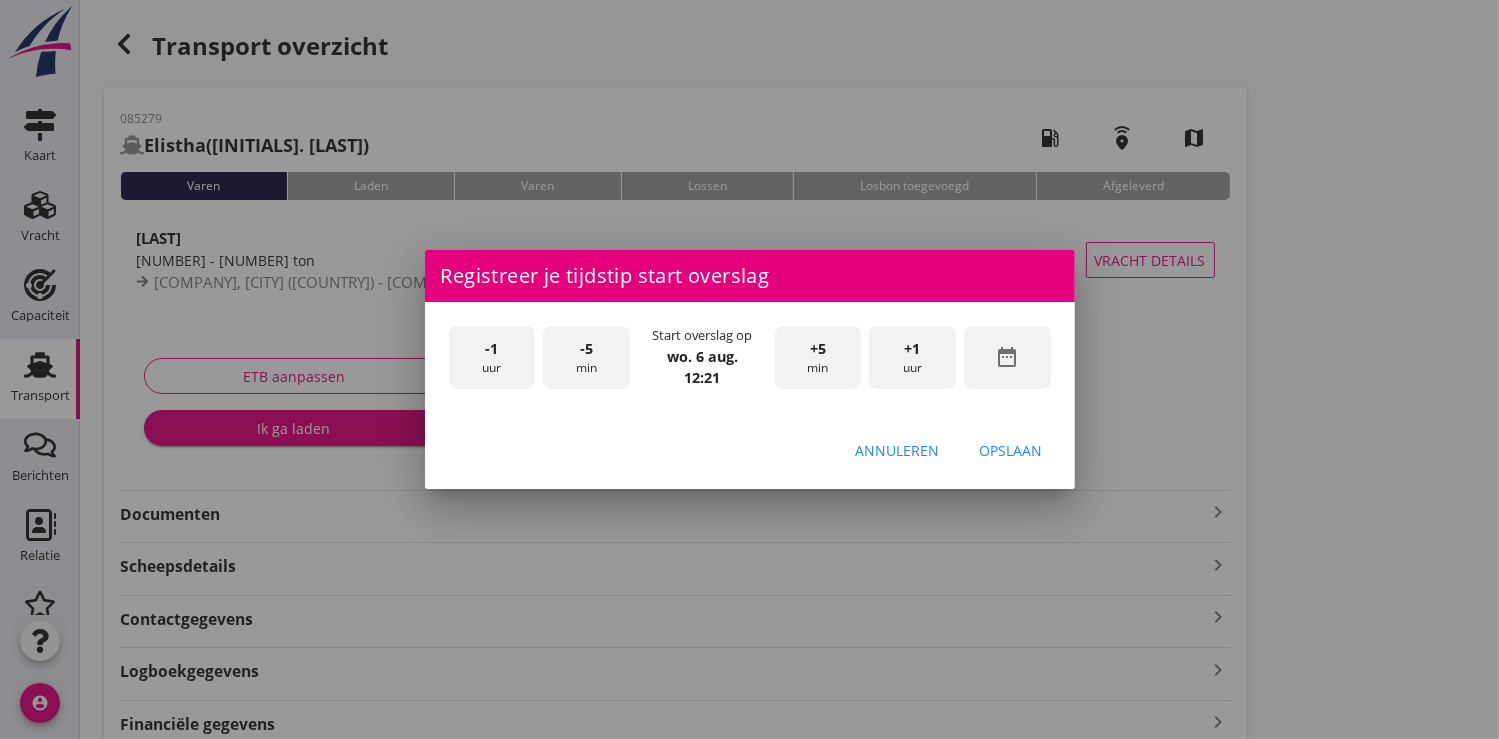 click on "-1  uur" at bounding box center [492, 357] 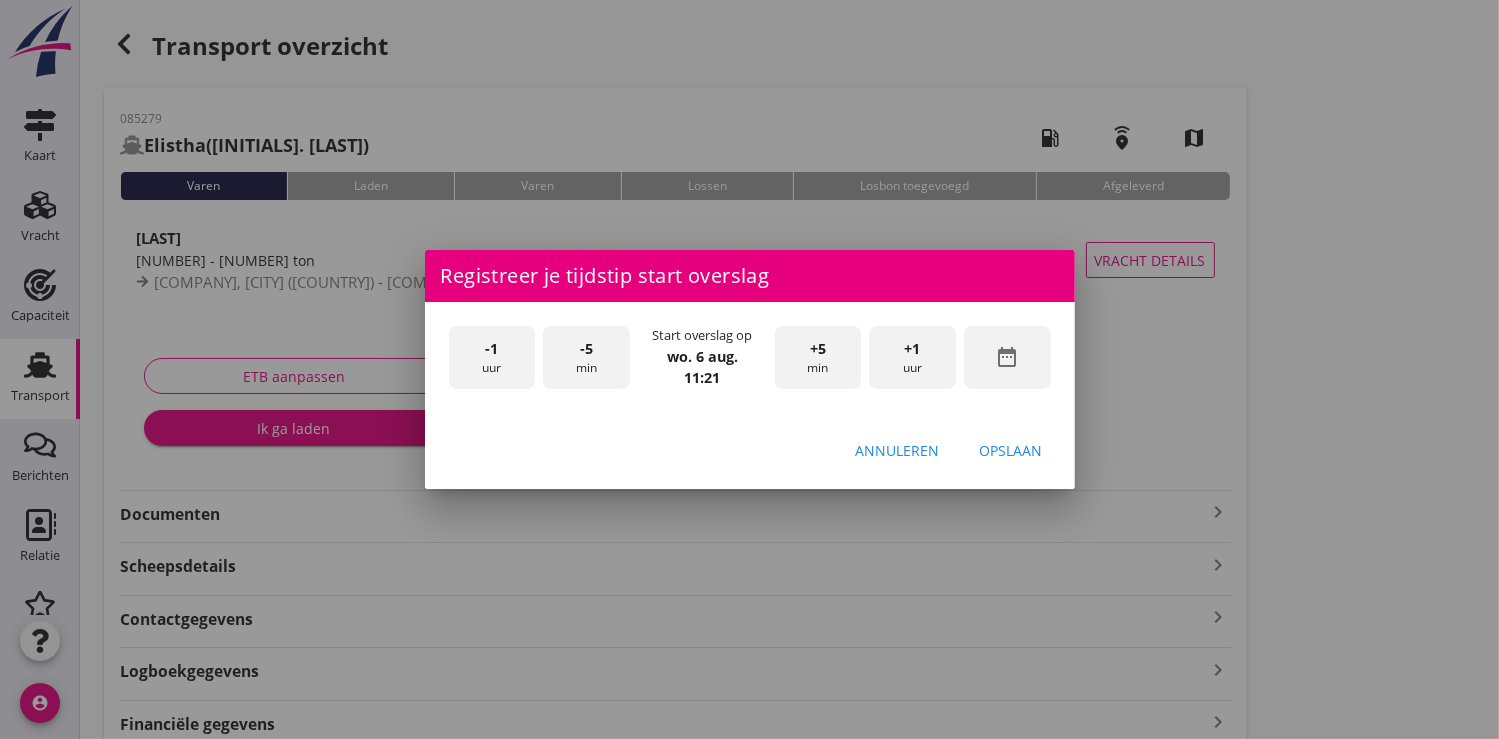 click on "-5  min" at bounding box center (586, 357) 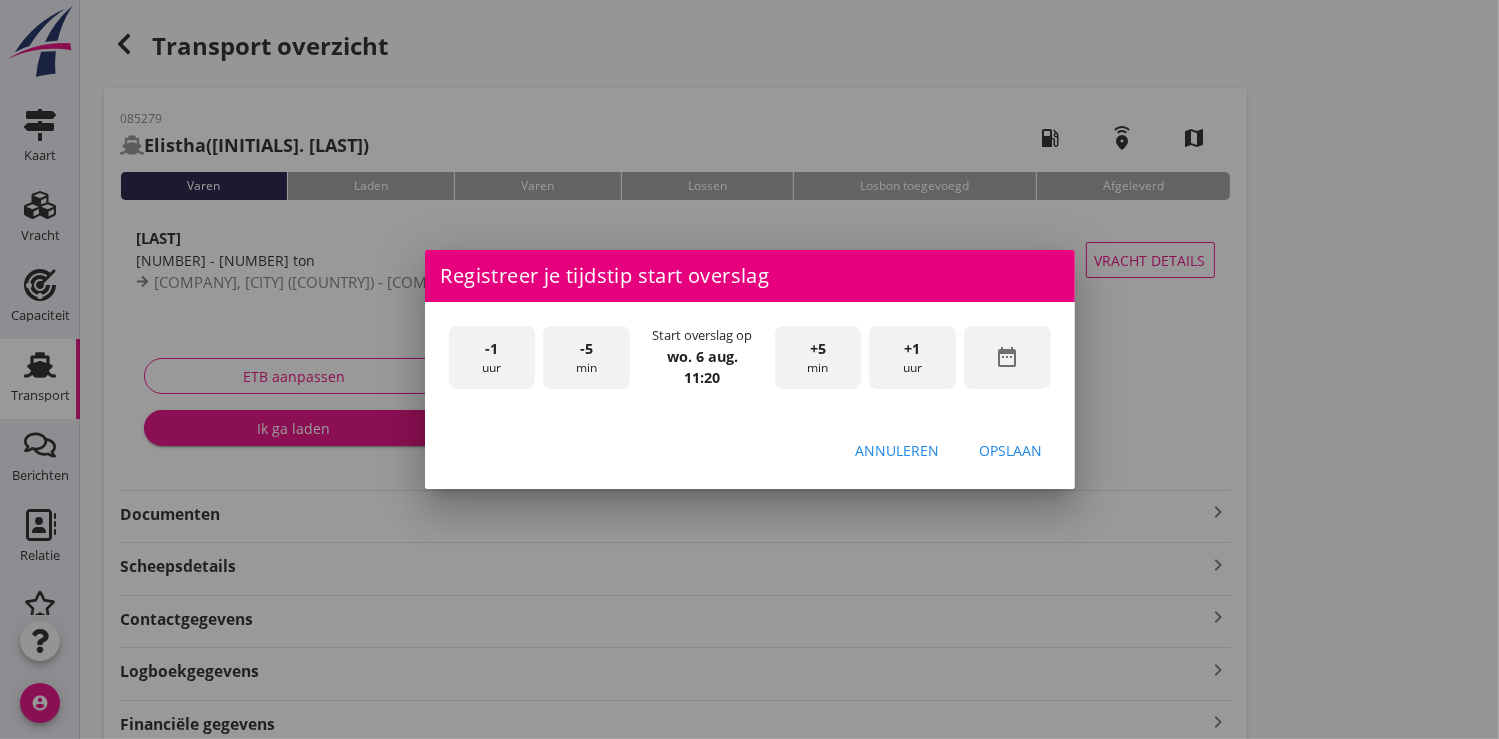 click on "+5  min" at bounding box center [818, 357] 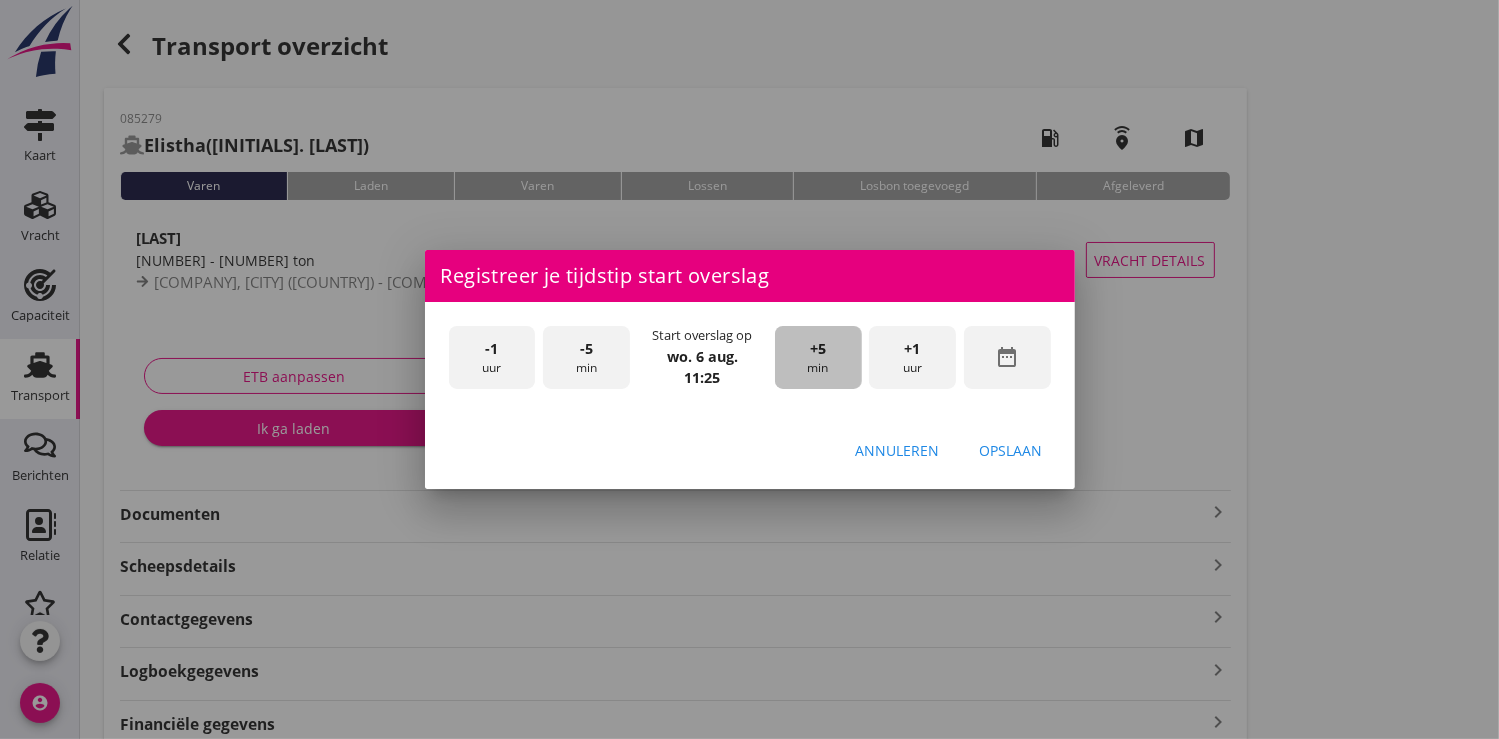 click on "+5  min" at bounding box center (818, 357) 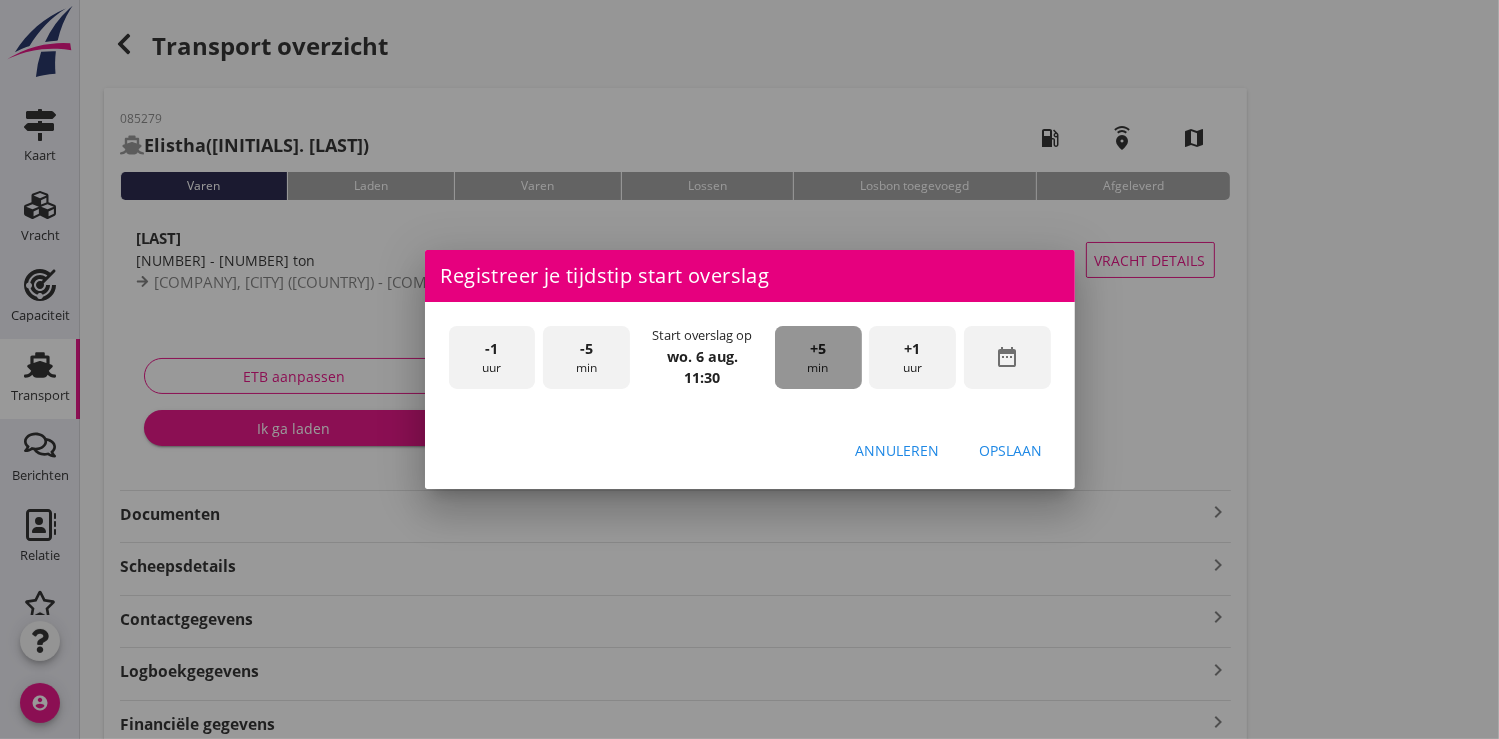 click on "+5  min" at bounding box center [818, 357] 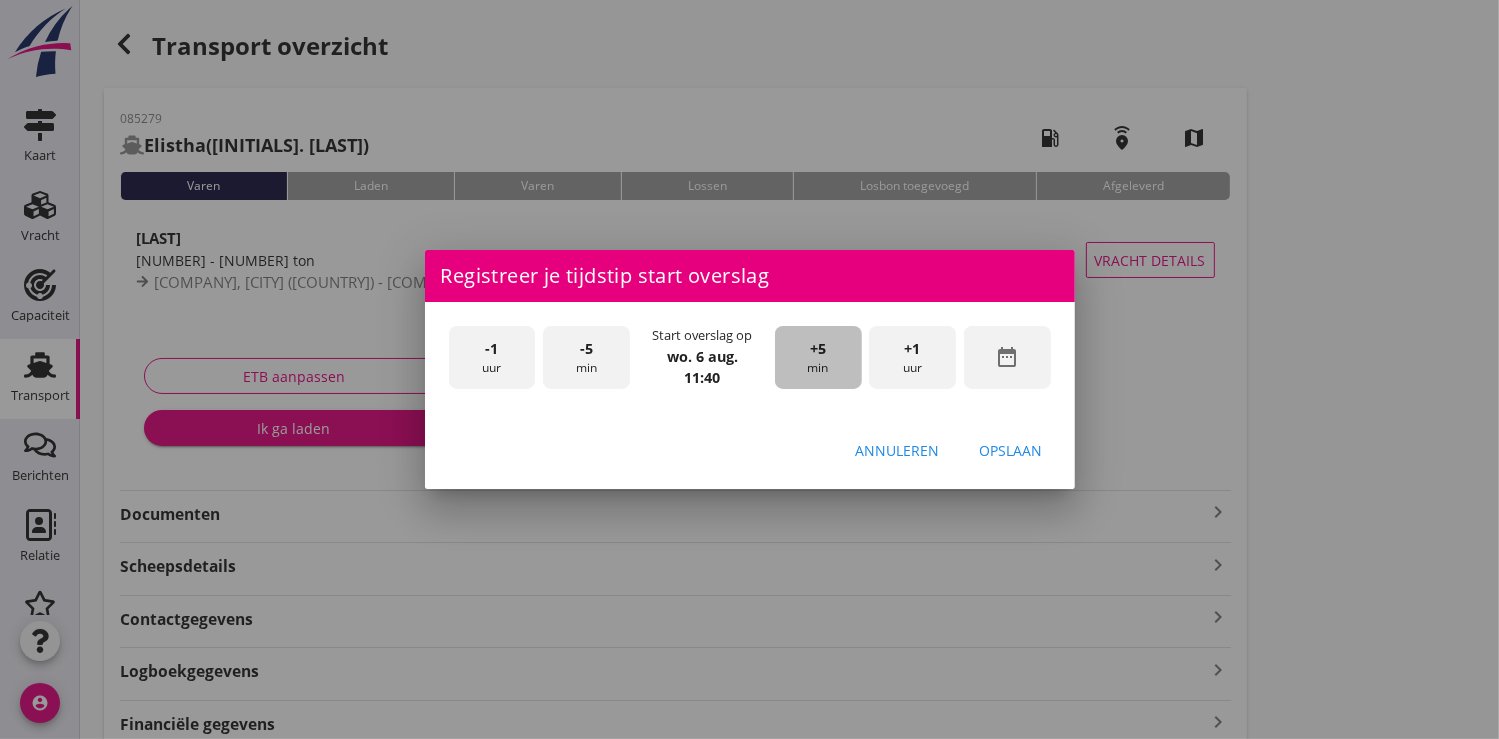 click on "+5  min" at bounding box center (818, 357) 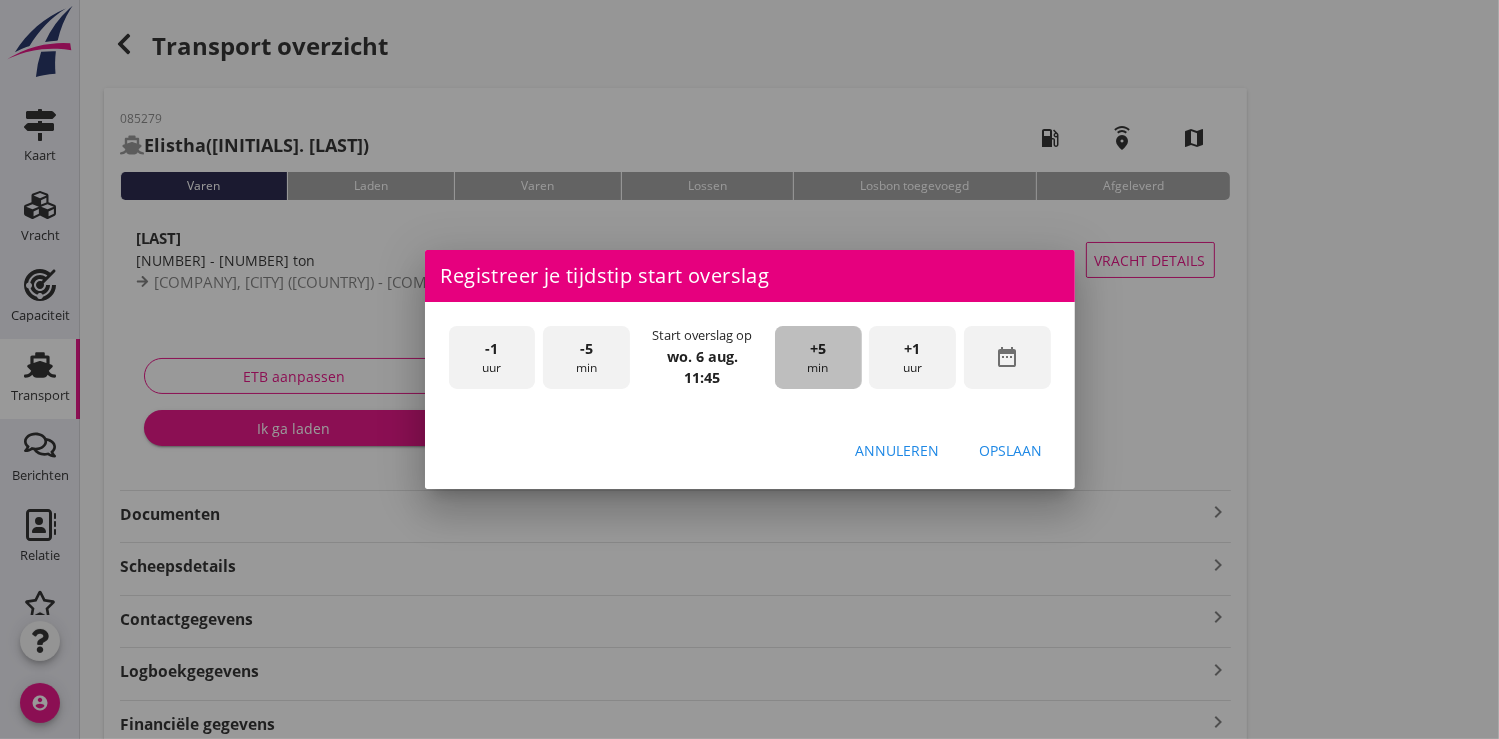 click on "+5  min" at bounding box center [818, 357] 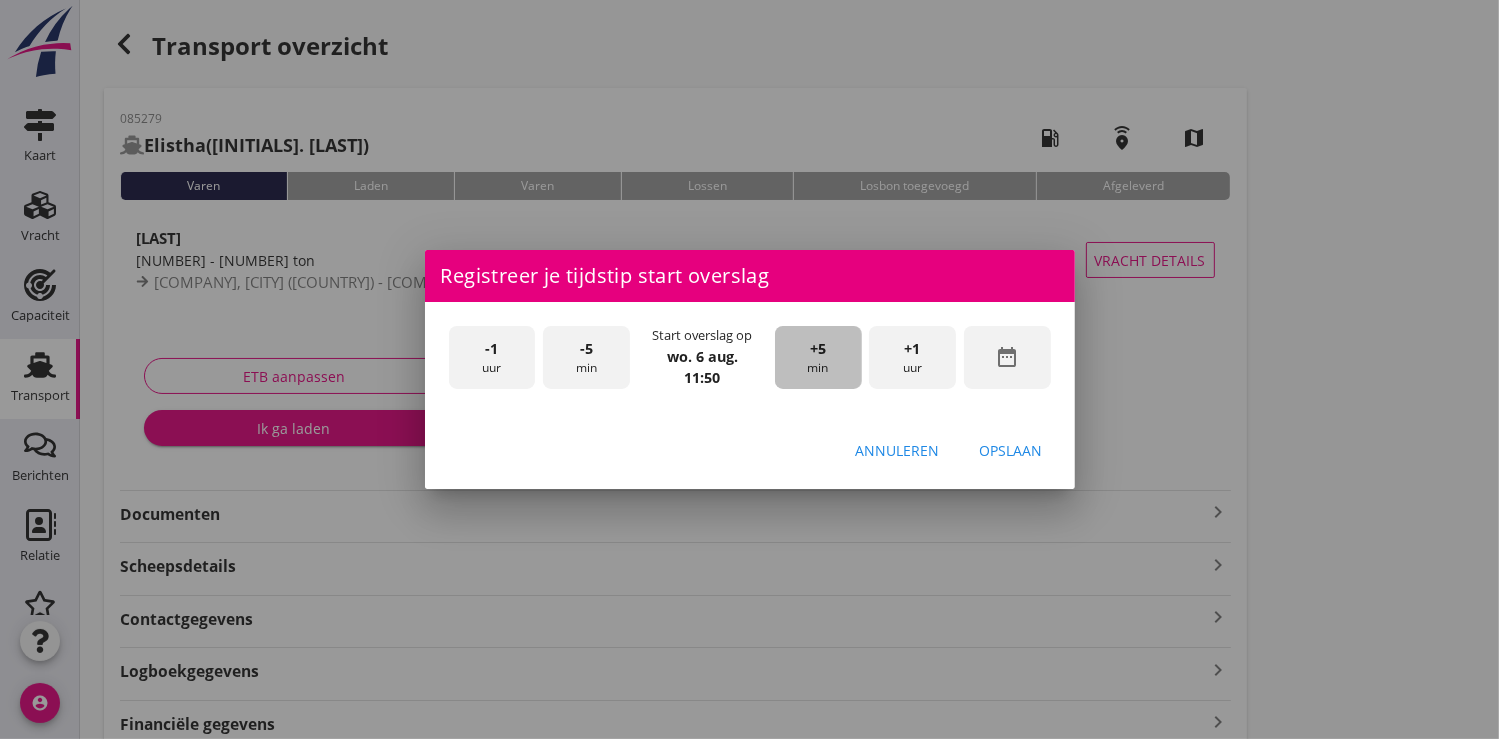 click on "+5  min" at bounding box center [818, 357] 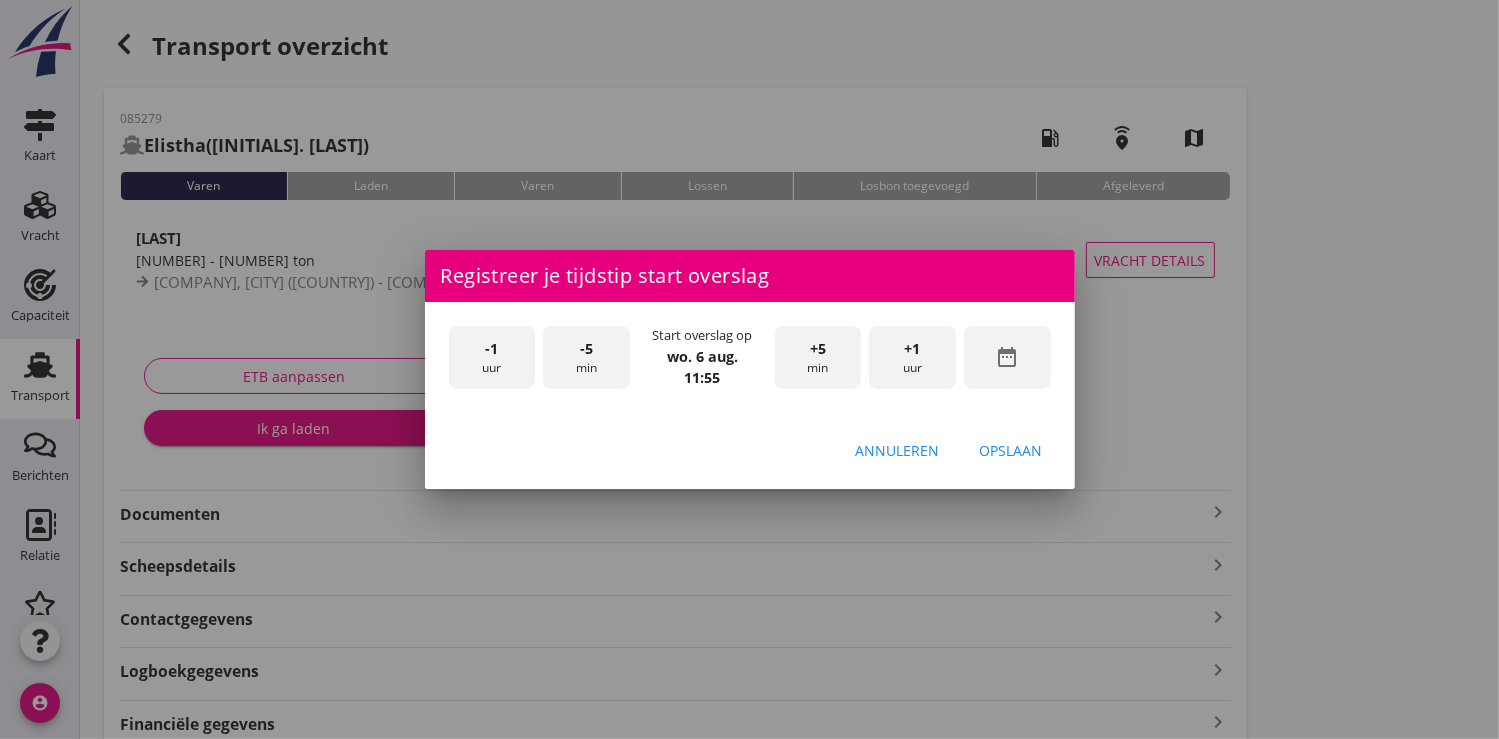 click on "Opslaan" at bounding box center [1011, 450] 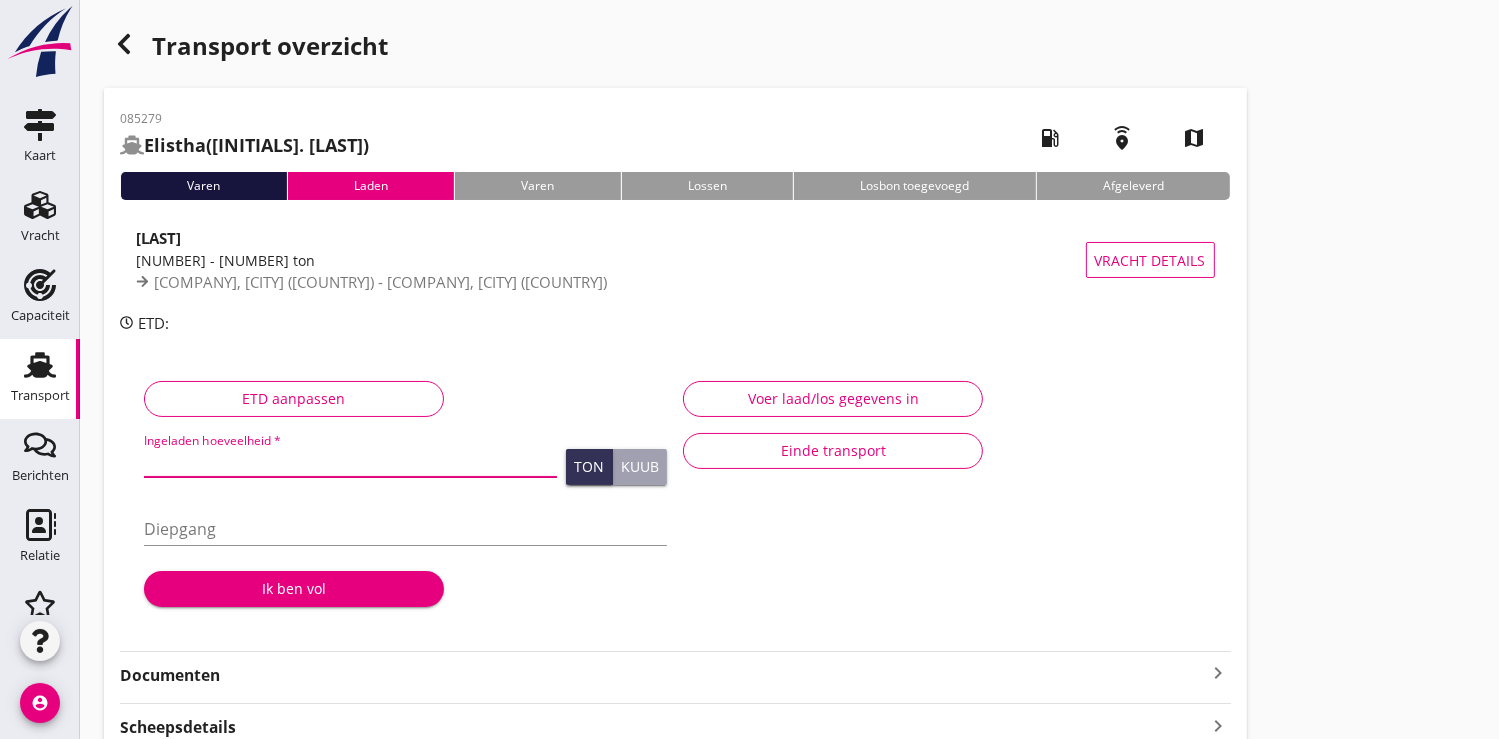 click at bounding box center [350, 461] 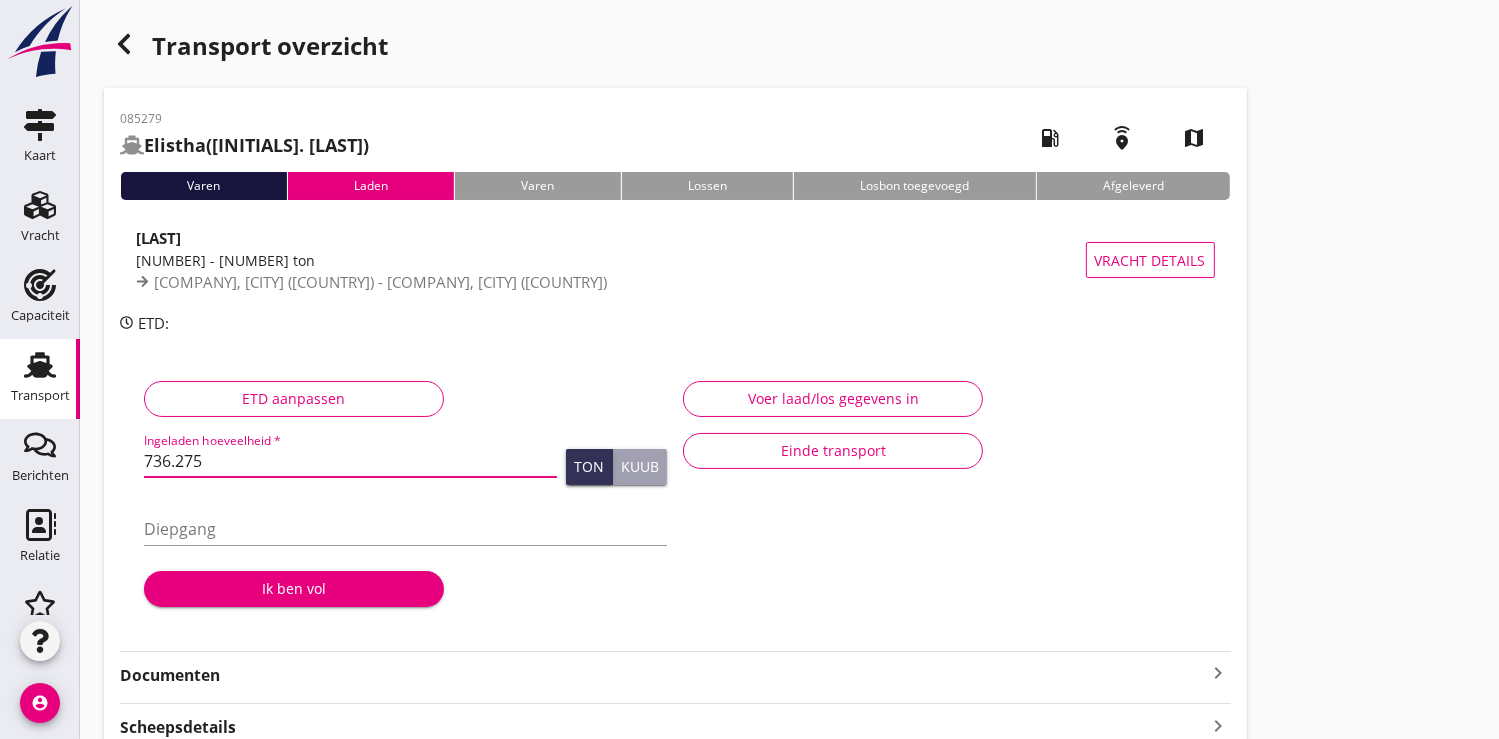 type on "736.275" 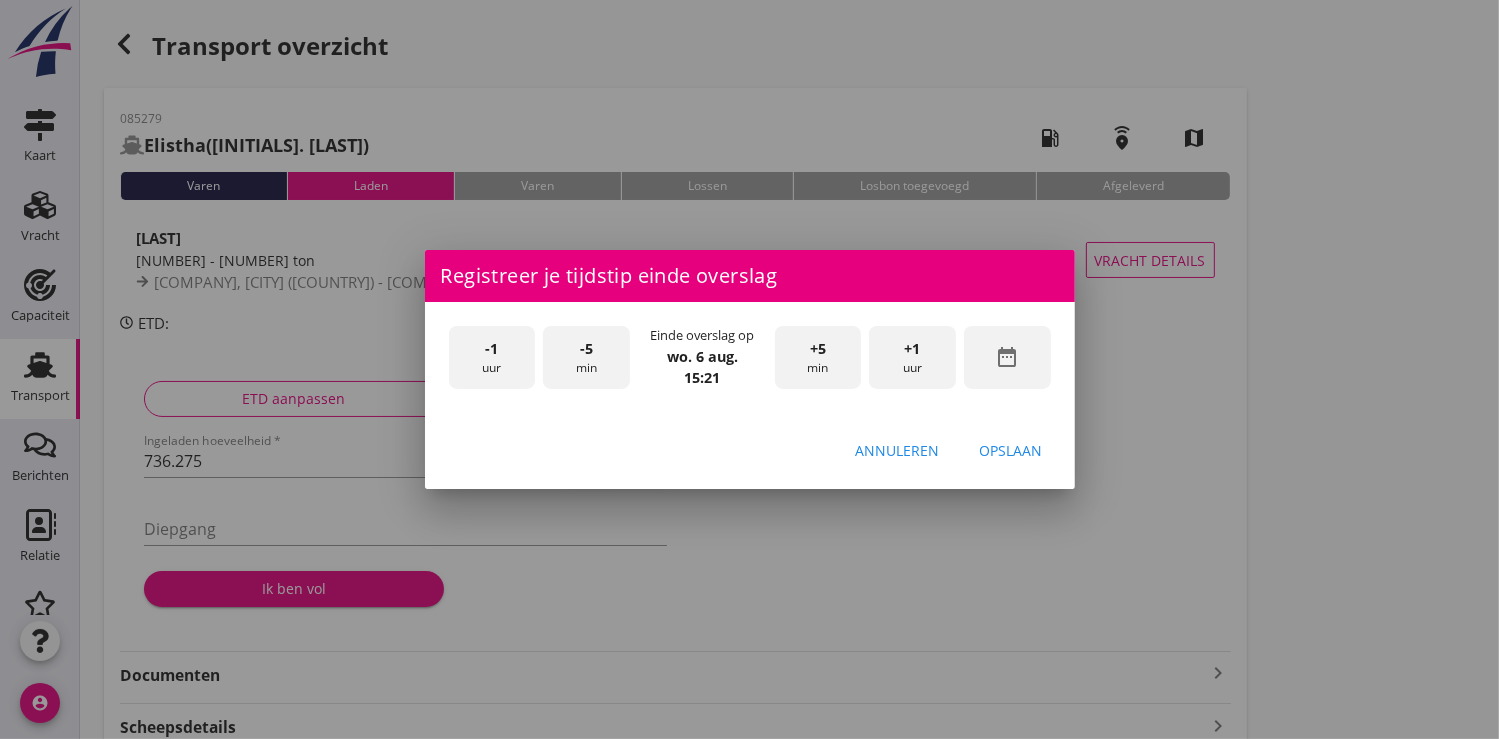 click on "-1" at bounding box center [491, 349] 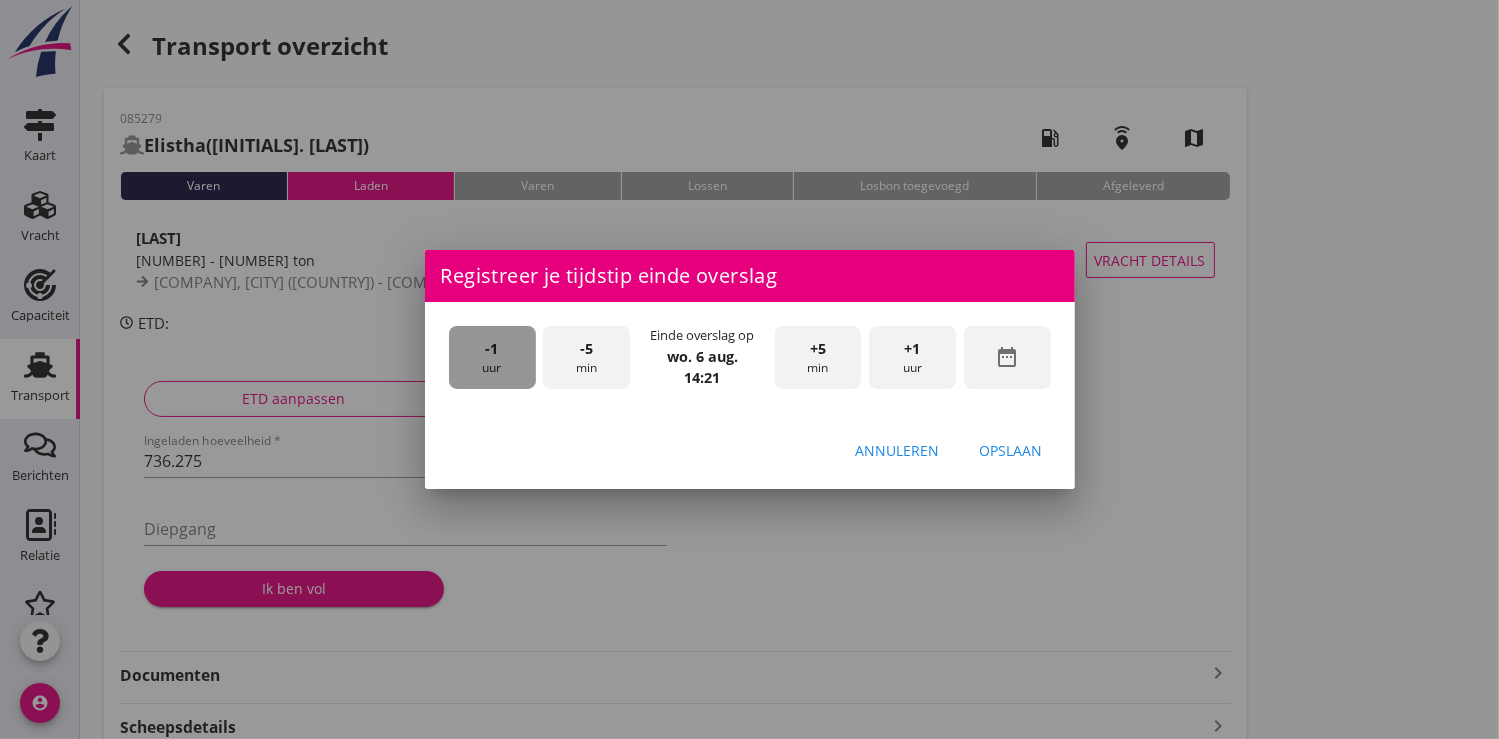 click on "-1" at bounding box center [491, 349] 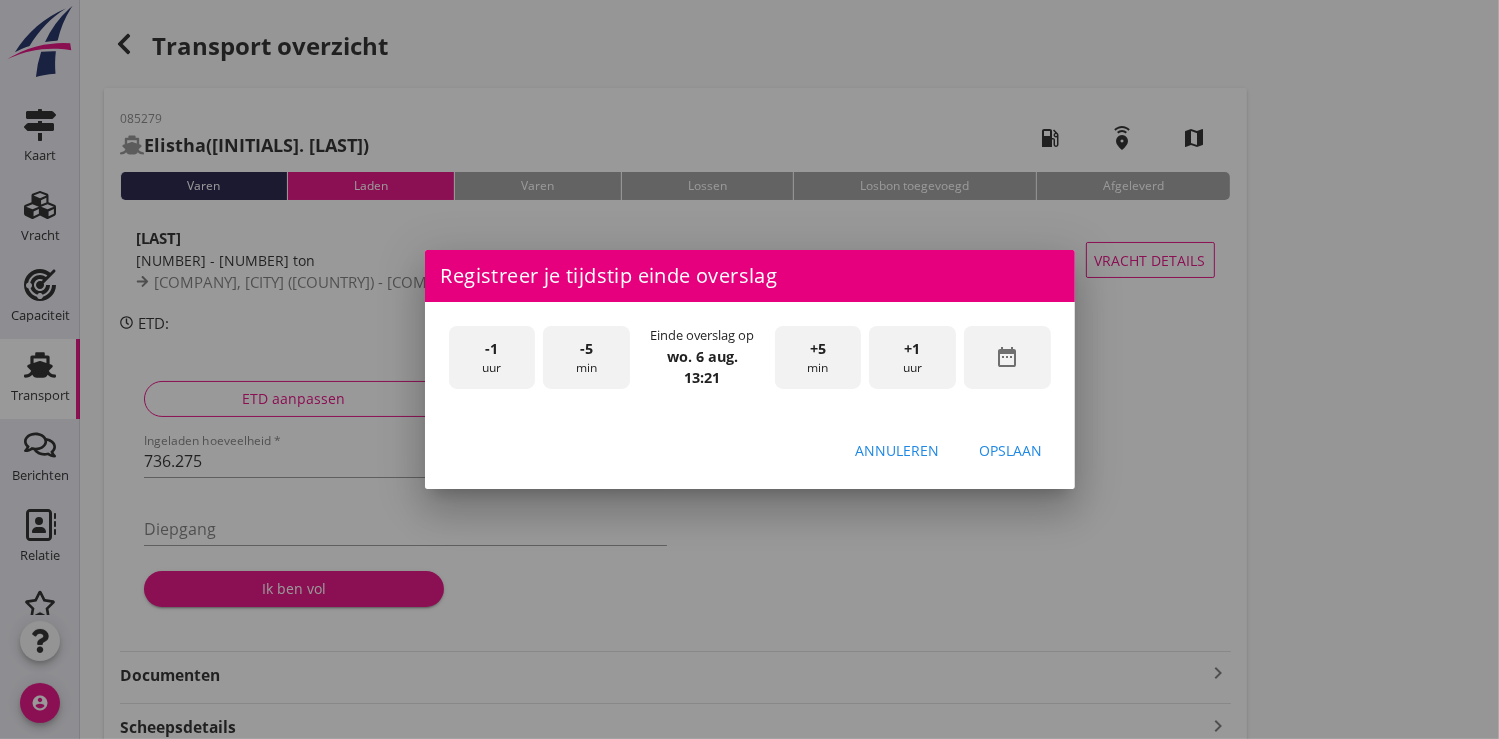 click on "+5  min" at bounding box center [818, 357] 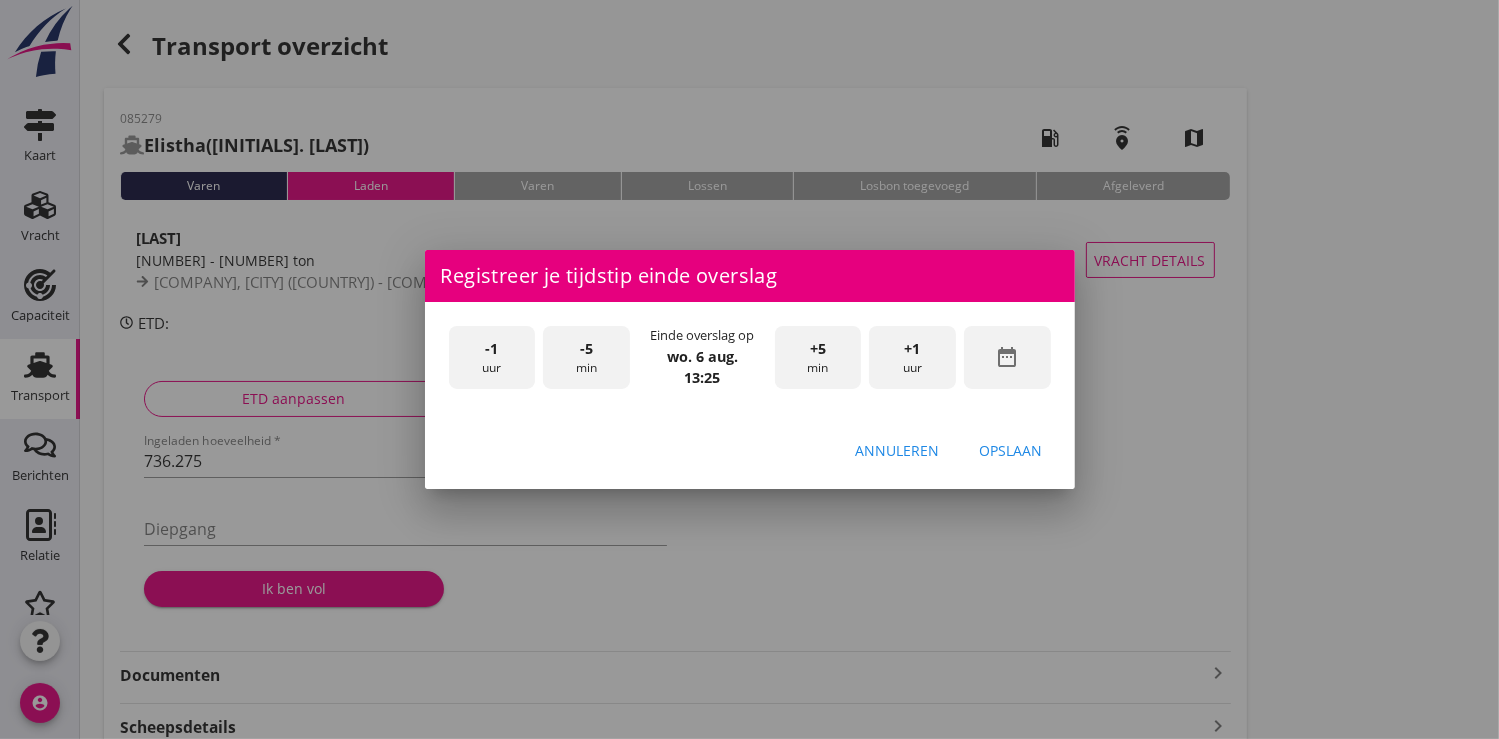 click on "Opslaan" at bounding box center [1011, 450] 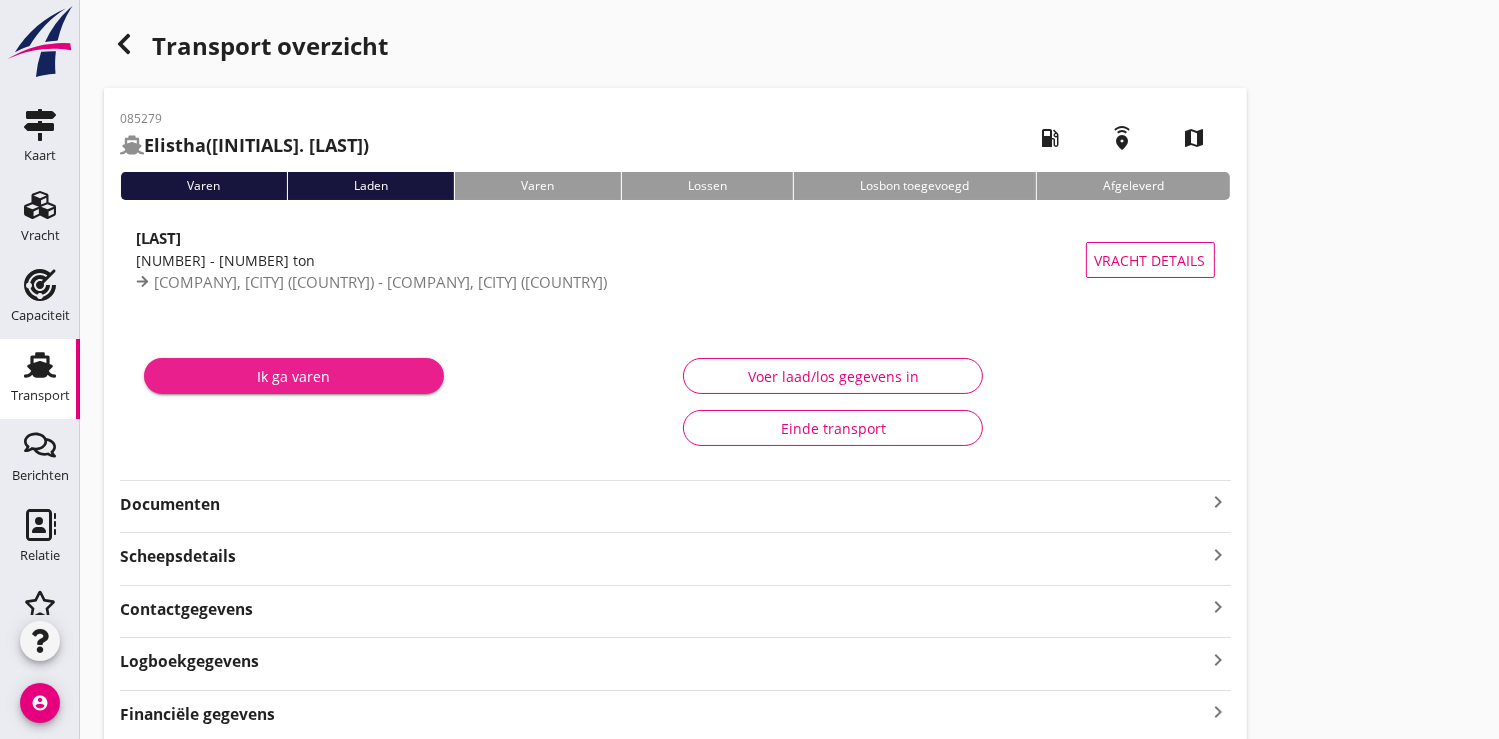 click on "Ik ga varen" at bounding box center [294, 376] 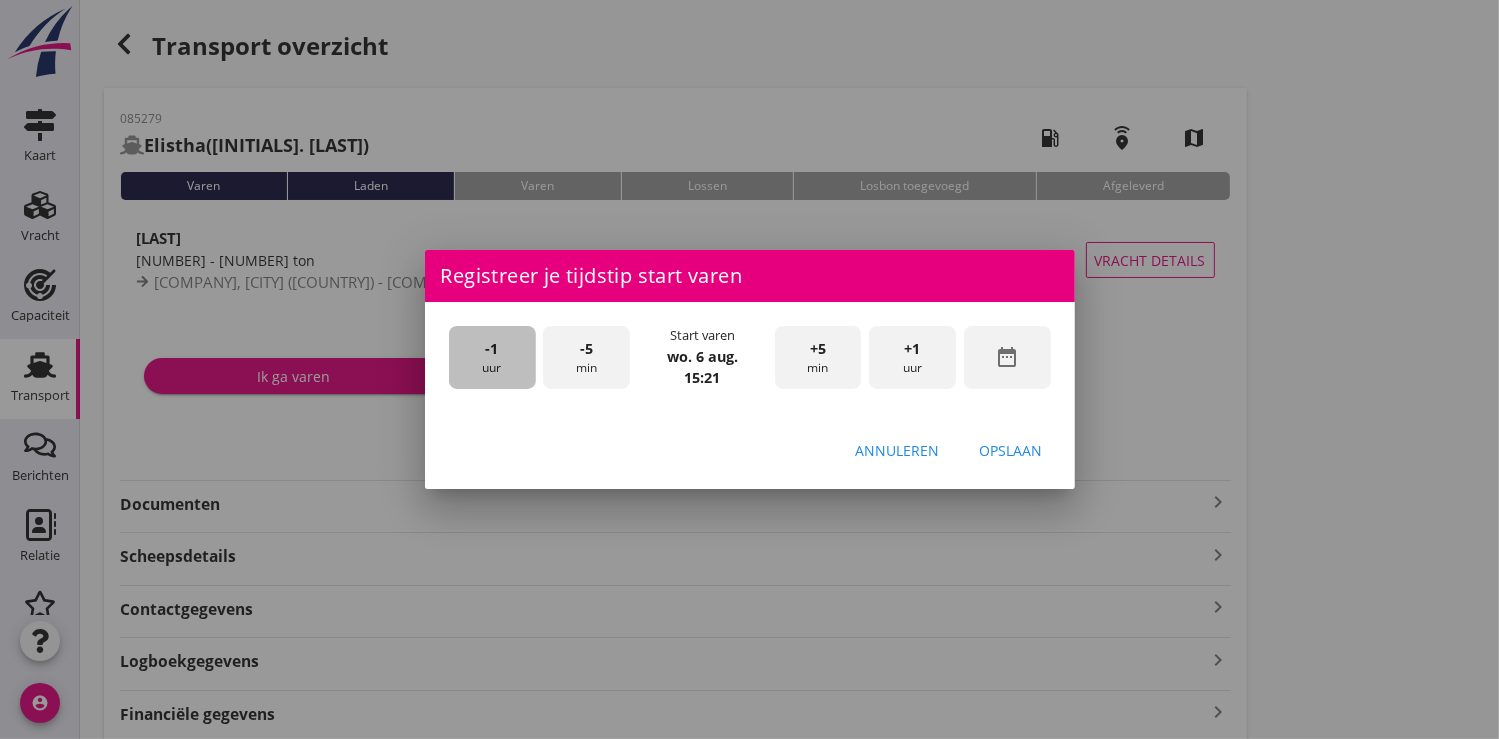 click on "-1  uur" at bounding box center [492, 357] 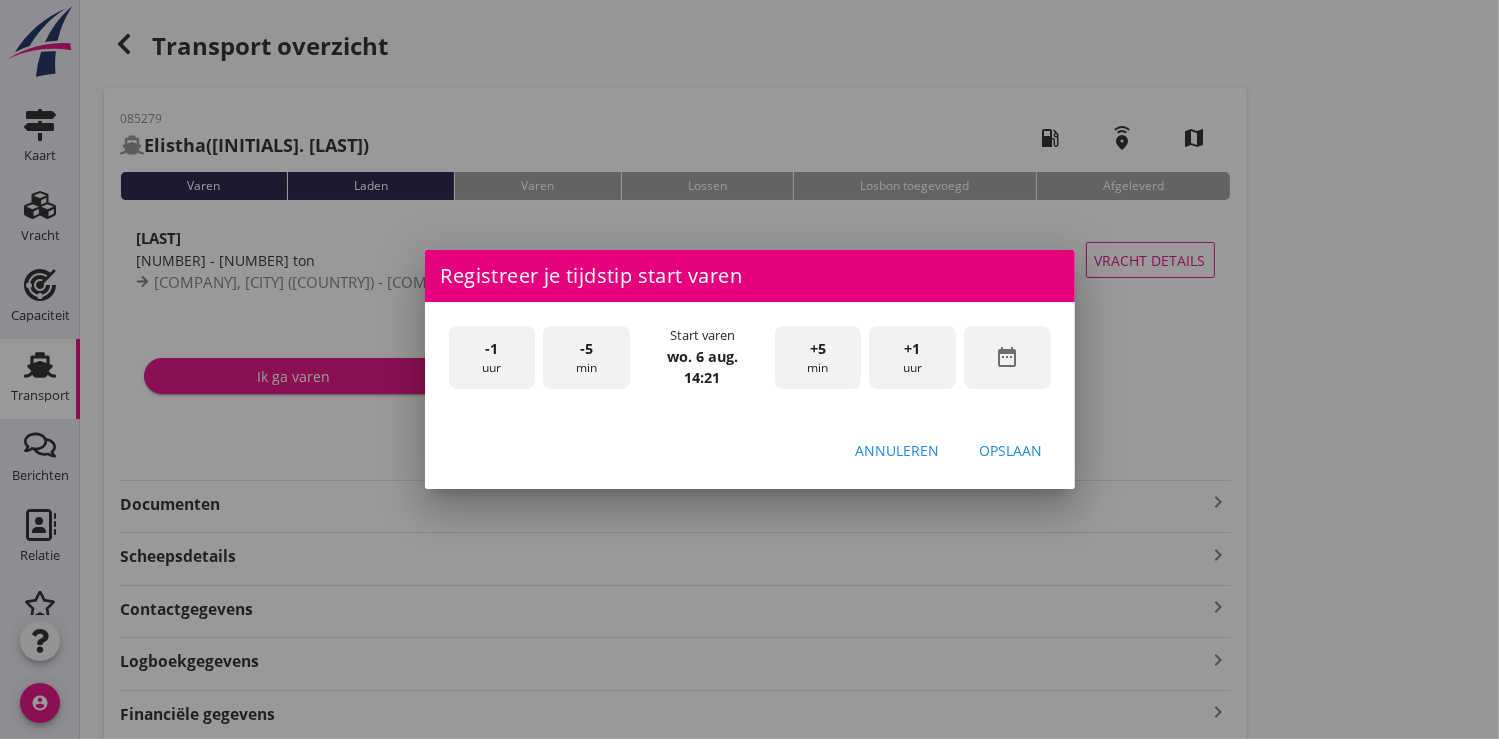 click on "+5  min" at bounding box center [818, 357] 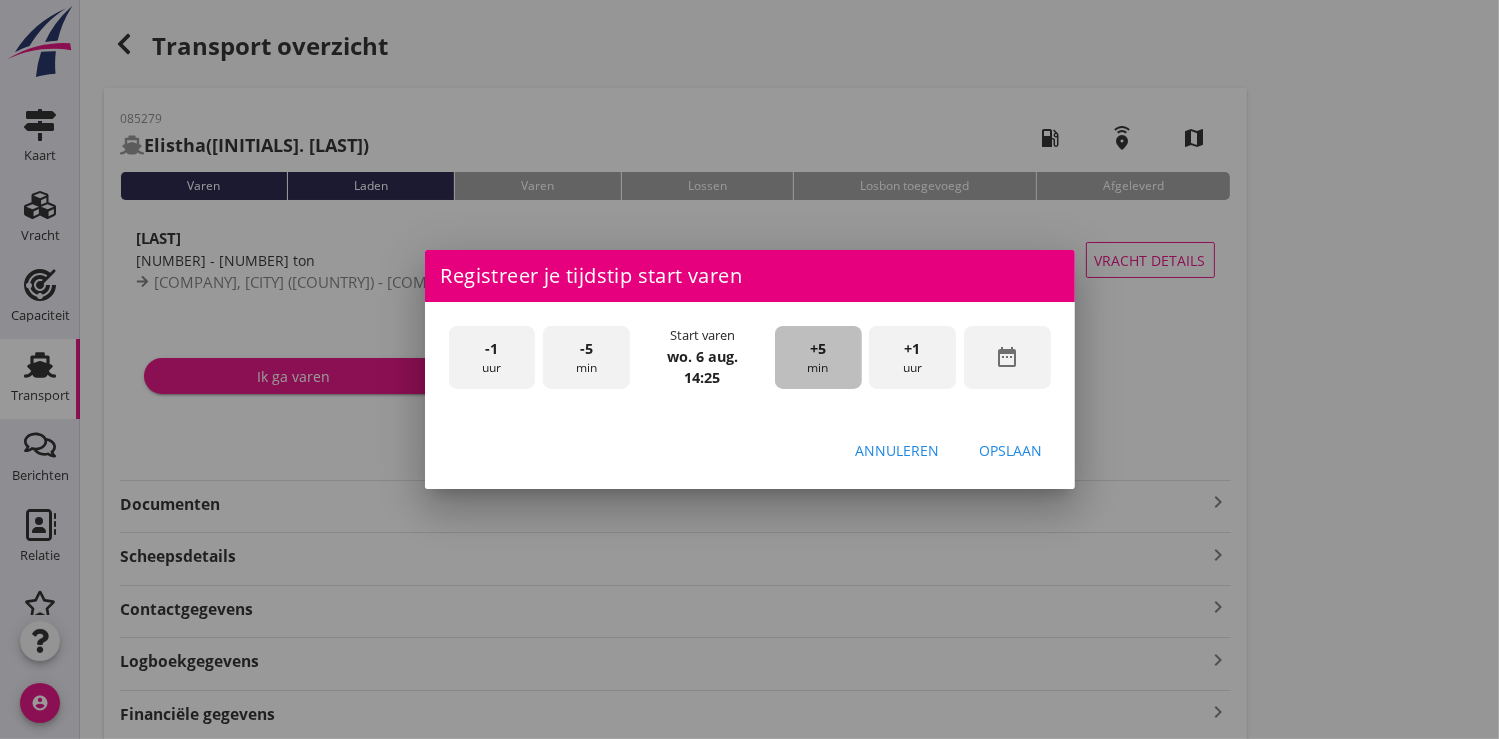 click on "+5  min" at bounding box center [818, 357] 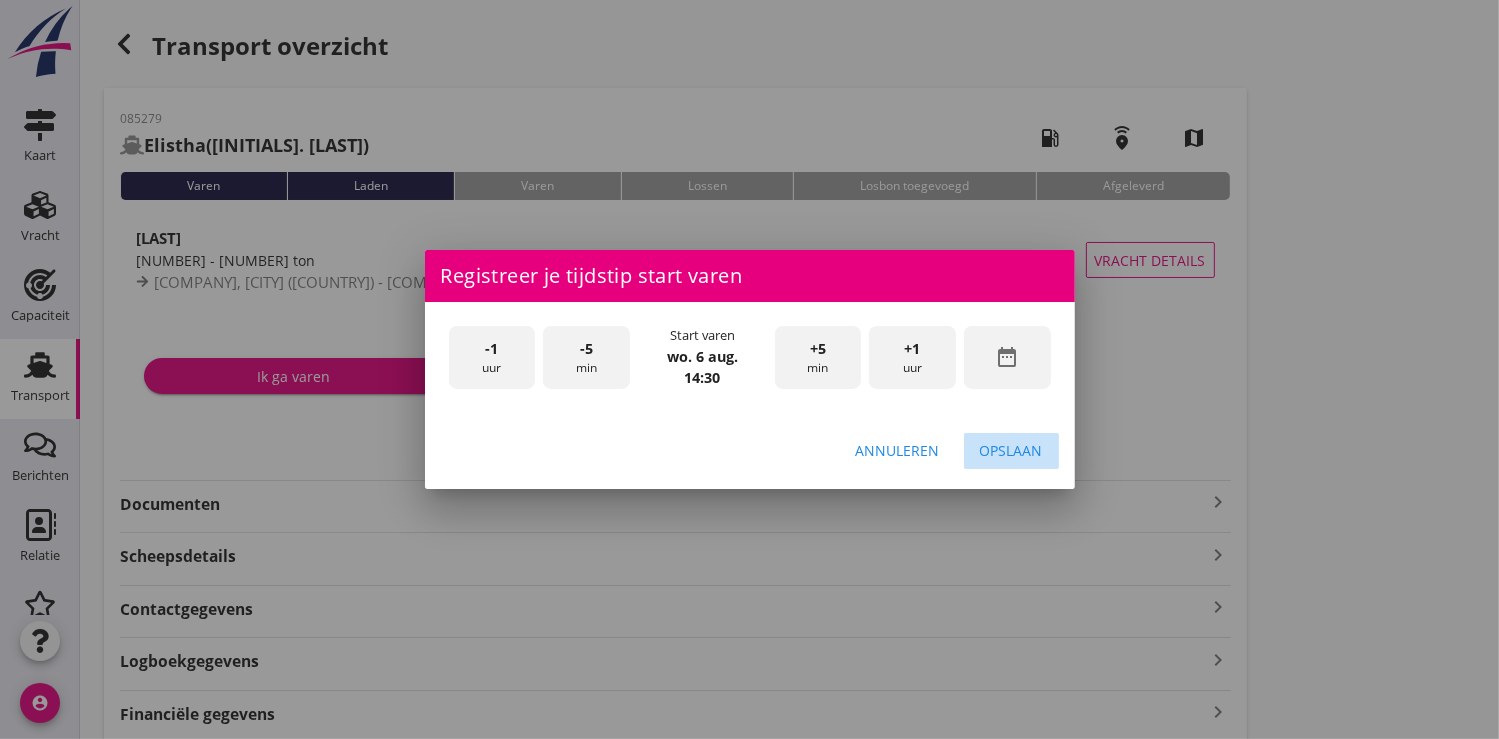 click on "Opslaan" at bounding box center [1011, 450] 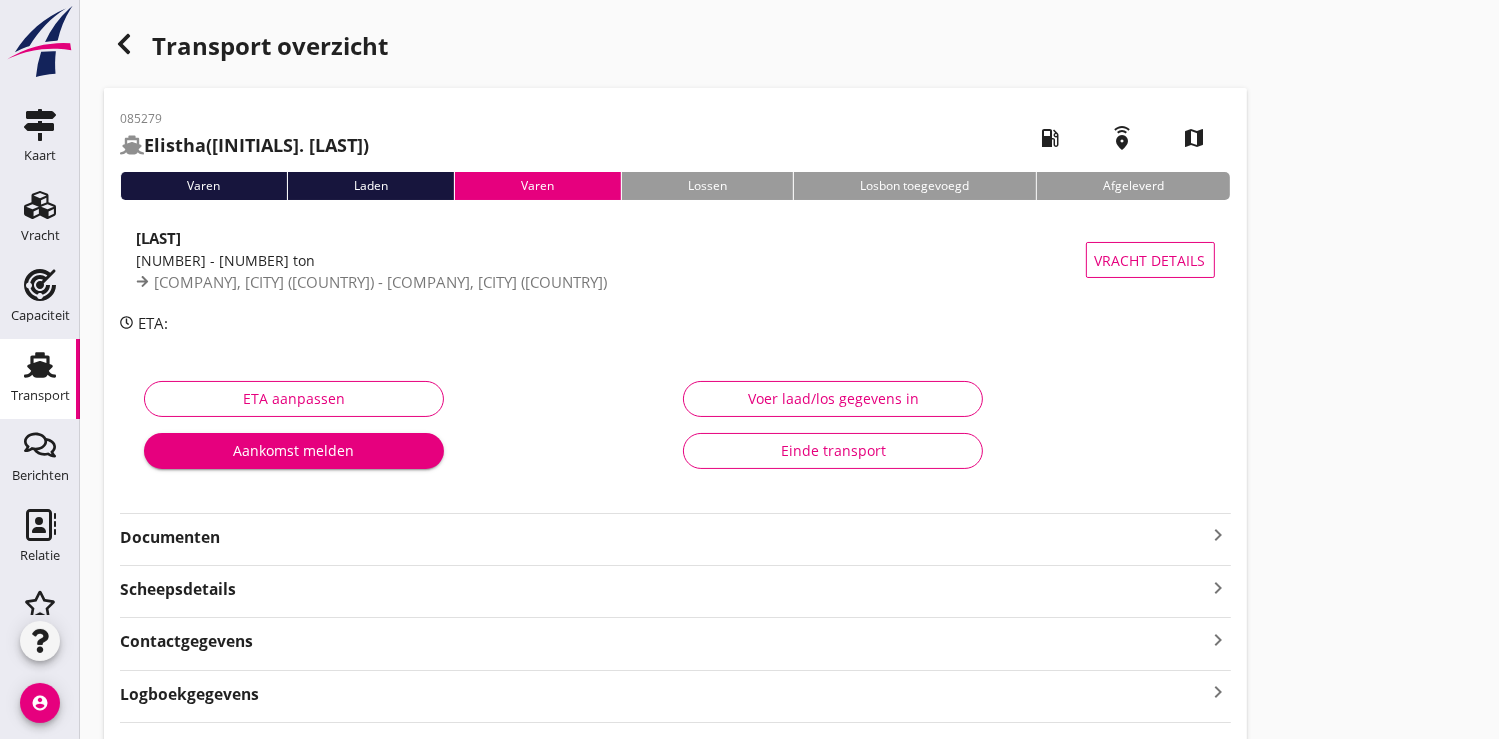 click on "Documenten" at bounding box center (663, 537) 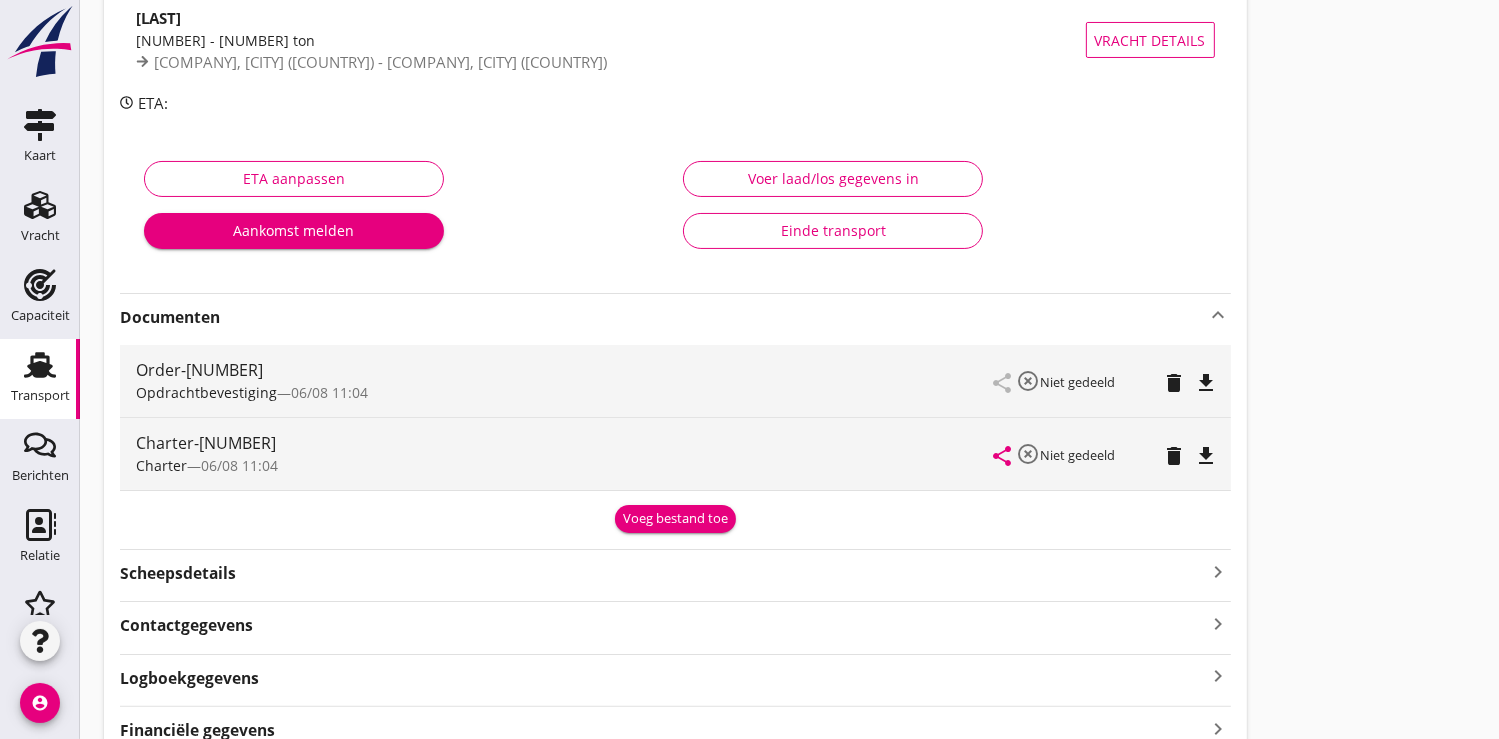scroll, scrollTop: 314, scrollLeft: 0, axis: vertical 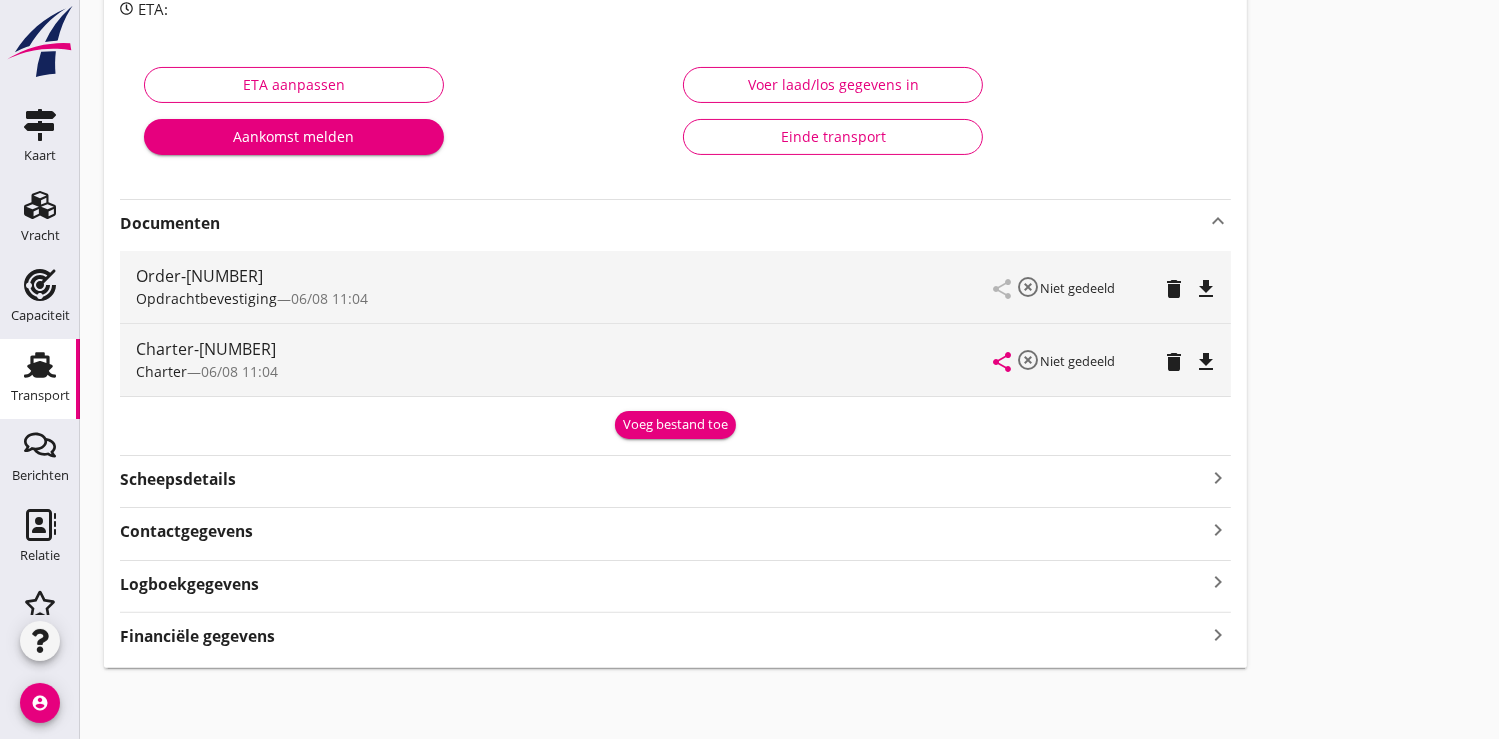 click on "Voeg bestand toe" at bounding box center [675, 425] 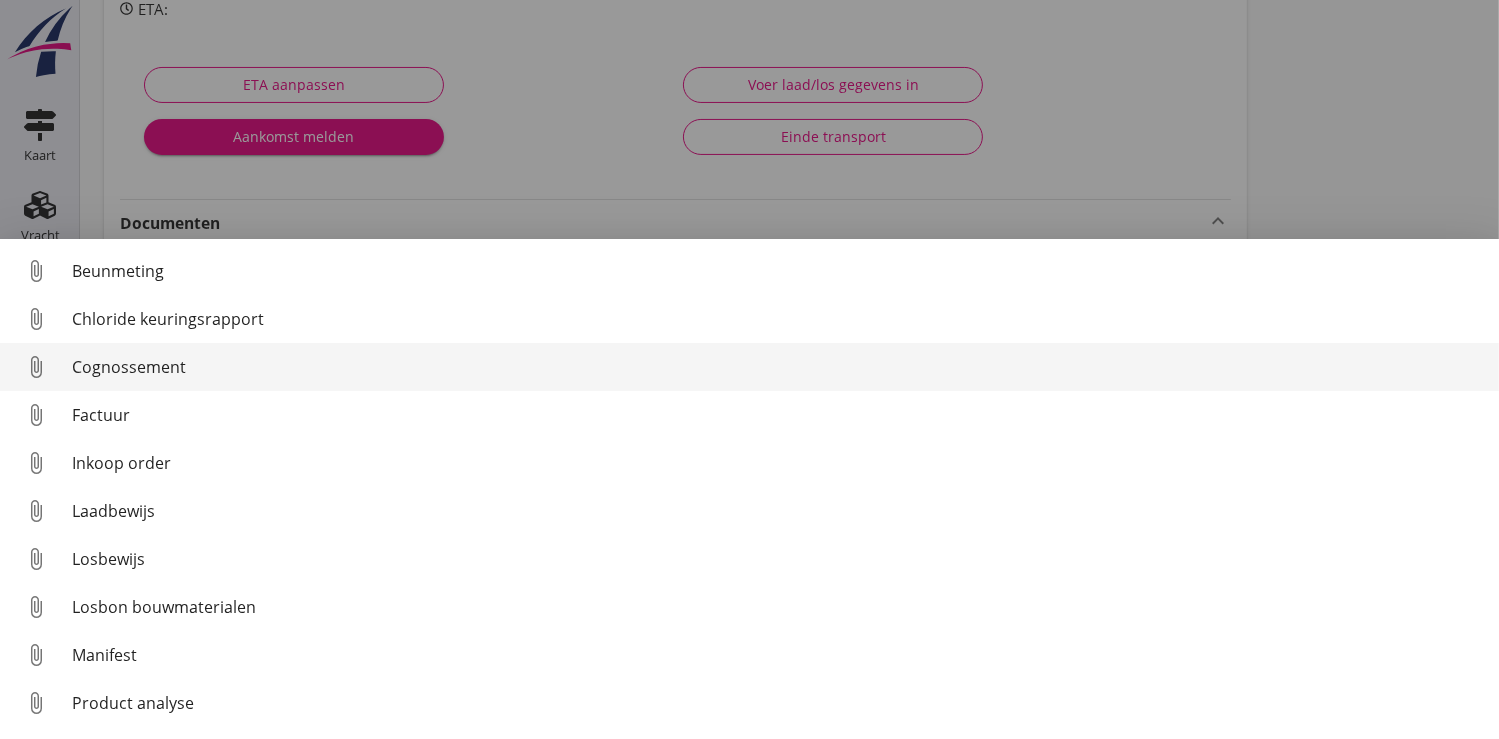 click on "Cognossement" at bounding box center [777, 367] 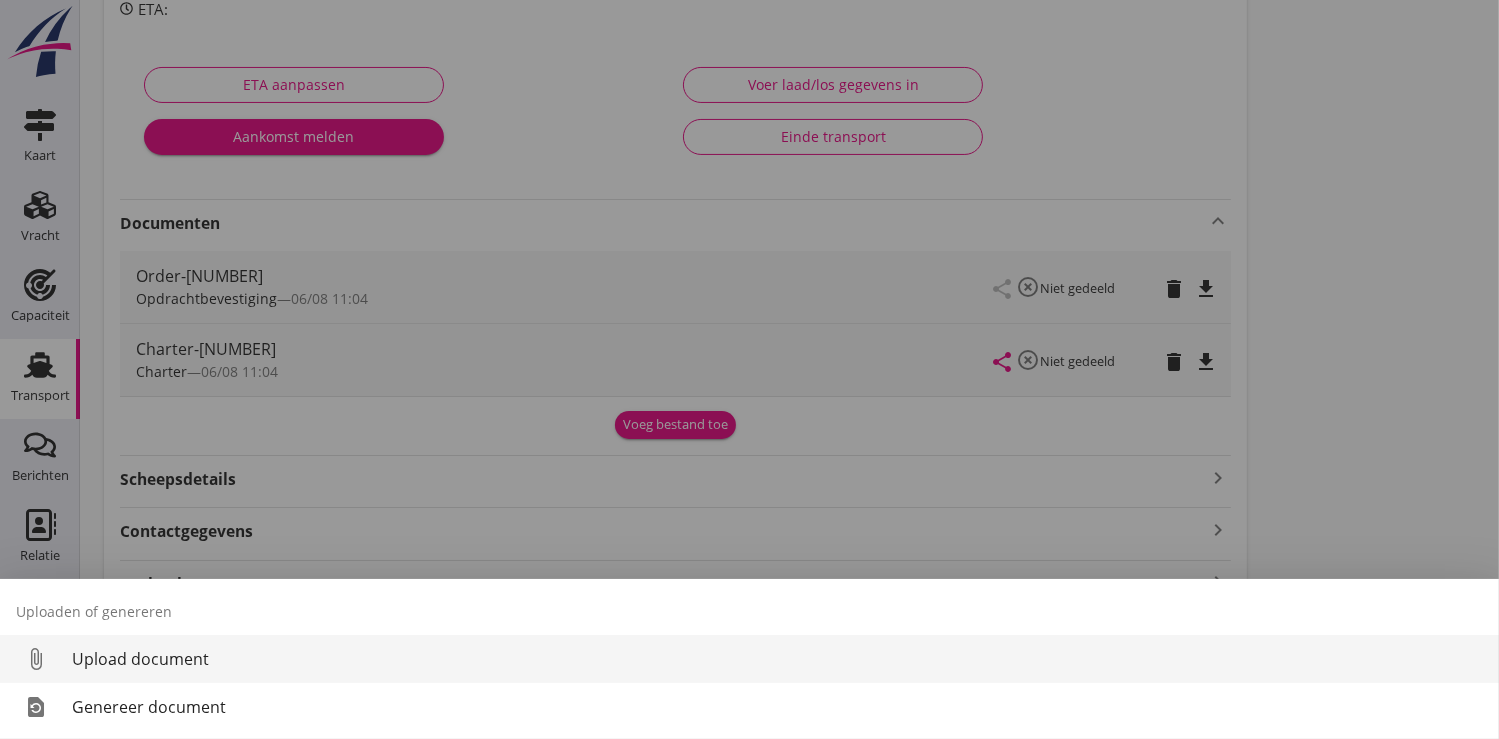 click on "Upload document" at bounding box center [777, 659] 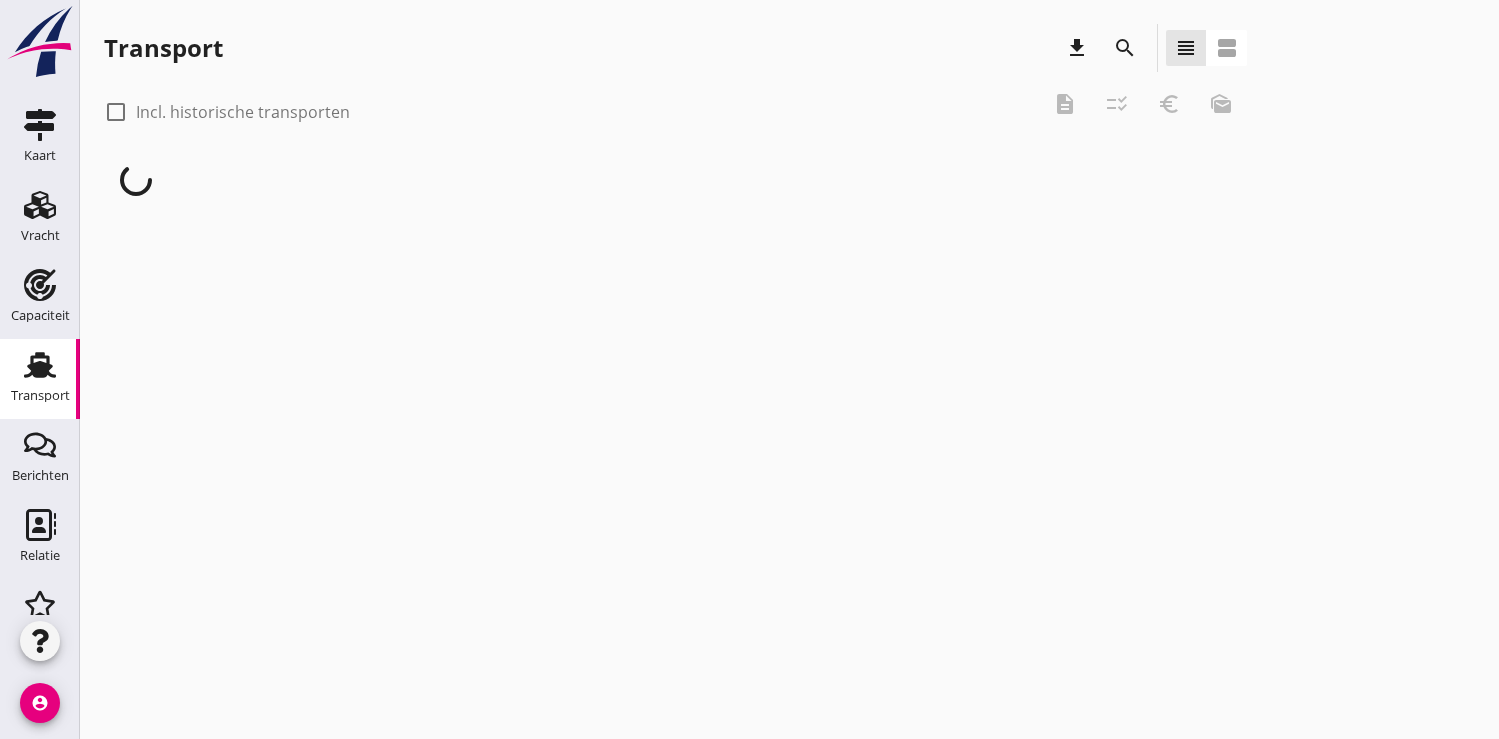 scroll, scrollTop: 0, scrollLeft: 0, axis: both 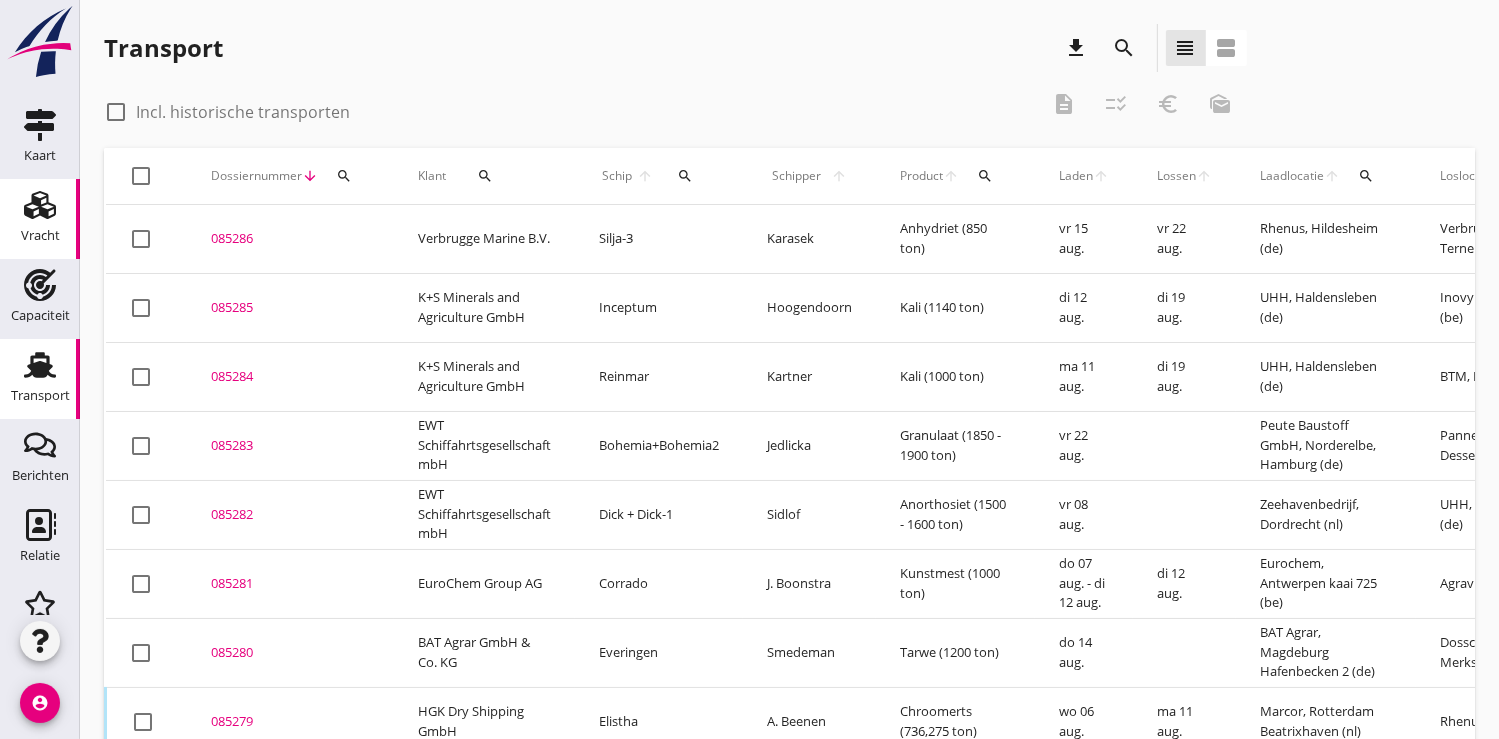 click 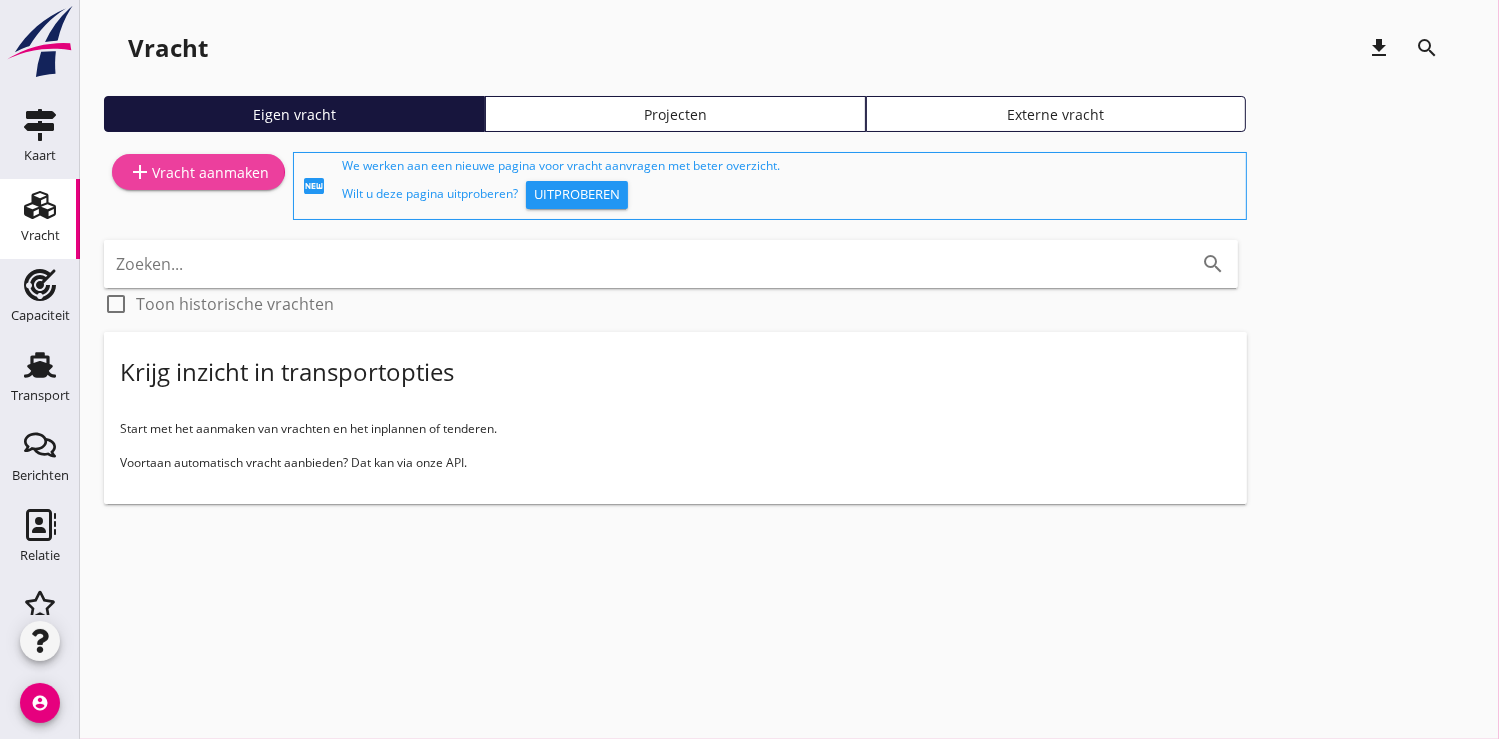 click on "add  Vracht aanmaken" at bounding box center (198, 172) 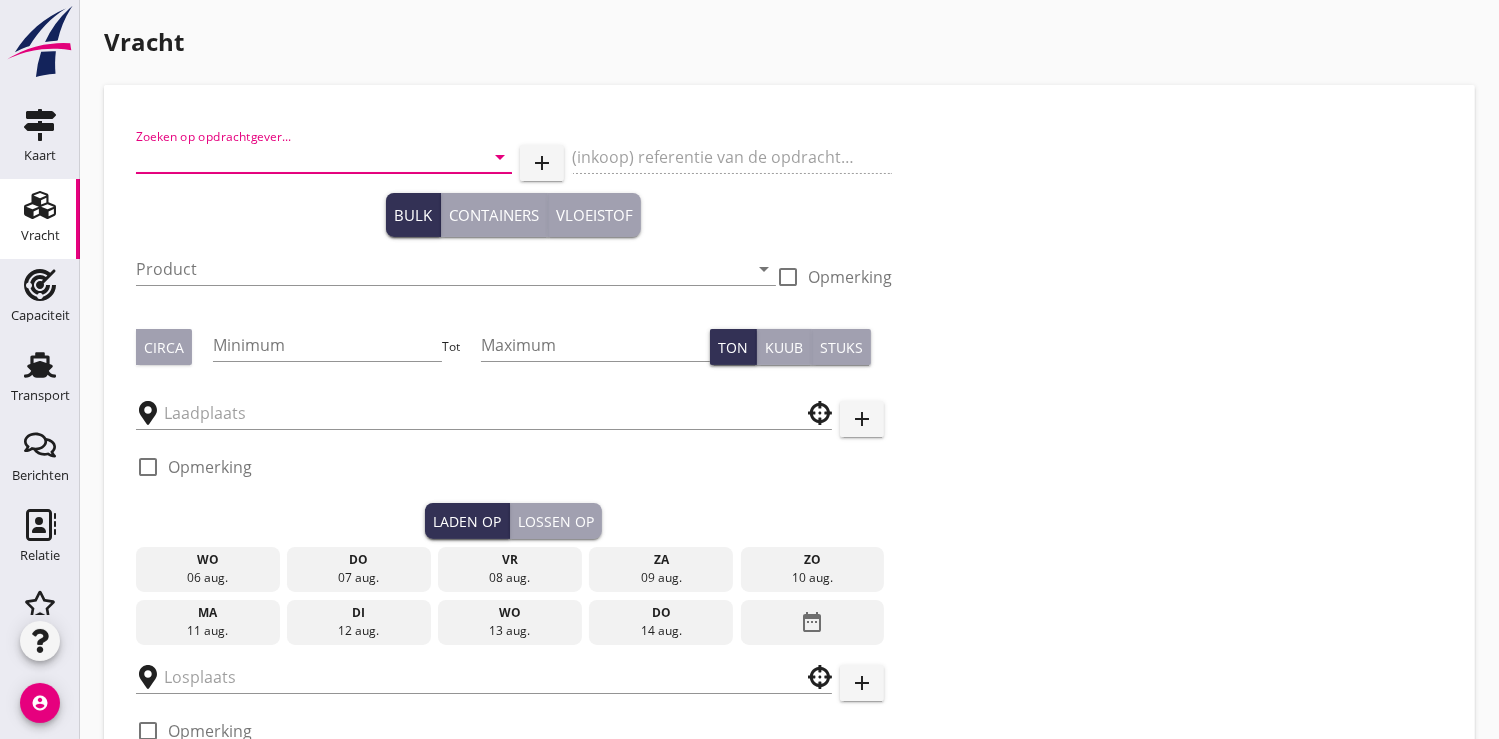 click at bounding box center [296, 157] 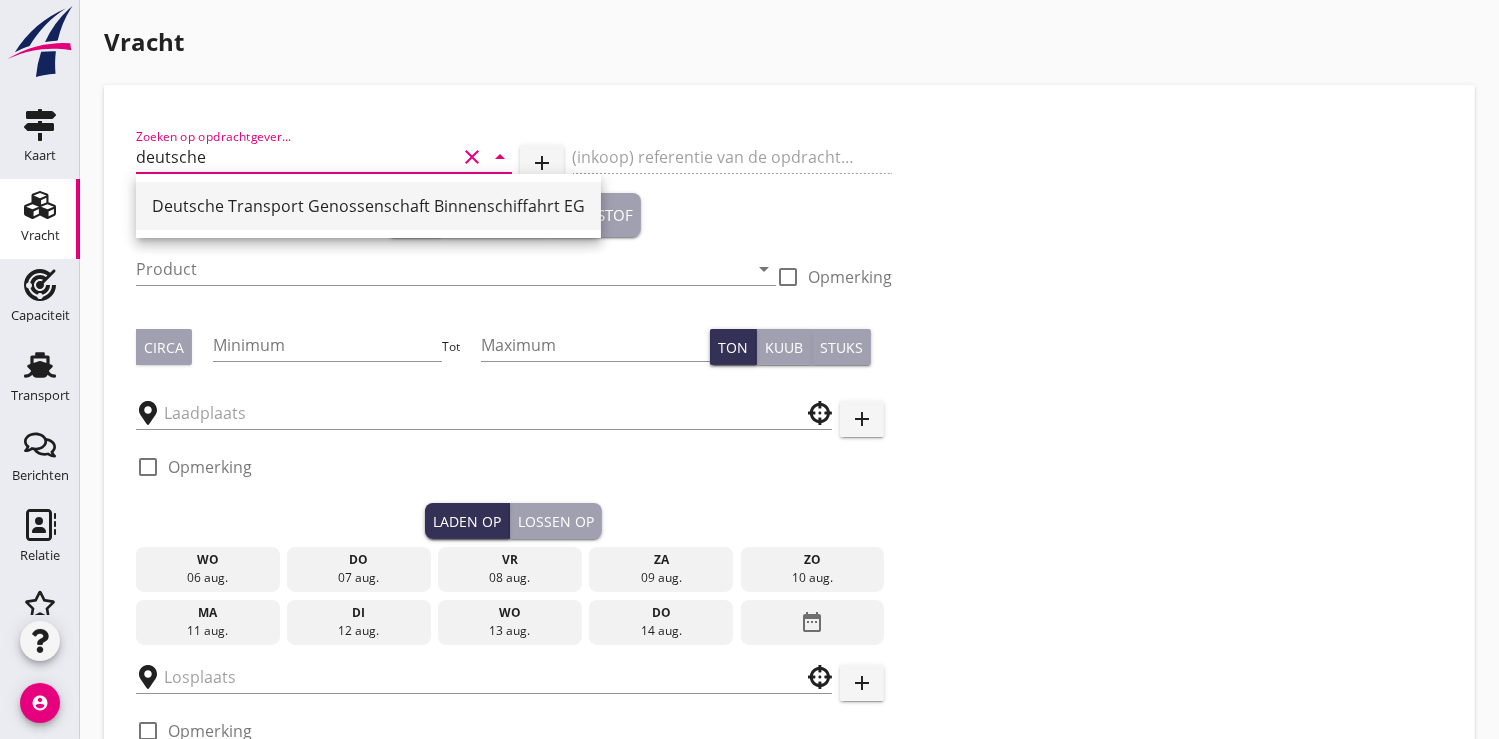 click on "Deutsche Transport Genossenschaft Binnenschiffahrt EG" at bounding box center [368, 206] 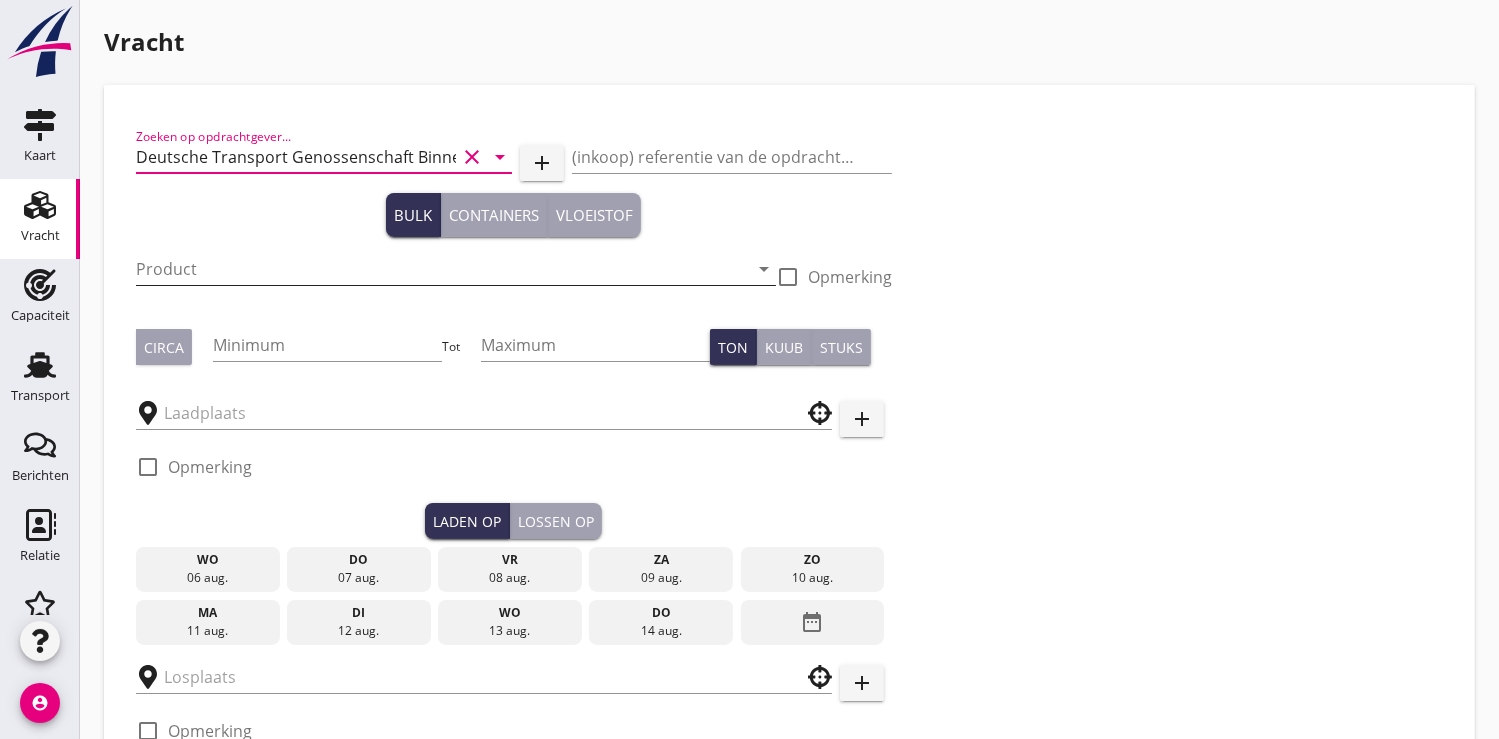 type on "Deutsche Transport Genossenschaft Binnenschiffahrt EG" 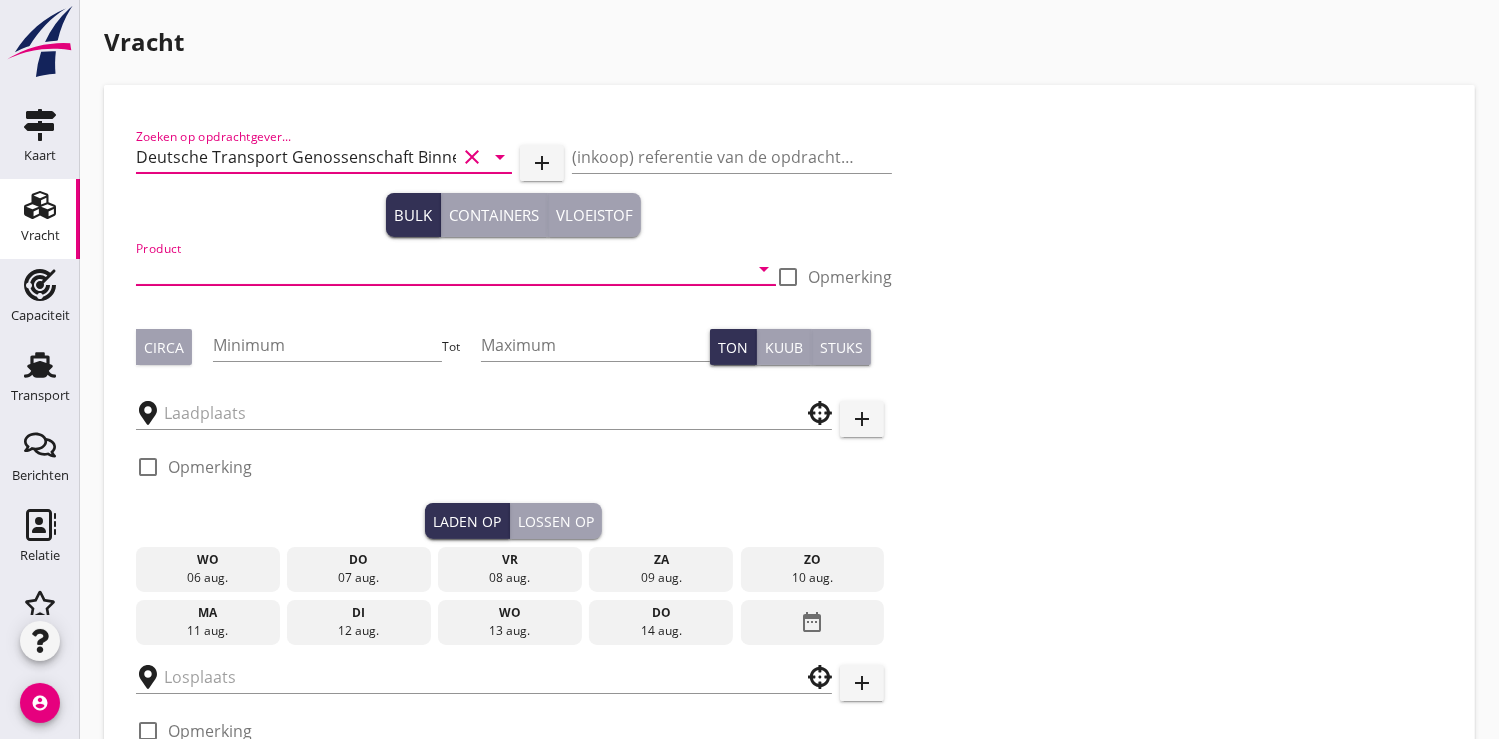 click at bounding box center [442, 269] 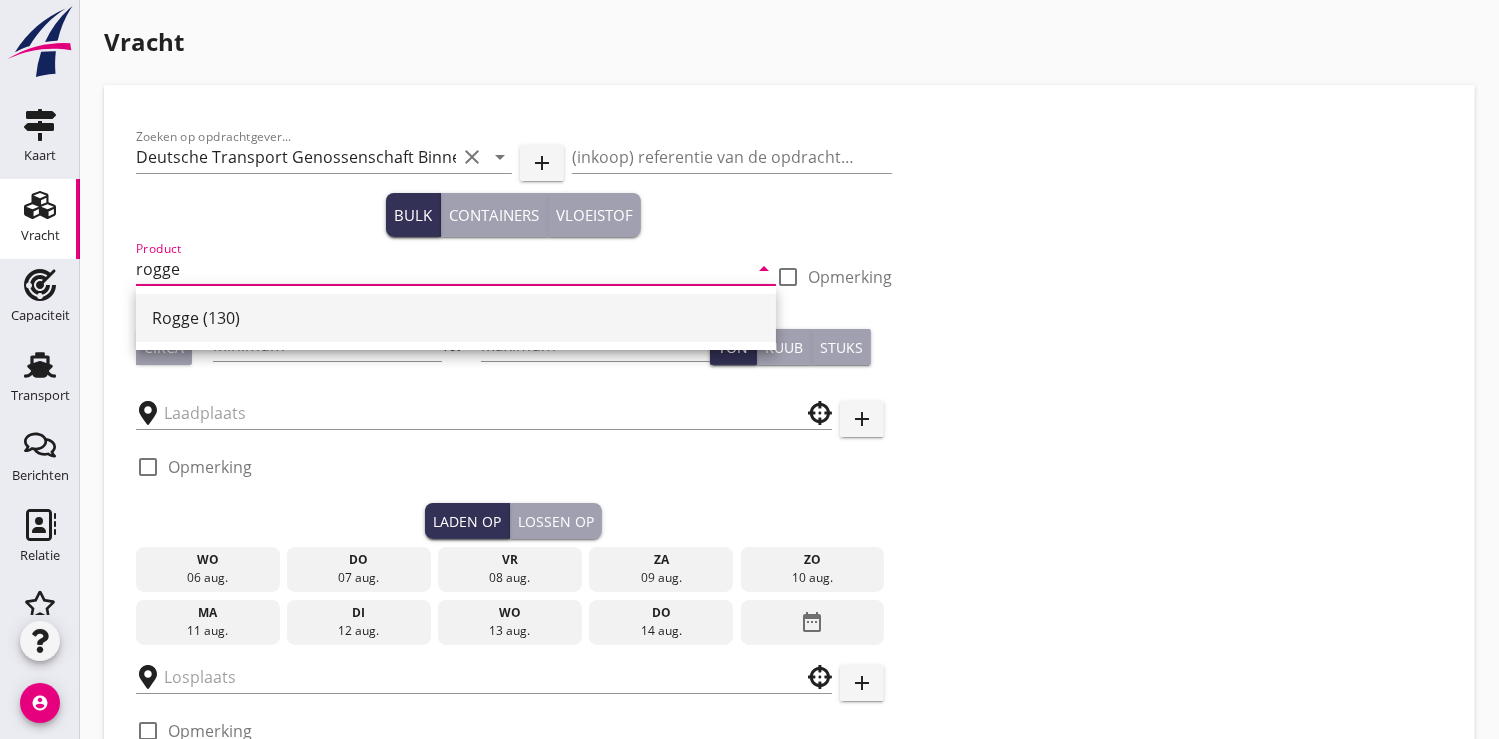 click on "Rogge (130)" at bounding box center [456, 318] 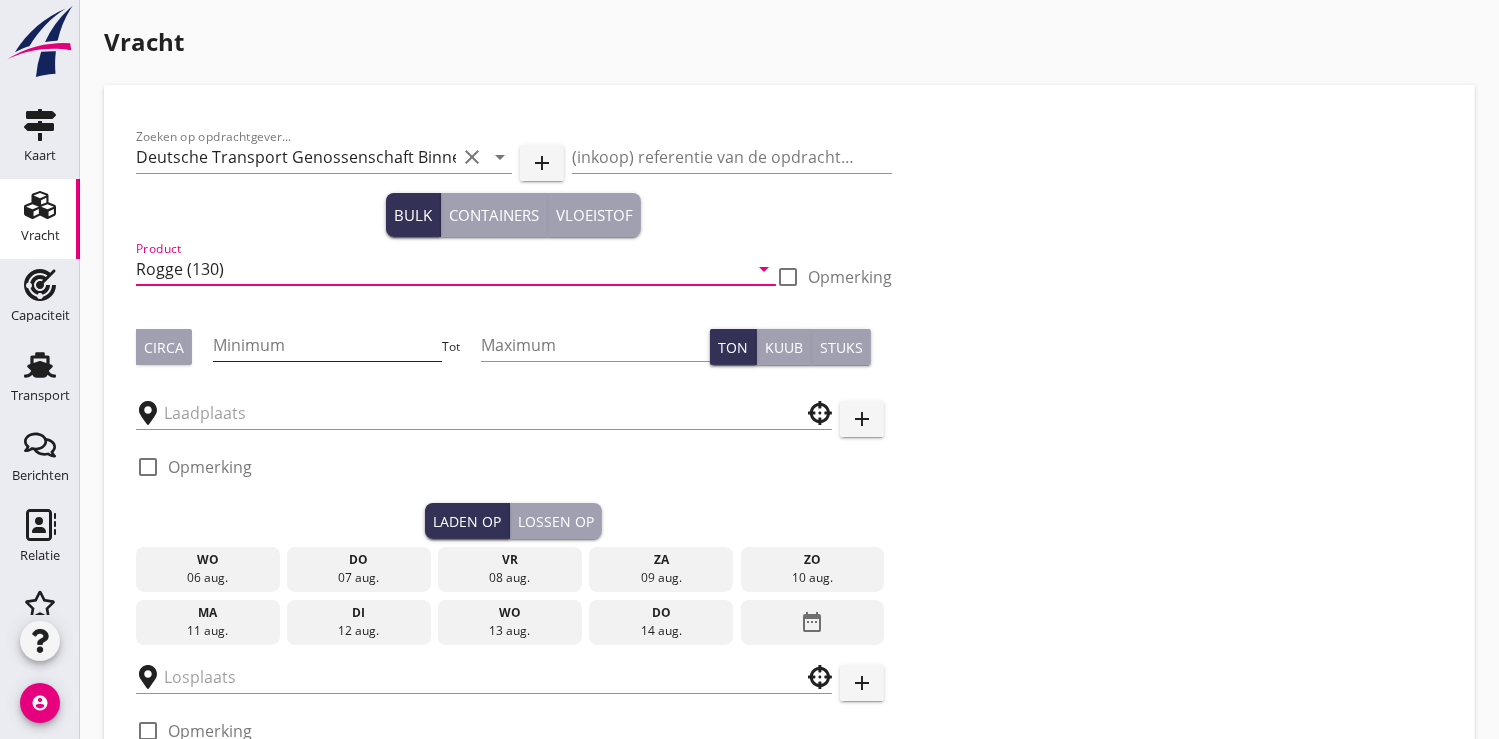 type on "Rogge (130)" 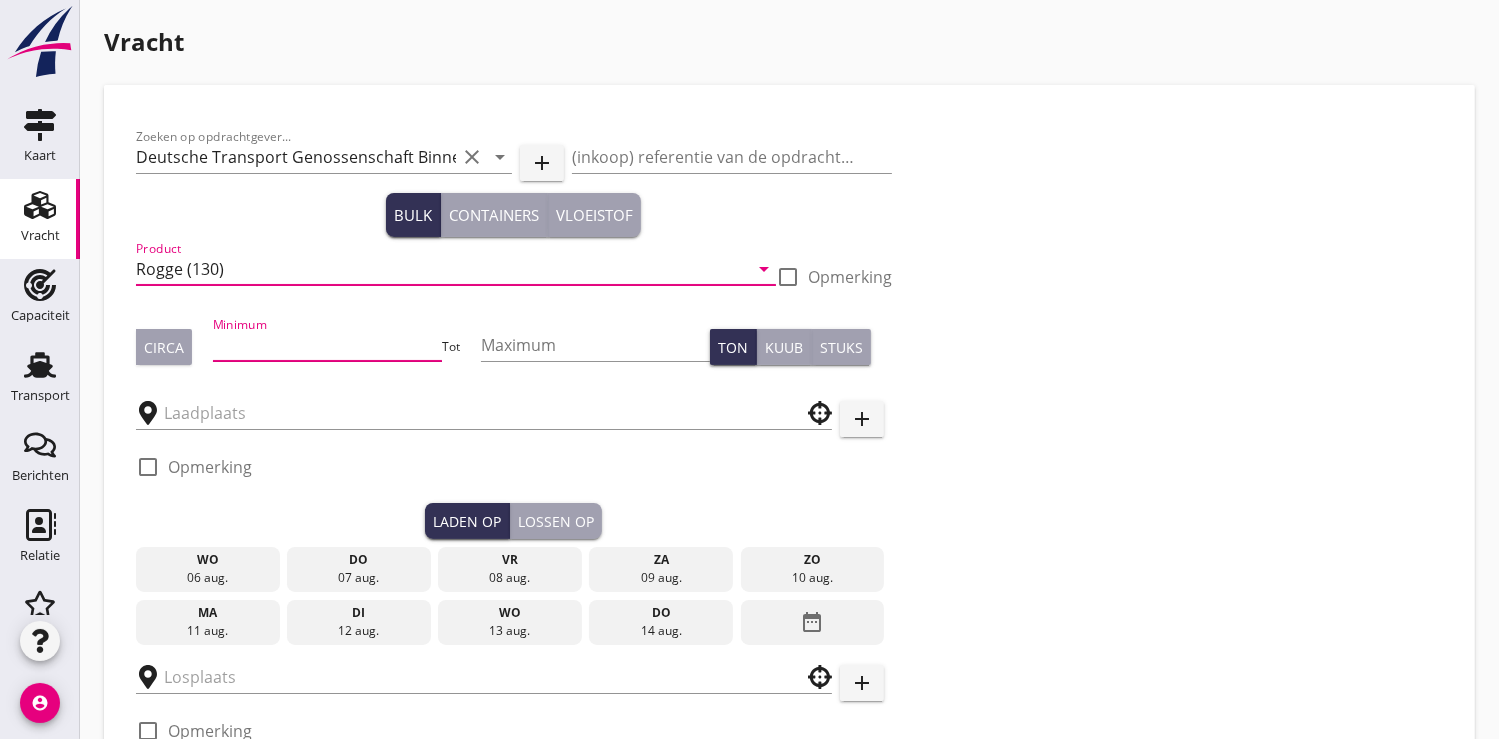 click at bounding box center (327, 345) 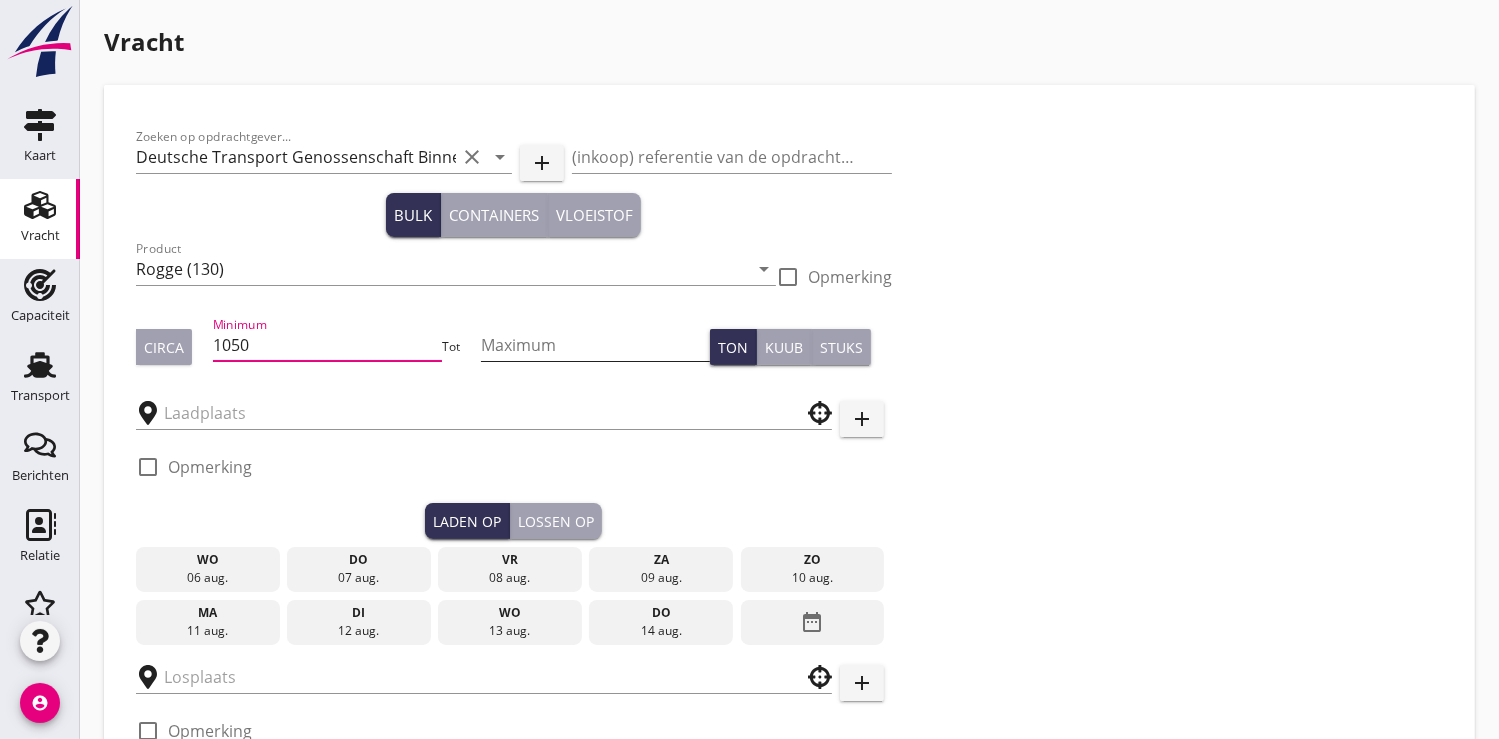 type on "1050" 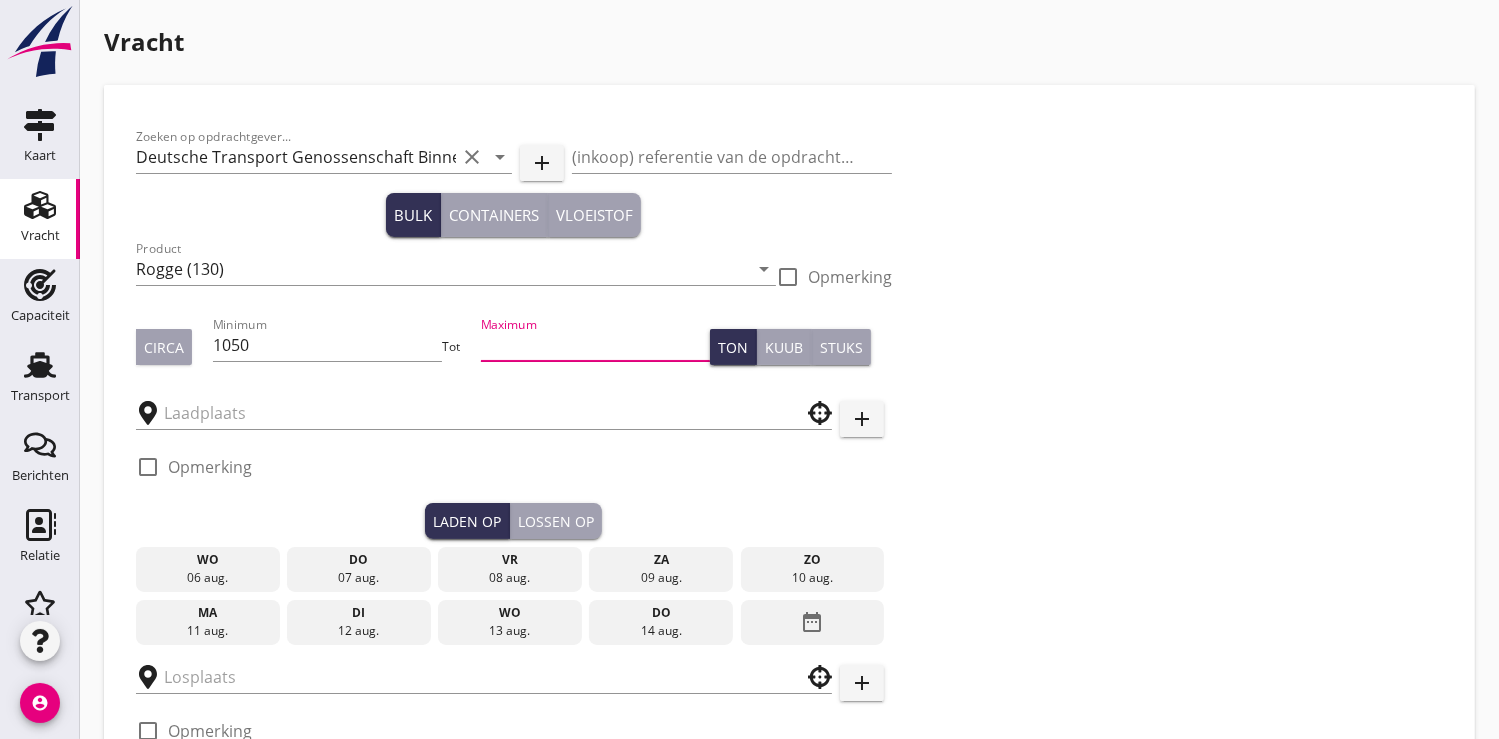 click at bounding box center (595, 345) 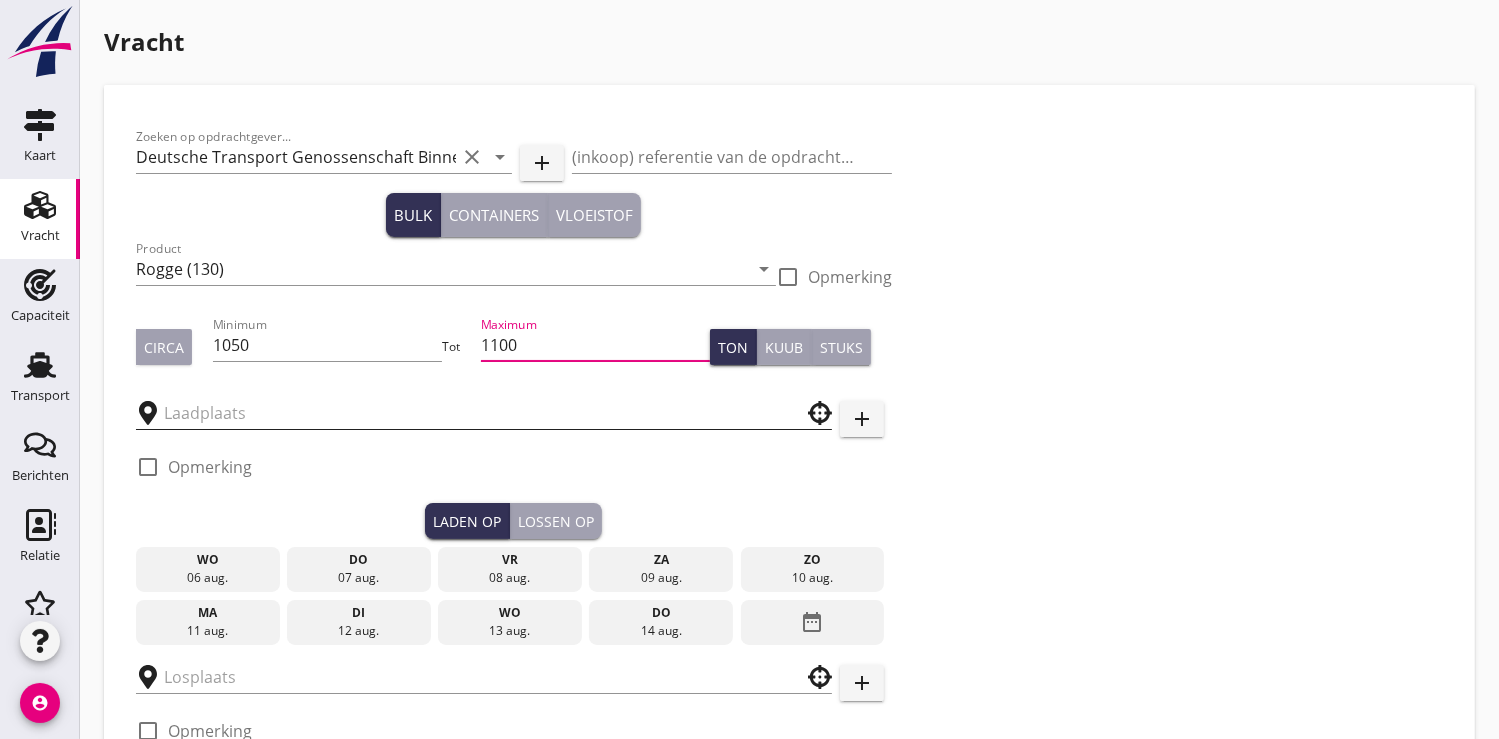 type on "1100" 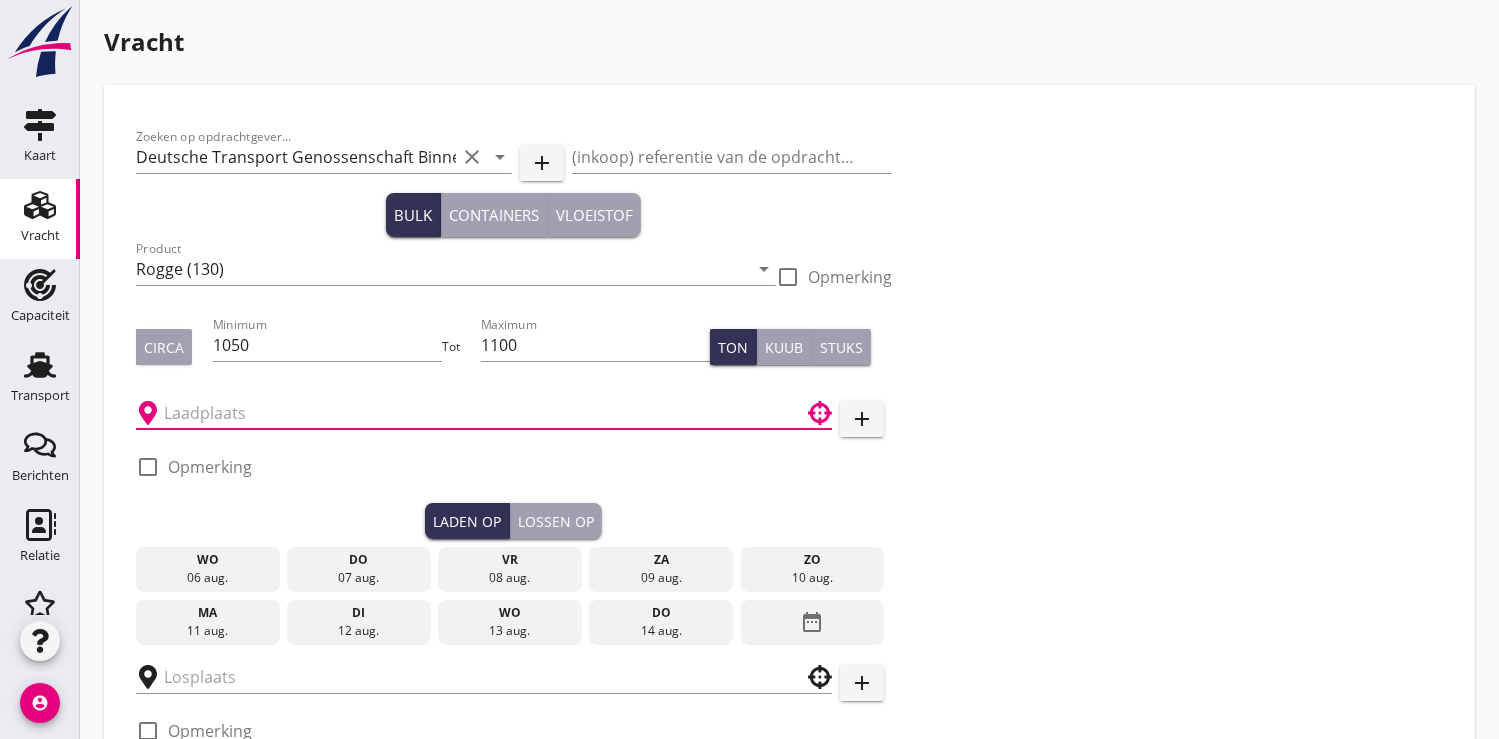 click at bounding box center (470, 413) 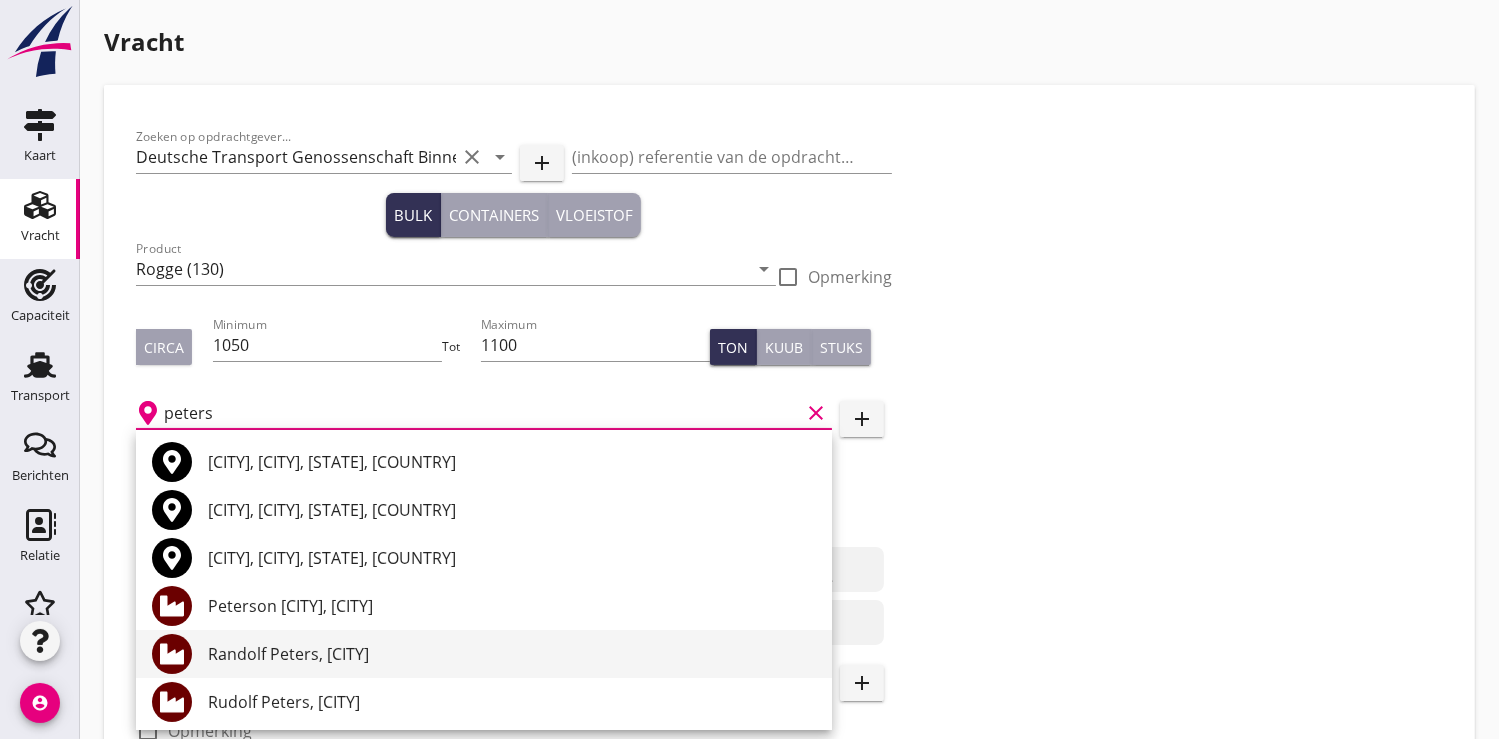 scroll, scrollTop: 51, scrollLeft: 0, axis: vertical 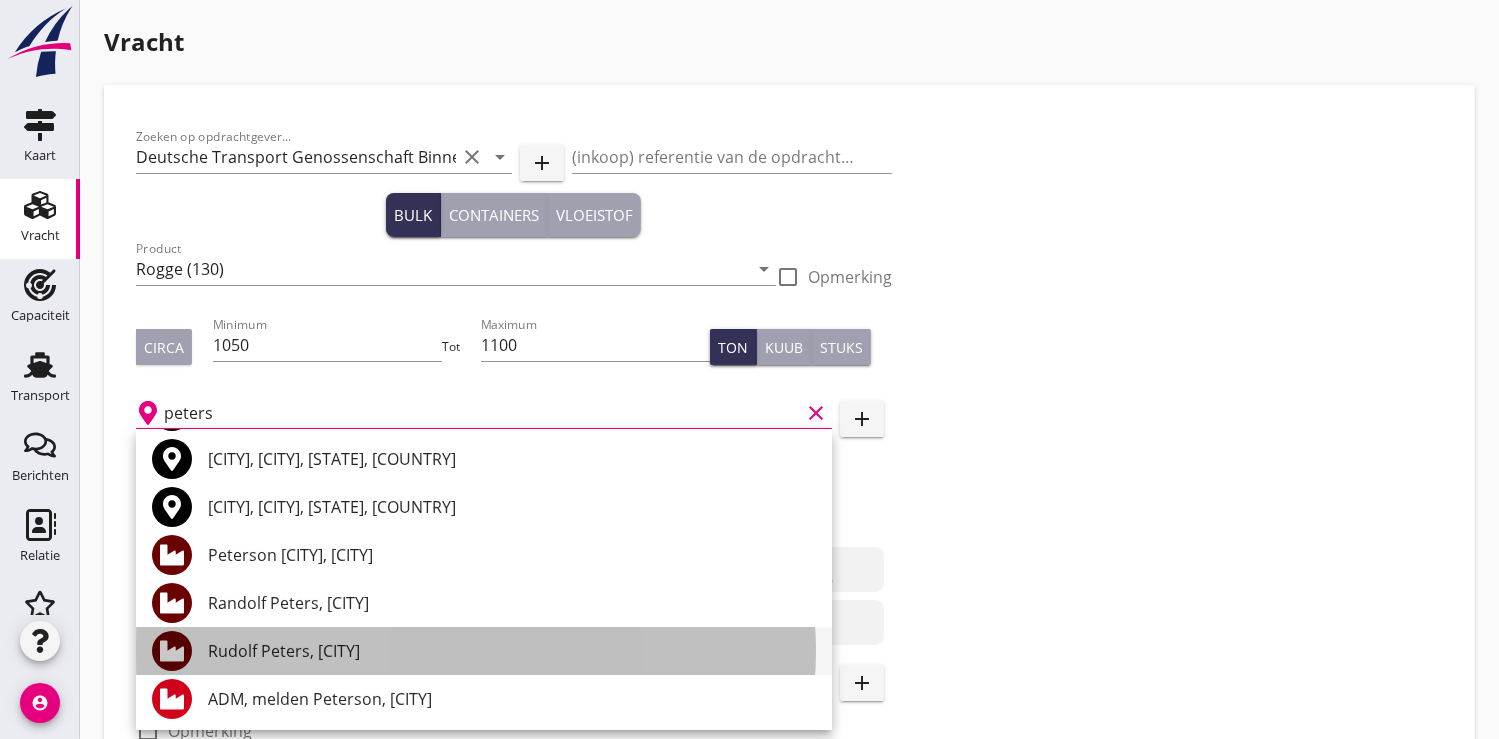 click on "[NAME], [CITY]" at bounding box center (512, 651) 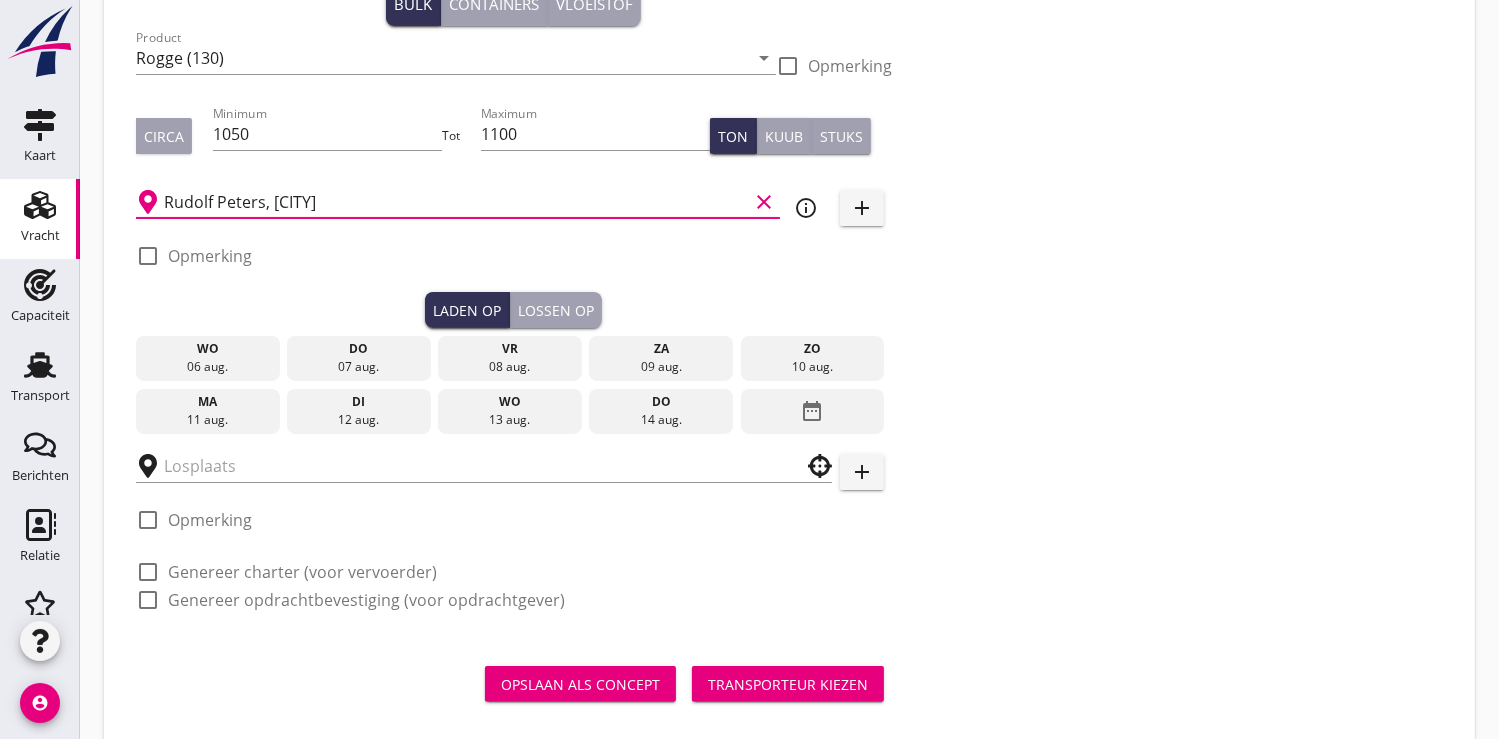 scroll, scrollTop: 222, scrollLeft: 0, axis: vertical 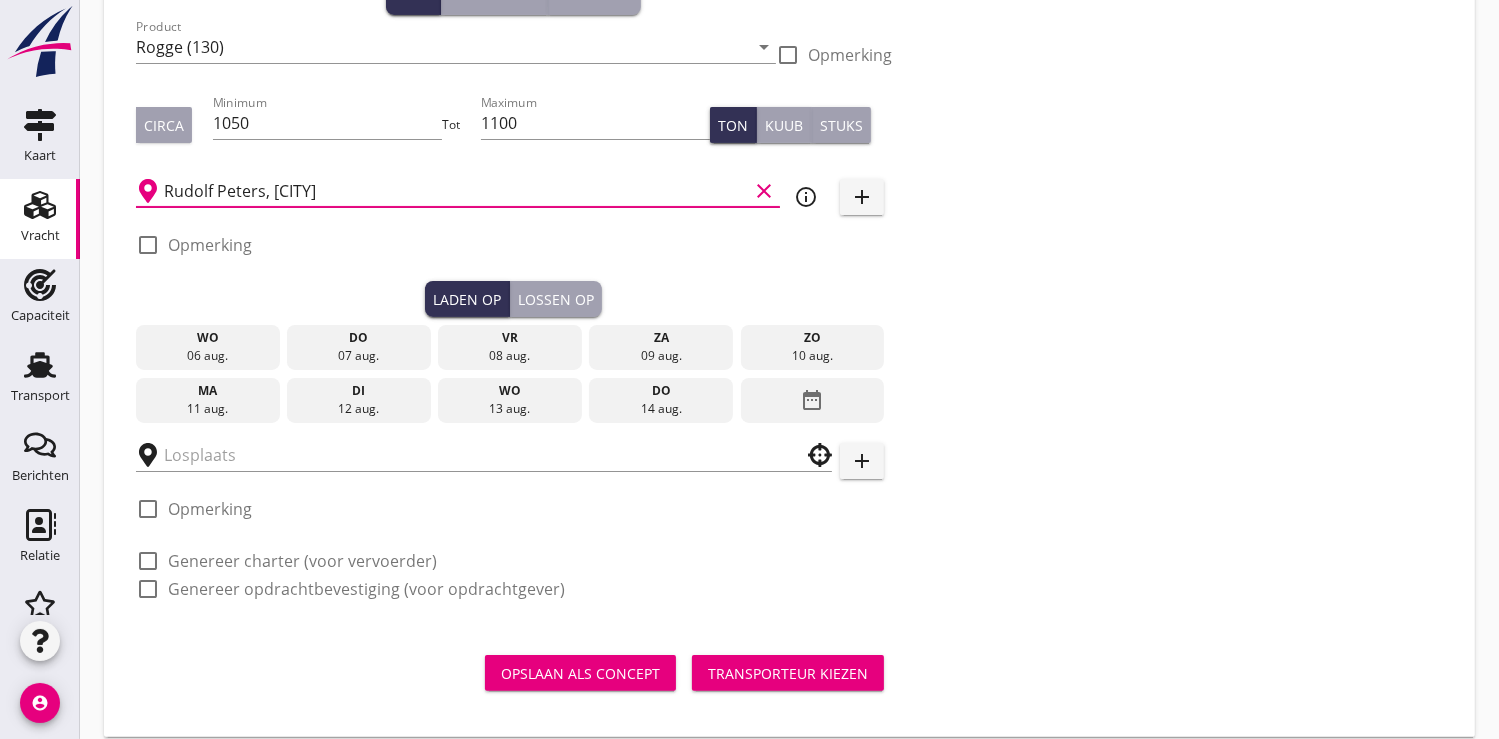type on "[NAME], [CITY]" 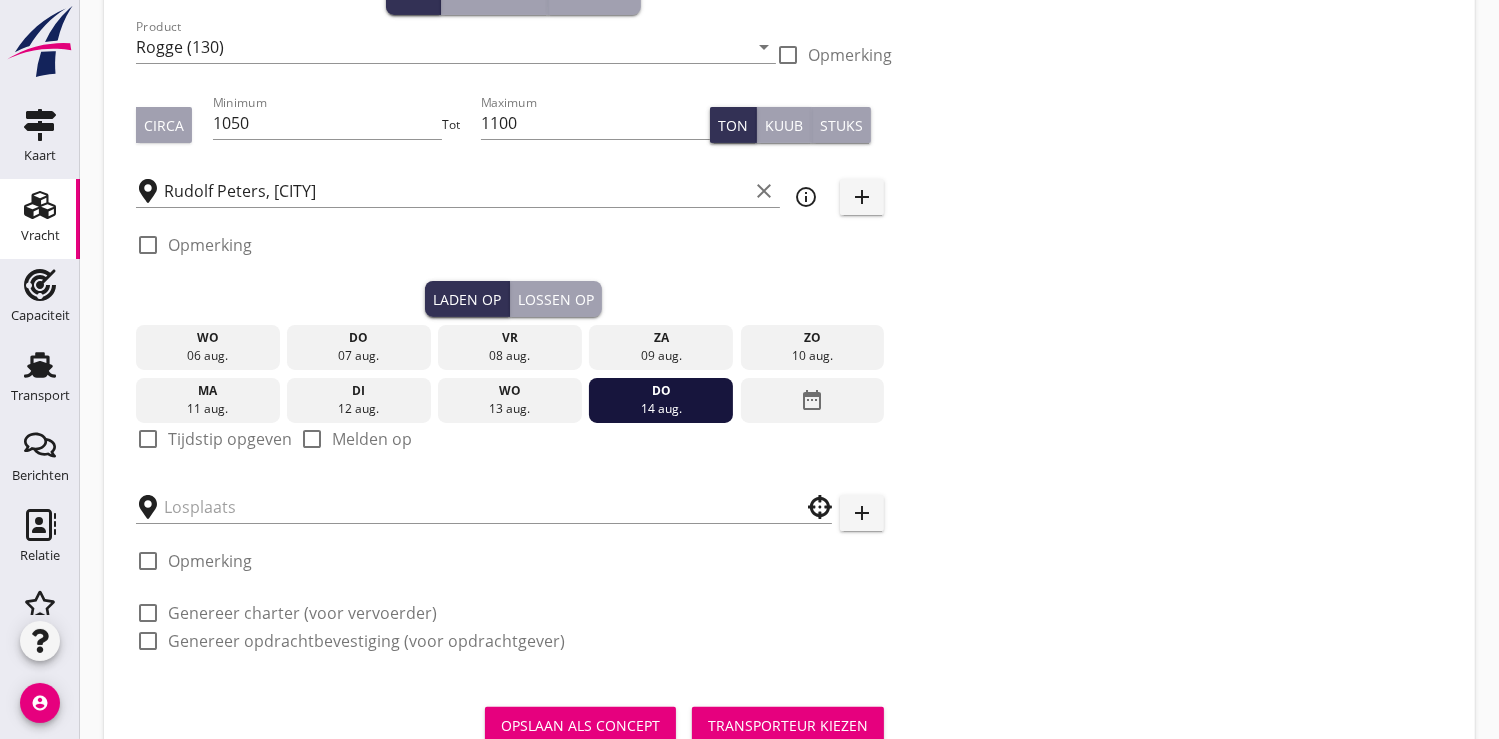 click at bounding box center [148, 439] 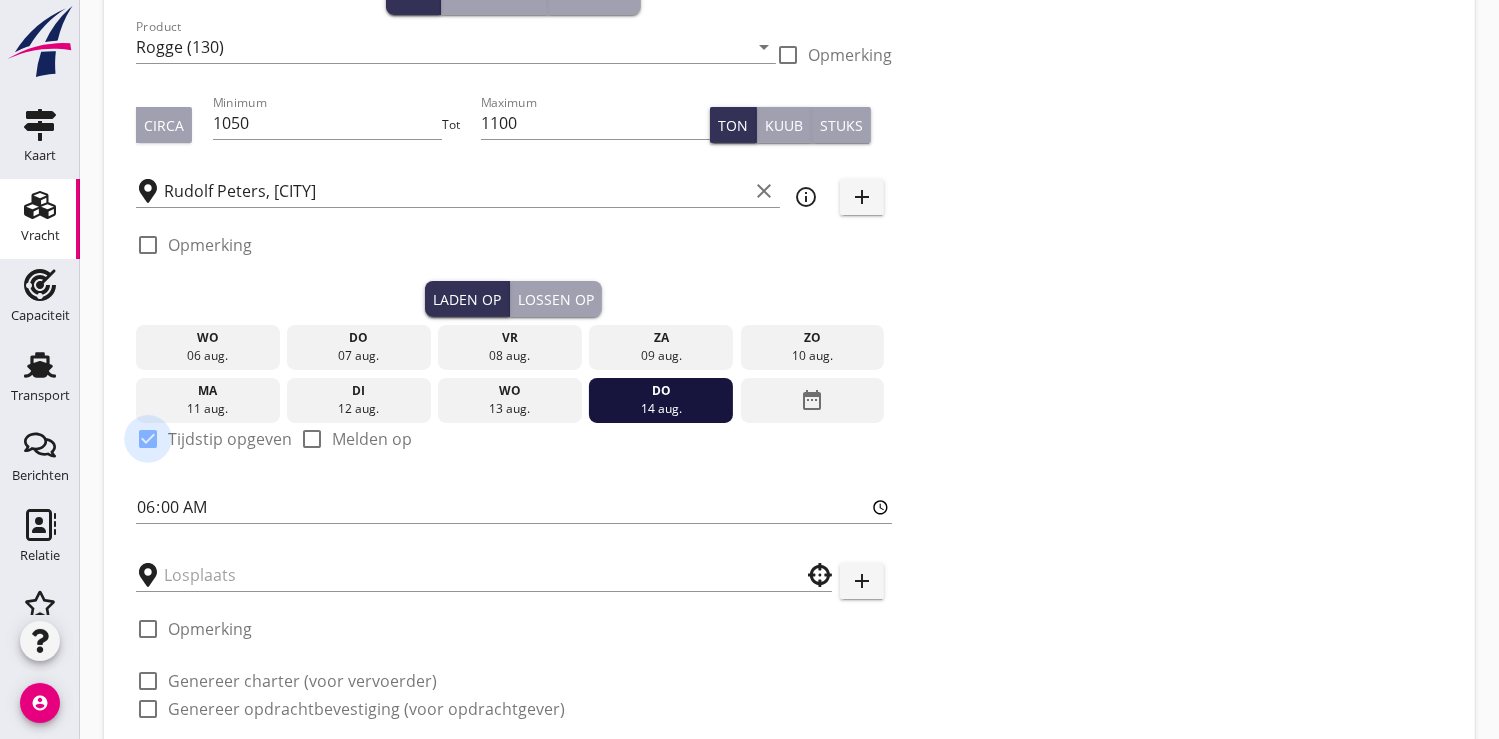 checkbox on "true" 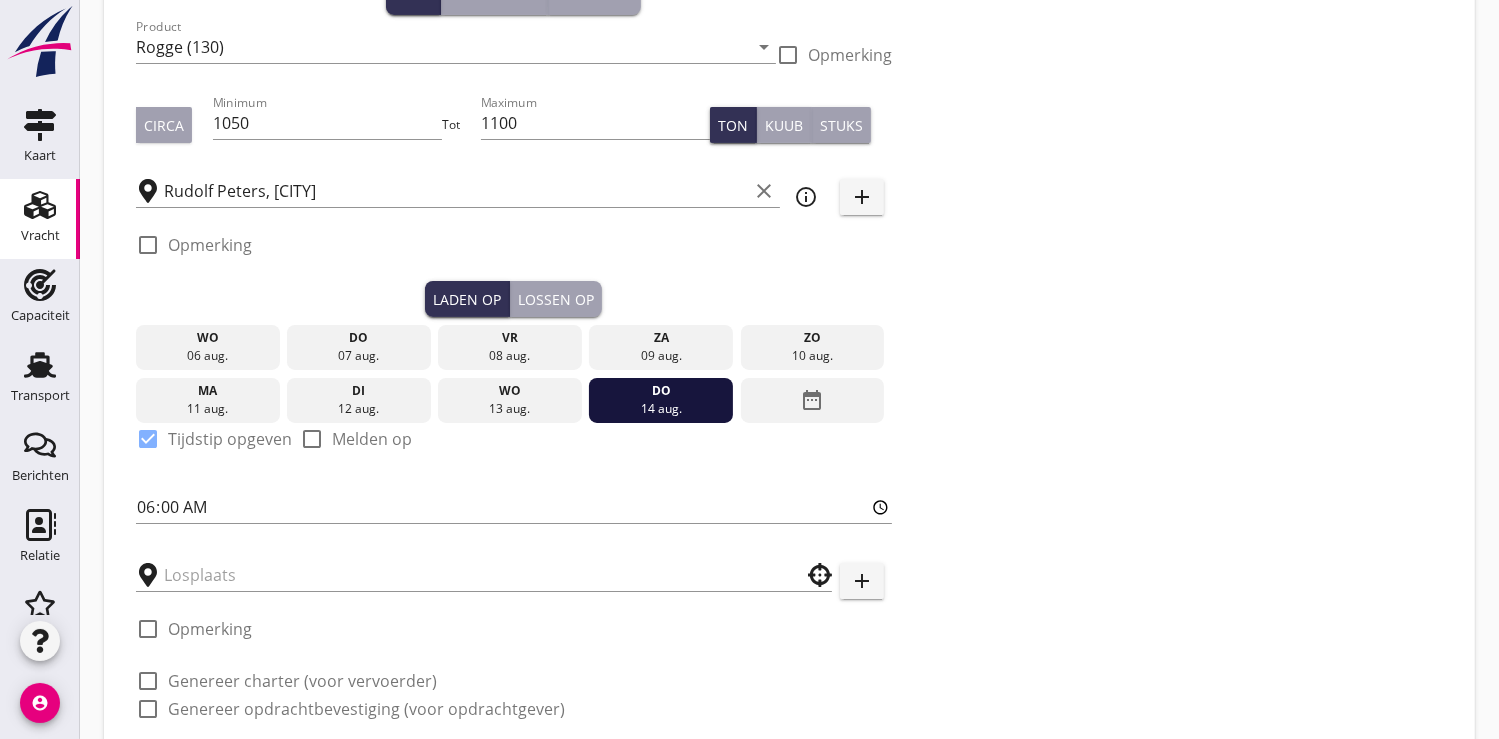 click on "Lossen op" at bounding box center [556, 299] 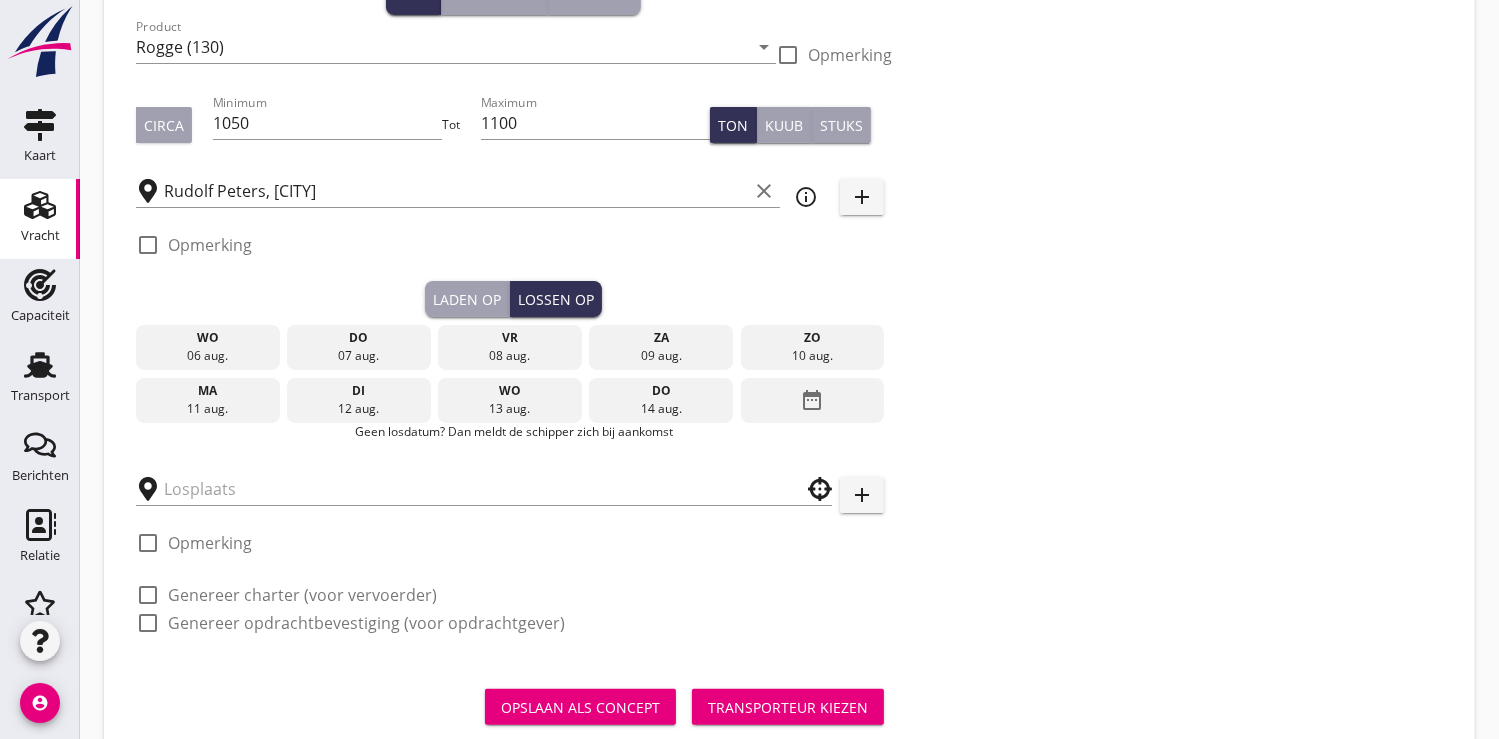 click on "date_range" at bounding box center (812, 400) 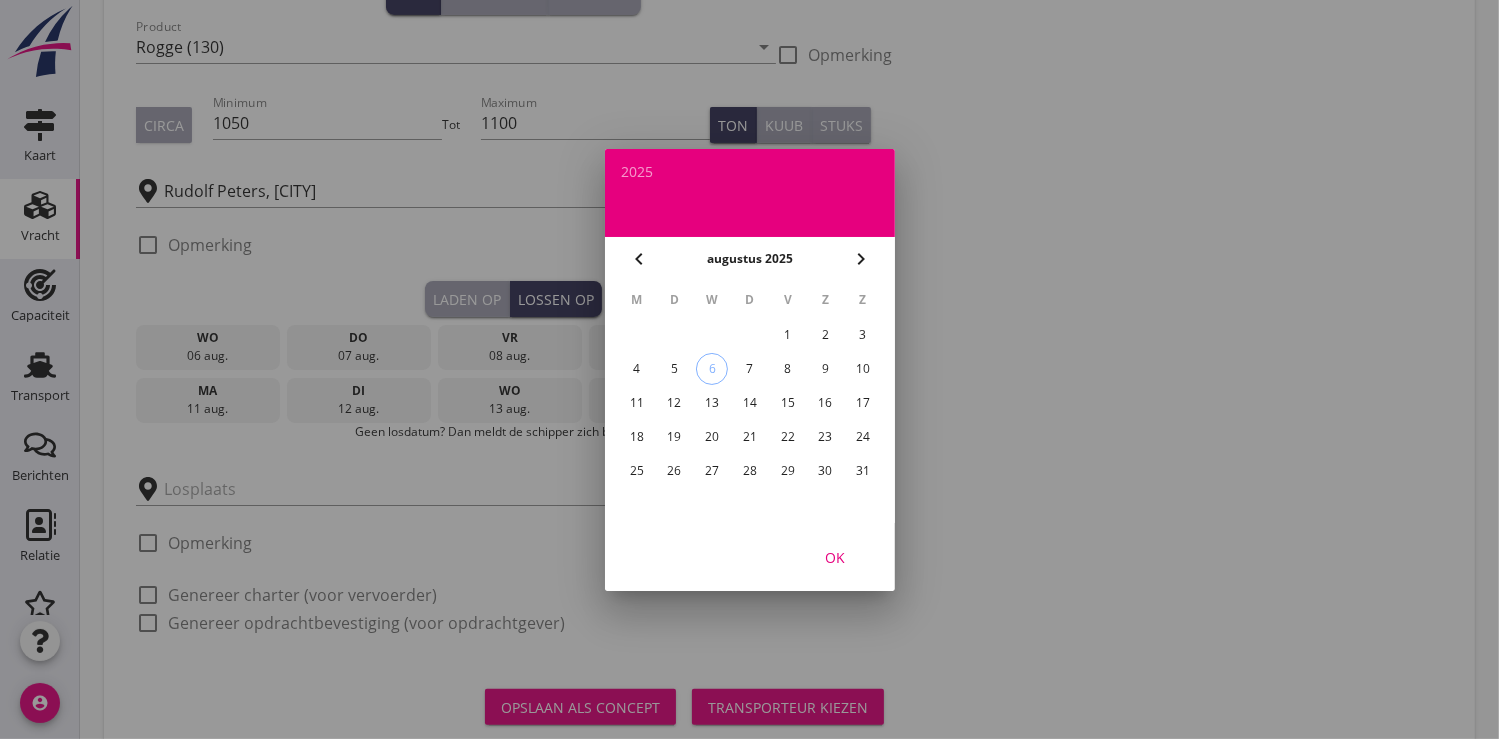 click on "20" at bounding box center (712, 437) 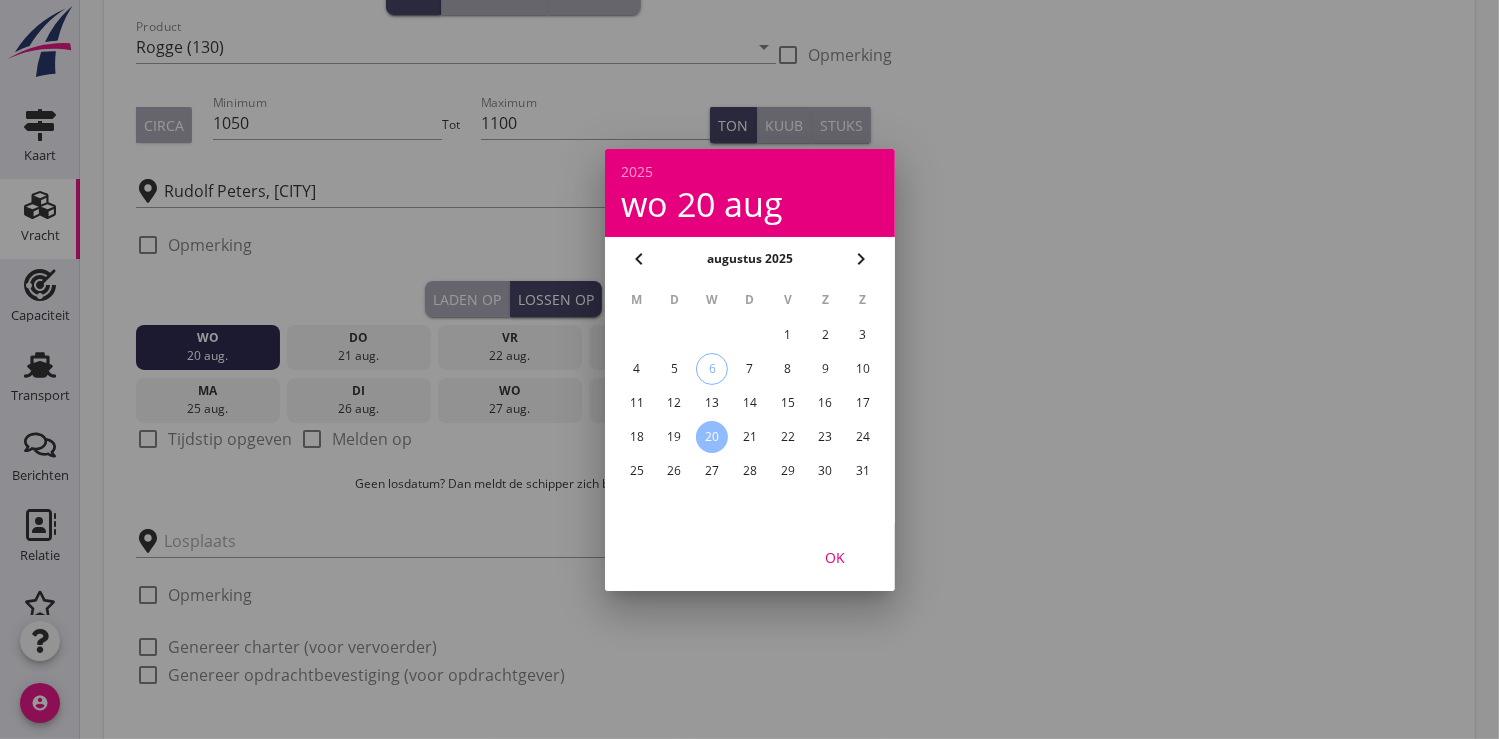 click on "OK" at bounding box center [835, 556] 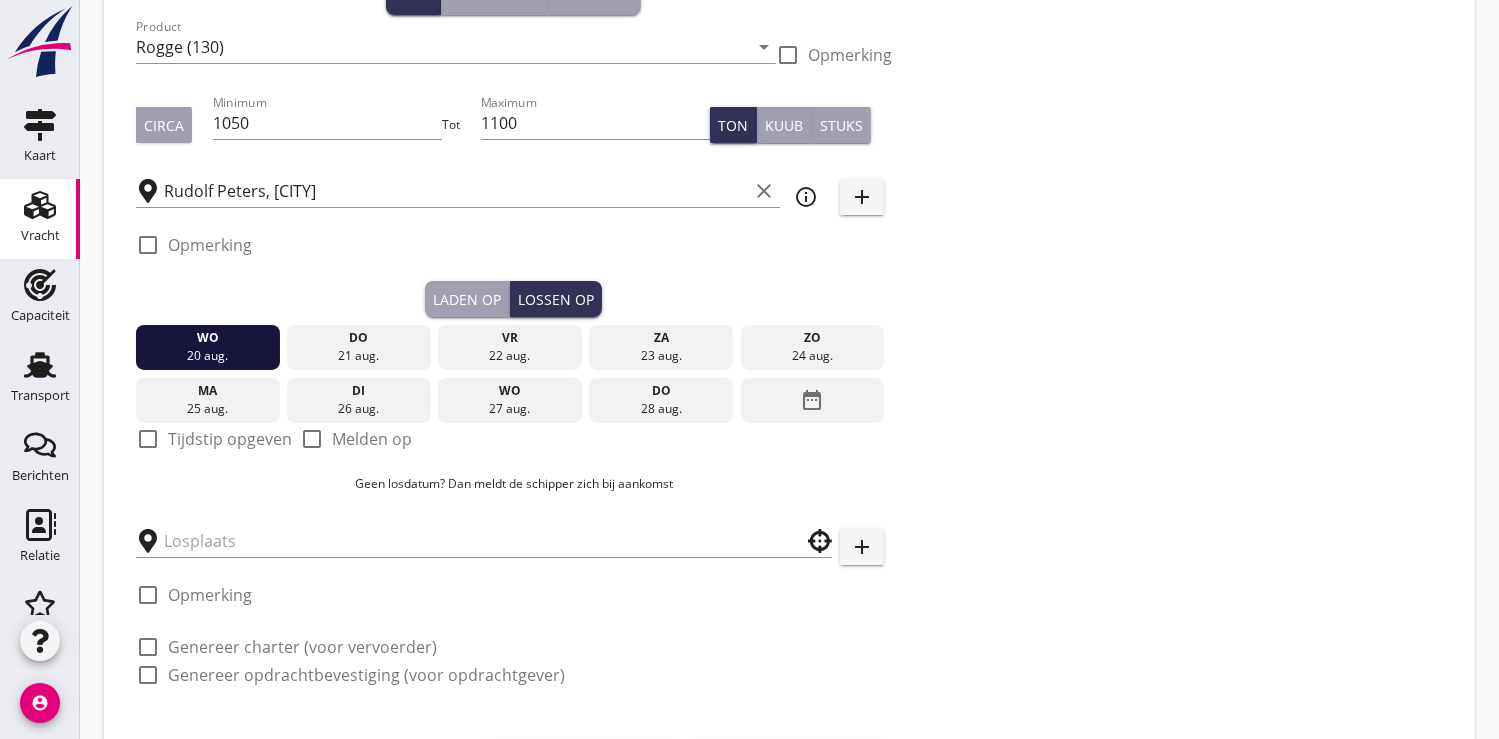 click at bounding box center [148, 439] 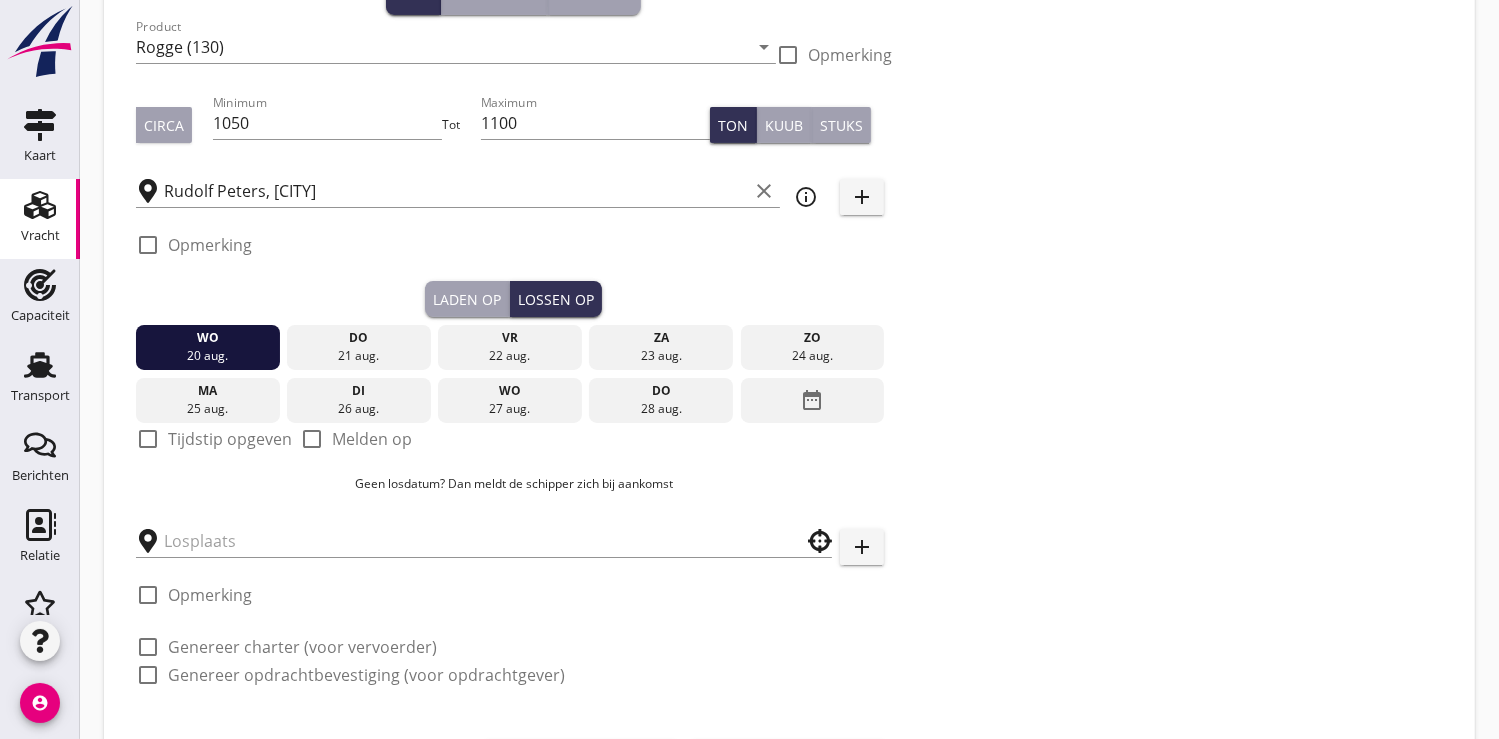 checkbox on "true" 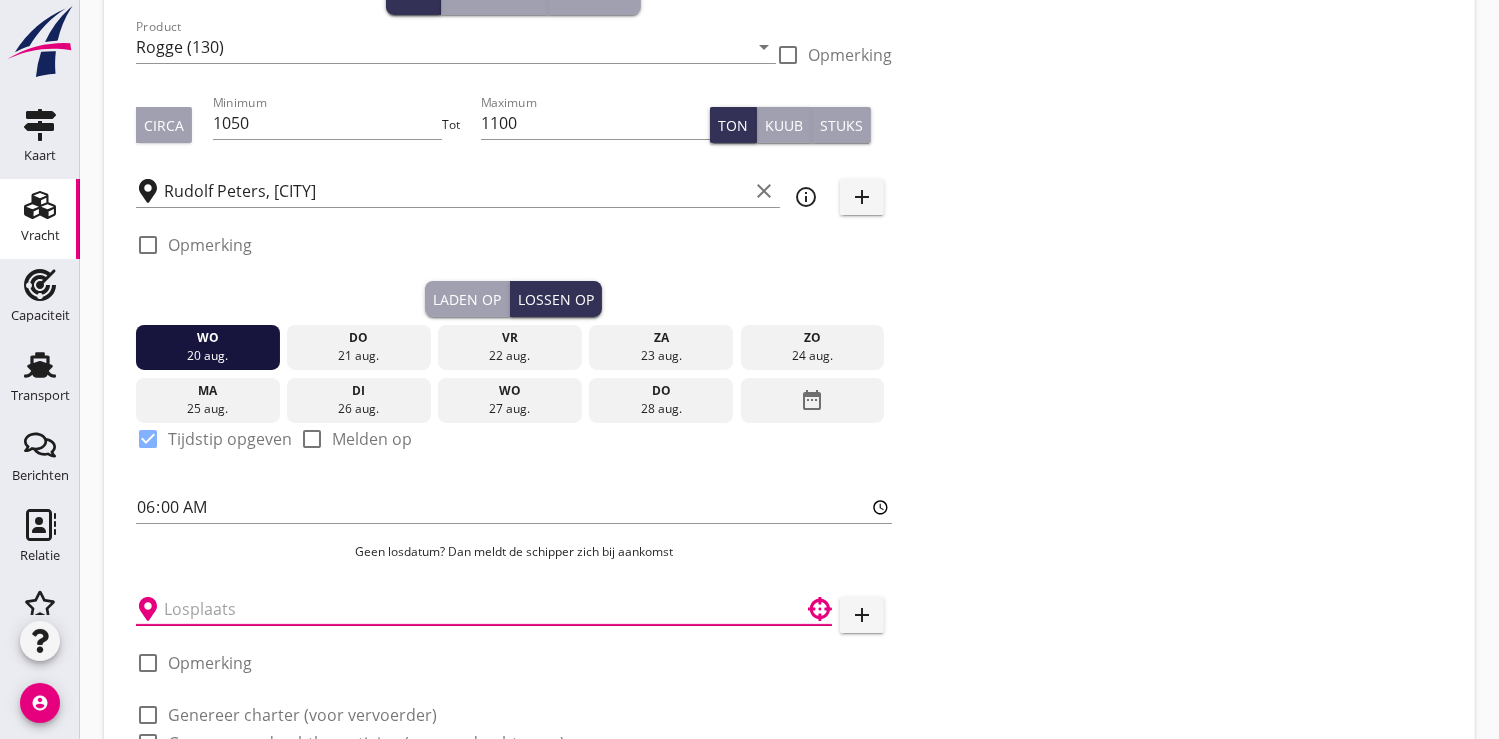 click at bounding box center (470, 609) 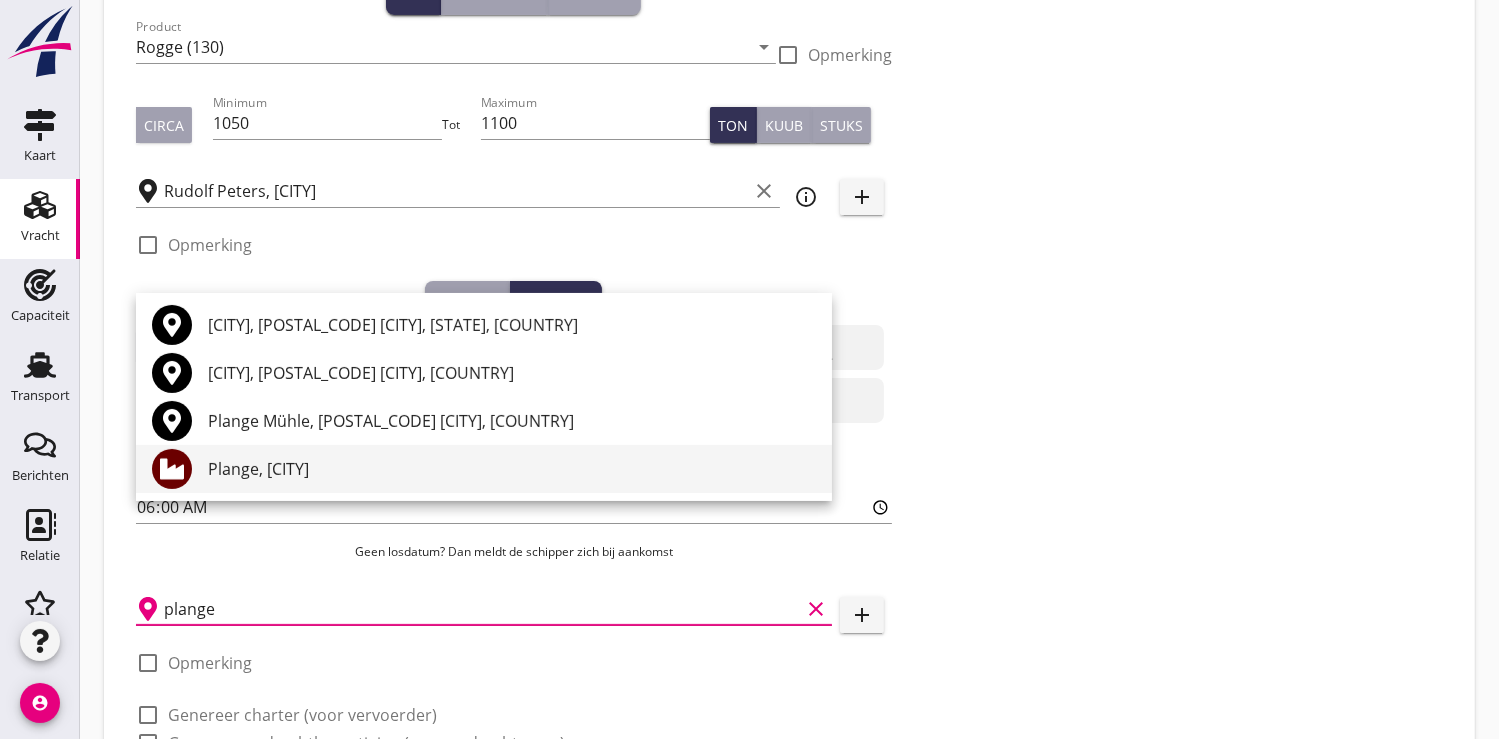 click on "Plange, Neuss" at bounding box center [512, 469] 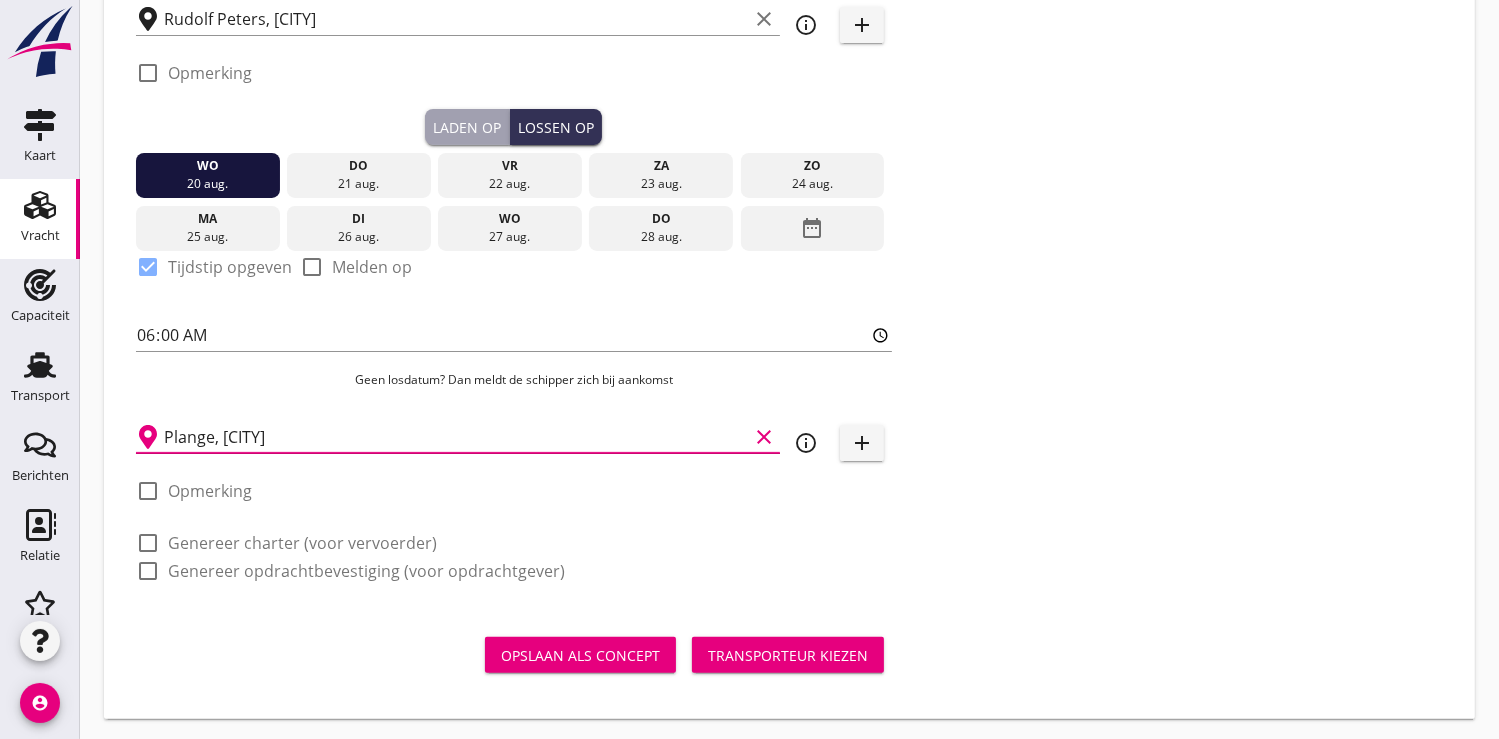 scroll, scrollTop: 398, scrollLeft: 0, axis: vertical 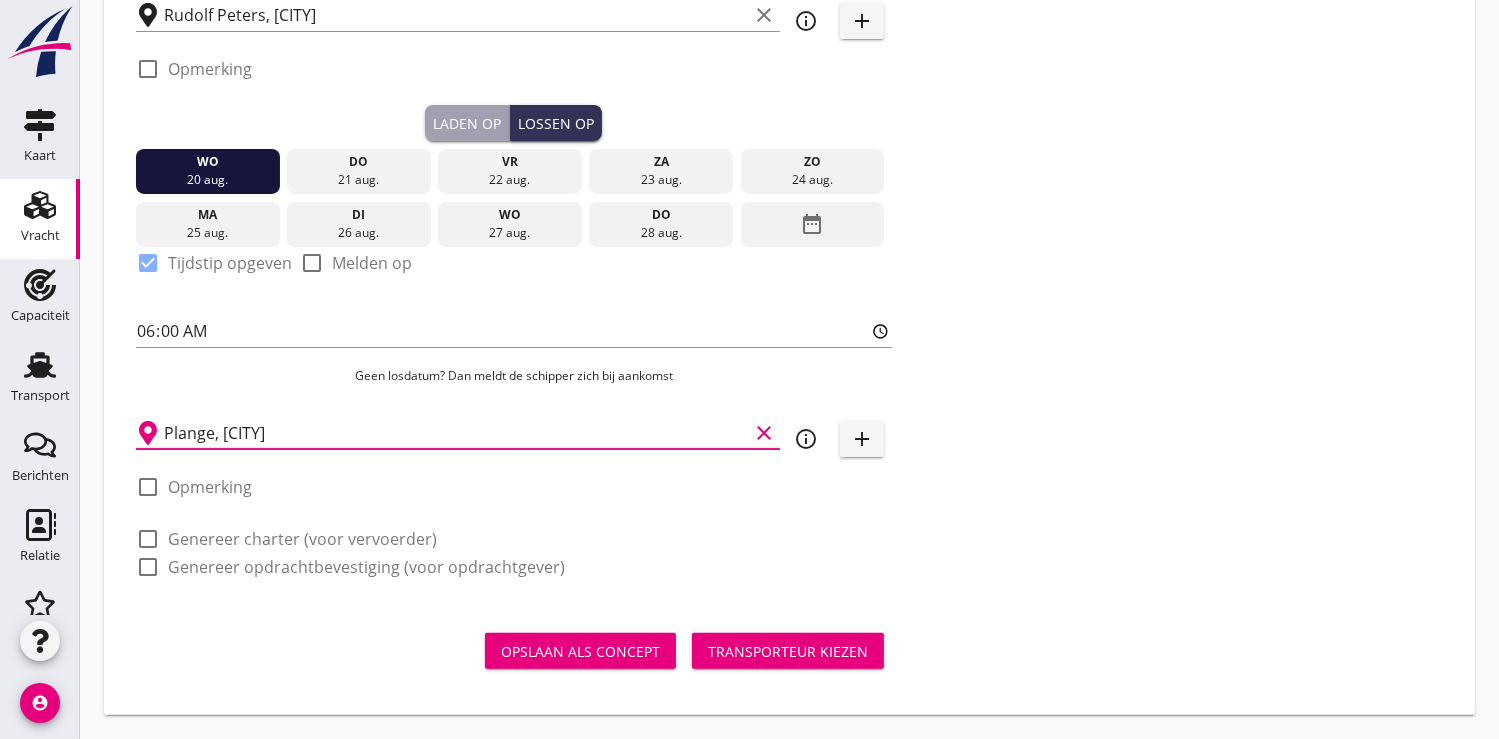 type on "Plange, Neuss" 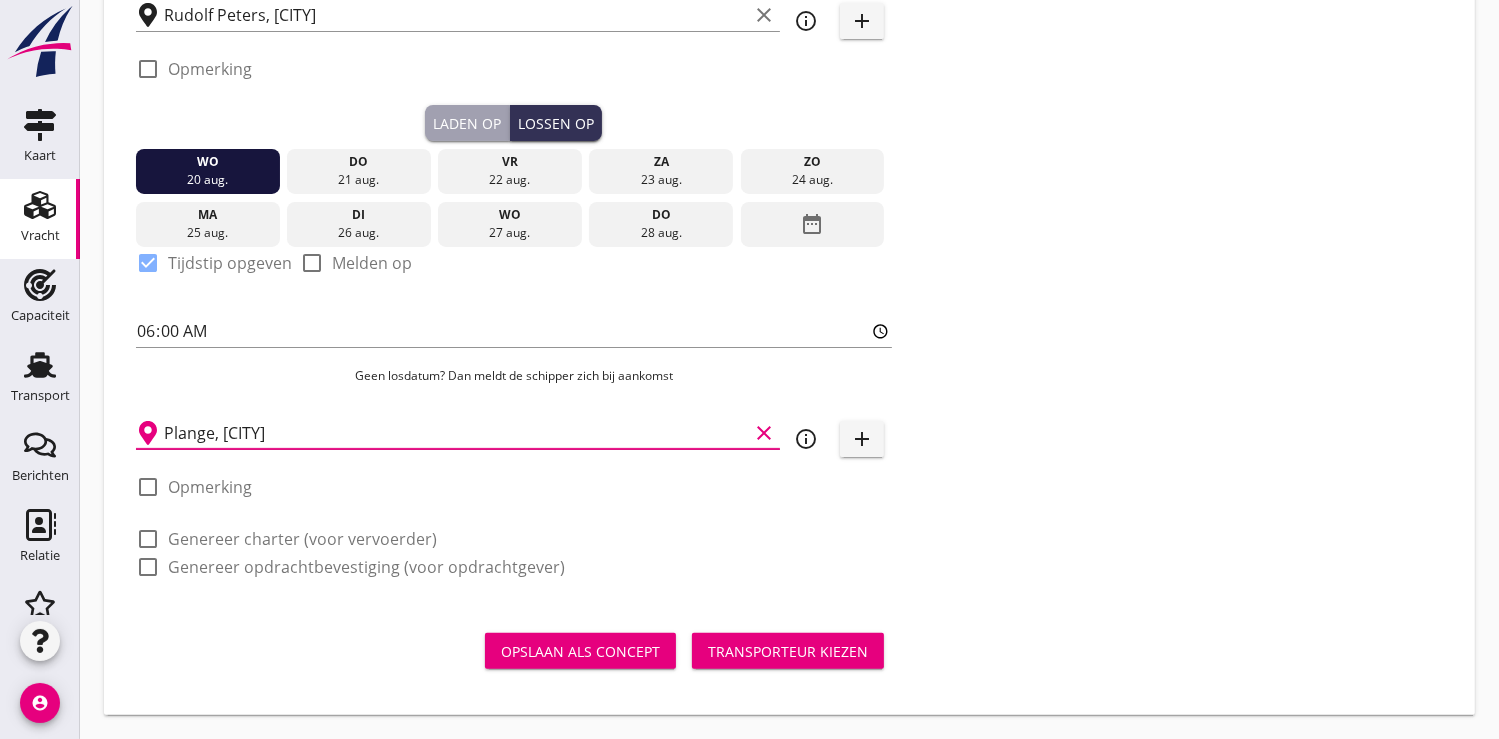 click at bounding box center [148, 539] 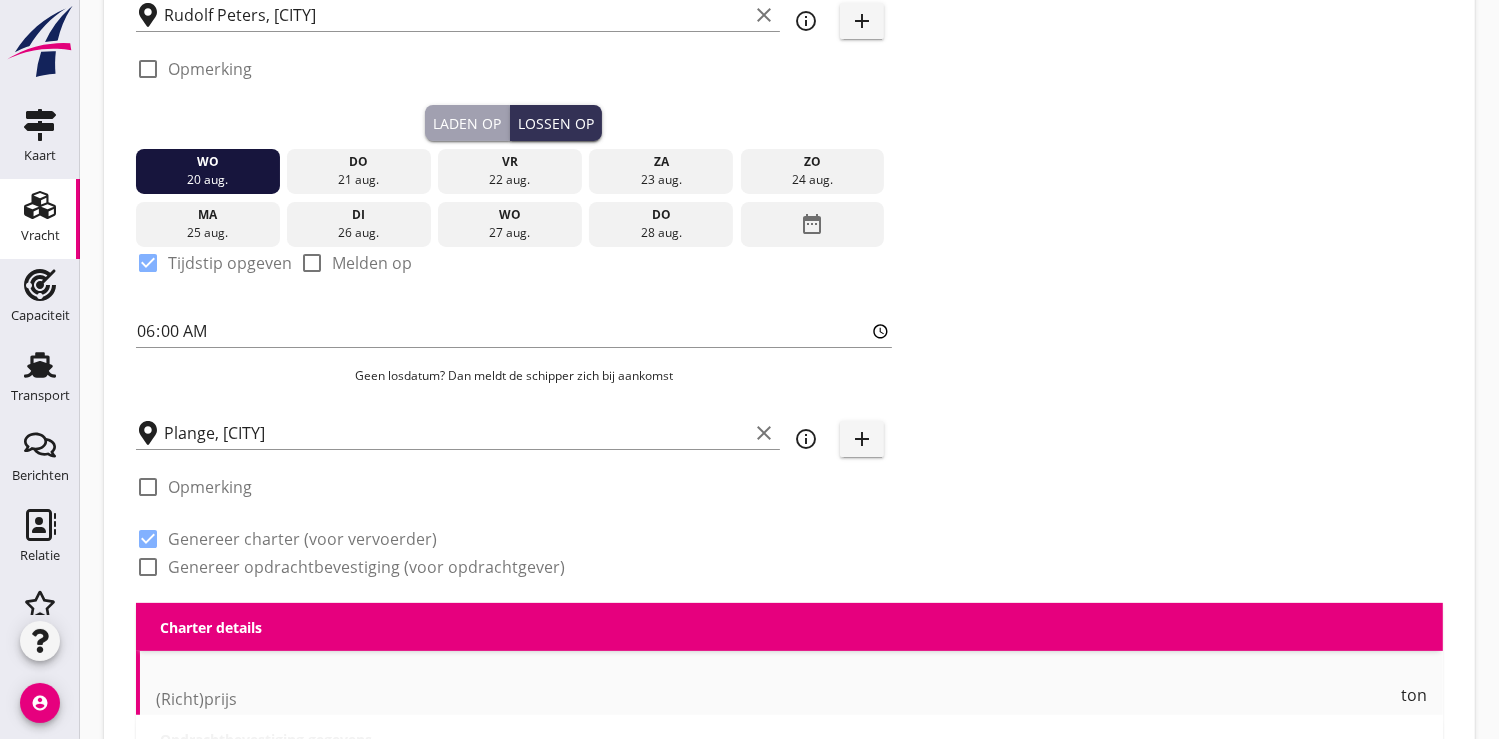 checkbox on "true" 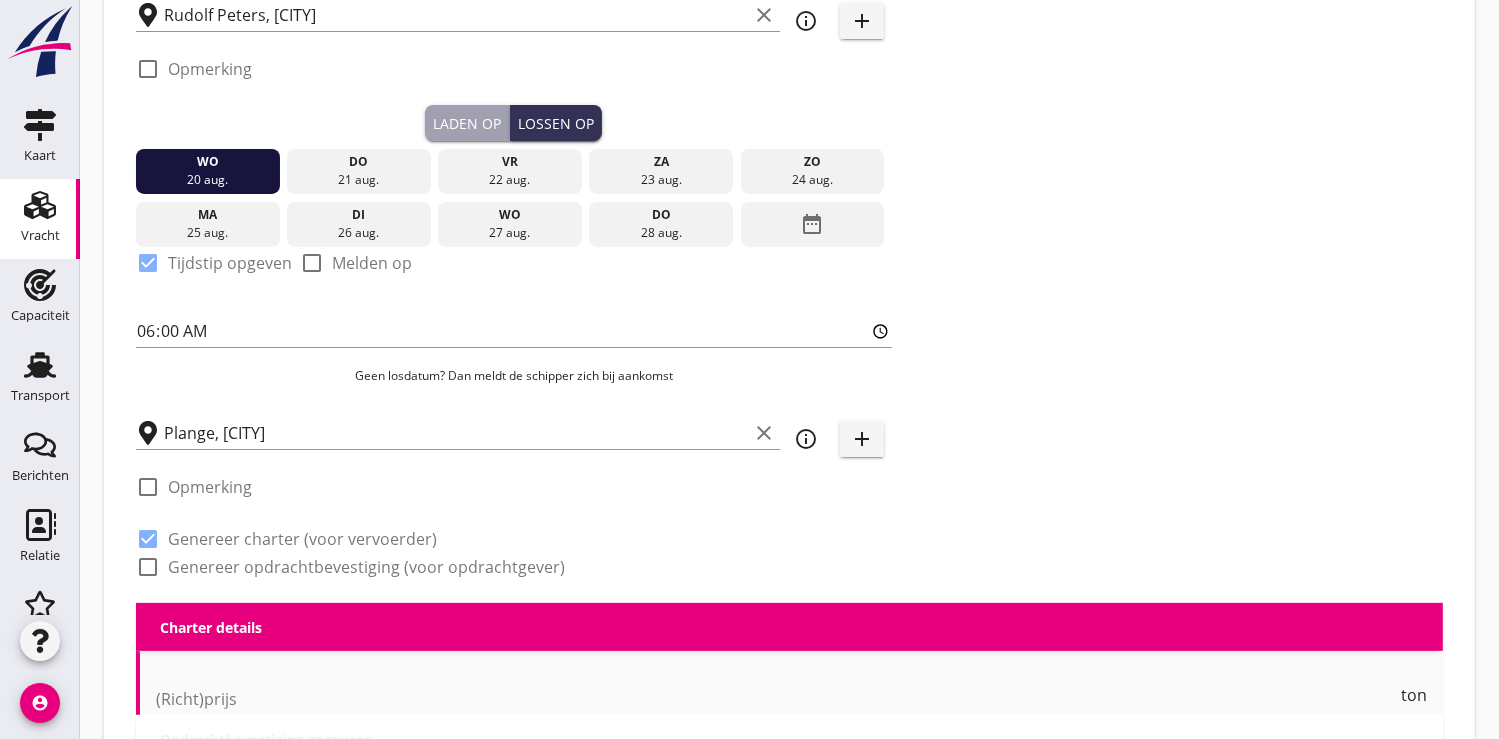 checkbox on "true" 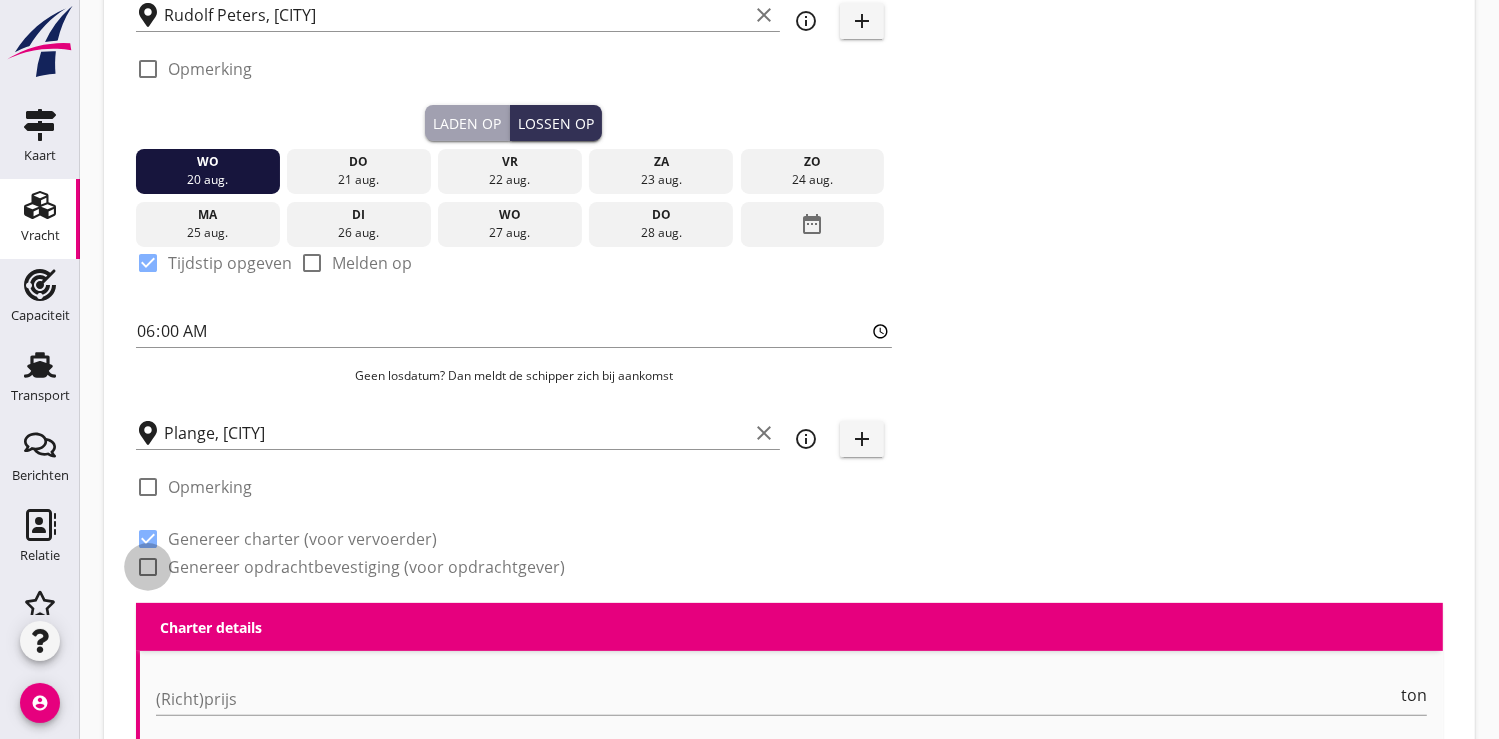 click at bounding box center [148, 567] 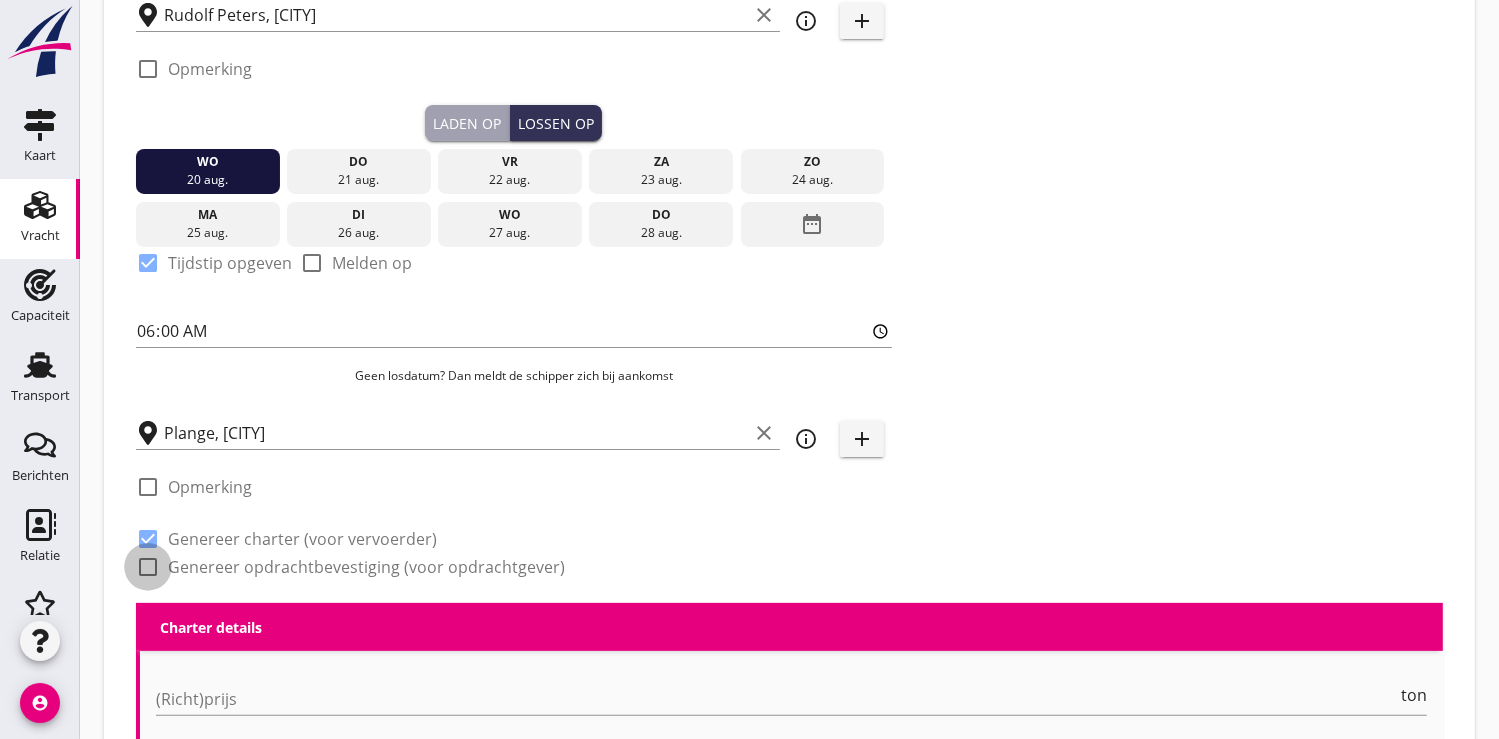 checkbox on "true" 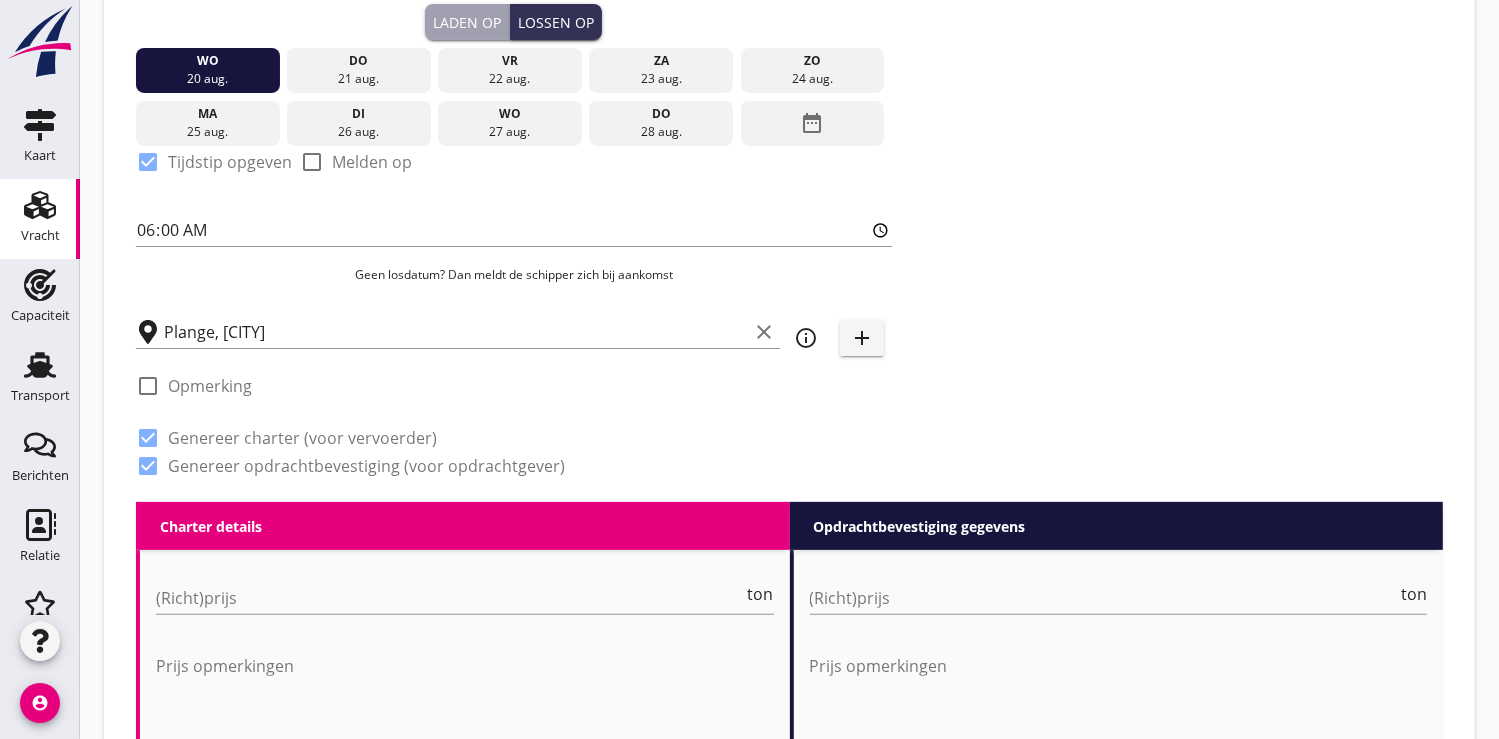 scroll, scrollTop: 620, scrollLeft: 0, axis: vertical 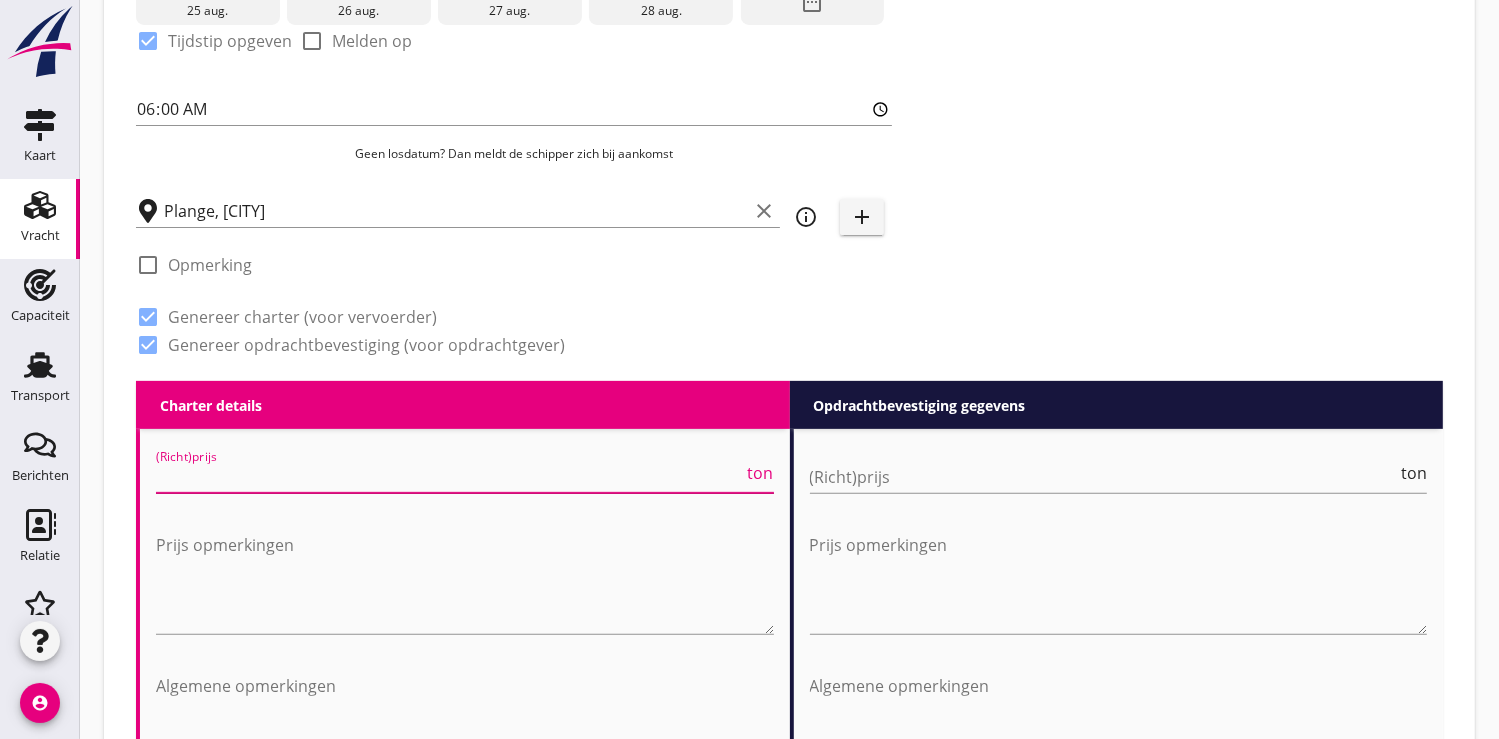 click at bounding box center (450, 477) 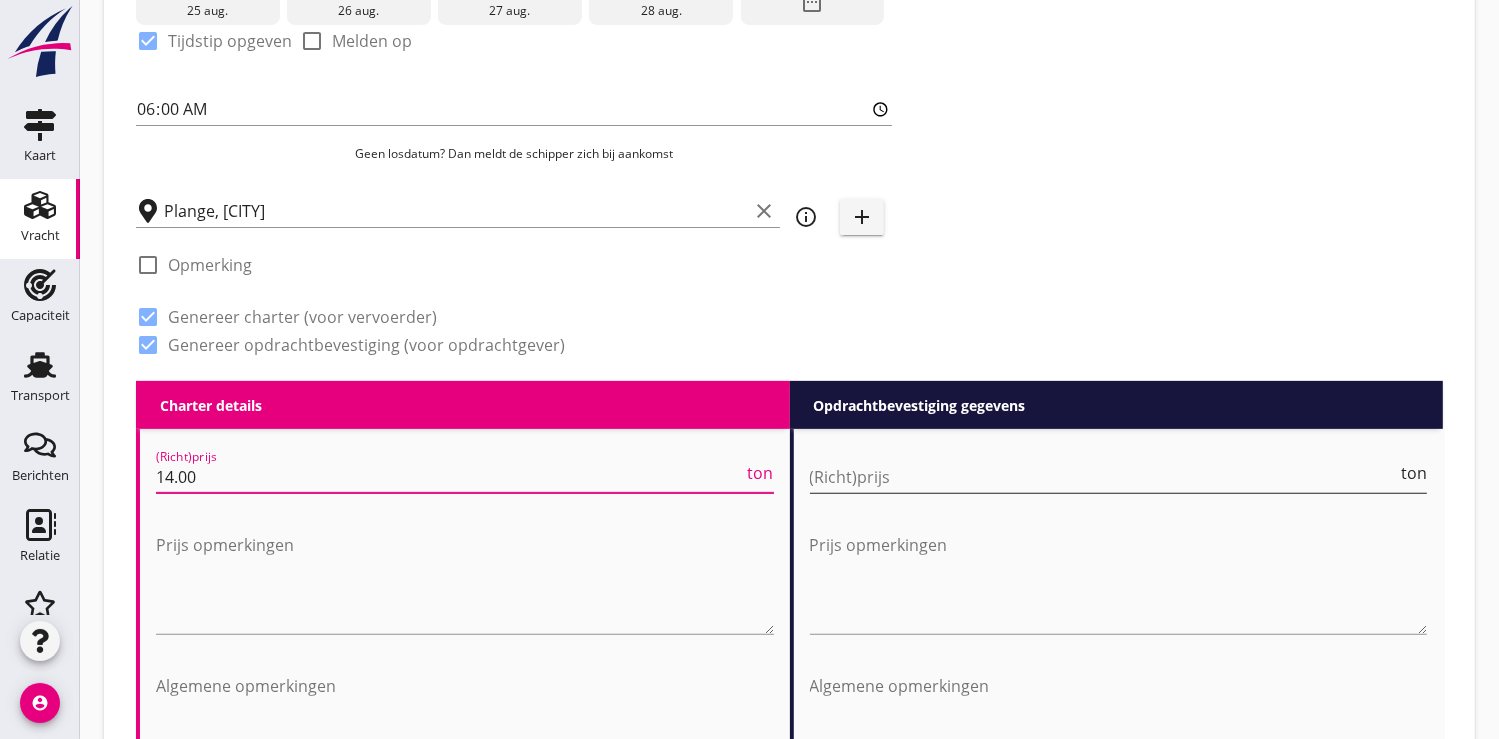 type on "14.00" 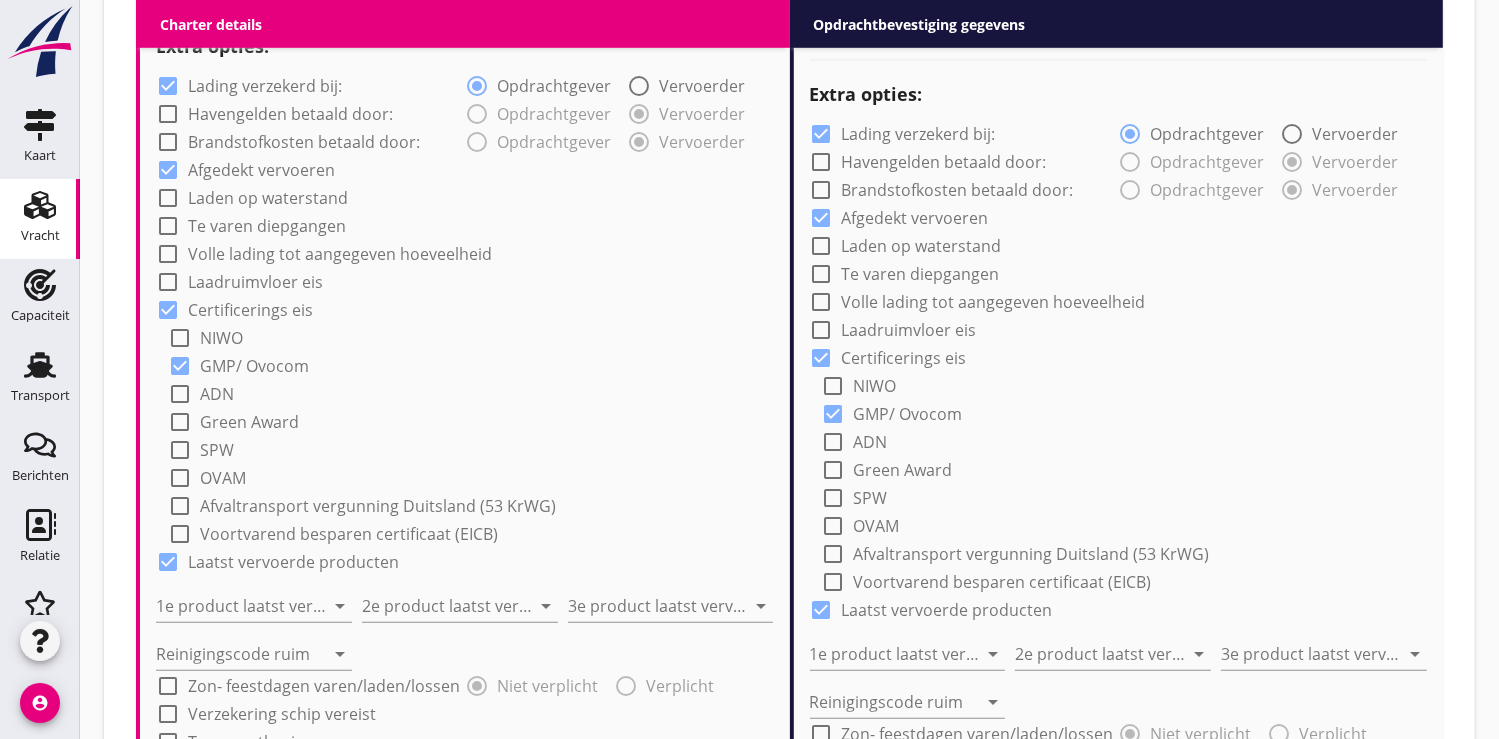 scroll, scrollTop: 1731, scrollLeft: 0, axis: vertical 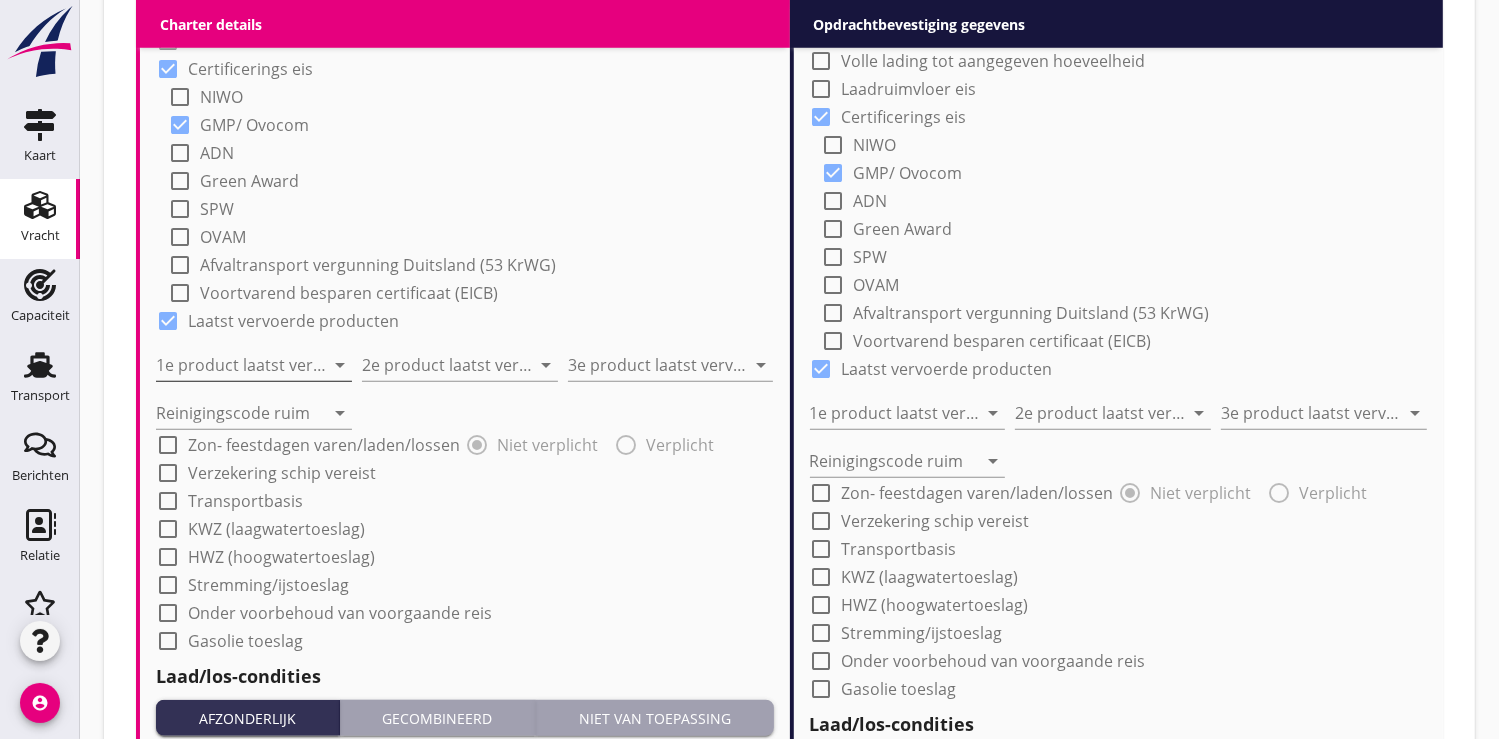 type on "14.50" 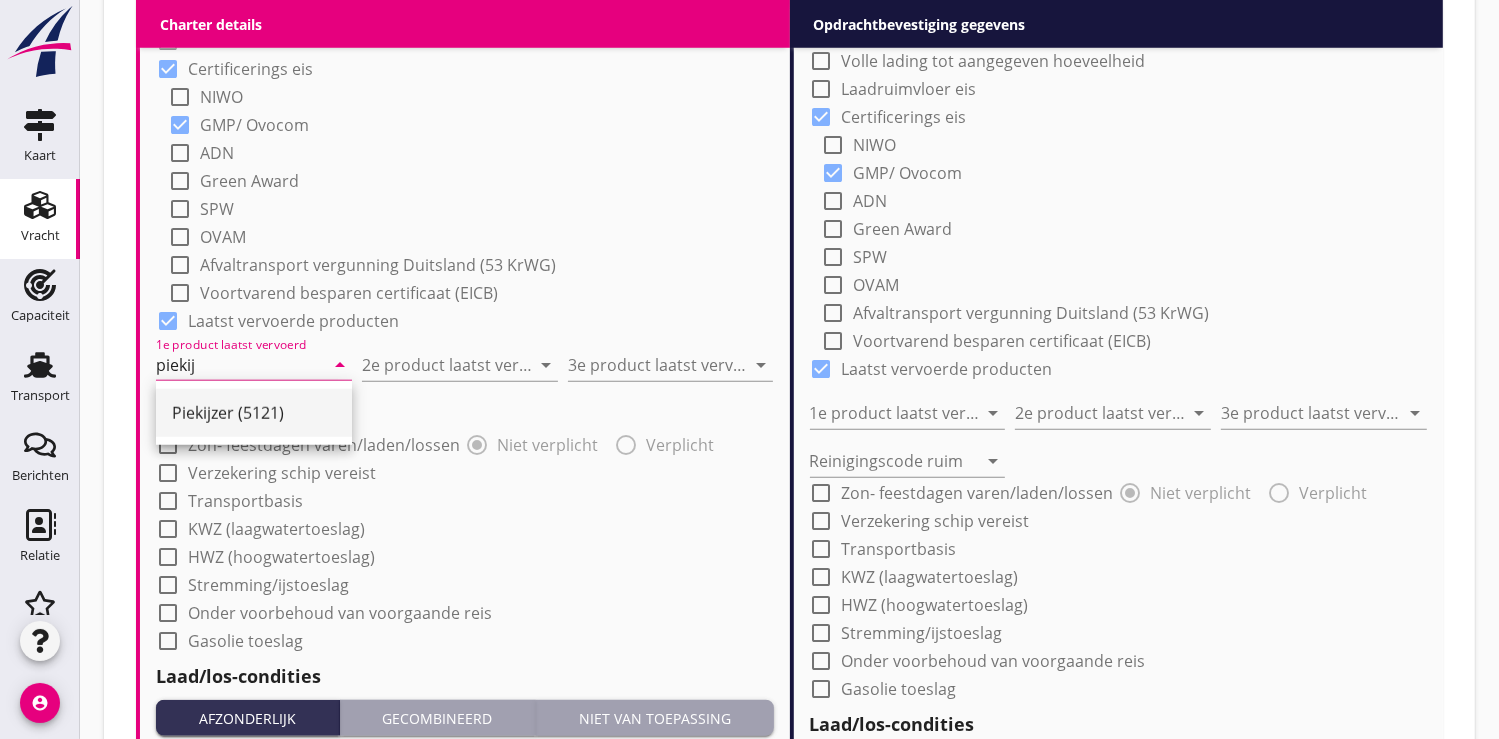 click on "Piekijzer (5121)" at bounding box center (254, 413) 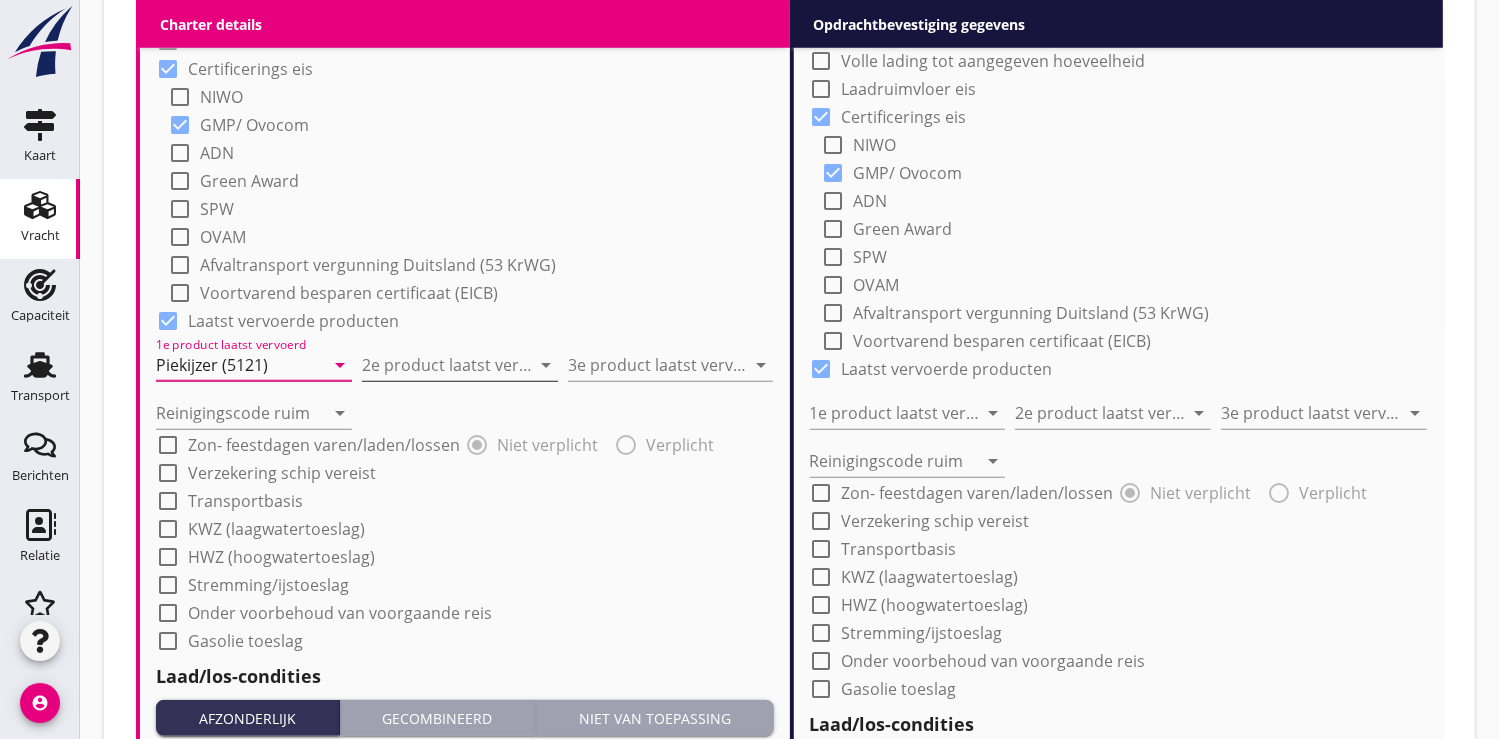 type on "Piekijzer (5121)" 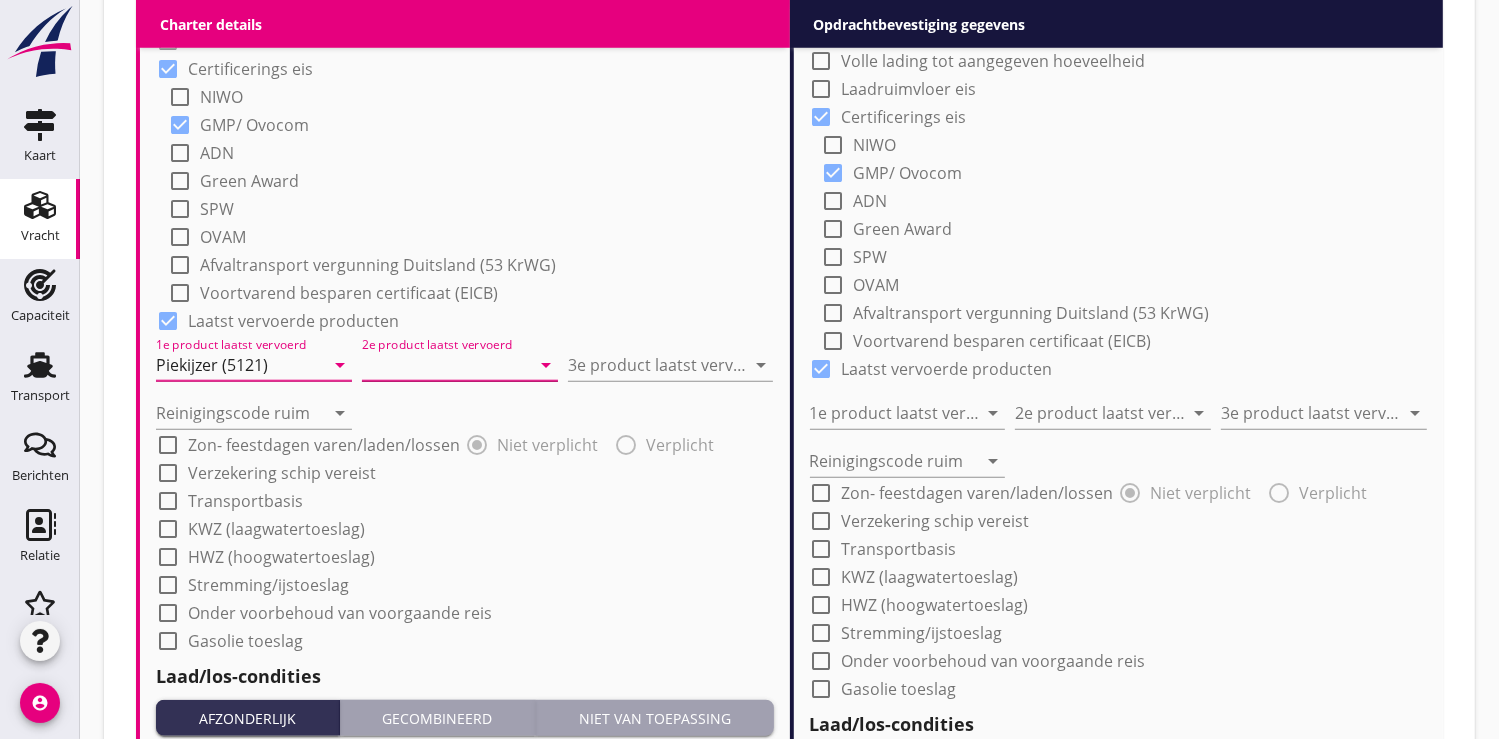 click at bounding box center [446, 365] 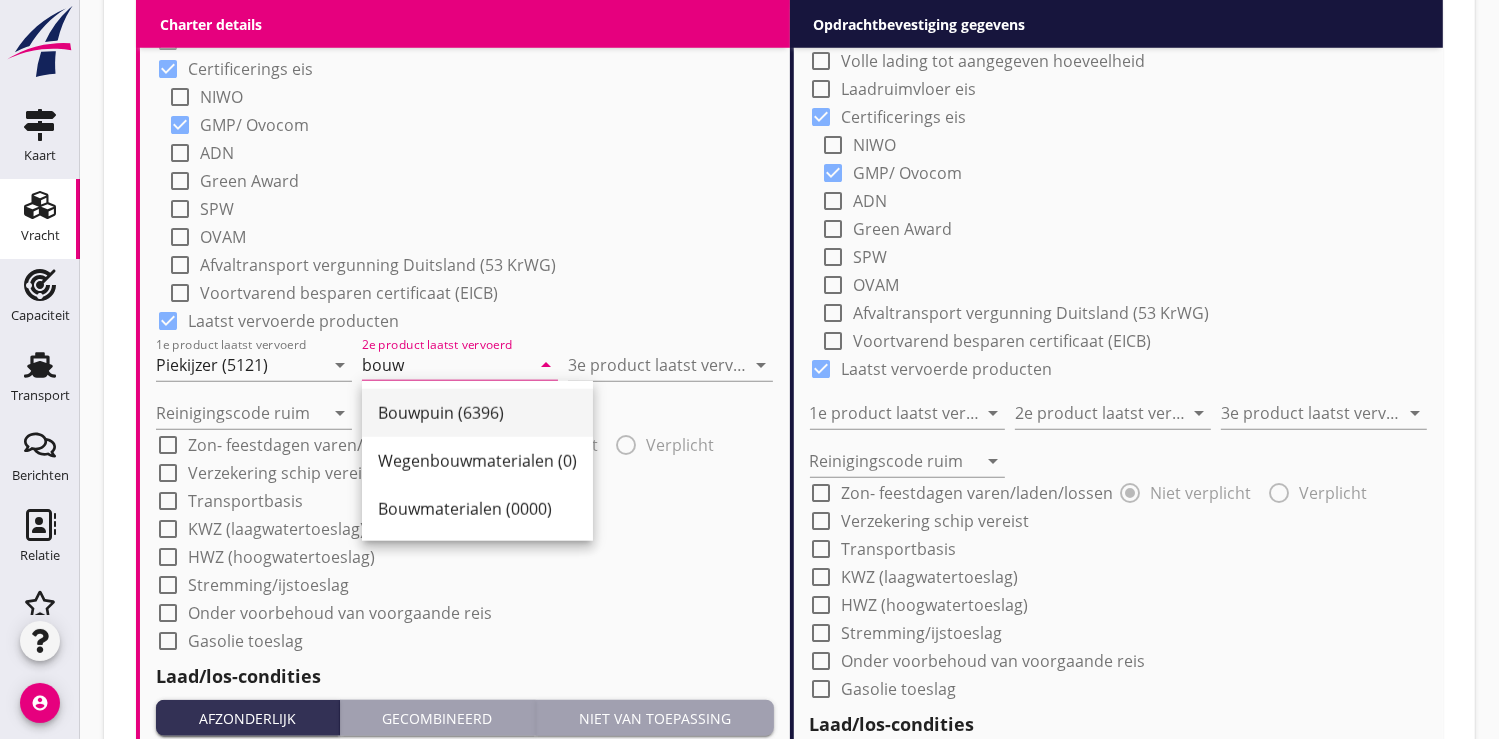 click on "Bouwpuin (6396)" at bounding box center [477, 413] 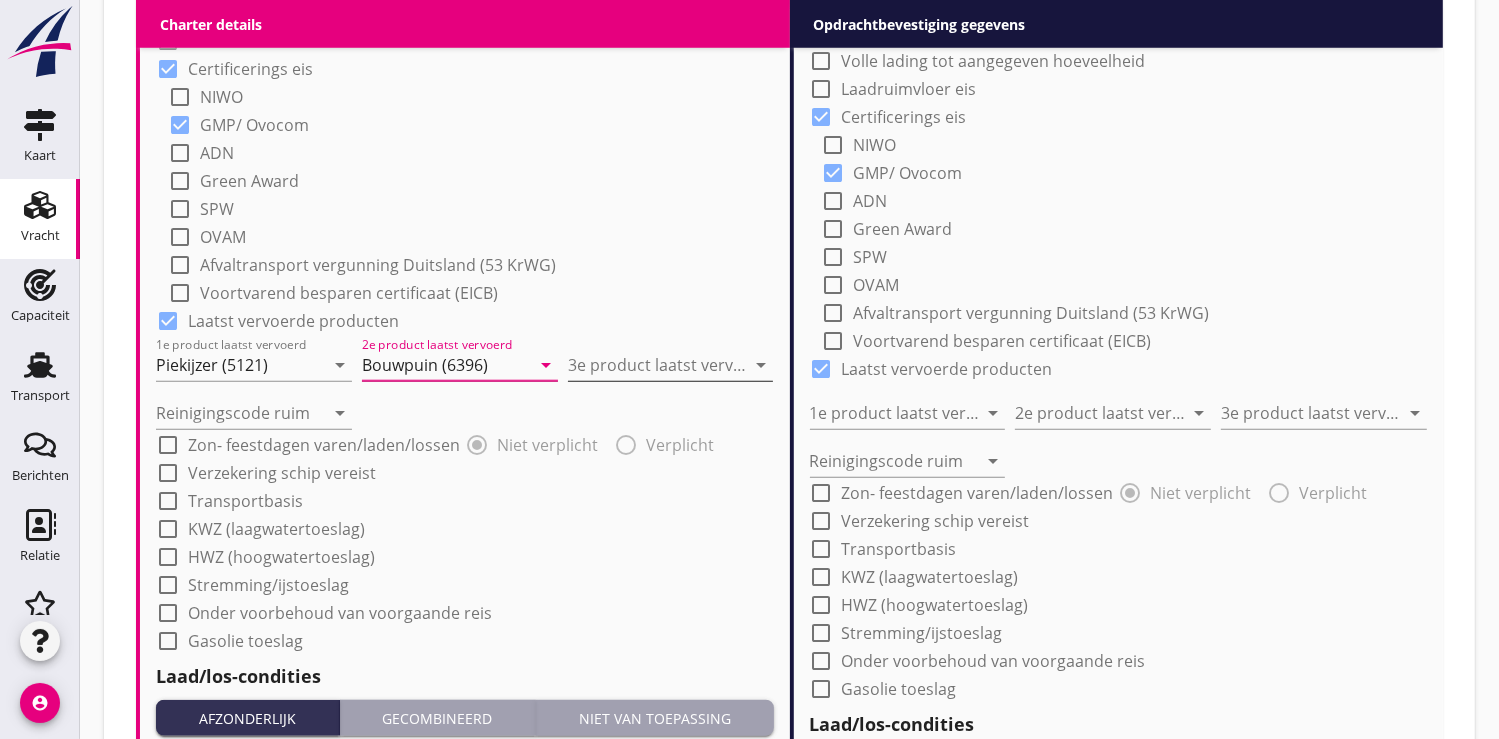 type on "Bouwpuin (6396)" 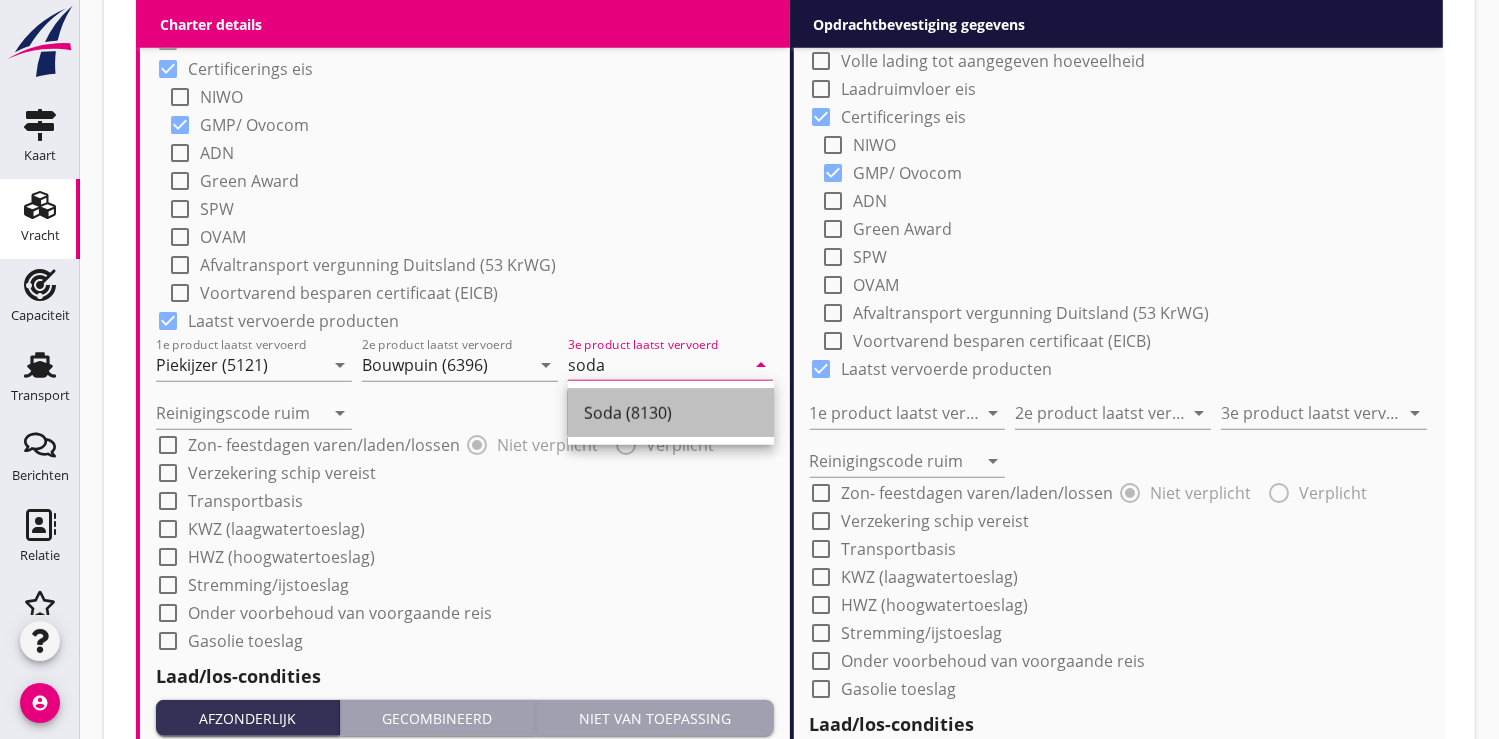 click on "Soda (8130)" at bounding box center [671, 413] 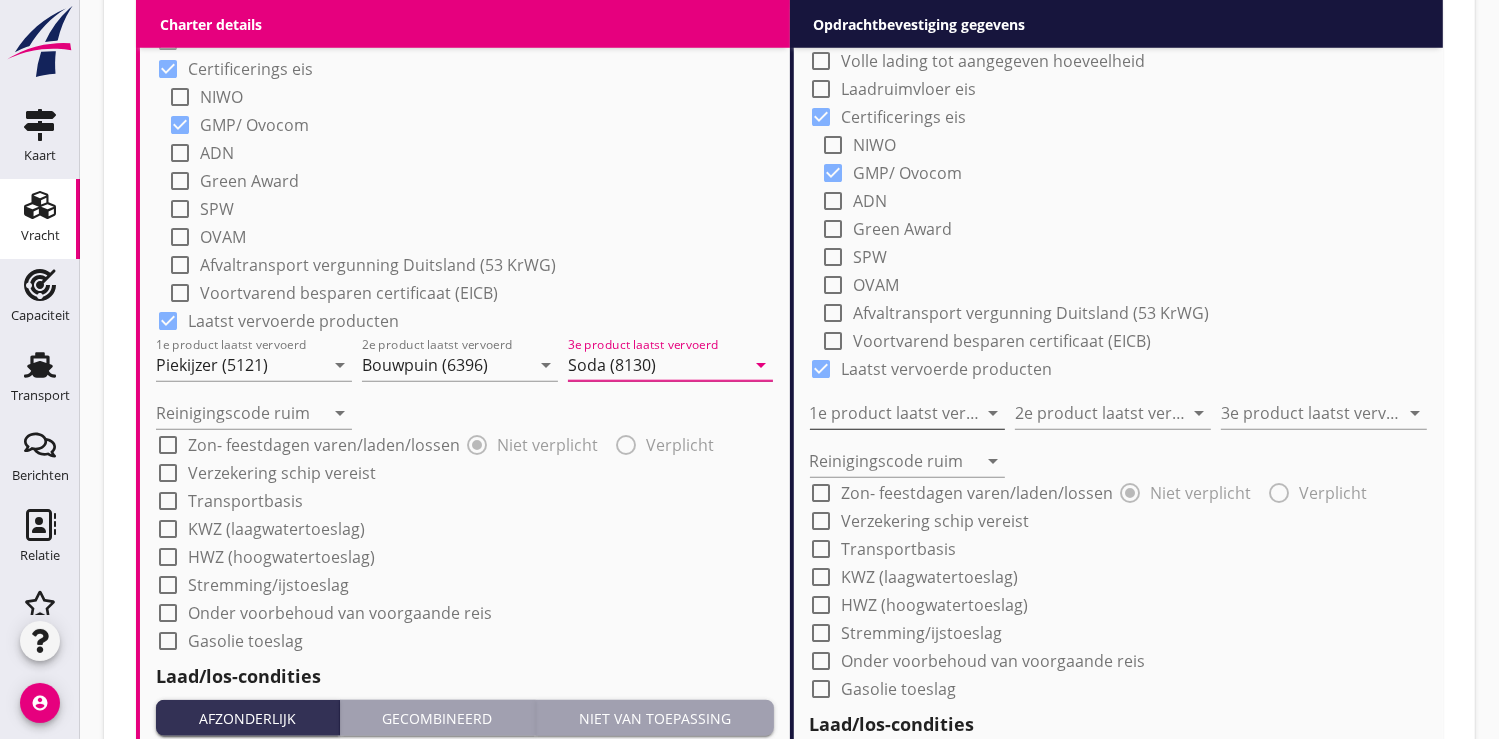 type on "Soda (8130)" 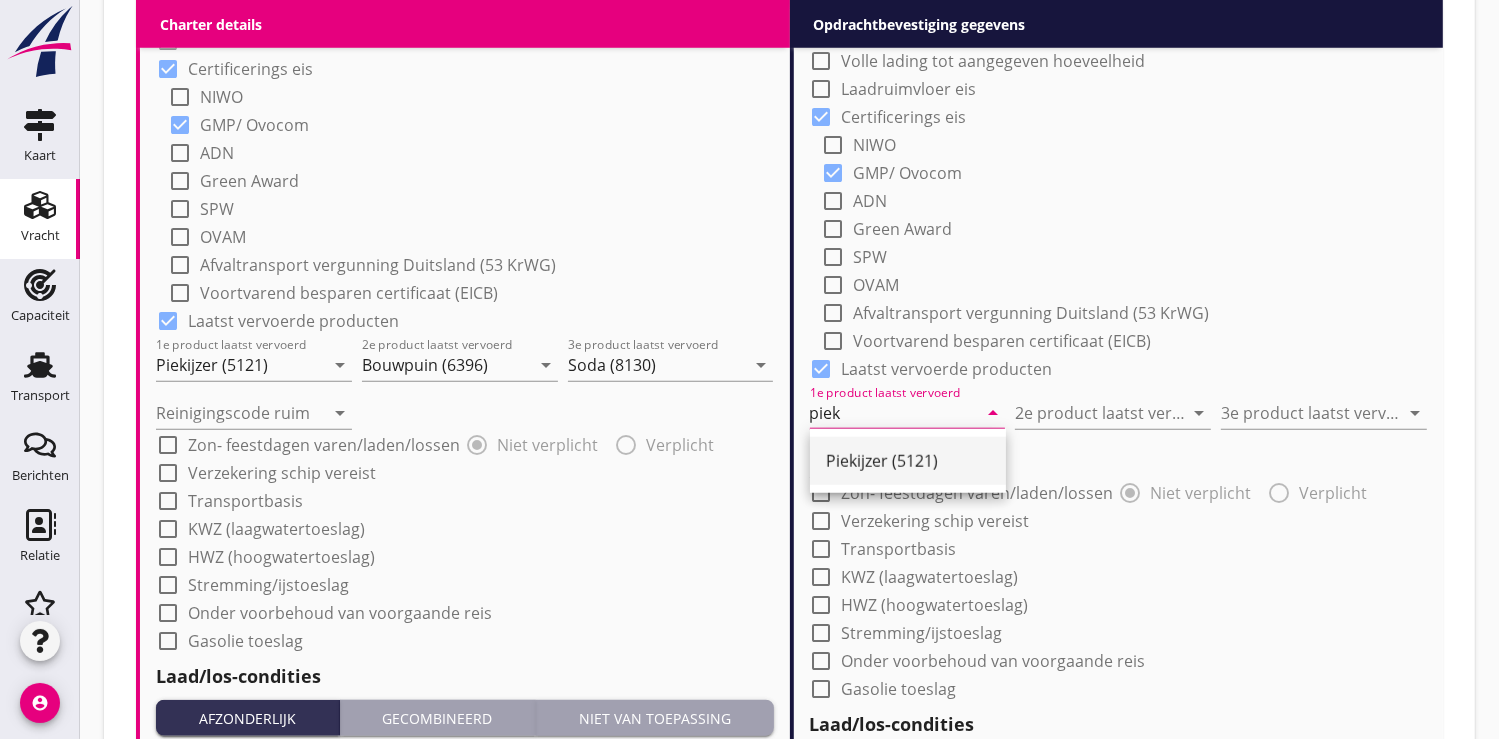 click on "Piekijzer (5121)" at bounding box center [908, 461] 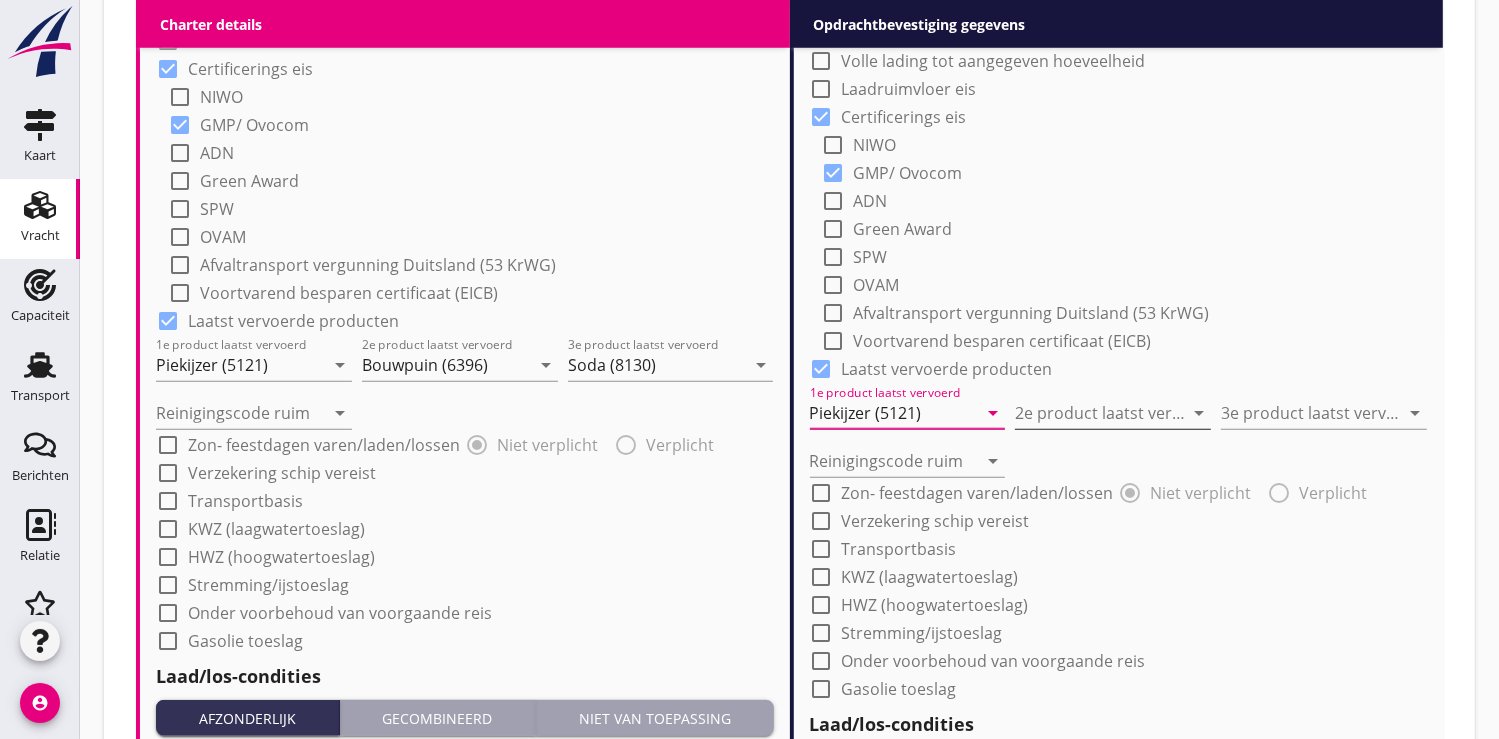 type on "Piekijzer (5121)" 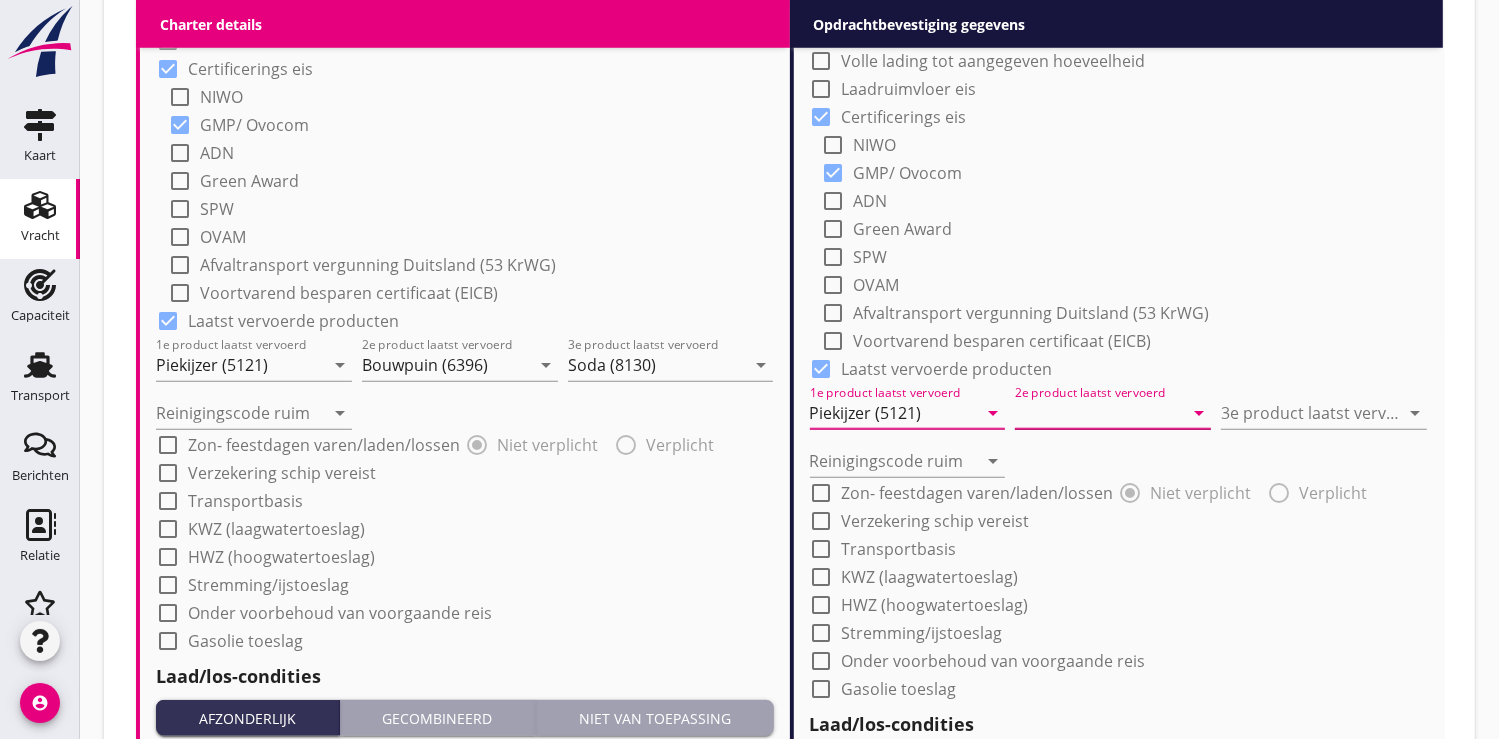 click at bounding box center [1099, 413] 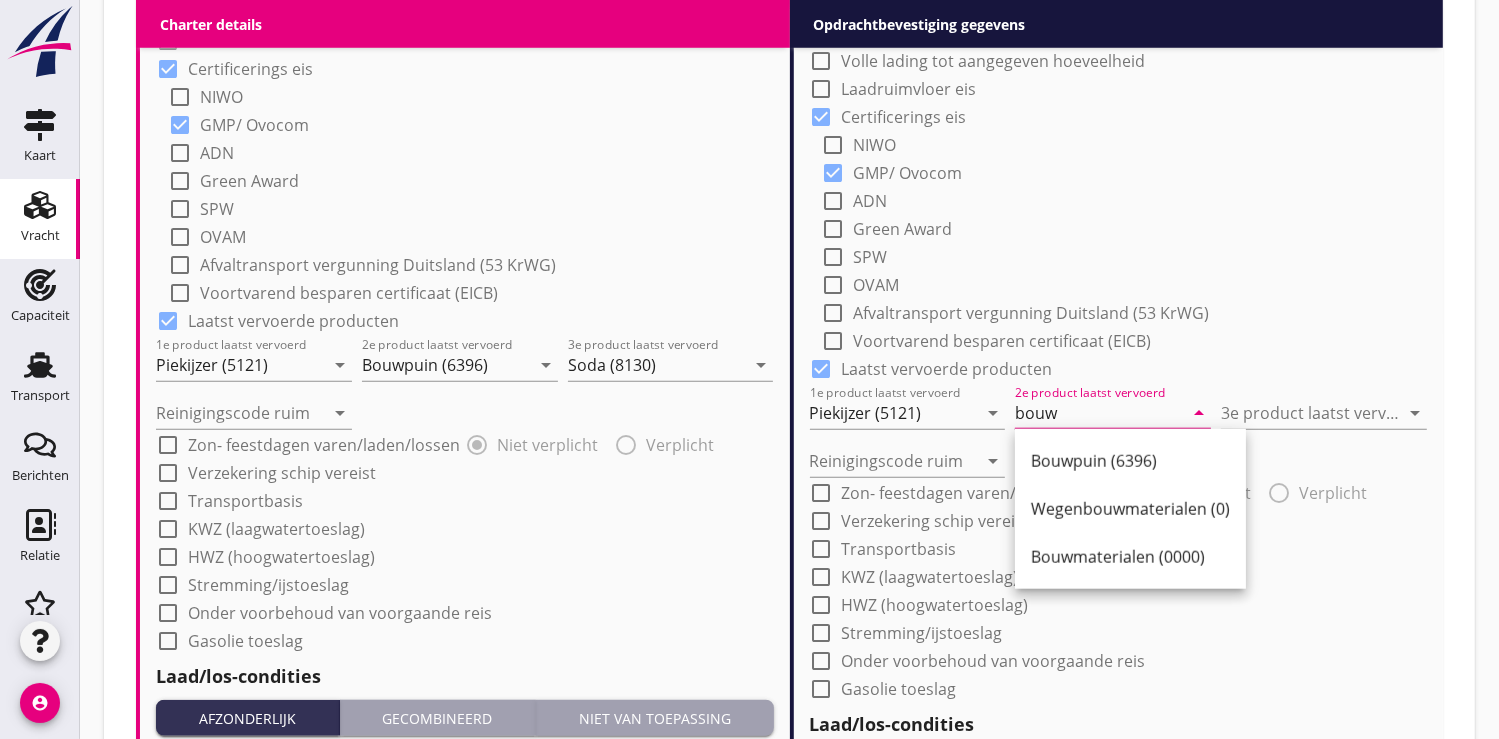 click on "Bouwpuin (6396)" at bounding box center (1130, 461) 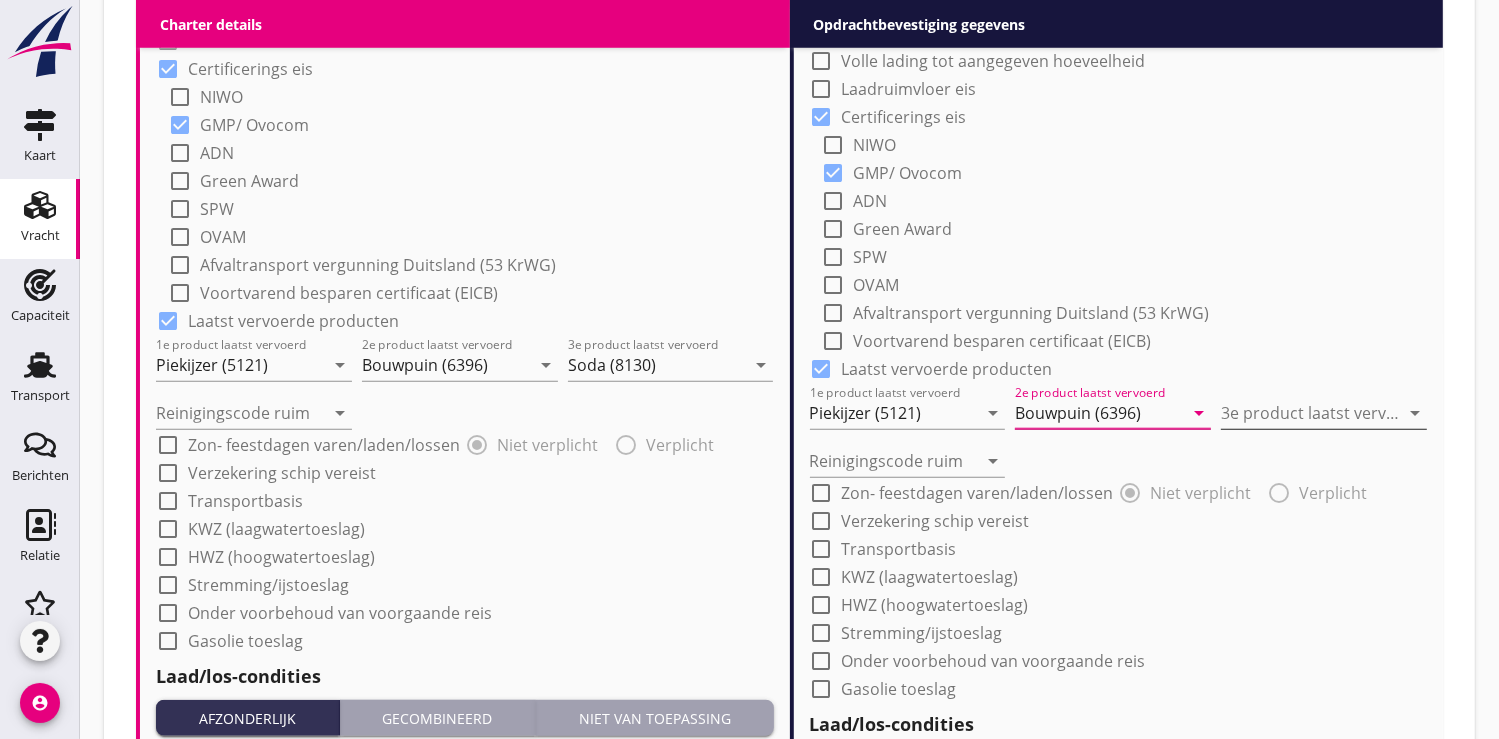 type on "Bouwpuin (6396)" 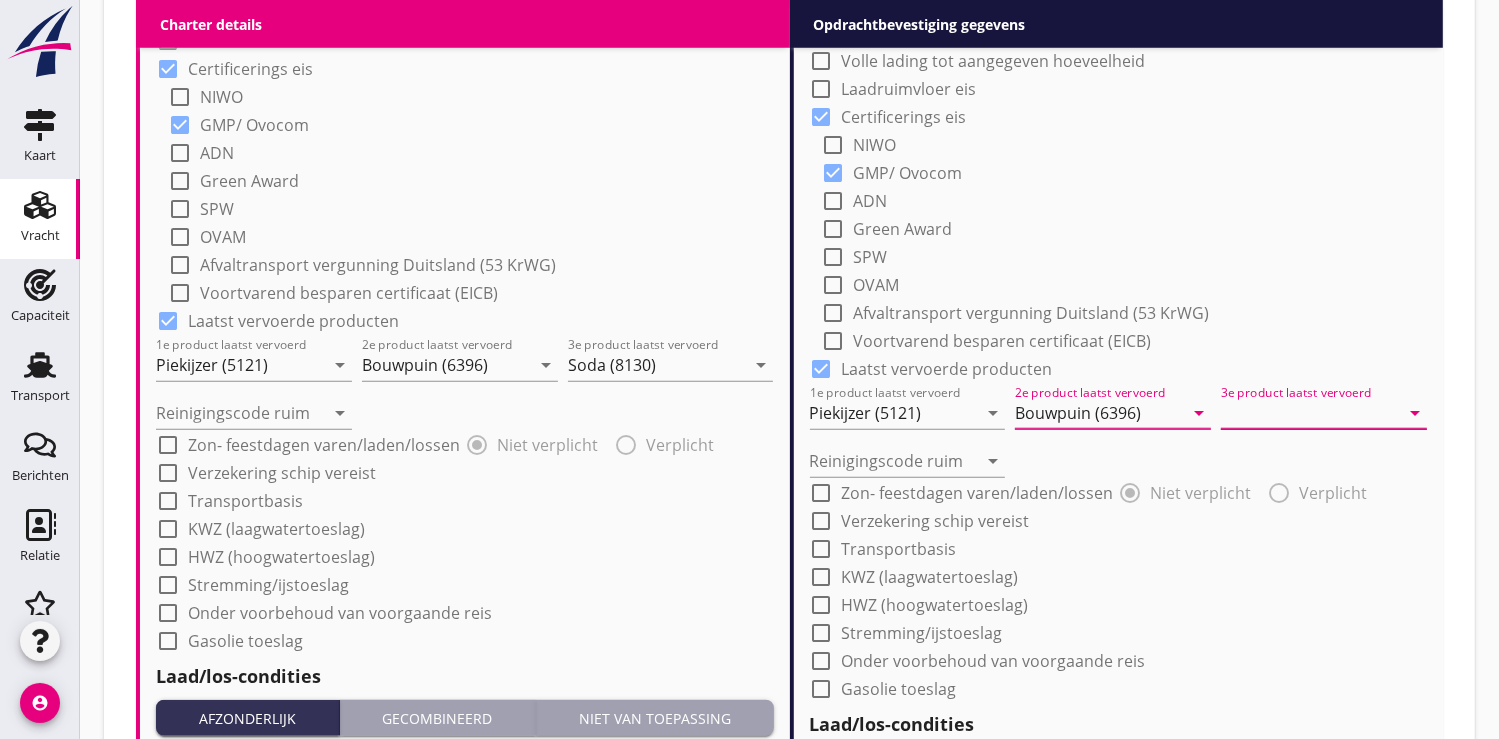 click at bounding box center (1310, 413) 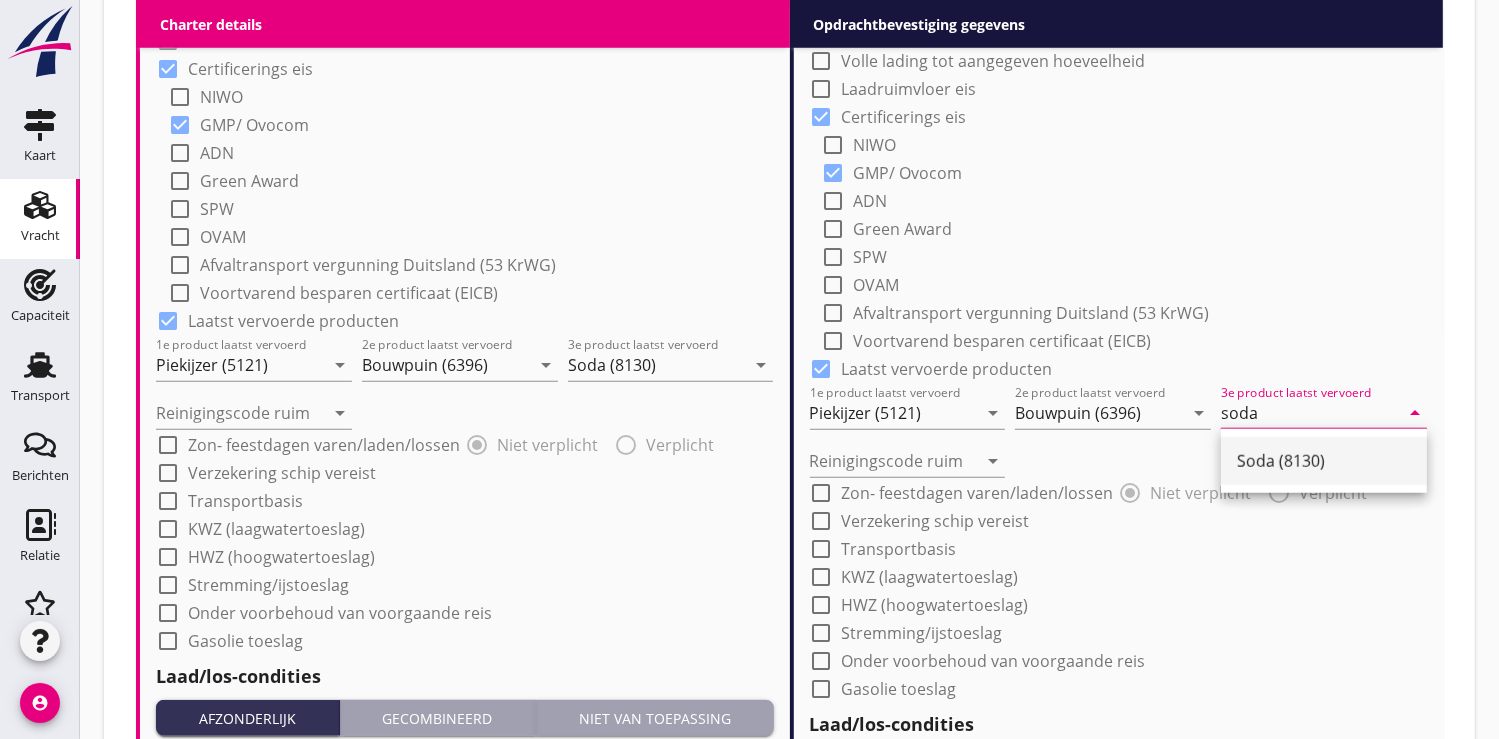 click on "Soda (8130)" at bounding box center [1324, 461] 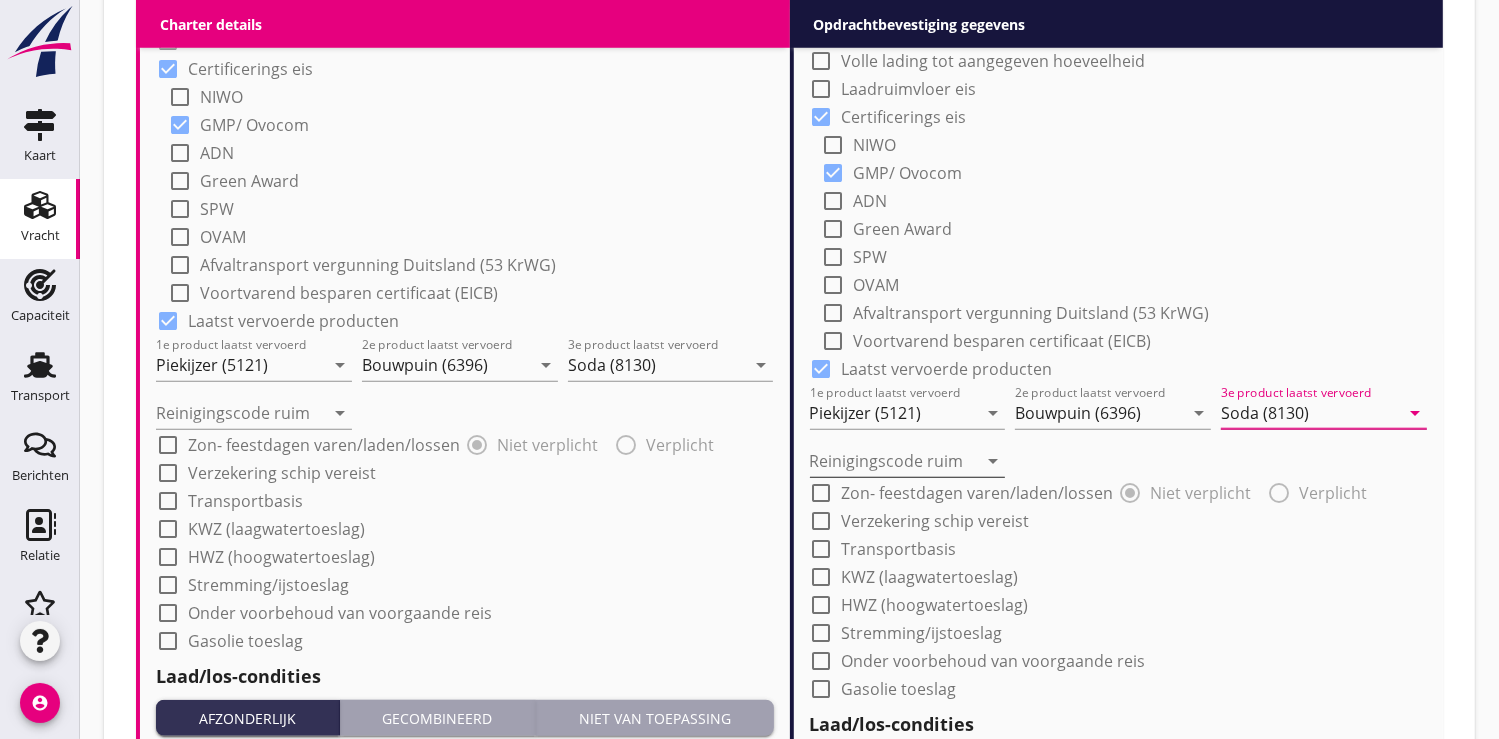 type on "Soda (8130)" 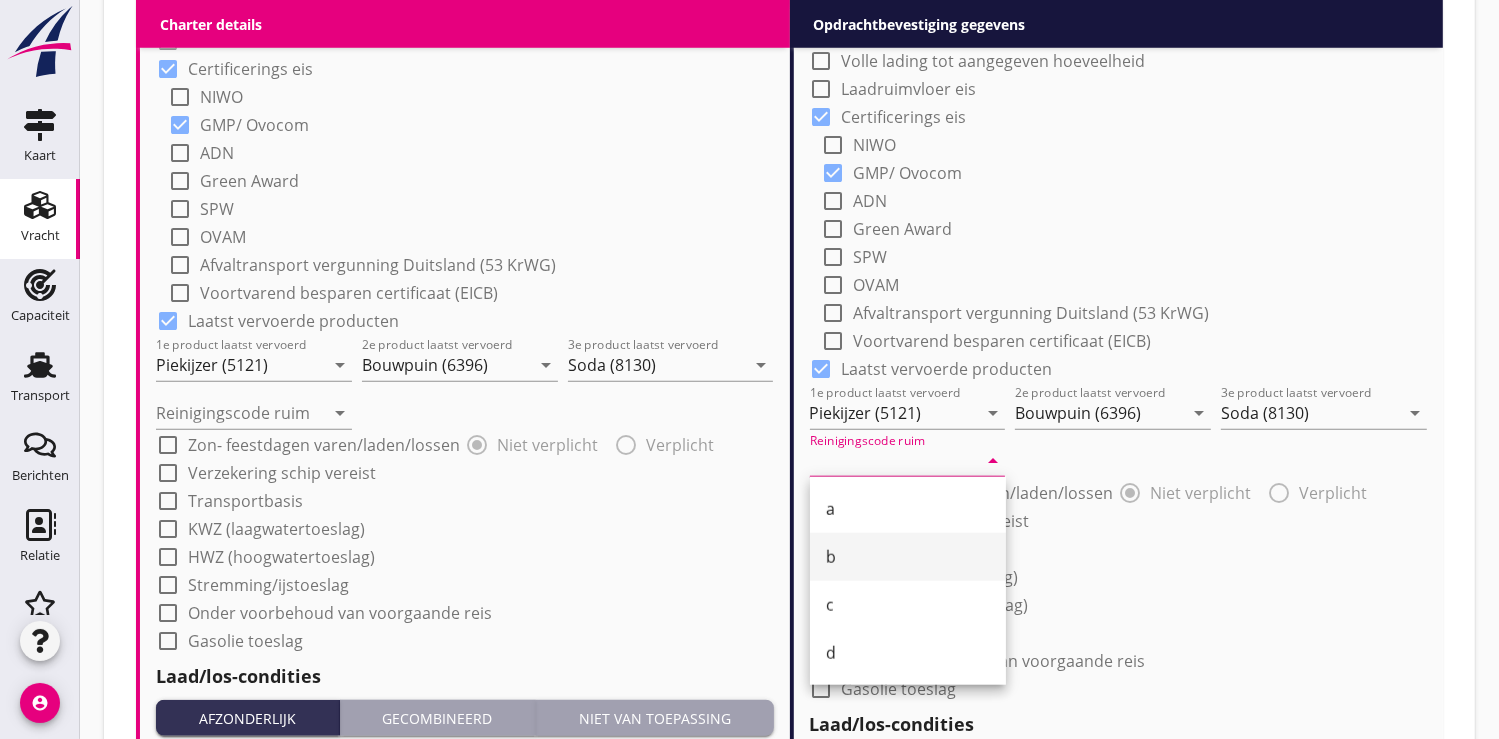 click on "b" at bounding box center (908, 557) 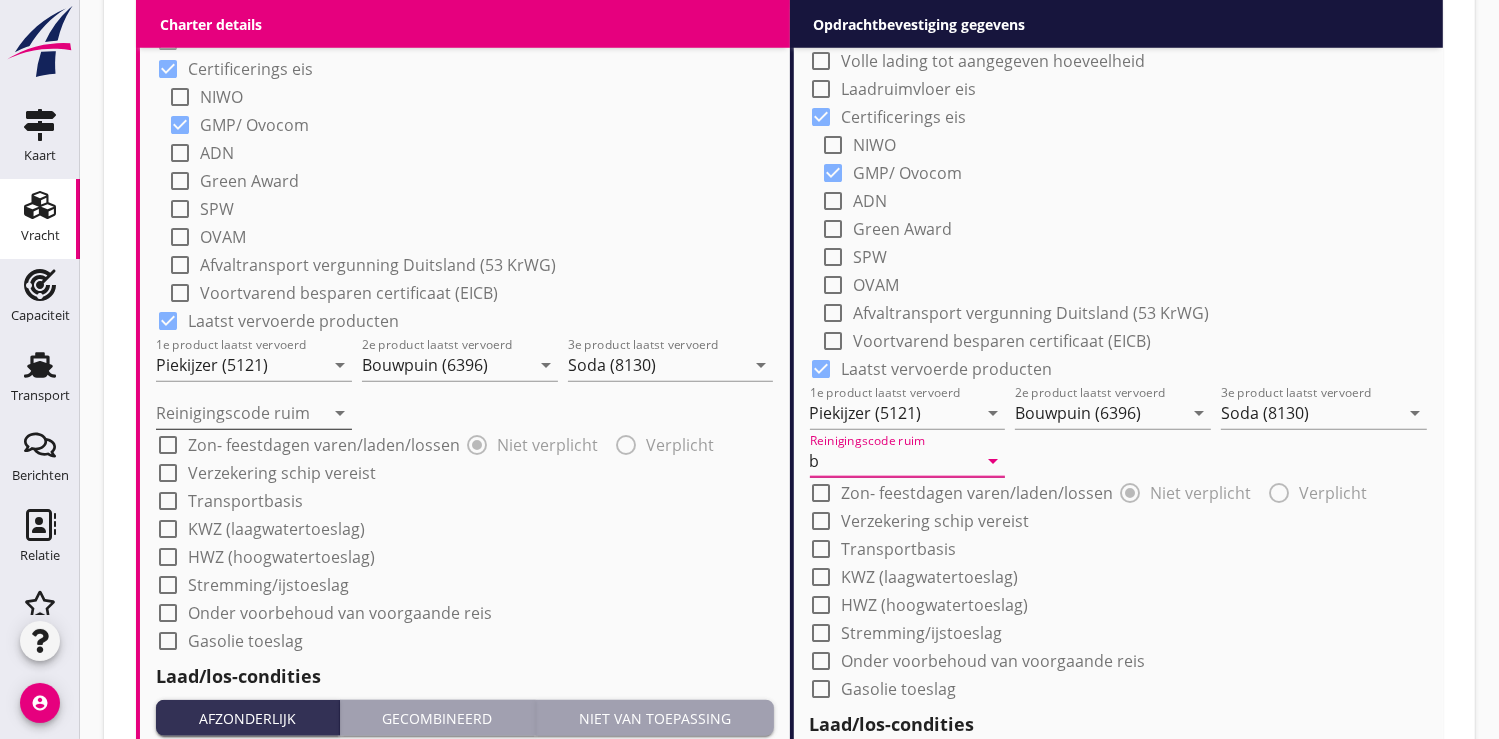 click at bounding box center (240, 413) 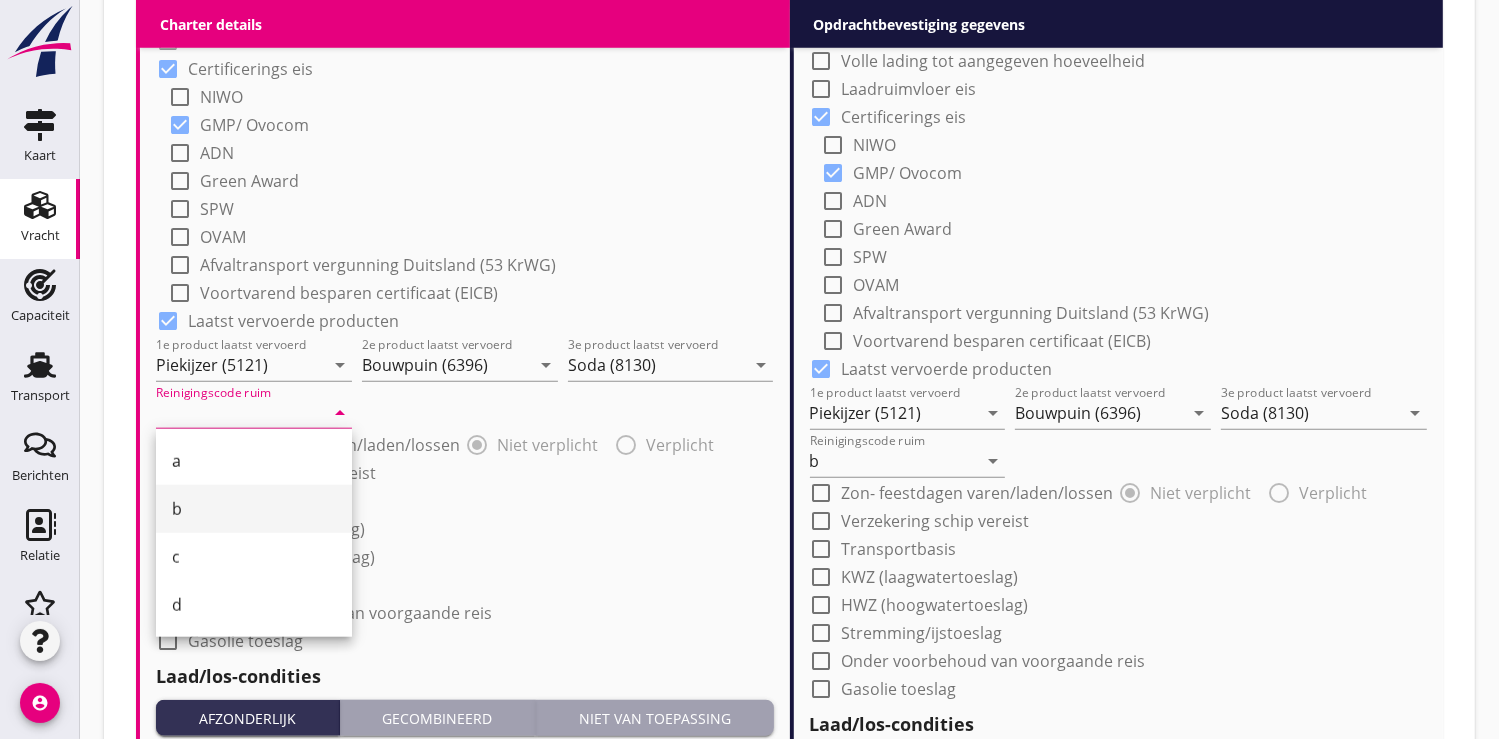 click on "b" at bounding box center [254, 509] 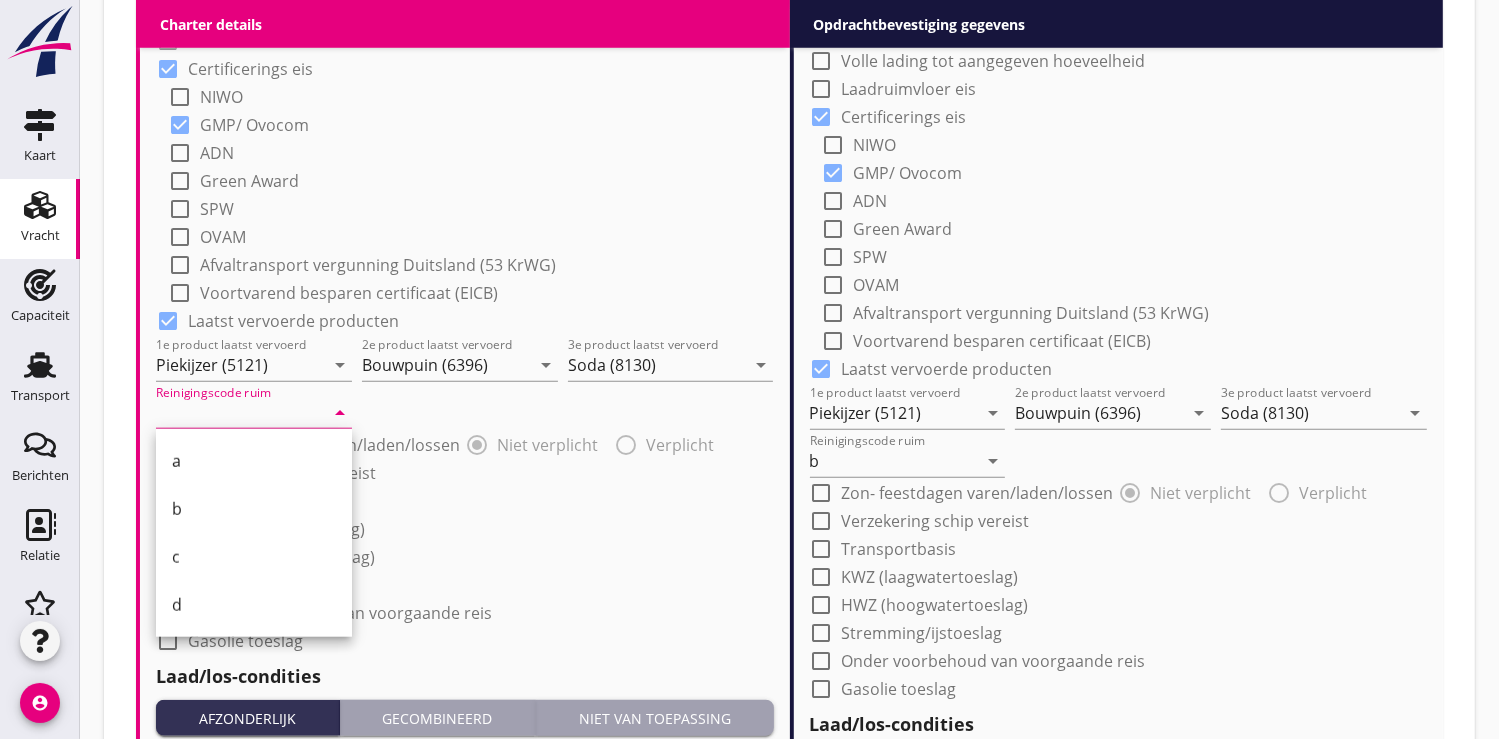 type on "b" 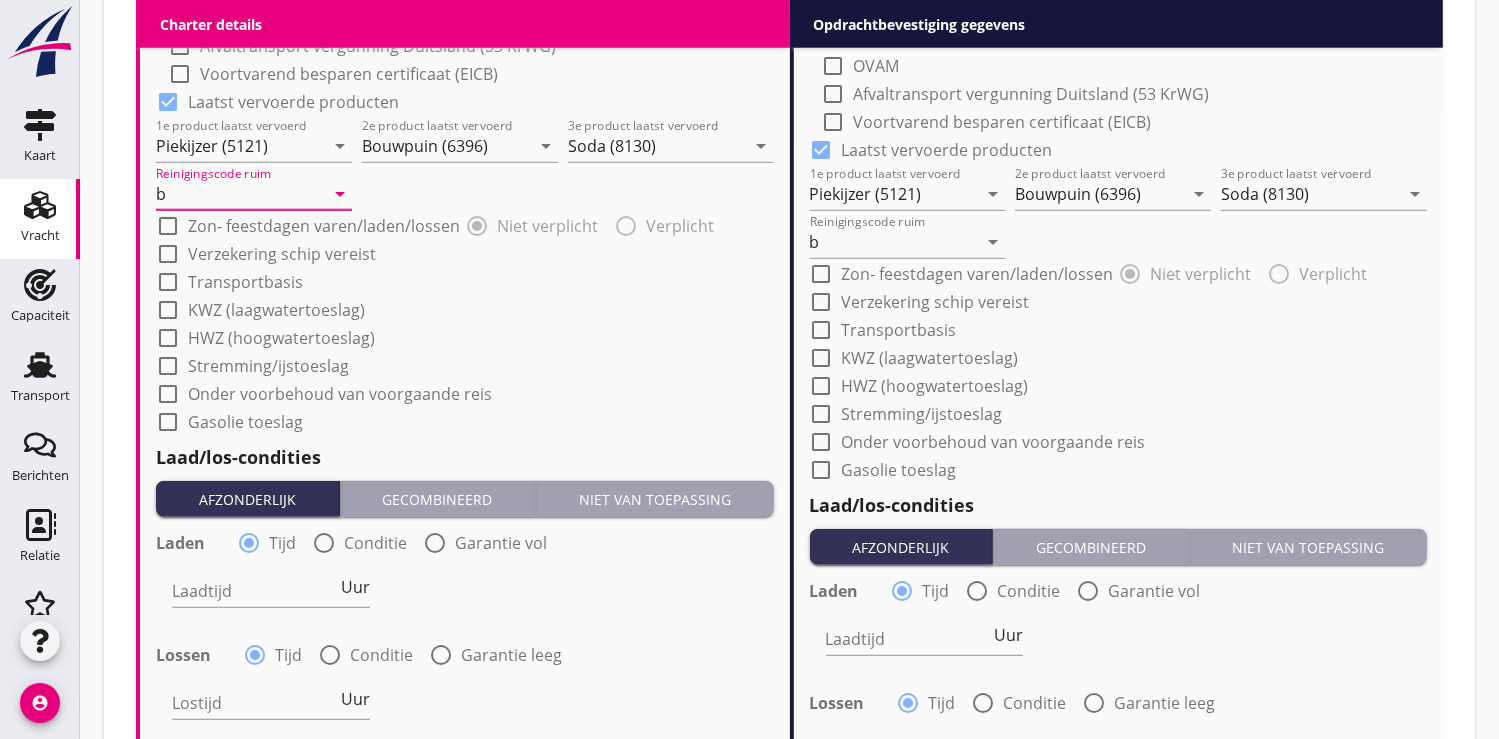 scroll, scrollTop: 1953, scrollLeft: 0, axis: vertical 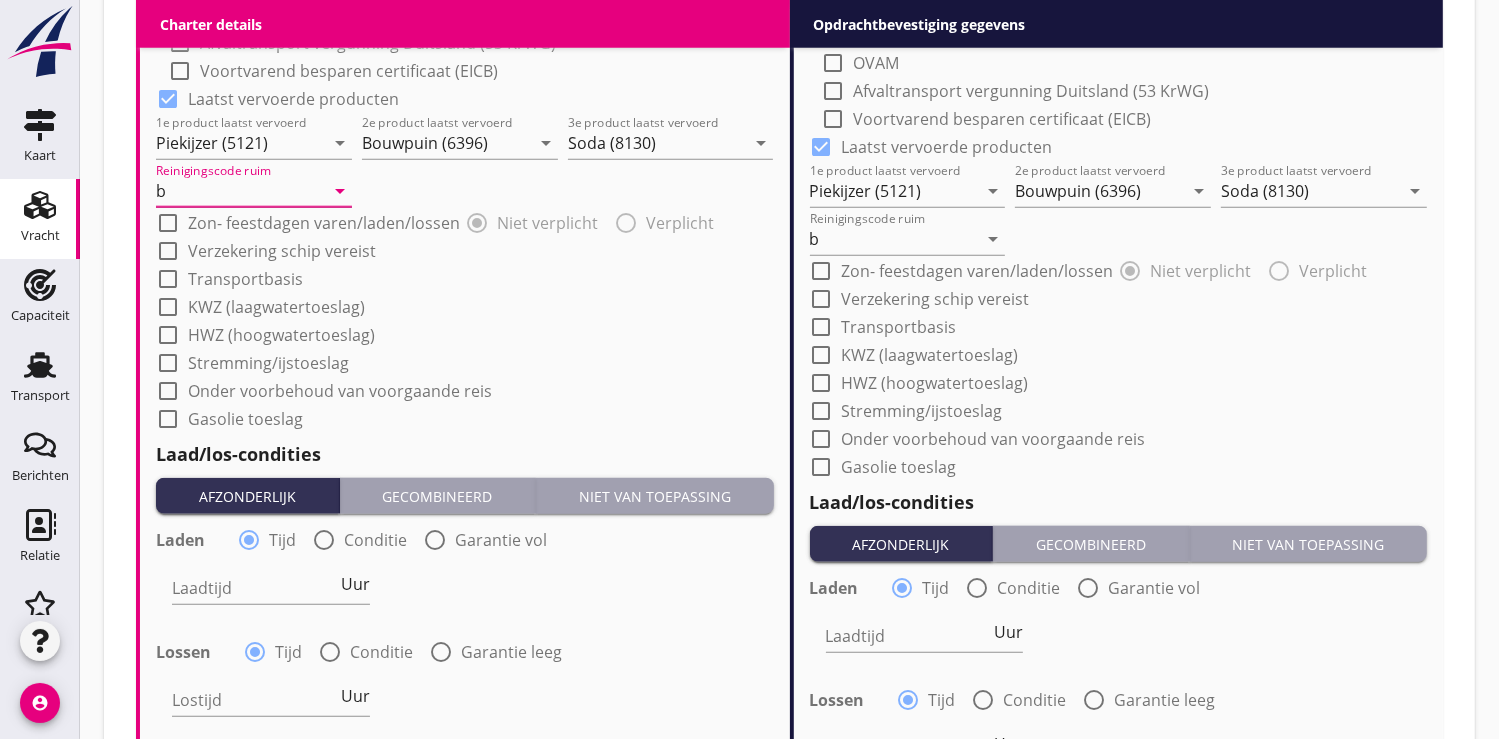 click at bounding box center (168, 251) 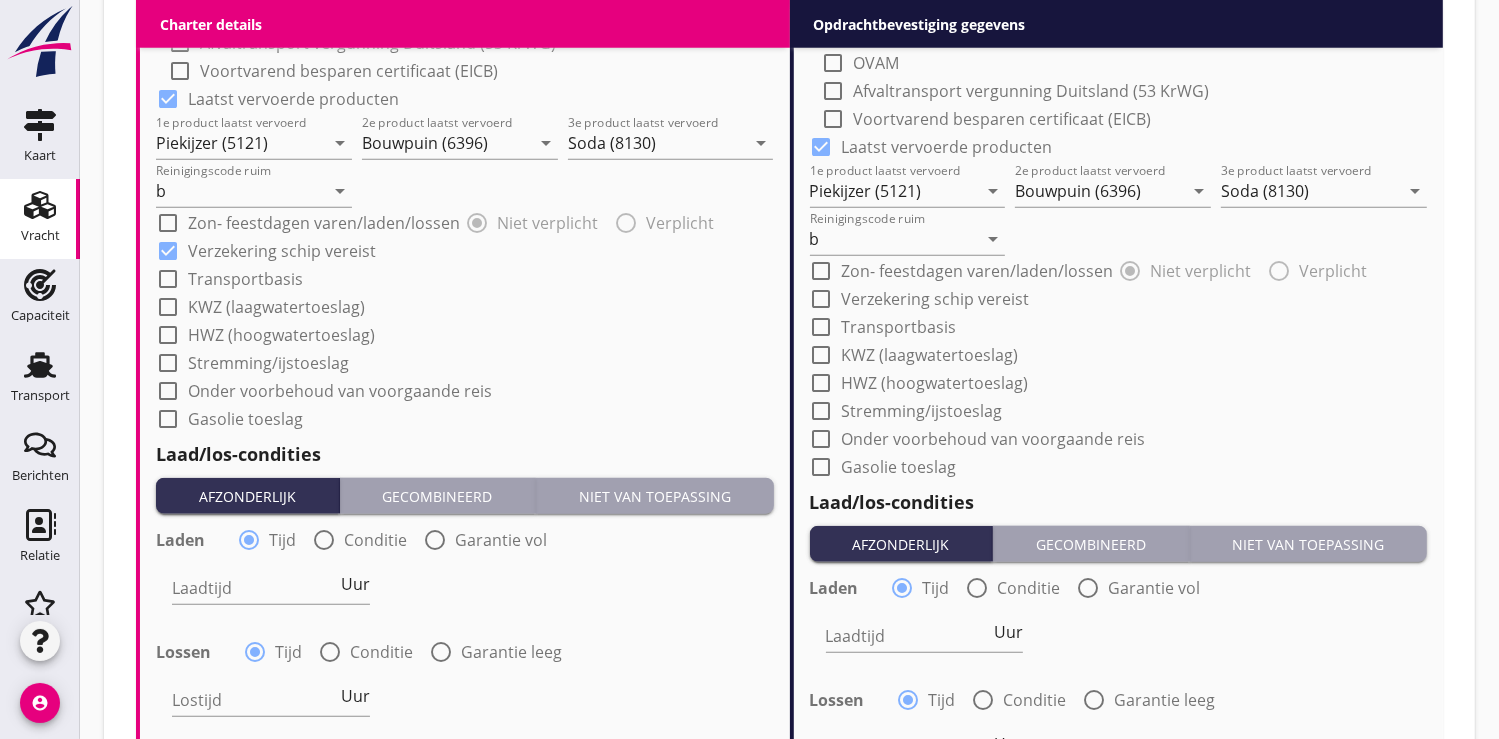 click at bounding box center [168, 279] 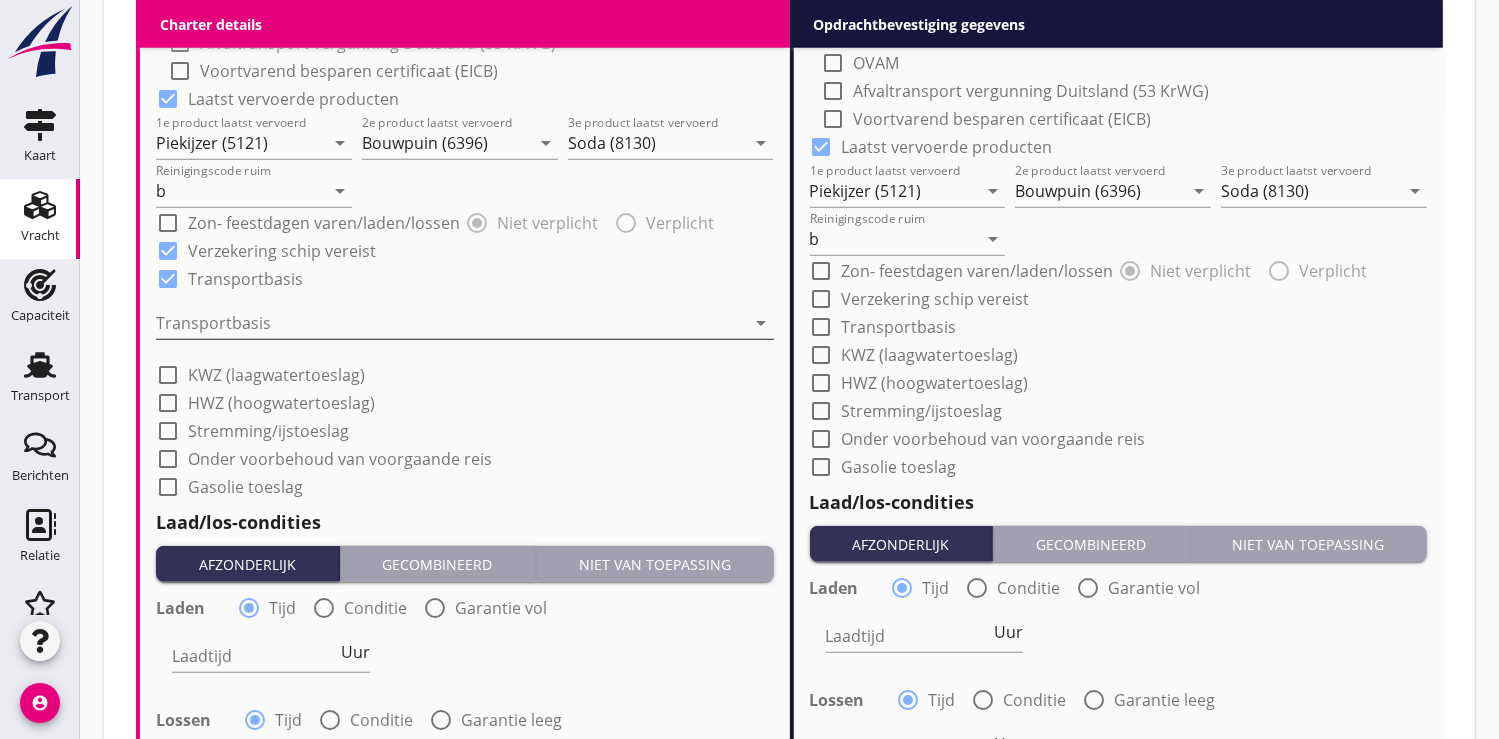 click at bounding box center (451, 323) 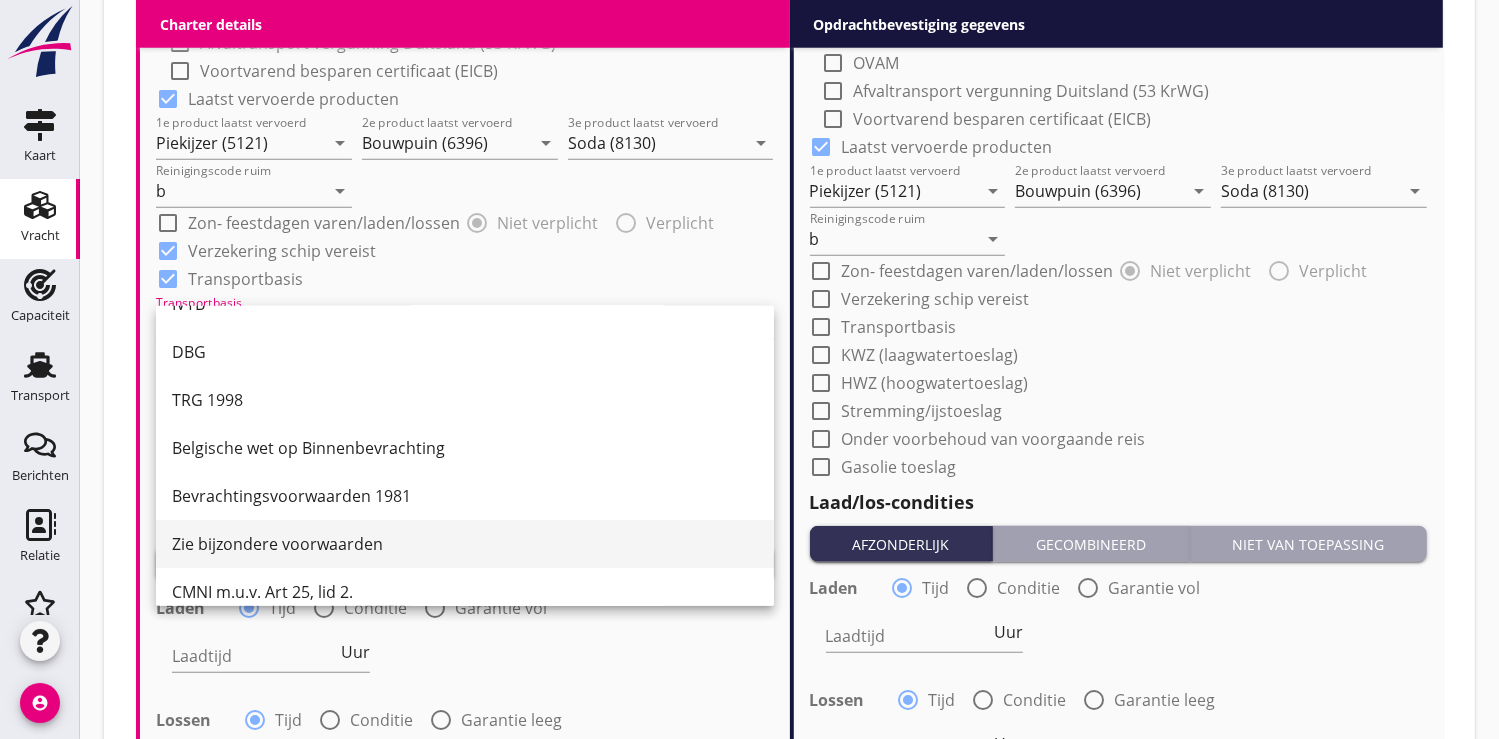 scroll, scrollTop: 51, scrollLeft: 0, axis: vertical 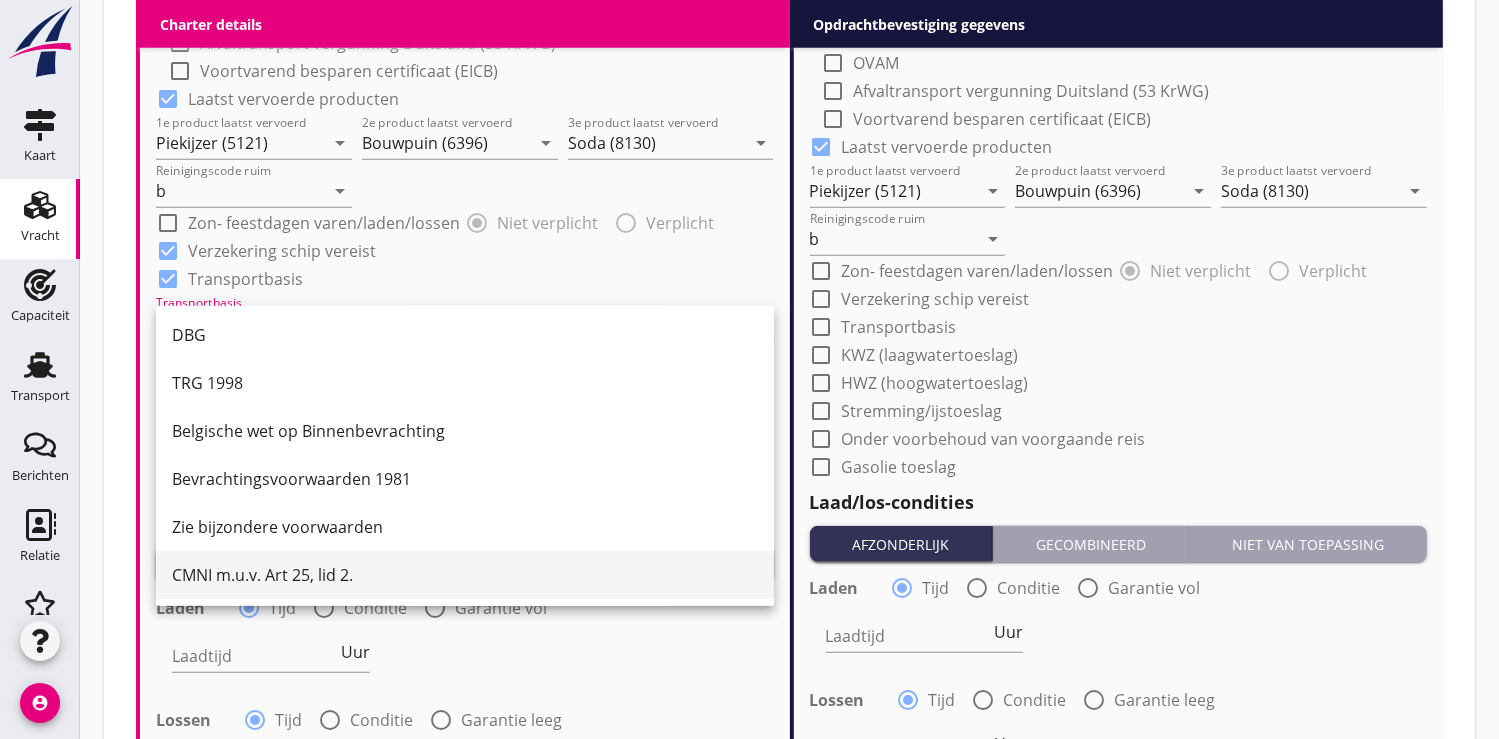 click on "CMNI m.u.v. Art 25, lid 2." at bounding box center (465, 575) 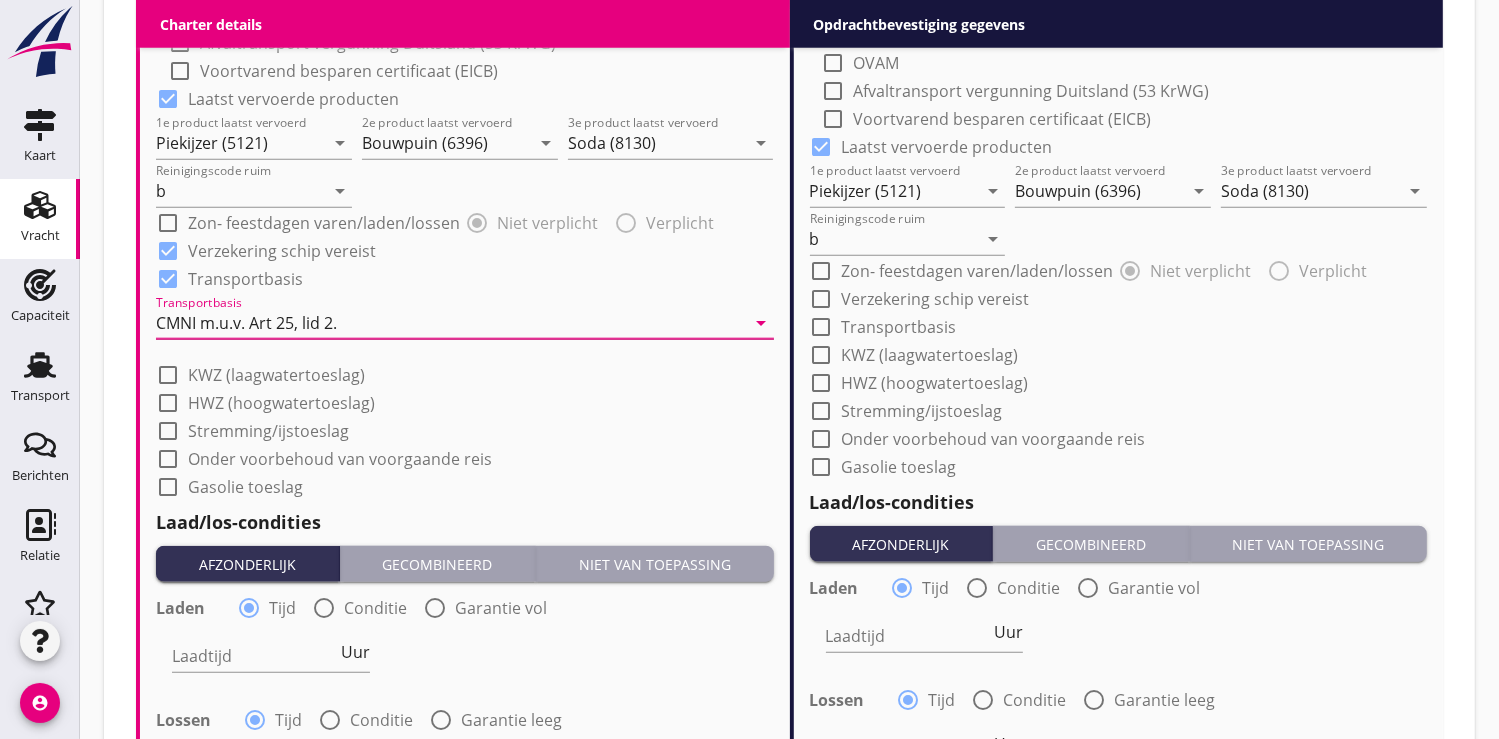 click at bounding box center [822, 299] 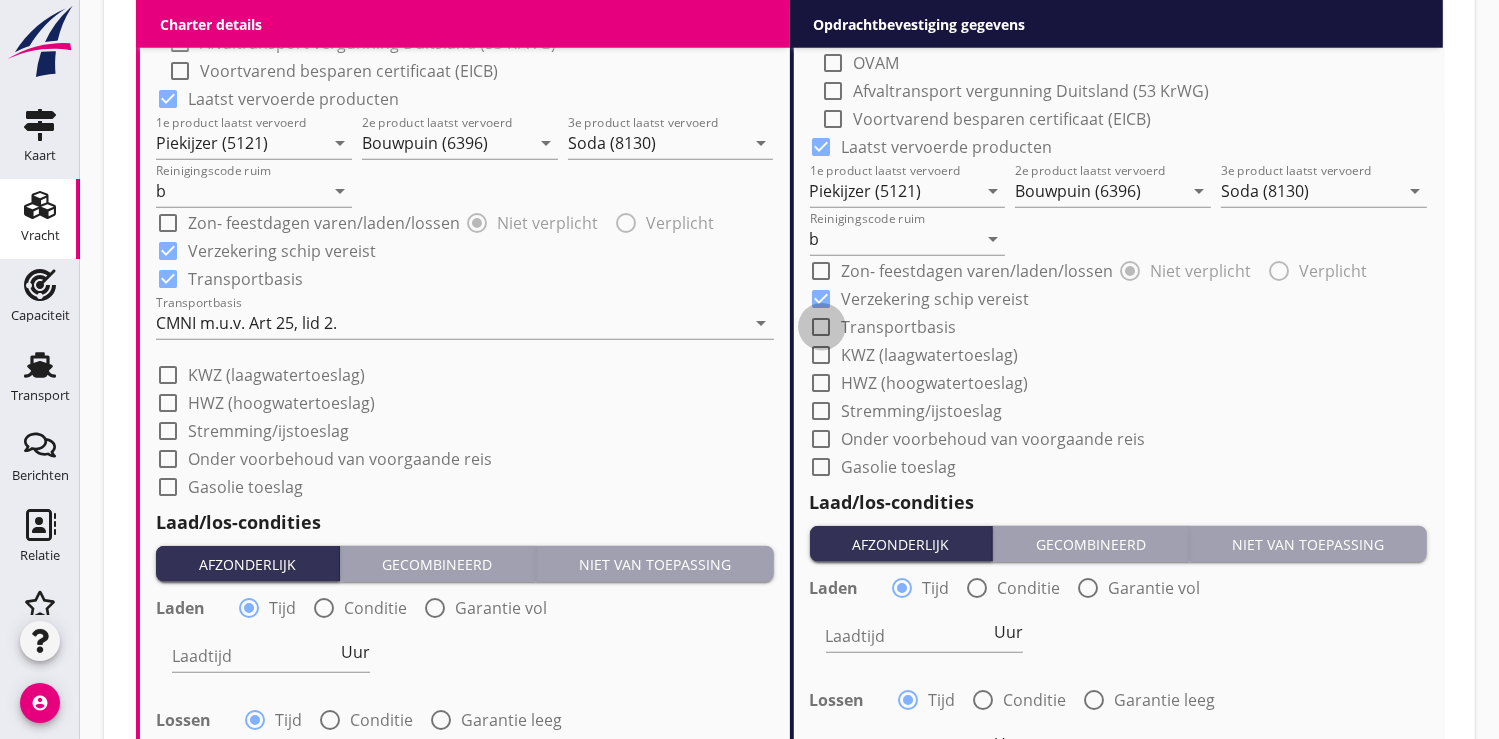 click at bounding box center [822, 327] 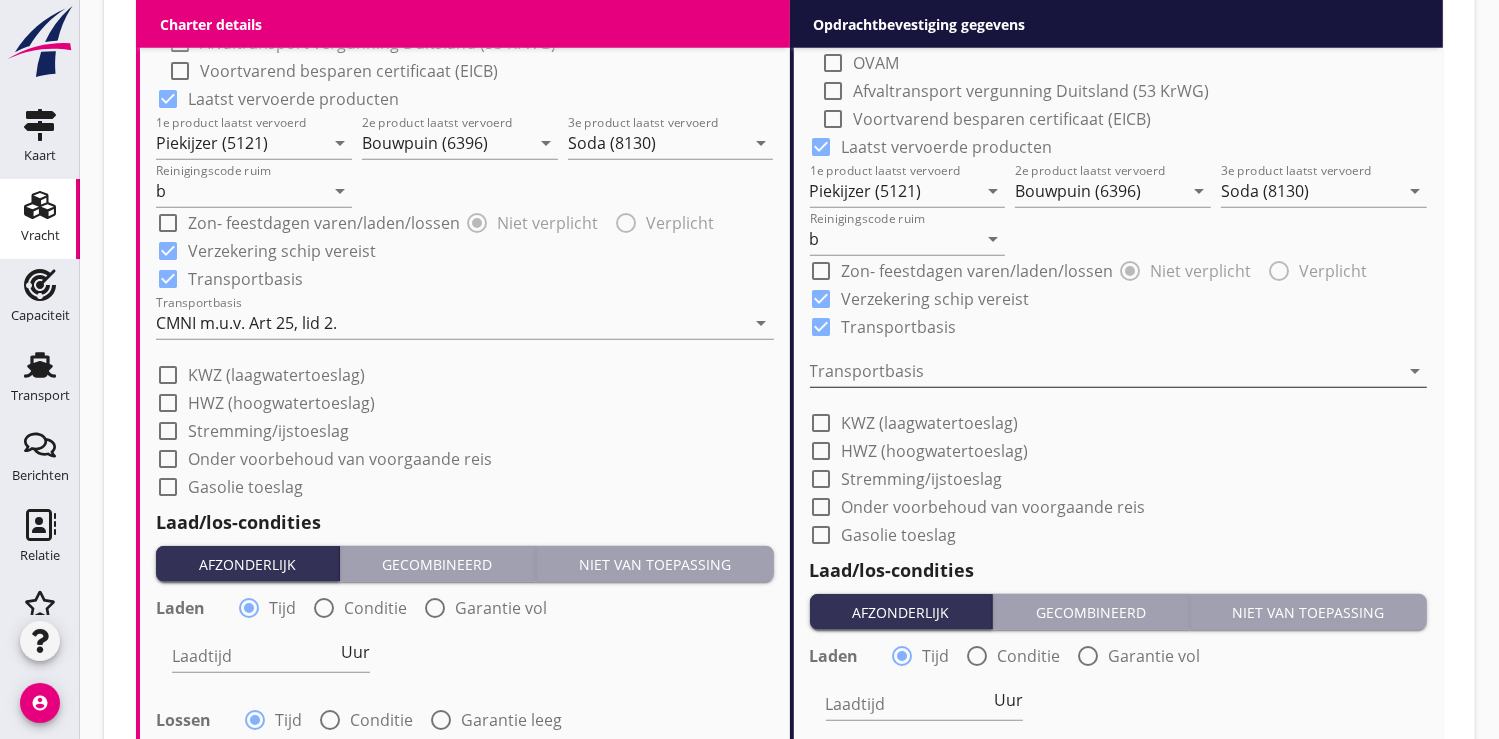 click at bounding box center [1105, 371] 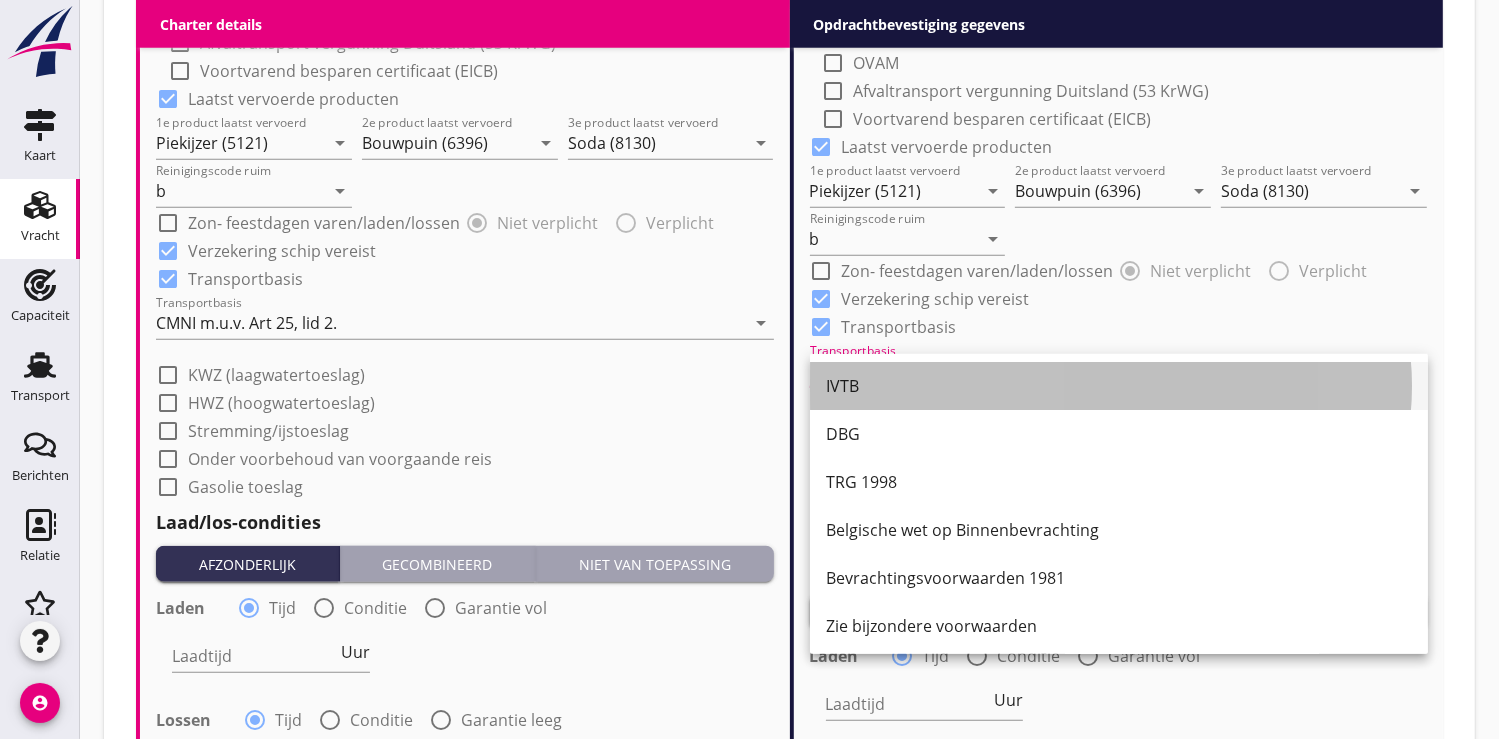 click on "IVTB" at bounding box center [1119, 386] 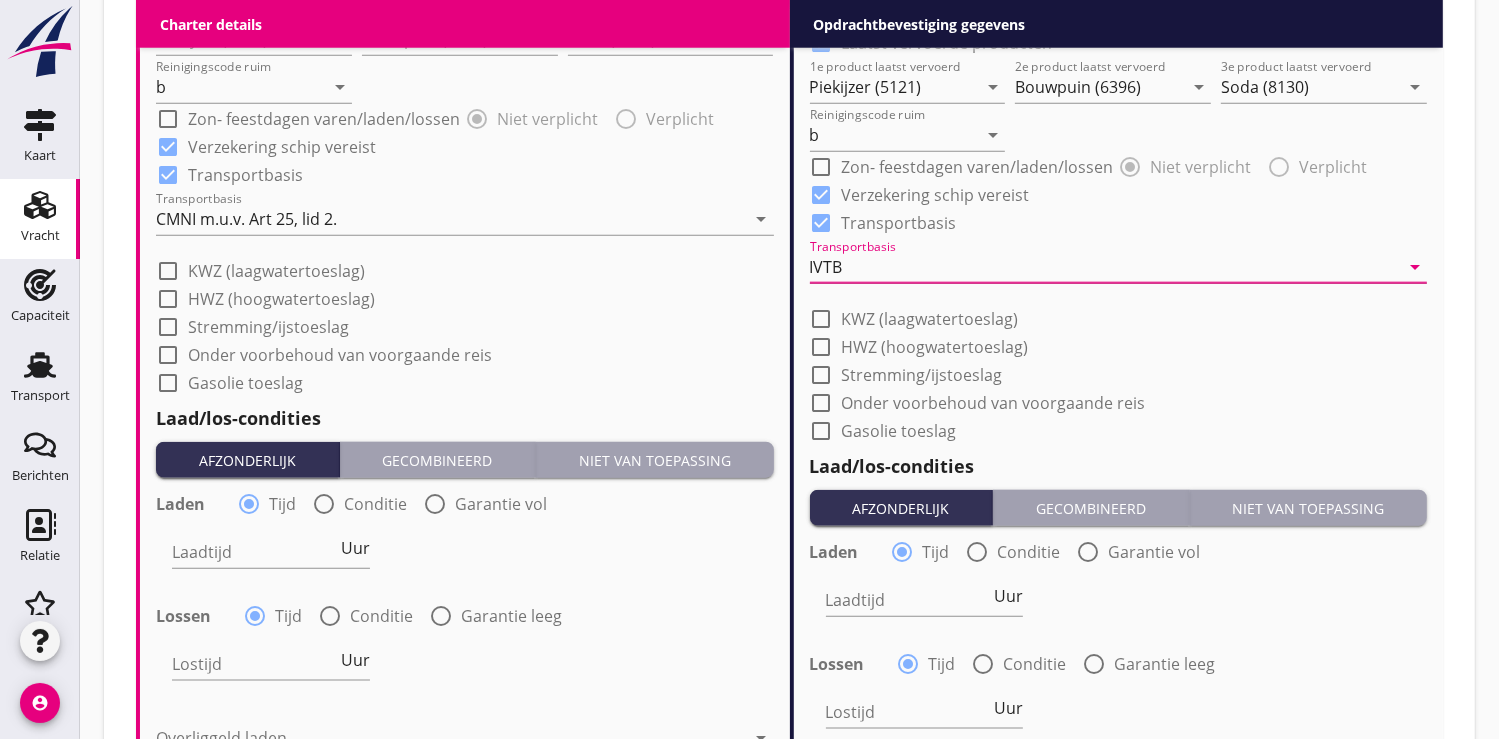 scroll, scrollTop: 2065, scrollLeft: 0, axis: vertical 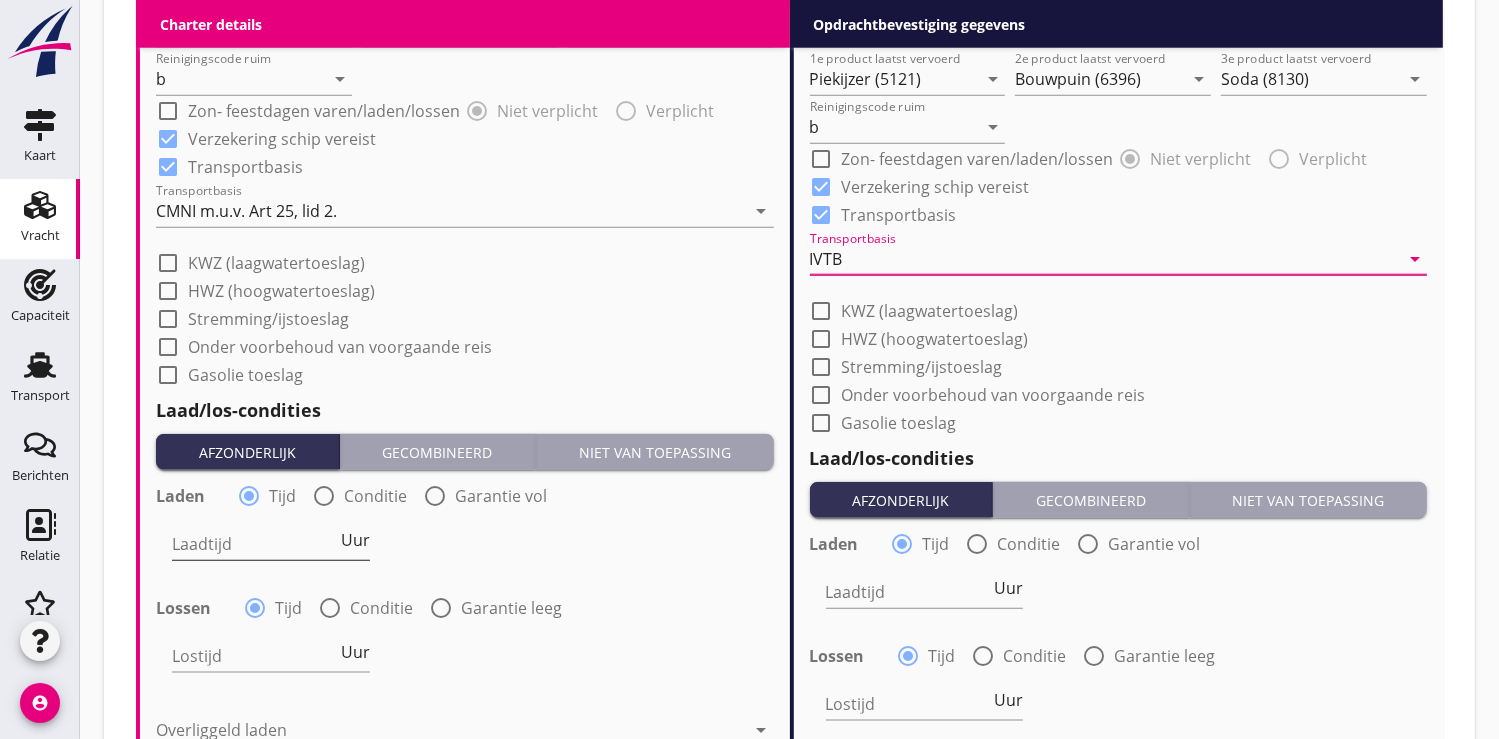 click at bounding box center (254, 544) 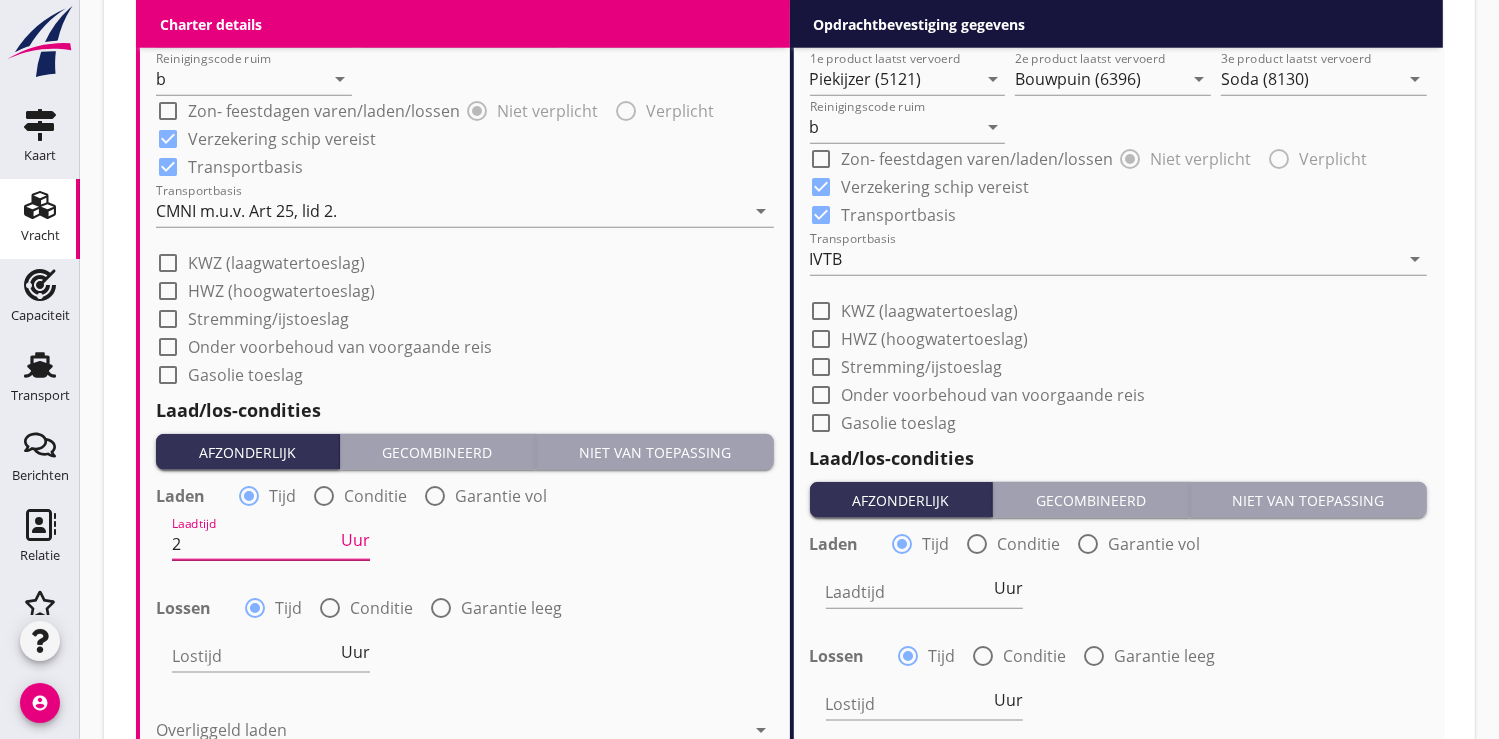 click on "Uur" at bounding box center (355, 540) 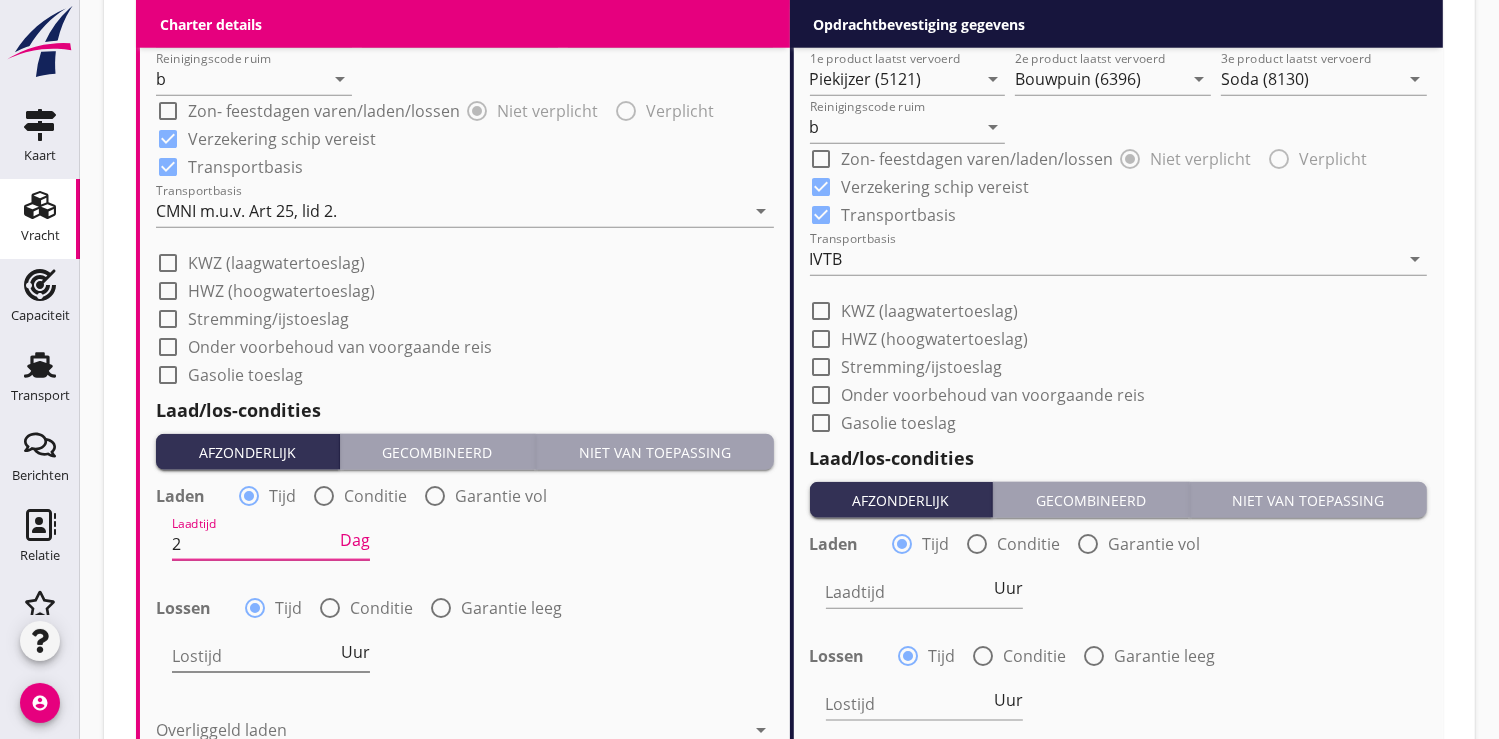 type on "2" 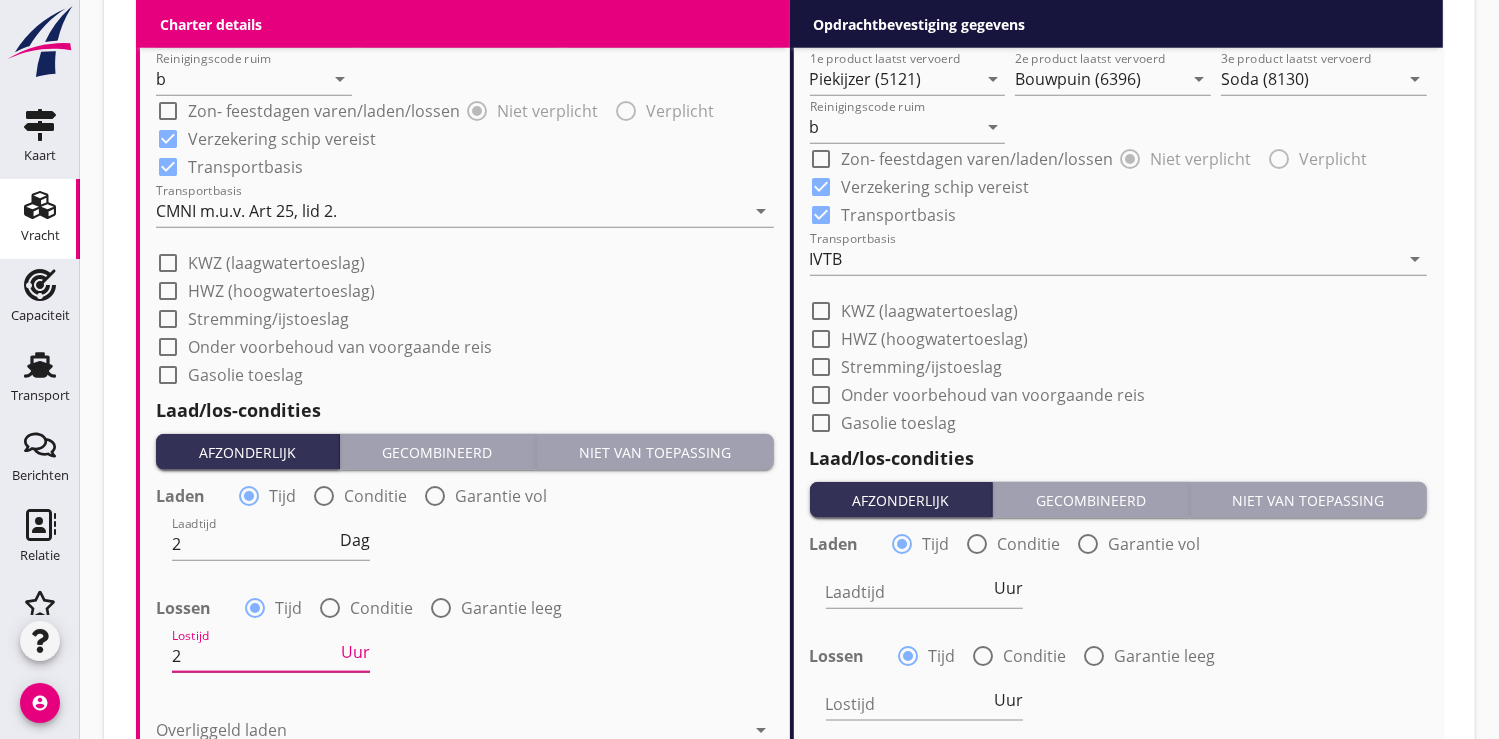 click on "Uur" at bounding box center (355, 652) 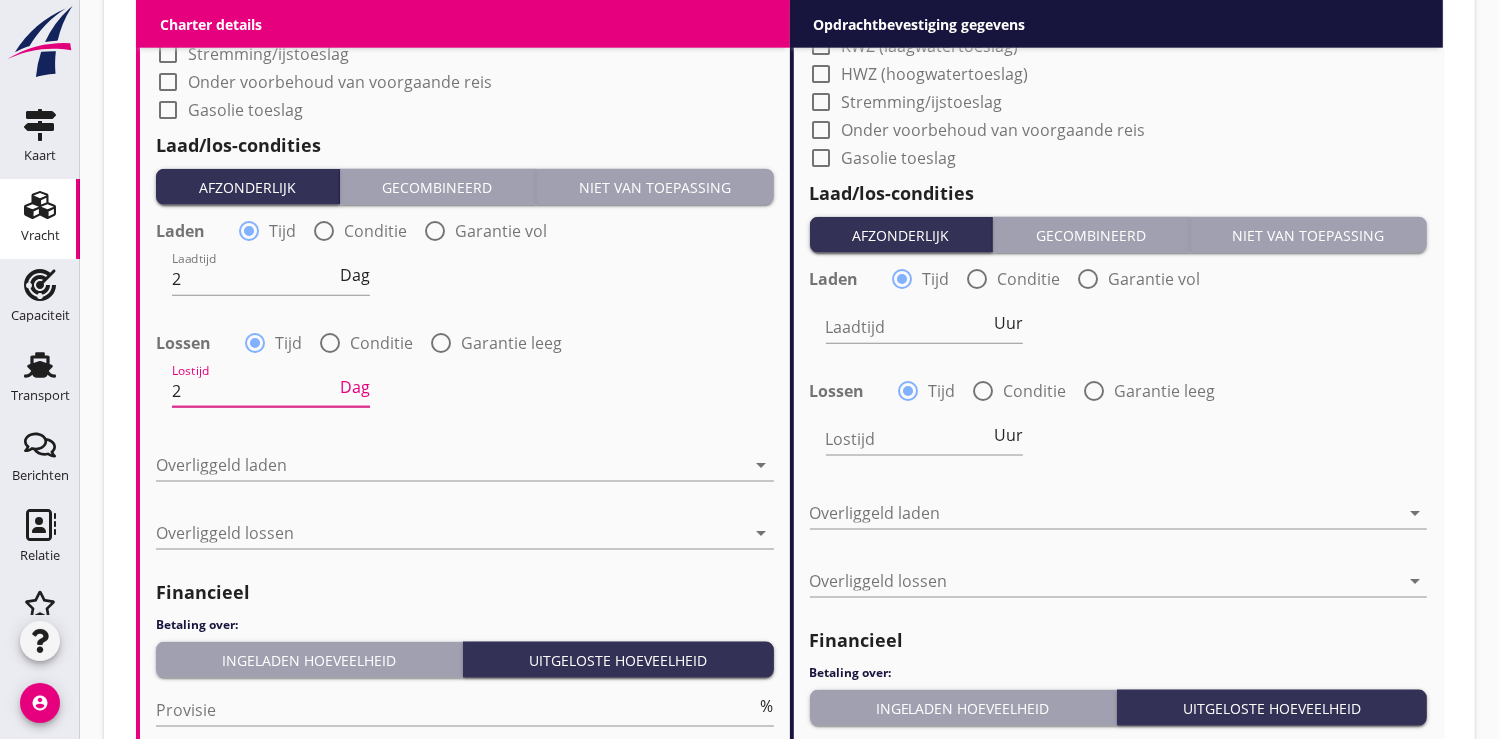 scroll, scrollTop: 2398, scrollLeft: 0, axis: vertical 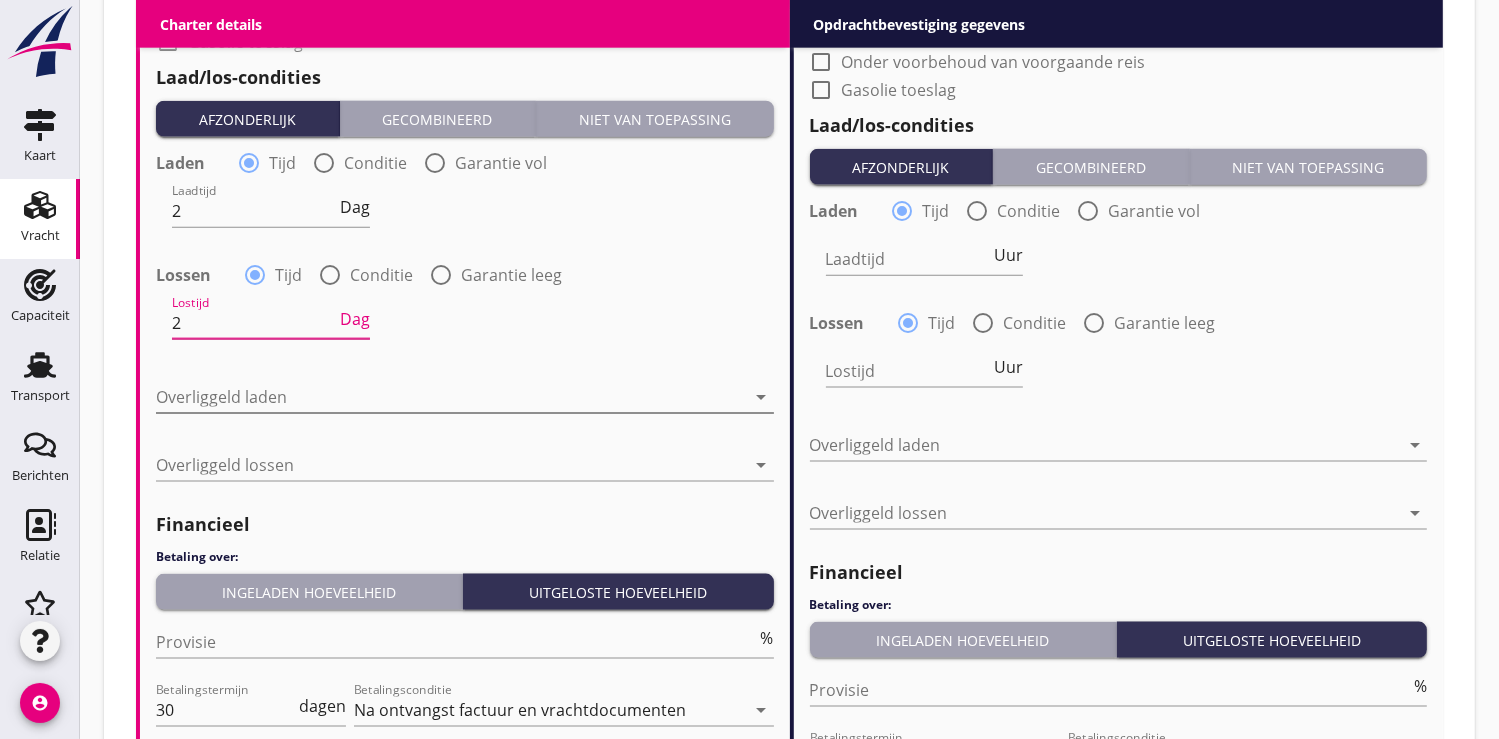 type on "2" 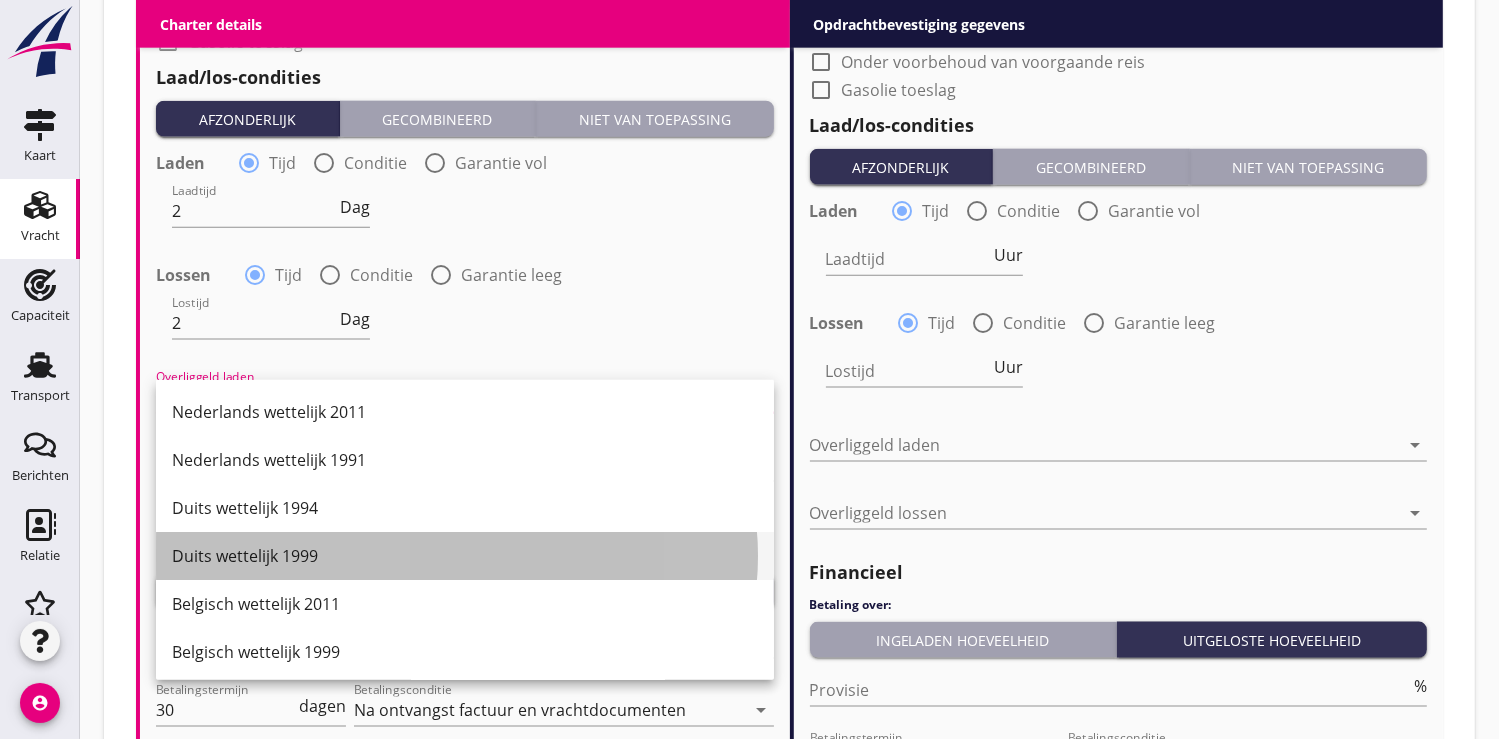 click on "Duits wettelijk 1999" at bounding box center [465, 556] 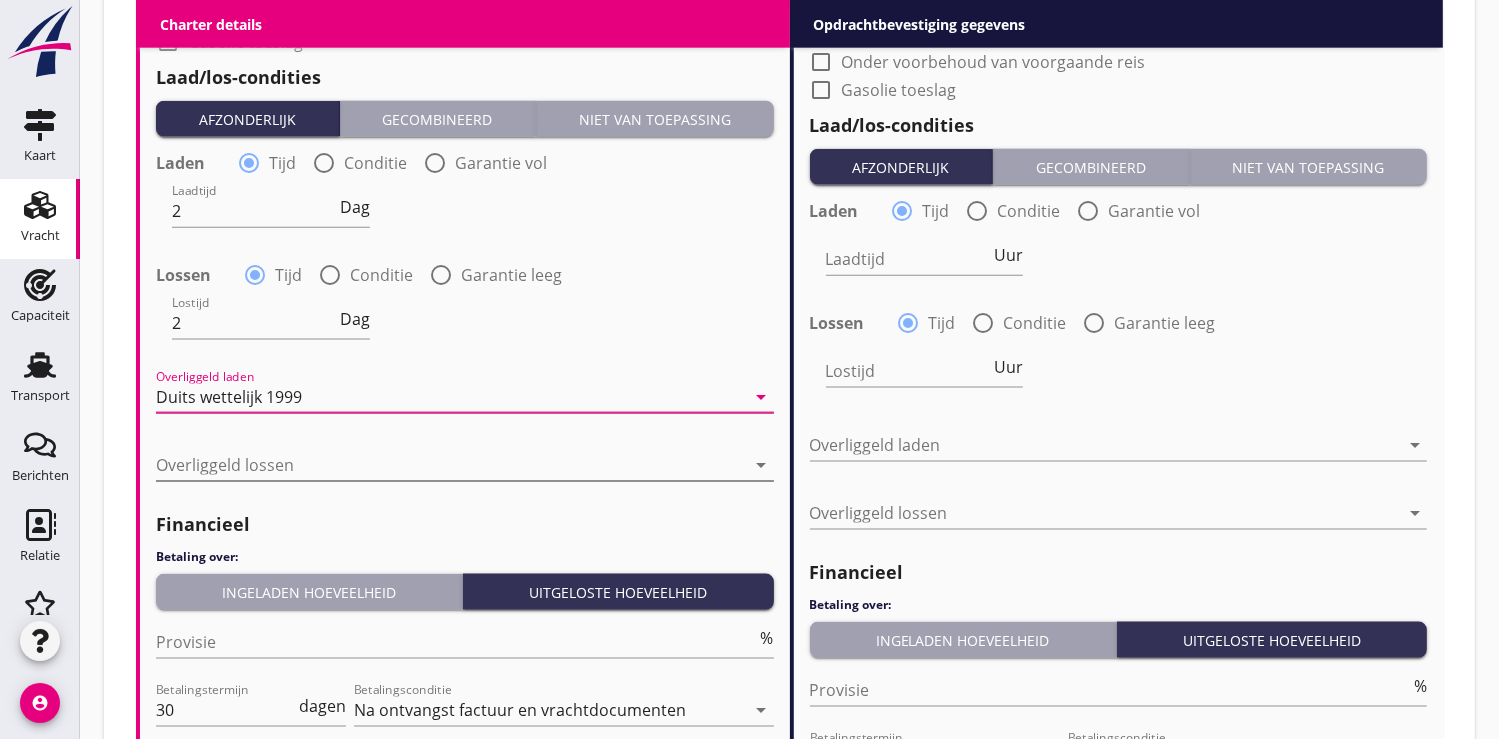 click at bounding box center [451, 465] 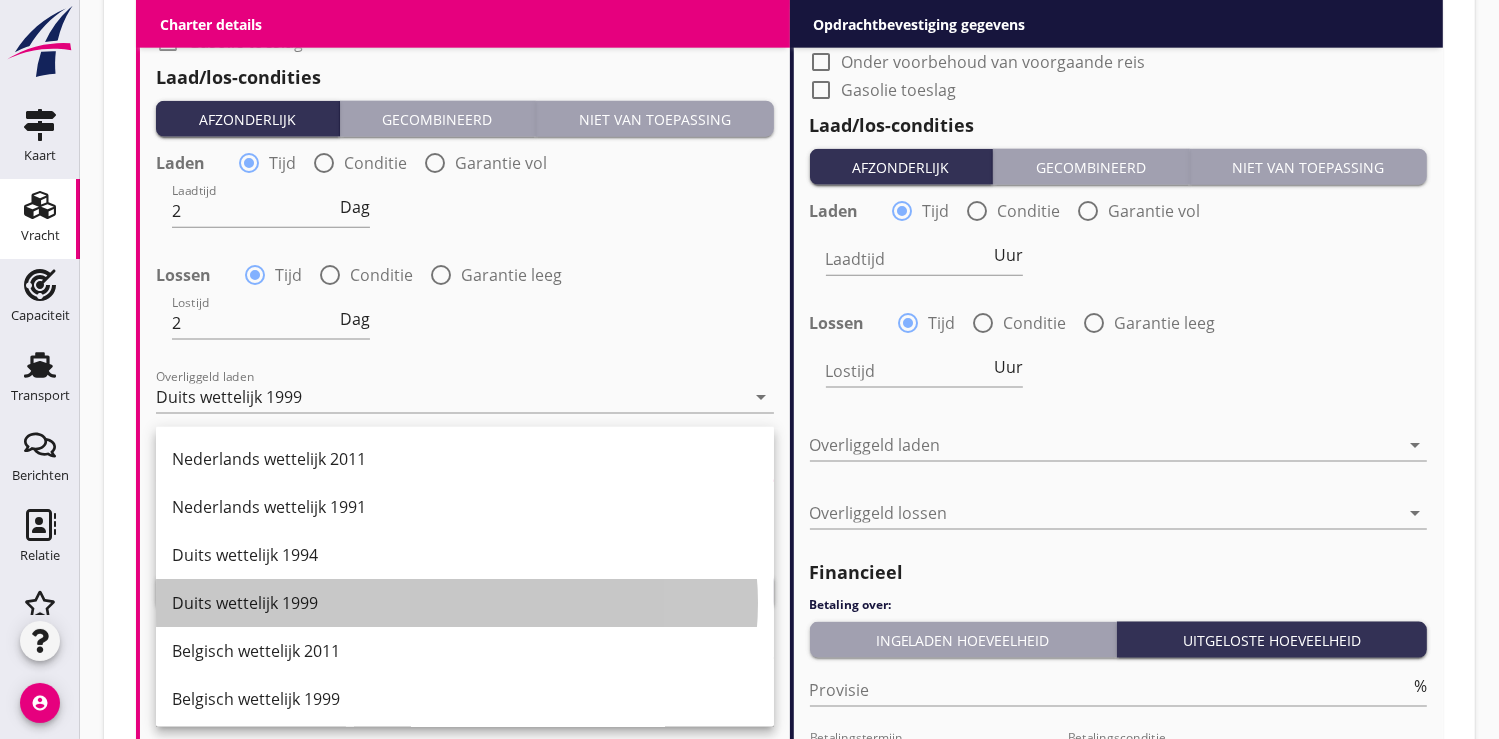drag, startPoint x: 245, startPoint y: 605, endPoint x: 281, endPoint y: 563, distance: 55.31727 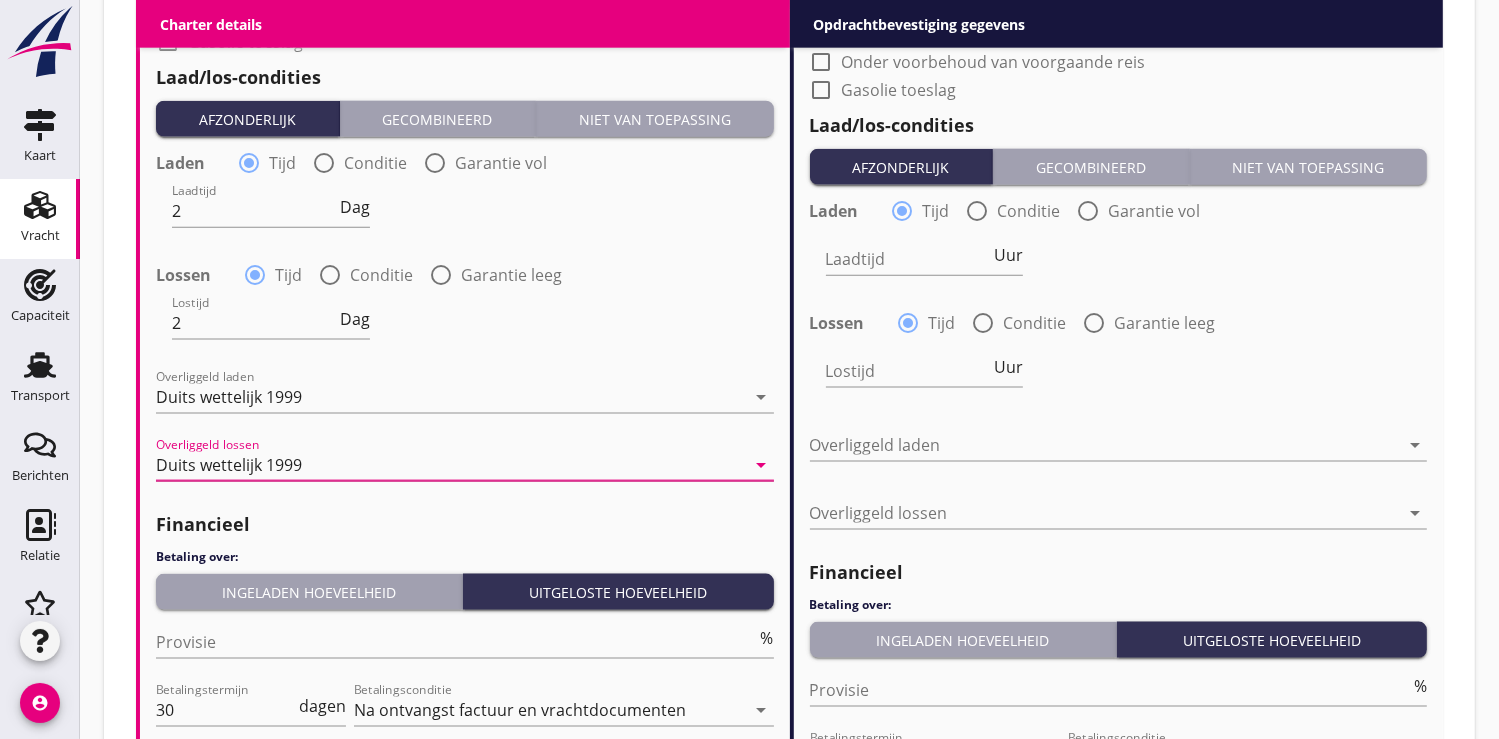 click on "Ingeladen hoeveelheid" at bounding box center [309, 592] 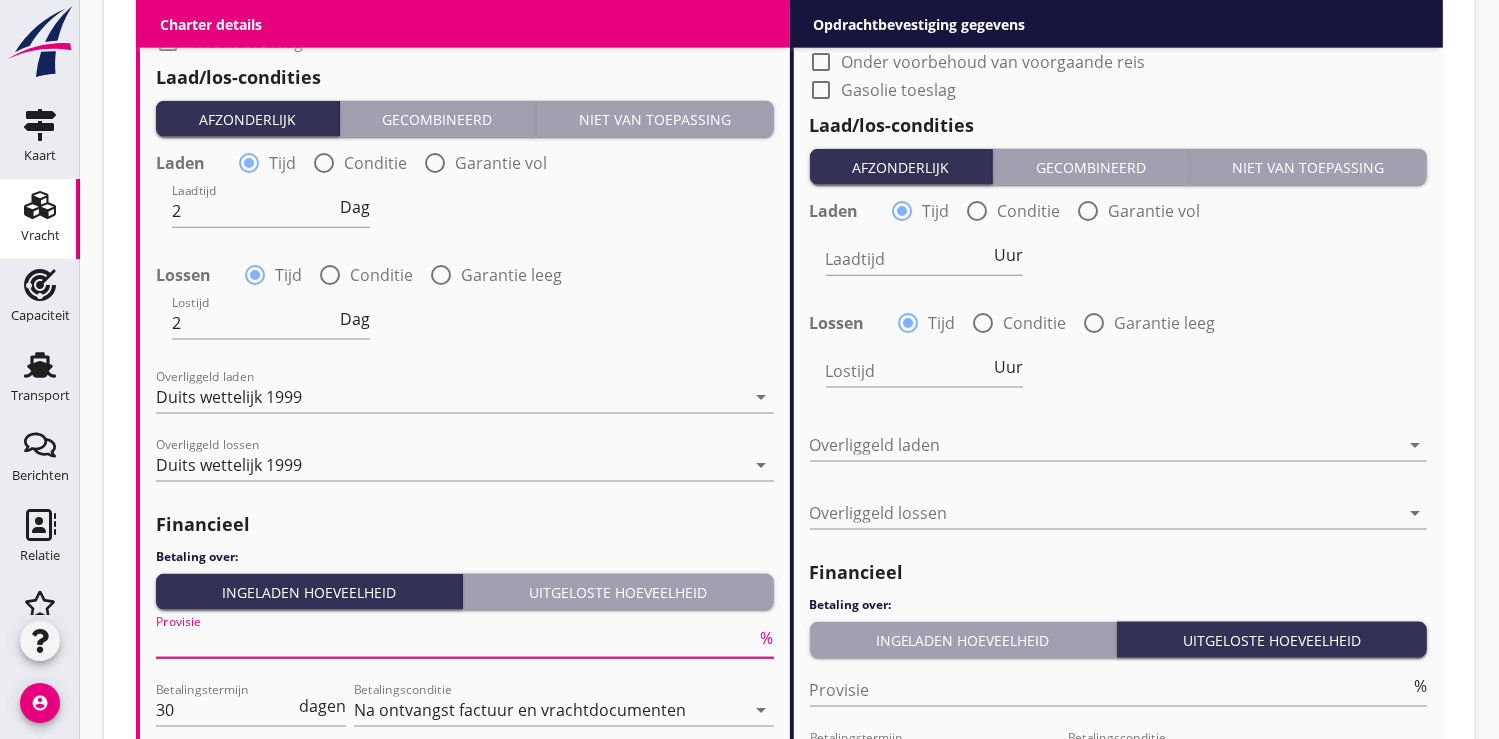 click at bounding box center (456, 642) 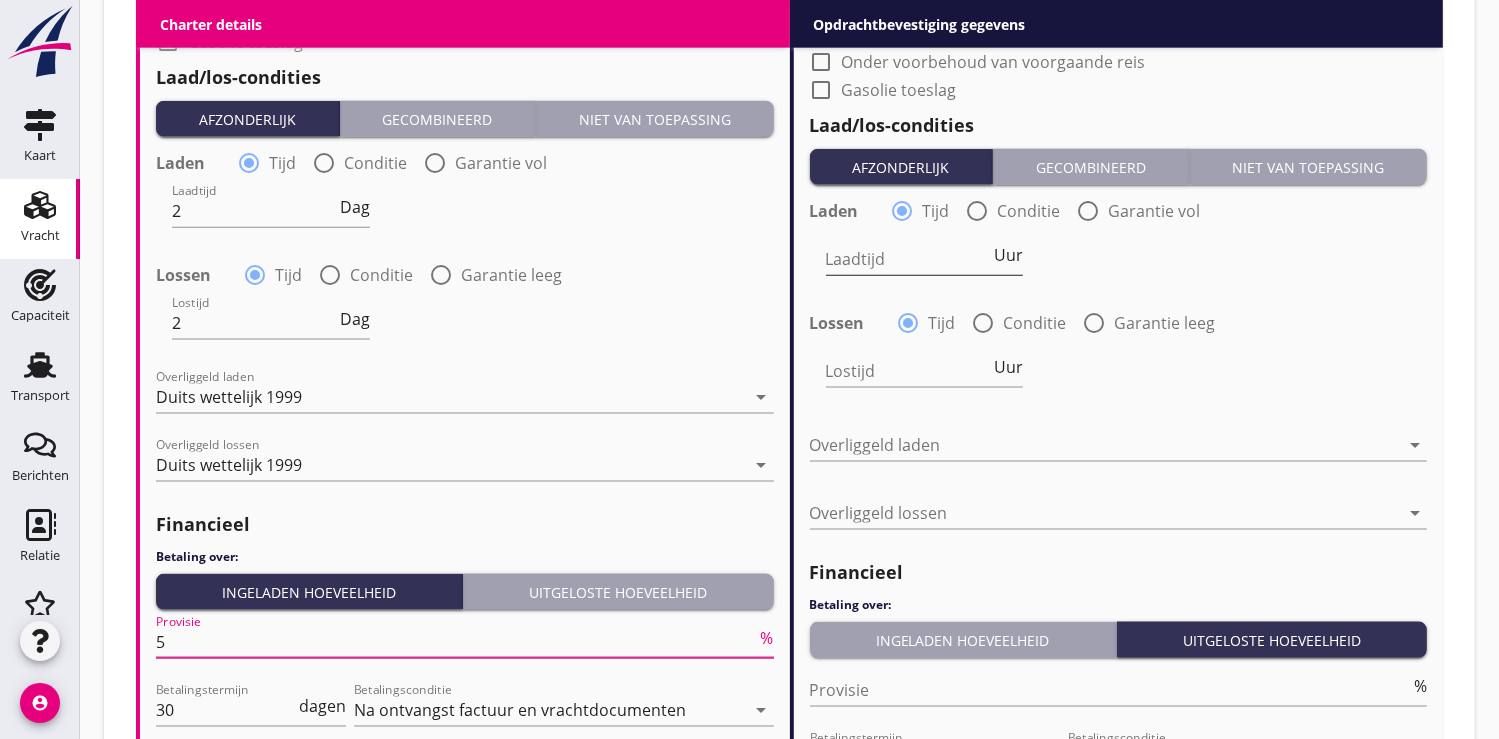 type on "5" 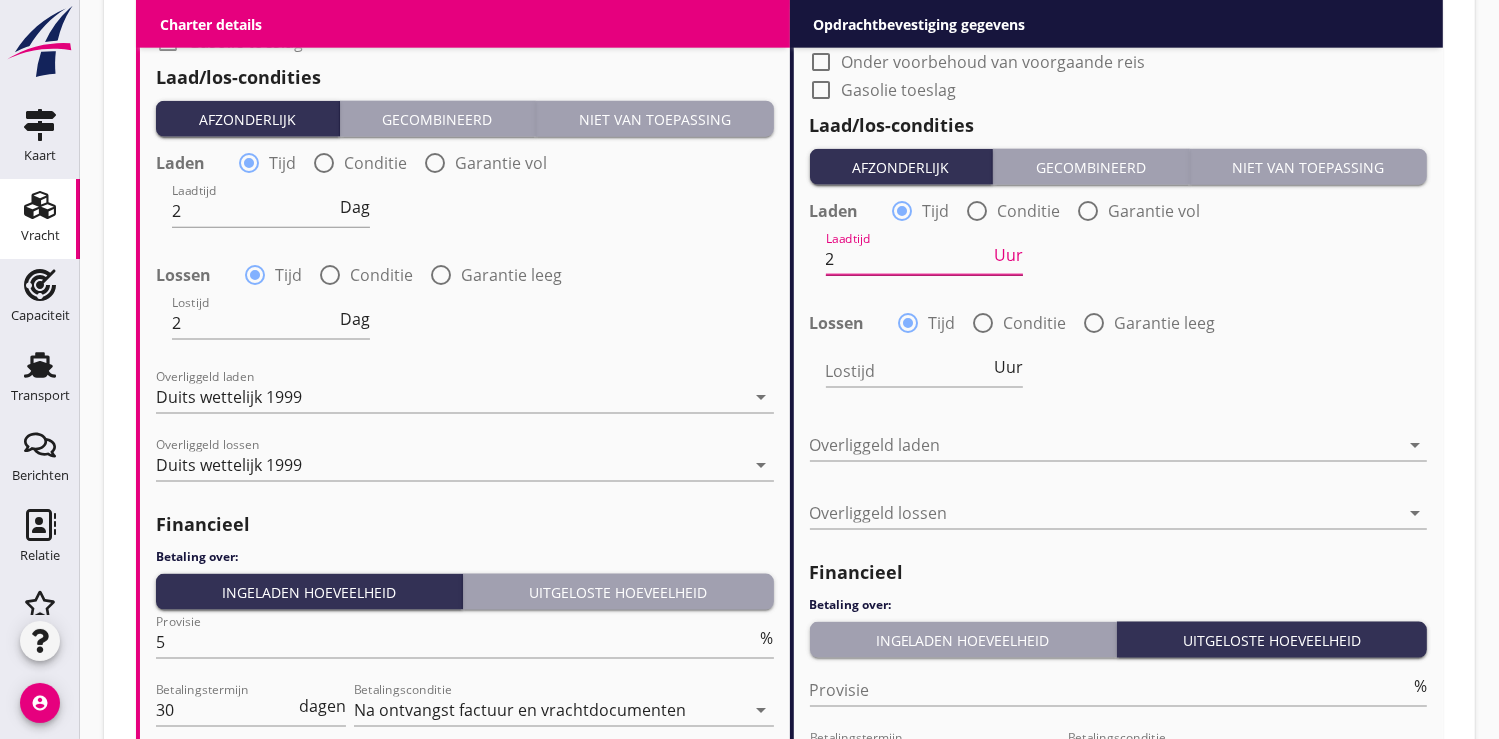 click on "Uur" at bounding box center [1008, 255] 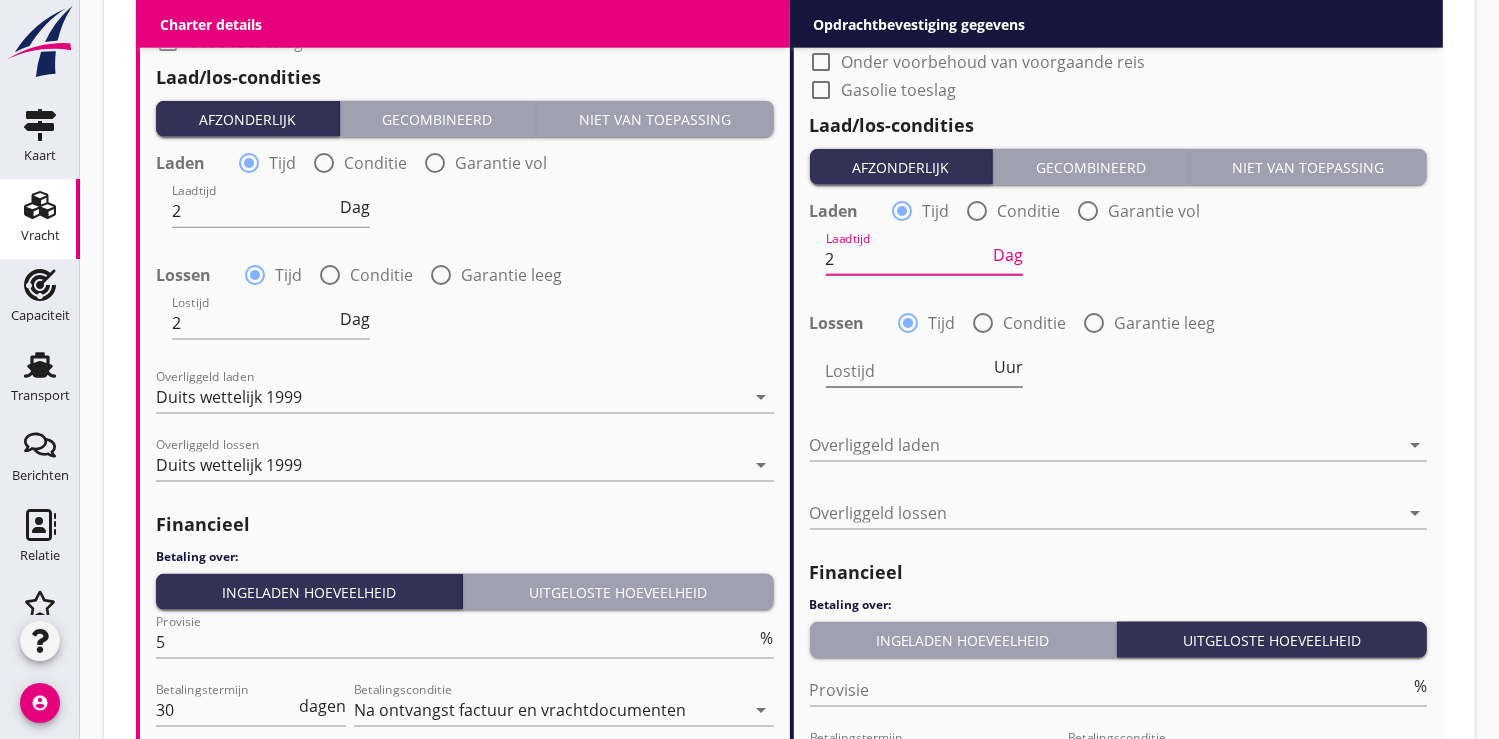 type on "2" 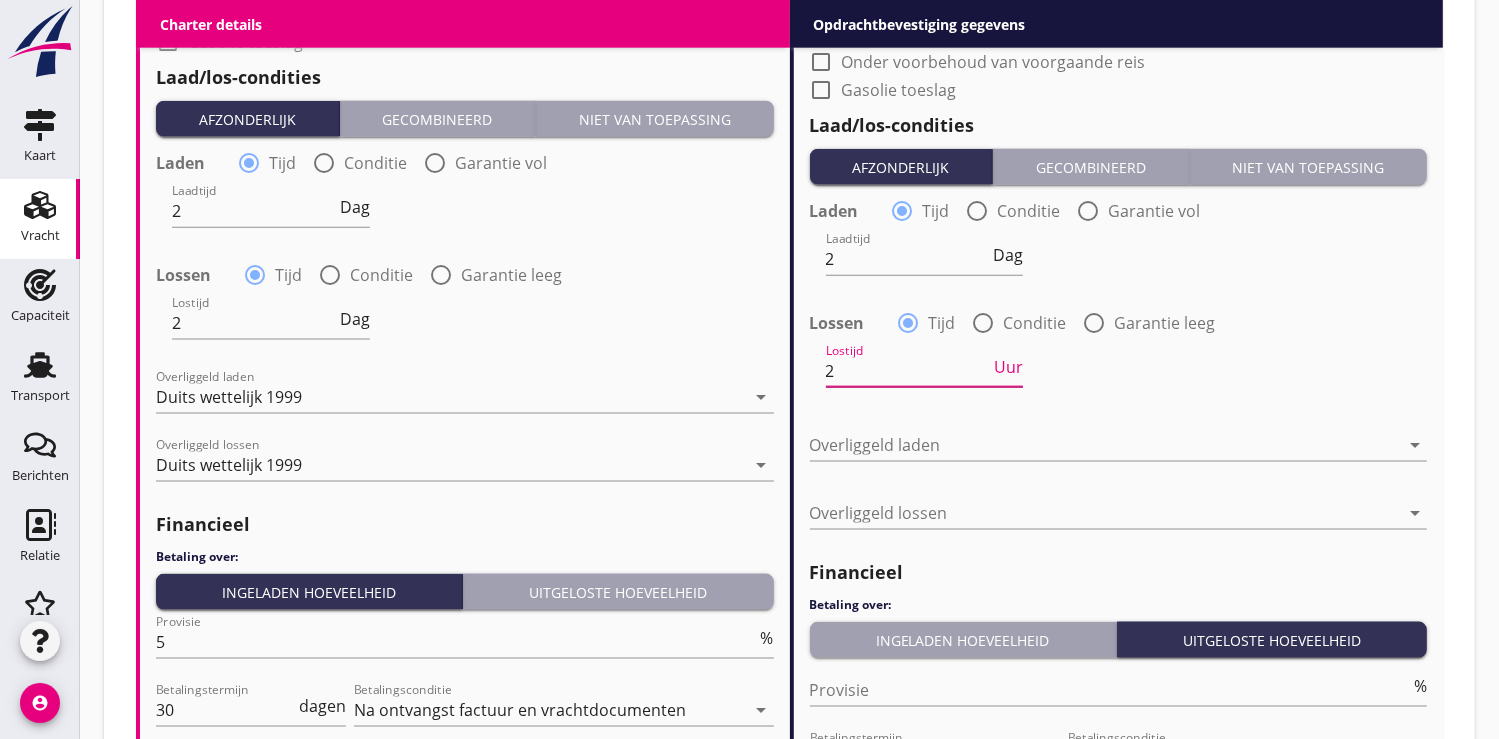click on "Uur" at bounding box center (1008, 367) 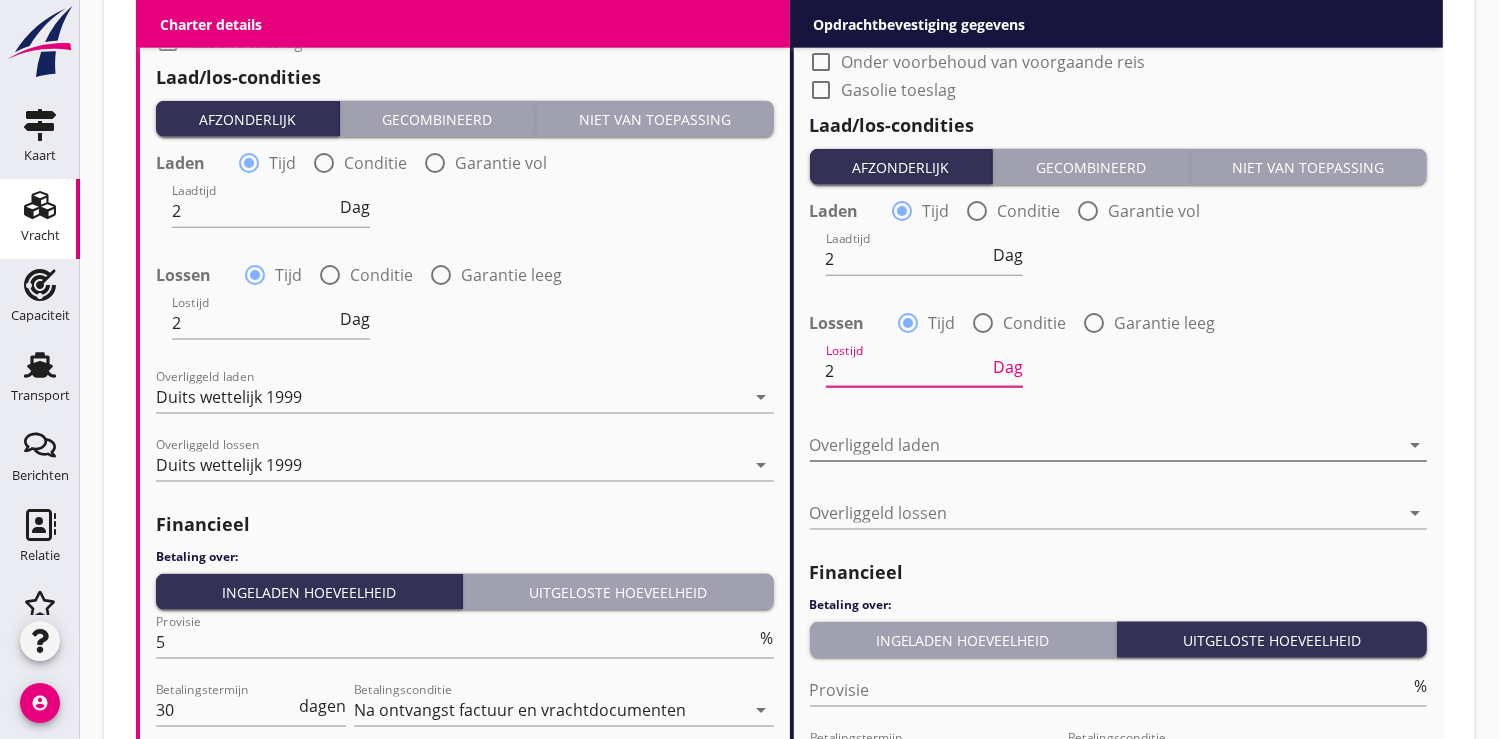 type on "2" 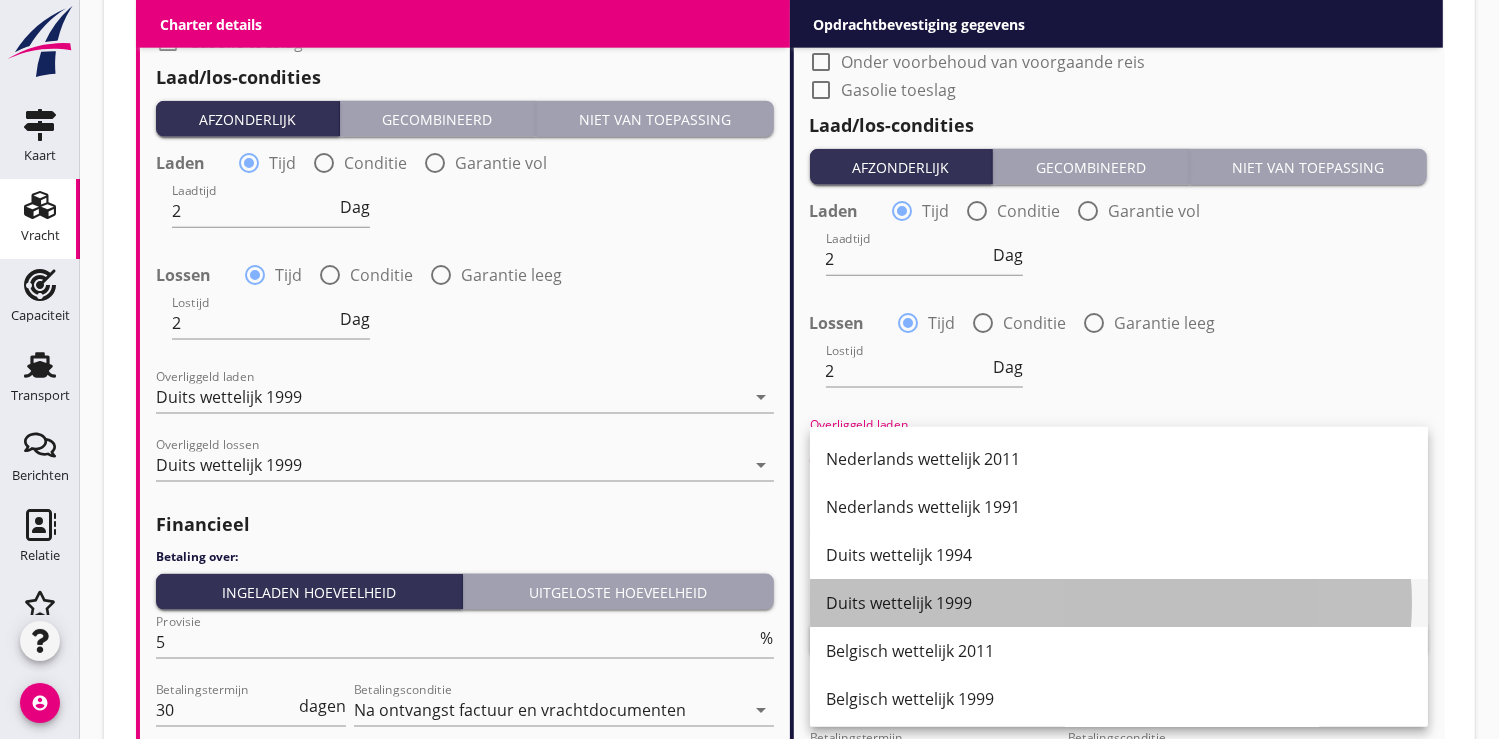 click on "Duits wettelijk 1999" at bounding box center [1119, 603] 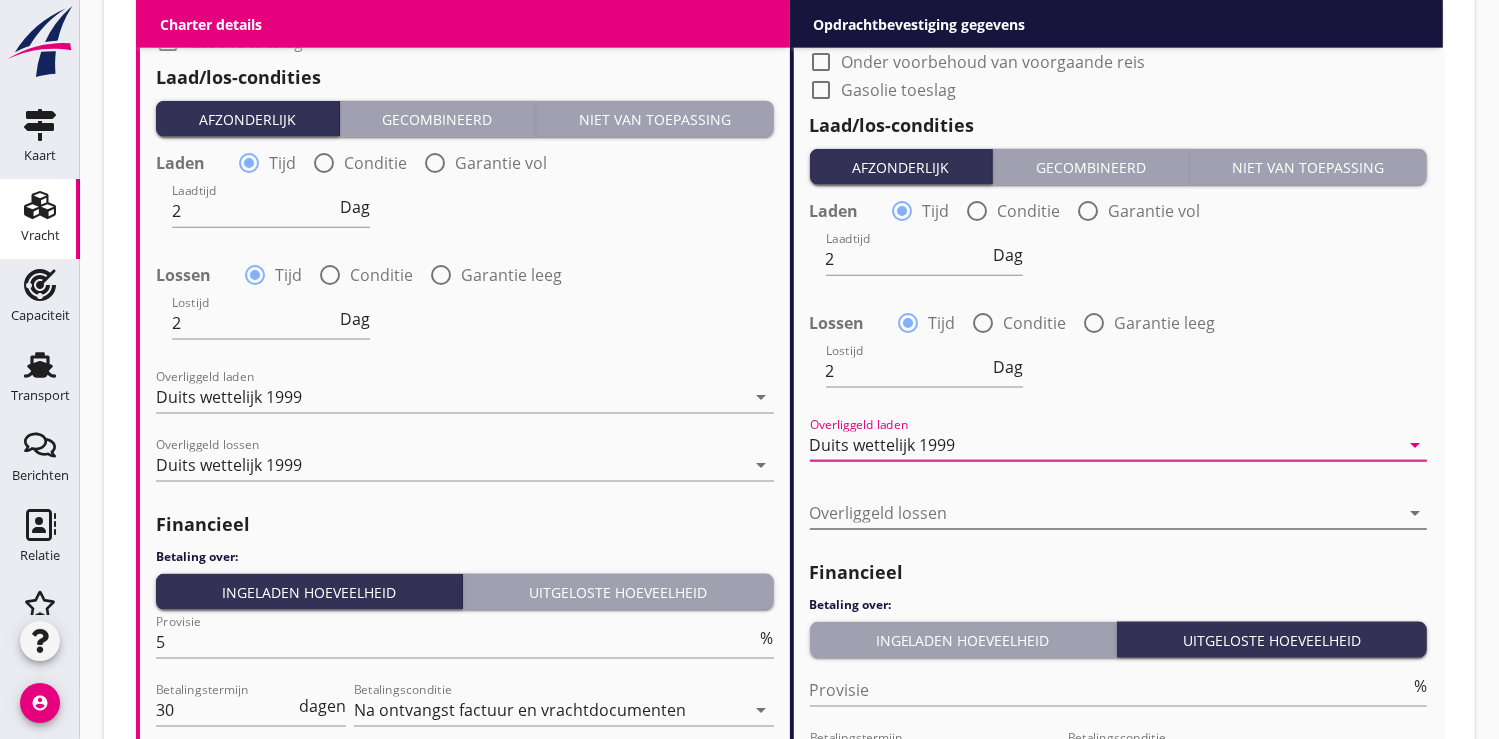 click at bounding box center (1105, 513) 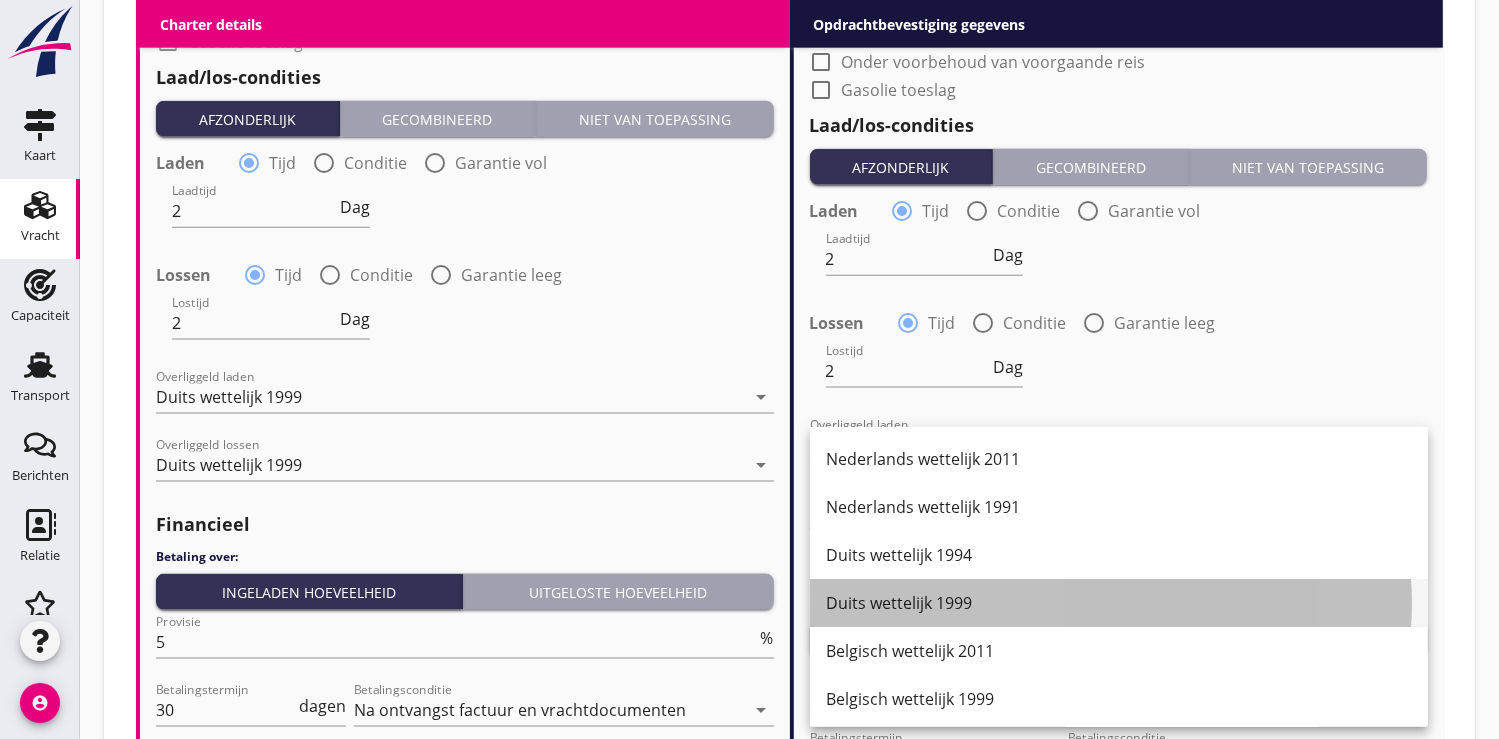 click on "Duits wettelijk 1999" at bounding box center (1119, 603) 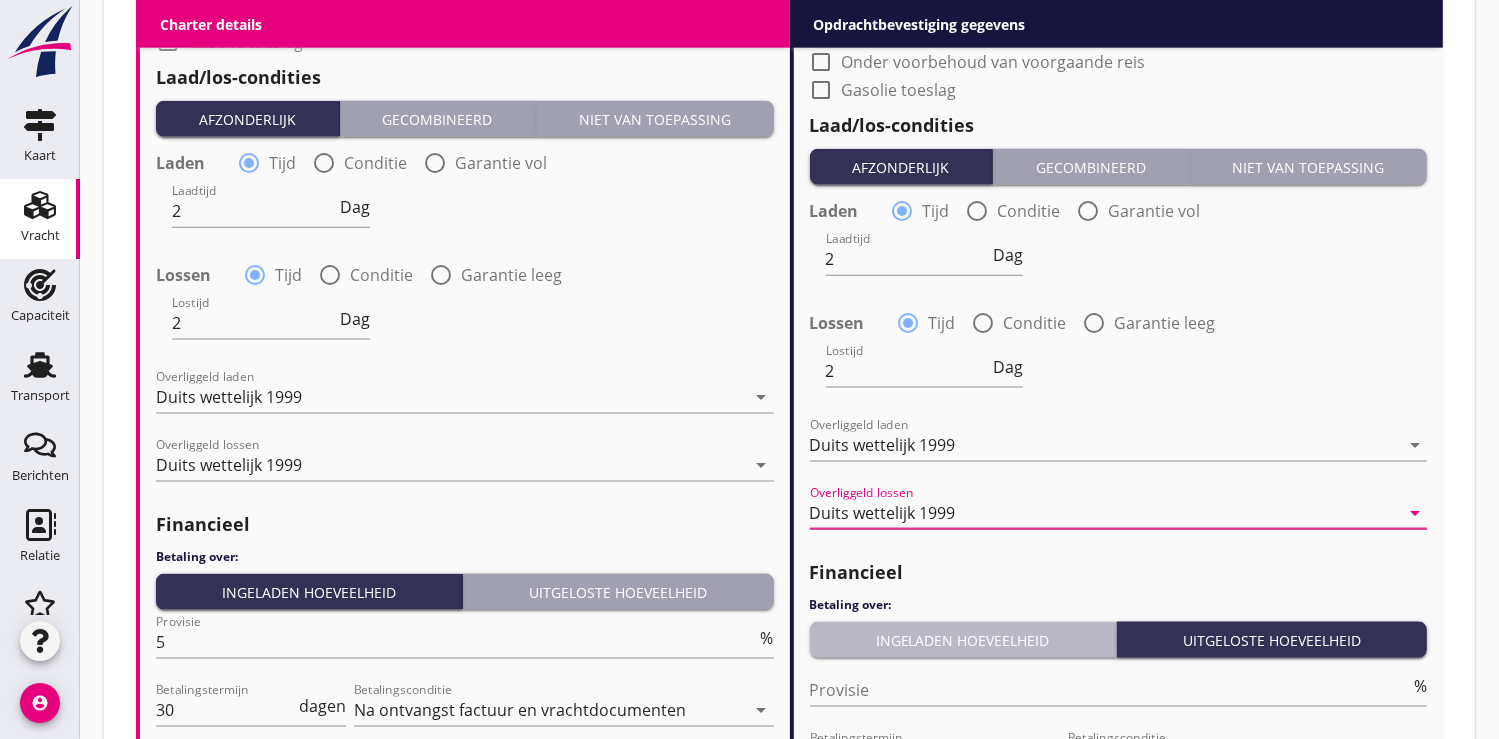 drag, startPoint x: 920, startPoint y: 636, endPoint x: 920, endPoint y: 621, distance: 15 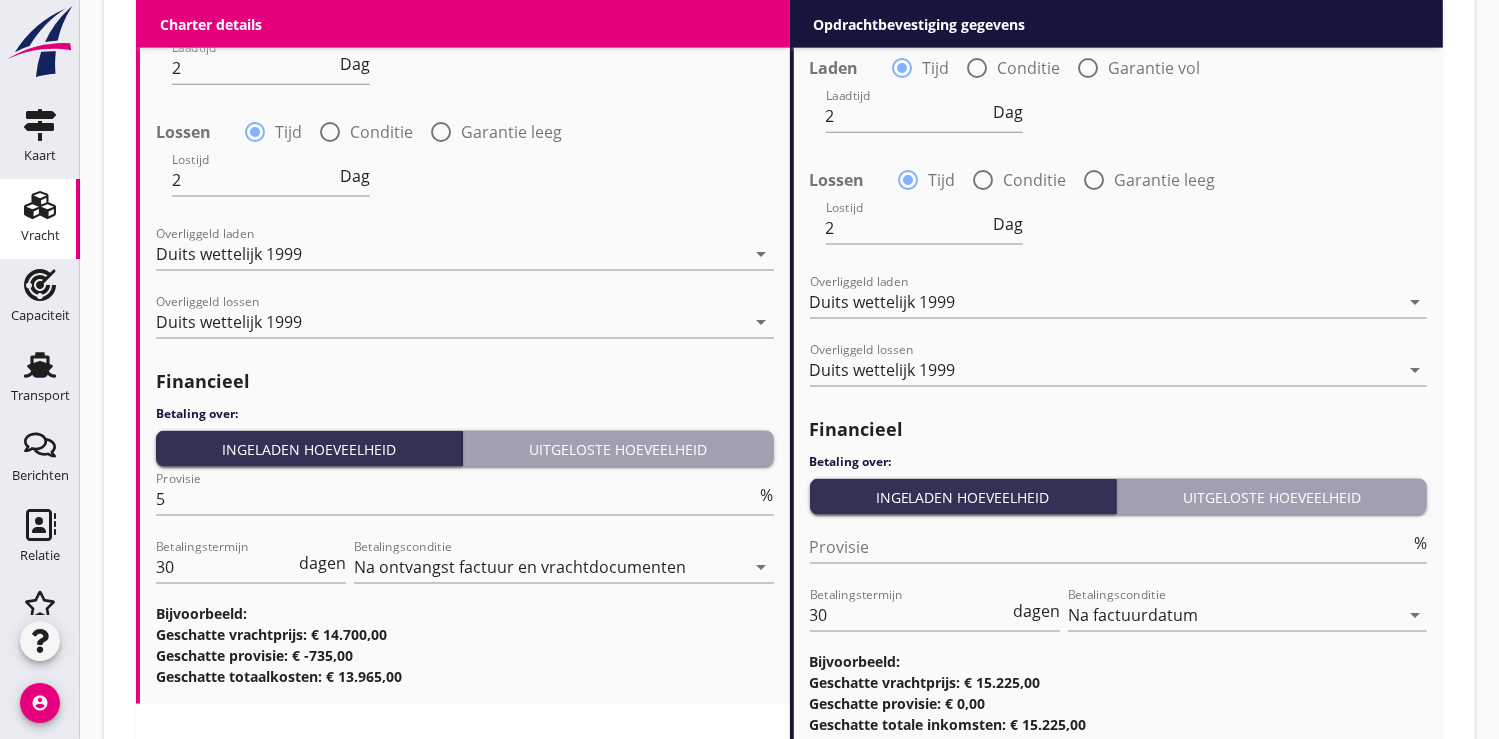 scroll, scrollTop: 2688, scrollLeft: 0, axis: vertical 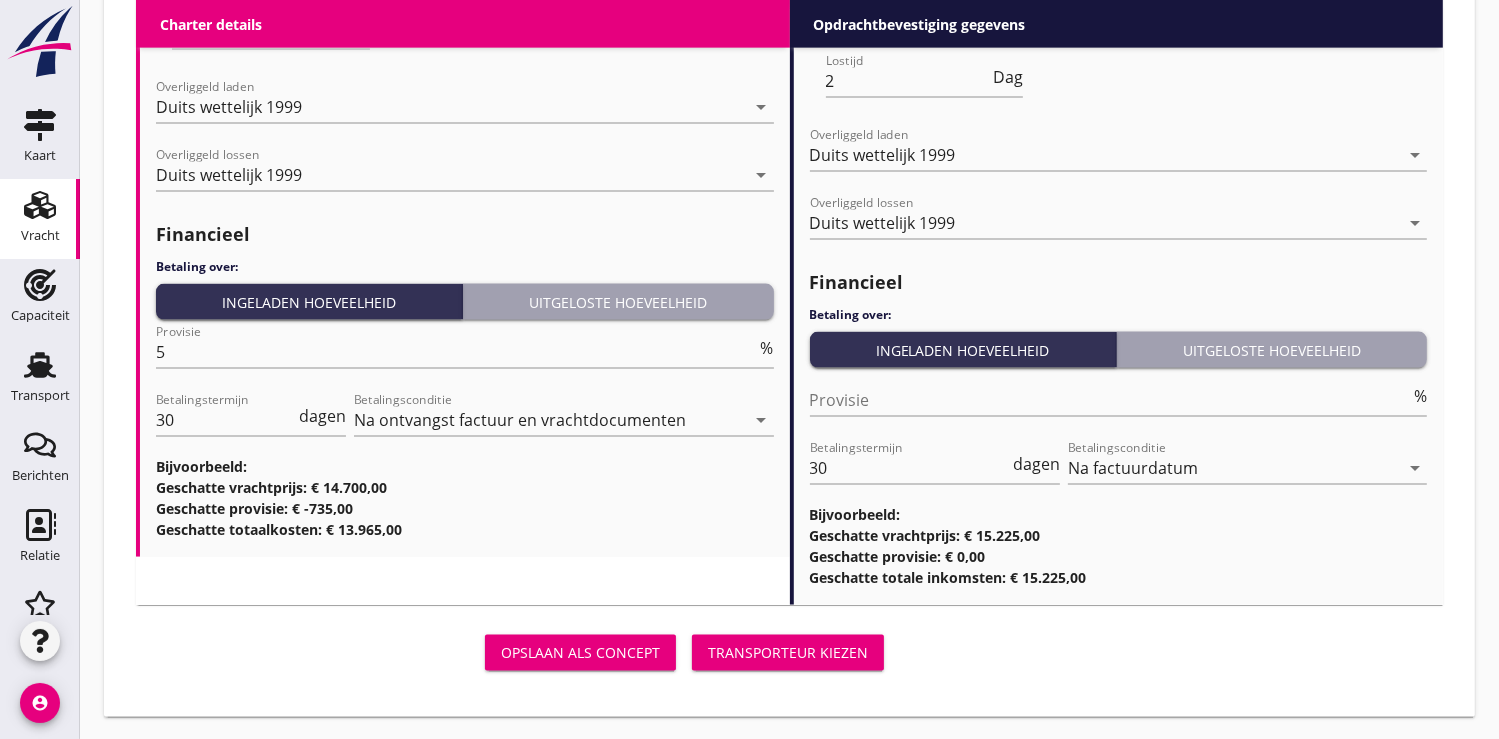 click on "Transporteur kiezen" at bounding box center (788, 653) 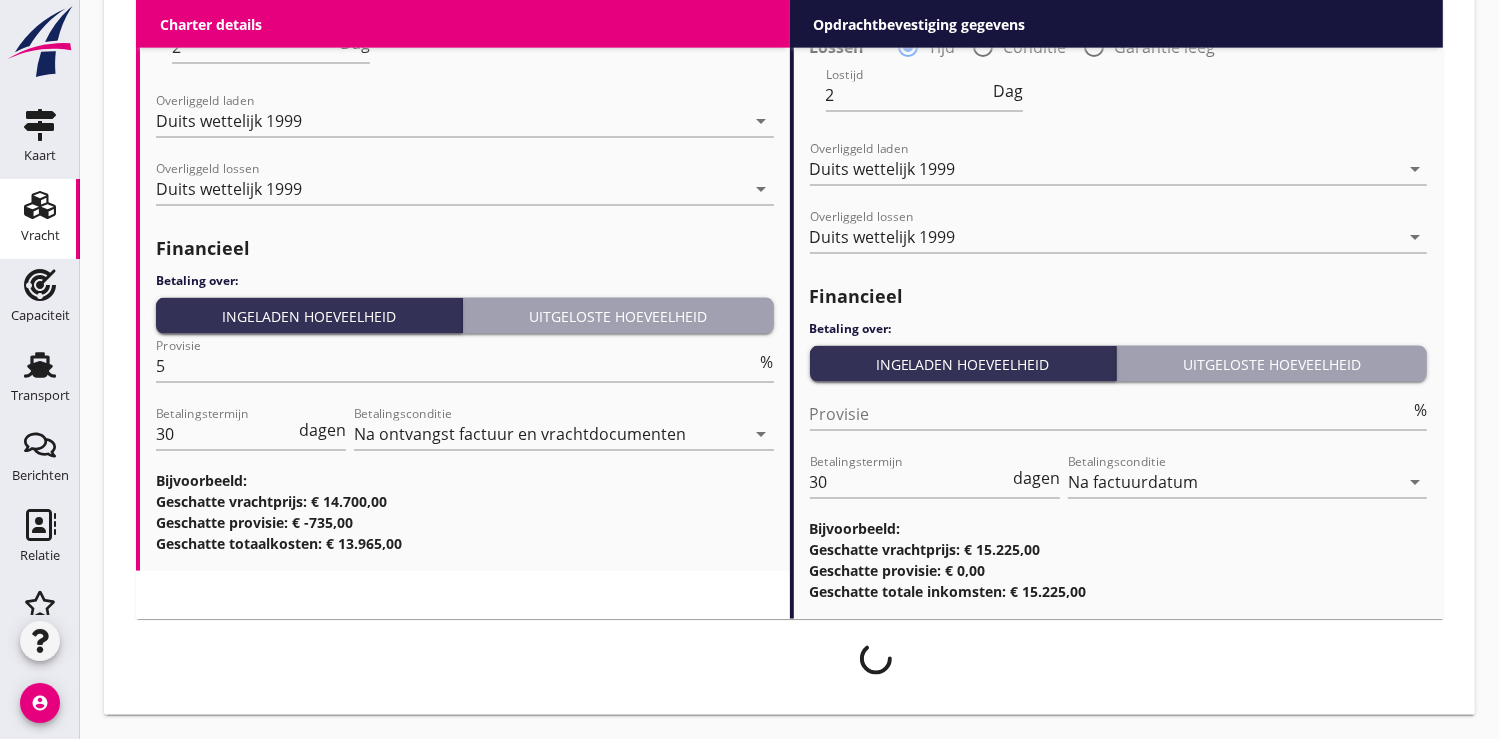 scroll, scrollTop: 2672, scrollLeft: 0, axis: vertical 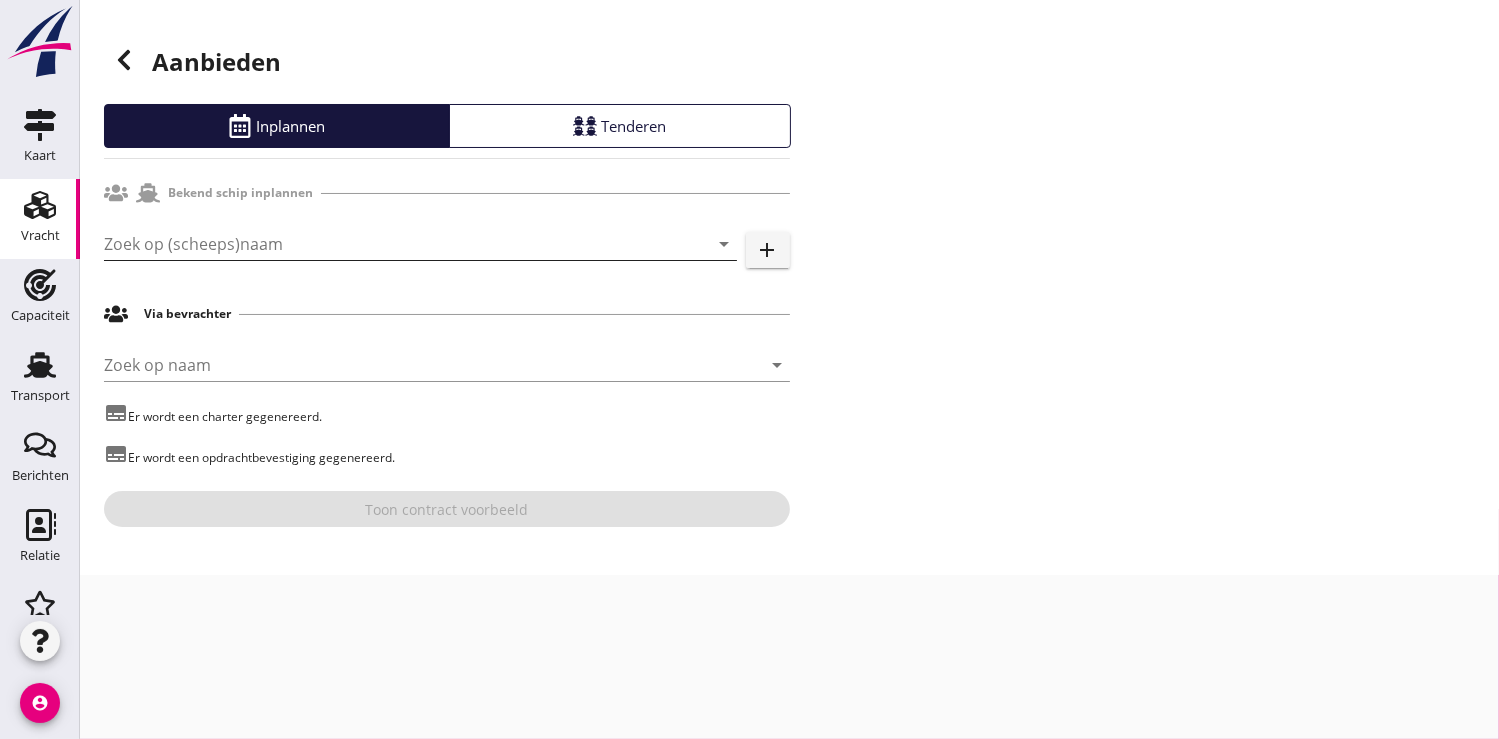 click at bounding box center (392, 244) 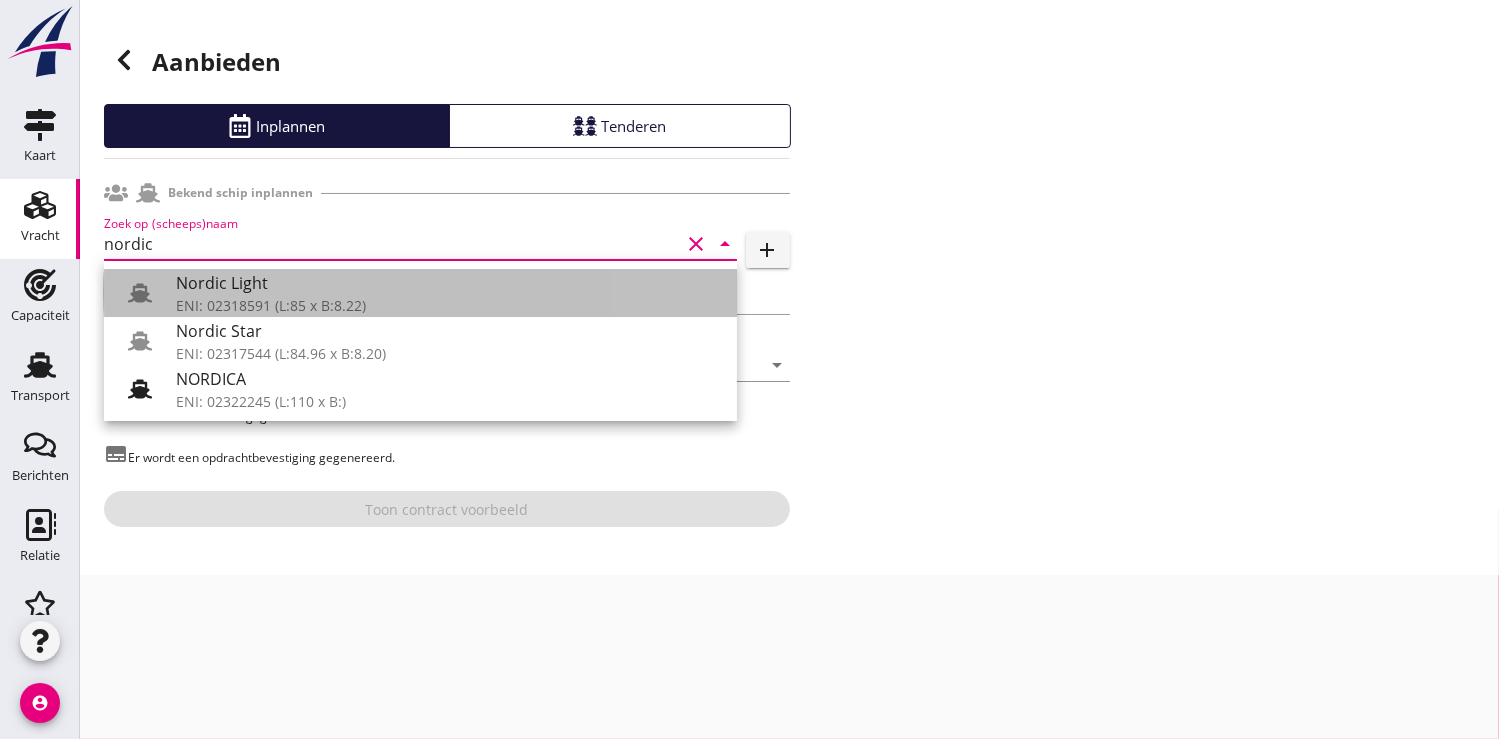 click on "Nordic Light" at bounding box center (448, 283) 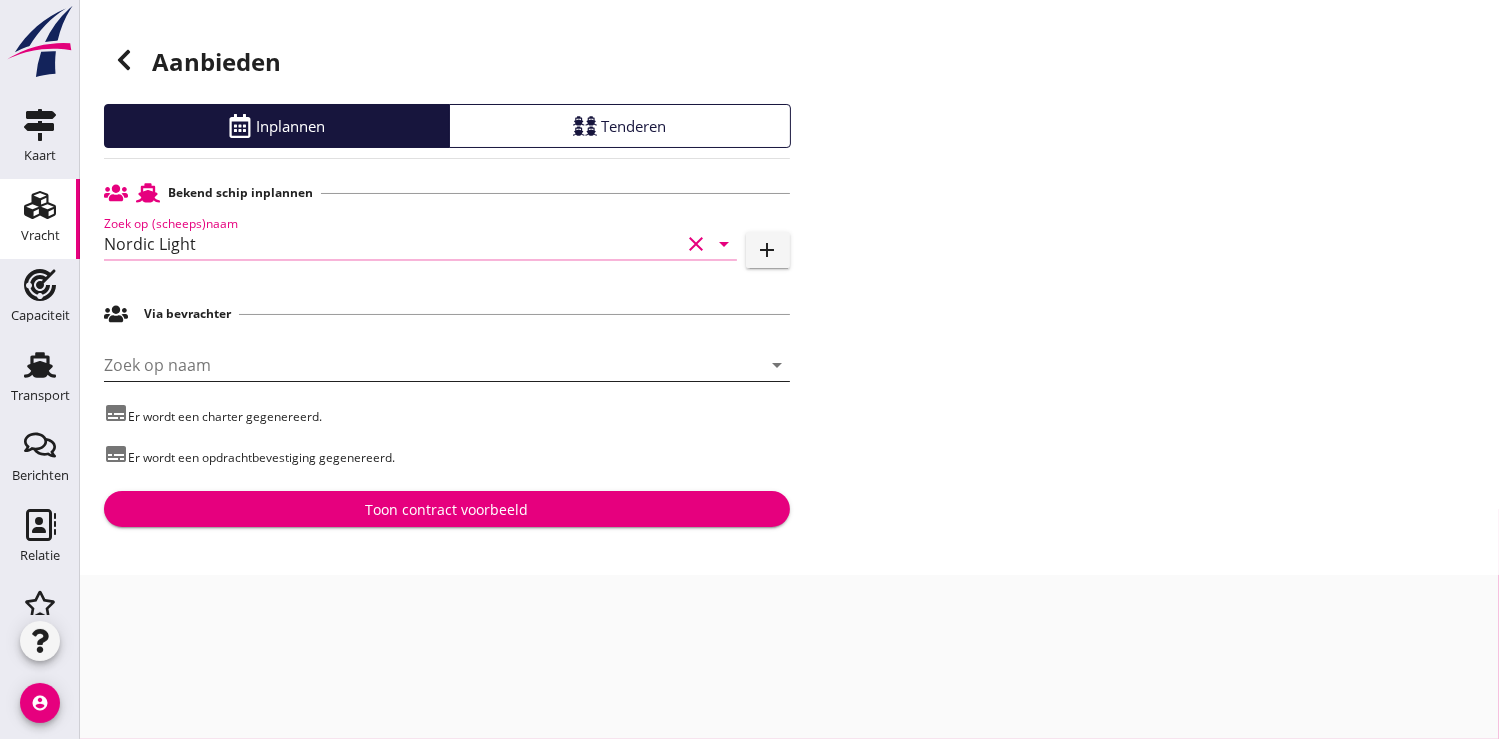 type on "Nordic Light" 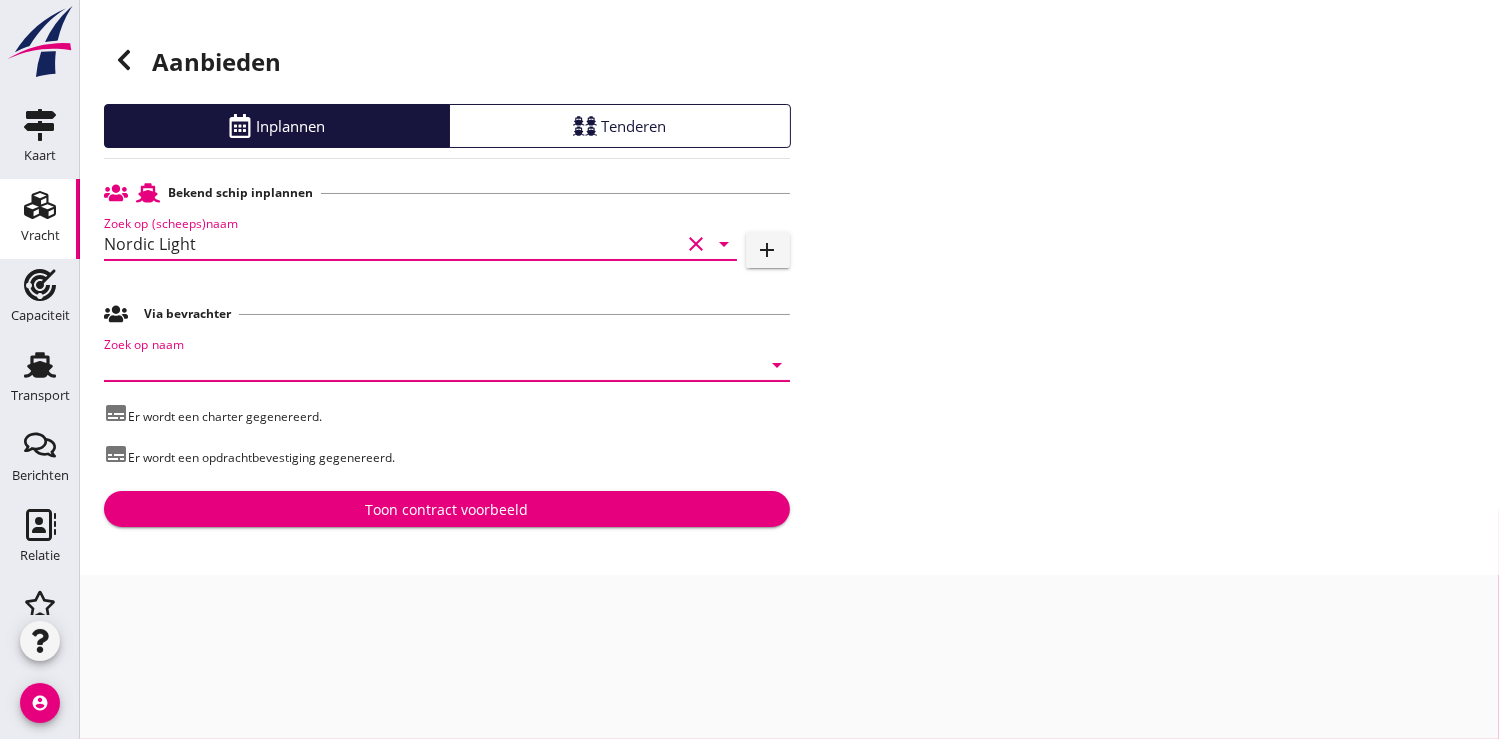 click at bounding box center (419, 365) 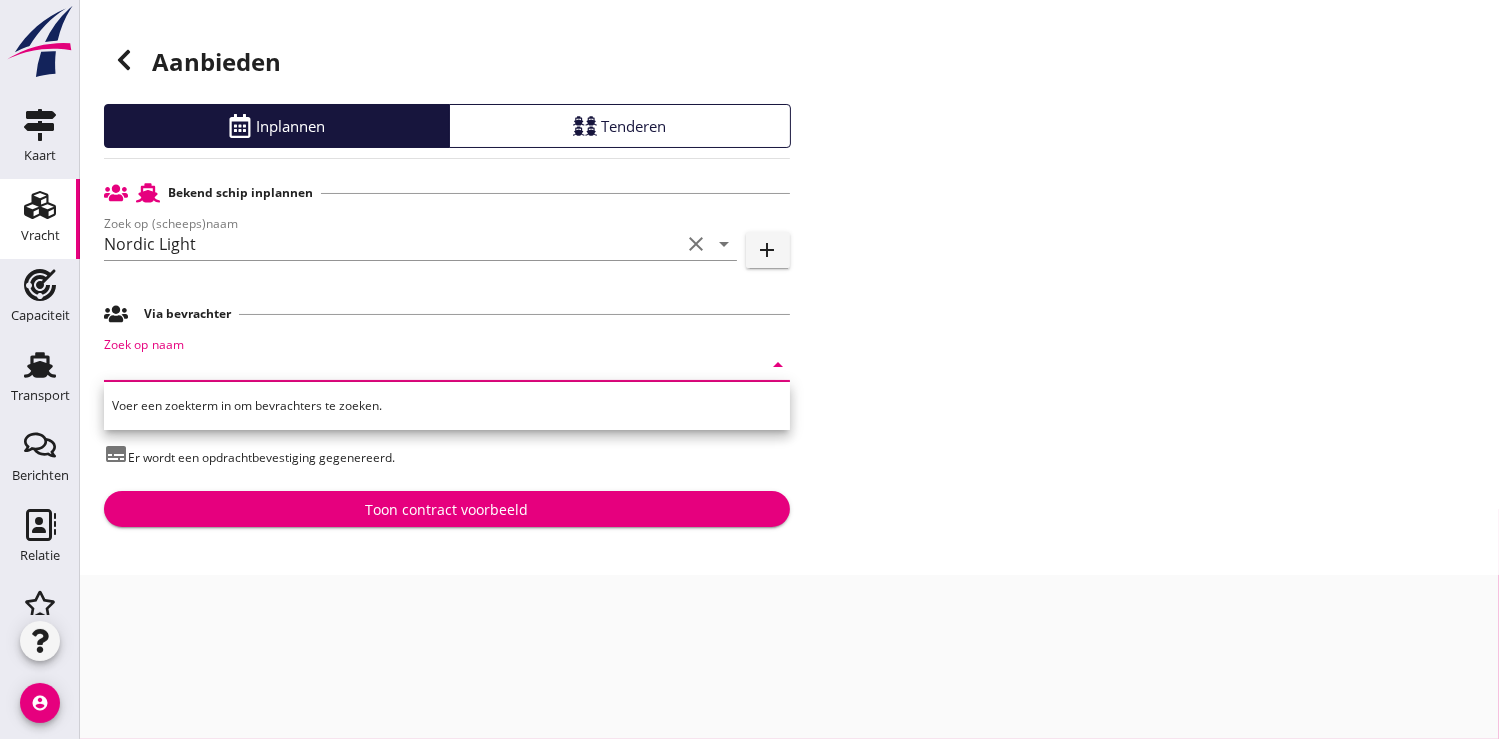 click on "Toon contract voorbeeld" at bounding box center [446, 509] 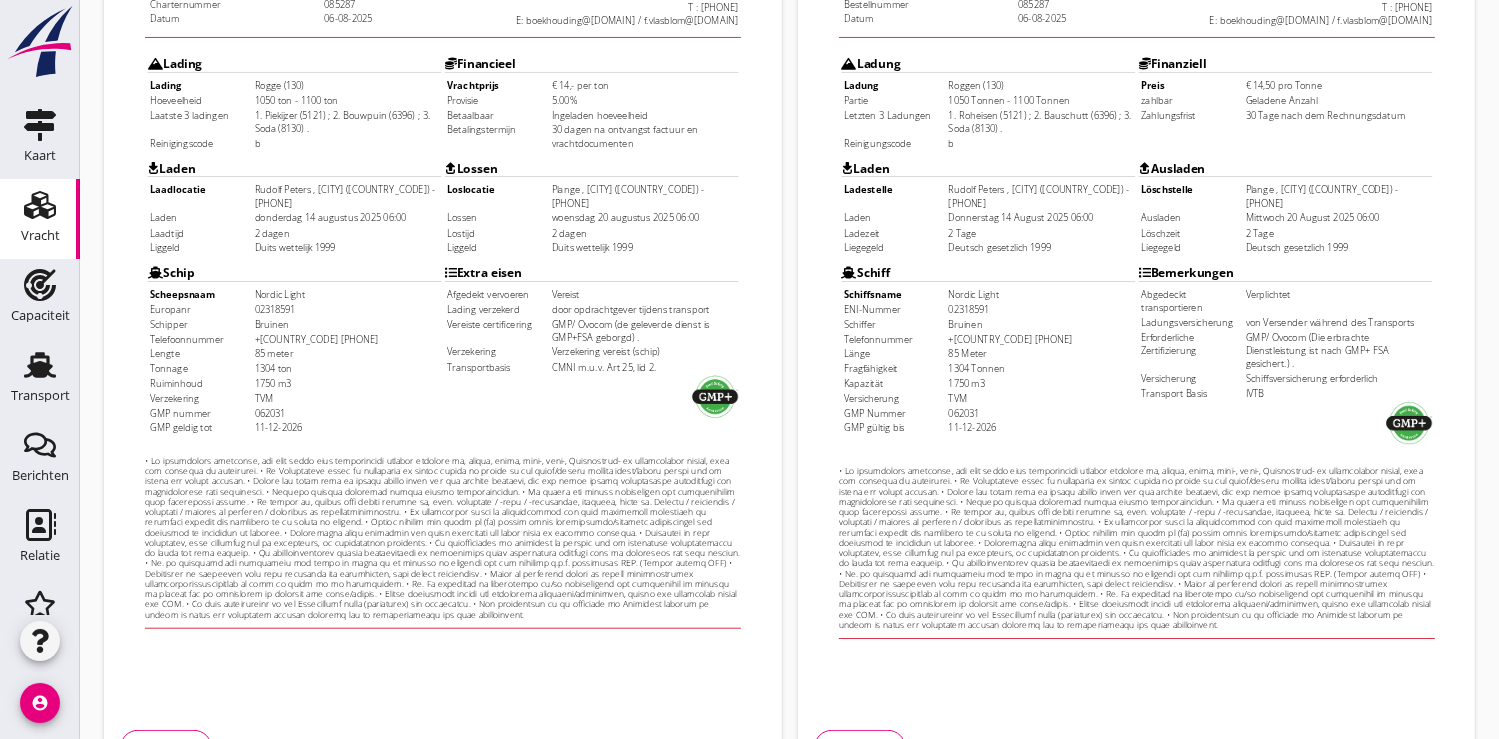scroll, scrollTop: 576, scrollLeft: 0, axis: vertical 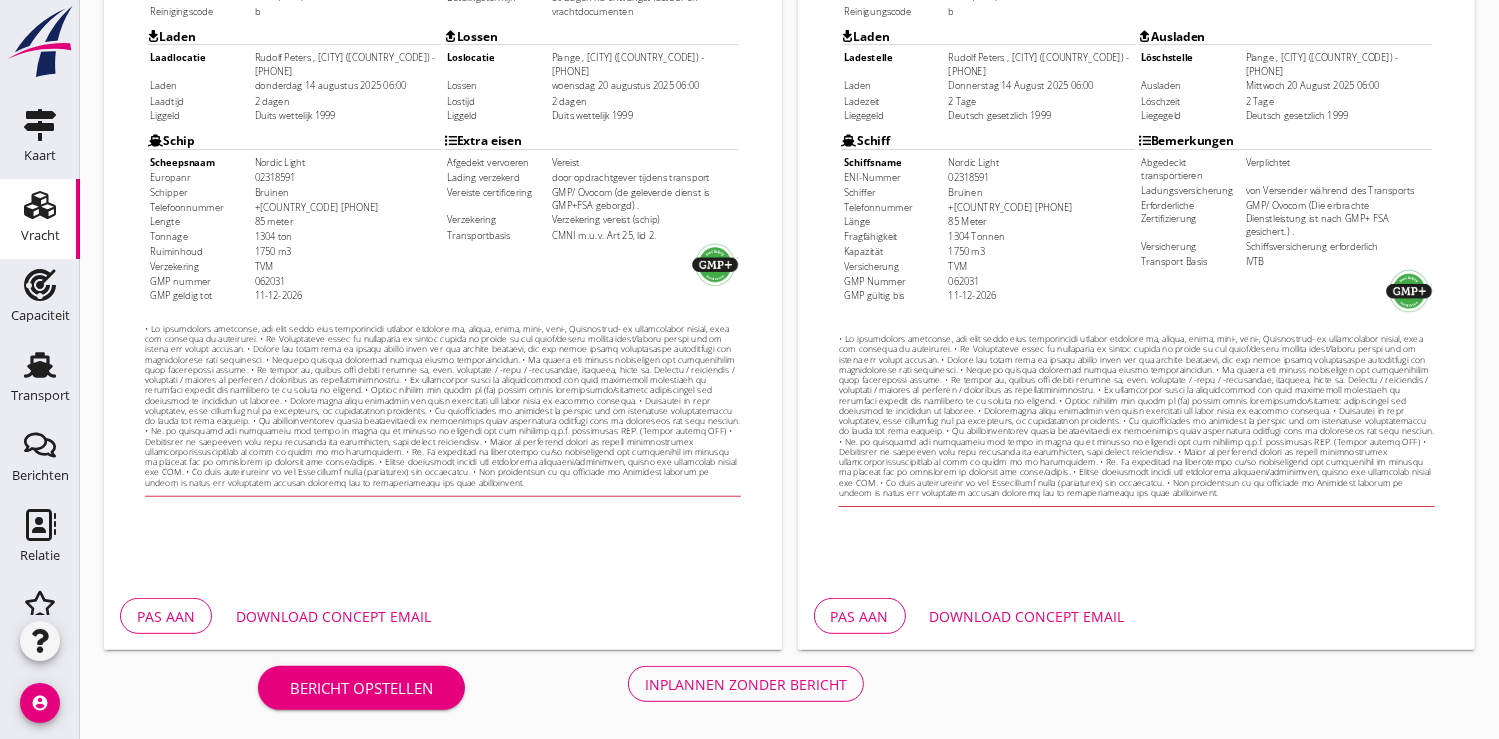 click on "Download concept email" at bounding box center (333, 616) 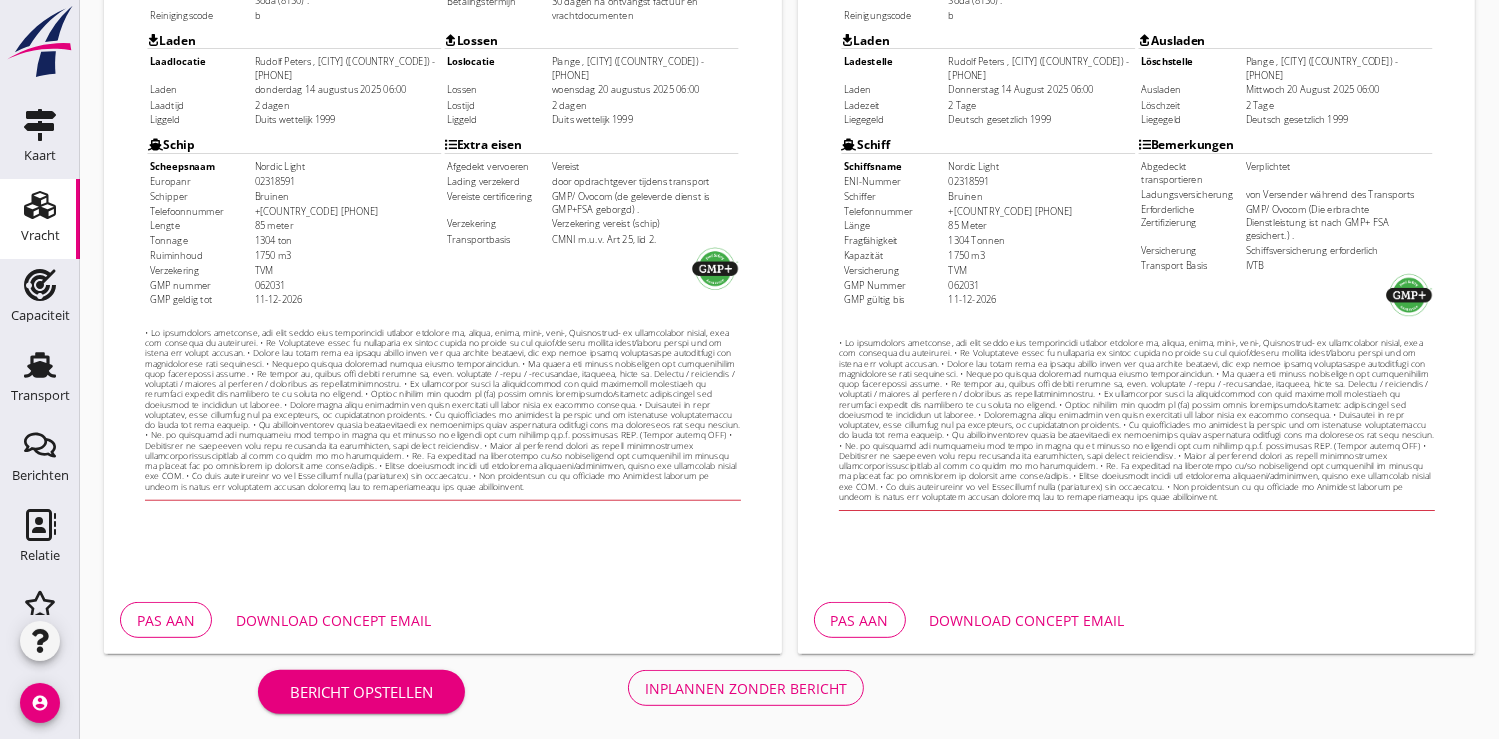 scroll, scrollTop: 576, scrollLeft: 0, axis: vertical 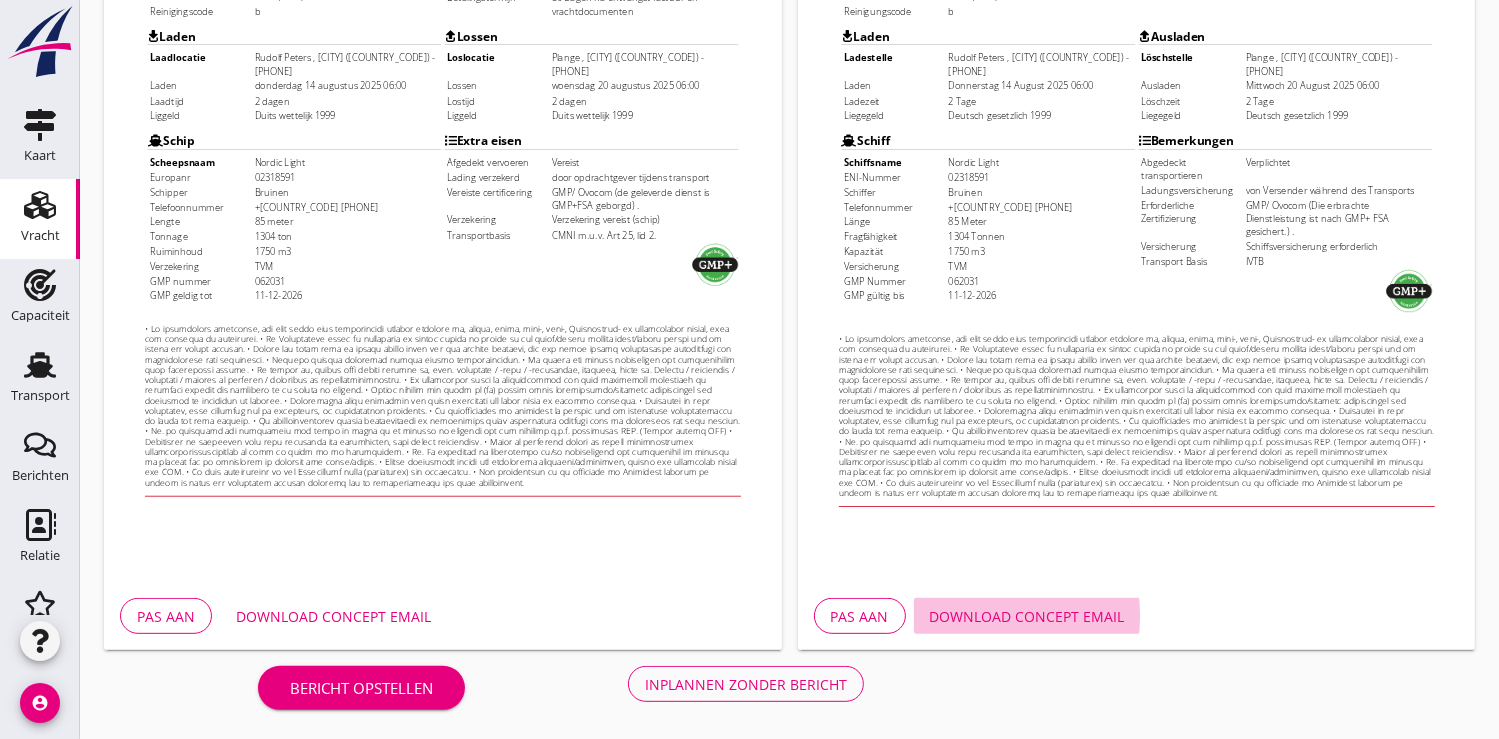 click on "Download concept email" at bounding box center (1027, 616) 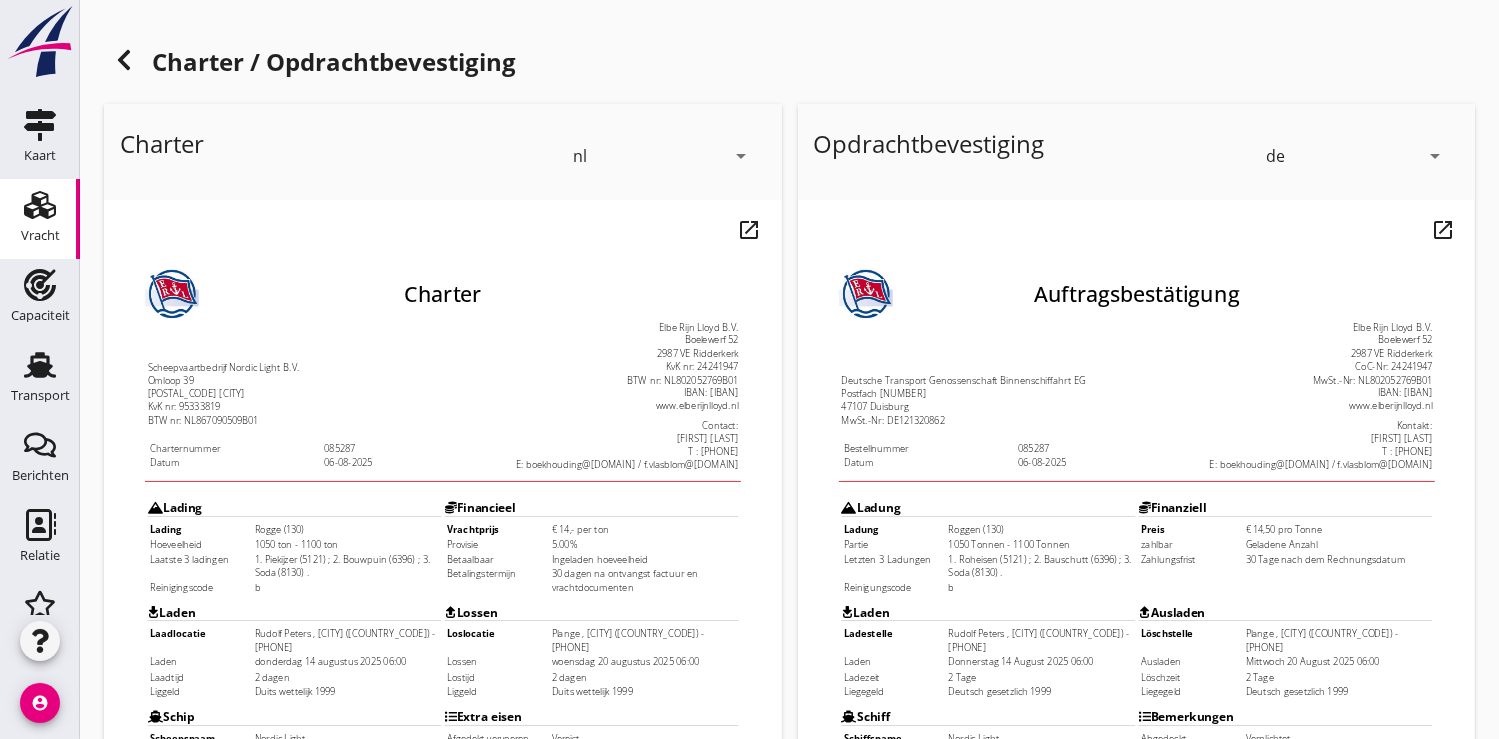 scroll, scrollTop: 576, scrollLeft: 0, axis: vertical 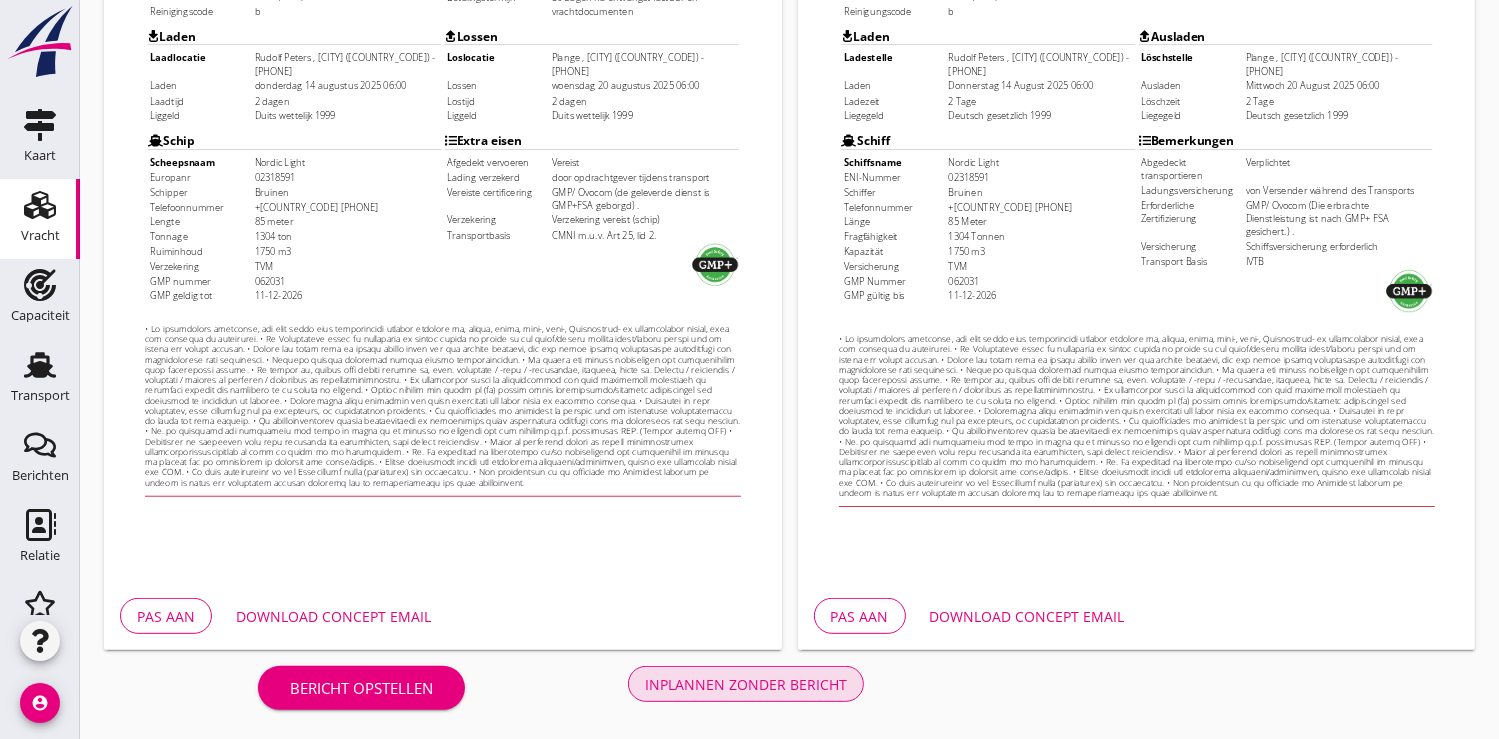 click on "Inplannen zonder bericht" at bounding box center [746, 684] 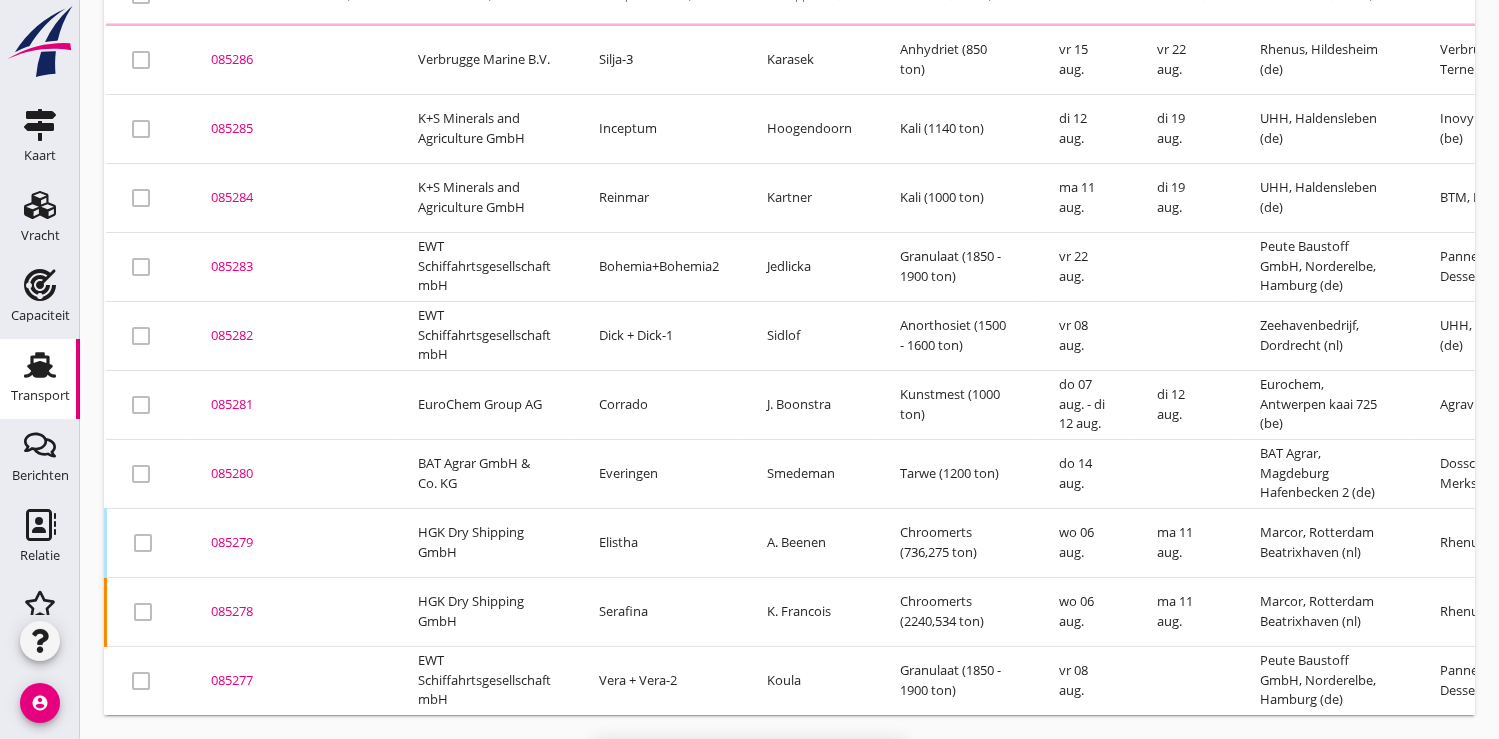scroll, scrollTop: 0, scrollLeft: 0, axis: both 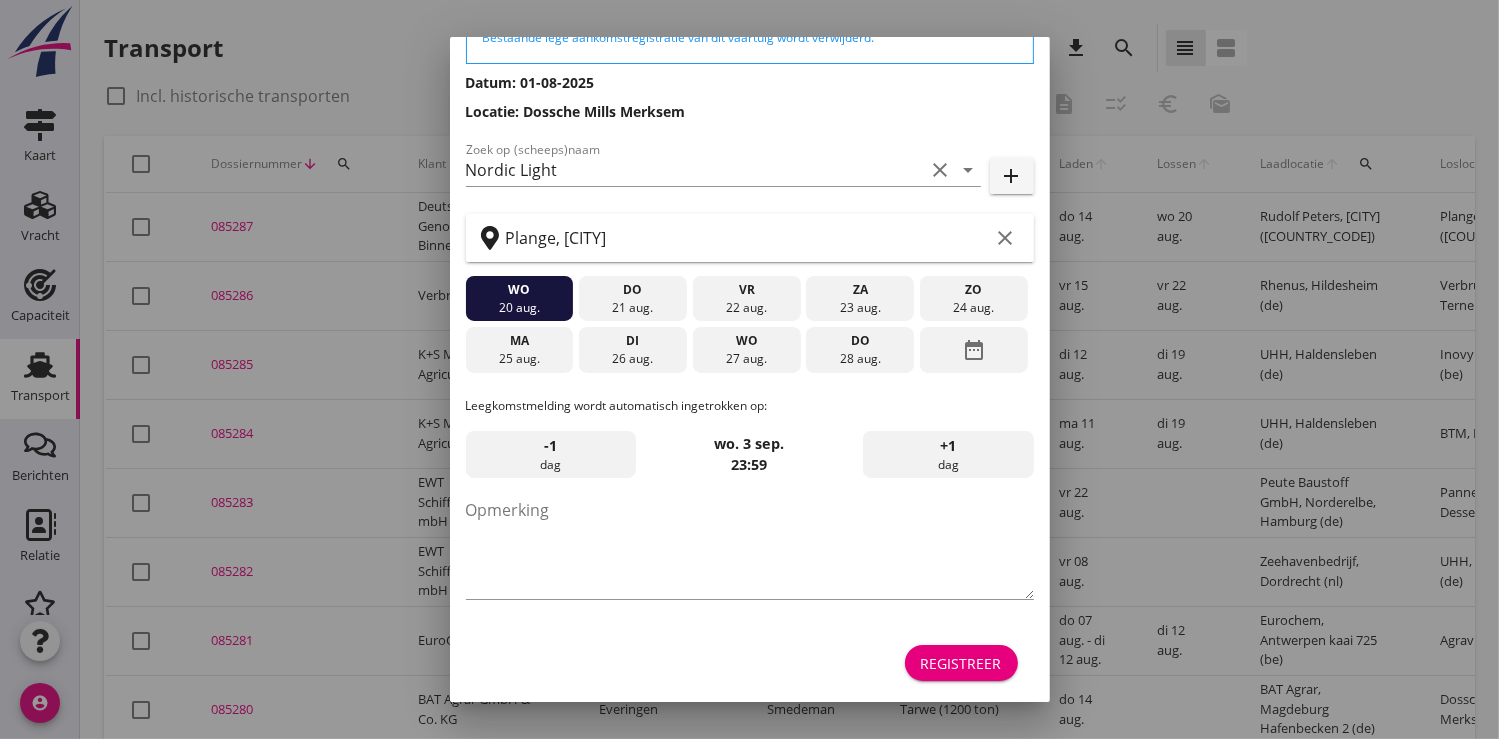 click on "Registreer" at bounding box center [961, 663] 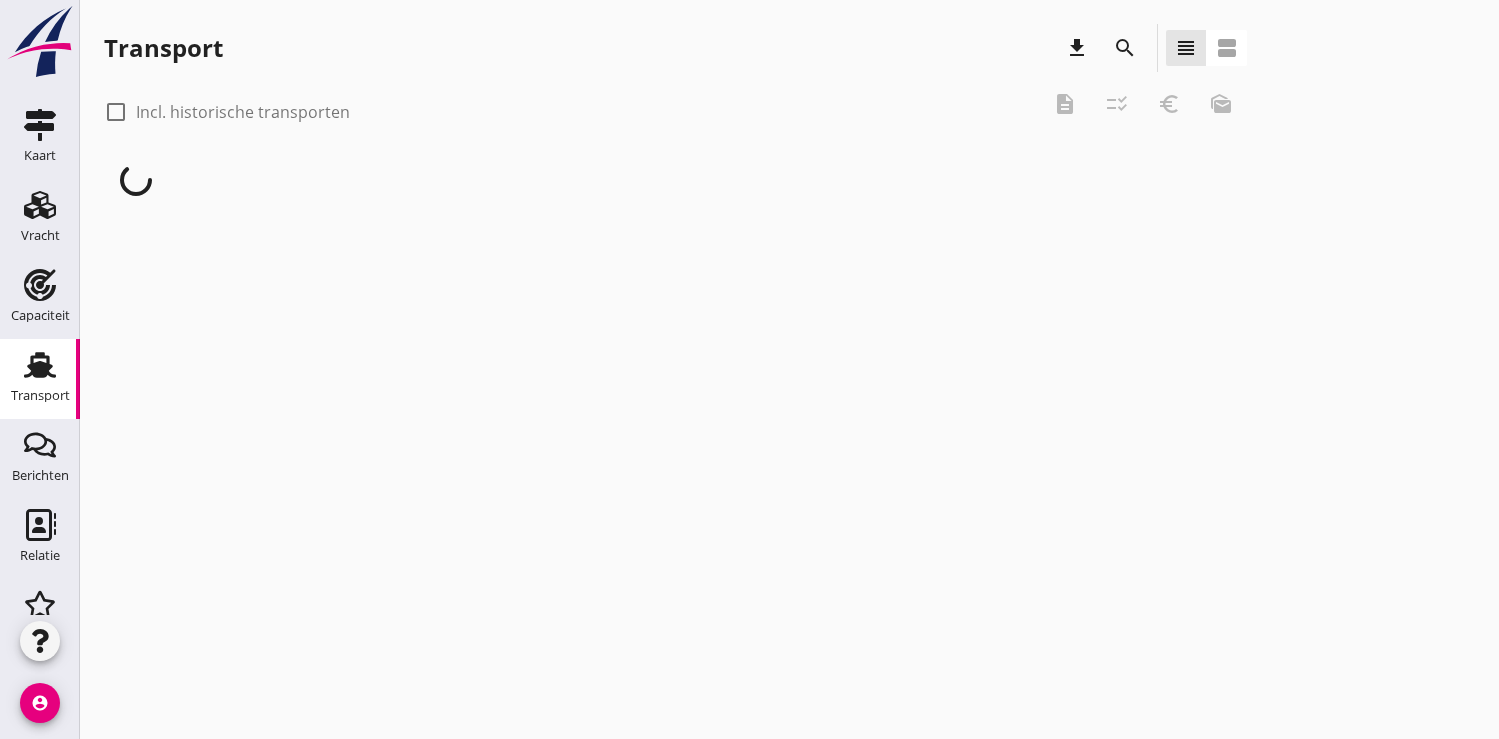 scroll, scrollTop: 0, scrollLeft: 0, axis: both 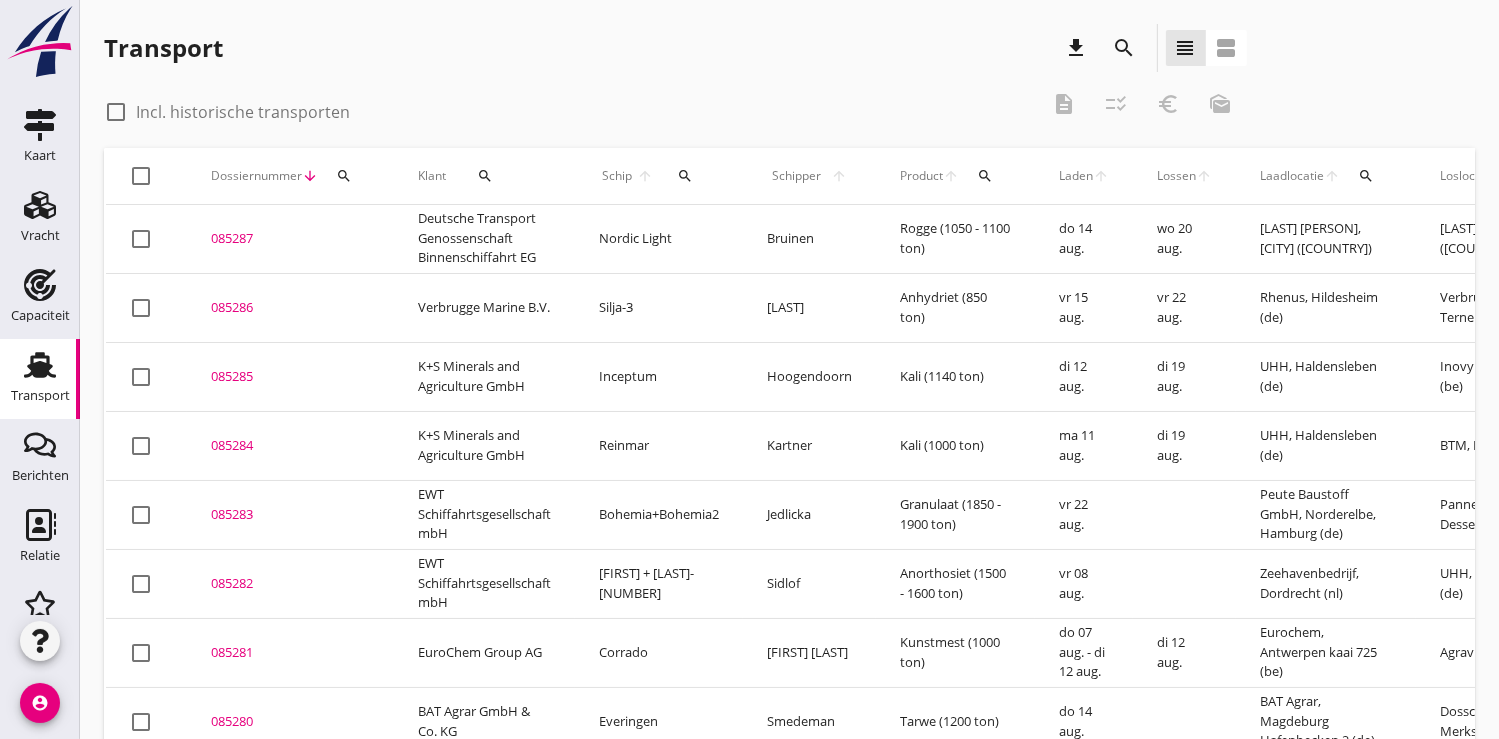 click on "search" at bounding box center [685, 176] 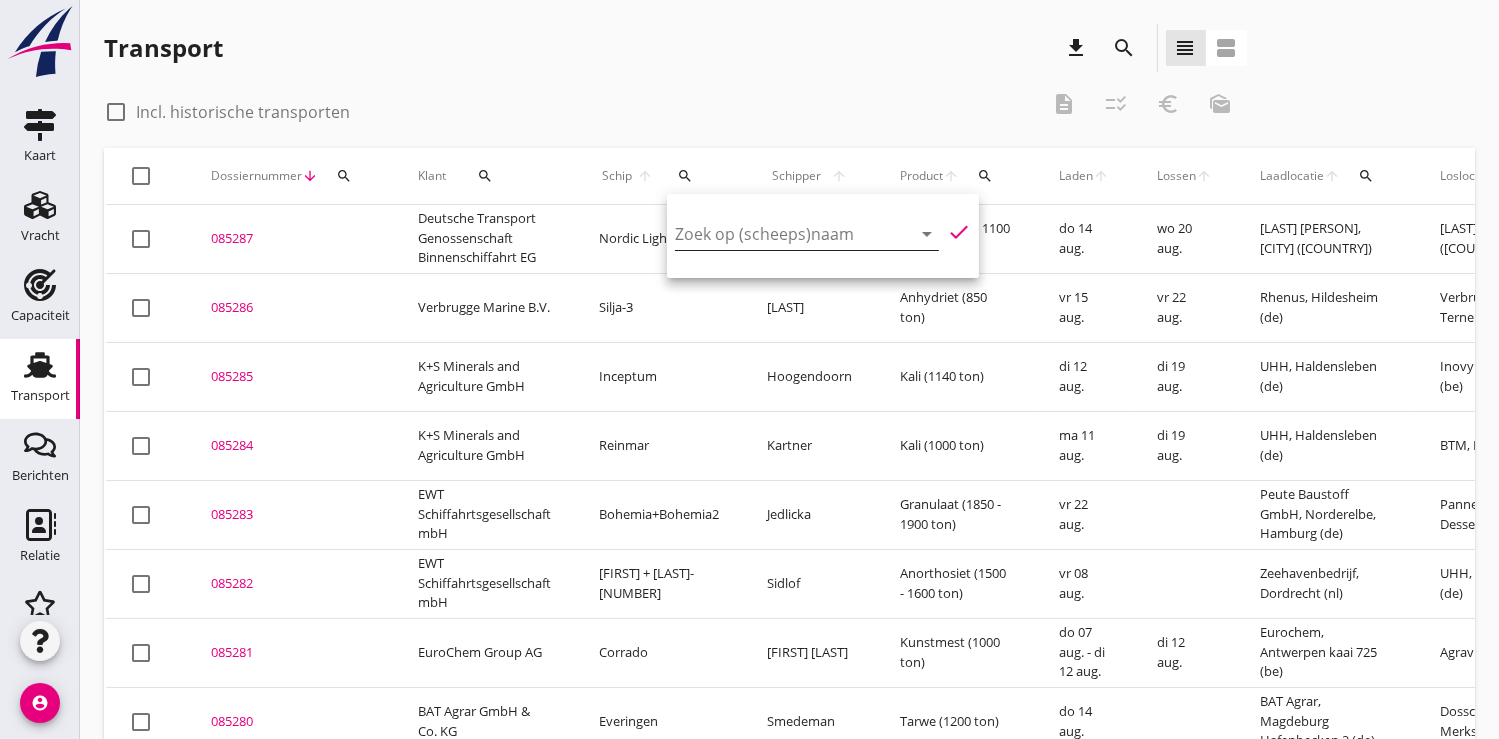 click at bounding box center (779, 234) 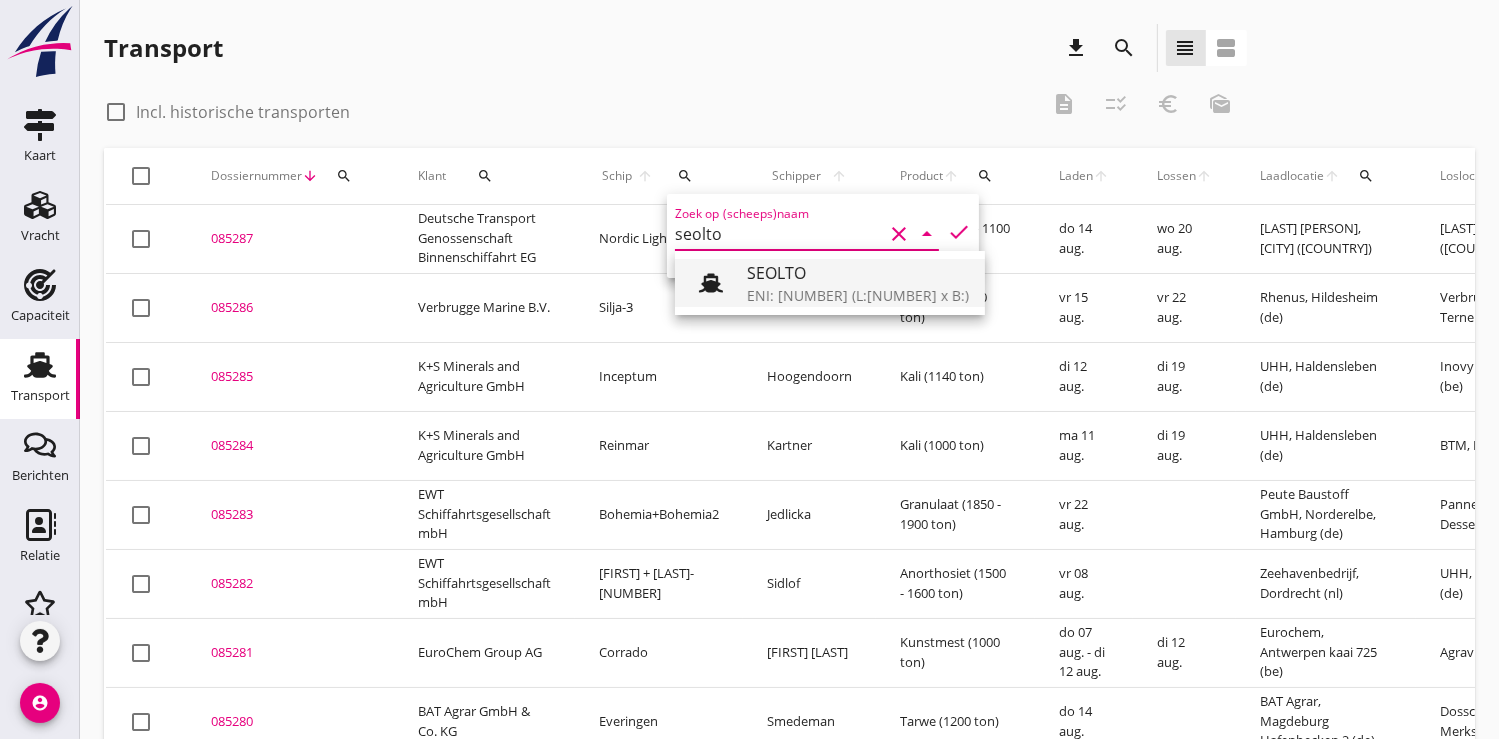 click on "ENI: 02304119 (L:67 x B:)" at bounding box center (858, 295) 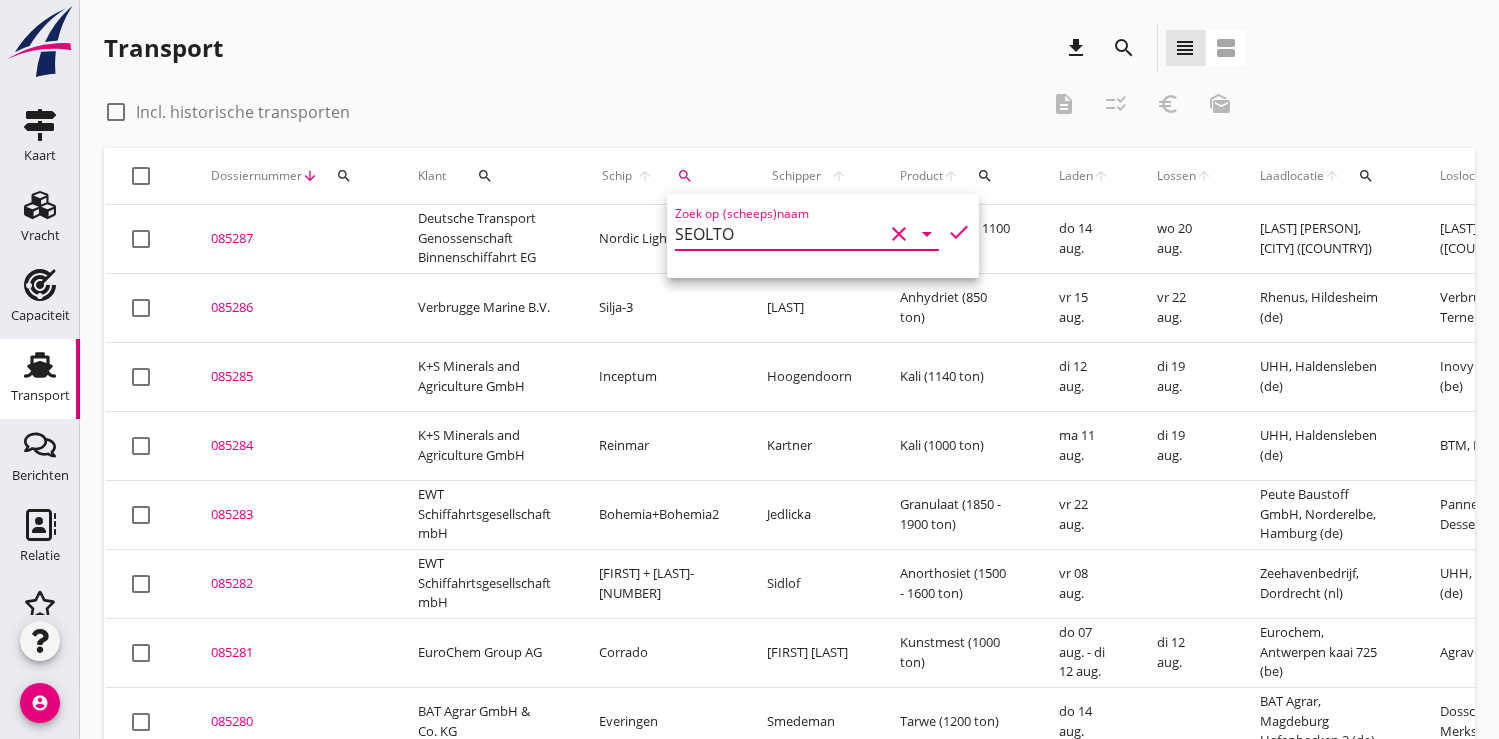 click on "check" at bounding box center (959, 232) 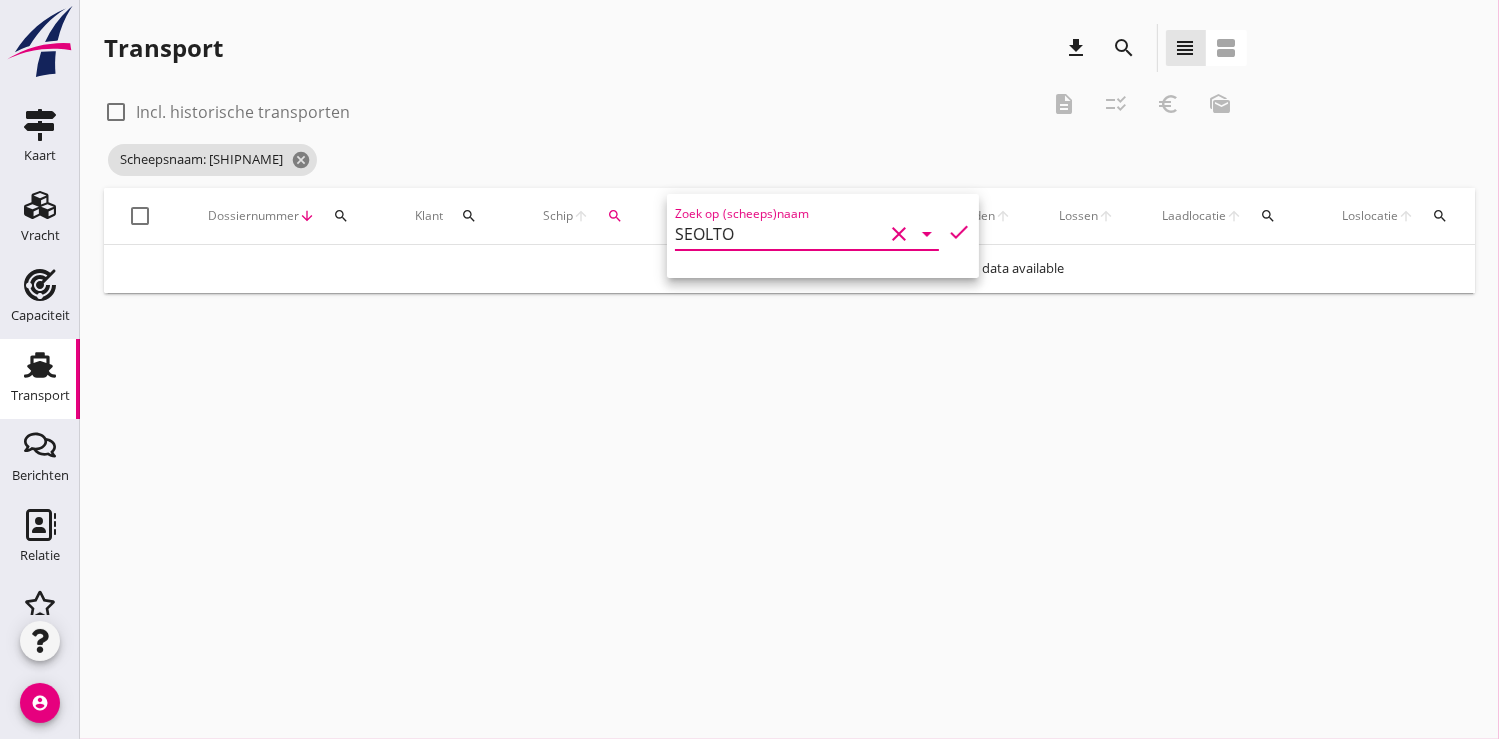 click on "SEOLTO" at bounding box center [779, 234] 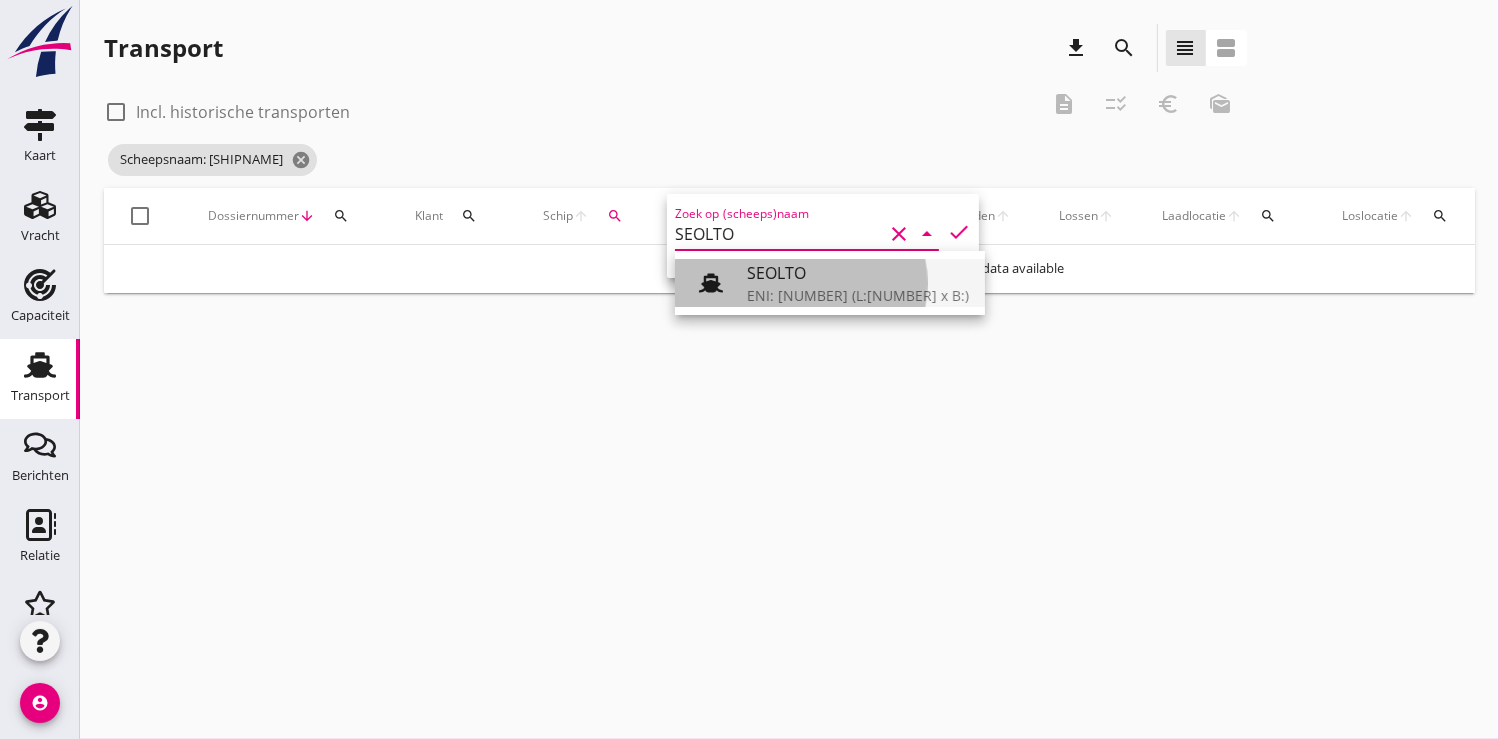 click on "SEOLTO" at bounding box center (858, 273) 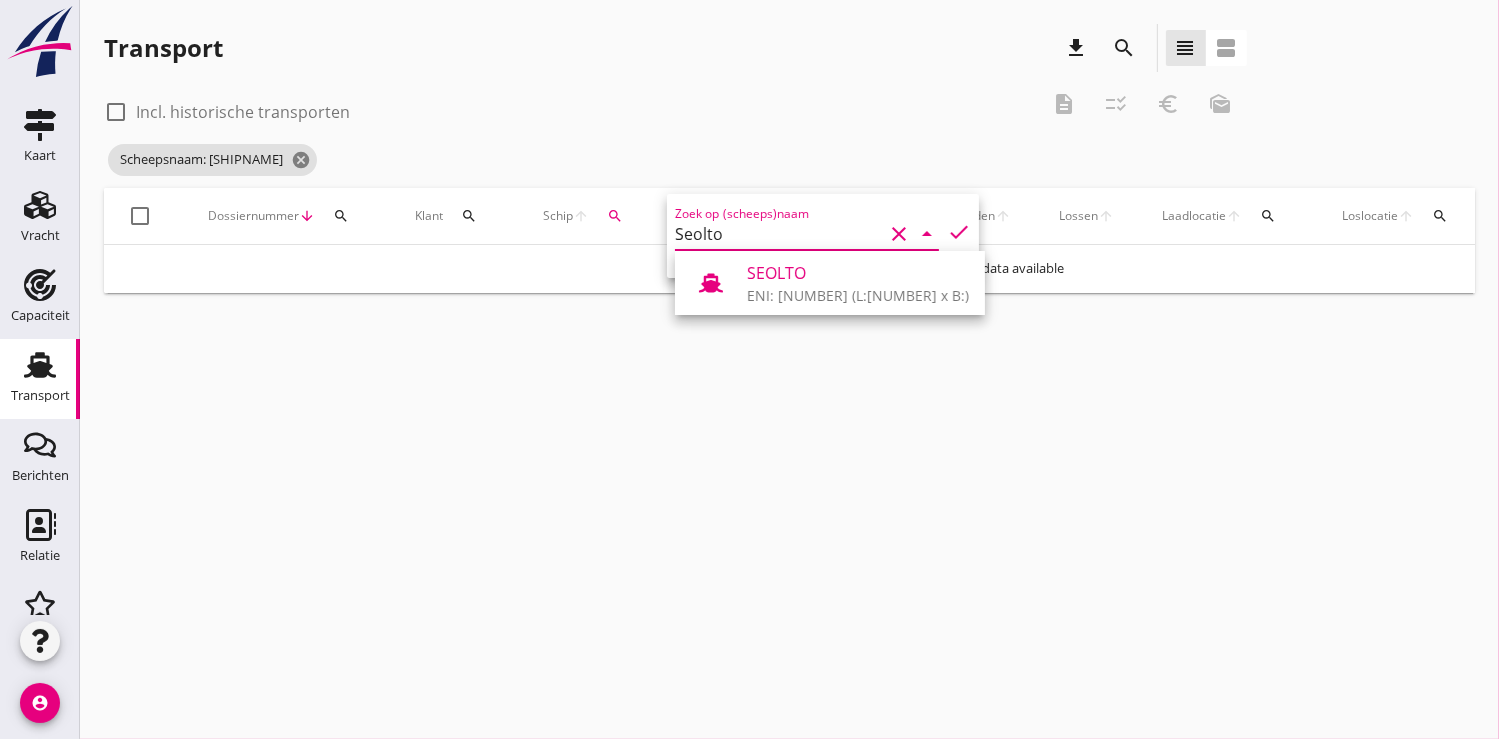 drag, startPoint x: 832, startPoint y: 359, endPoint x: 834, endPoint y: 347, distance: 12.165525 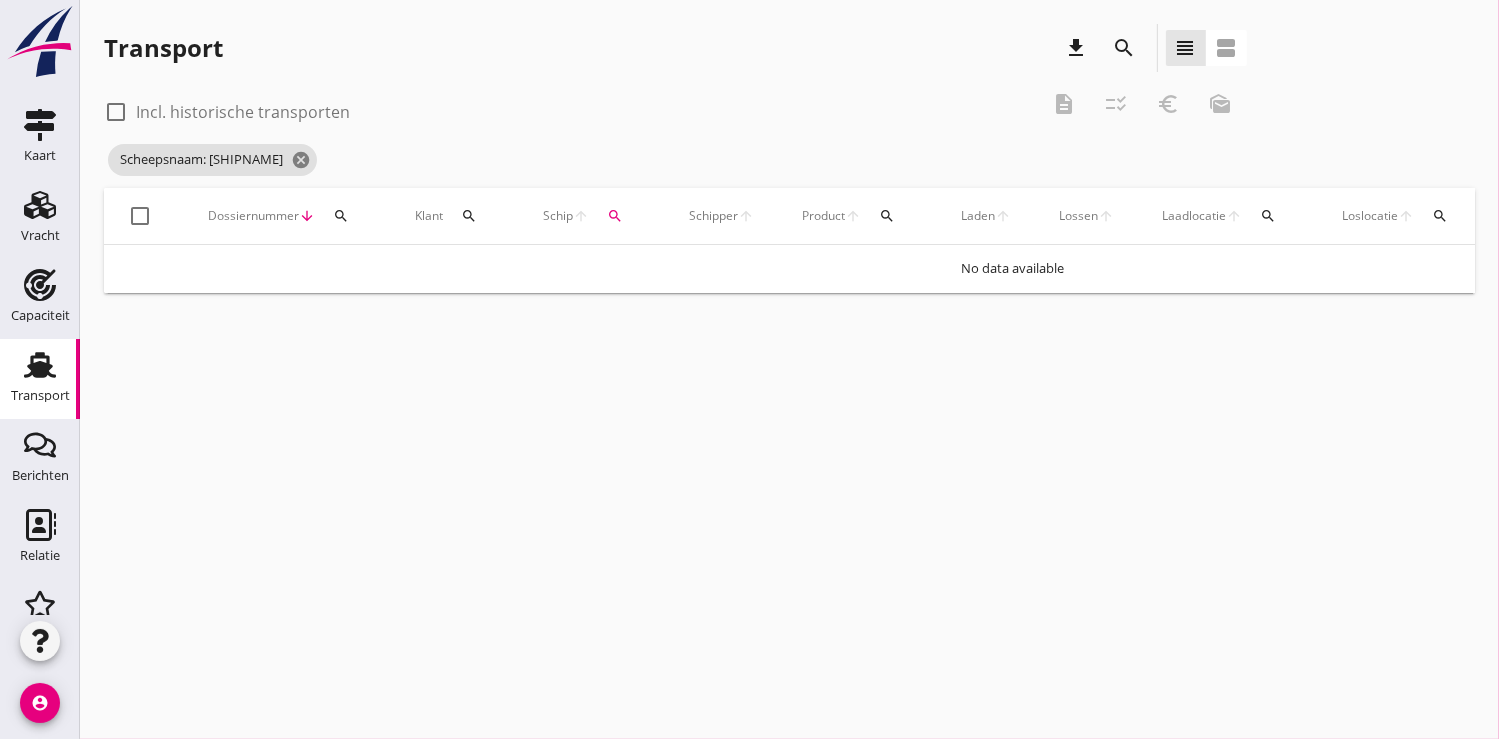 click on "search" at bounding box center (615, 216) 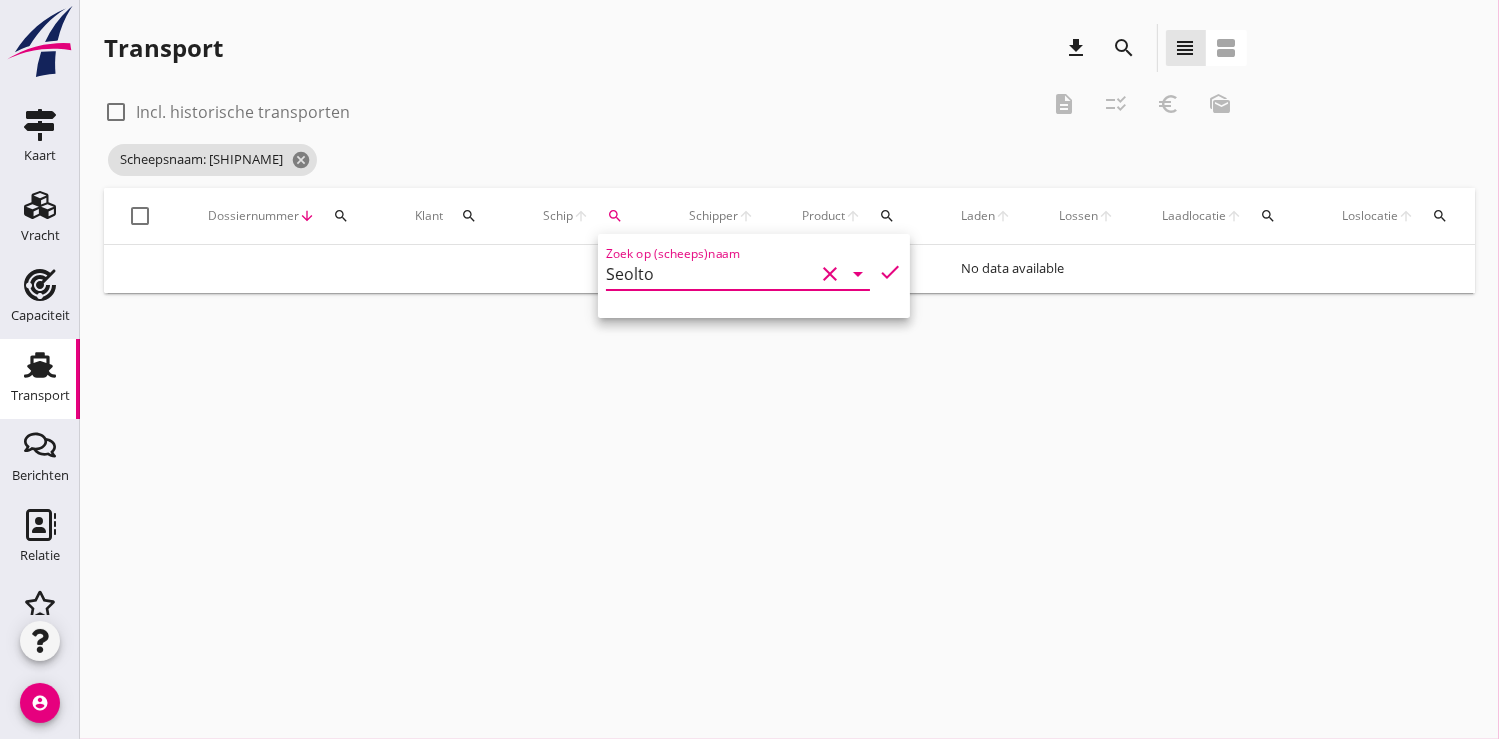 click on "Seolto" at bounding box center [710, 274] 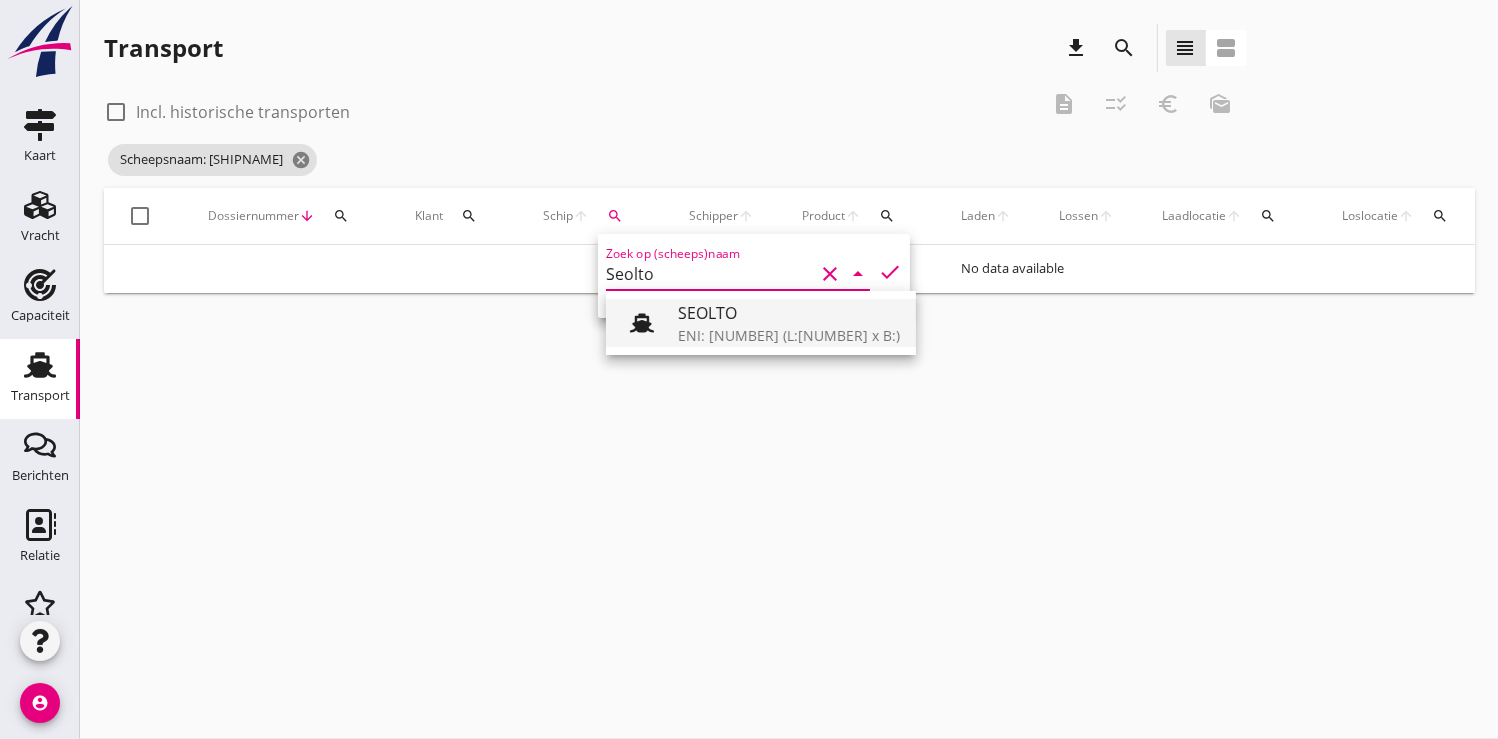 click on "SEOLTO" at bounding box center [789, 313] 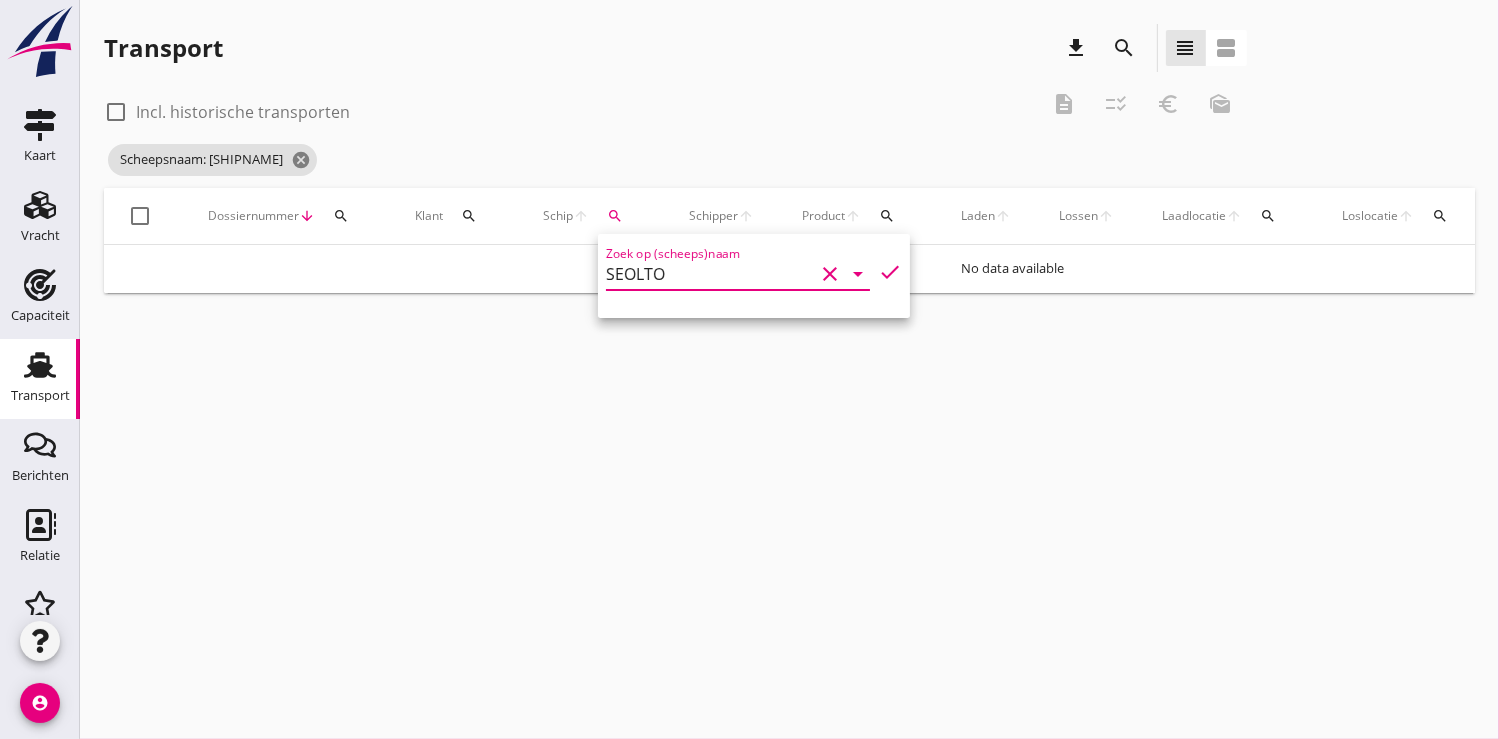 drag, startPoint x: 671, startPoint y: 276, endPoint x: 595, endPoint y: 276, distance: 76 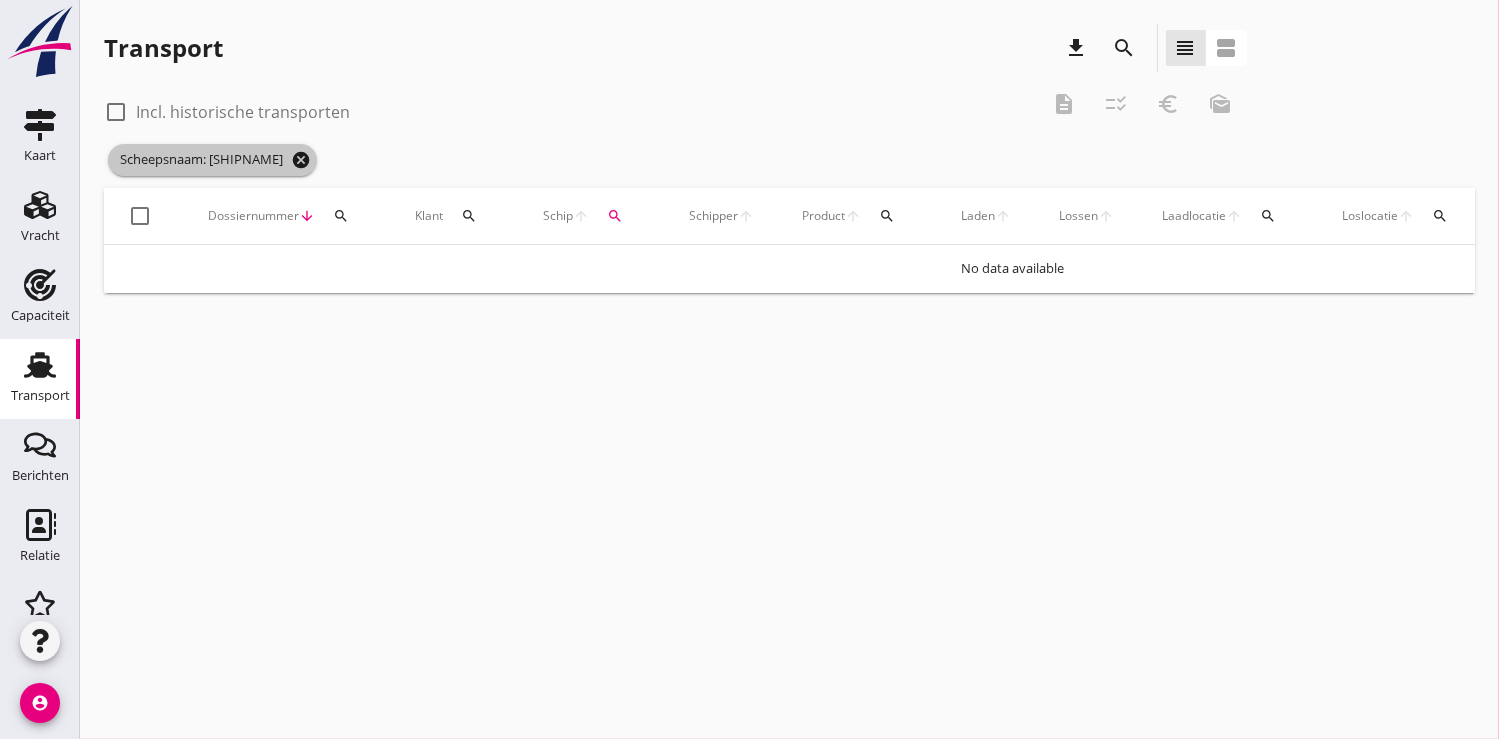 click on "cancel" at bounding box center [301, 160] 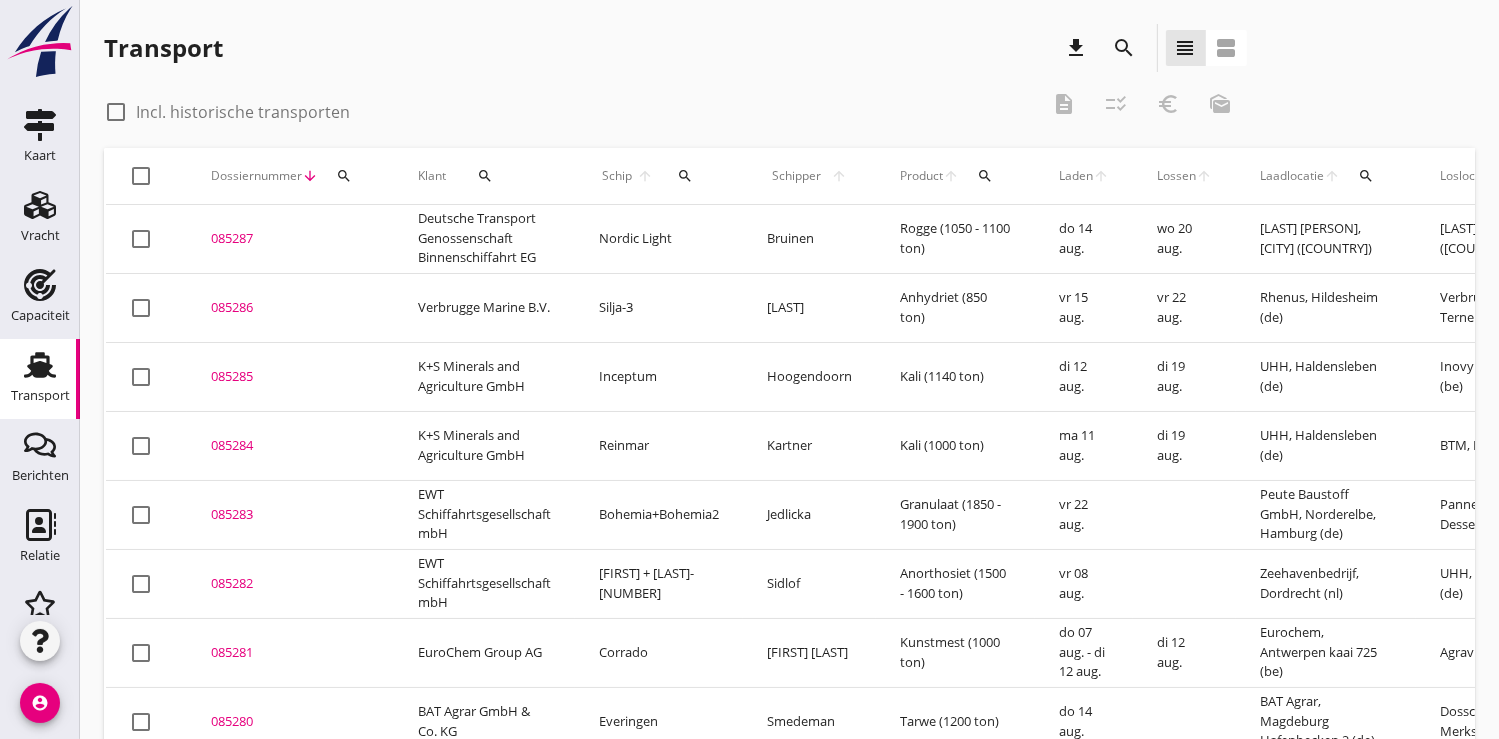 click on "search" at bounding box center (685, 176) 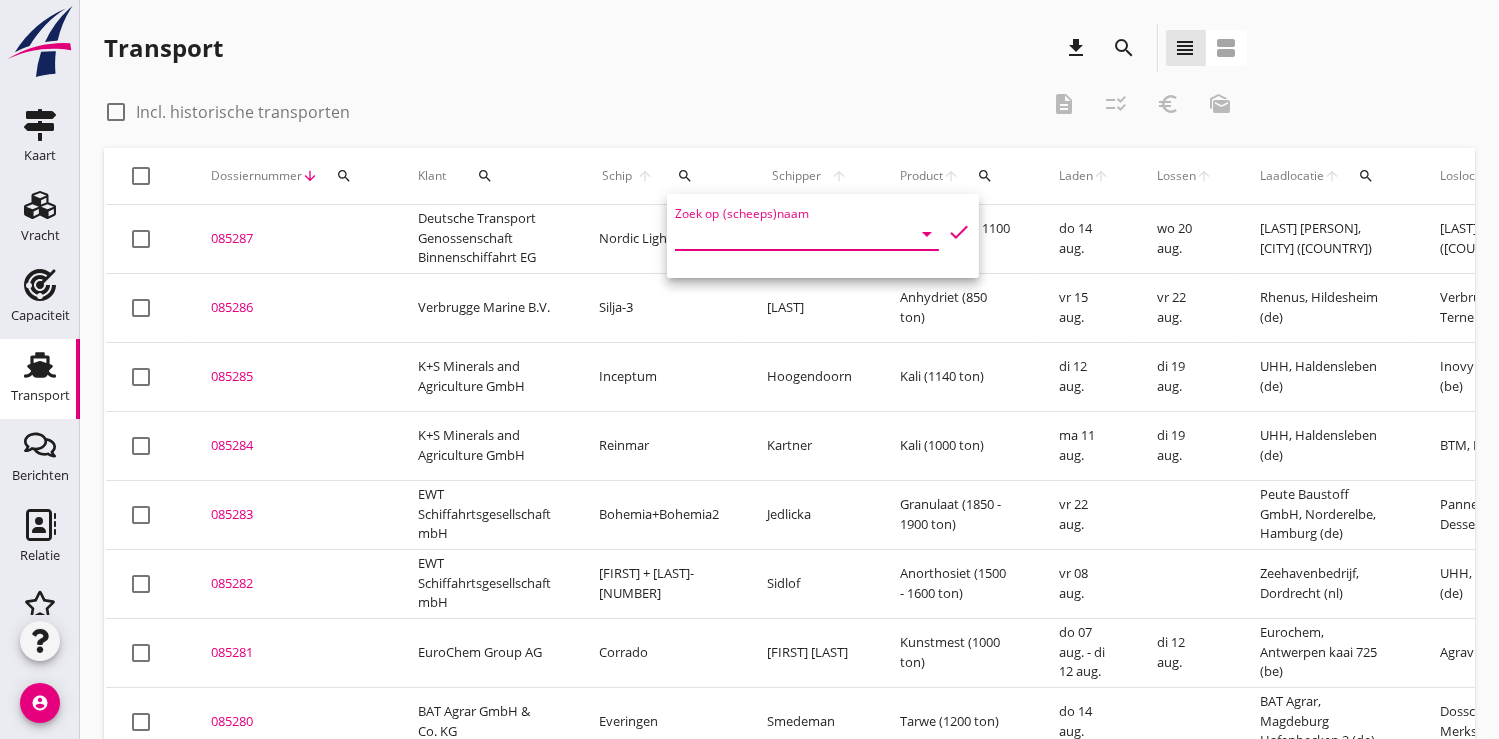 click at bounding box center [779, 234] 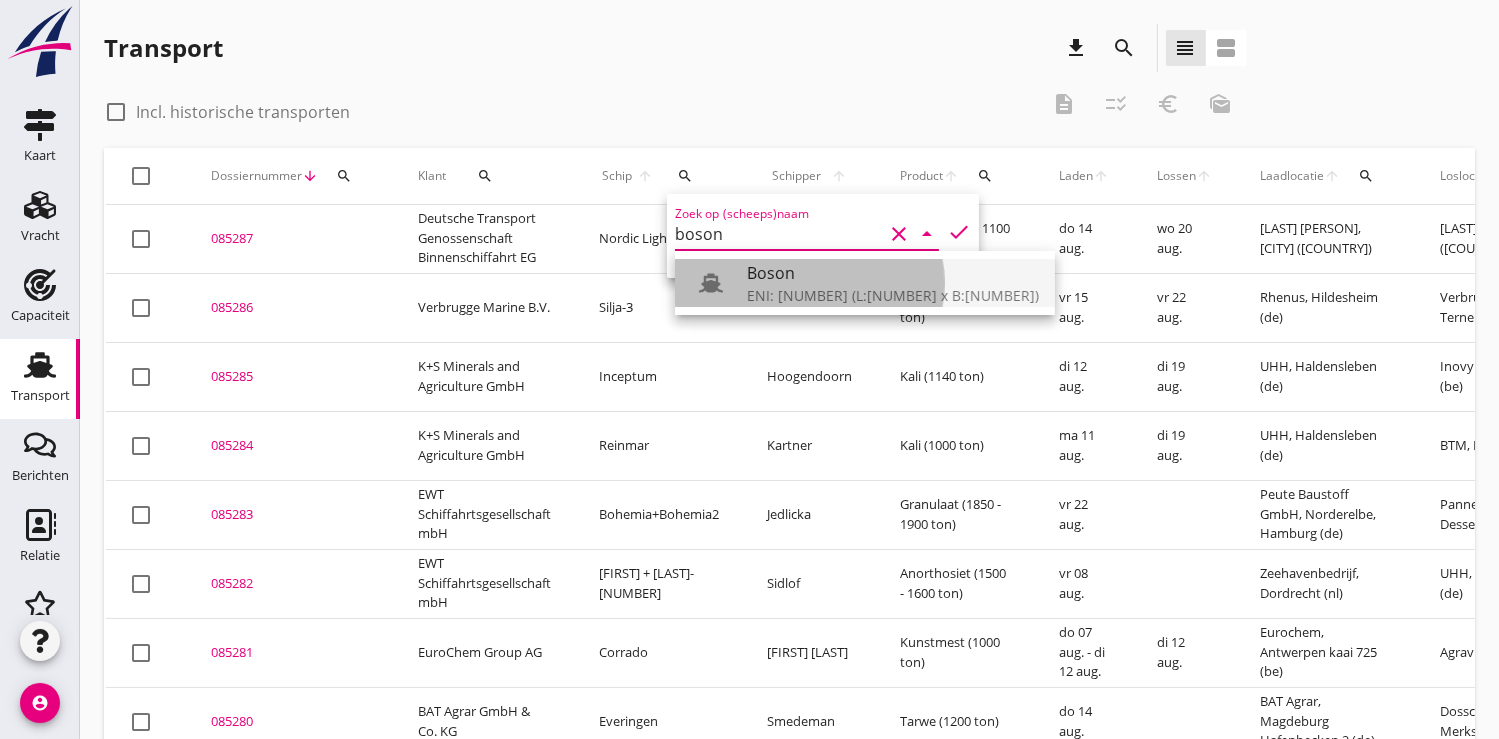 click on "ENI: 6002119 (L:67 x B:8.00)" at bounding box center (893, 295) 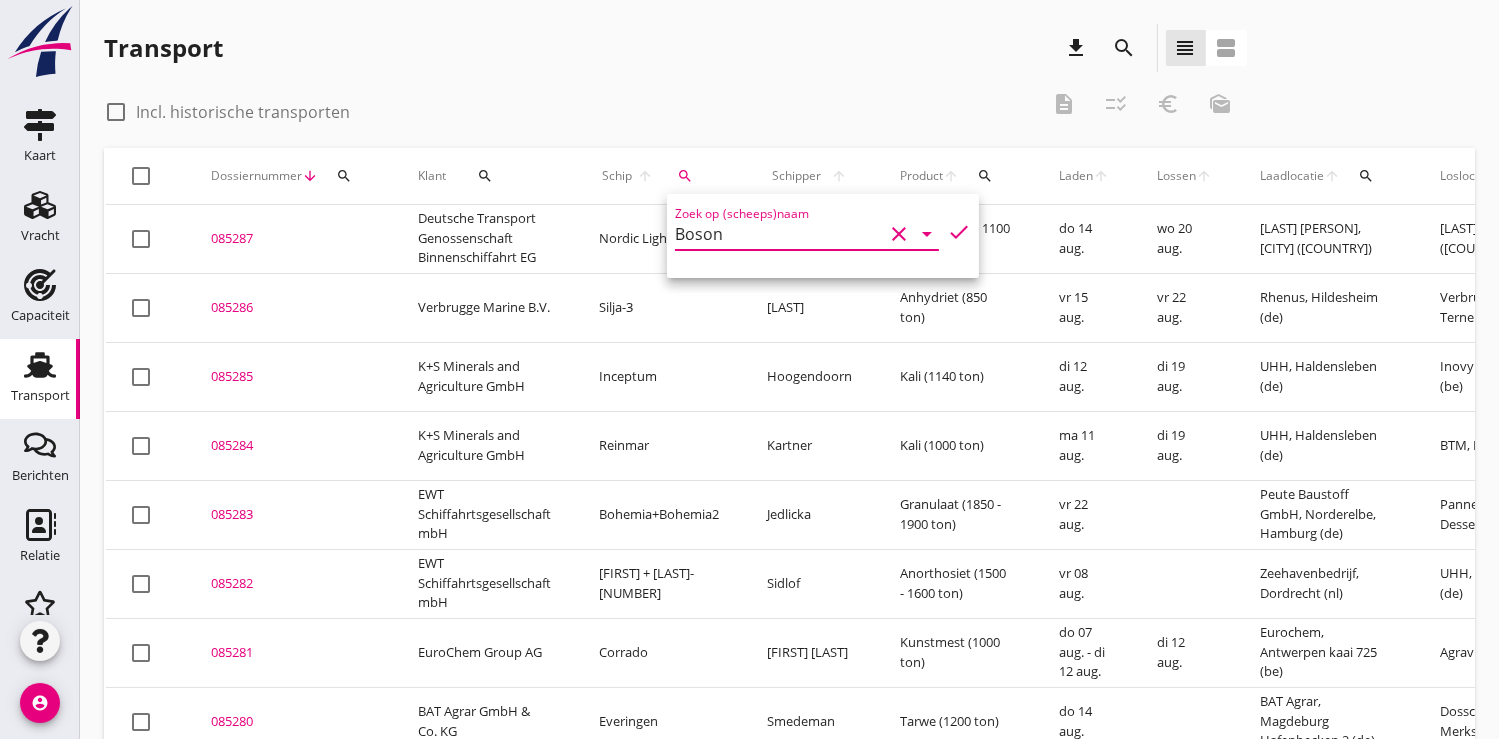 click on "check" at bounding box center [959, 232] 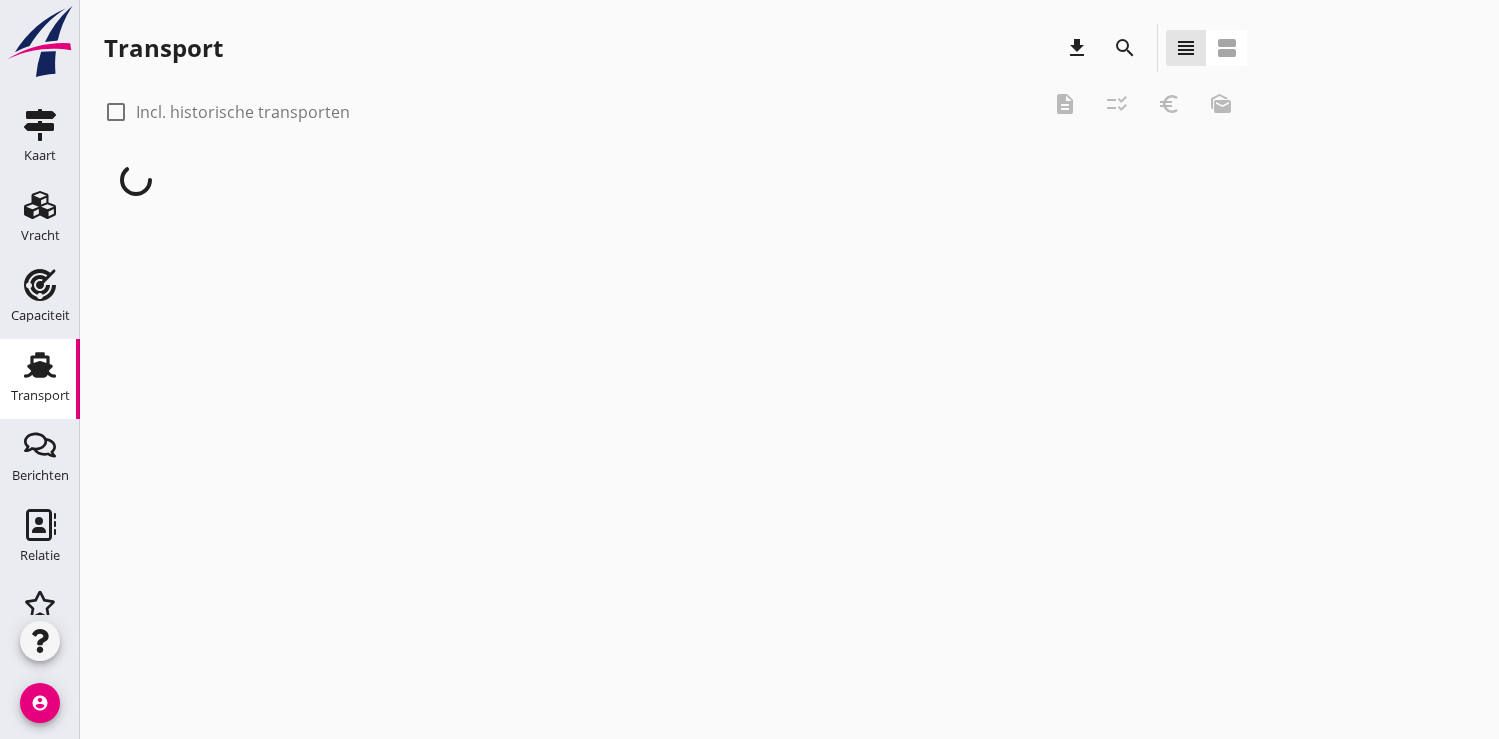 scroll, scrollTop: 0, scrollLeft: 0, axis: both 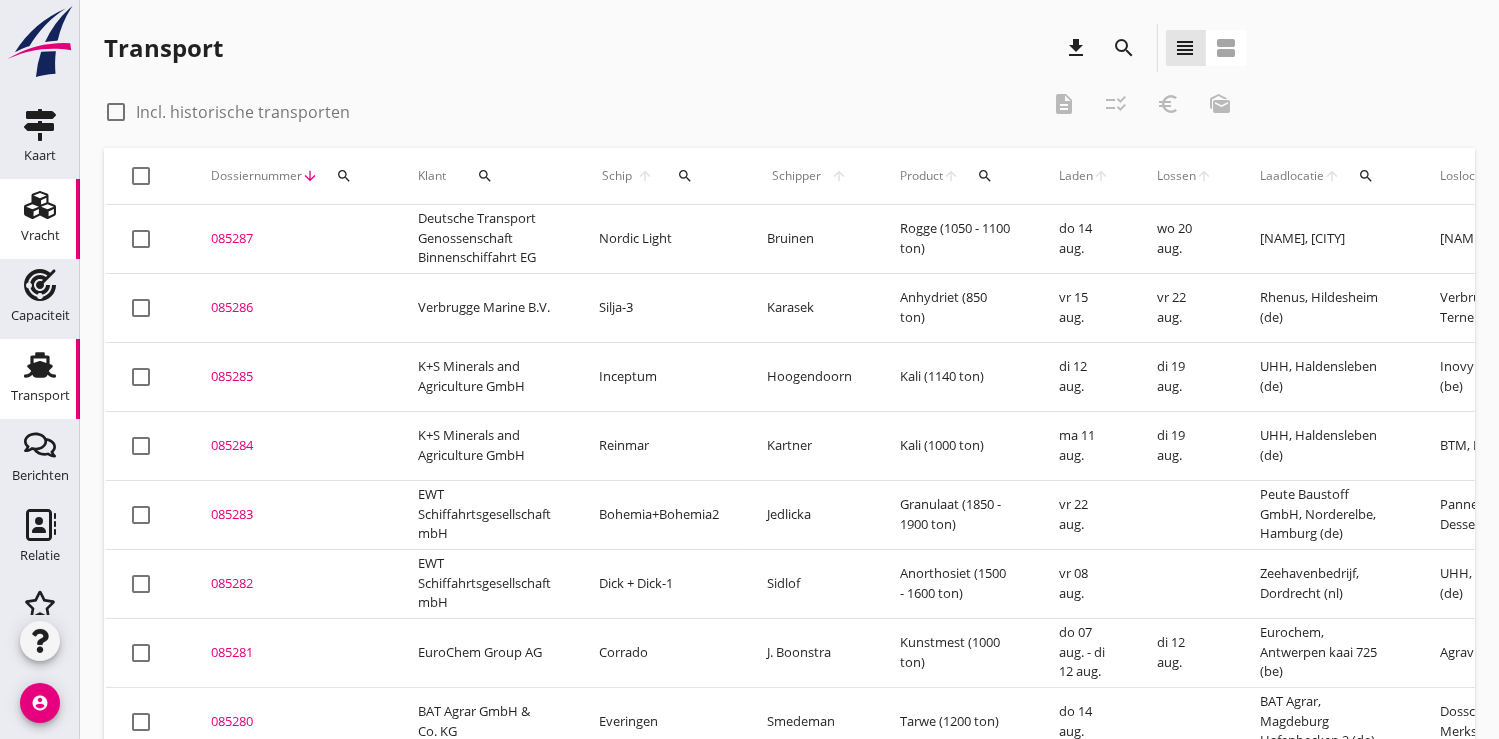 click 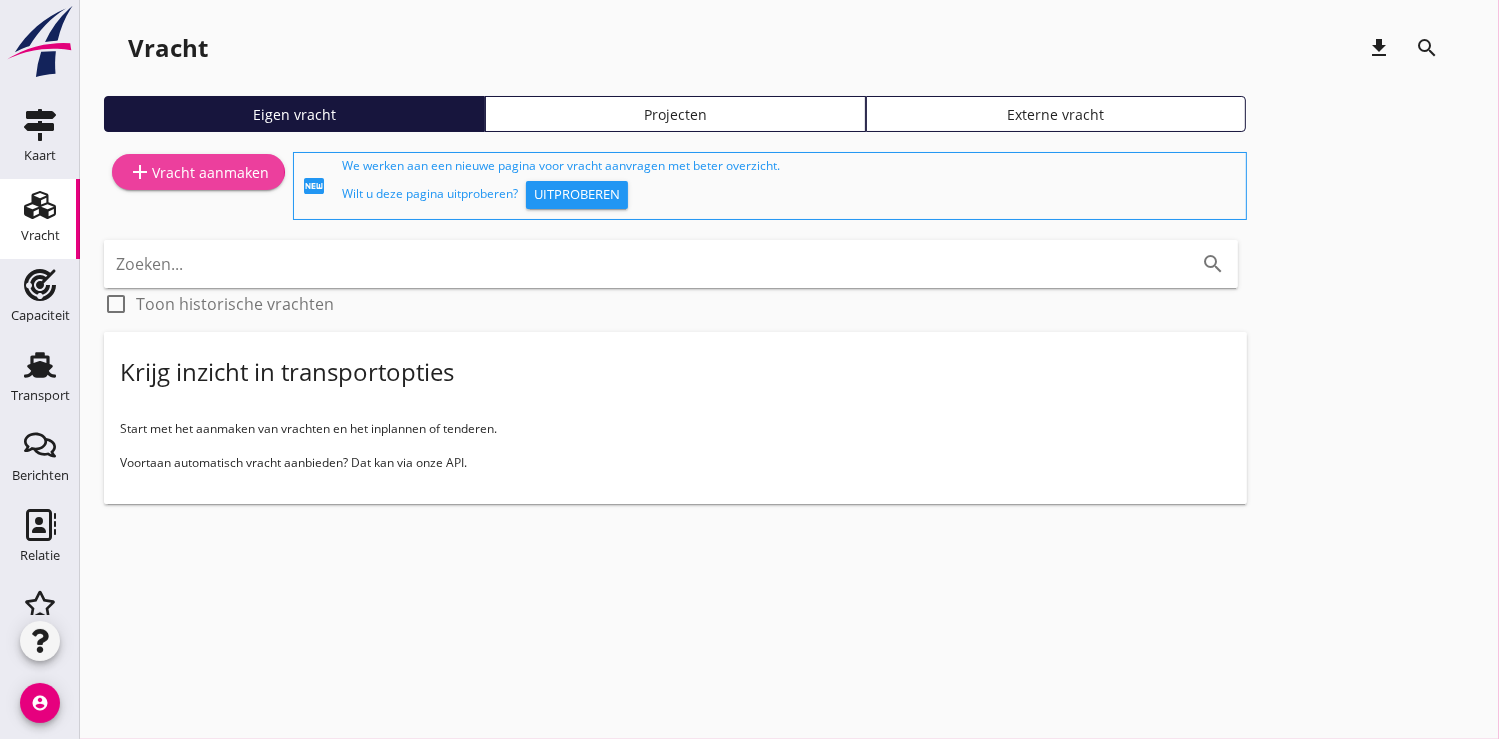 click on "add  Vracht aanmaken" at bounding box center [198, 172] 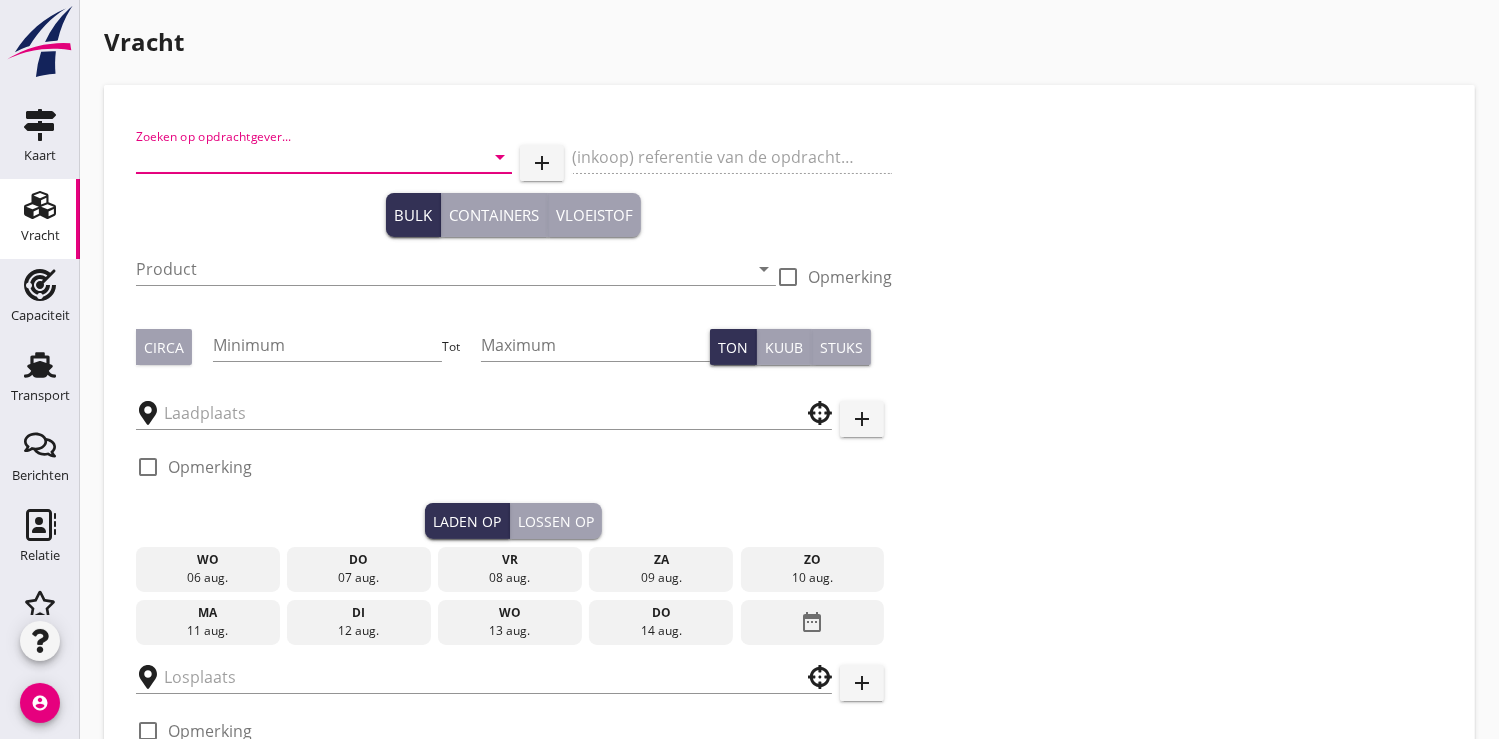 click at bounding box center (296, 157) 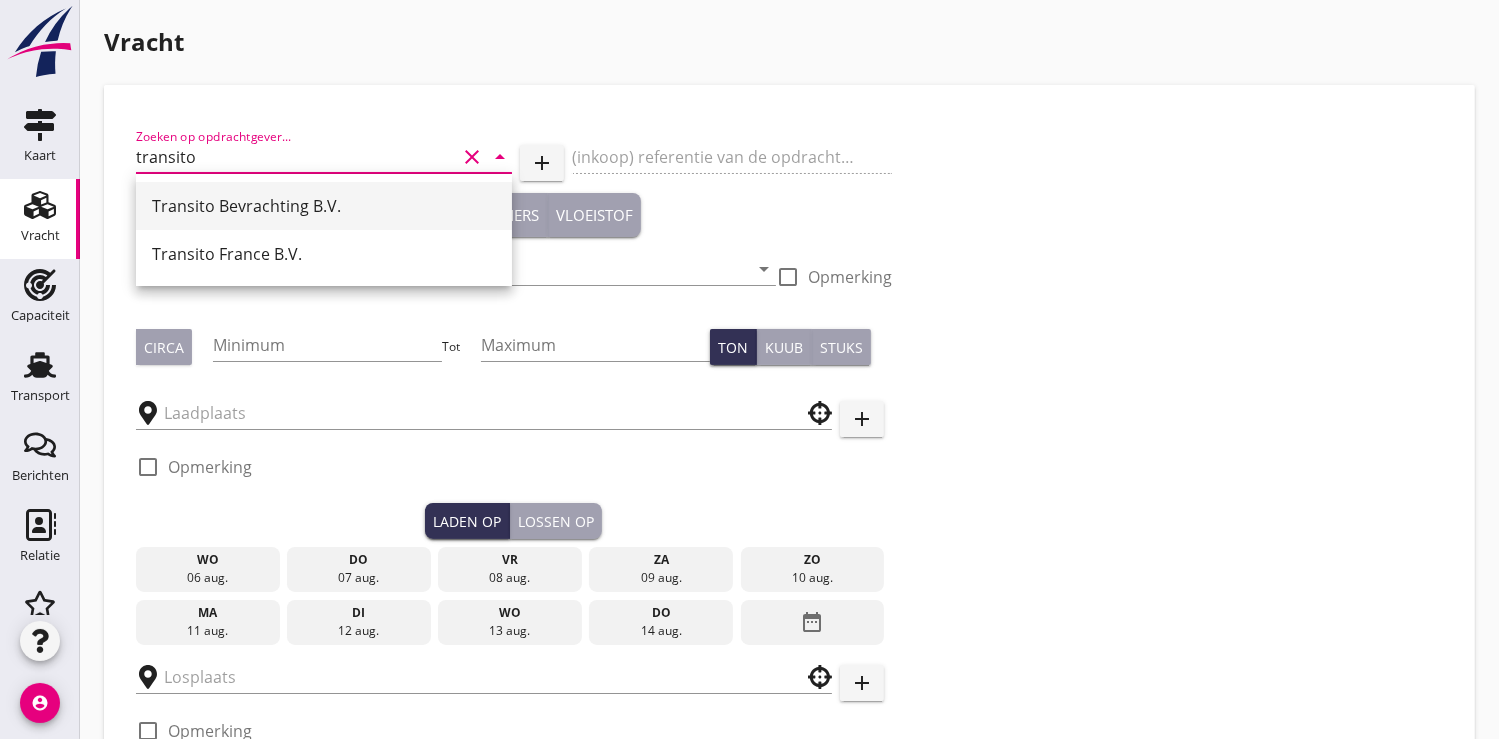 click on "Transito Bevrachting B.V." at bounding box center [324, 206] 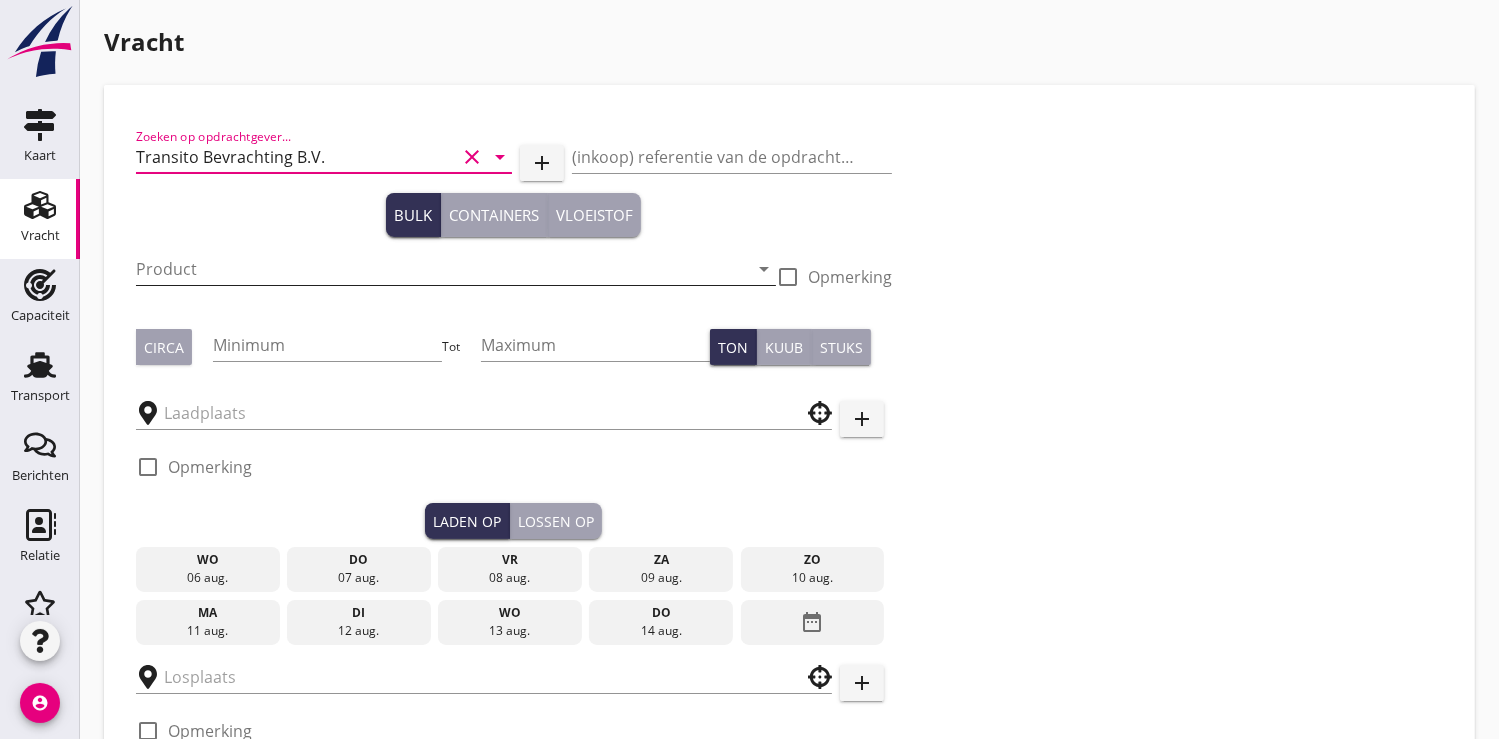 type on "Transito Bevrachting B.V." 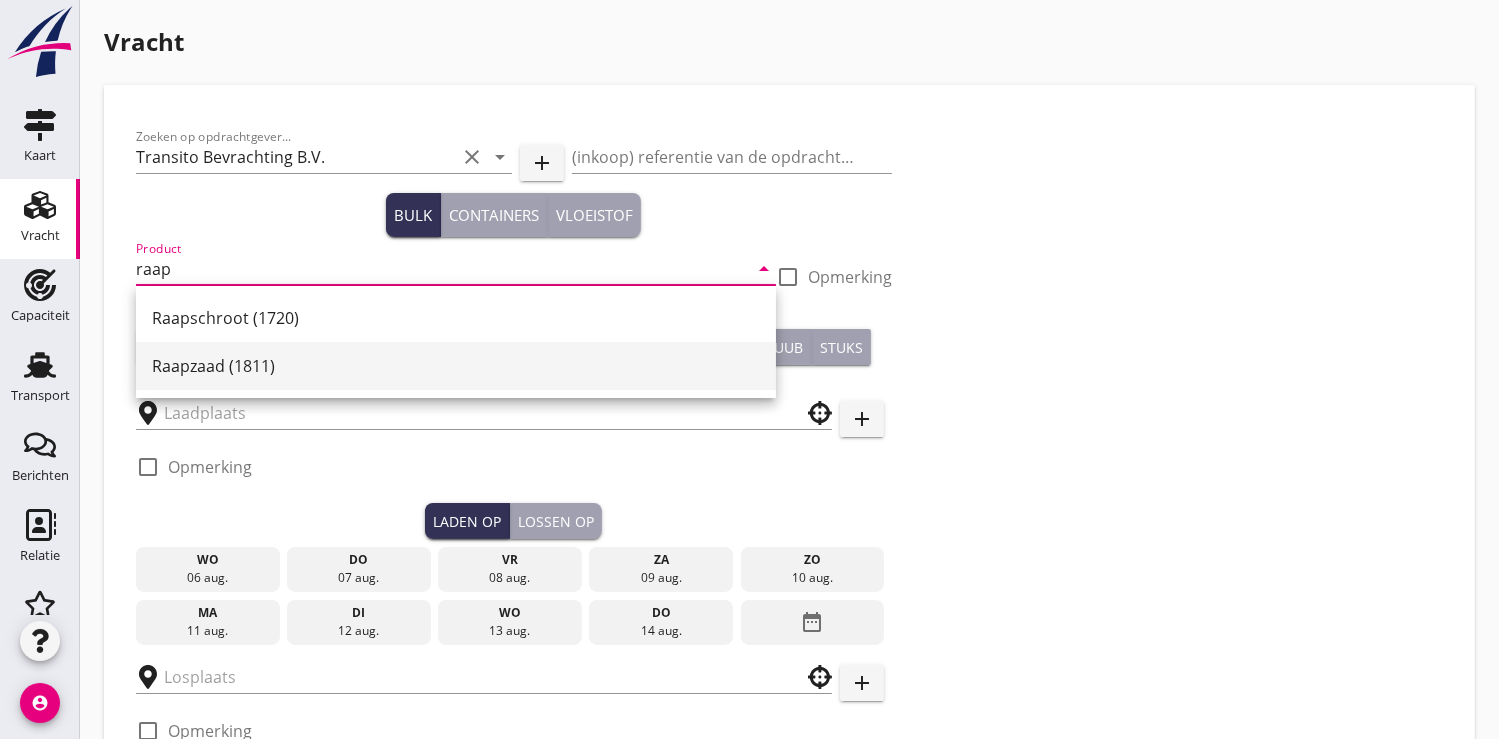 click on "Raapzaad (1811)" at bounding box center [456, 366] 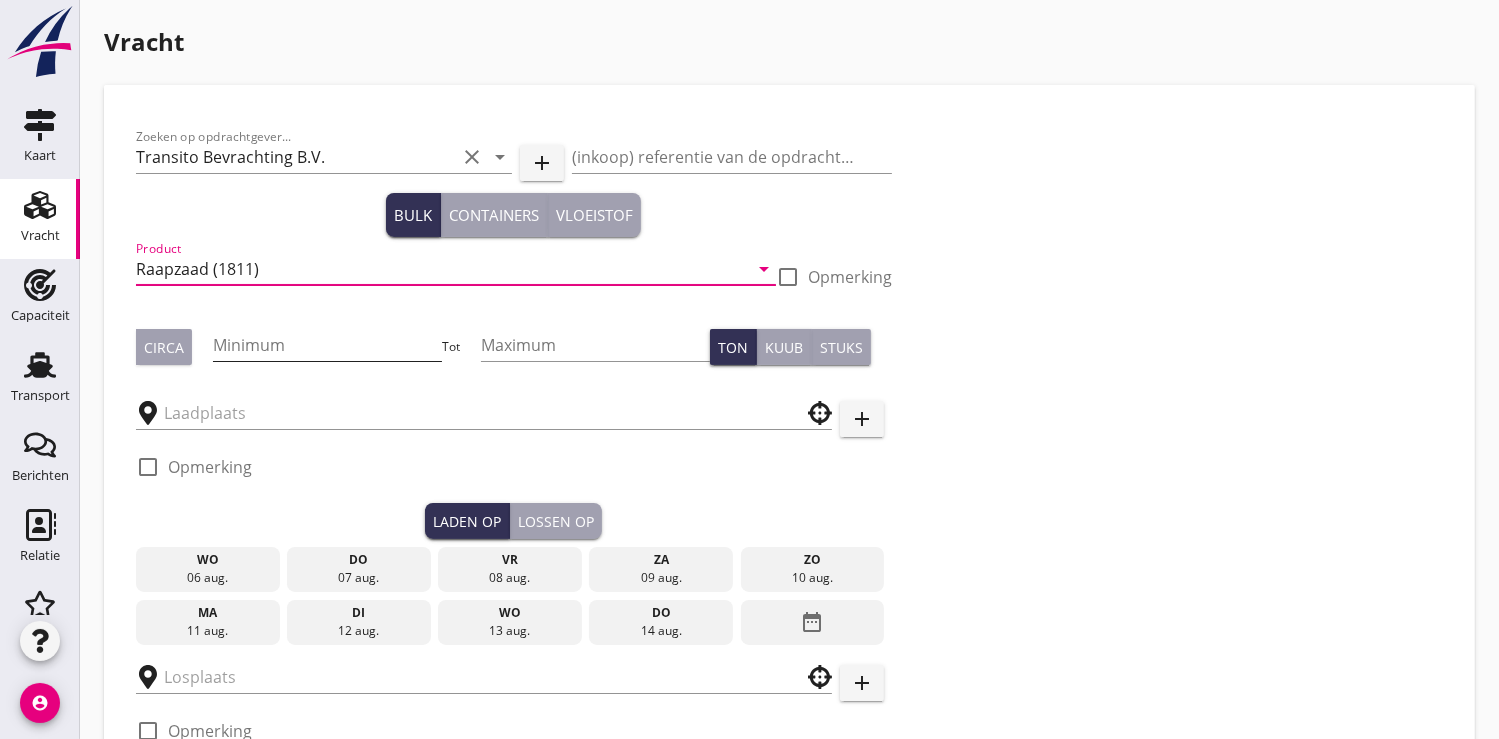type on "Raapzaad (1811)" 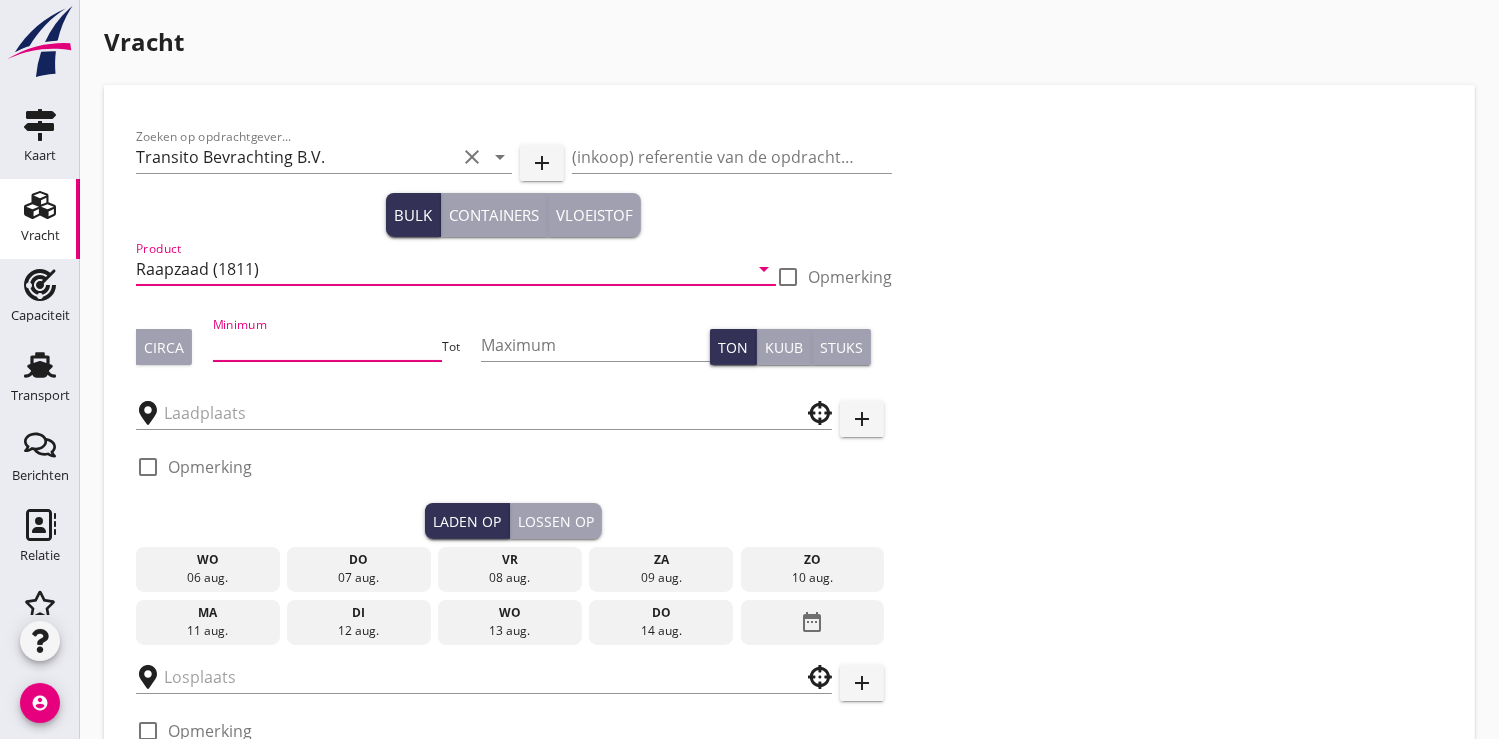 click at bounding box center (327, 345) 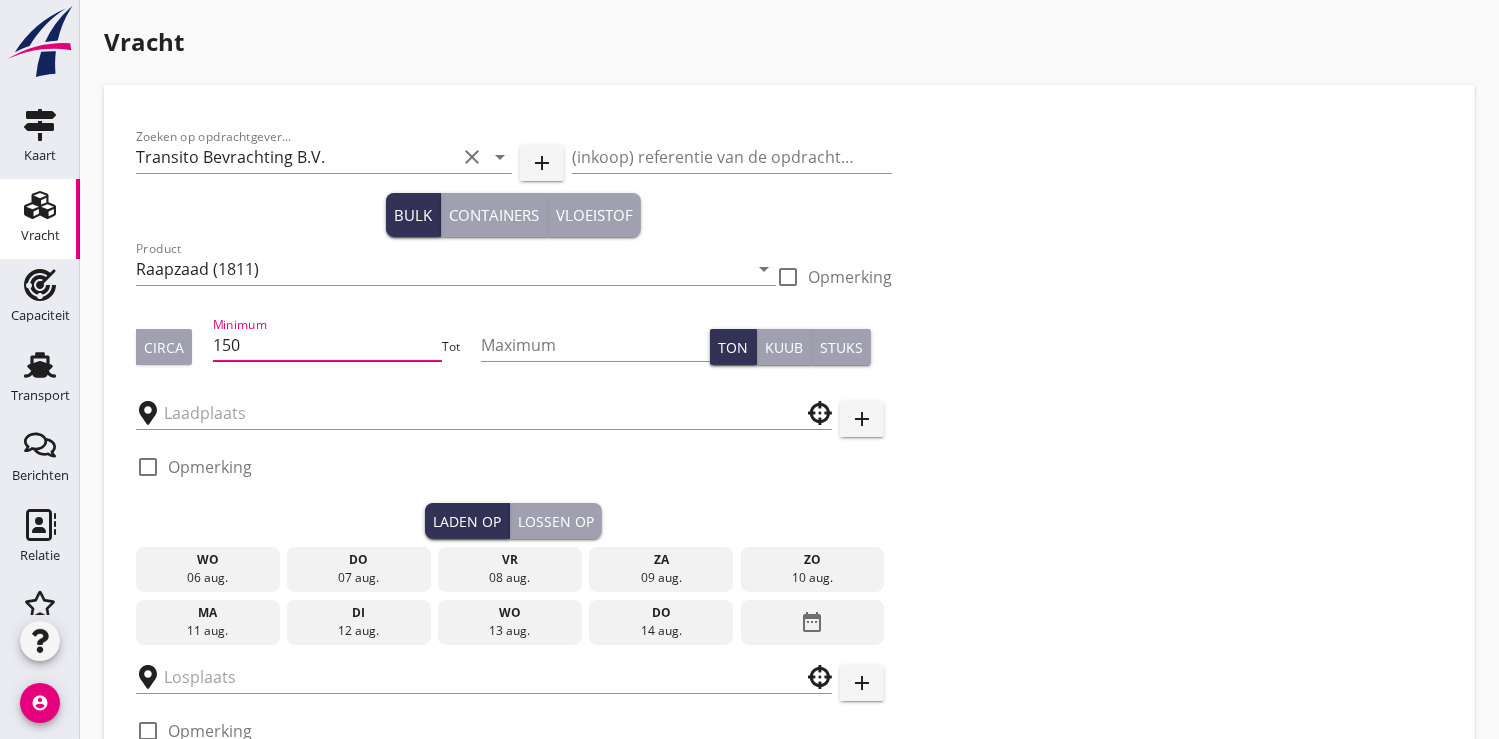 type on "1500" 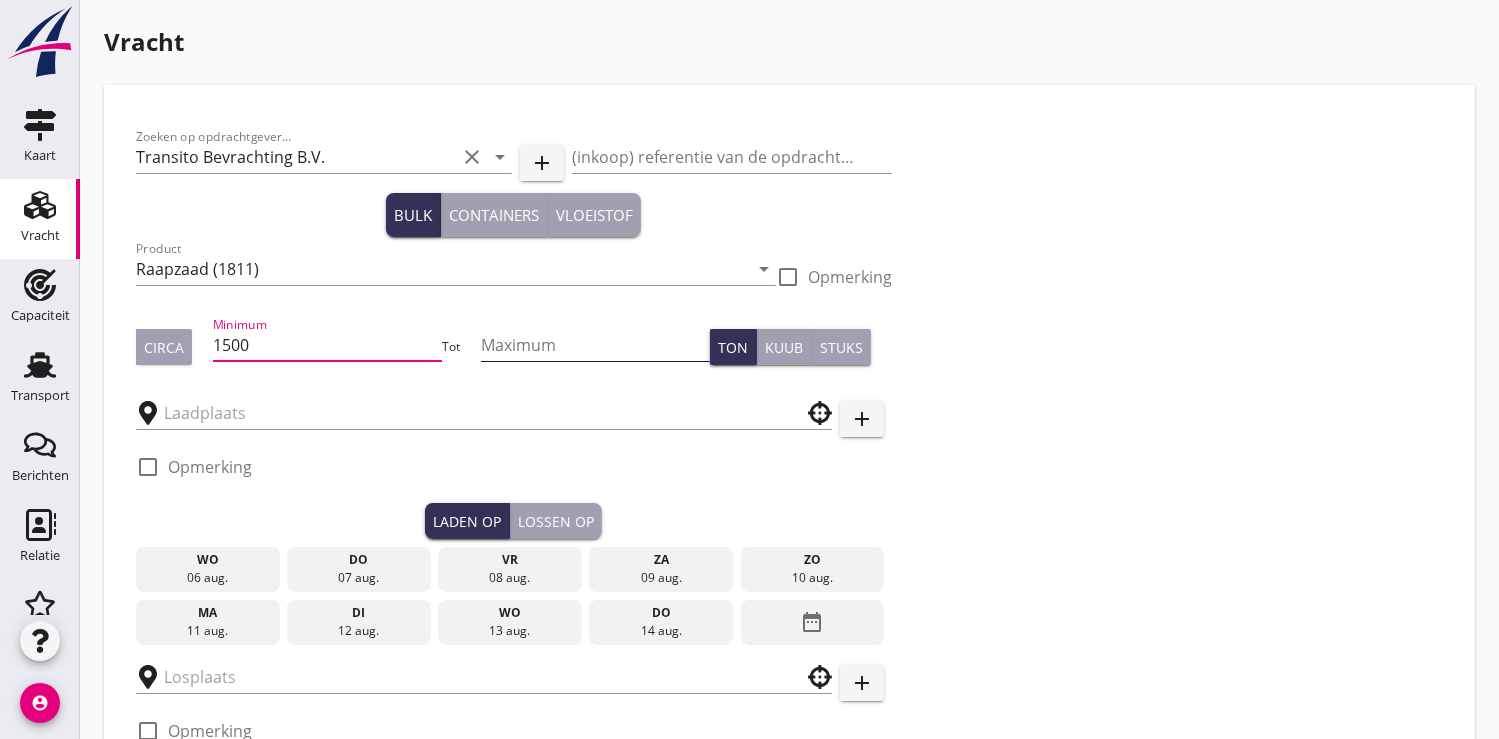 type on "1500" 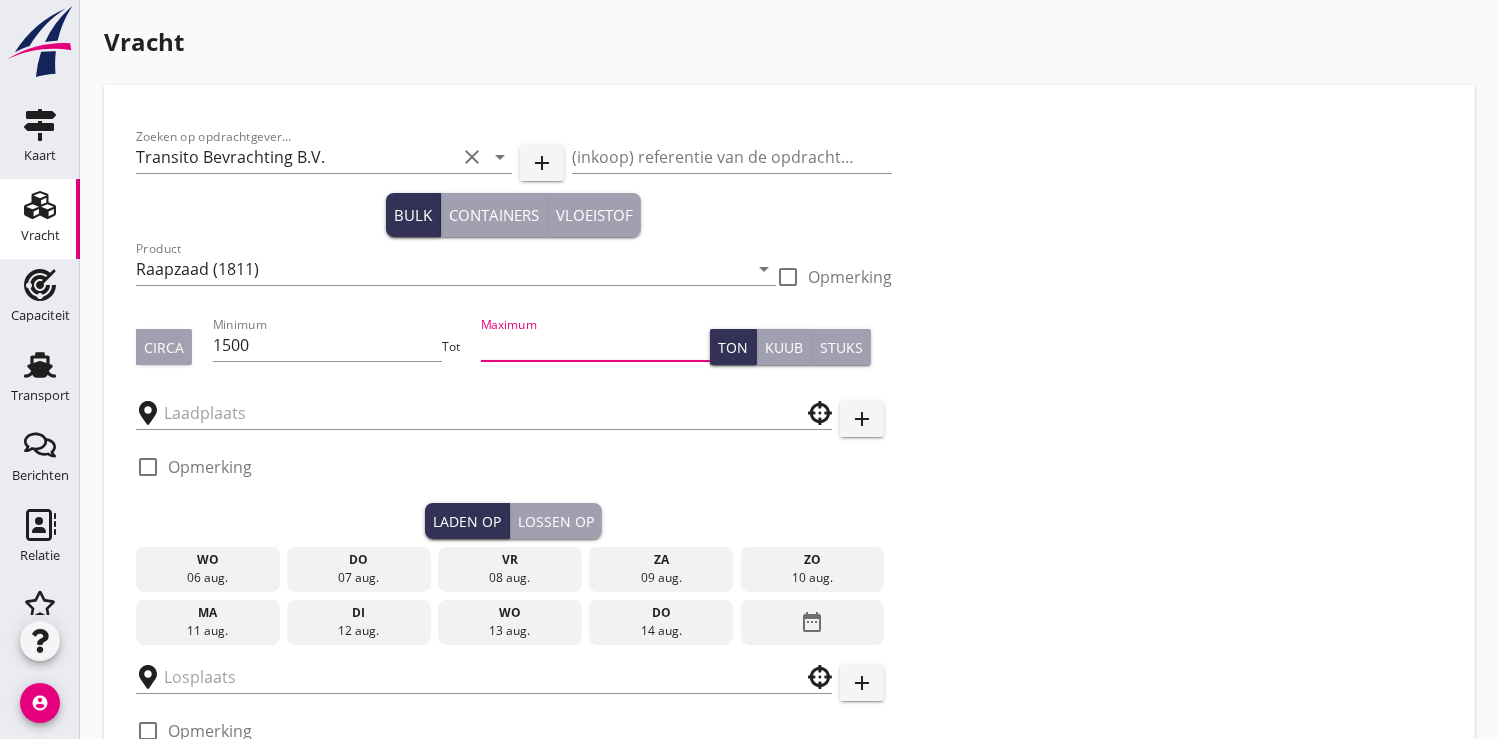 click at bounding box center (595, 345) 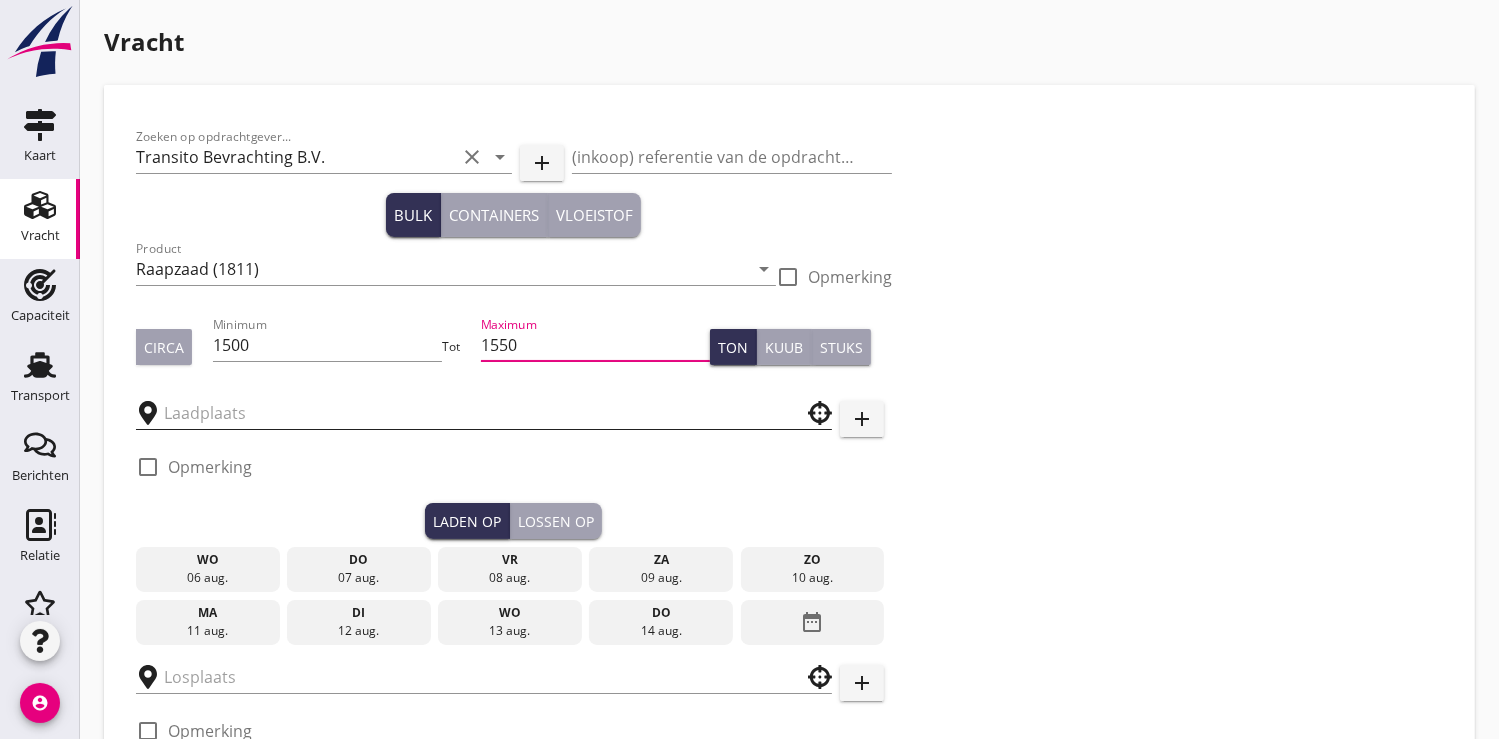 type on "1550" 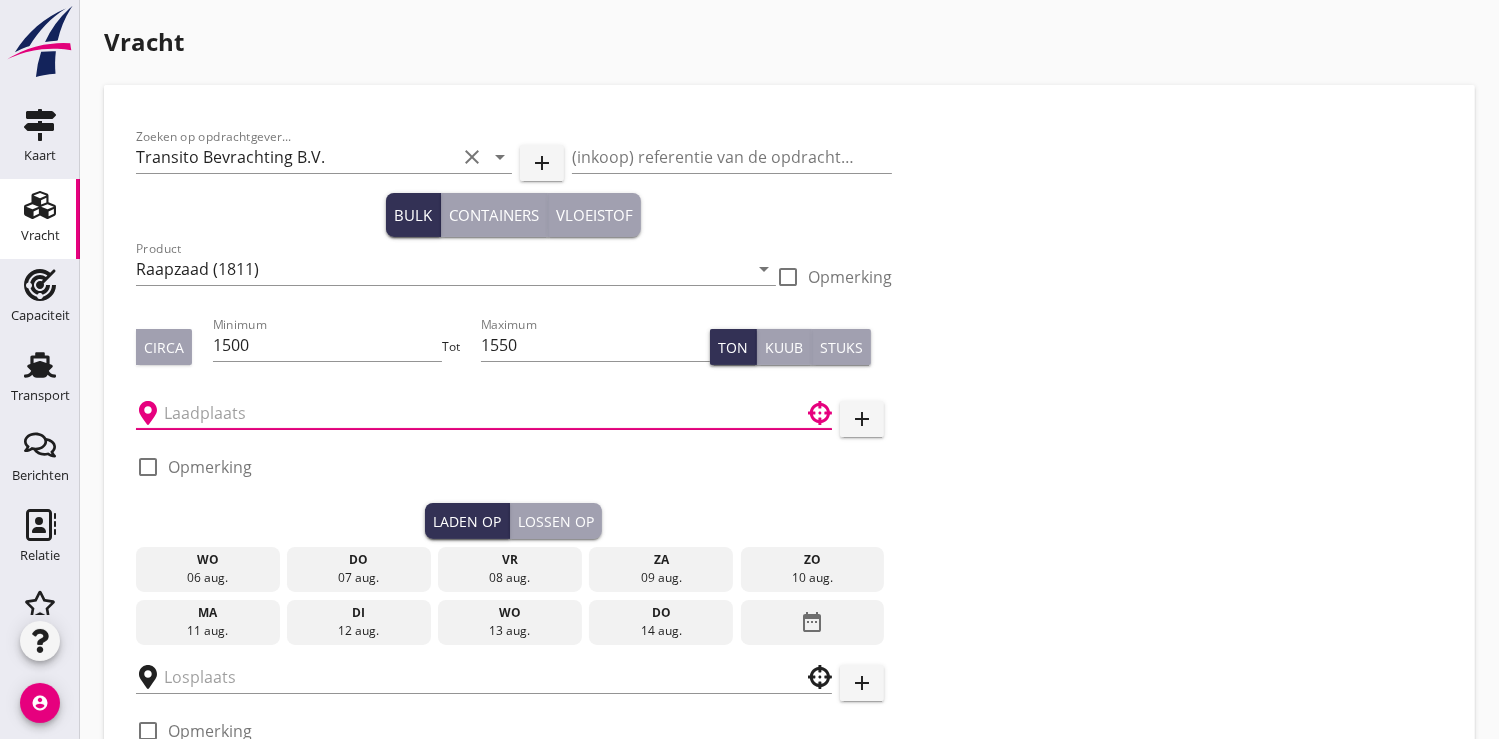 click at bounding box center (470, 413) 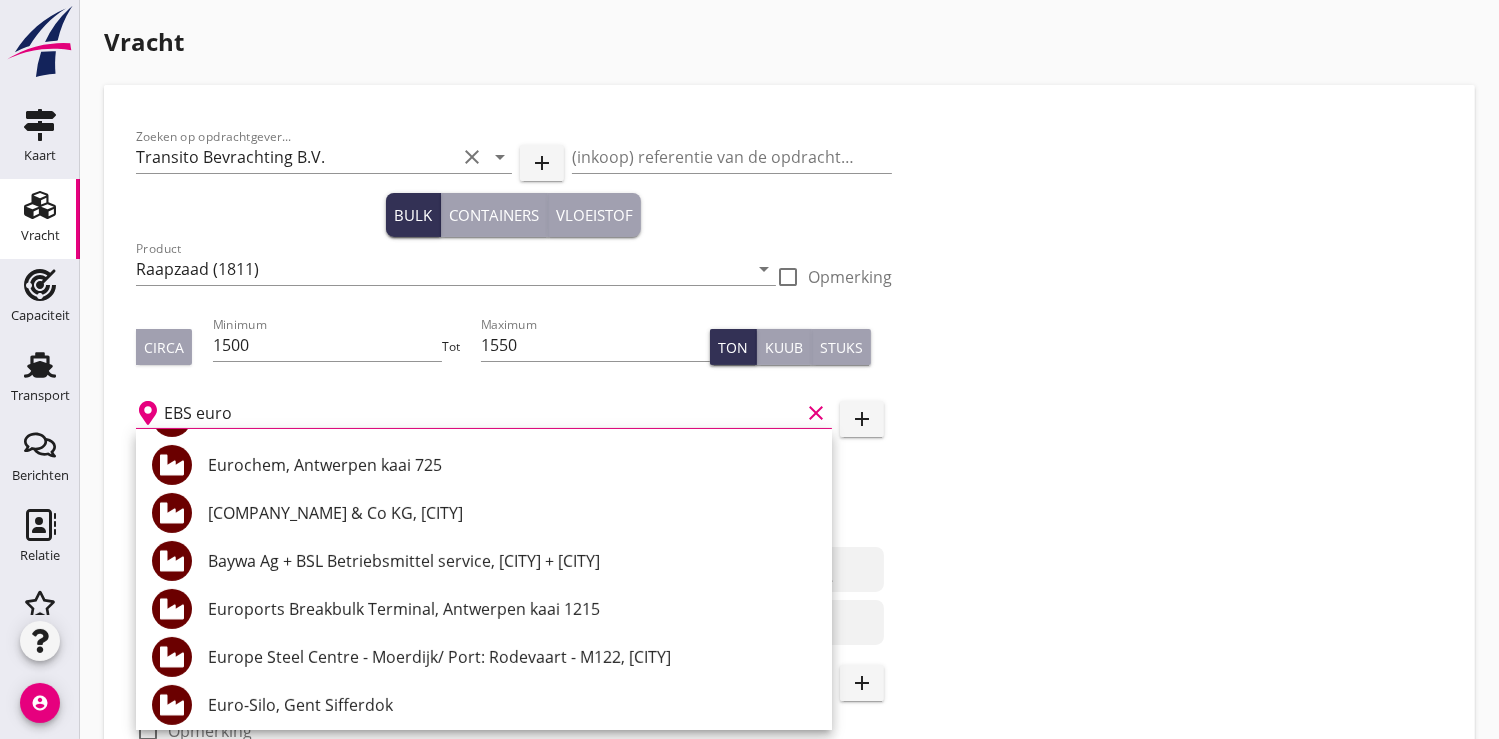 scroll, scrollTop: 0, scrollLeft: 0, axis: both 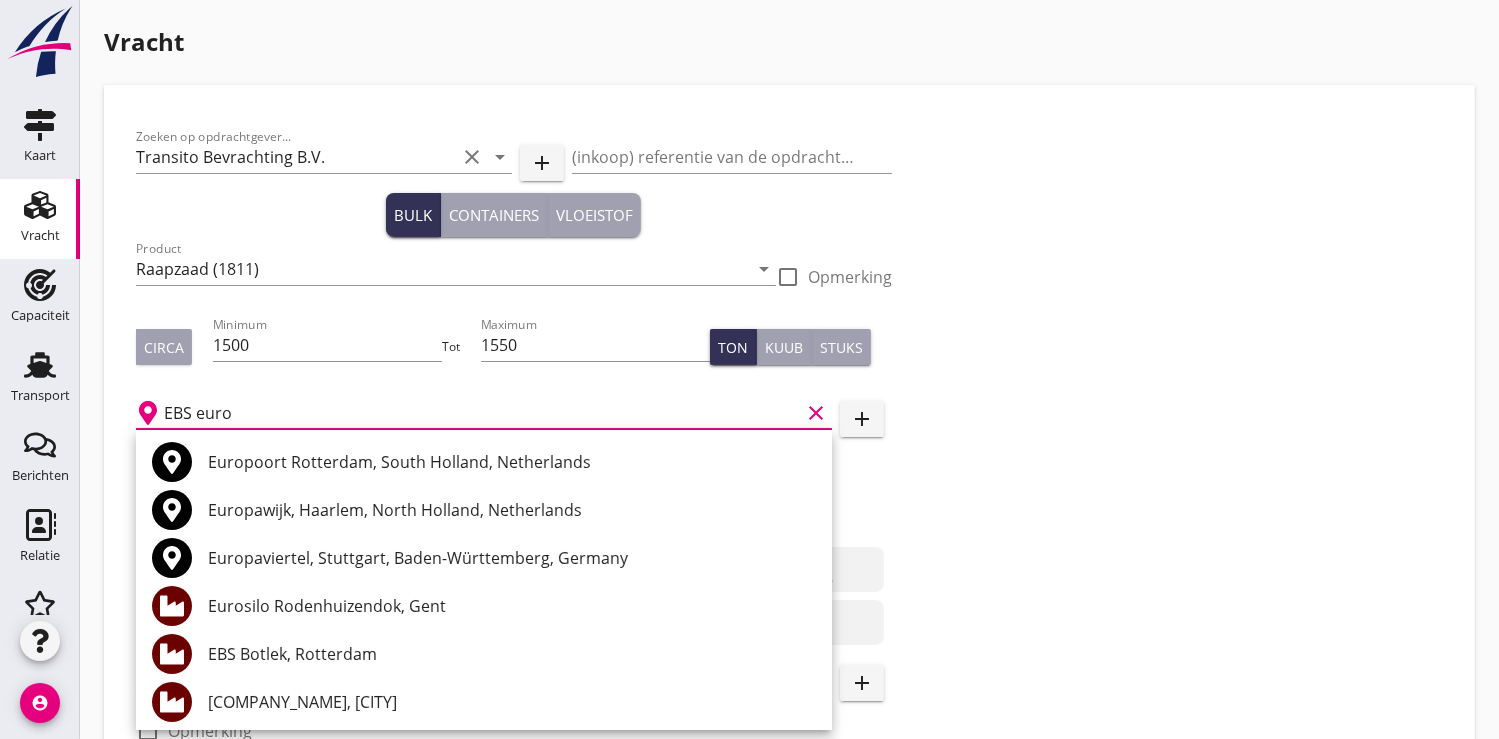 drag, startPoint x: 251, startPoint y: 412, endPoint x: 220, endPoint y: 416, distance: 31.257 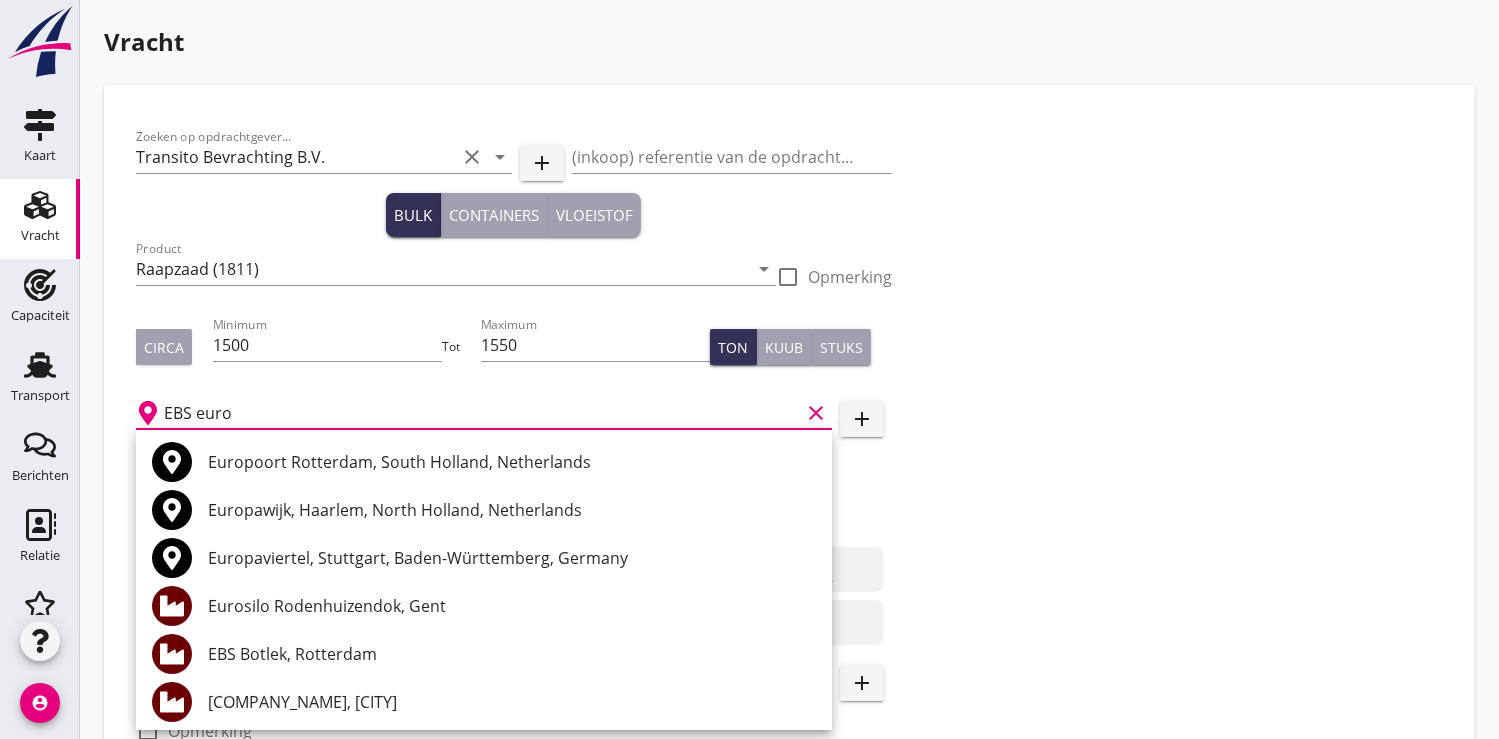 click on "EBS euro" at bounding box center (482, 413) 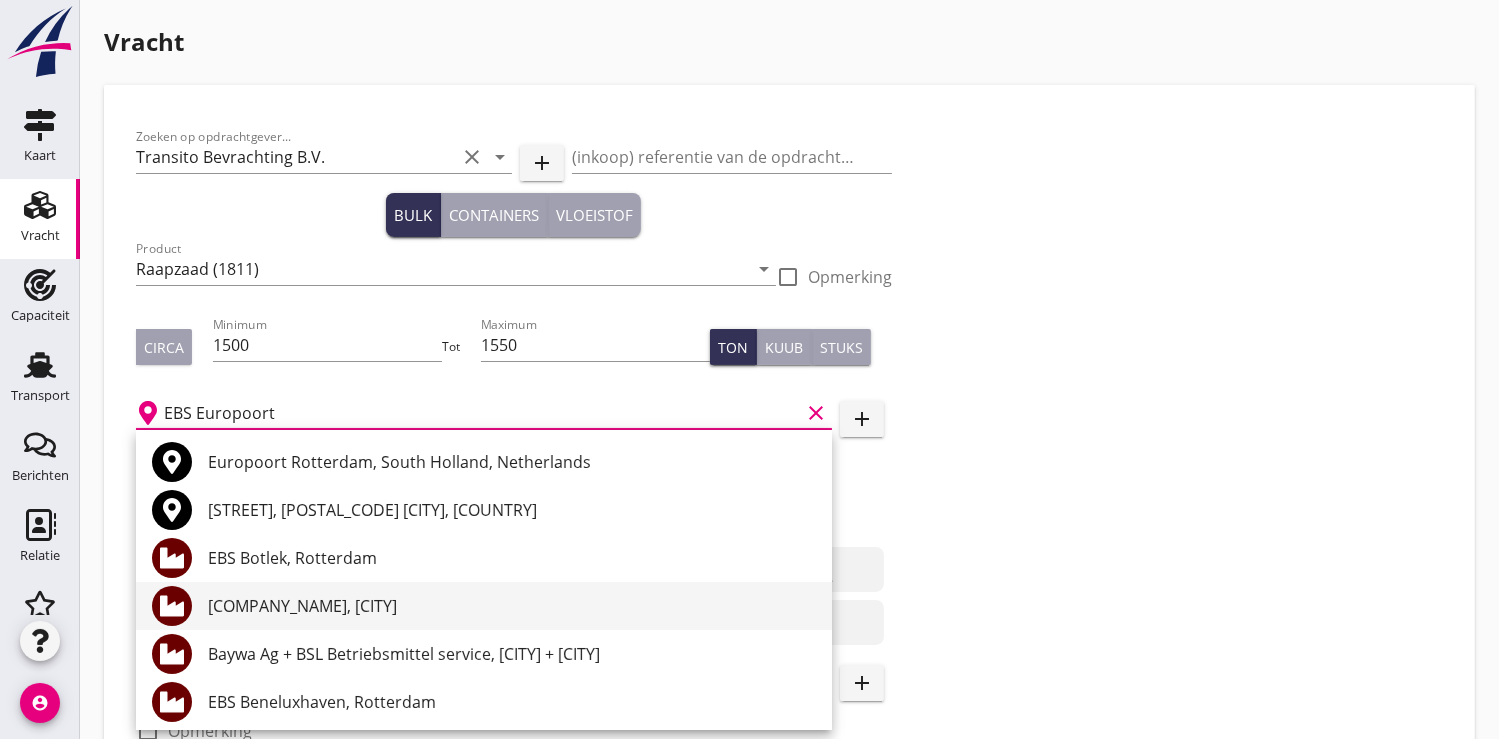 click on "[COMPANY_NAME], [CITY]" at bounding box center [512, 606] 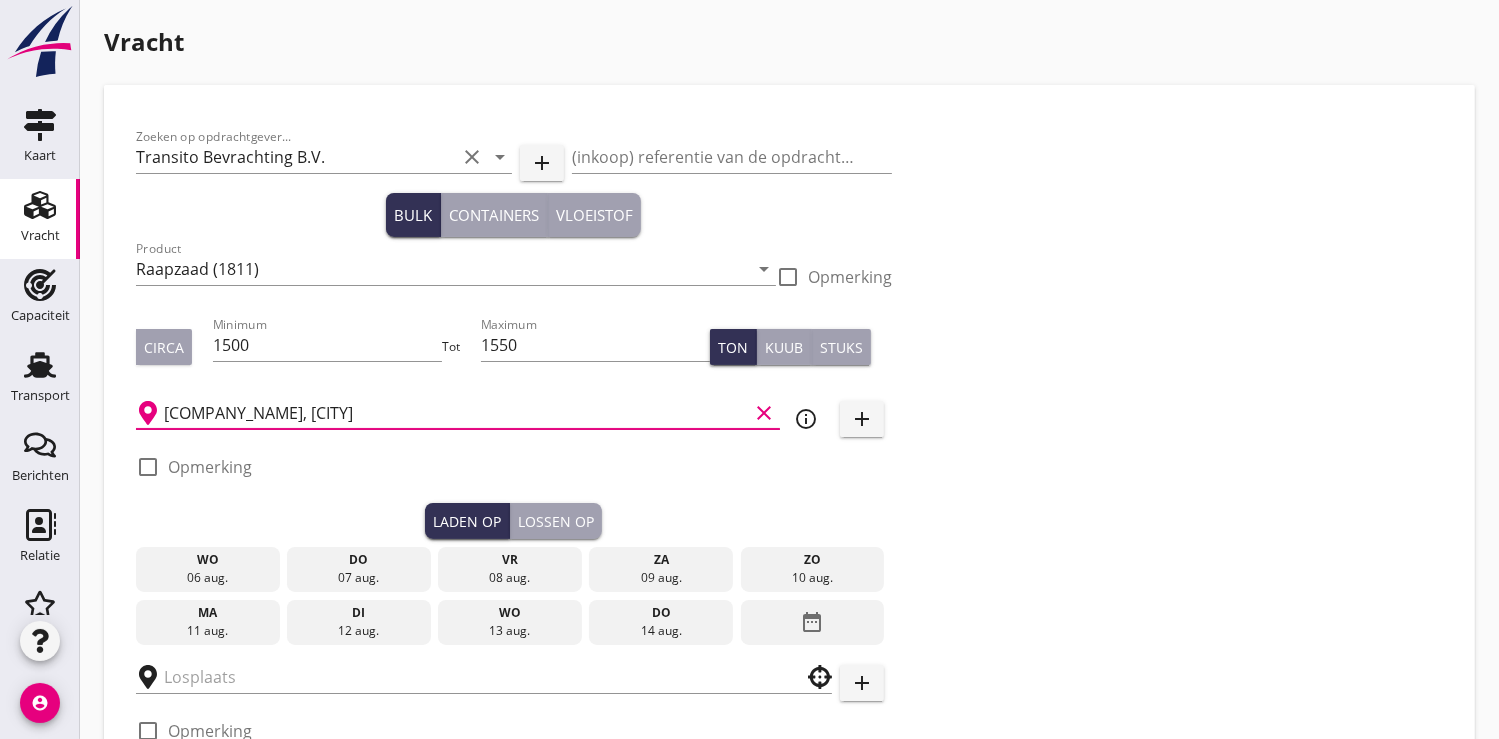 type on "[COMPANY_NAME], [CITY]" 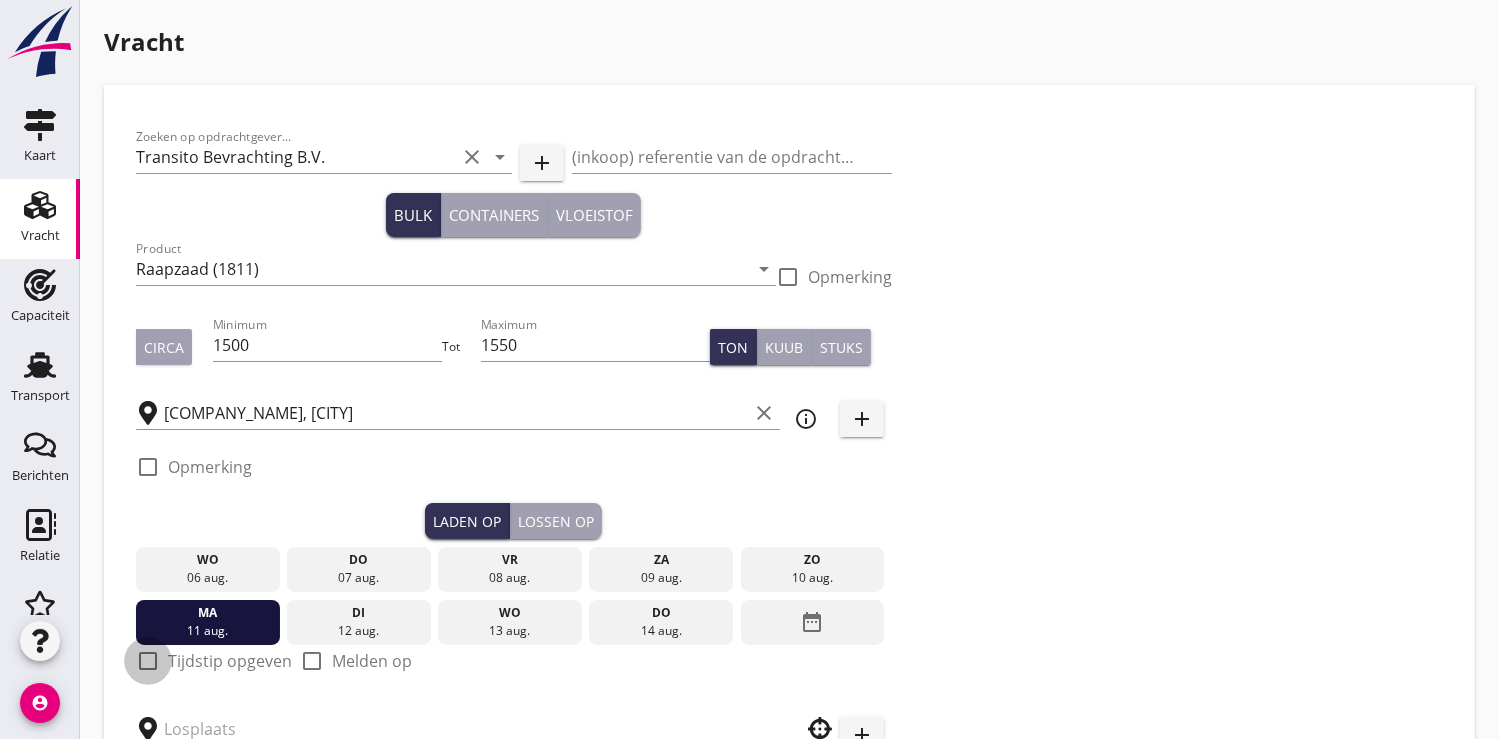 click at bounding box center (148, 661) 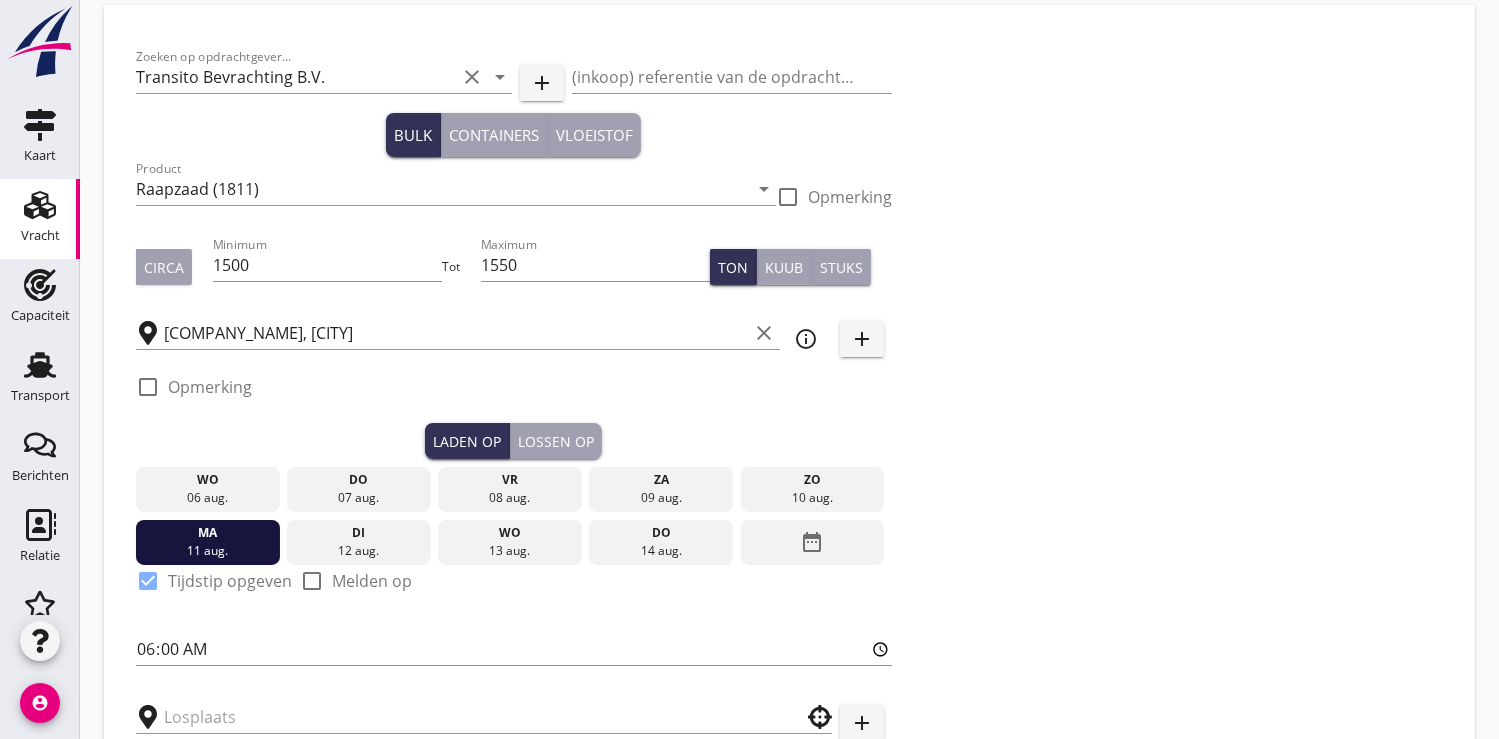 scroll, scrollTop: 111, scrollLeft: 0, axis: vertical 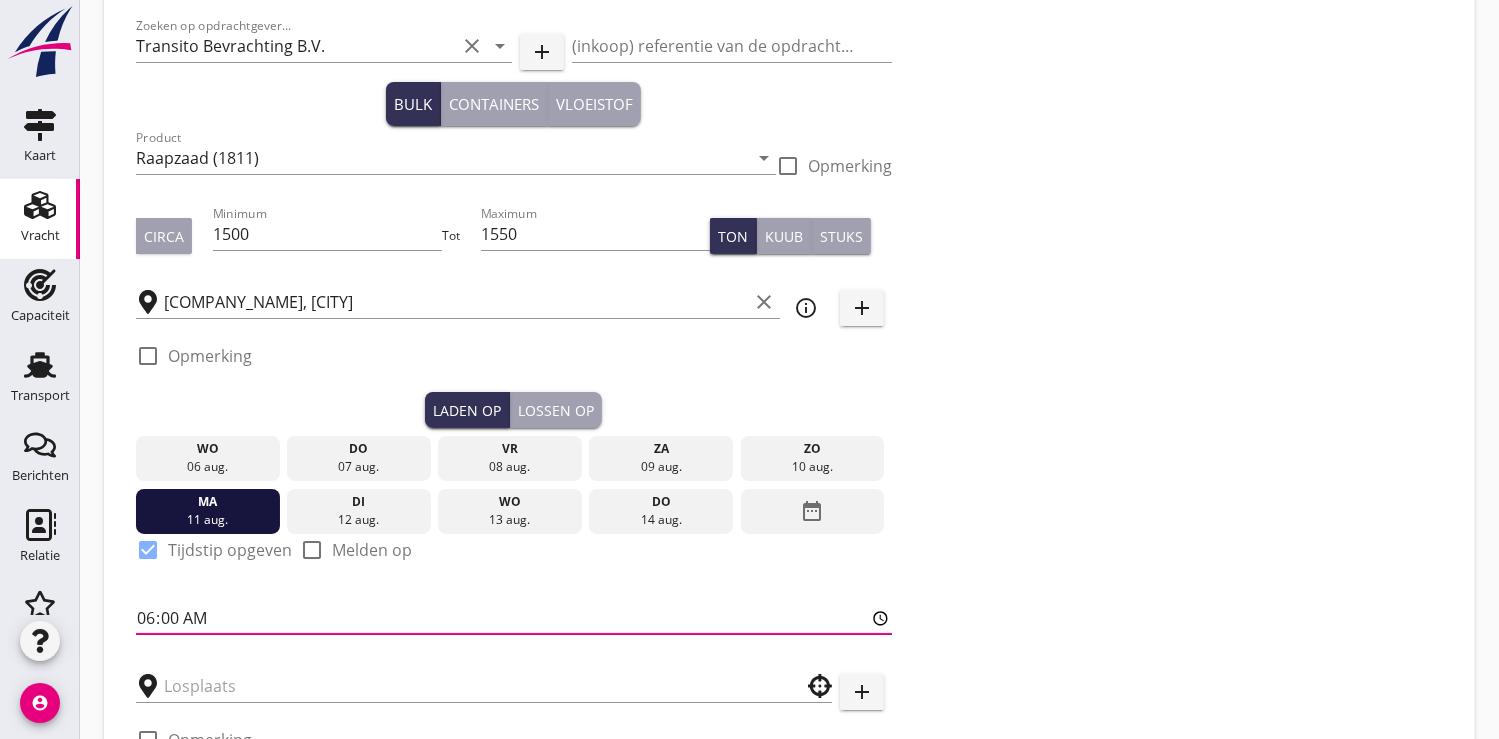 click on "06:00" at bounding box center [514, 618] 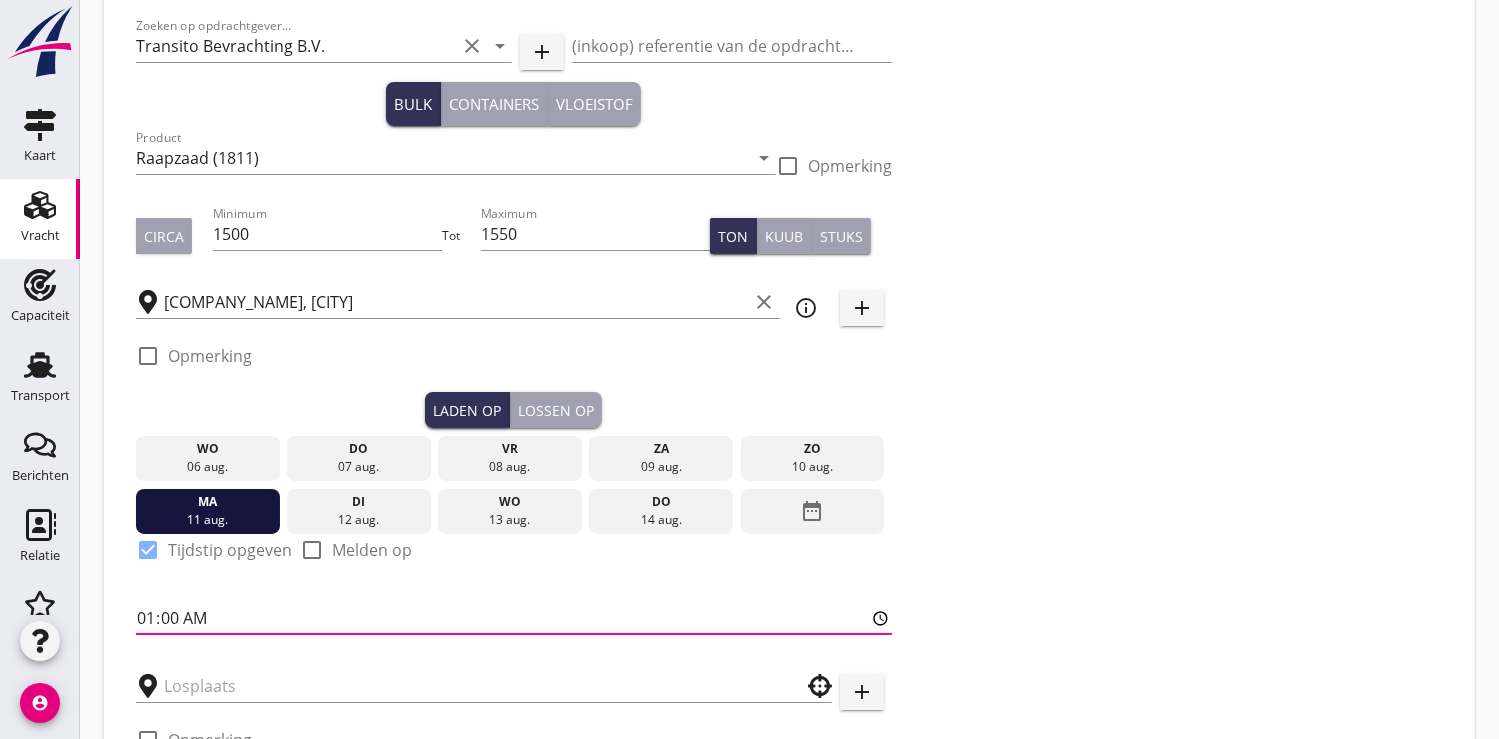 type on "12:00" 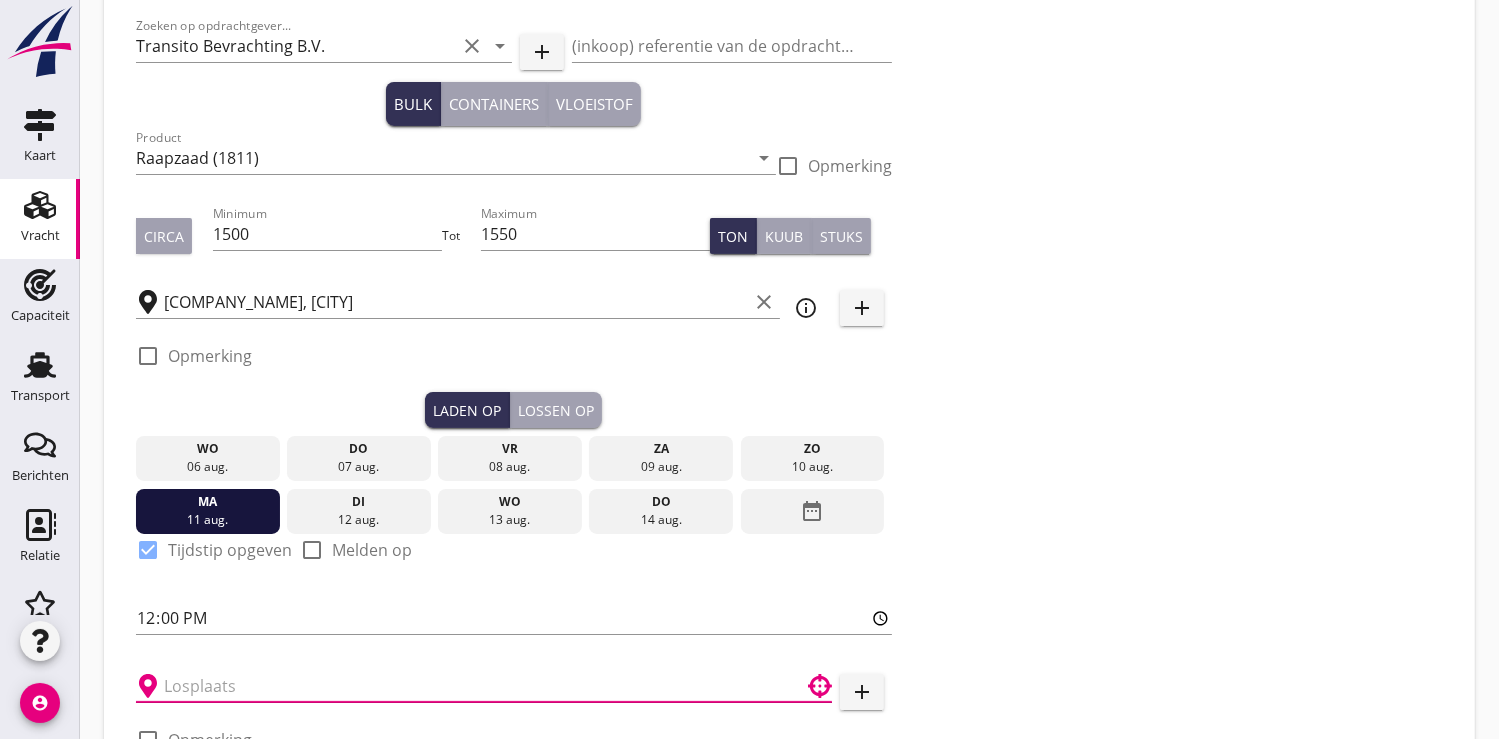 click at bounding box center (470, 686) 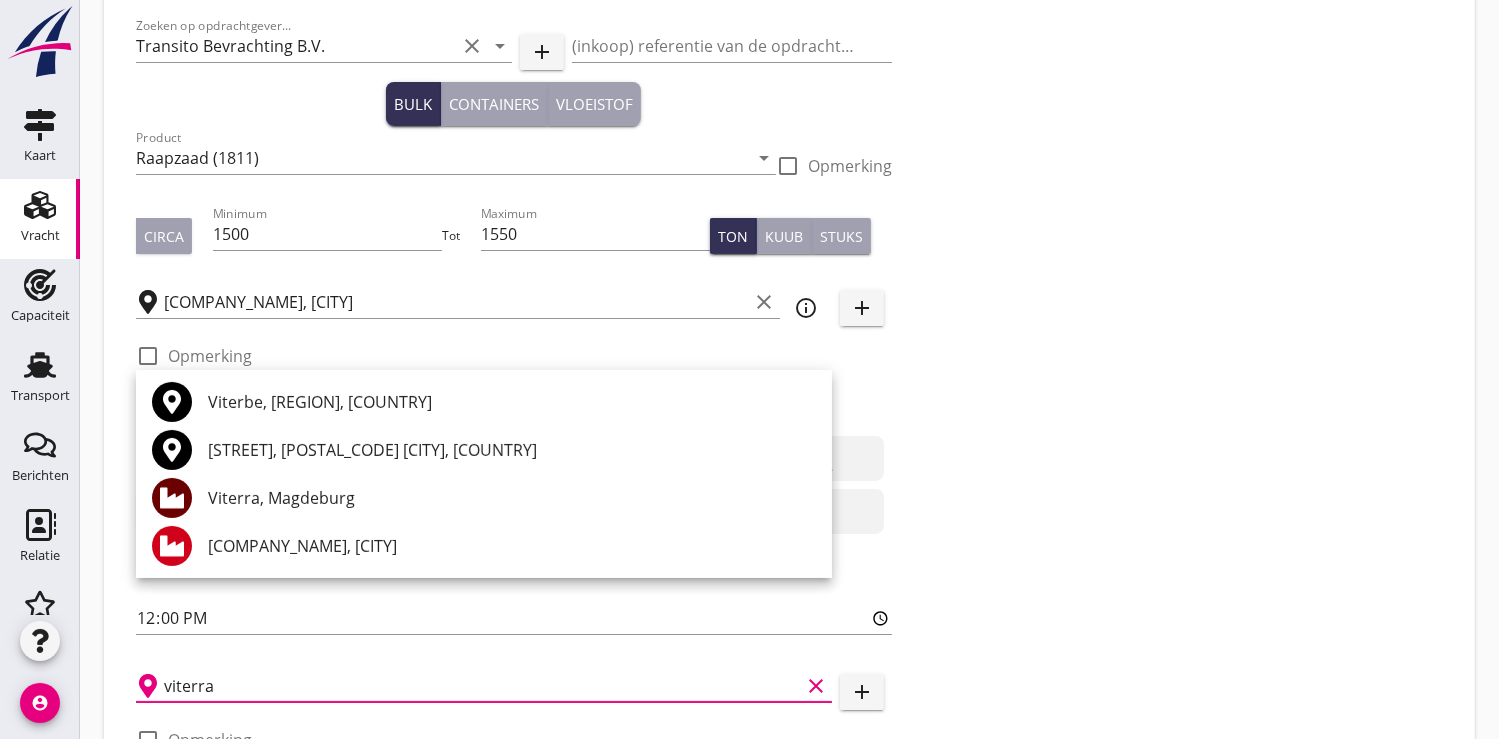 click on "Viterra, Magdeburg" at bounding box center [512, 498] 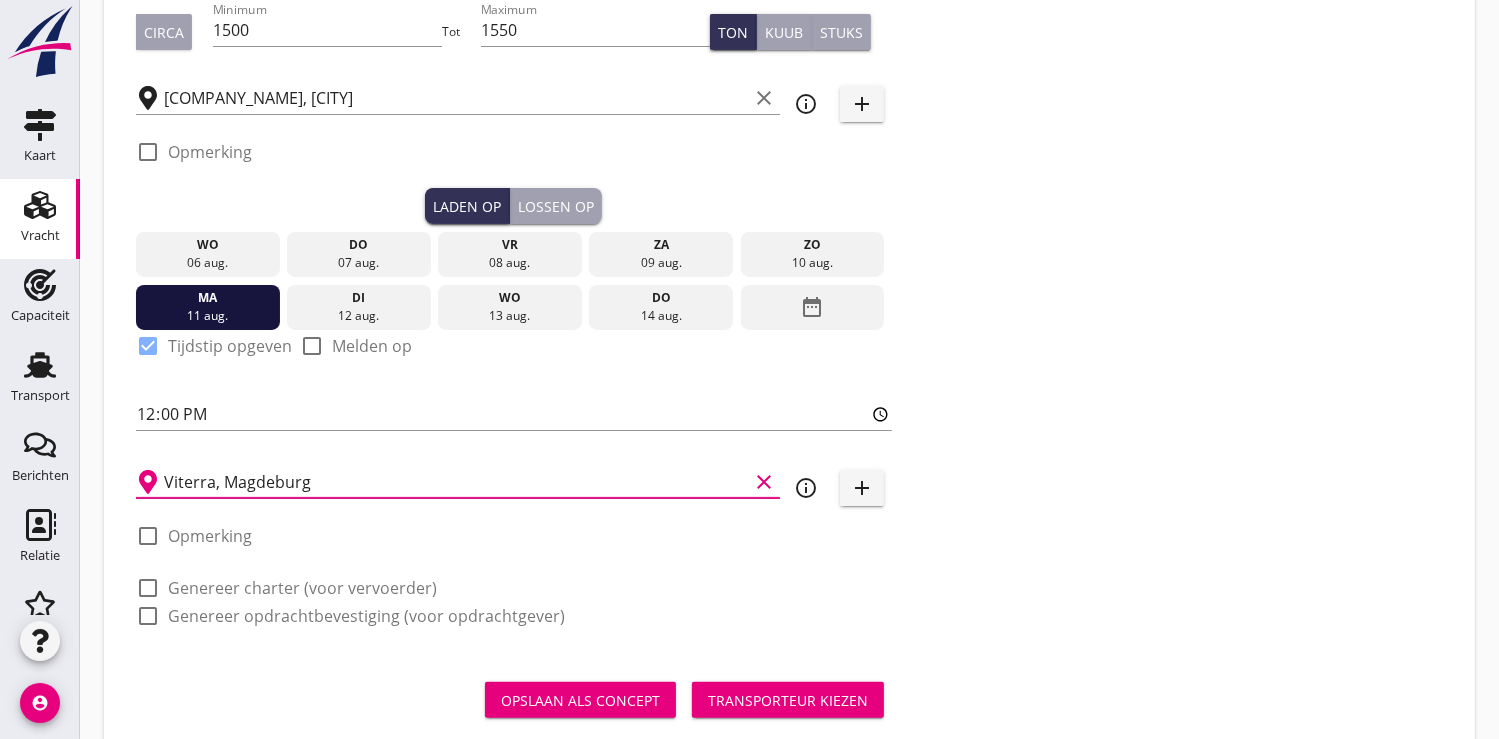 scroll, scrollTop: 333, scrollLeft: 0, axis: vertical 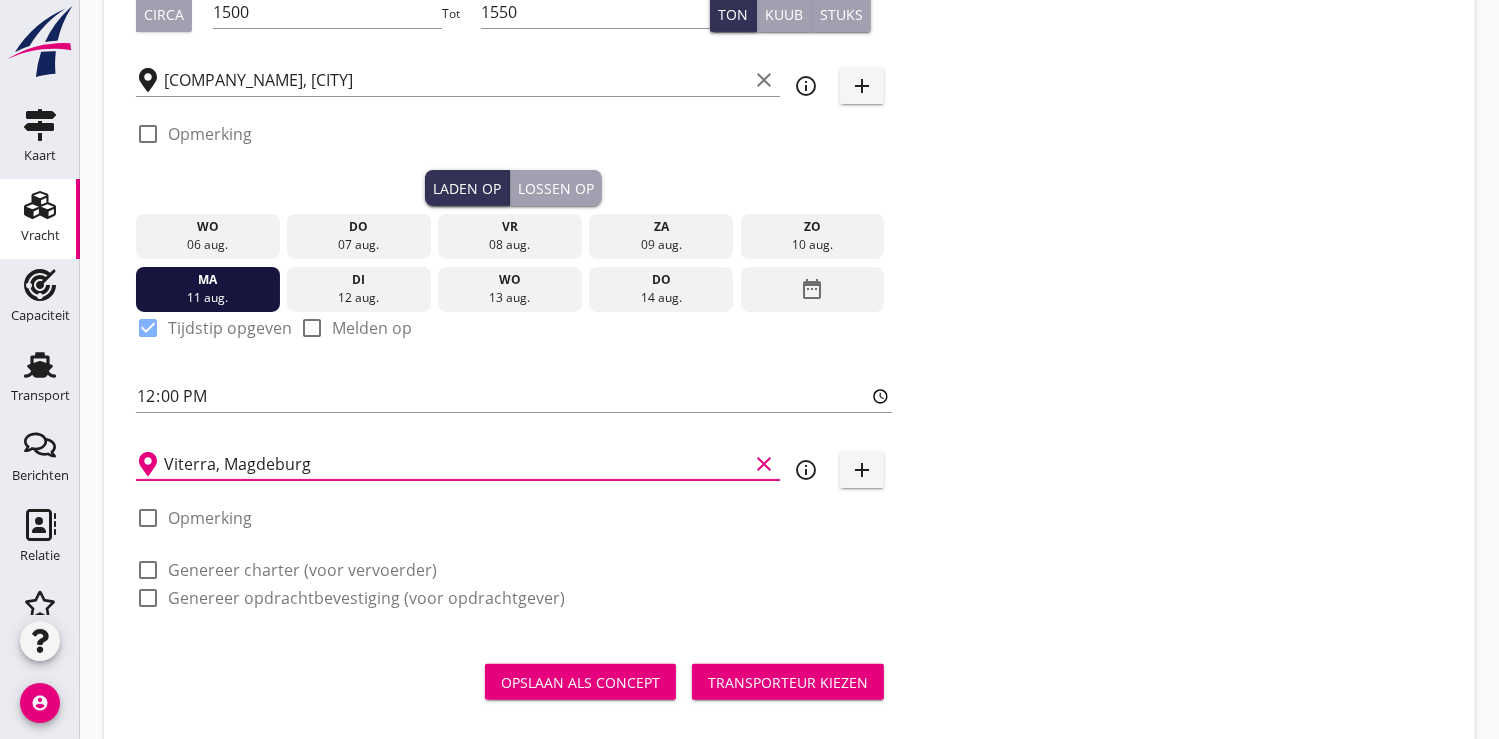 type on "Viterra, Magdeburg" 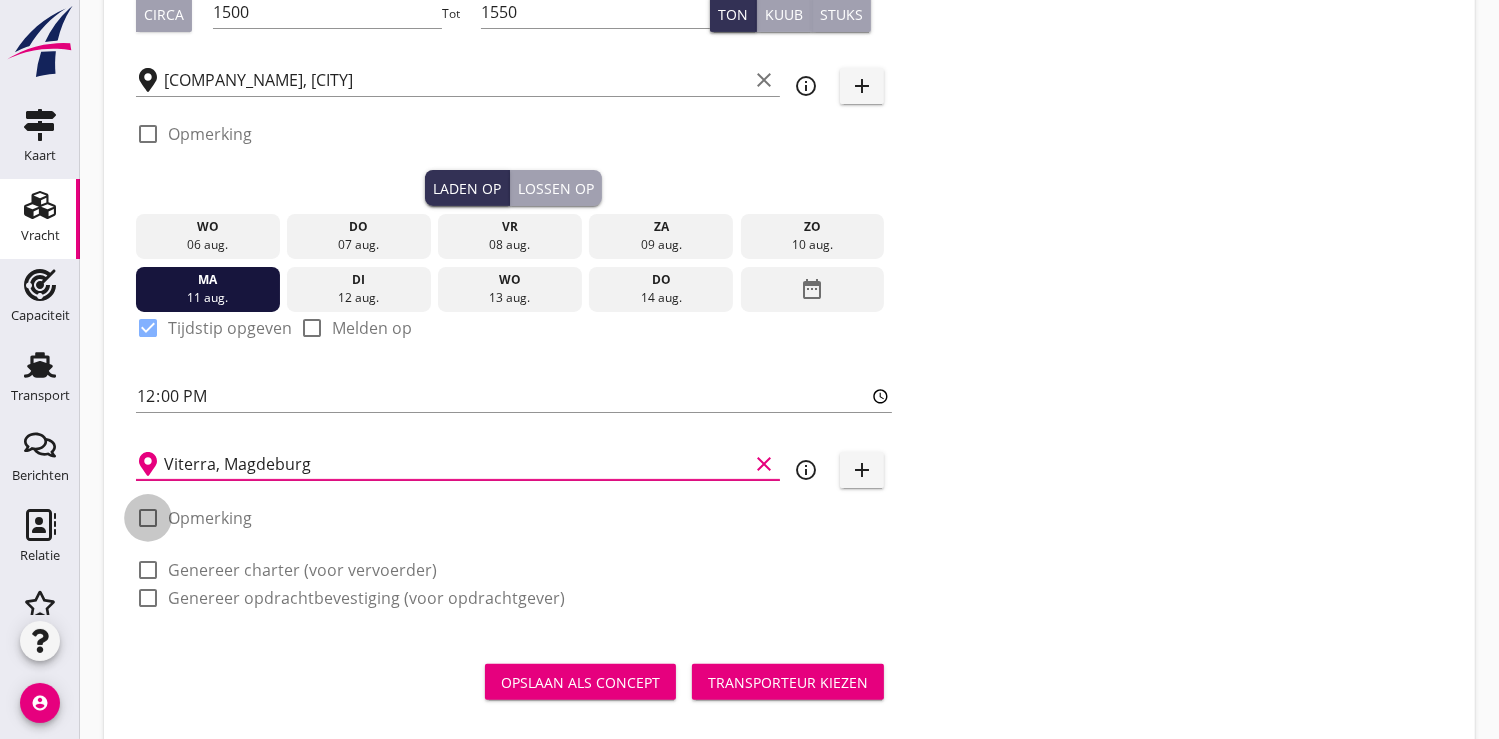 click at bounding box center (148, 518) 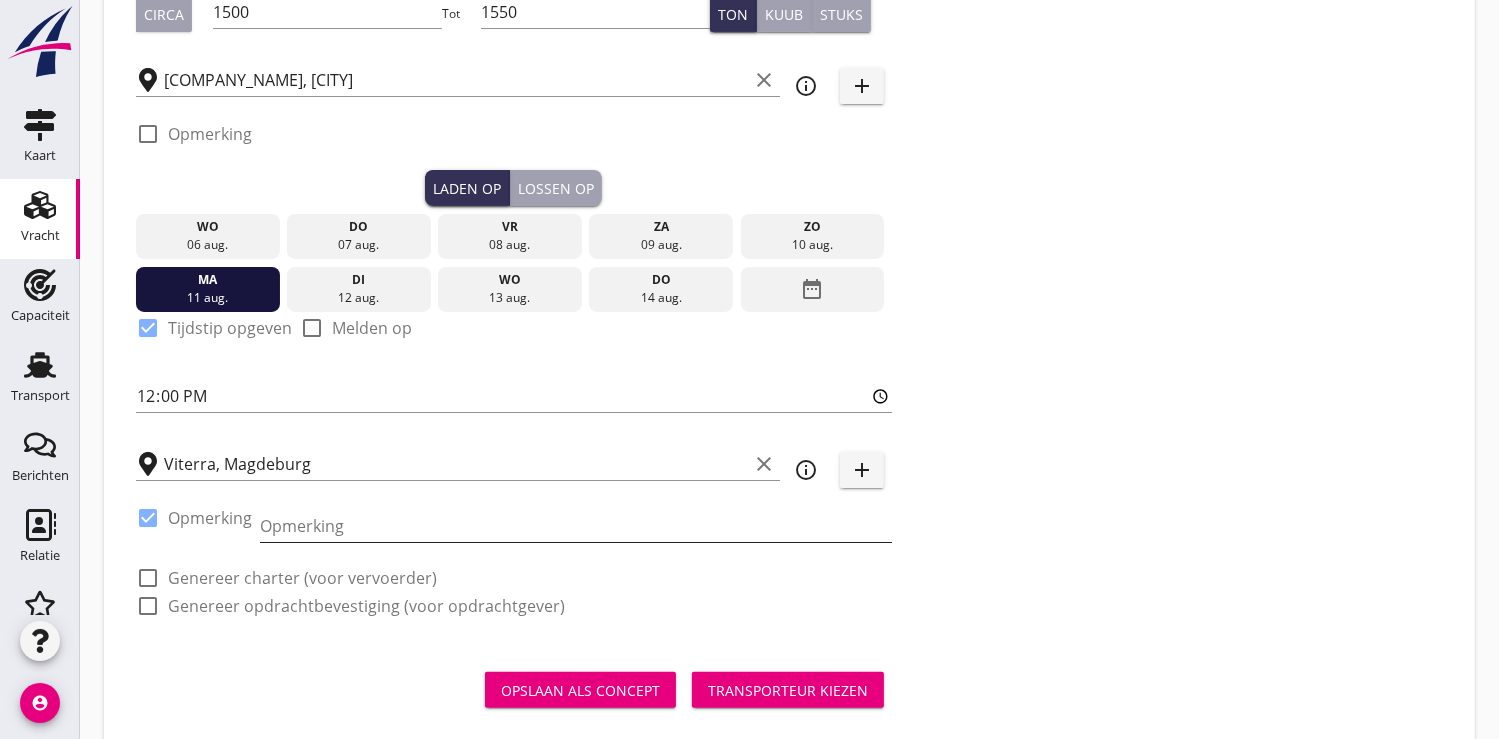 click at bounding box center (576, 526) 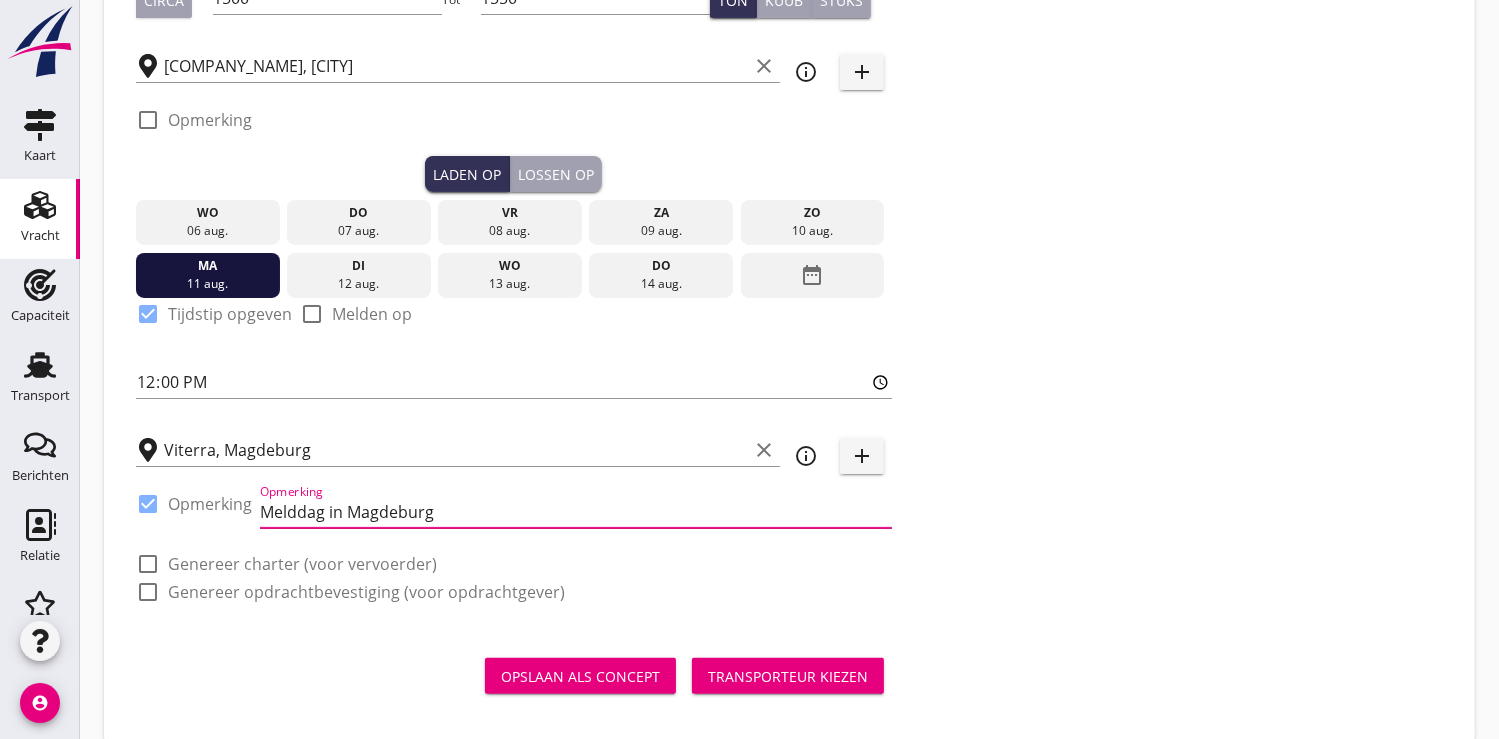 scroll, scrollTop: 372, scrollLeft: 0, axis: vertical 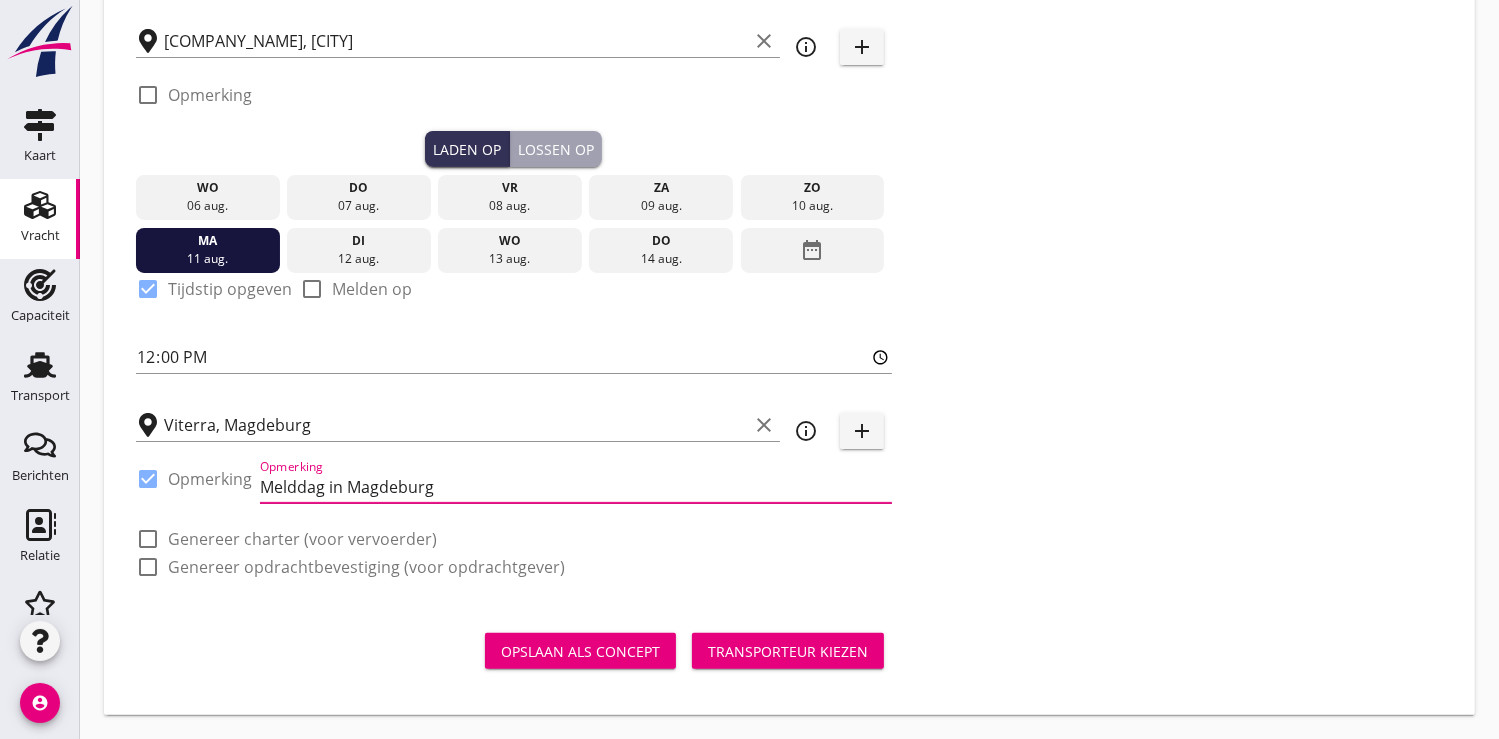type on "Melddag in Magdeburg" 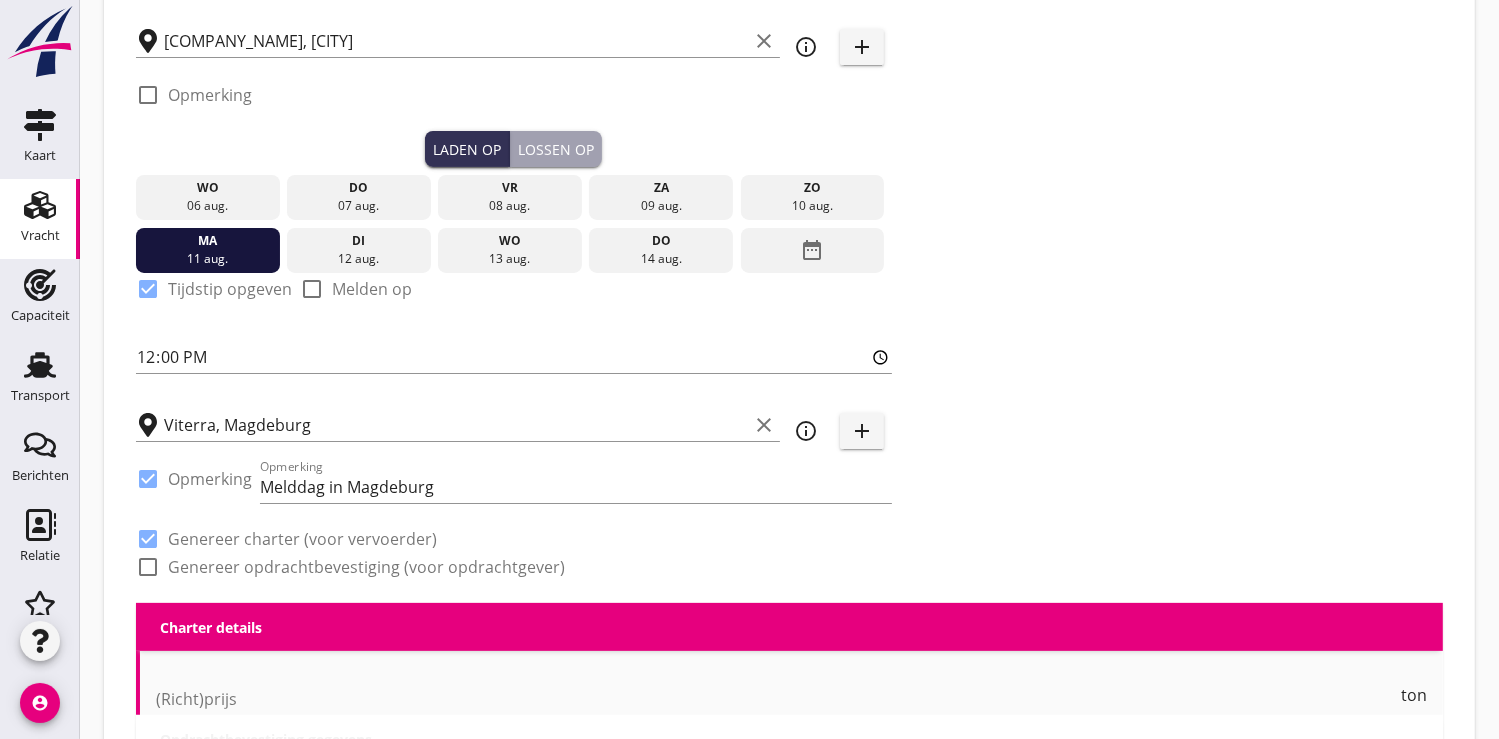 checkbox on "true" 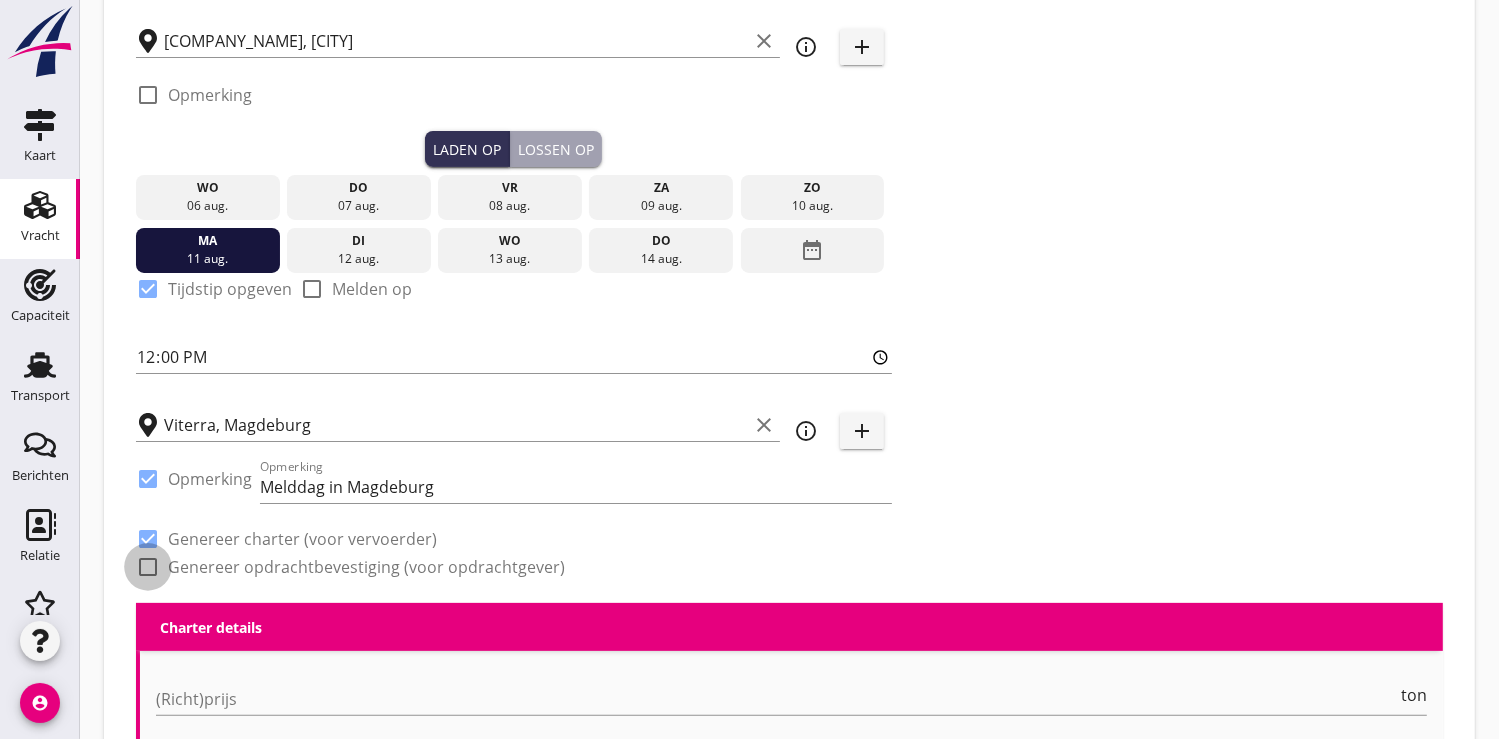 click at bounding box center [148, 567] 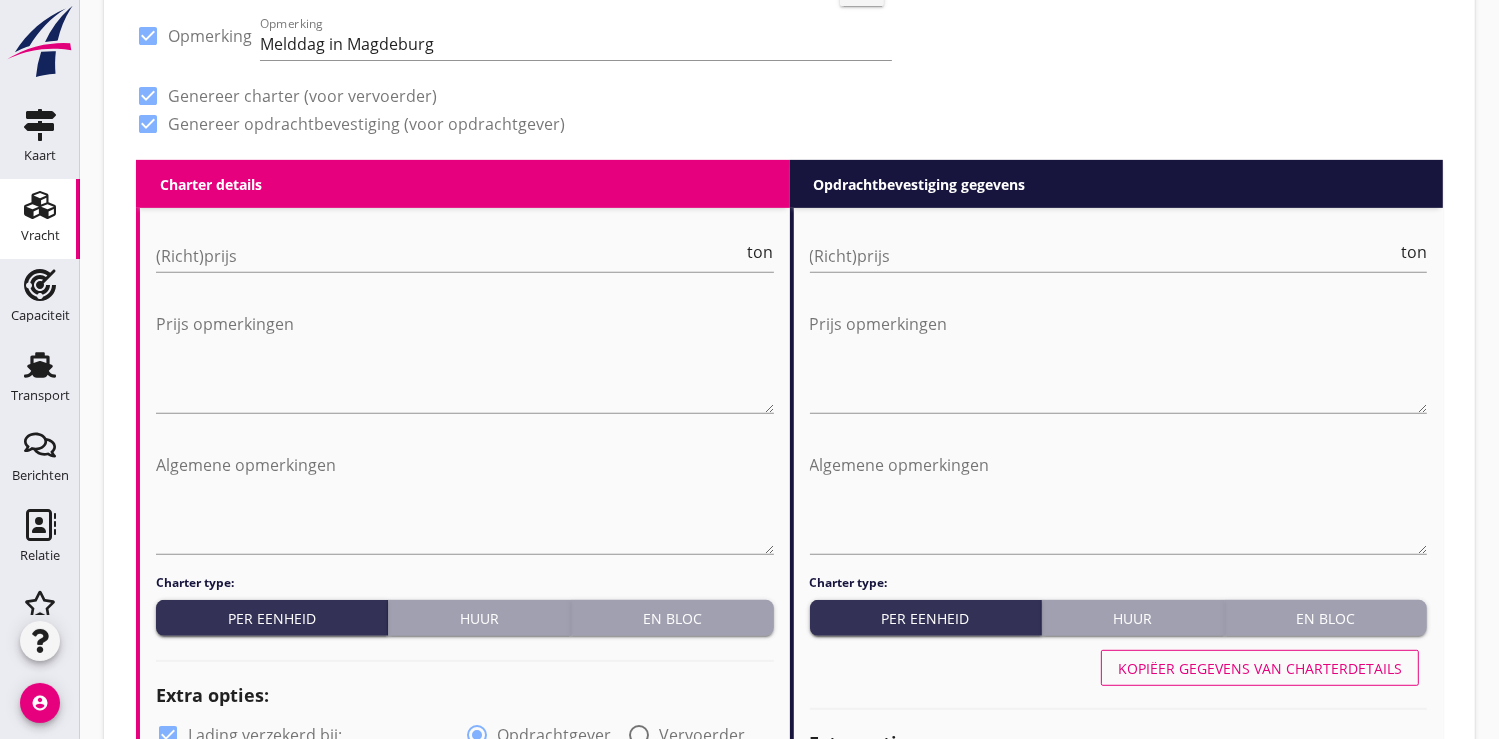 scroll, scrollTop: 816, scrollLeft: 0, axis: vertical 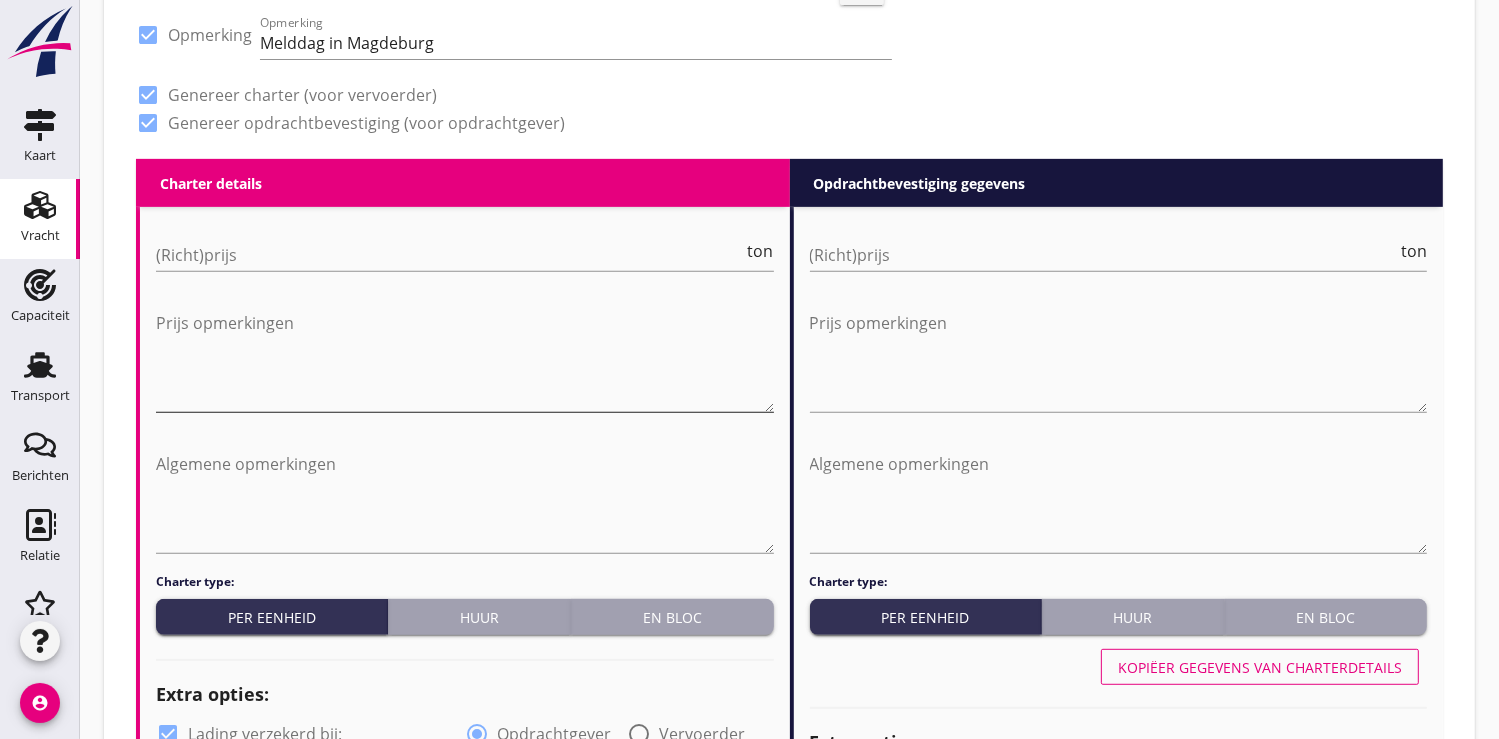 click at bounding box center [465, 359] 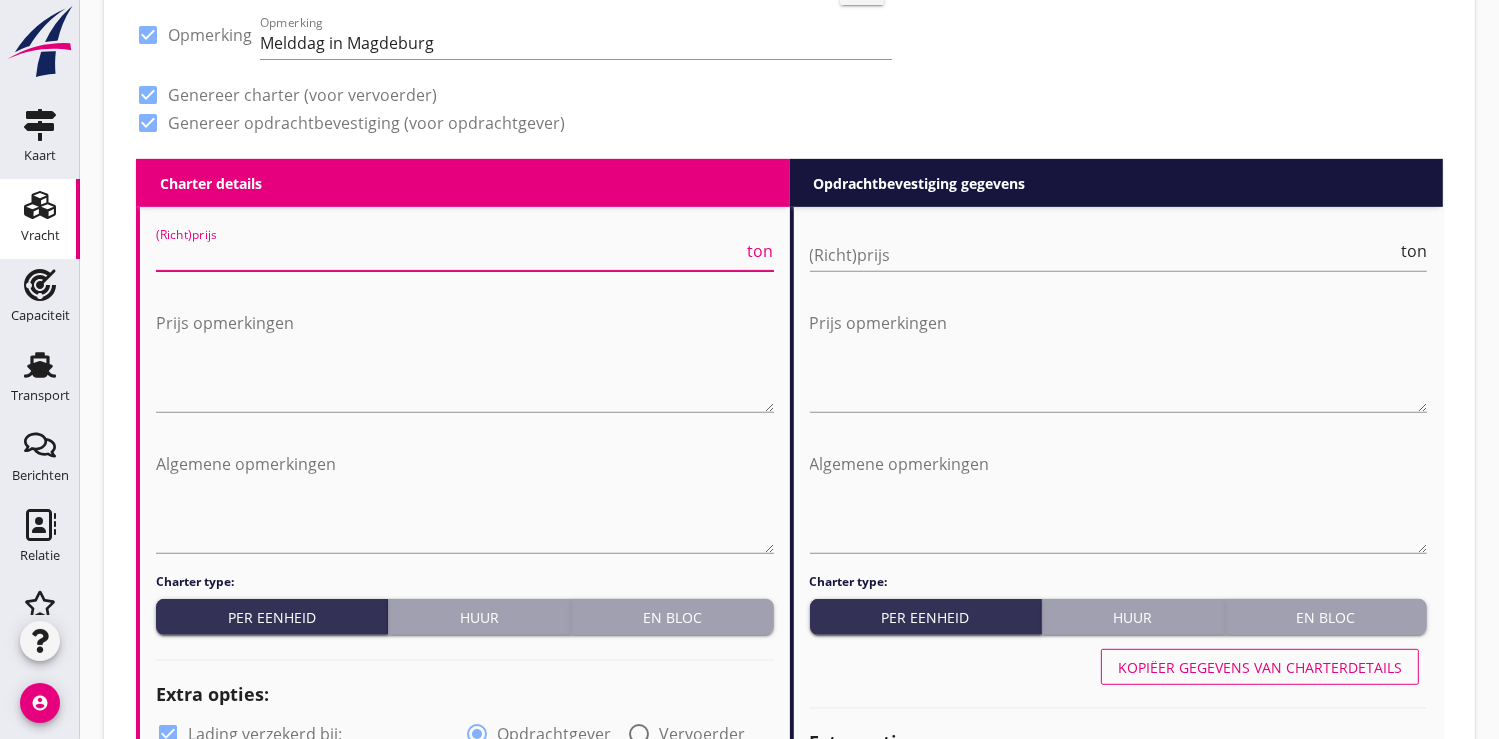 click at bounding box center (450, 255) 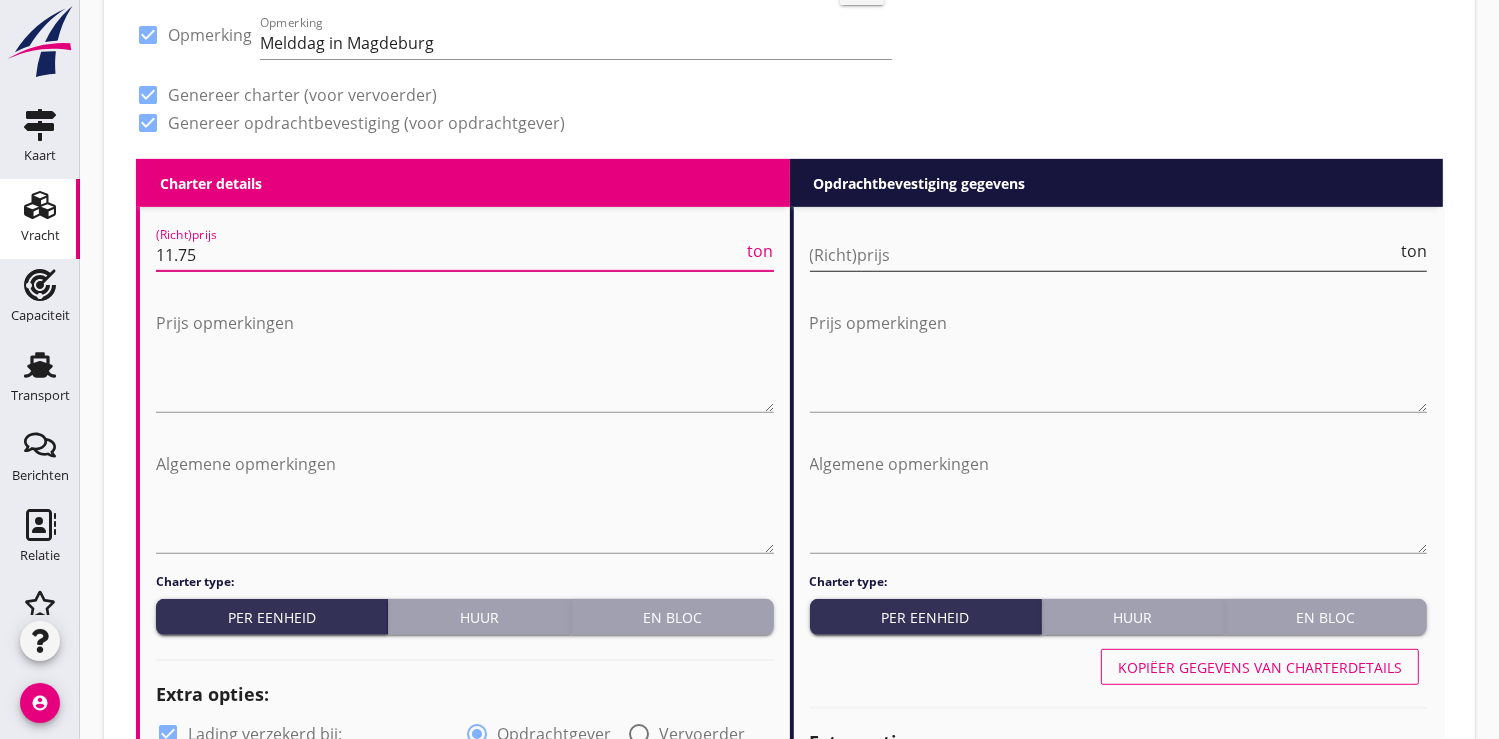 type on "11.75" 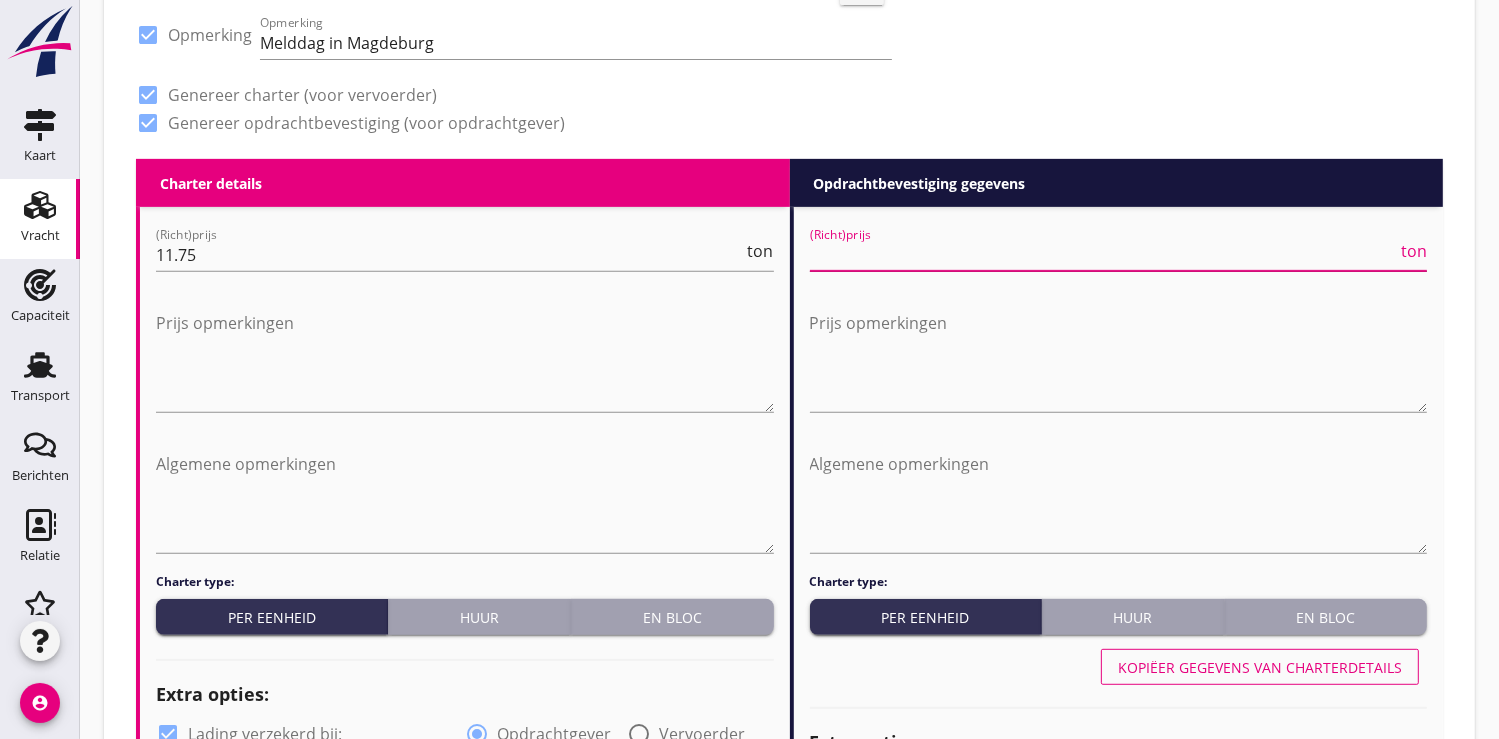 click at bounding box center (1104, 255) 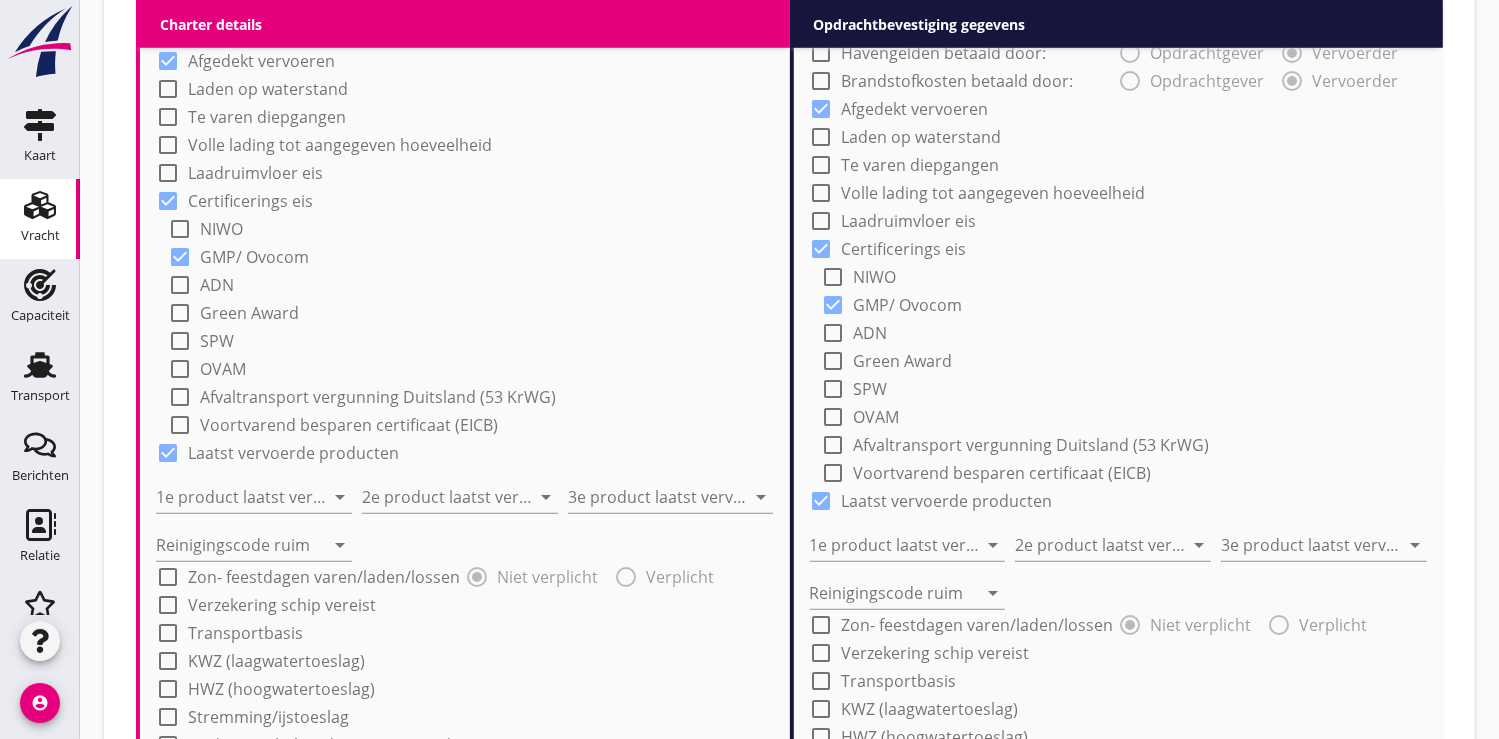 scroll, scrollTop: 1705, scrollLeft: 0, axis: vertical 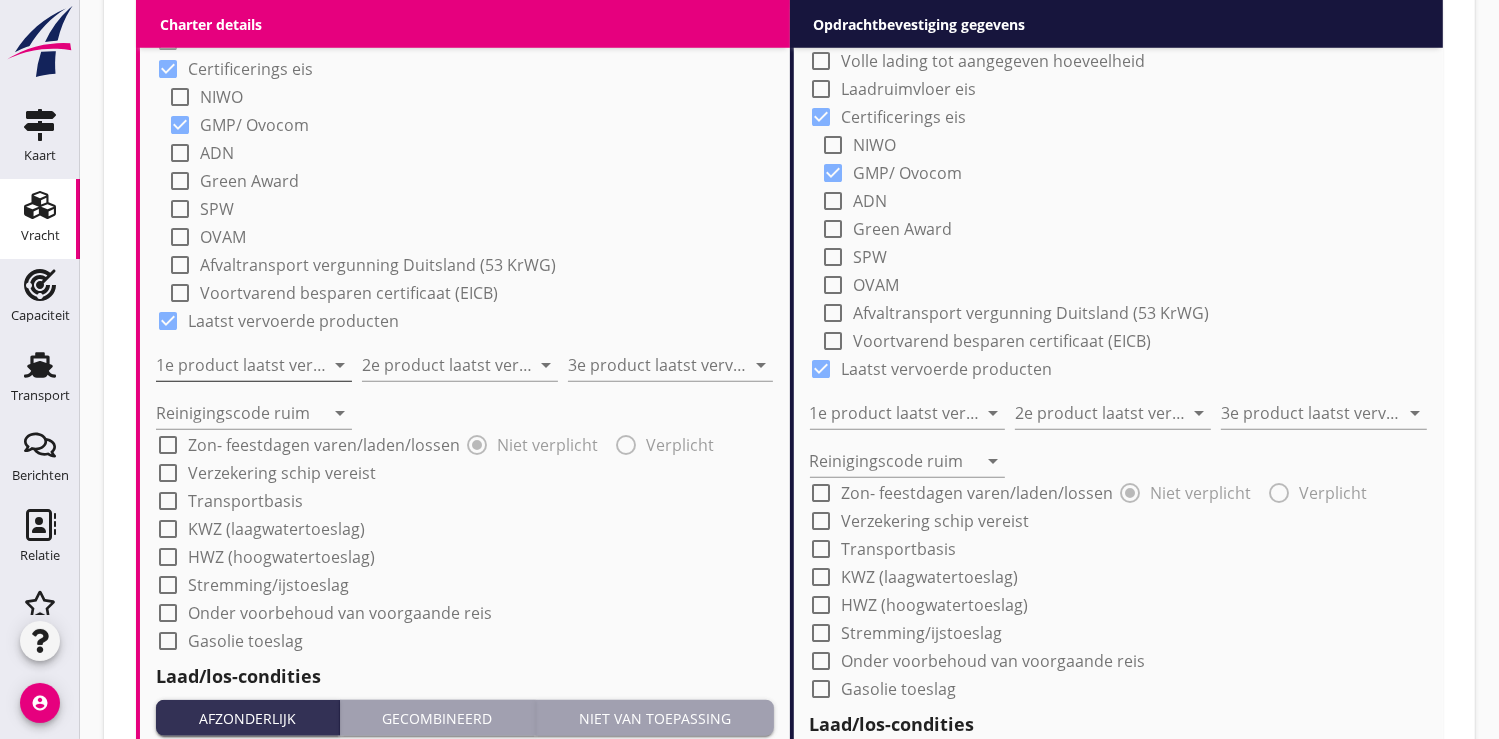 type on "12.25" 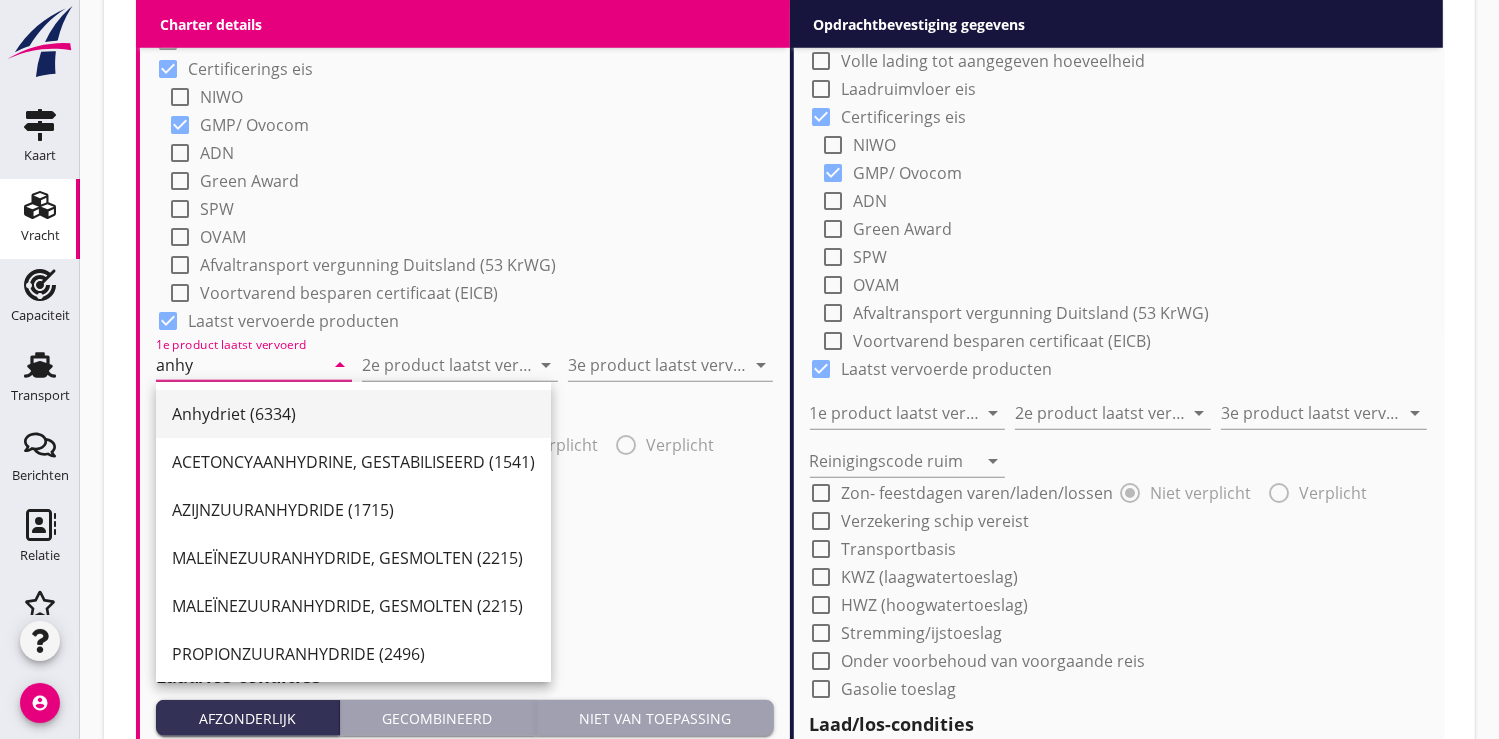click on "Anhydriet (6334)" at bounding box center (353, 414) 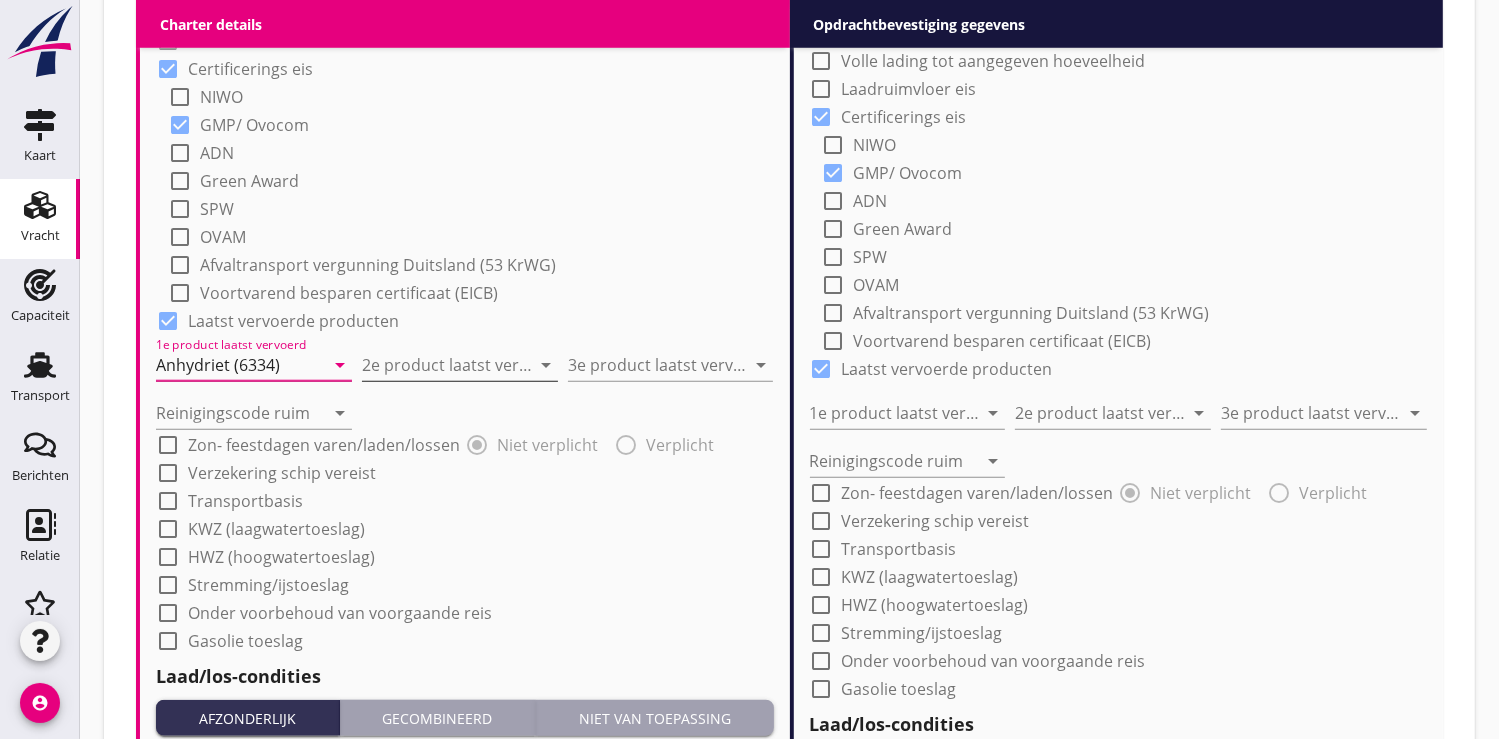 type on "Anhydriet (6334)" 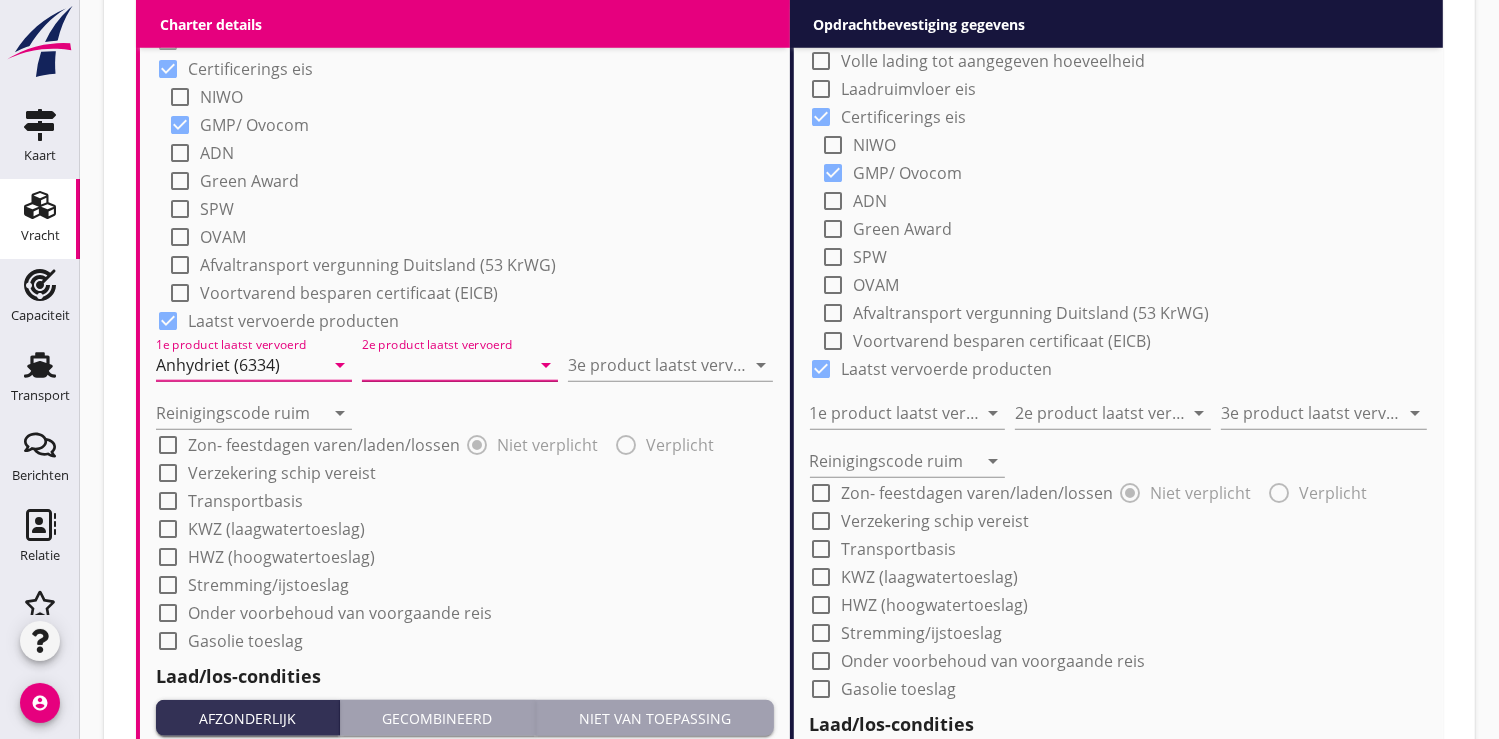 click at bounding box center [446, 365] 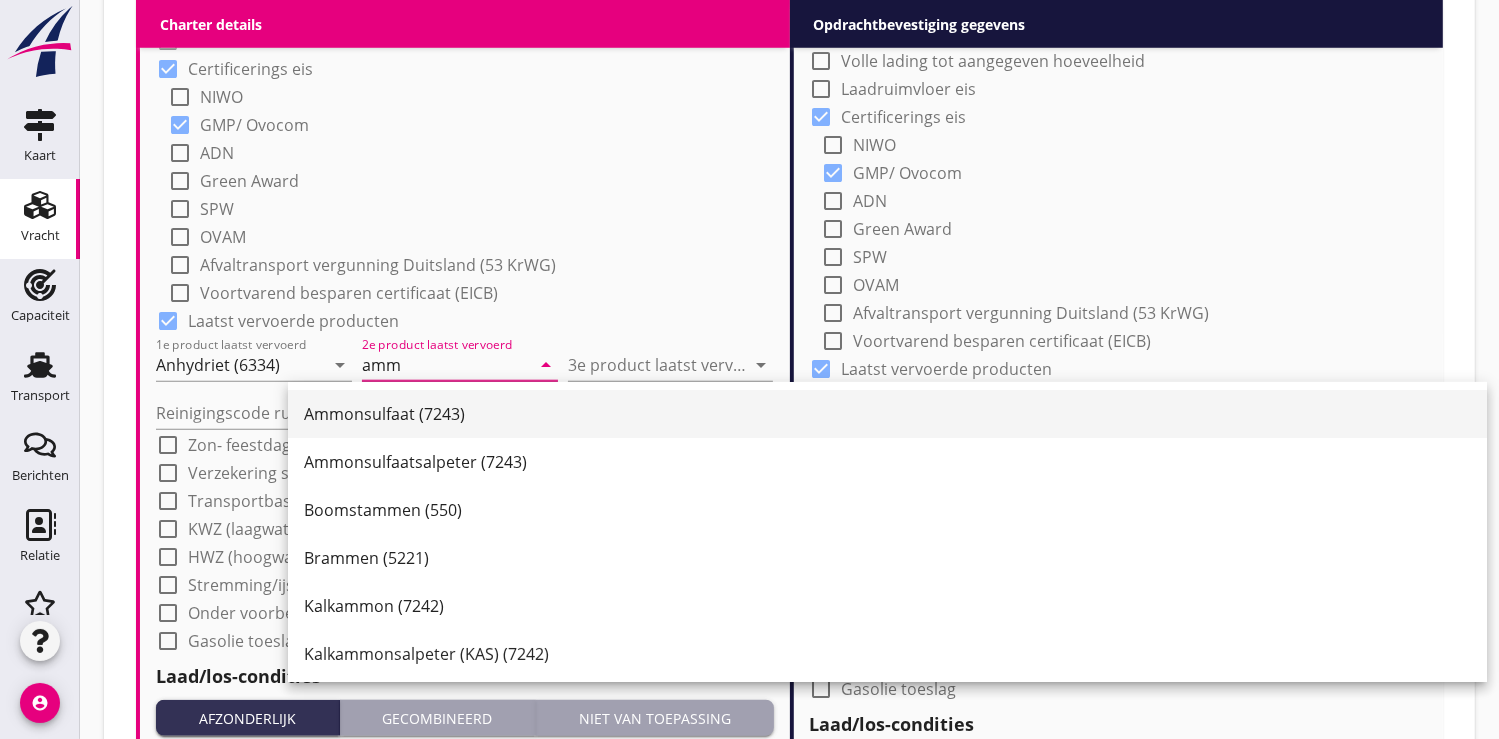 click on "Ammonsulfaat (7243)" at bounding box center [887, 414] 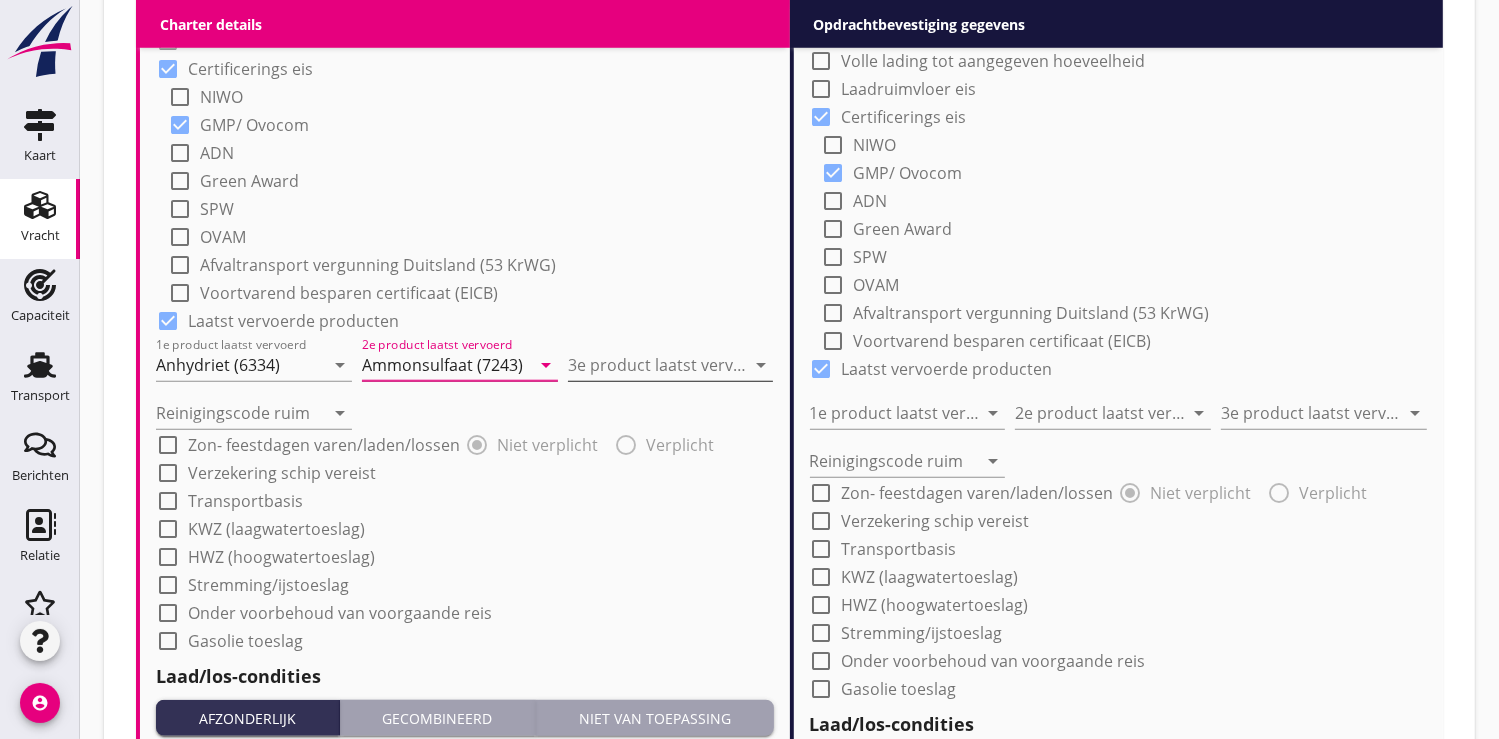 type on "Ammonsulfaat (7243)" 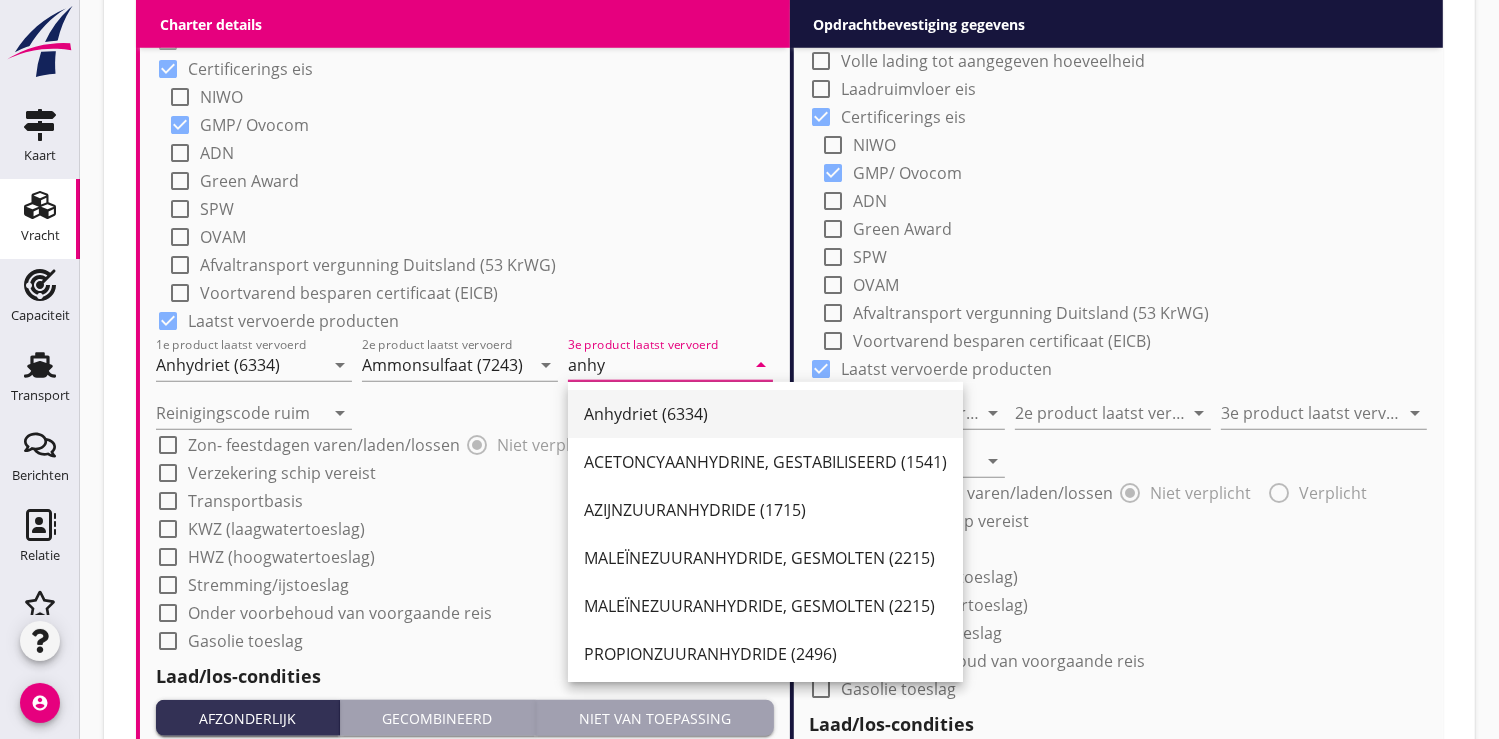 click on "Anhydriet (6334)" at bounding box center [765, 414] 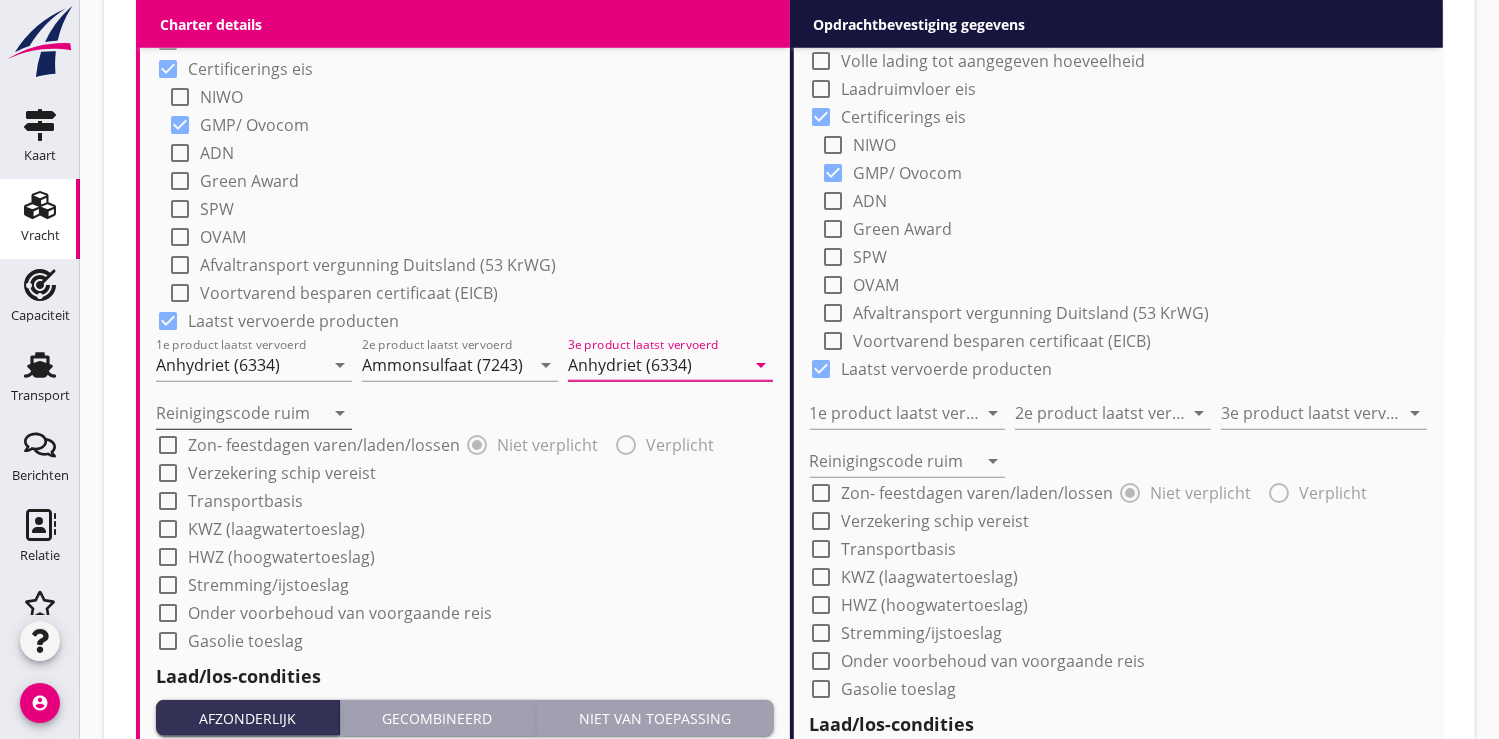 type on "Anhydriet (6334)" 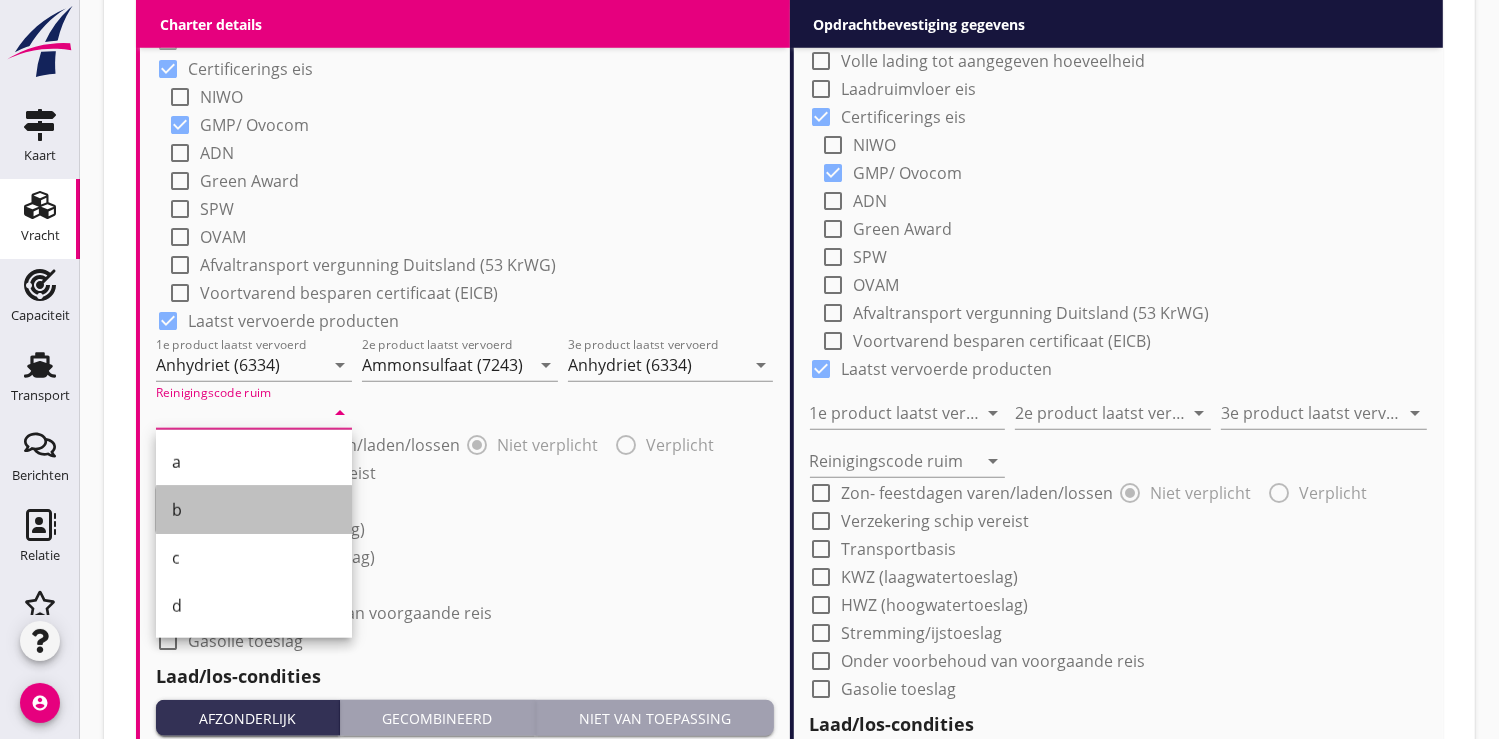 click on "b" at bounding box center (254, 510) 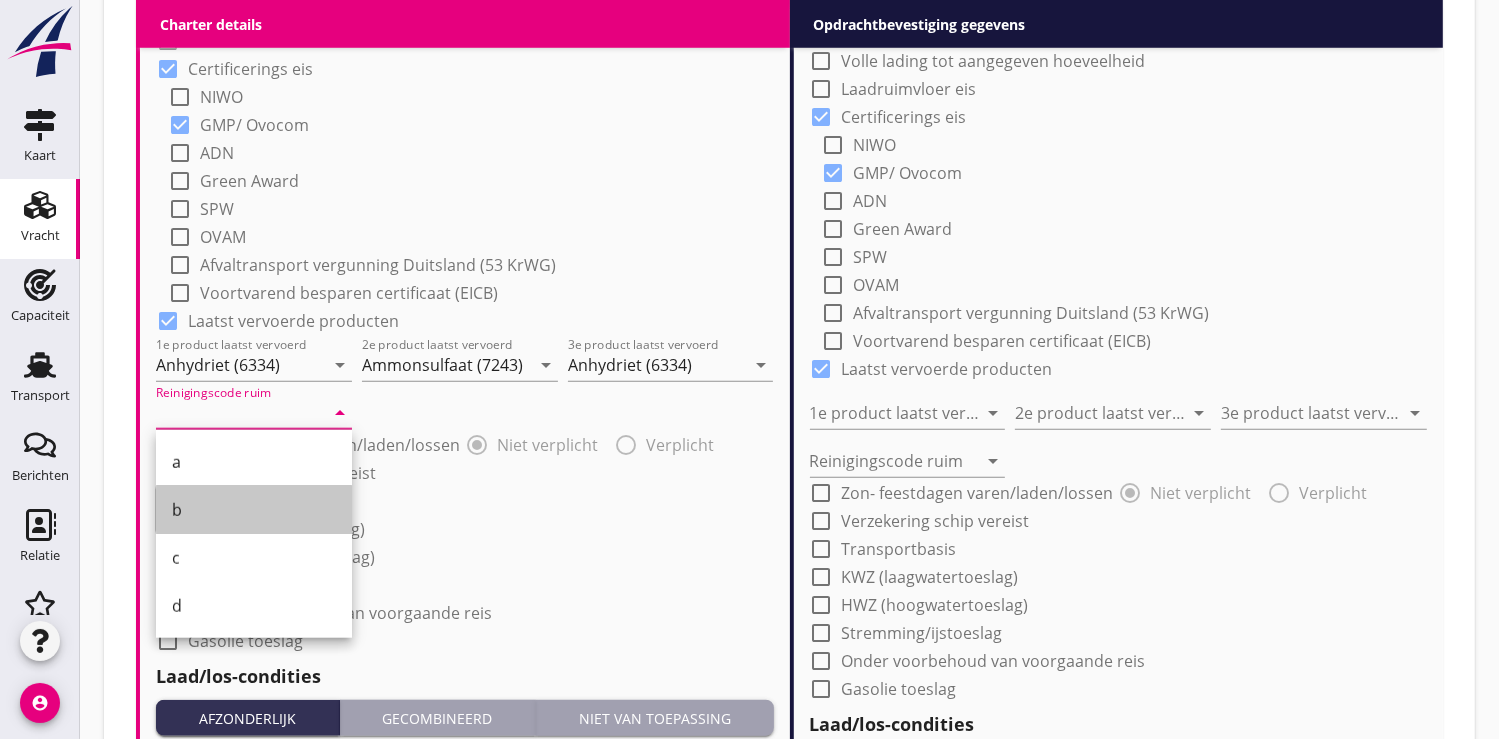 type on "b" 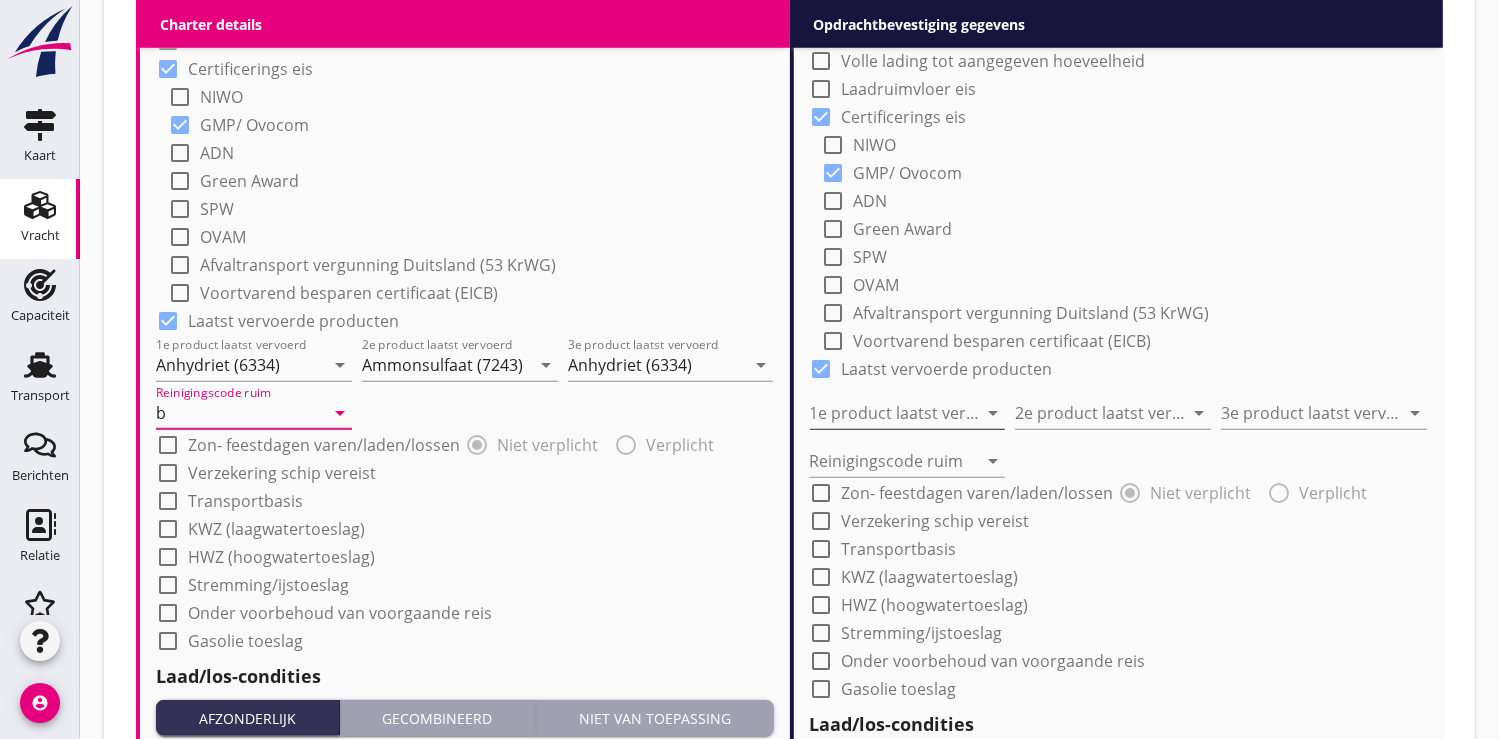click at bounding box center [894, 413] 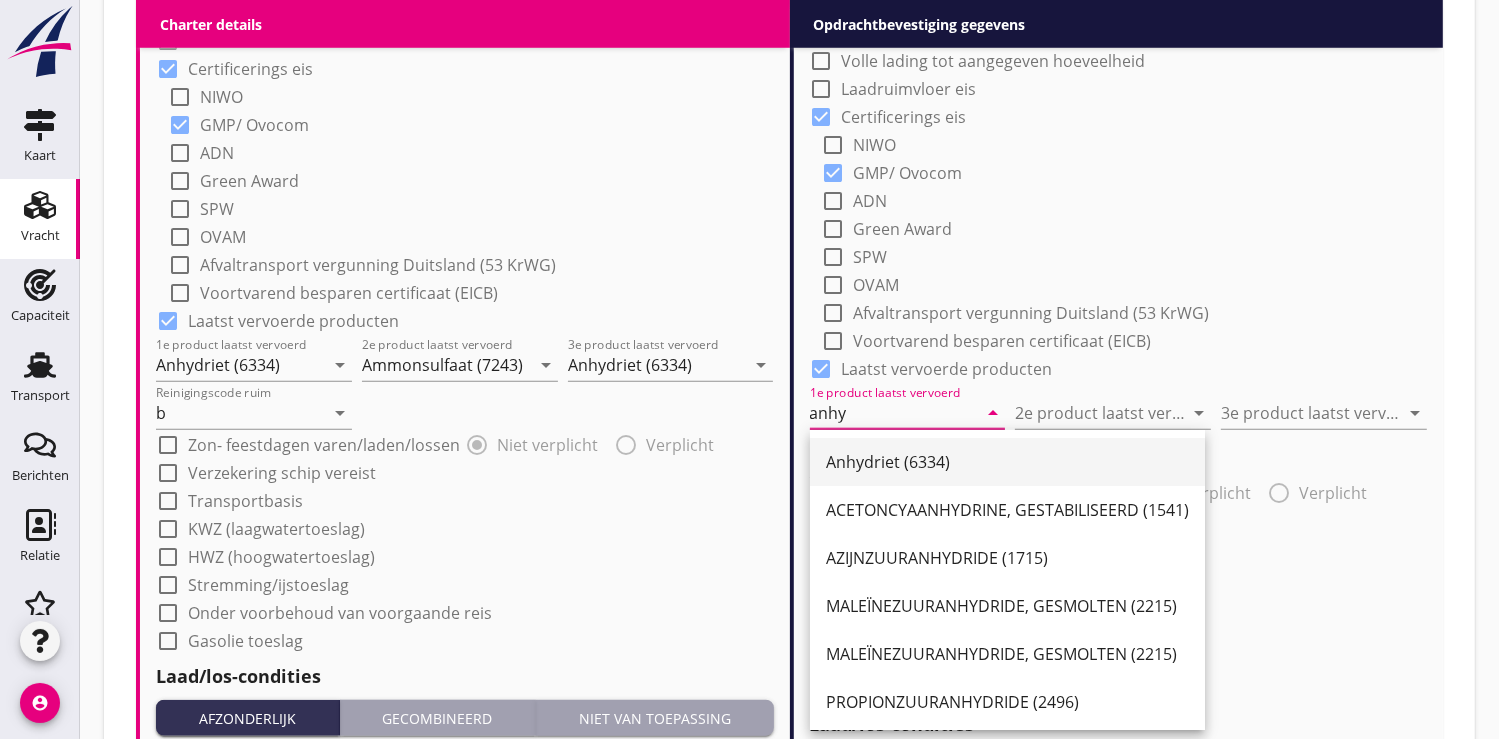 click on "Anhydriet (6334)" at bounding box center (1007, 462) 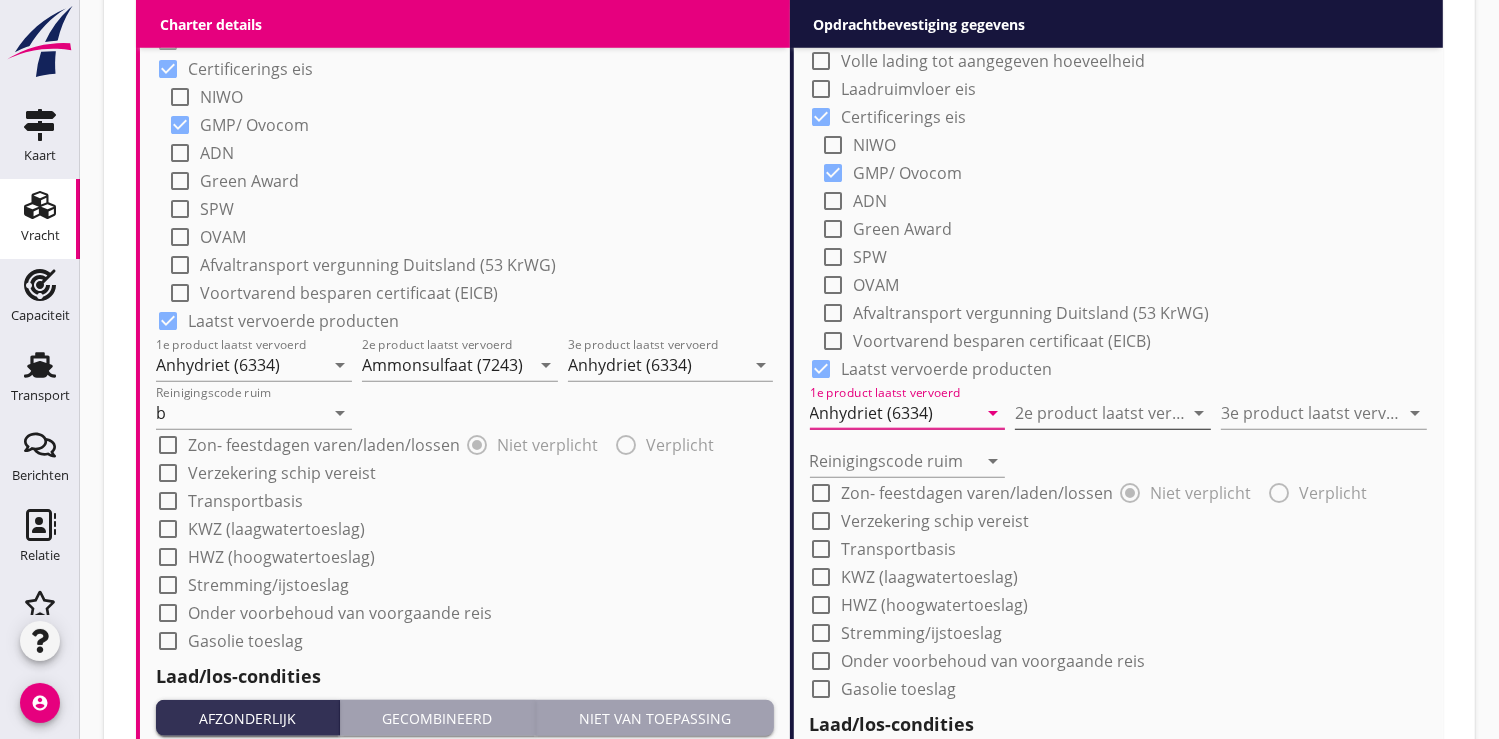 type on "Anhydriet (6334)" 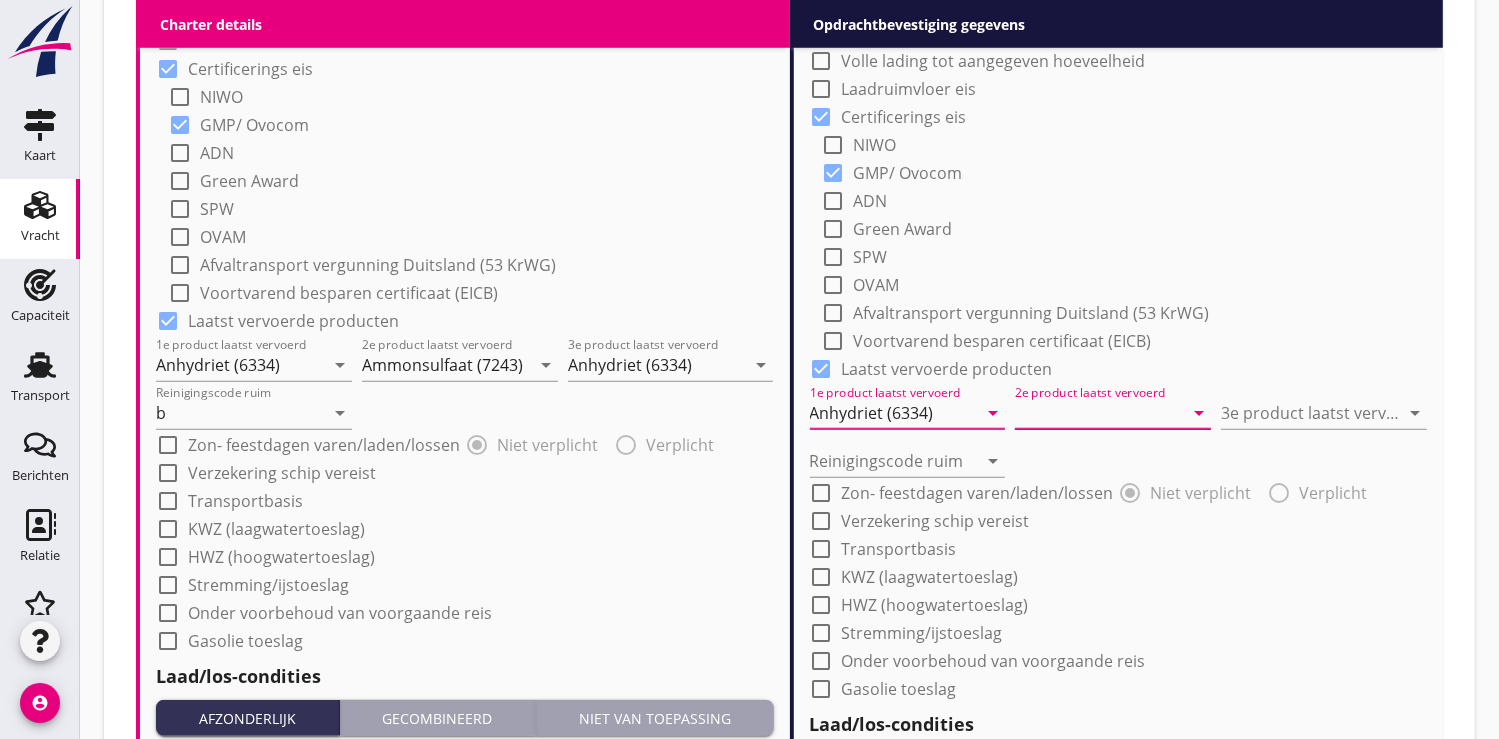 click at bounding box center (1099, 413) 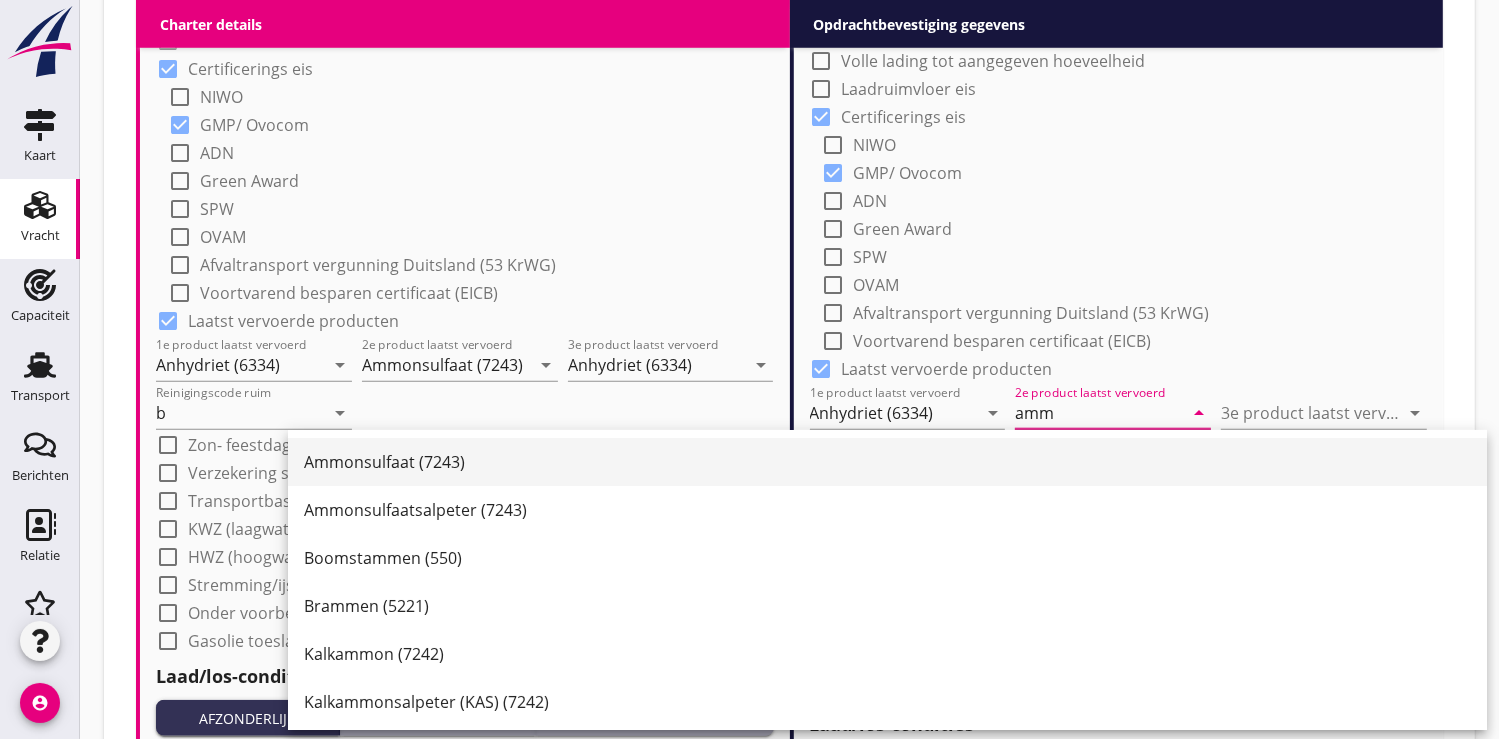 click on "Ammonsulfaat (7243)" at bounding box center (887, 462) 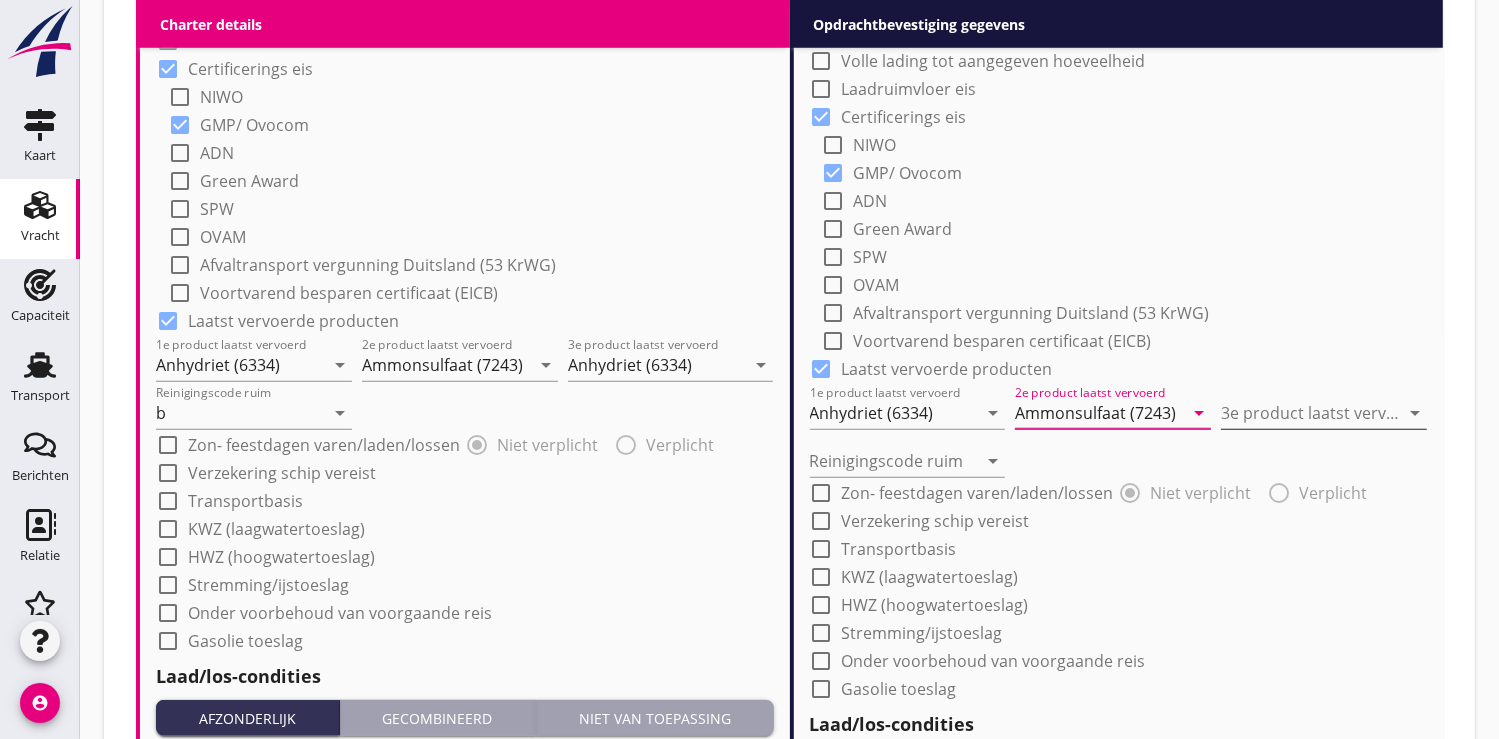 type on "Ammonsulfaat (7243)" 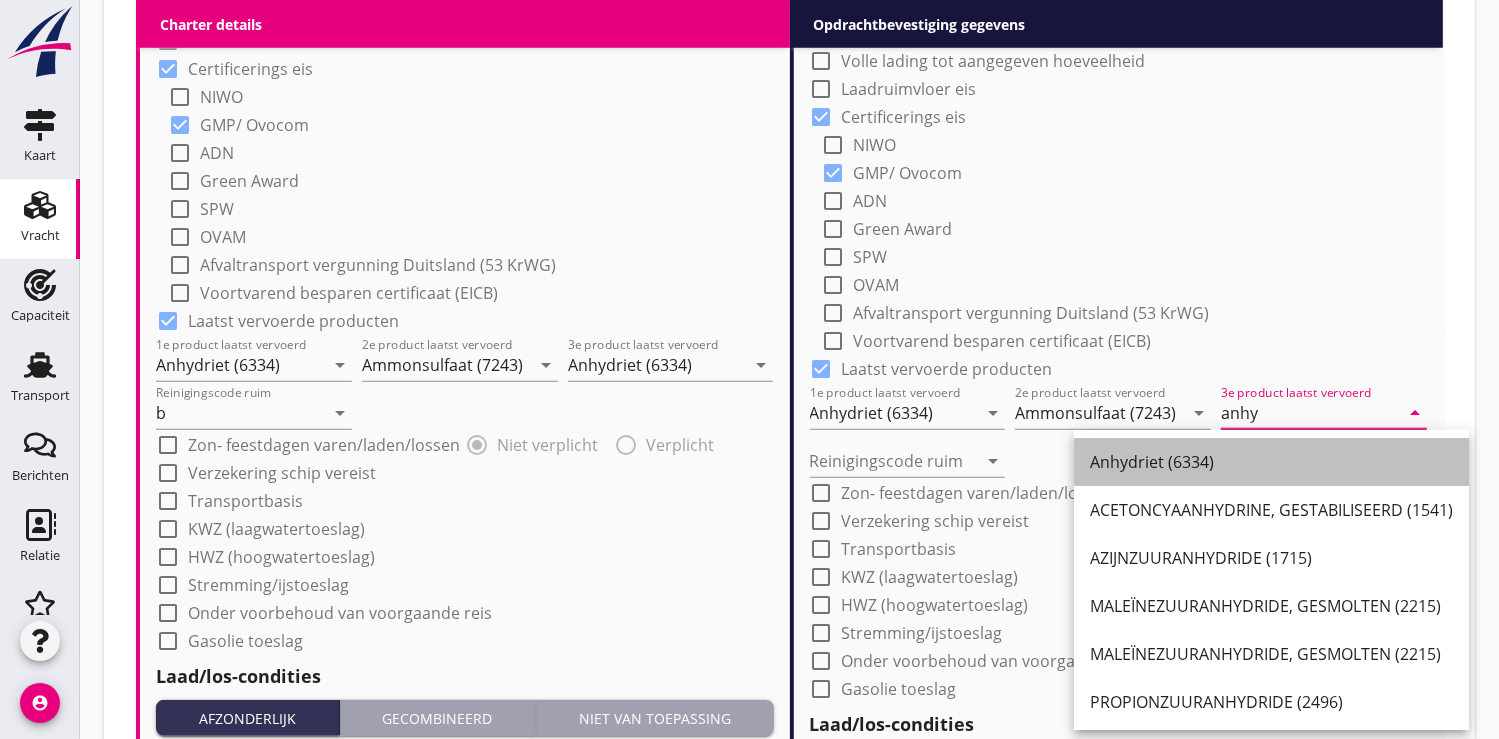 click on "Anhydriet (6334)" at bounding box center (1271, 462) 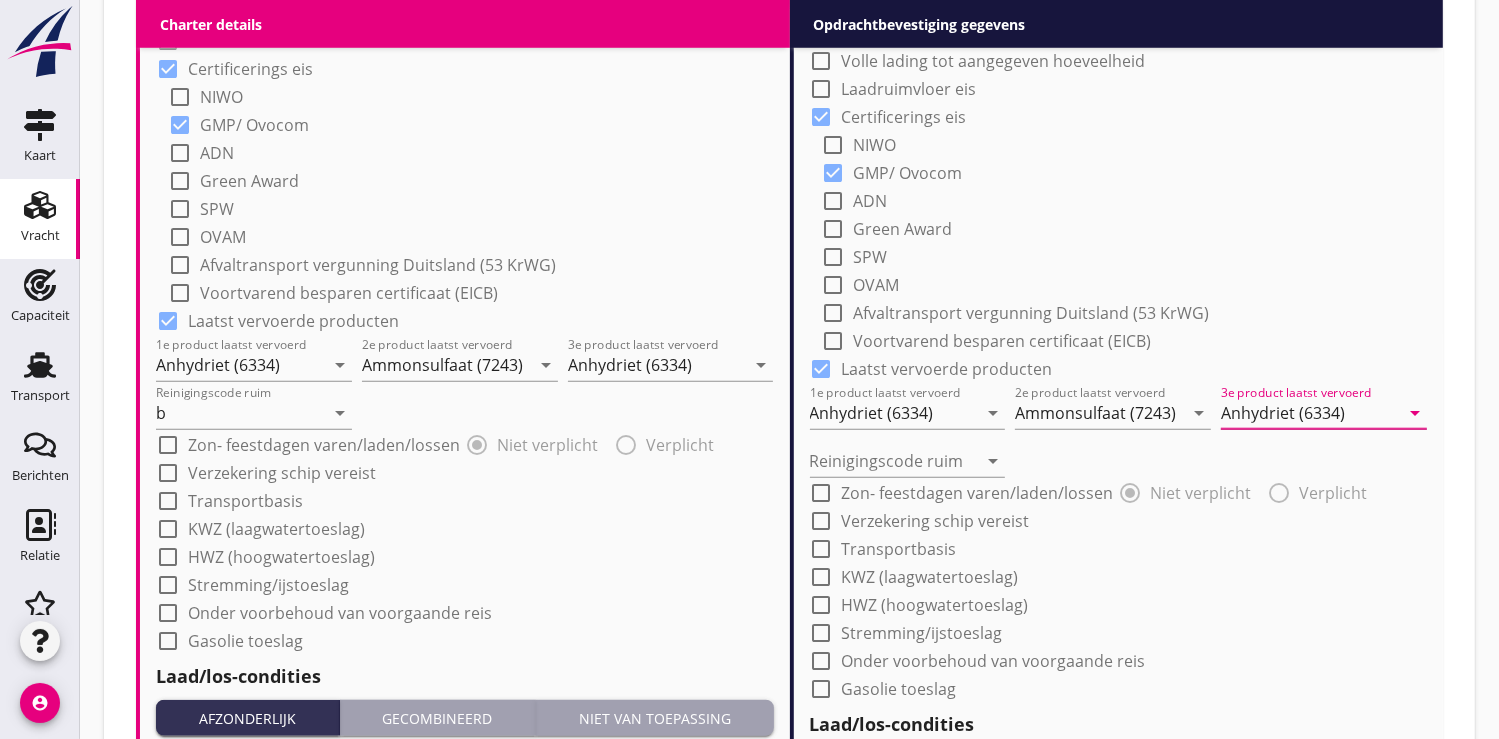 scroll, scrollTop: 1816, scrollLeft: 0, axis: vertical 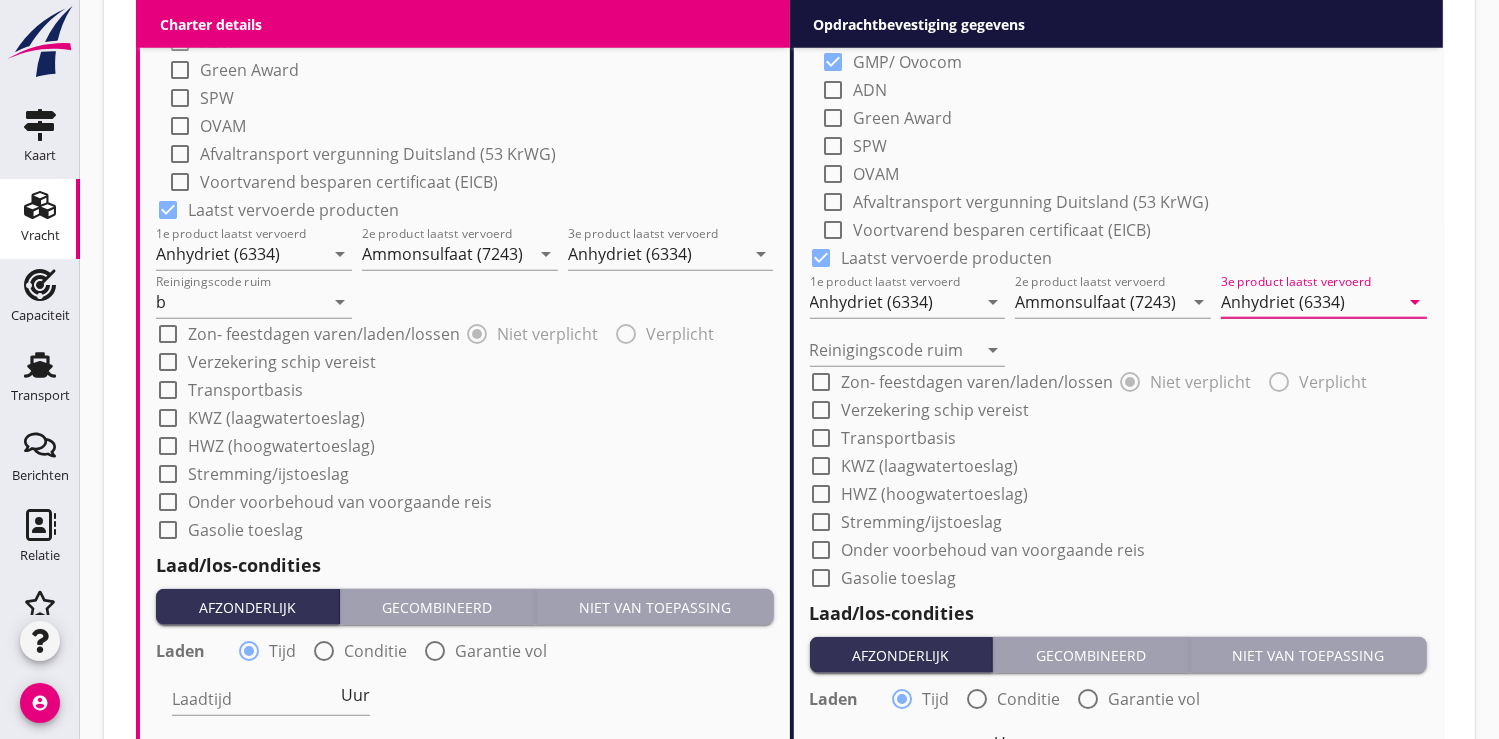 type on "Anhydriet (6334)" 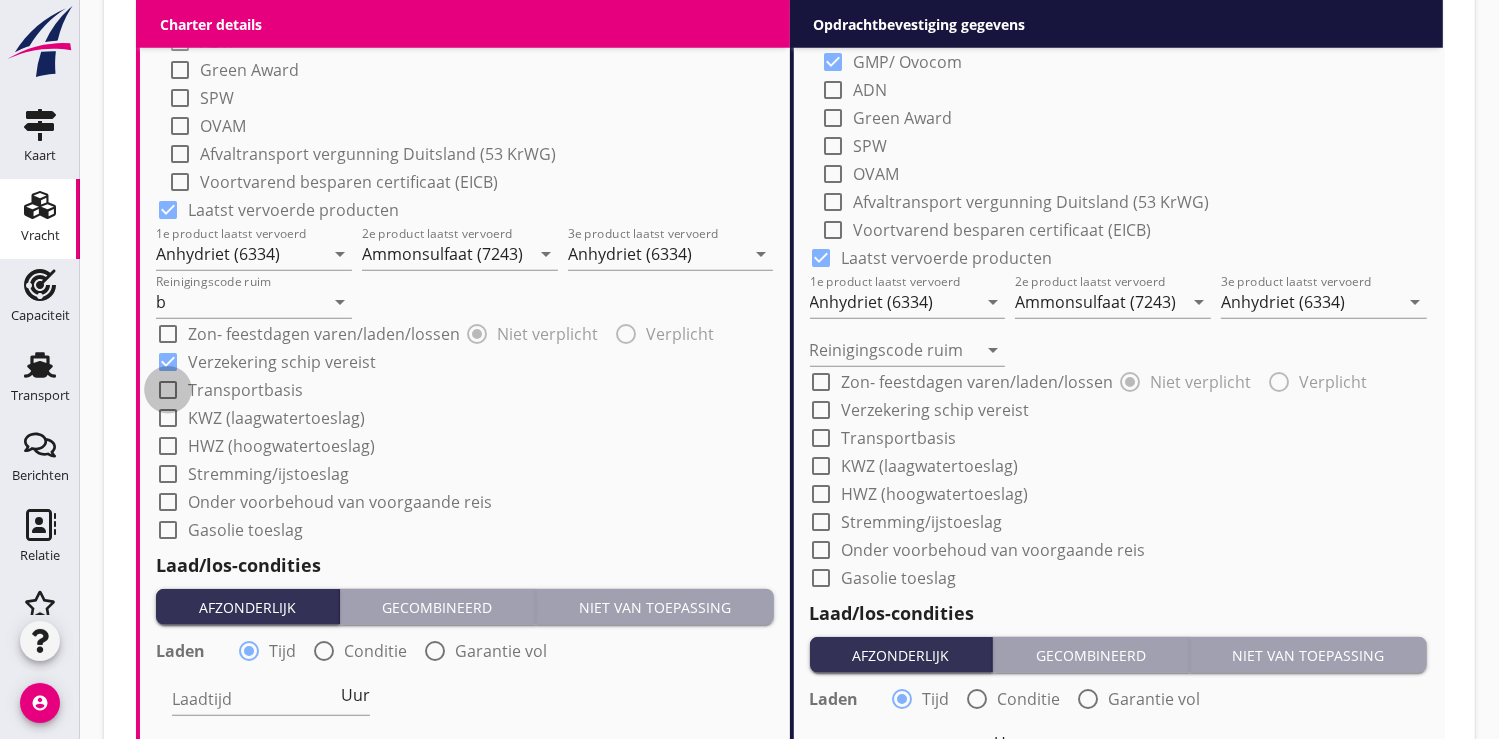 click at bounding box center [168, 390] 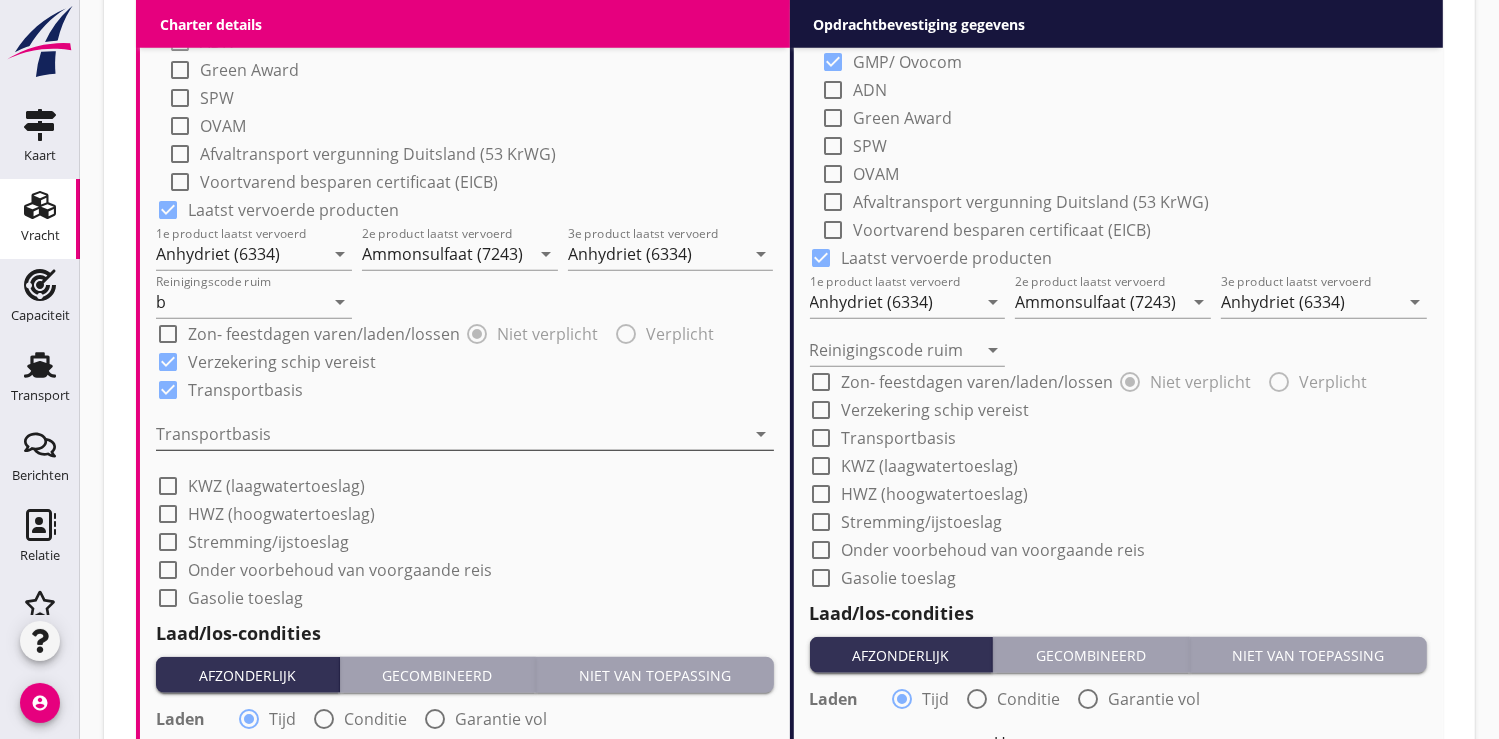 click at bounding box center (451, 434) 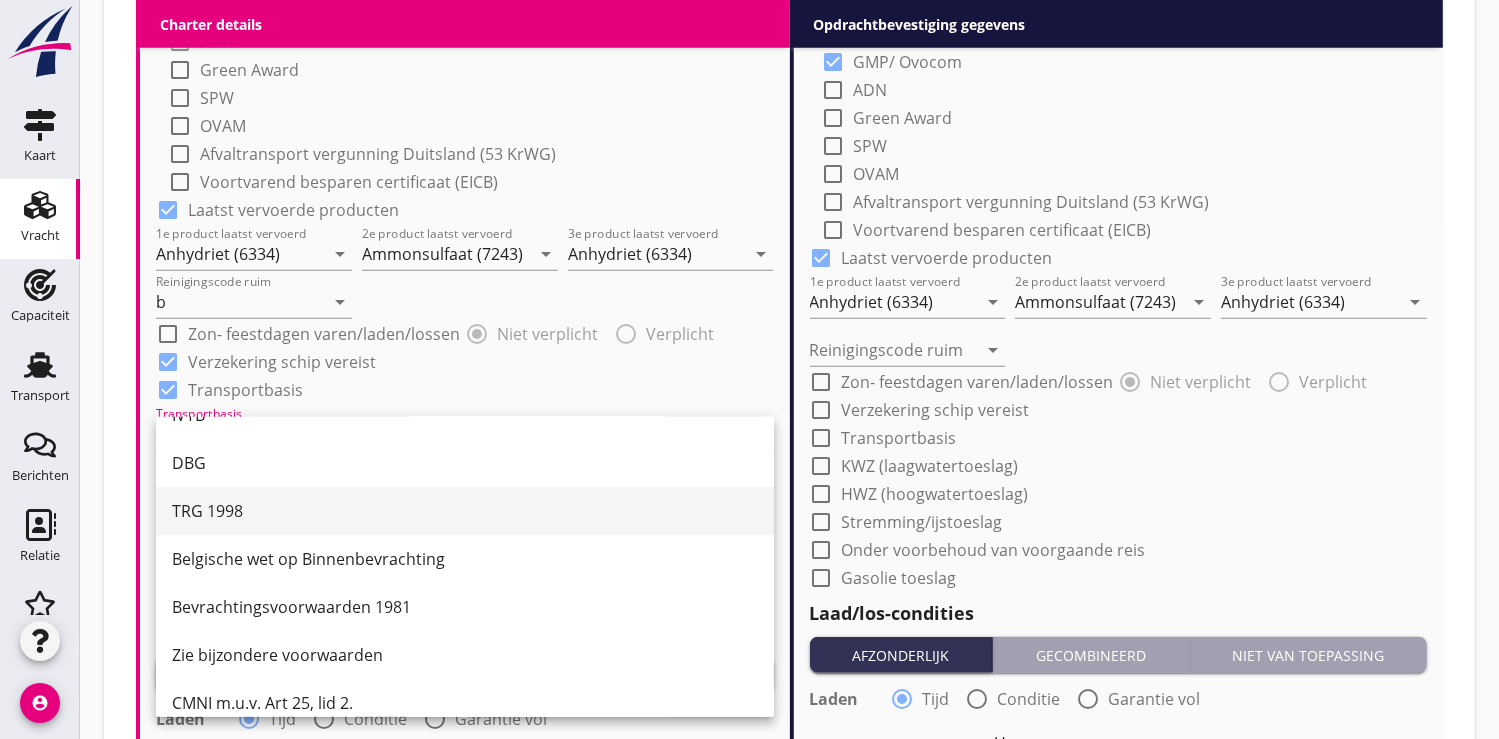 scroll, scrollTop: 51, scrollLeft: 0, axis: vertical 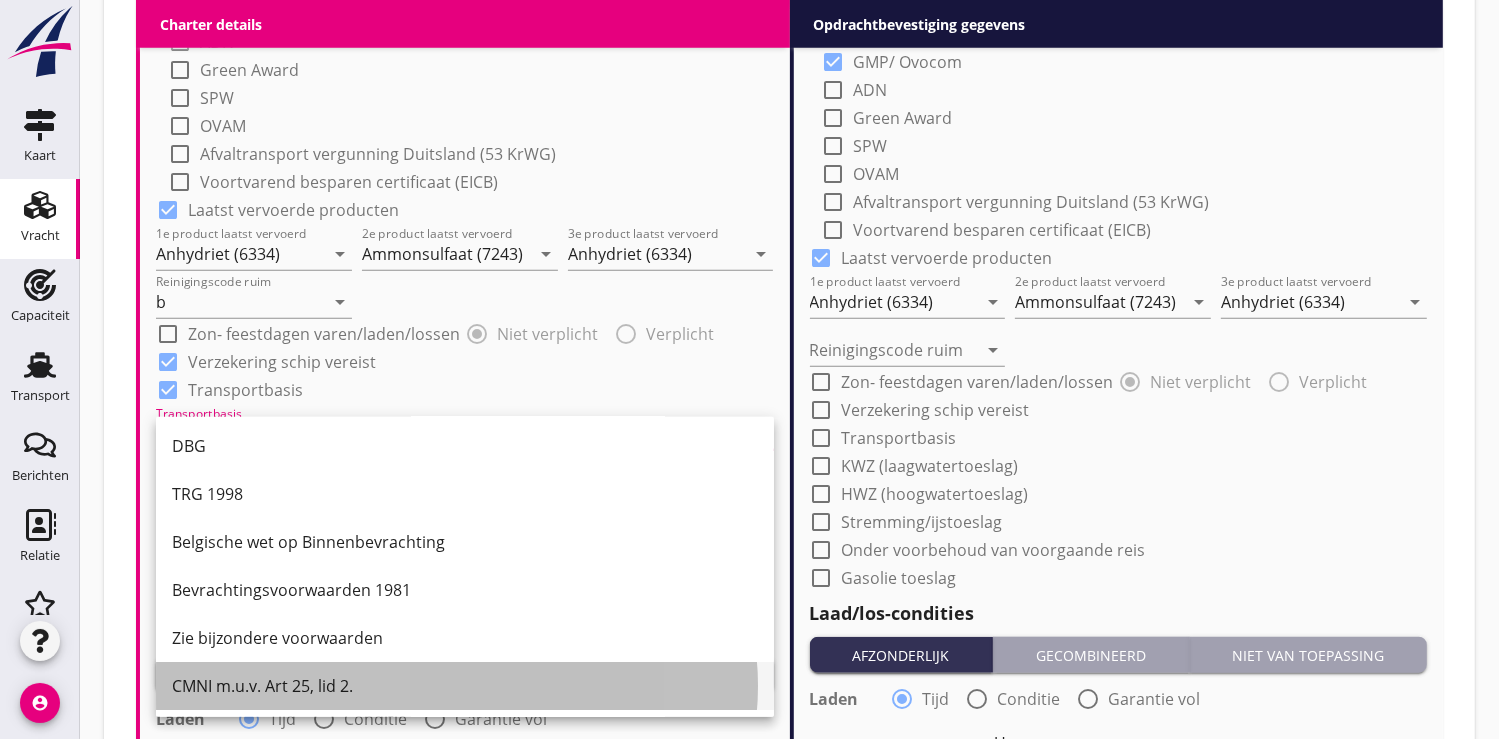 click on "CMNI m.u.v. Art 25, lid 2." at bounding box center [465, 686] 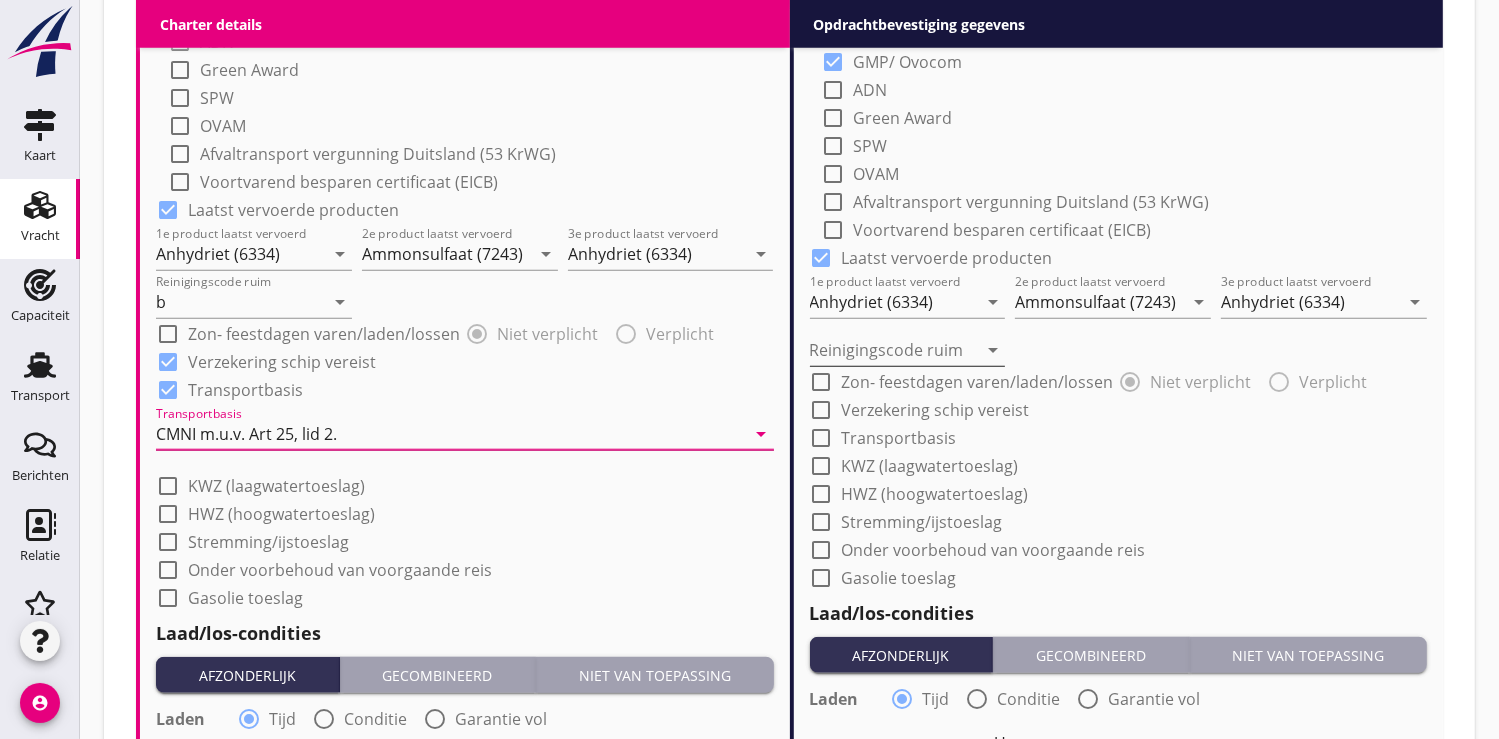 click at bounding box center [894, 350] 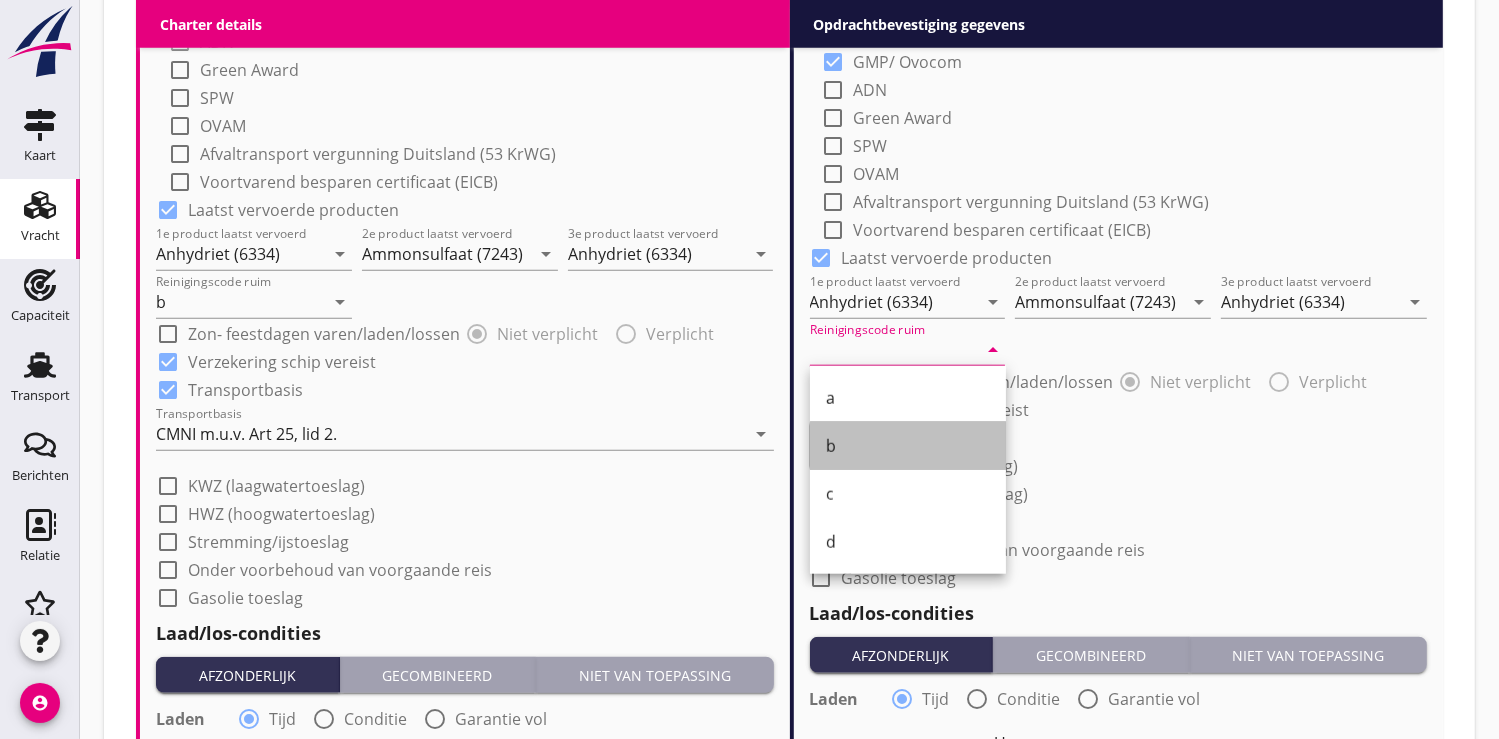 click on "b" at bounding box center (908, 446) 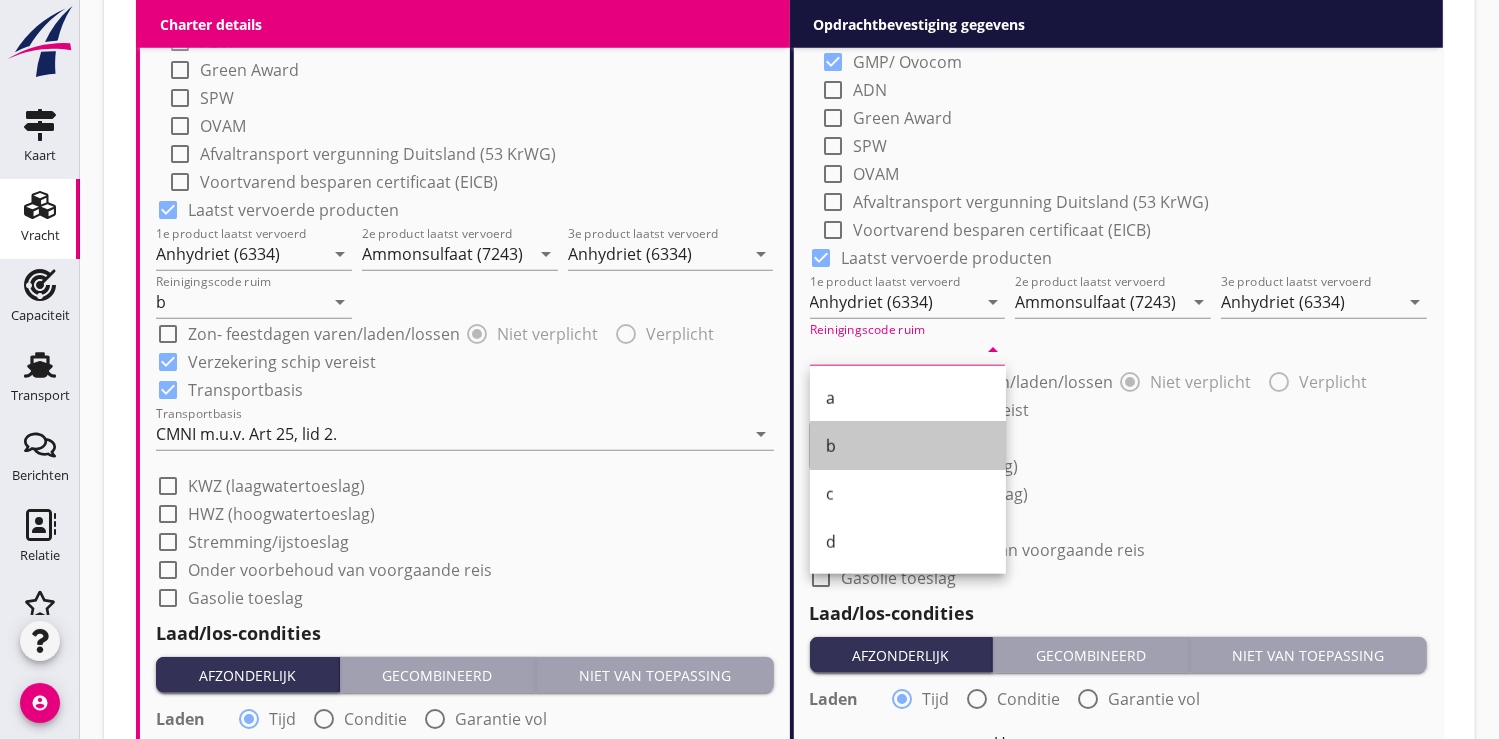 type on "b" 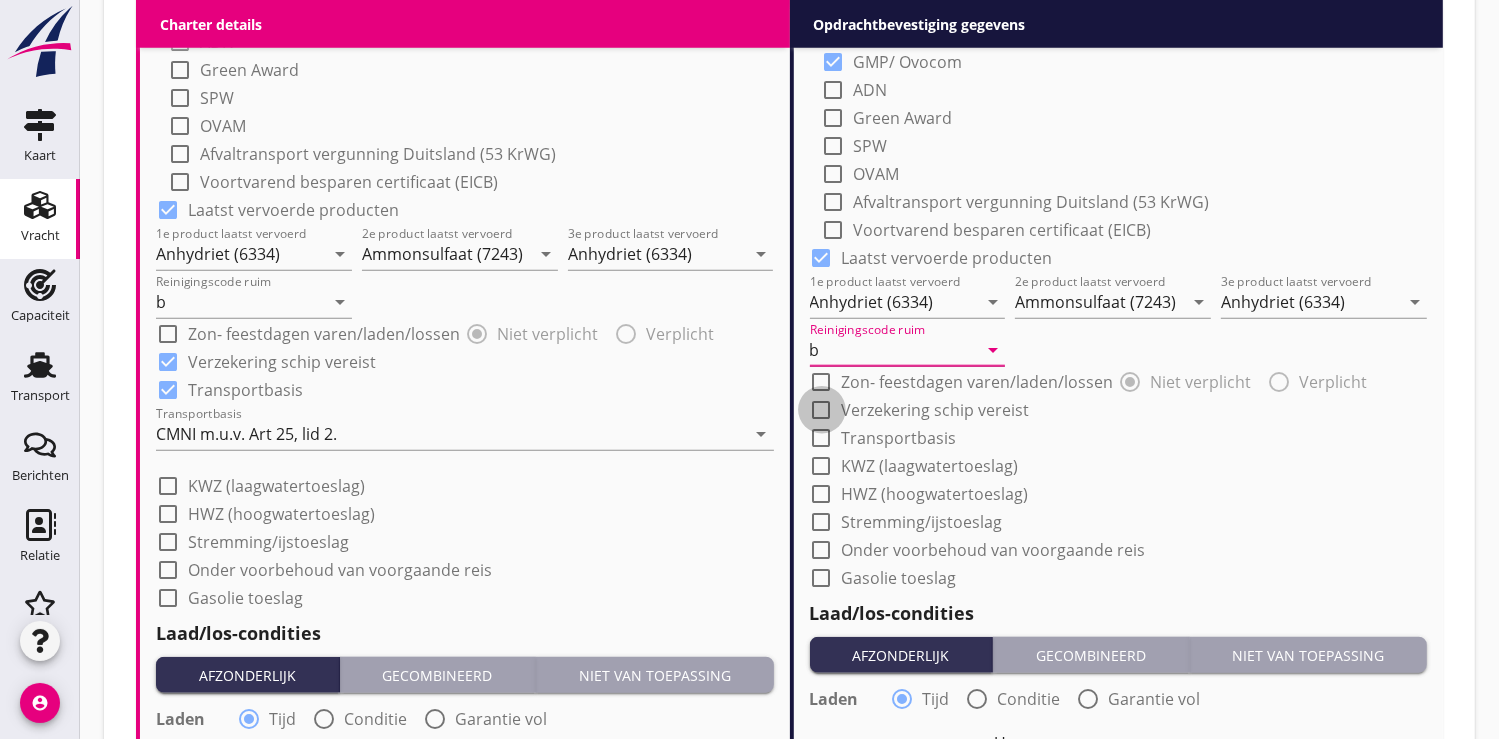 click at bounding box center [822, 410] 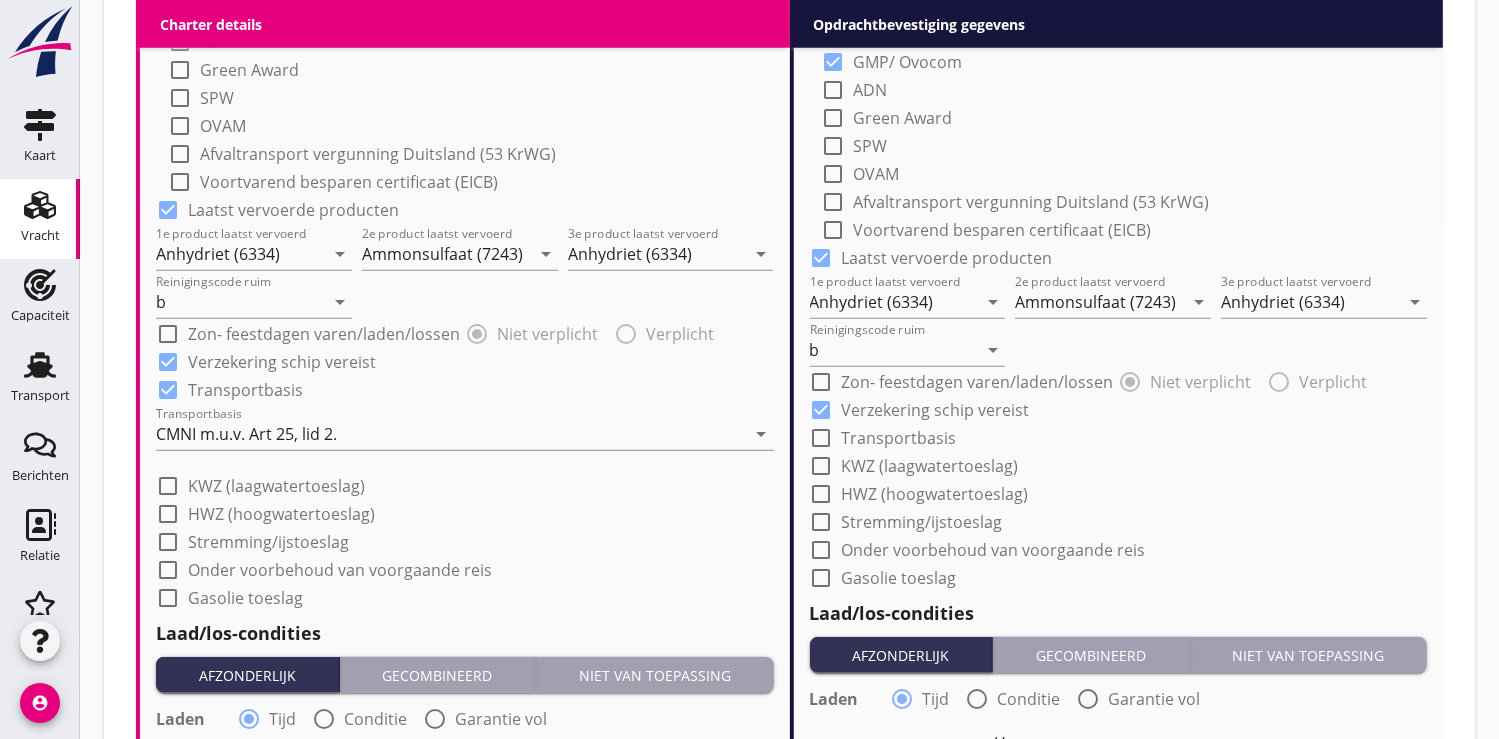 click at bounding box center [822, 438] 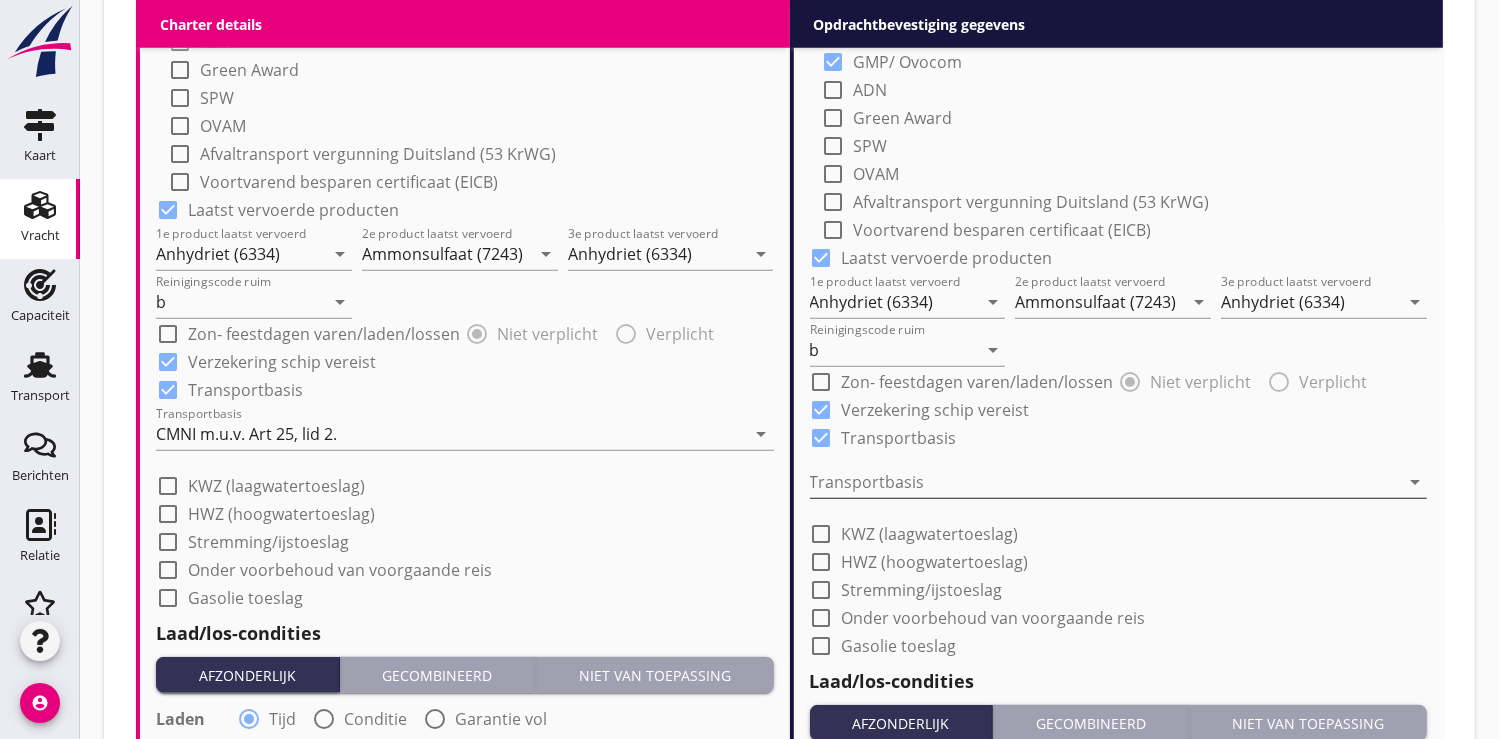 click at bounding box center (1105, 482) 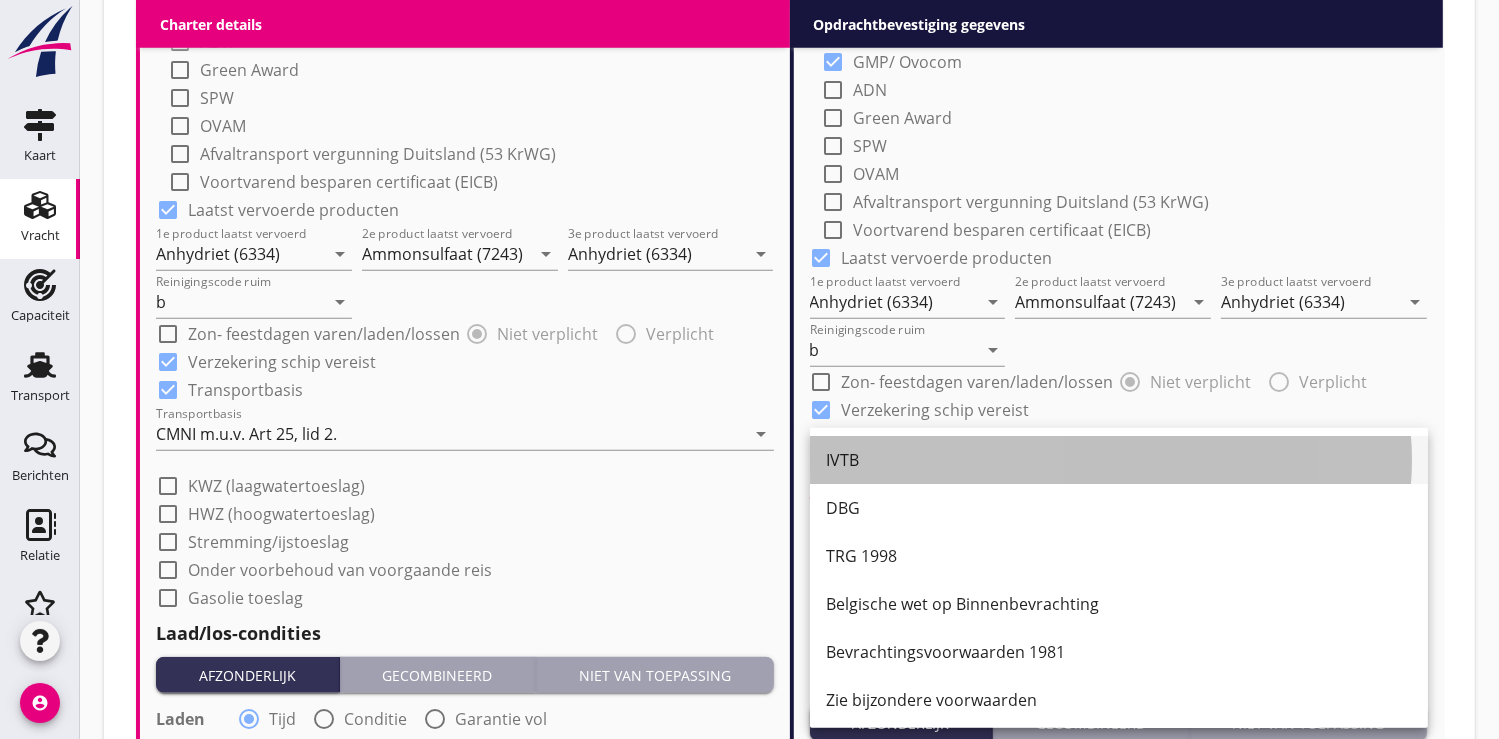 click on "IVTB" at bounding box center (1119, 460) 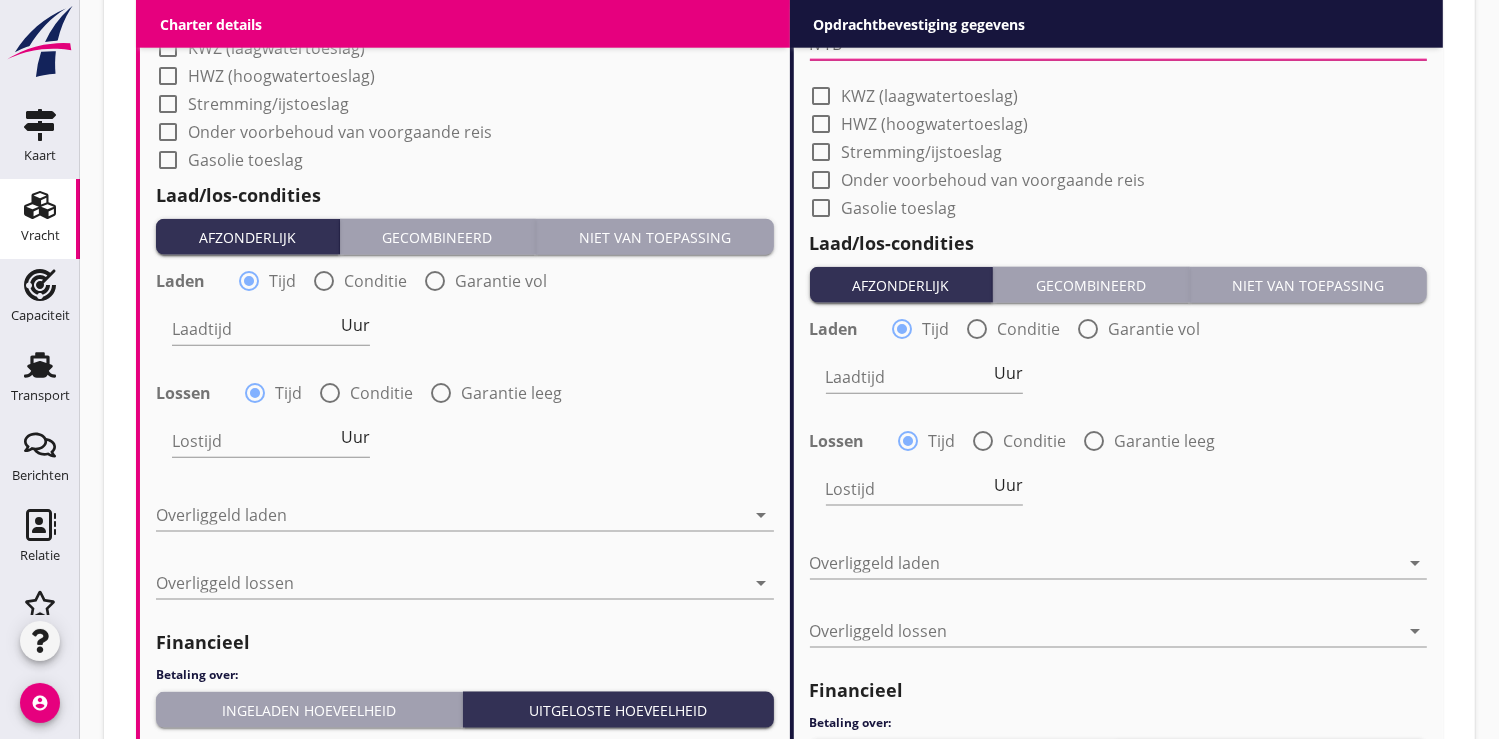 scroll, scrollTop: 2261, scrollLeft: 0, axis: vertical 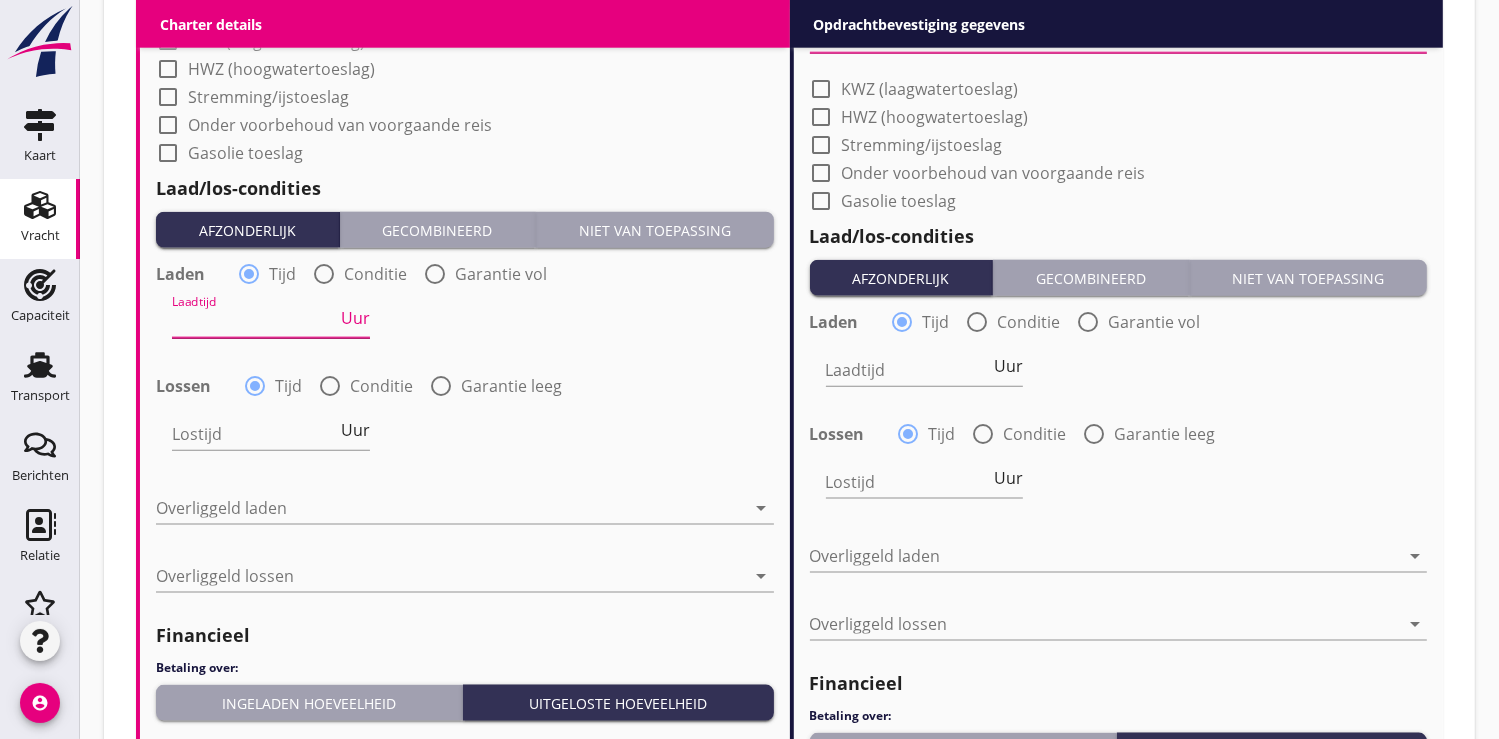 click at bounding box center (254, 322) 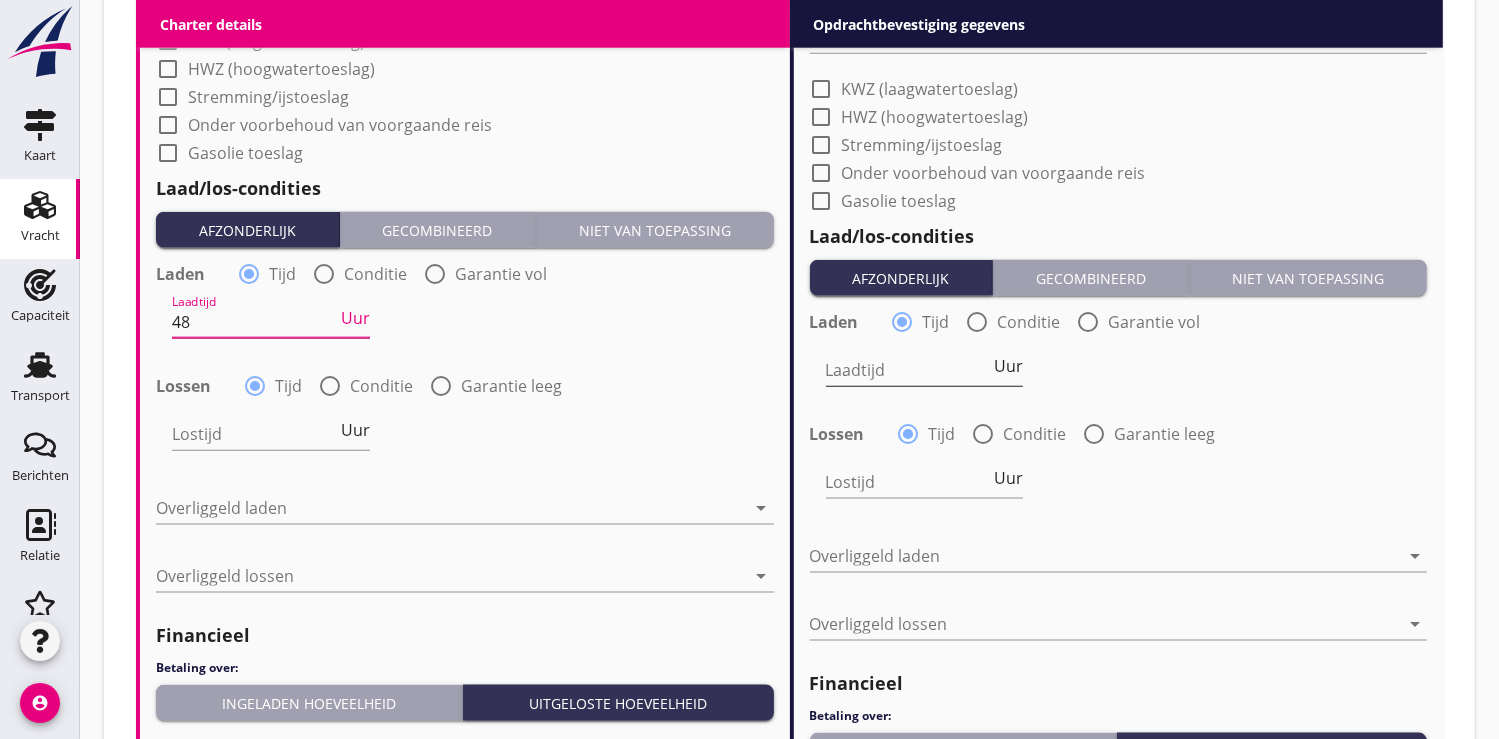 type on "48" 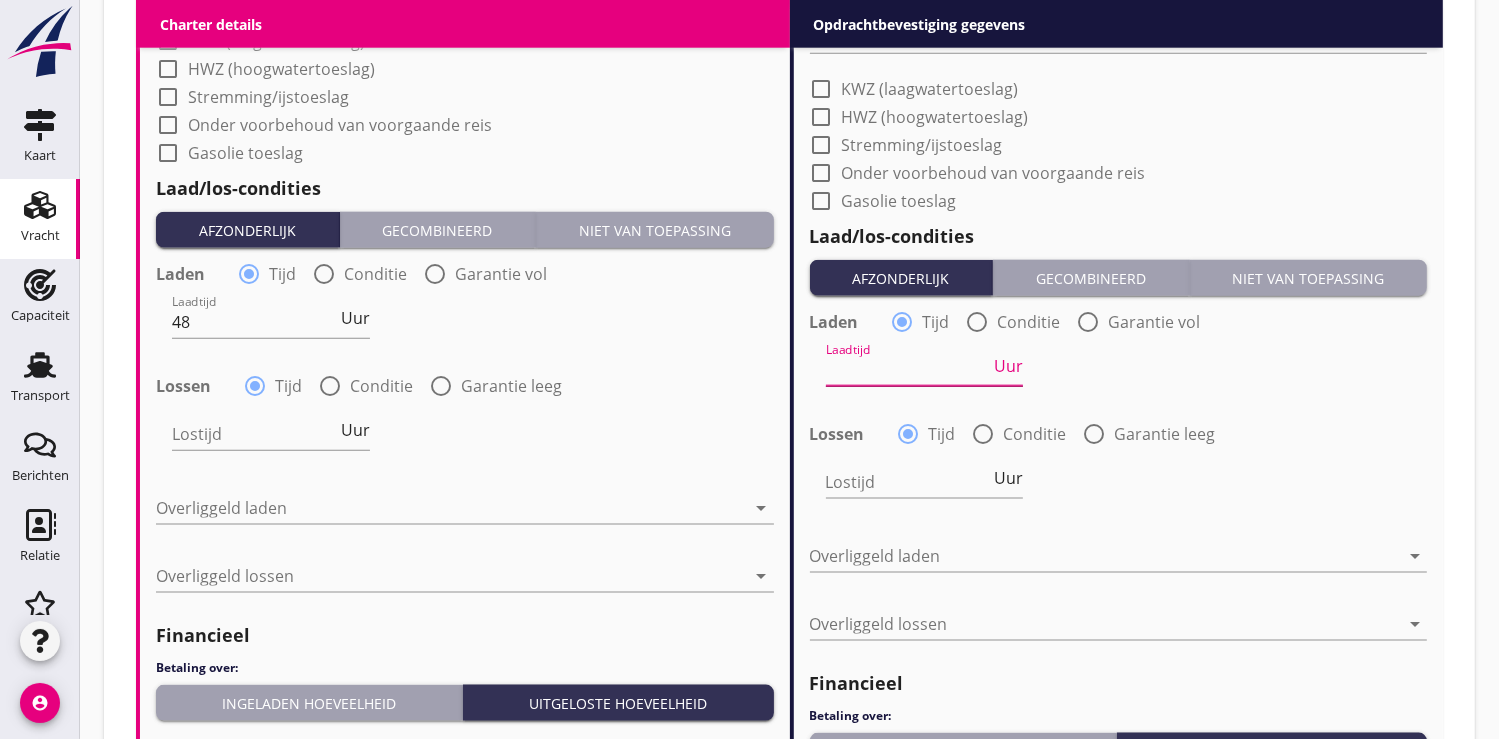 type on "8" 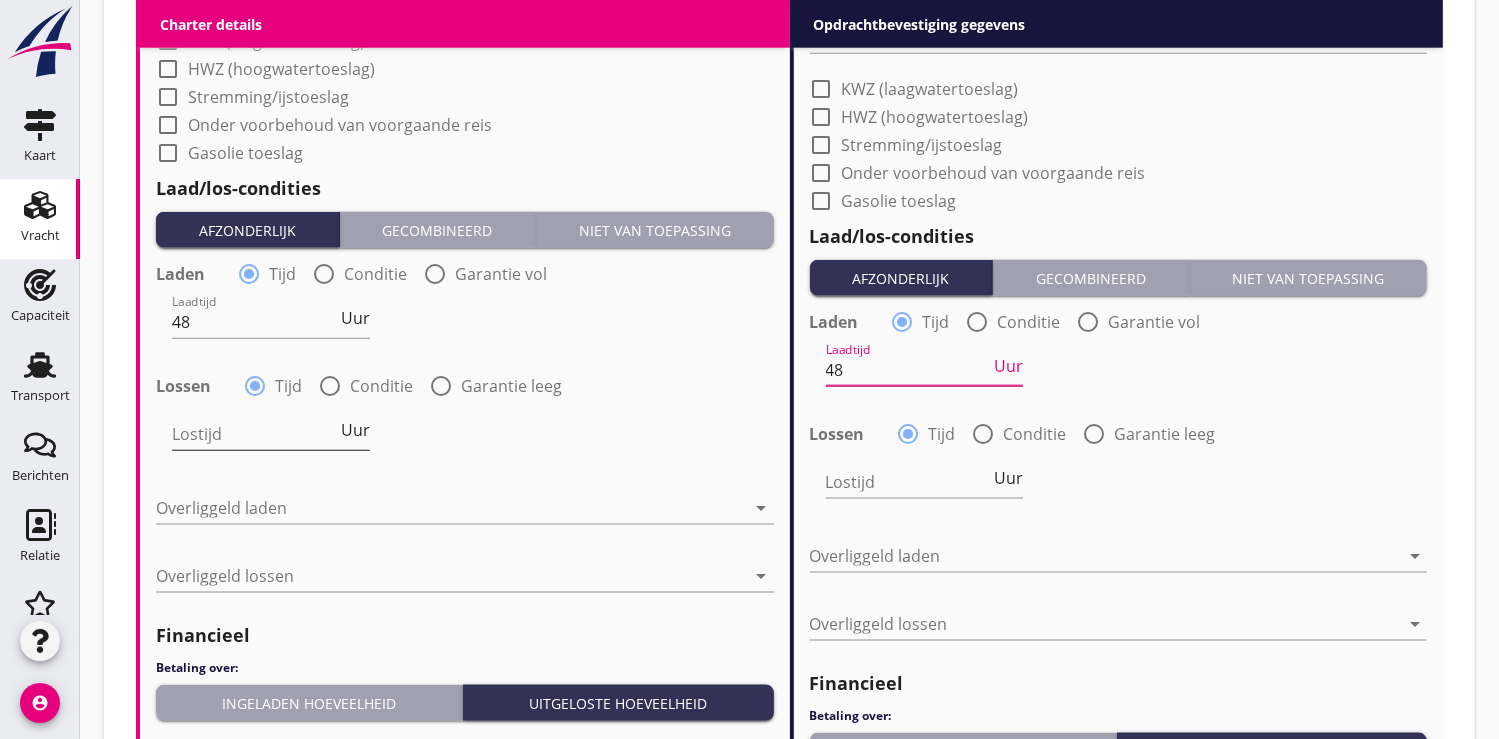 type on "48" 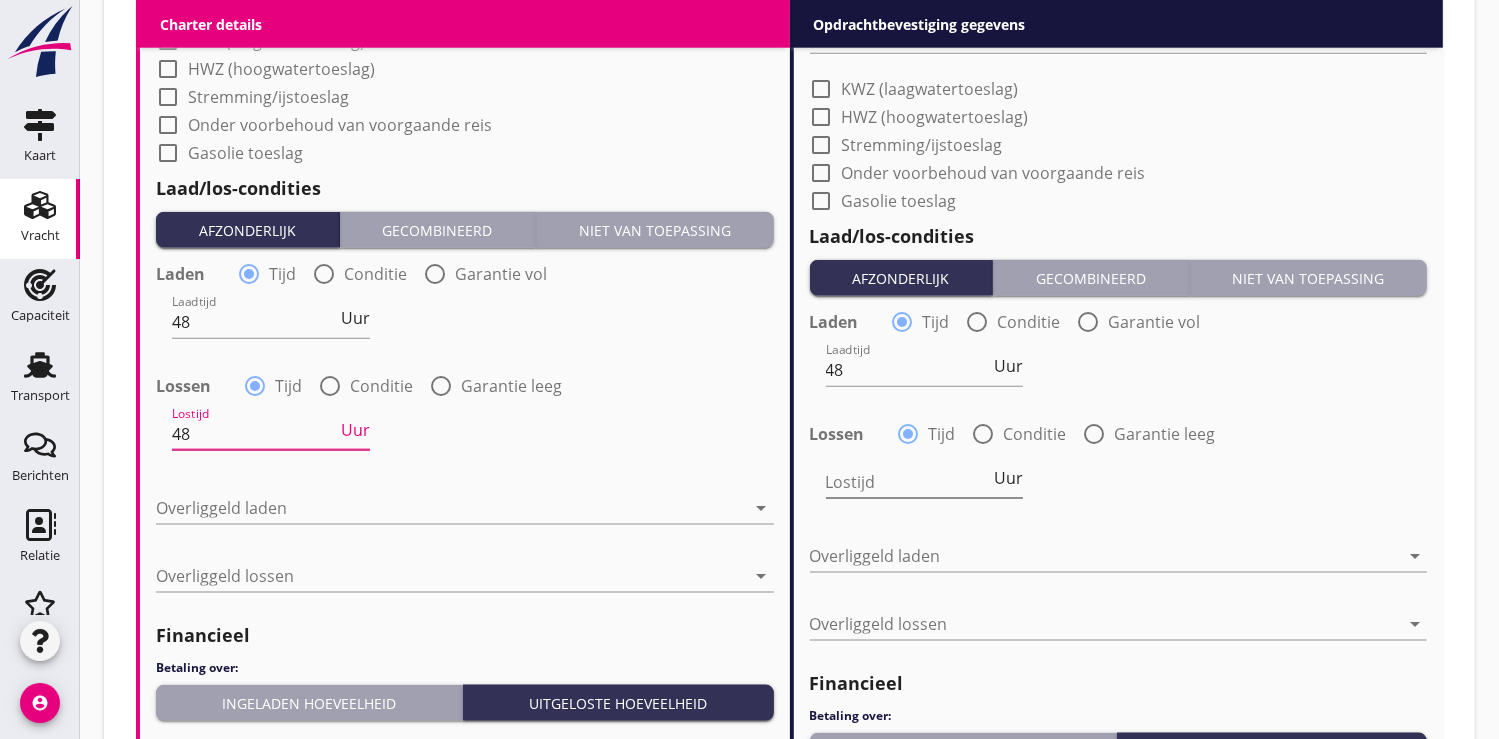 type on "48" 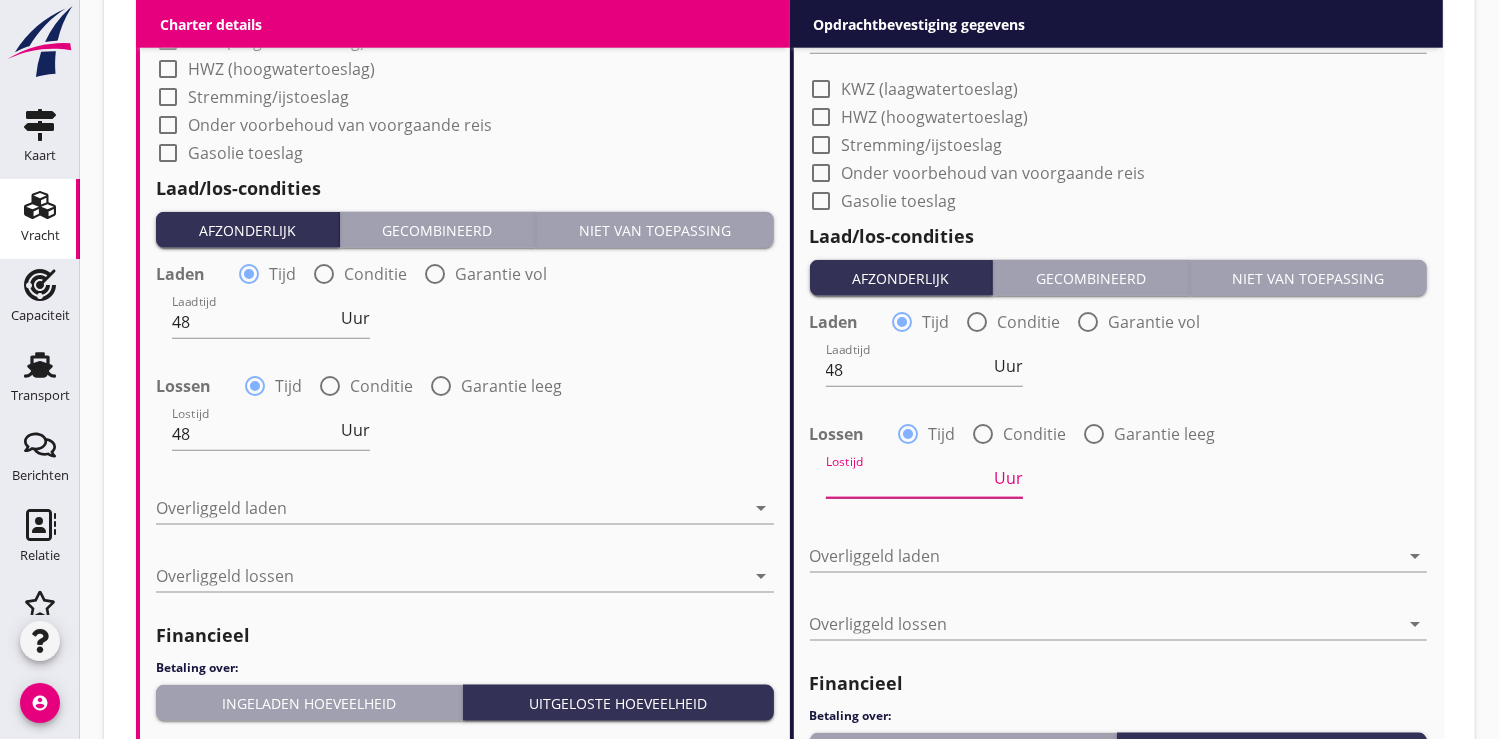 click at bounding box center (908, 482) 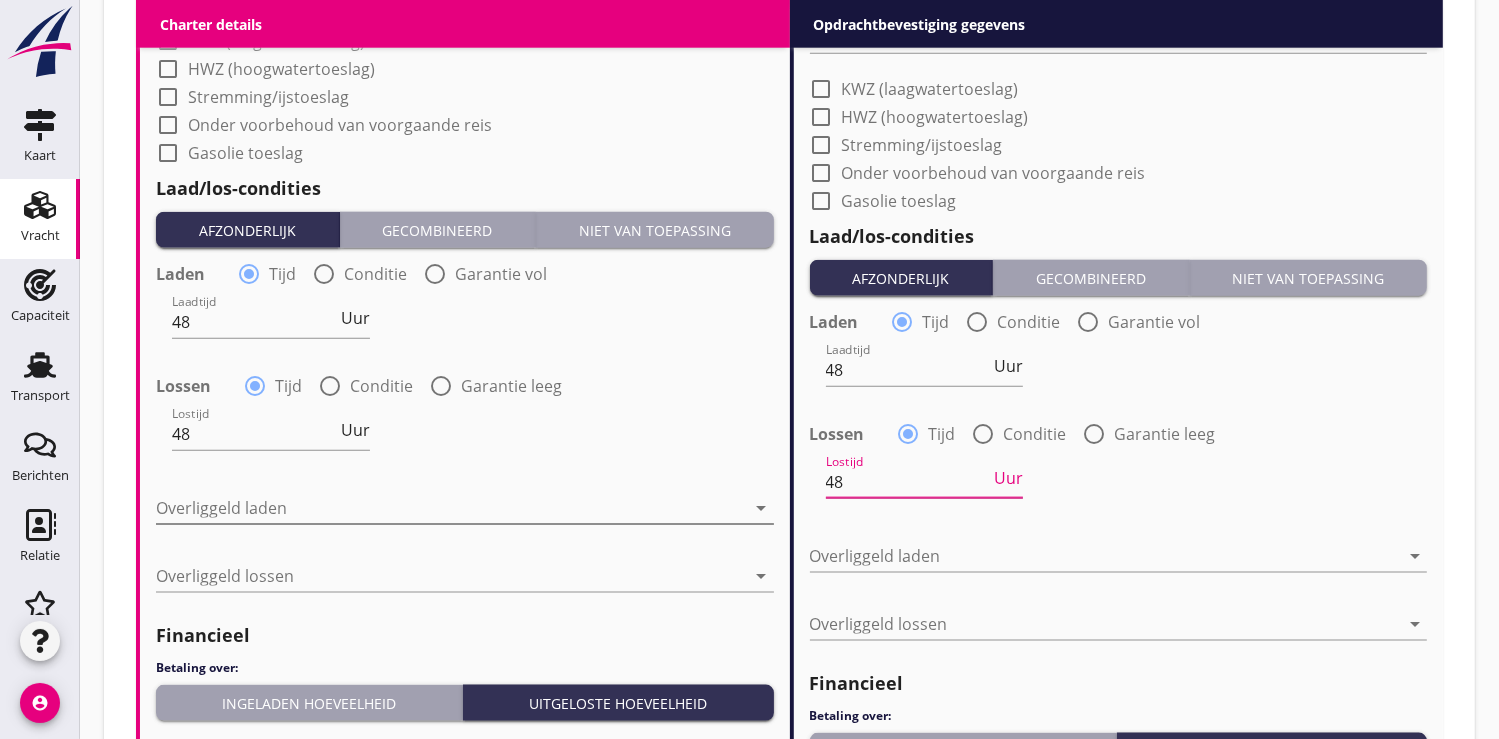 type on "48" 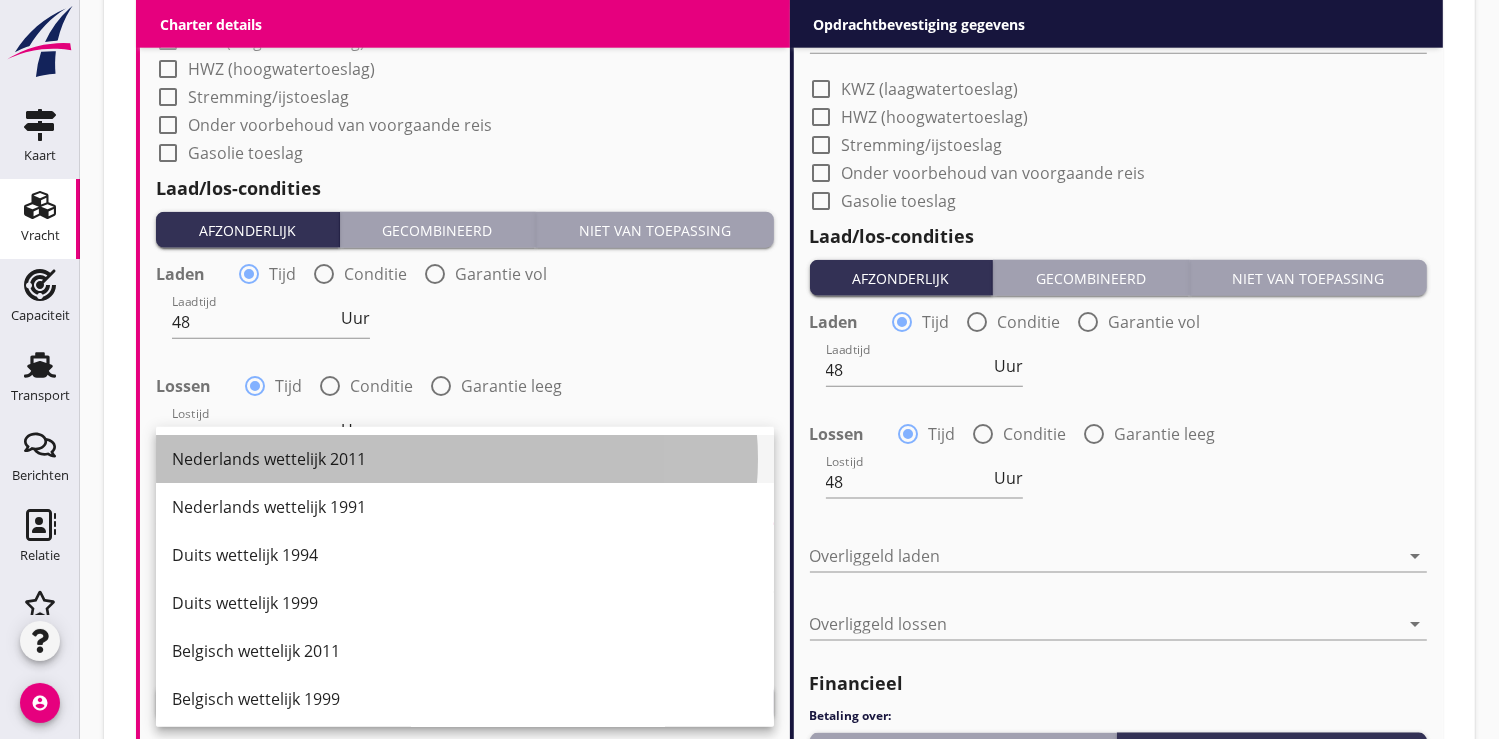 click on "Nederlands wettelijk 2011" at bounding box center [465, 459] 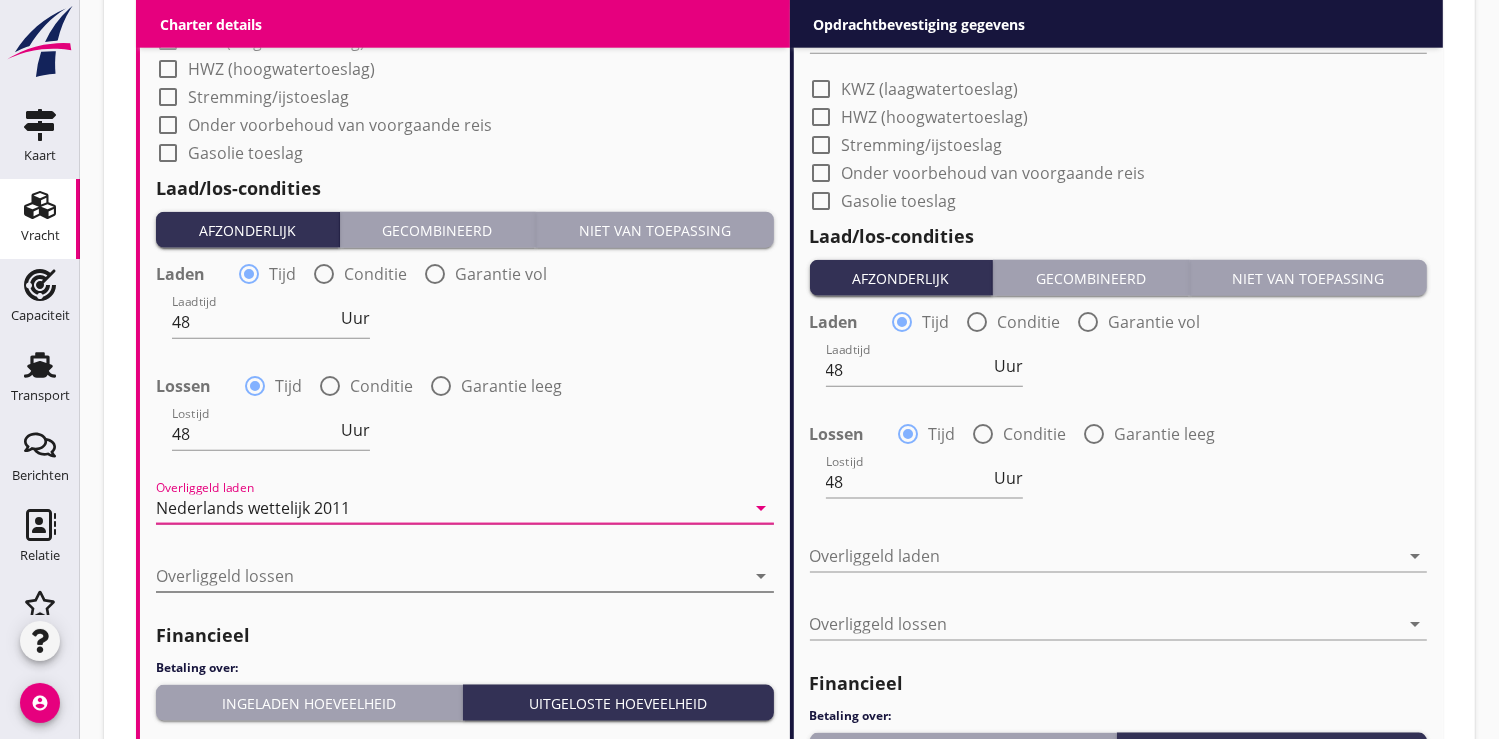 click at bounding box center (451, 576) 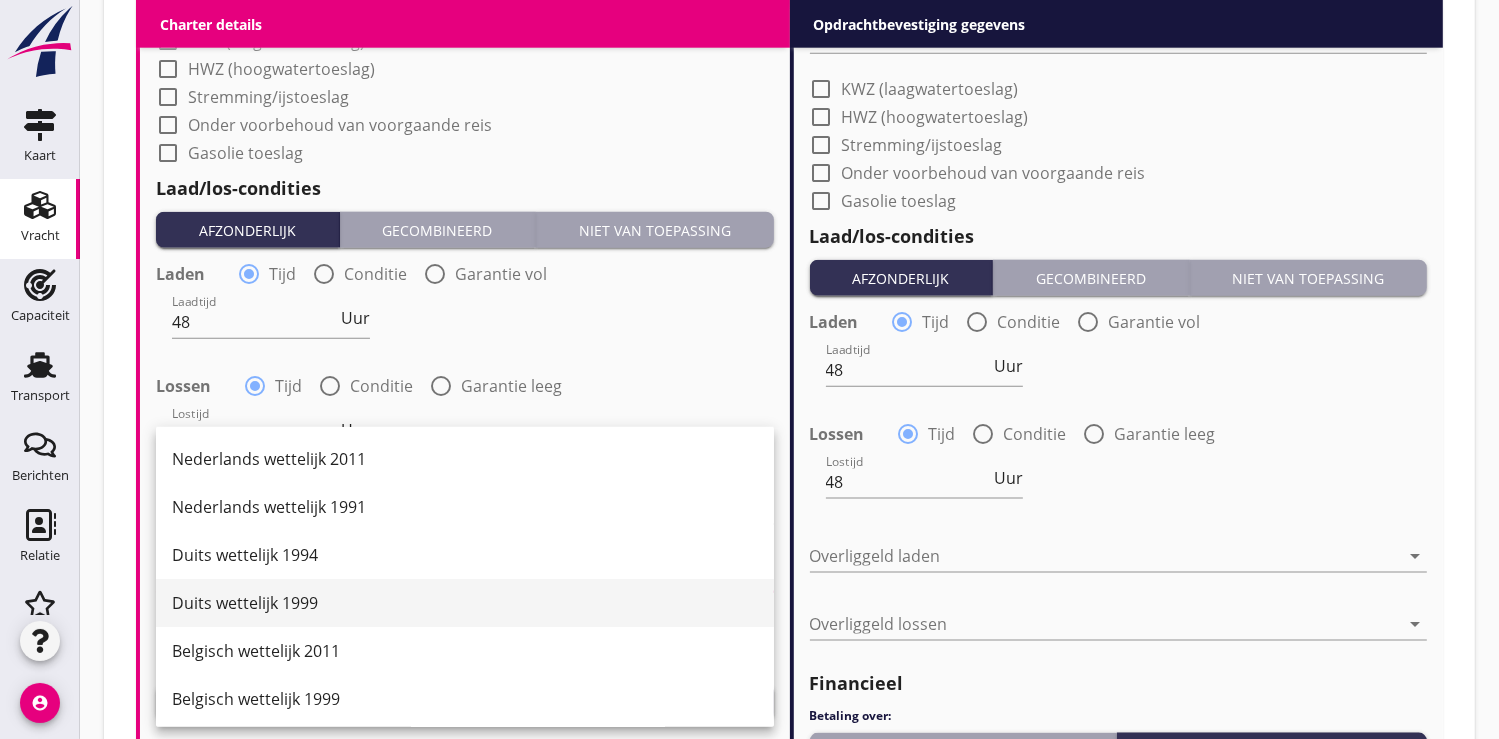 click on "Duits wettelijk 1999" at bounding box center (465, 603) 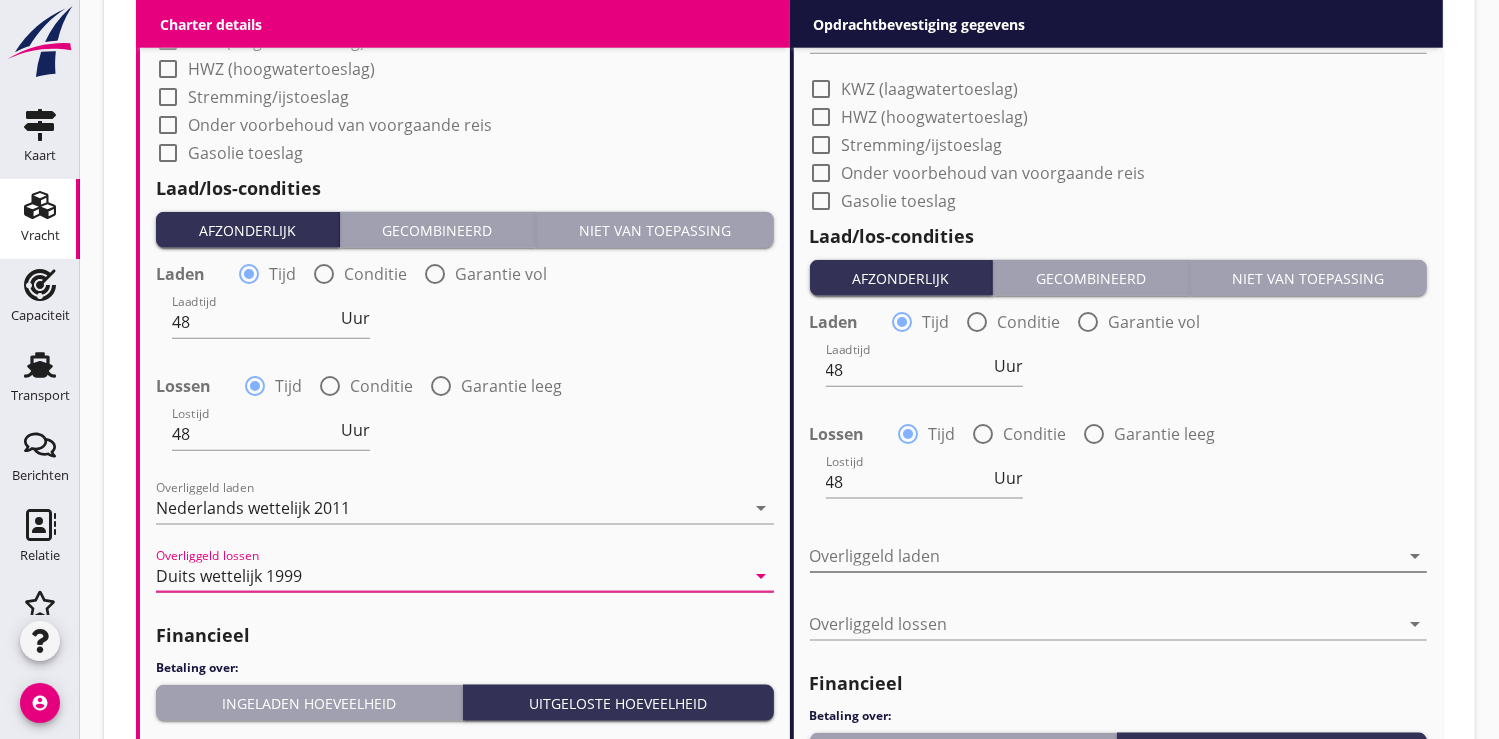 click at bounding box center (1105, 556) 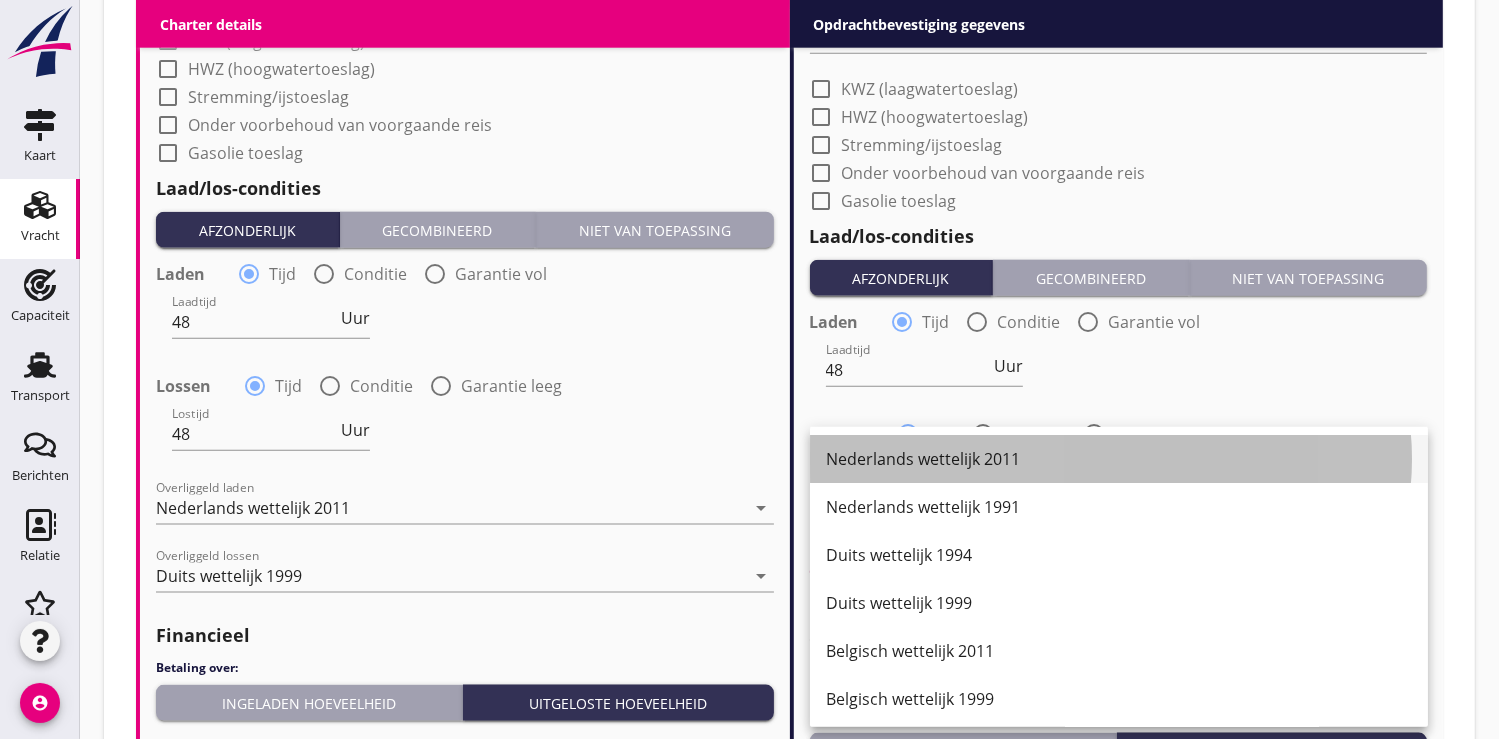click on "Nederlands wettelijk 2011" at bounding box center (1119, 459) 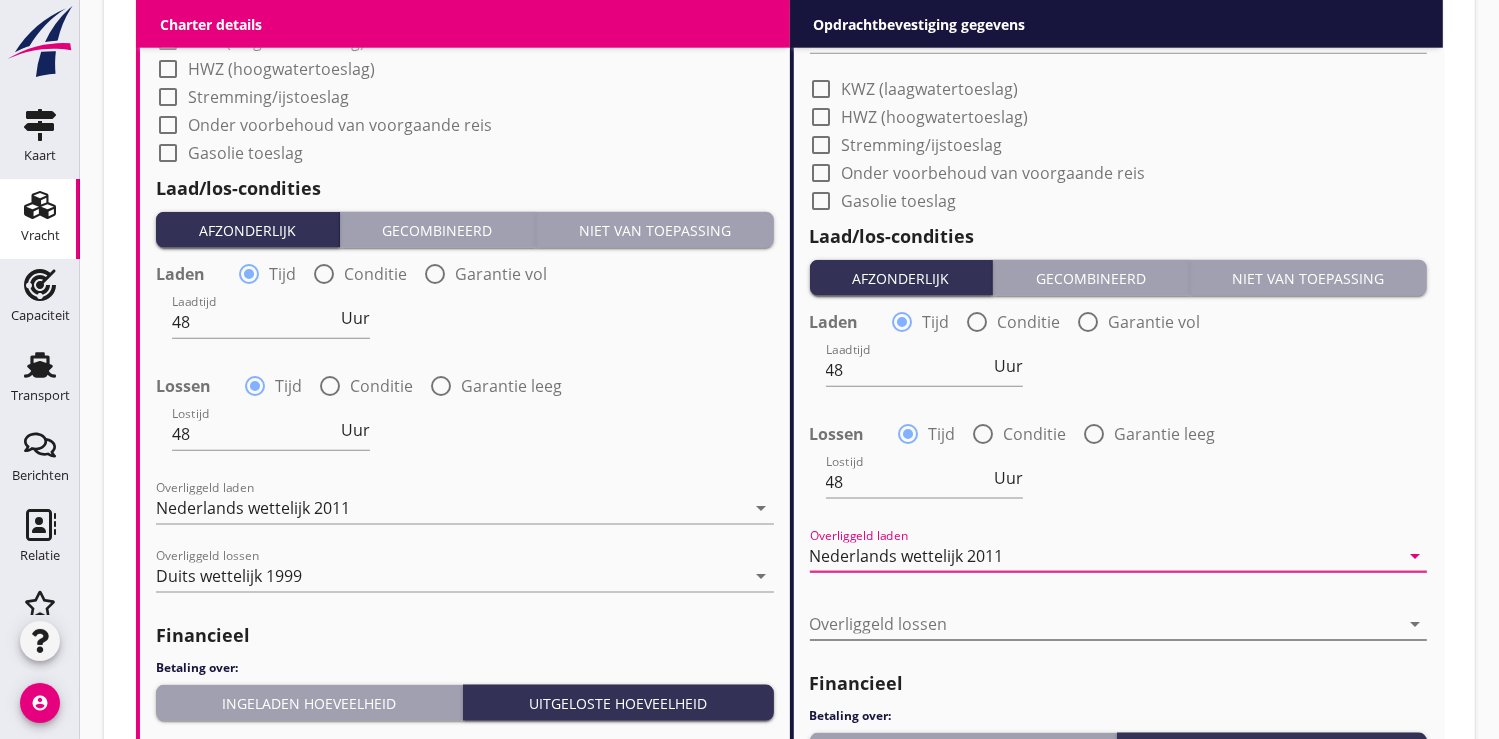 click at bounding box center (1105, 624) 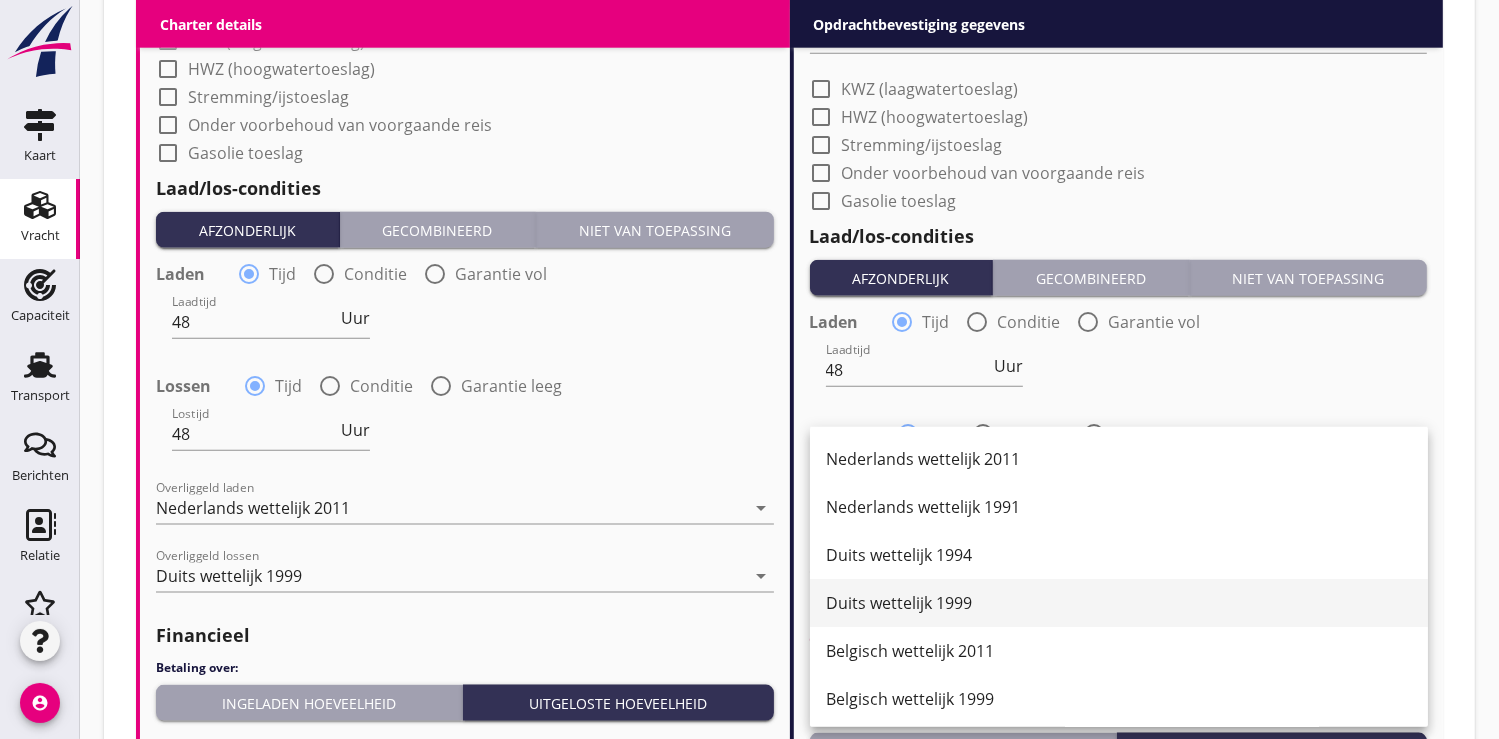 click on "Duits wettelijk 1999" at bounding box center (1119, 603) 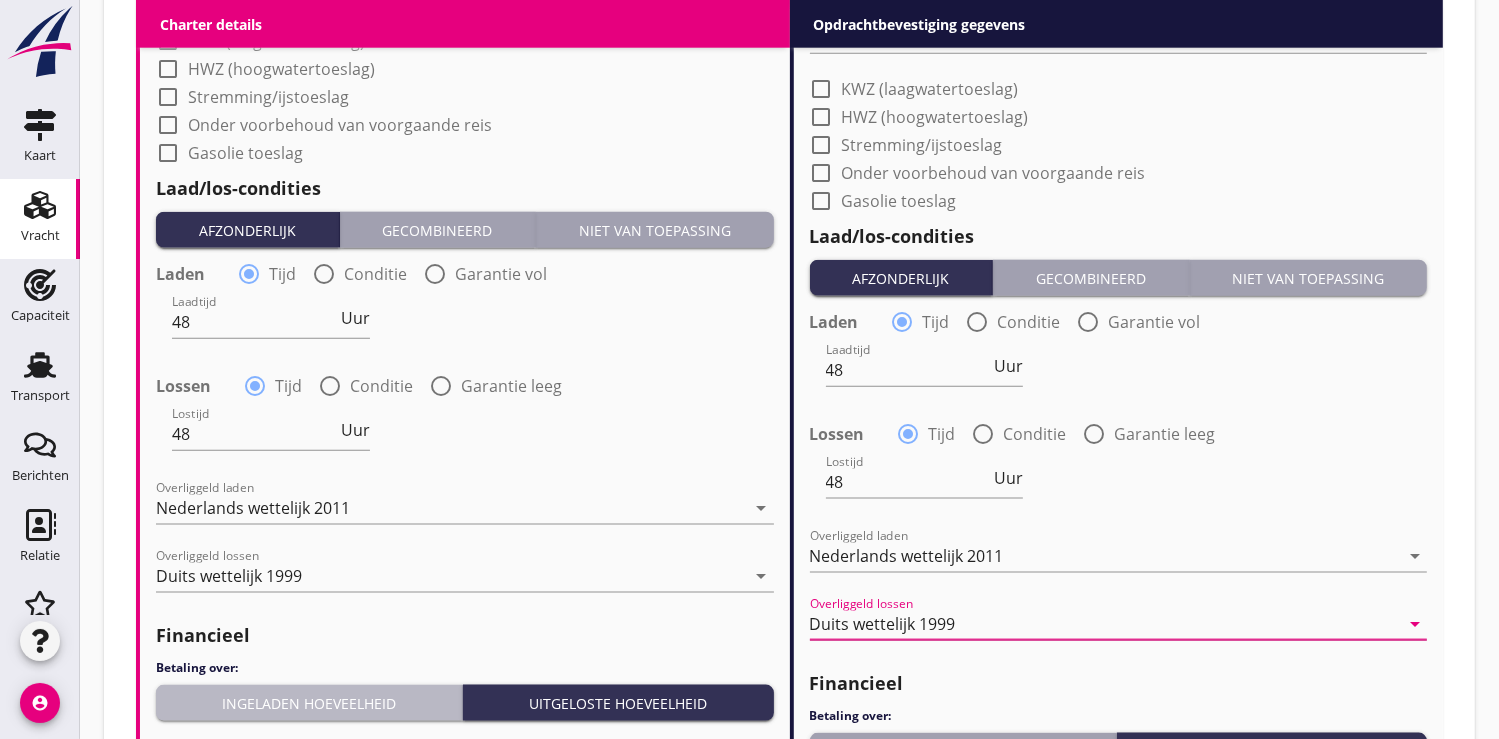 drag, startPoint x: 347, startPoint y: 702, endPoint x: 459, endPoint y: 613, distance: 143.05594 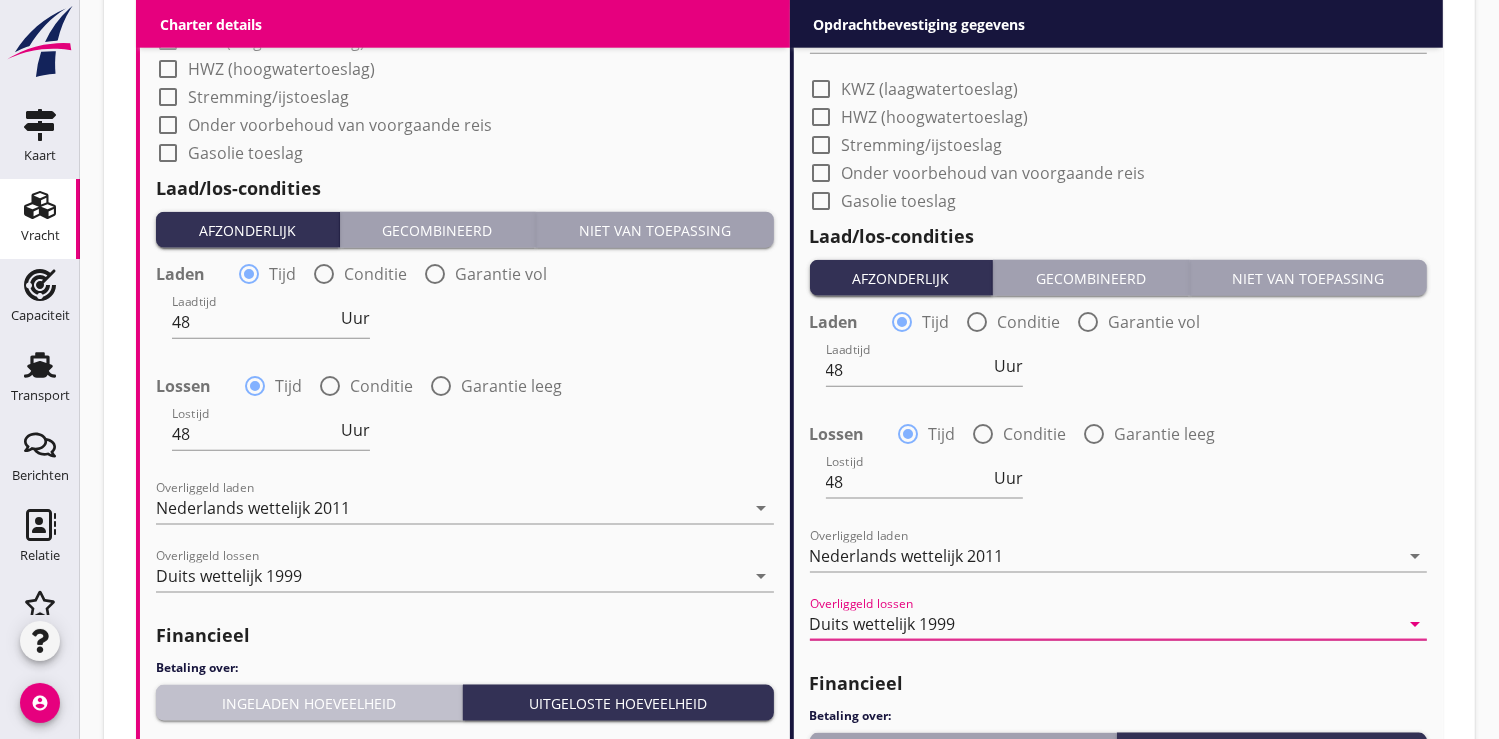 click on "Ingeladen hoeveelheid" at bounding box center (309, 703) 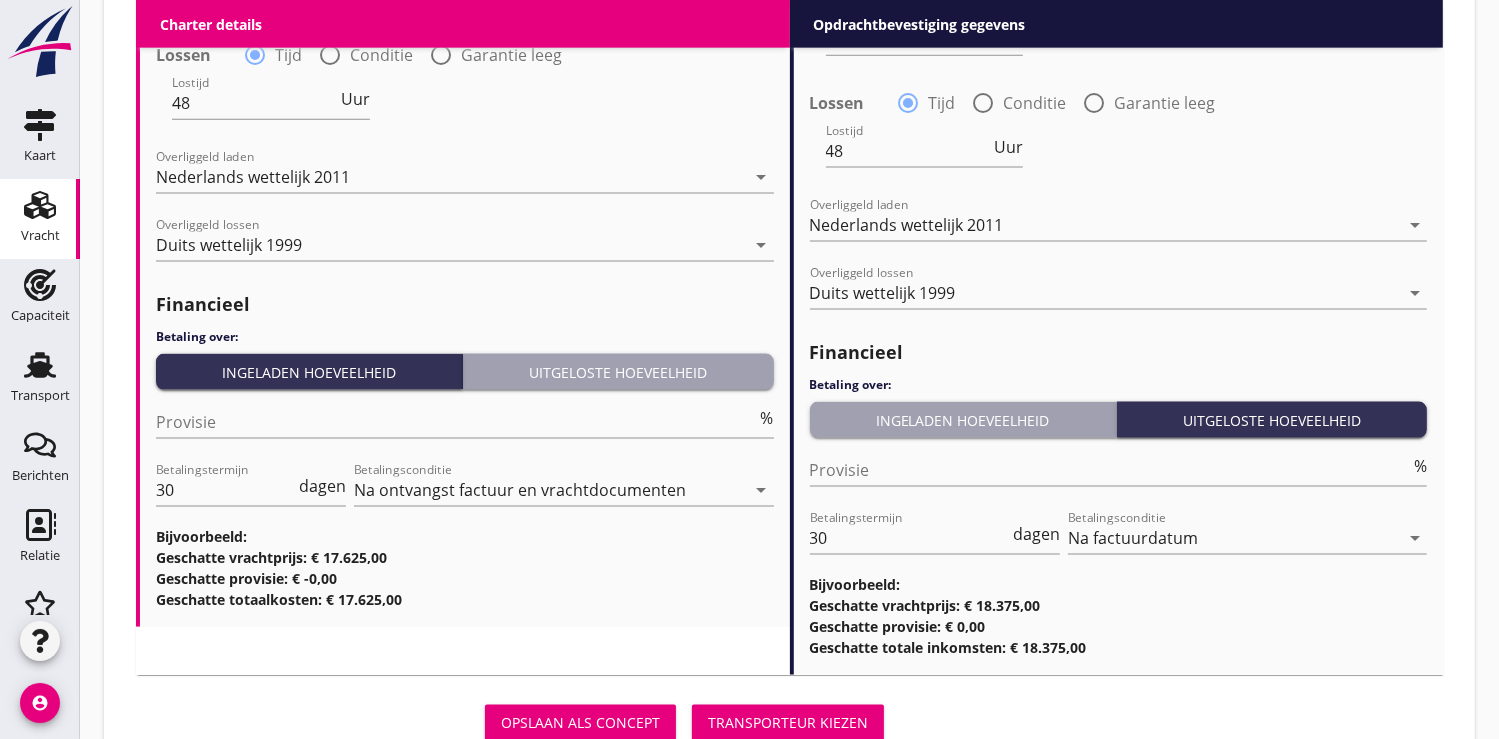 scroll, scrollTop: 2594, scrollLeft: 0, axis: vertical 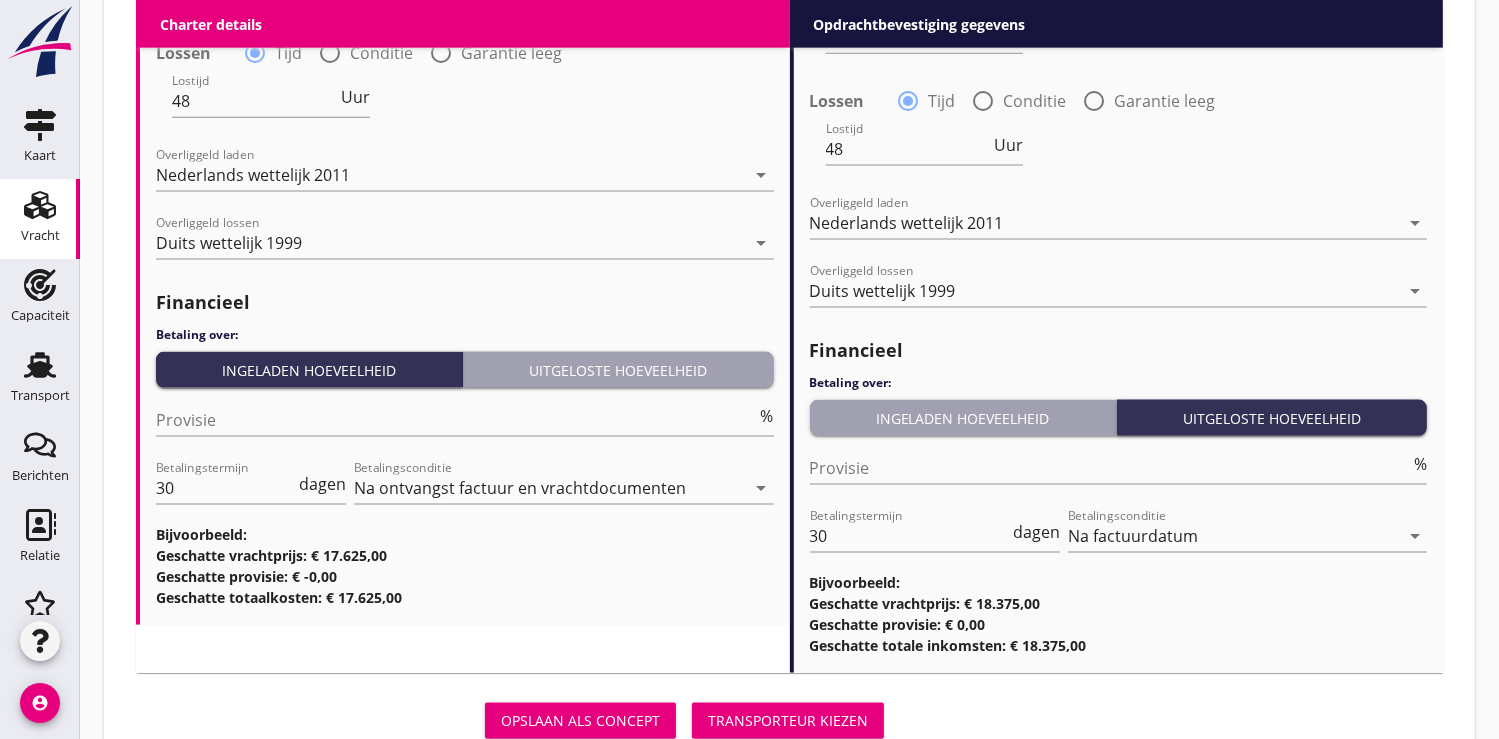 click on "Ingeladen hoeveelheid" at bounding box center (963, 418) 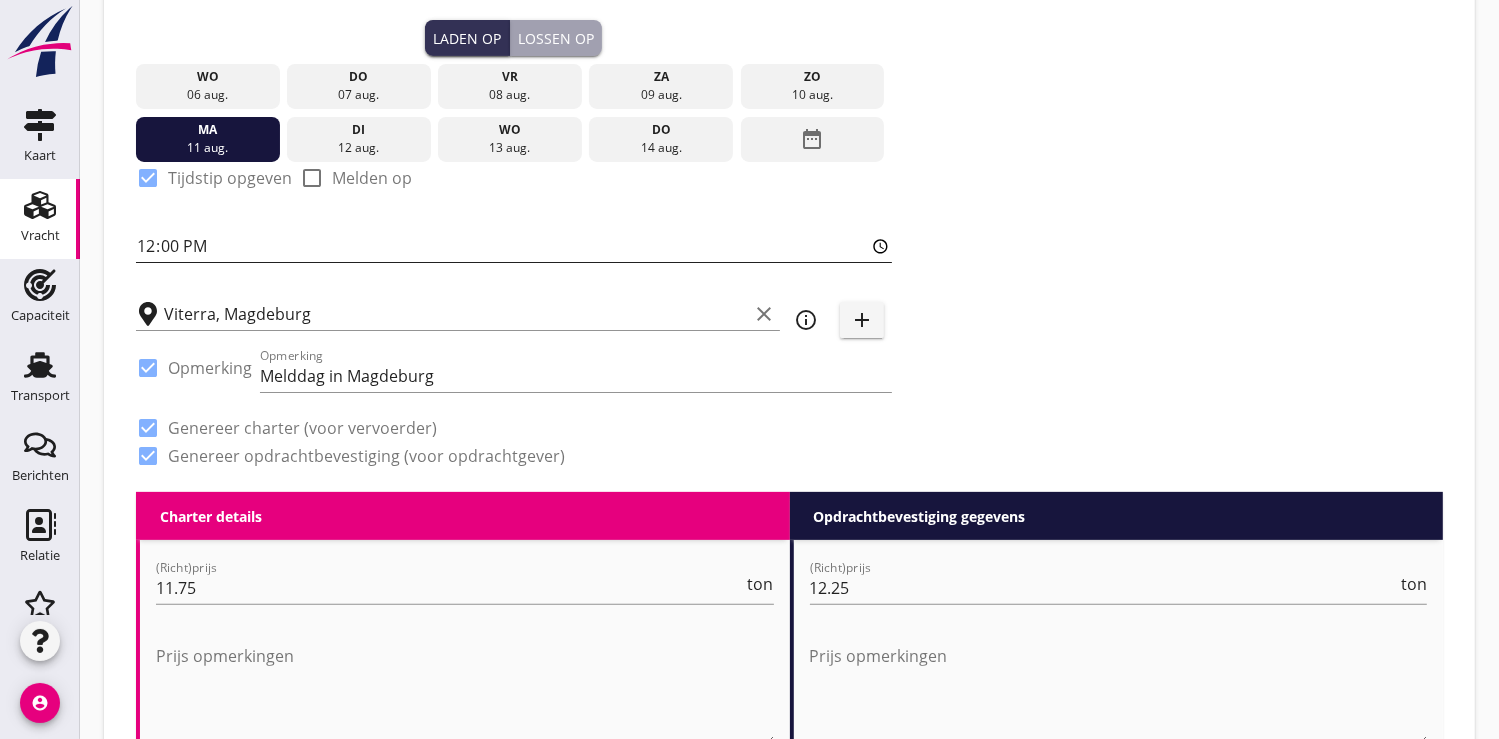 scroll, scrollTop: 150, scrollLeft: 0, axis: vertical 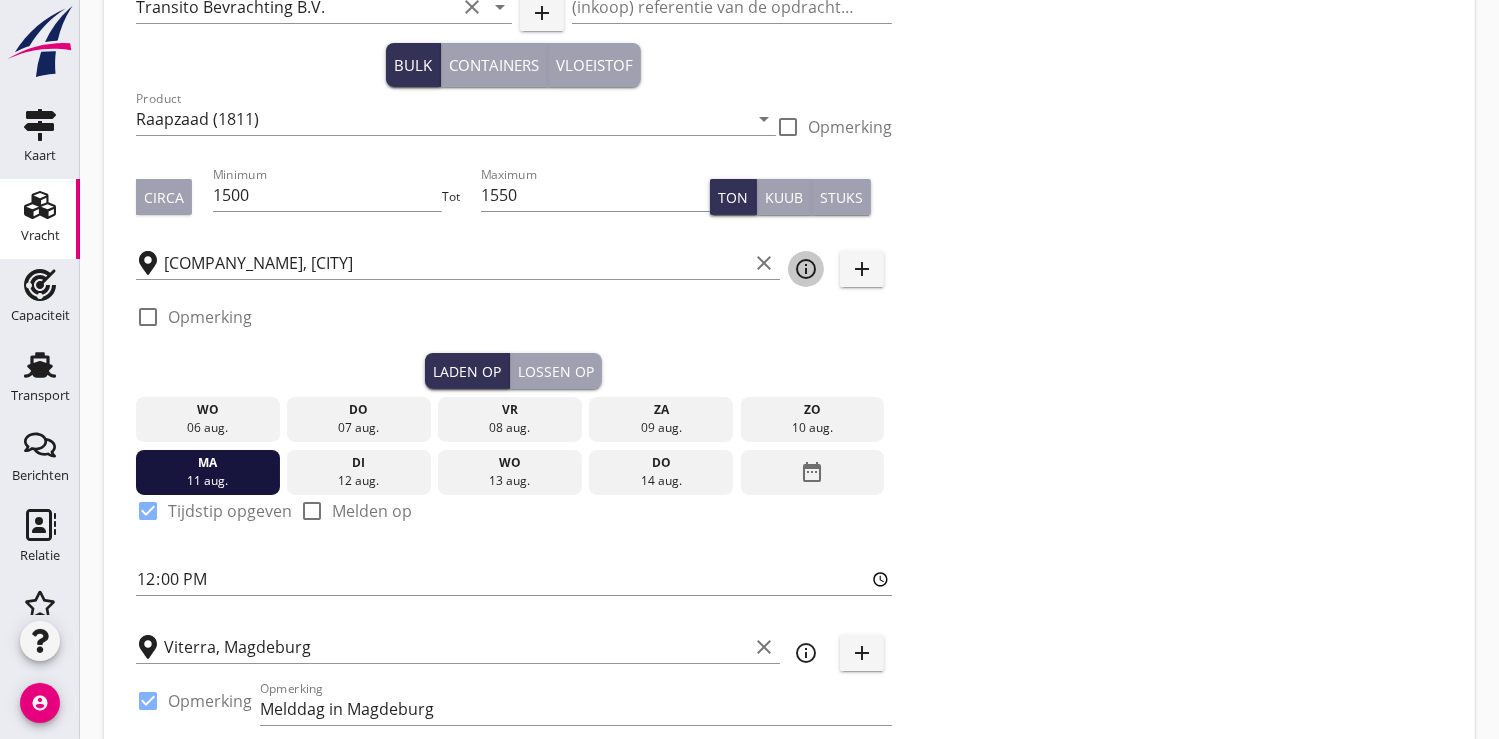 click on "info_outline" at bounding box center (806, 269) 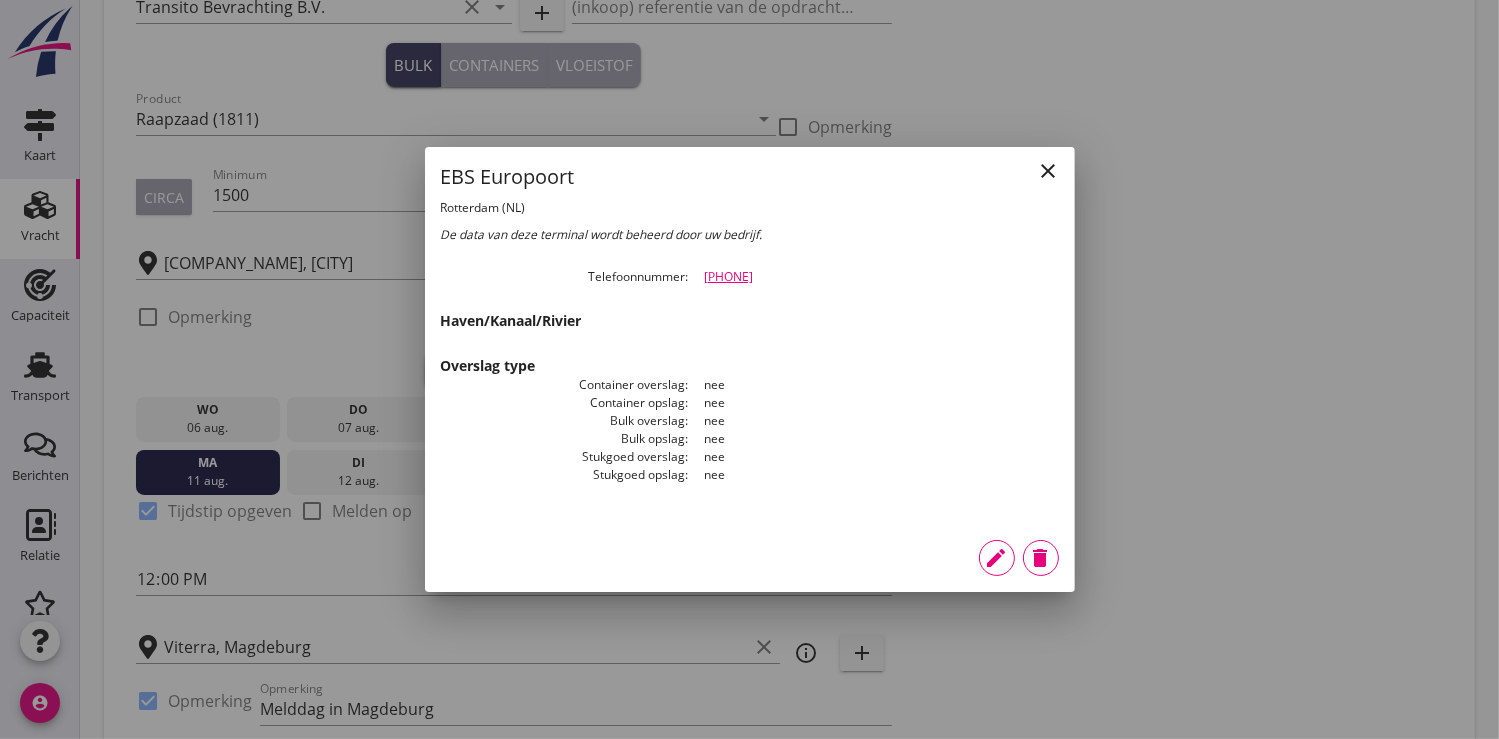 click on "edit" at bounding box center [997, 558] 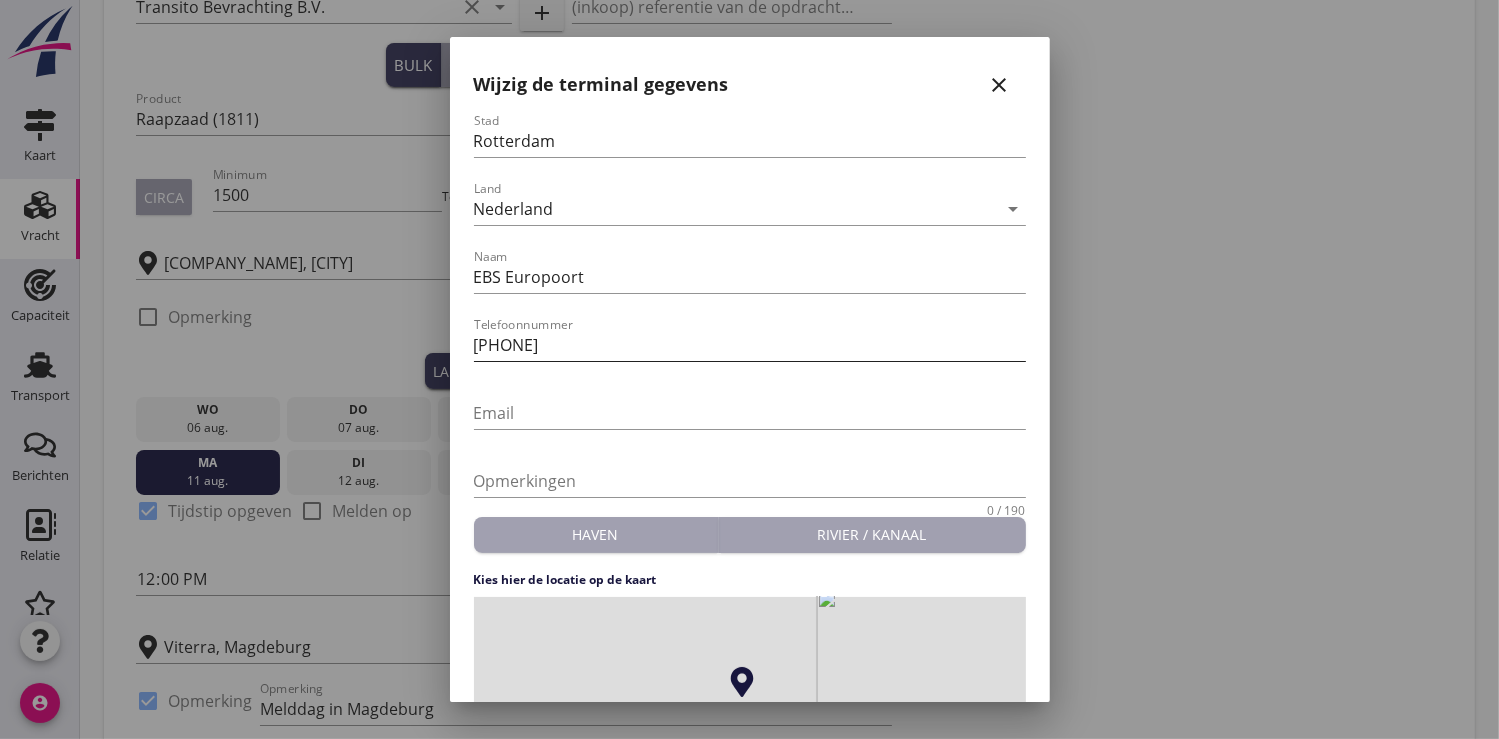 click on "[PHONE]" at bounding box center (750, 345) 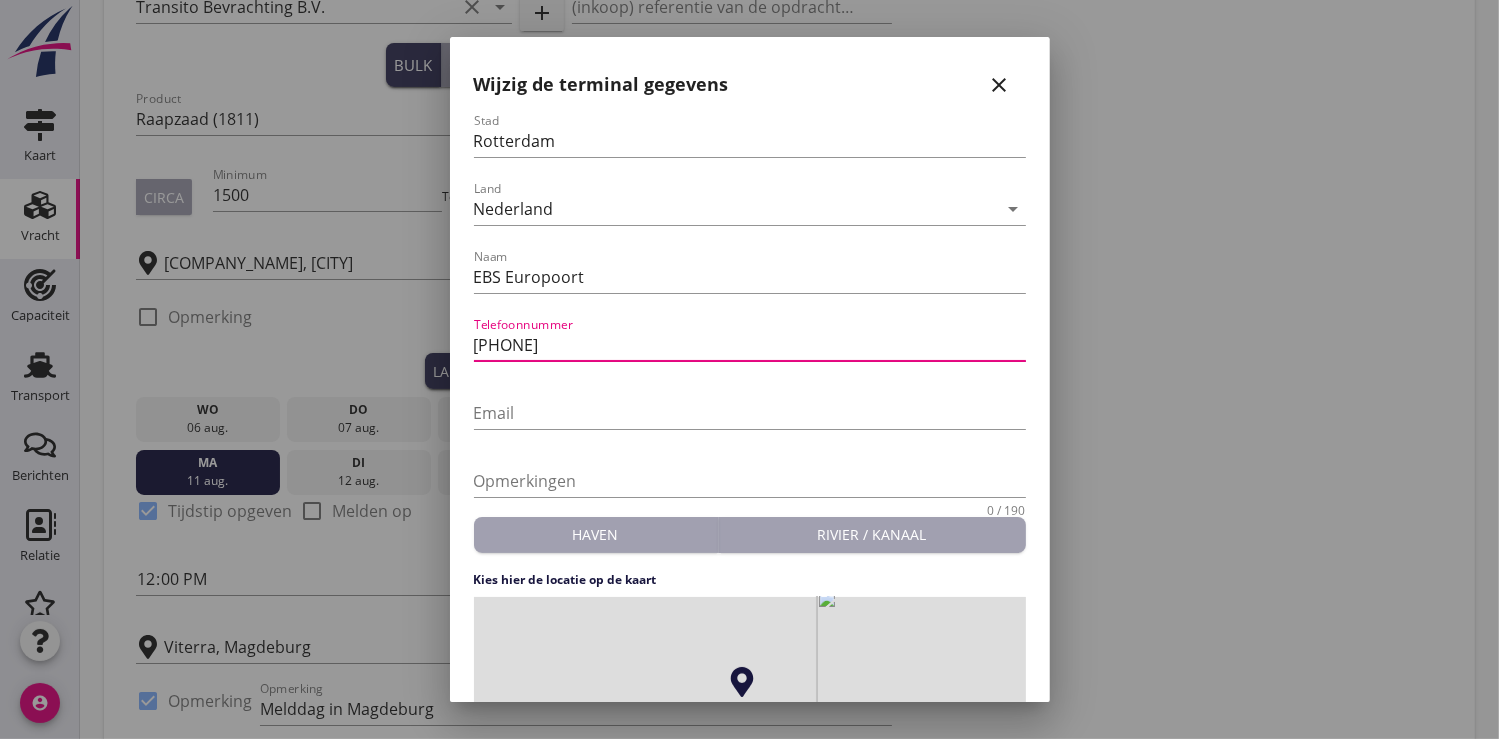 scroll, scrollTop: 0, scrollLeft: 0, axis: both 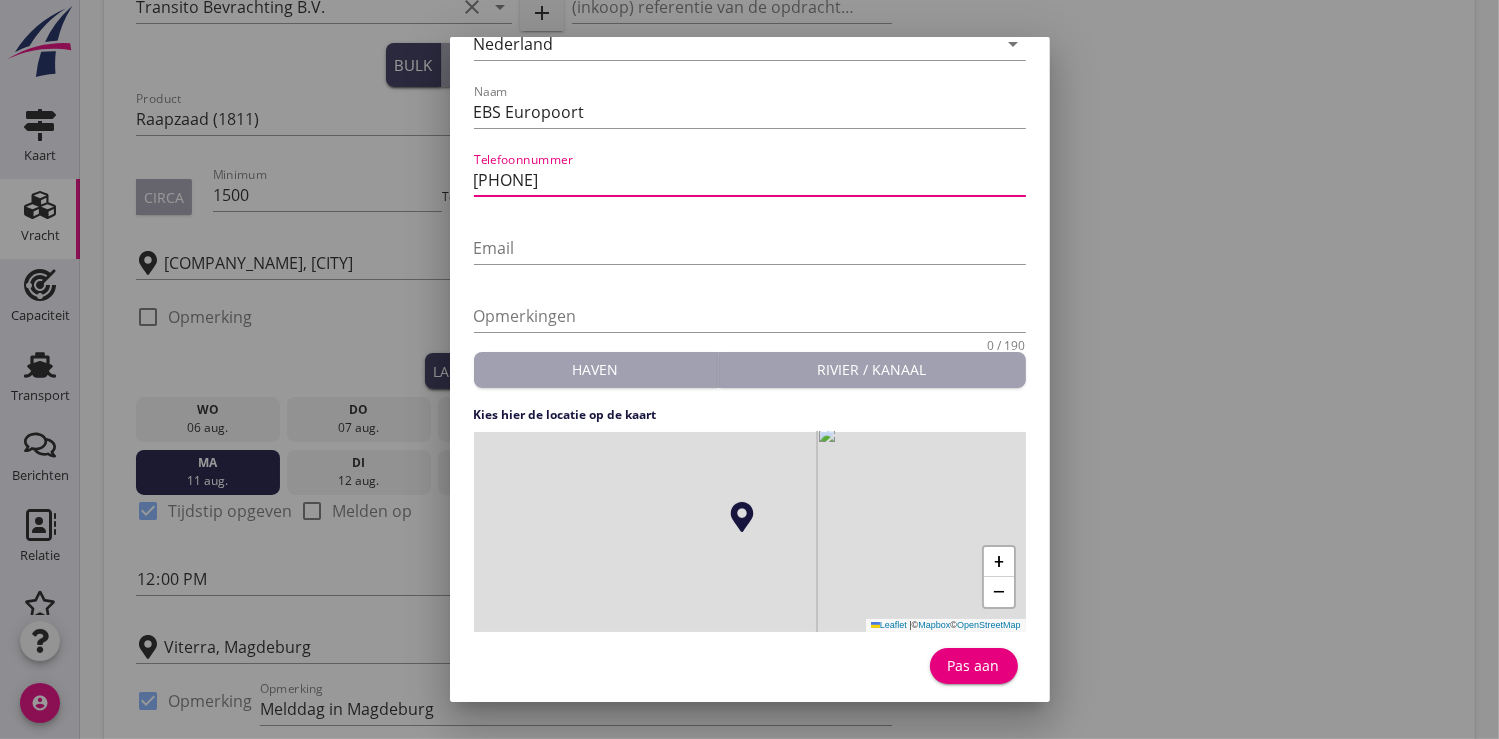 type on "[PHONE]" 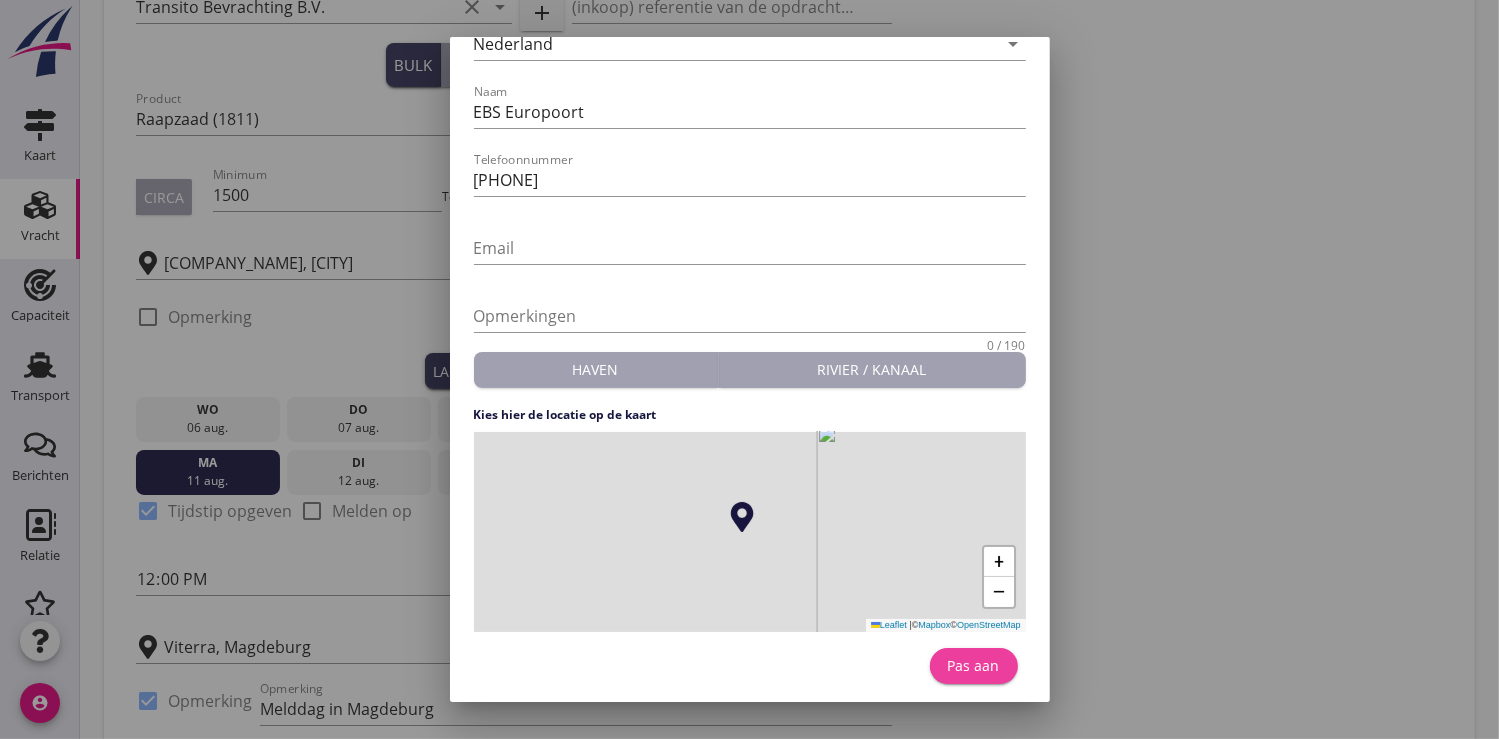 scroll, scrollTop: 0, scrollLeft: 0, axis: both 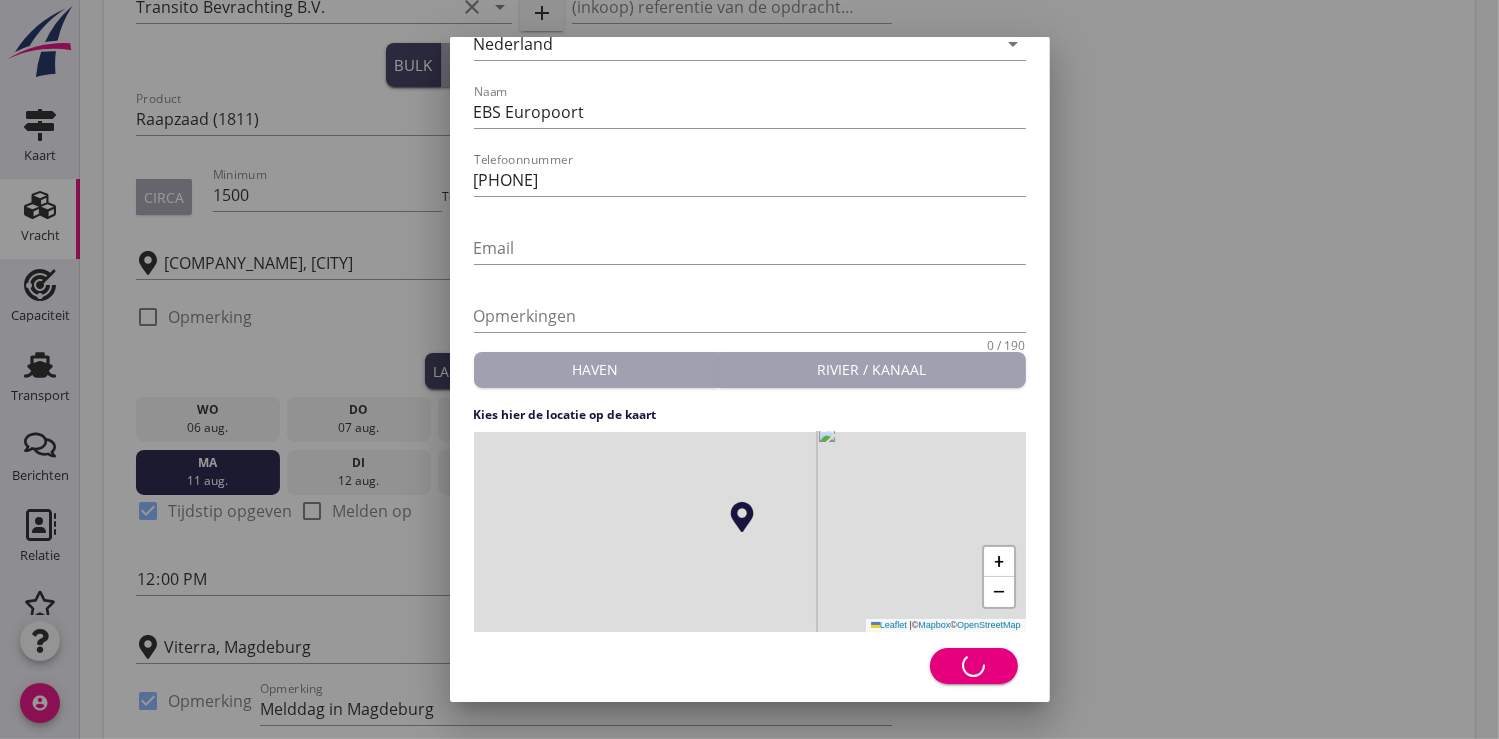 type on "EBS Europoort" 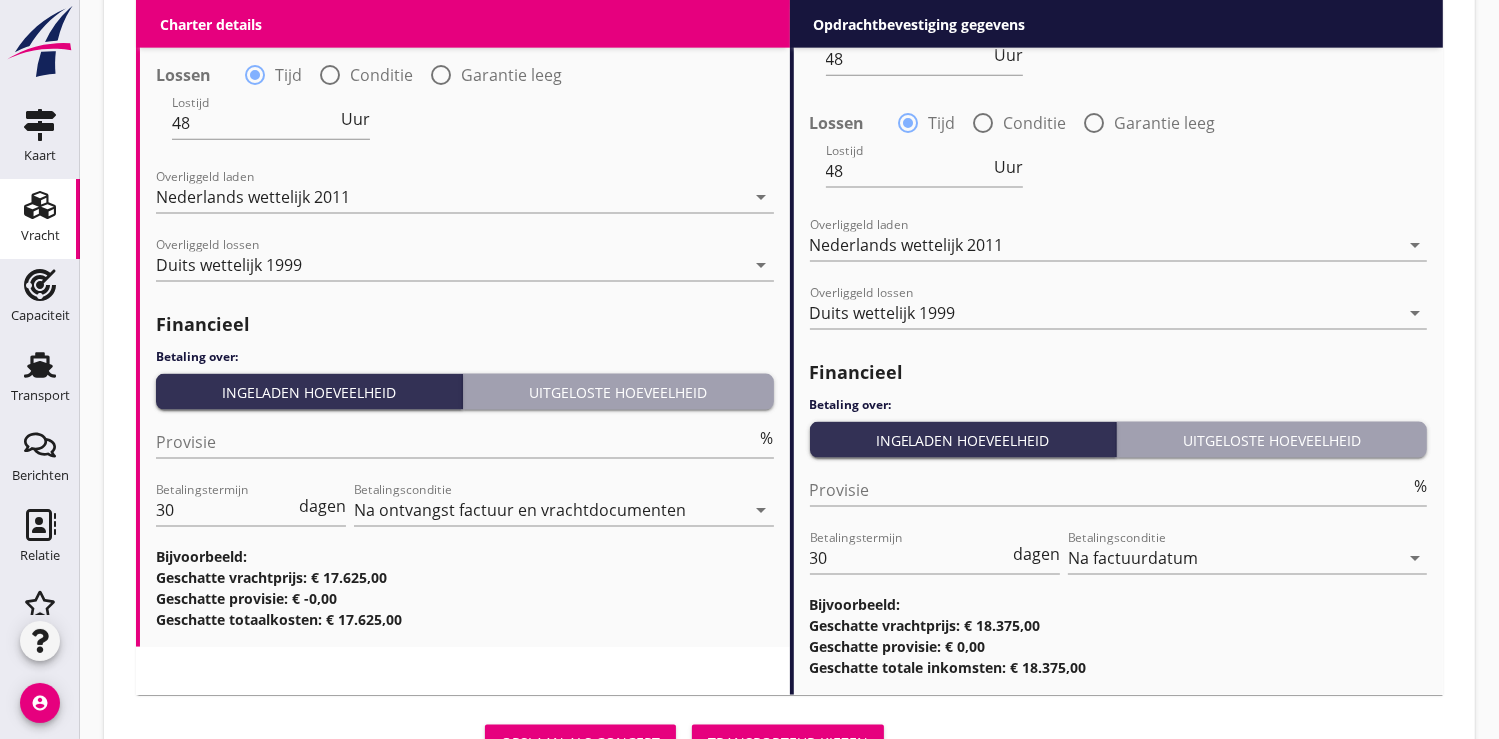 scroll, scrollTop: 2661, scrollLeft: 0, axis: vertical 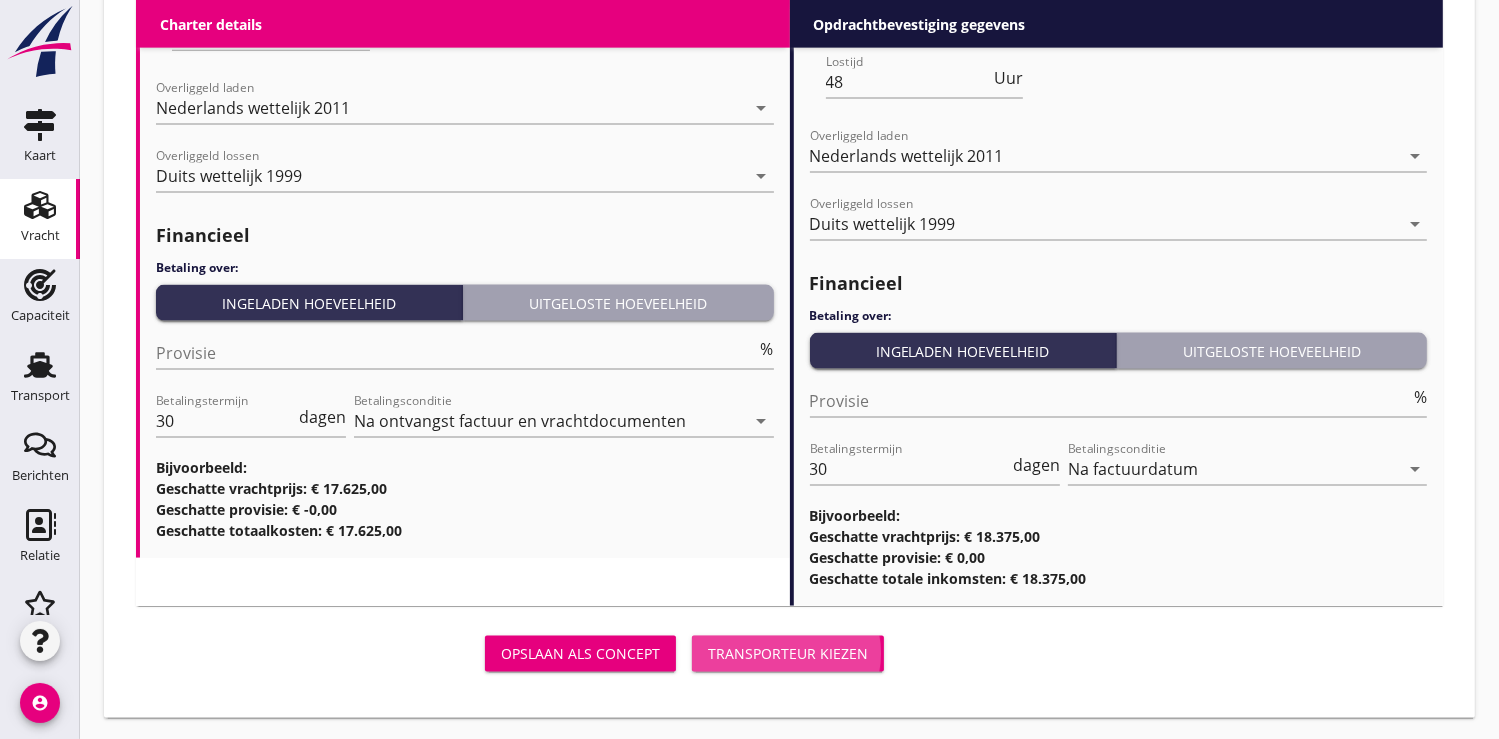 click on "Transporteur kiezen" at bounding box center (788, 653) 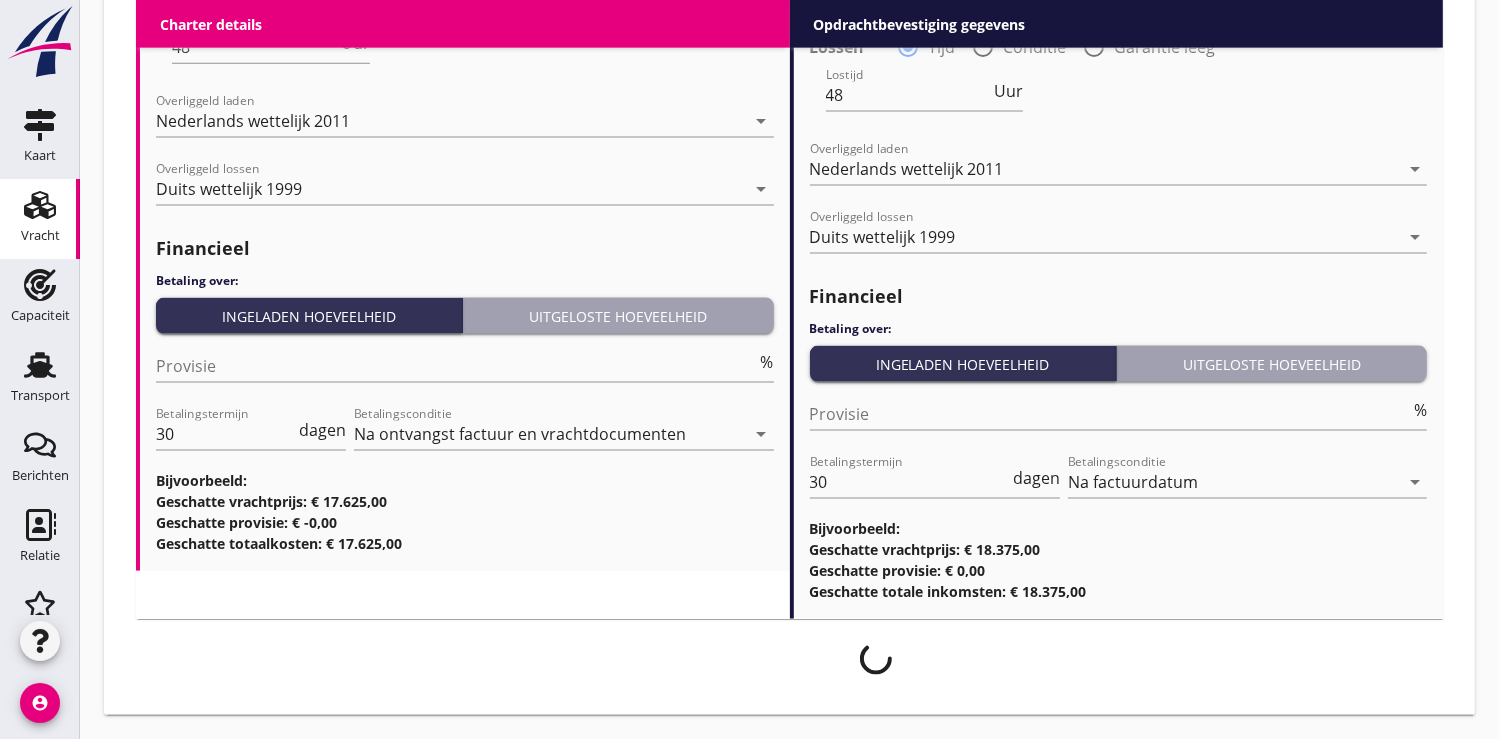 scroll, scrollTop: 2646, scrollLeft: 0, axis: vertical 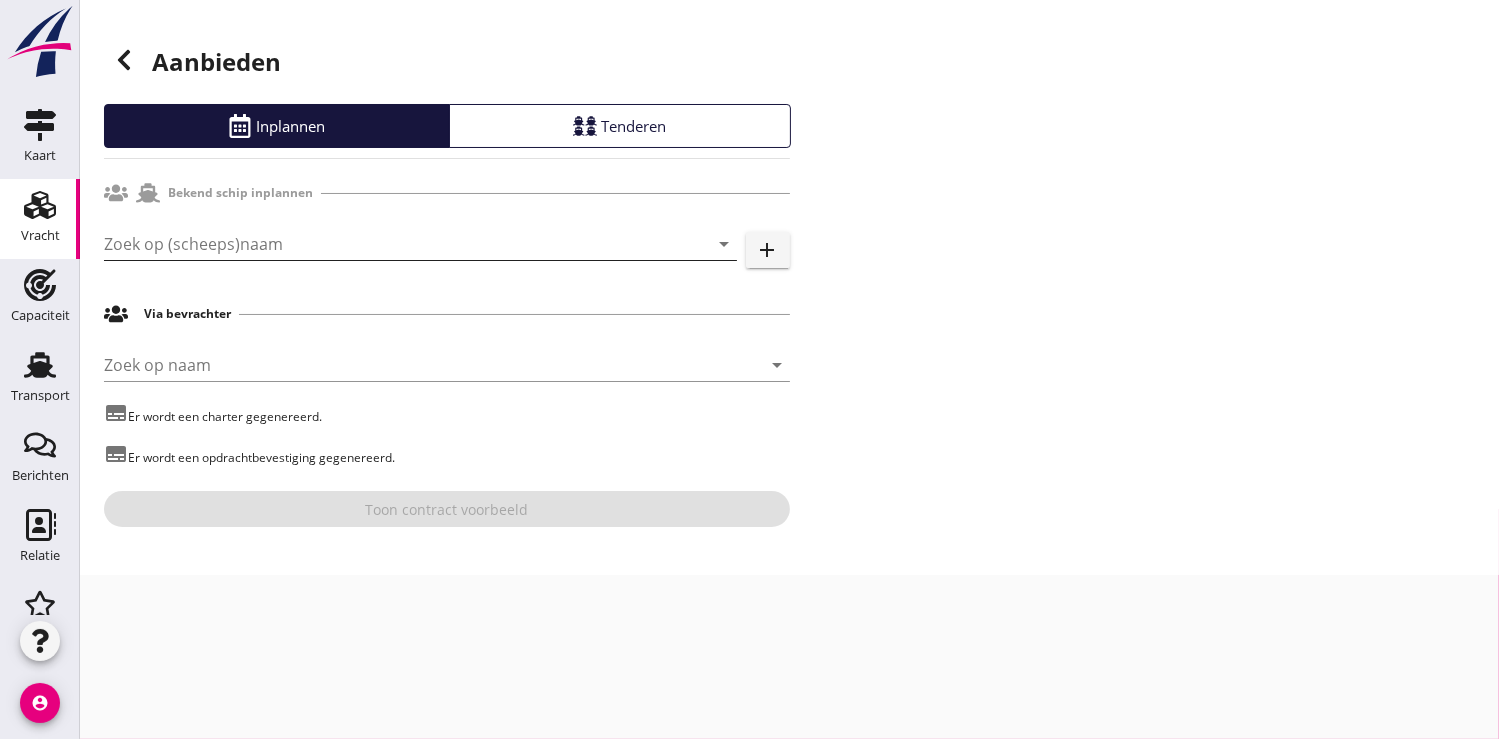 click at bounding box center [392, 244] 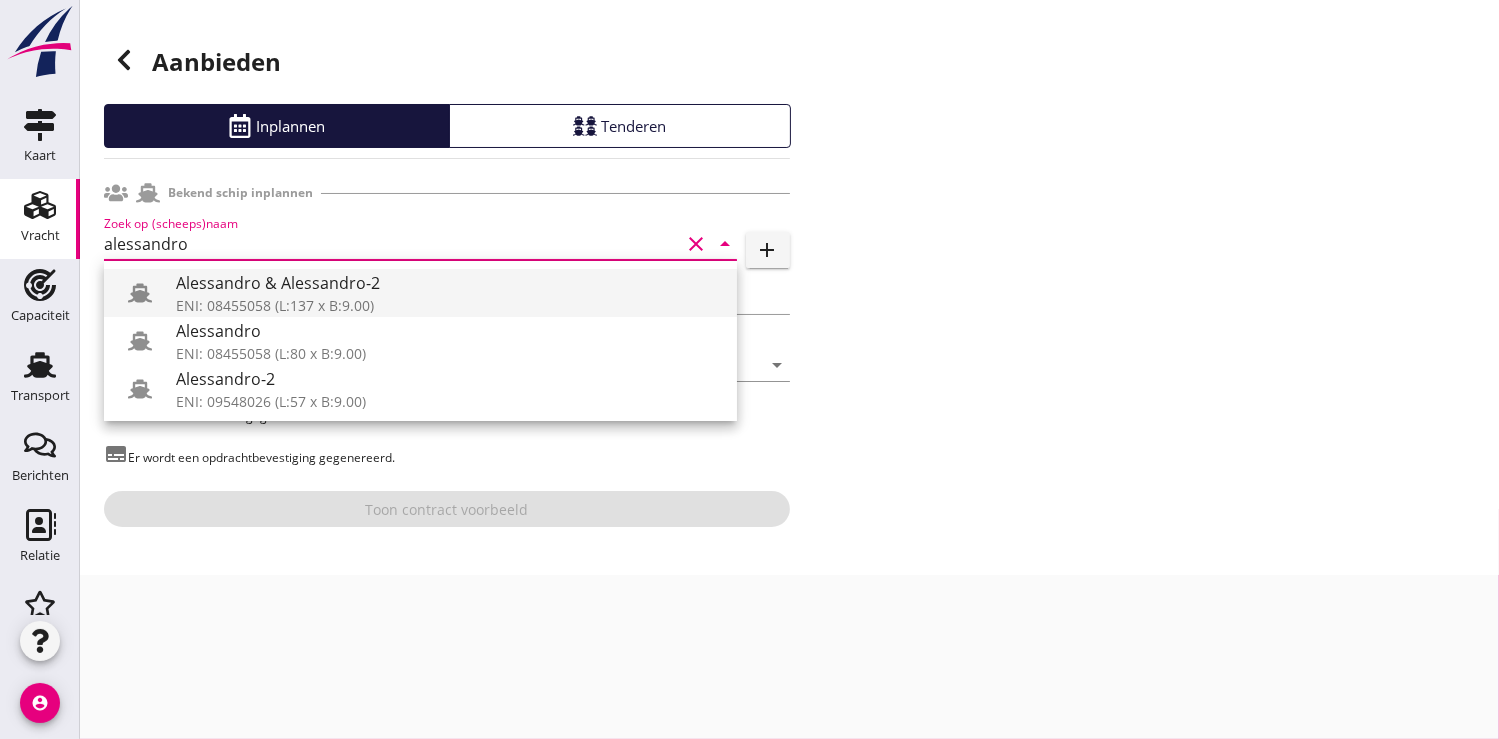 click on "Alessandro & Alessandro-2" at bounding box center [448, 283] 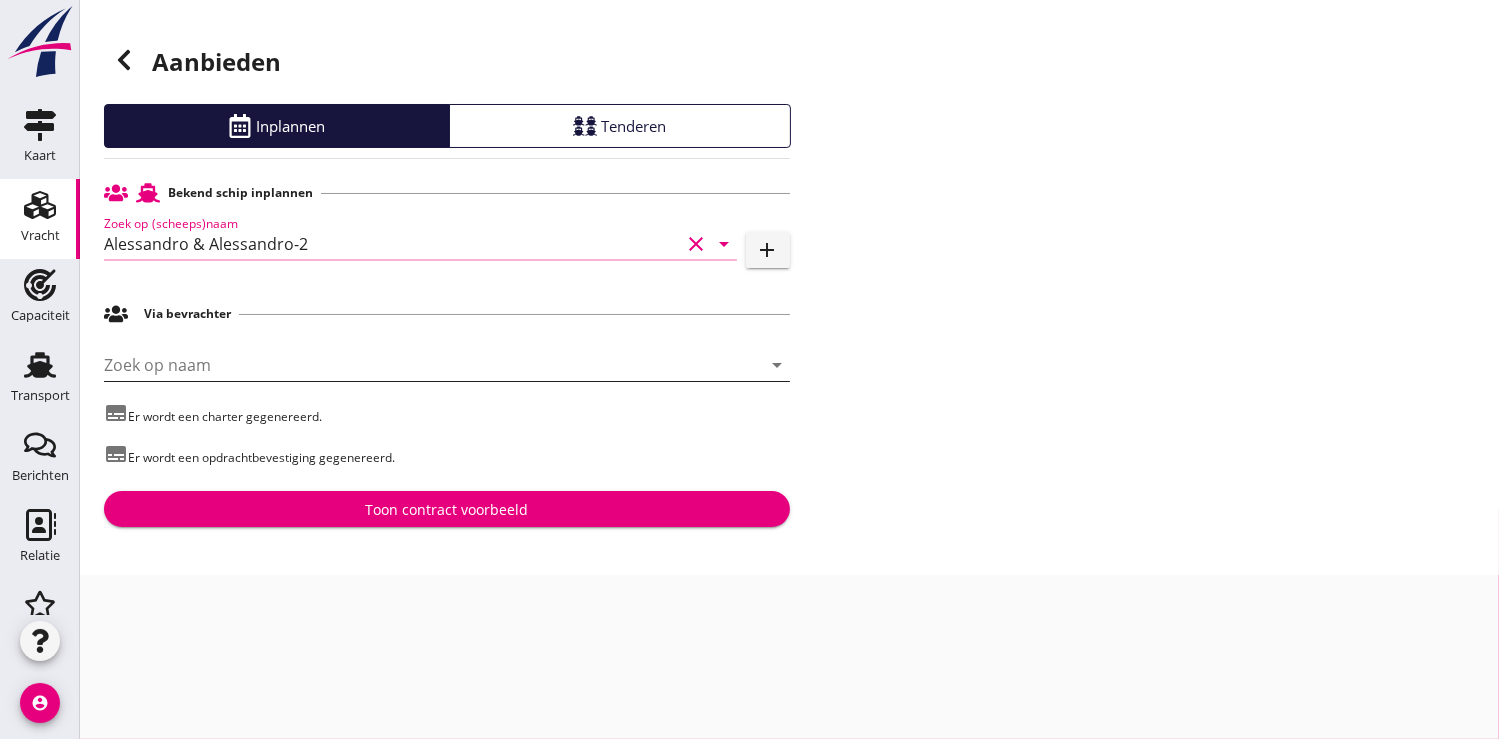 type on "Alessandro & Alessandro-2" 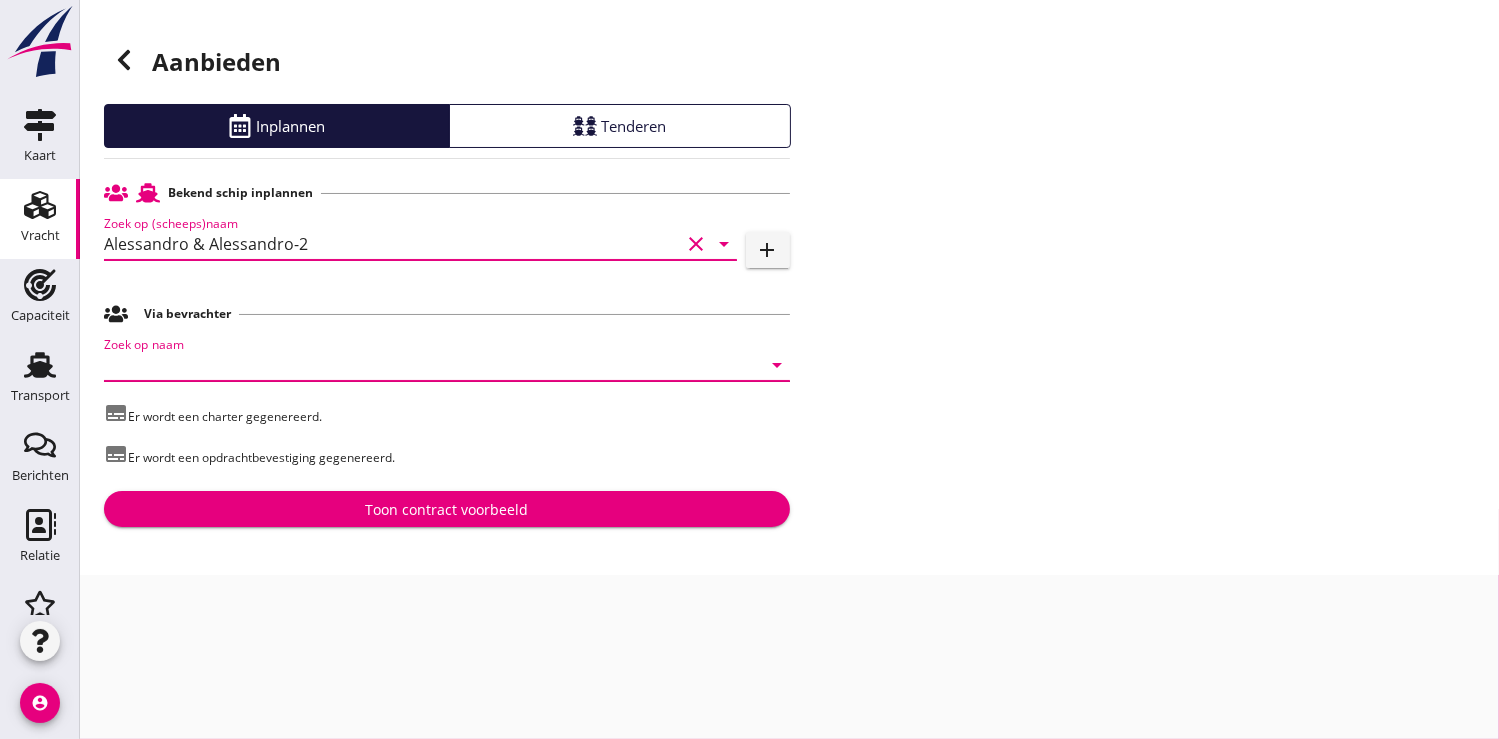 click at bounding box center (419, 365) 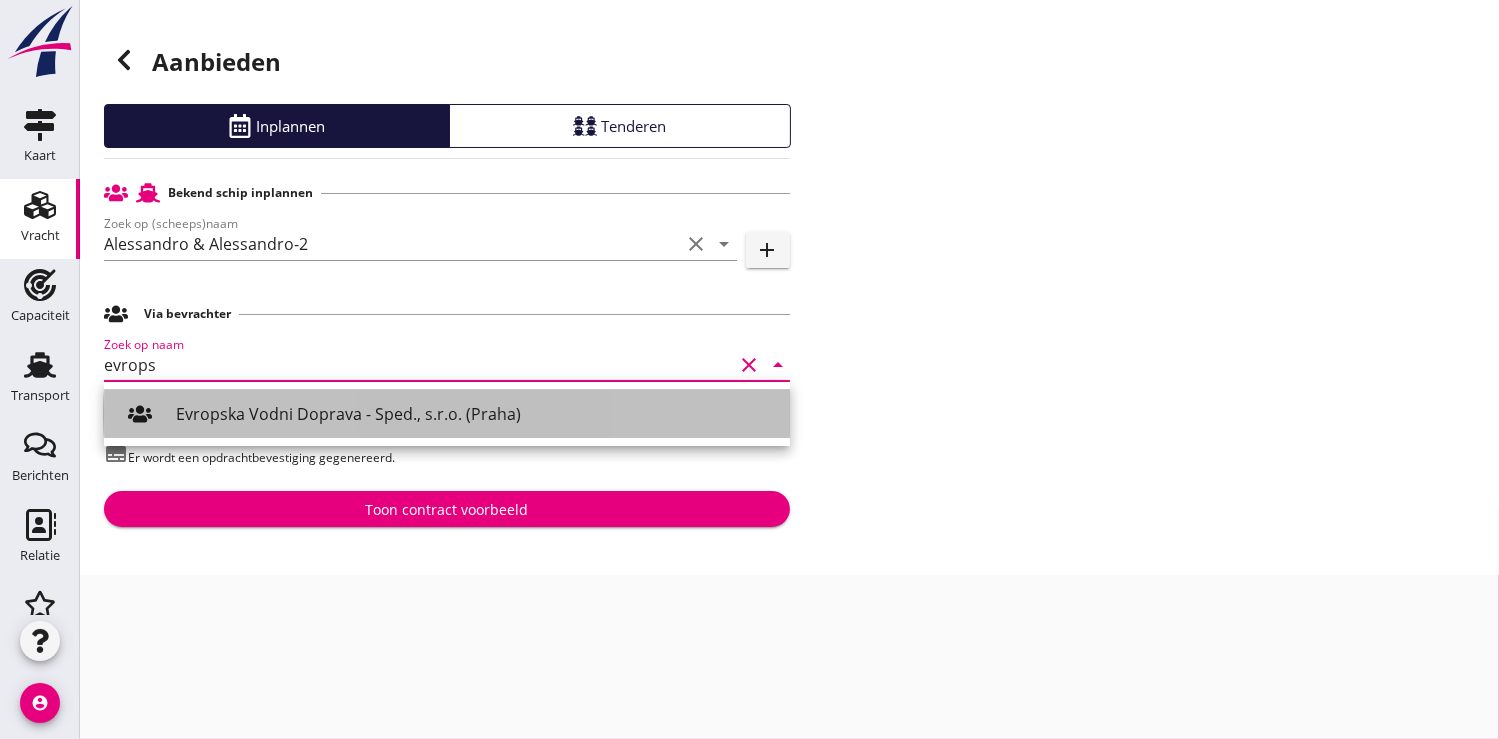 click on "Evropska Vodni Doprava - Sped., s.r.o. (Praha)" at bounding box center [475, 414] 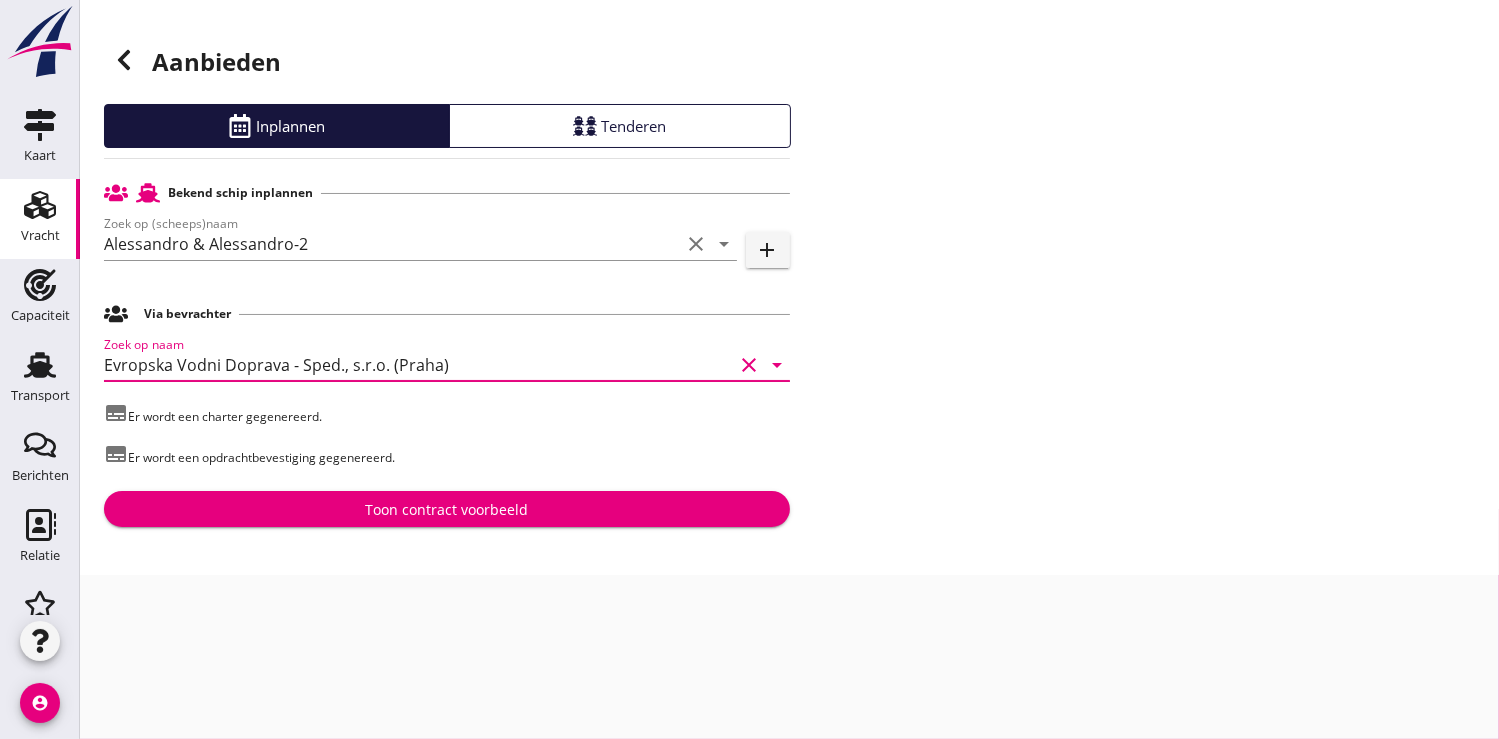 type on "Evropska Vodni Doprava - Sped., s.r.o. (Praha)" 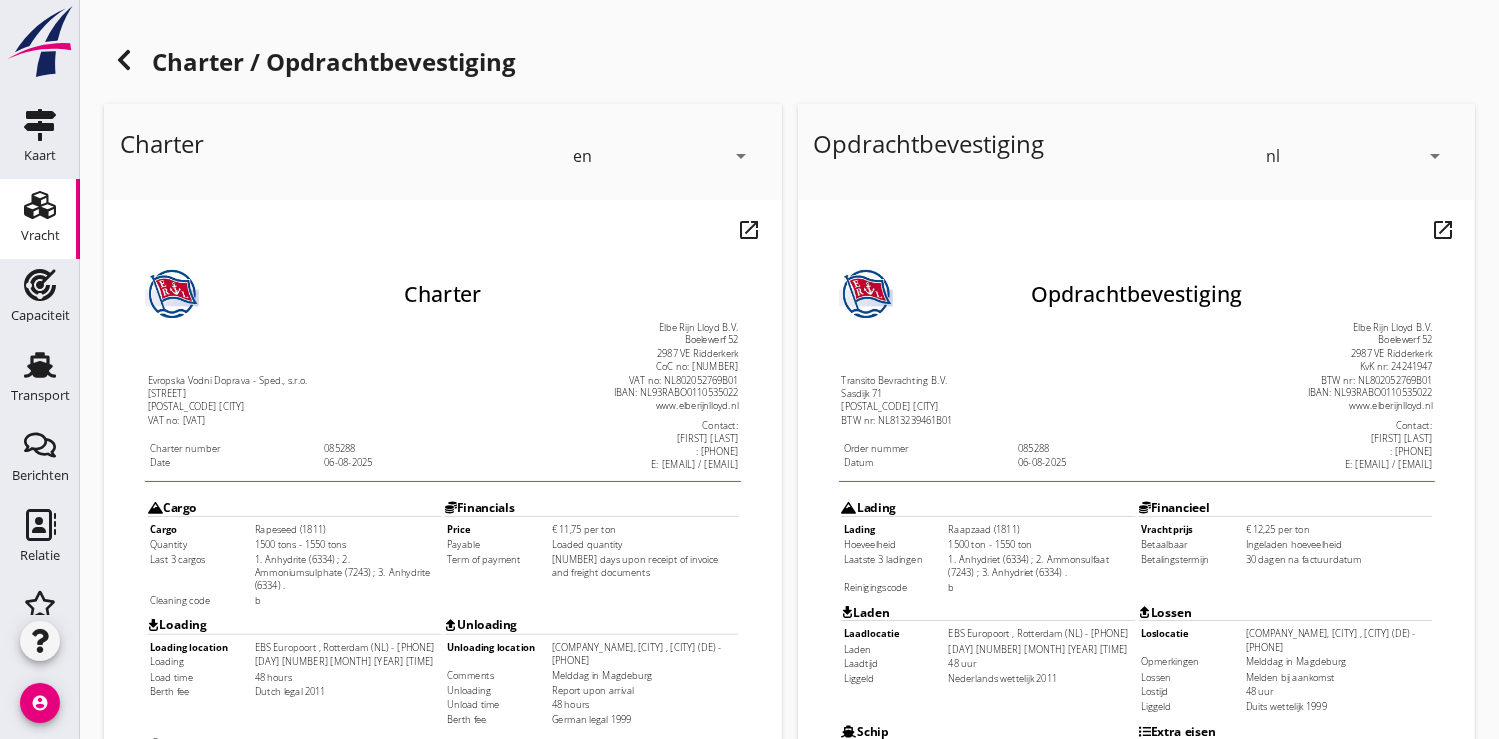 scroll, scrollTop: 0, scrollLeft: 0, axis: both 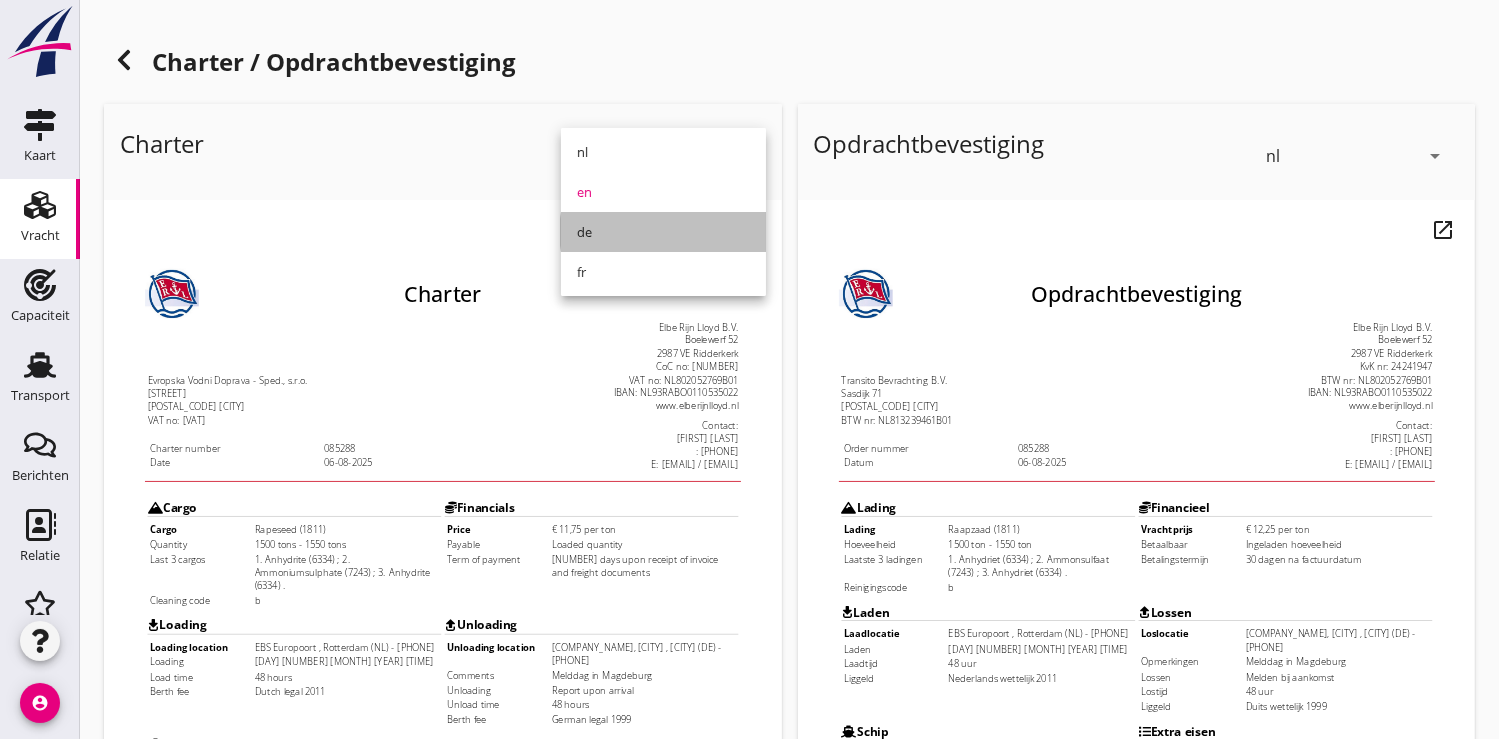 click on "de" at bounding box center (663, 232) 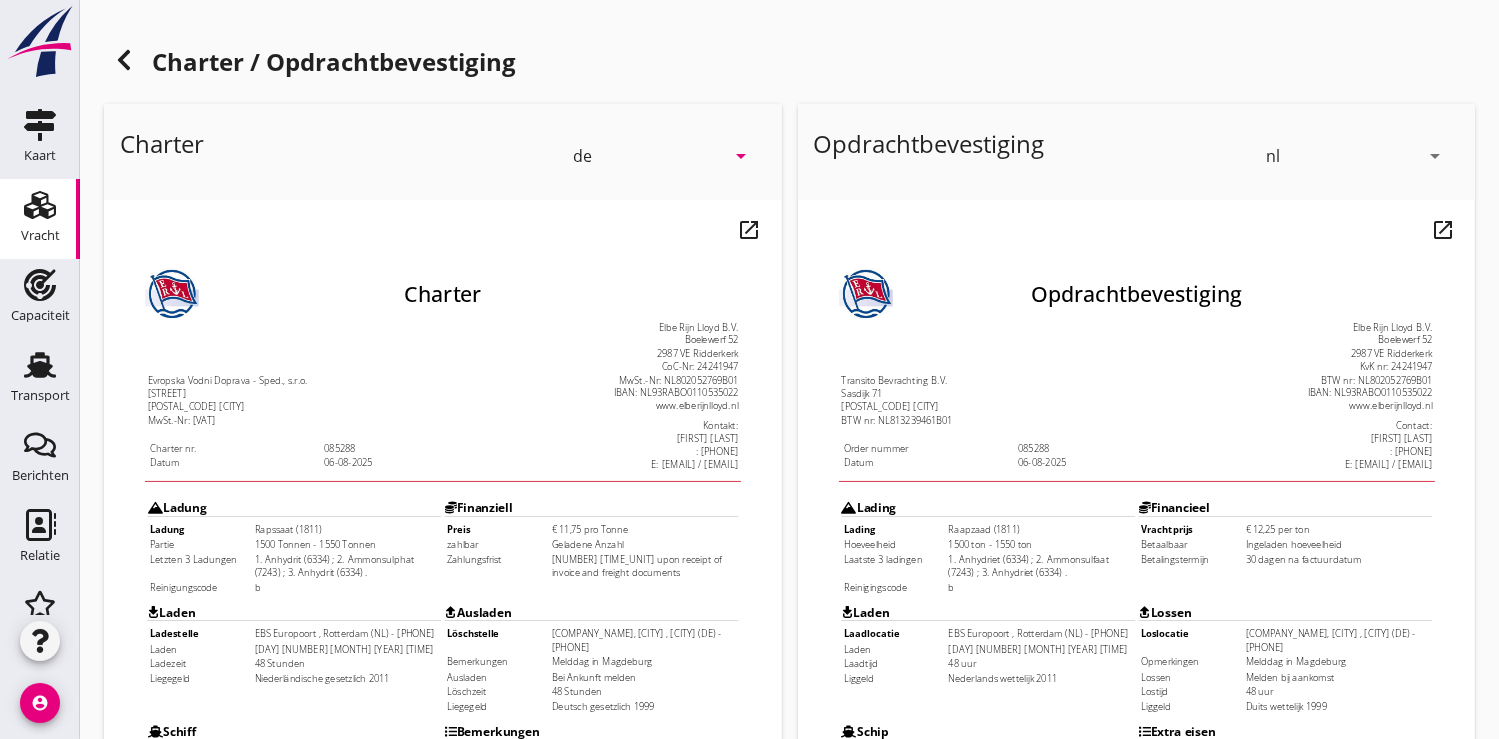 scroll, scrollTop: 576, scrollLeft: 0, axis: vertical 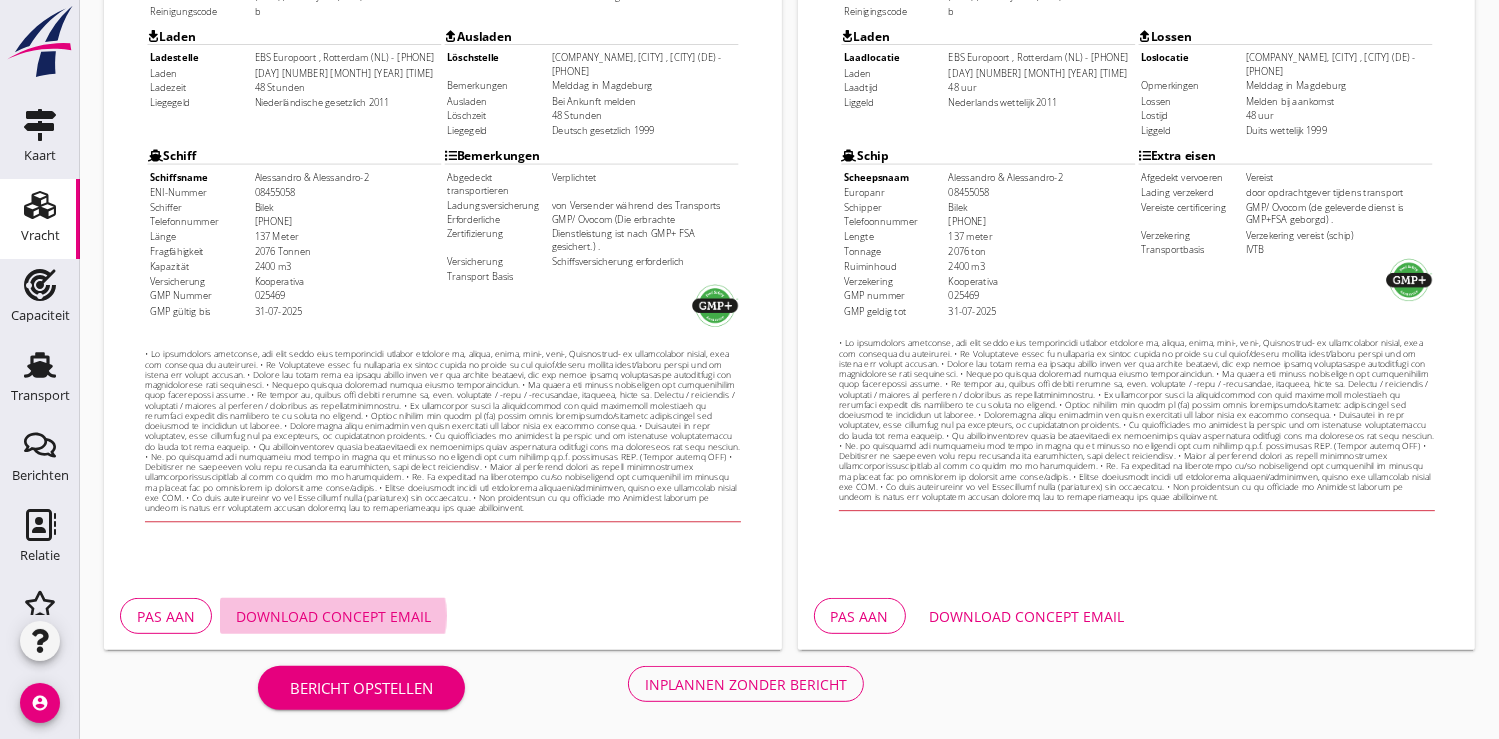 click on "Download concept email" at bounding box center (333, 616) 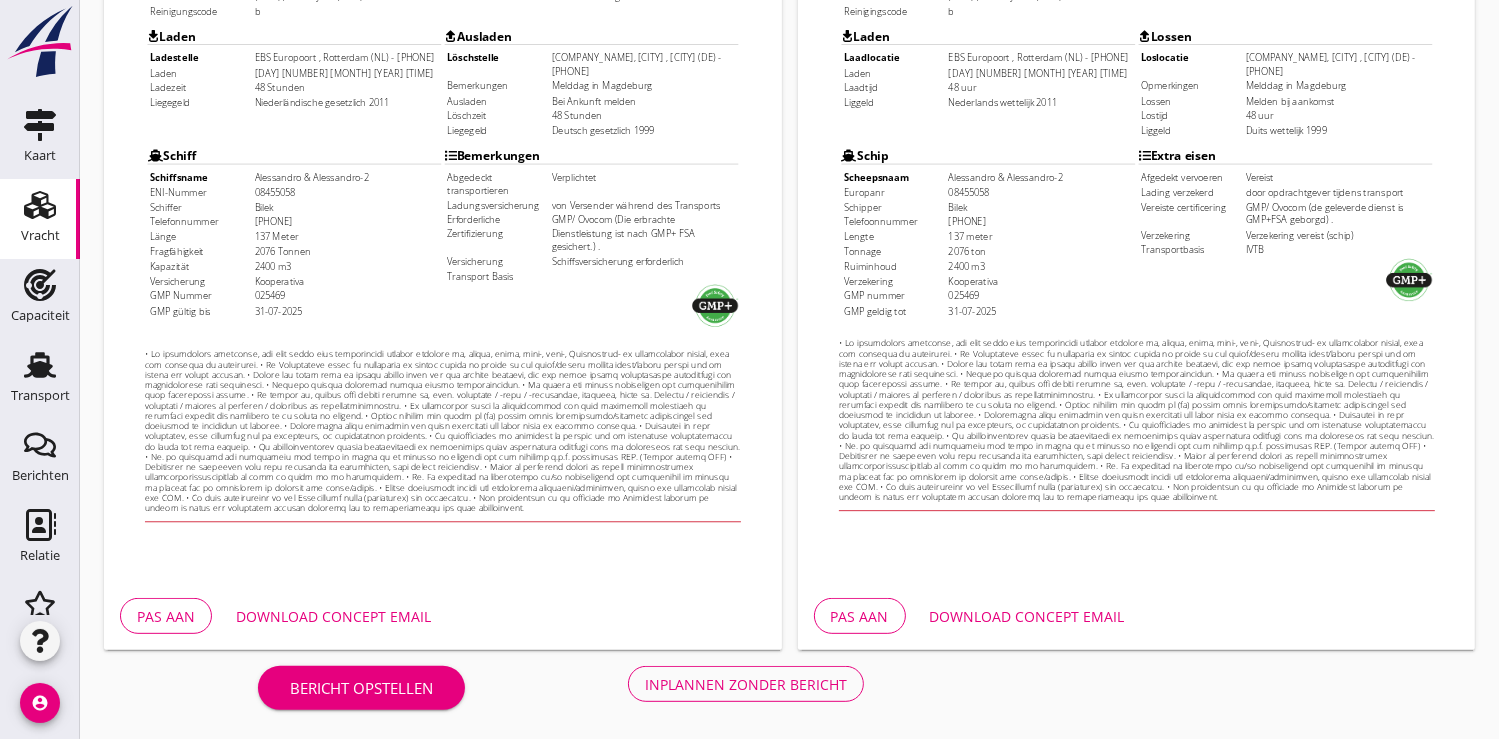 click on "Pas aan" at bounding box center [166, 616] 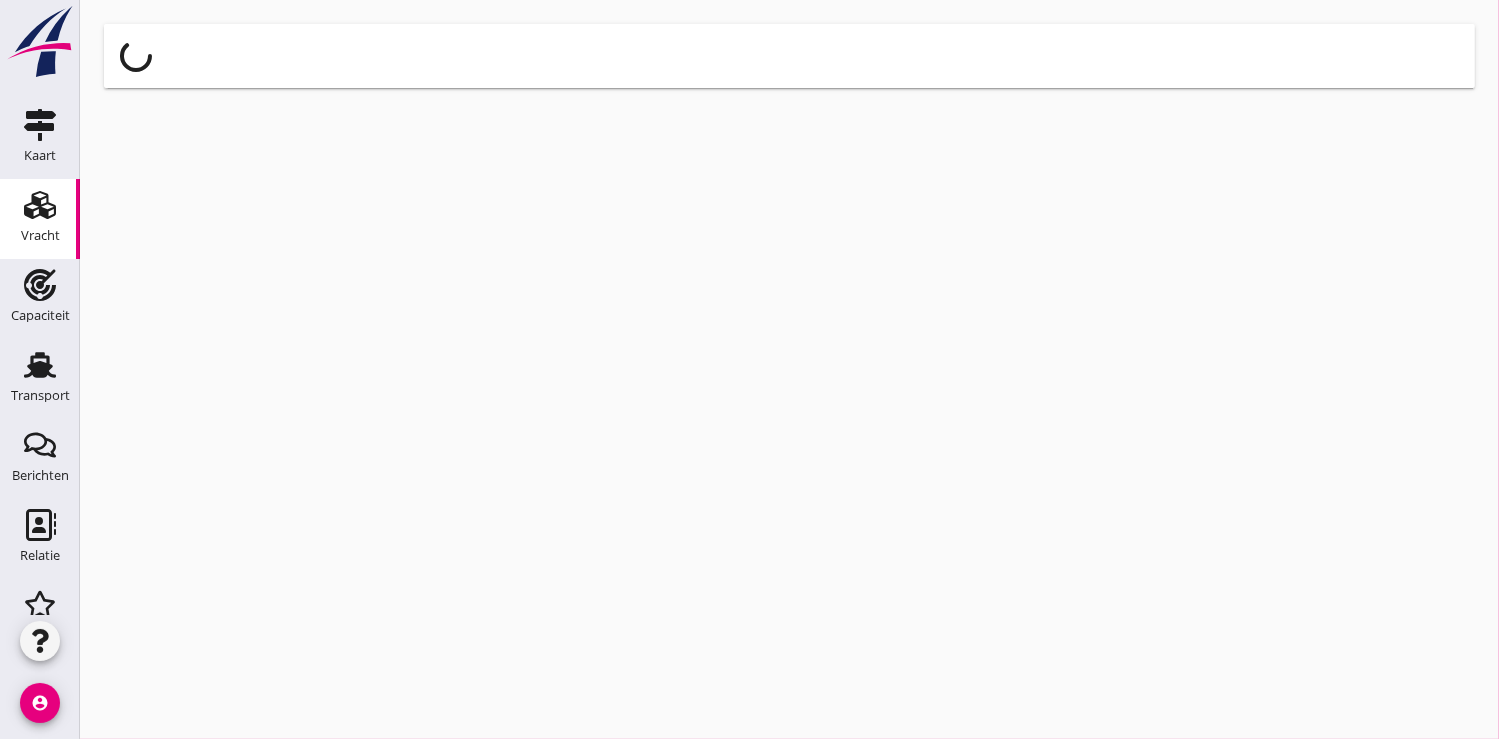scroll, scrollTop: 0, scrollLeft: 0, axis: both 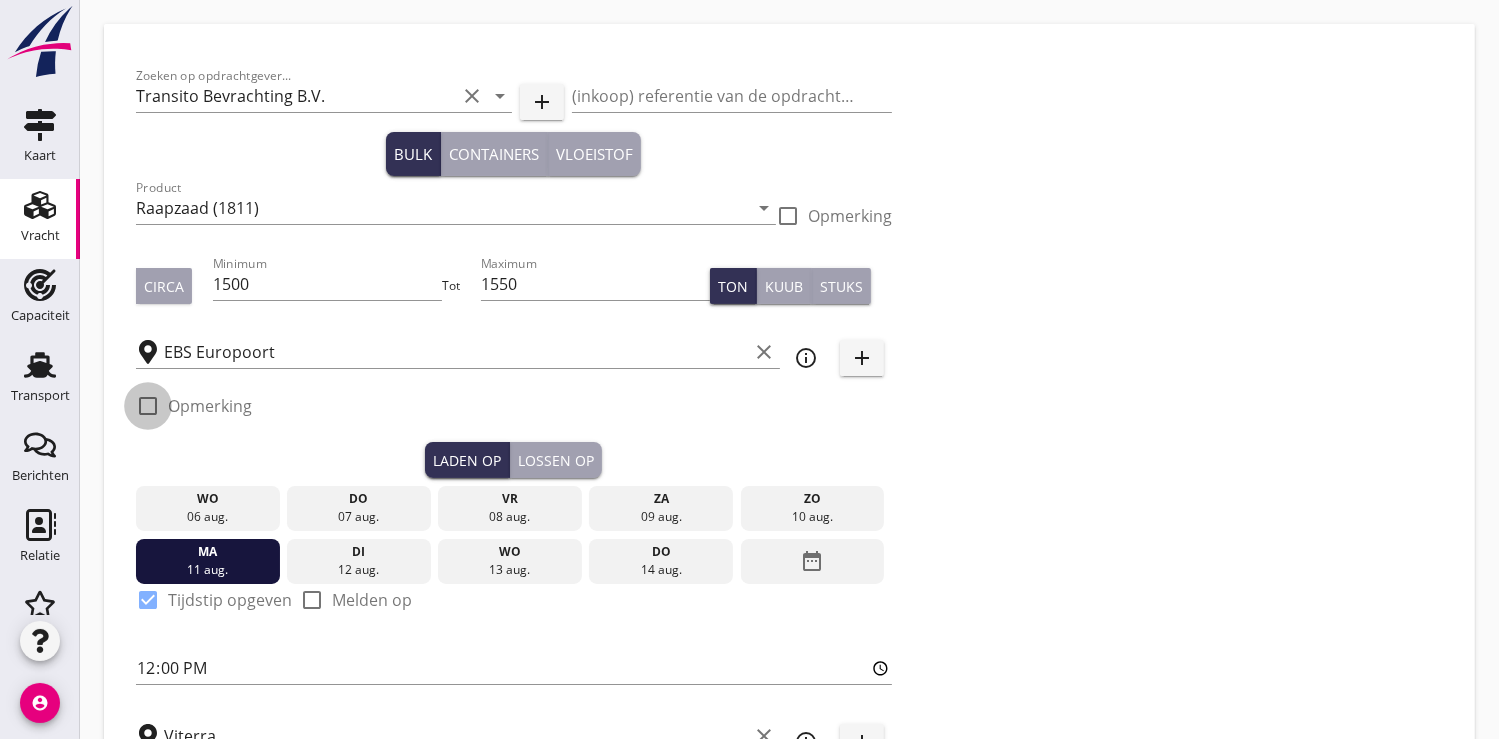 click at bounding box center (148, 406) 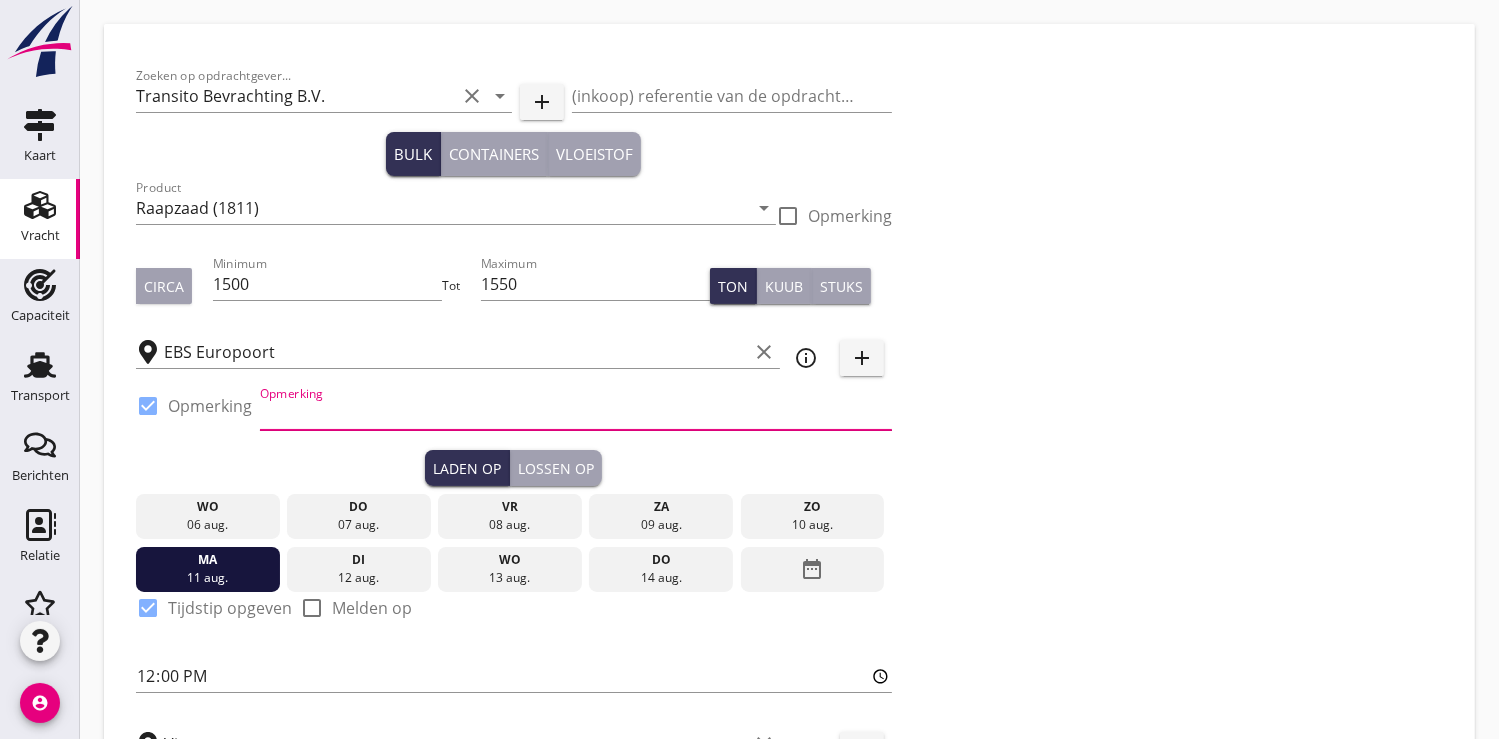 click at bounding box center (576, 414) 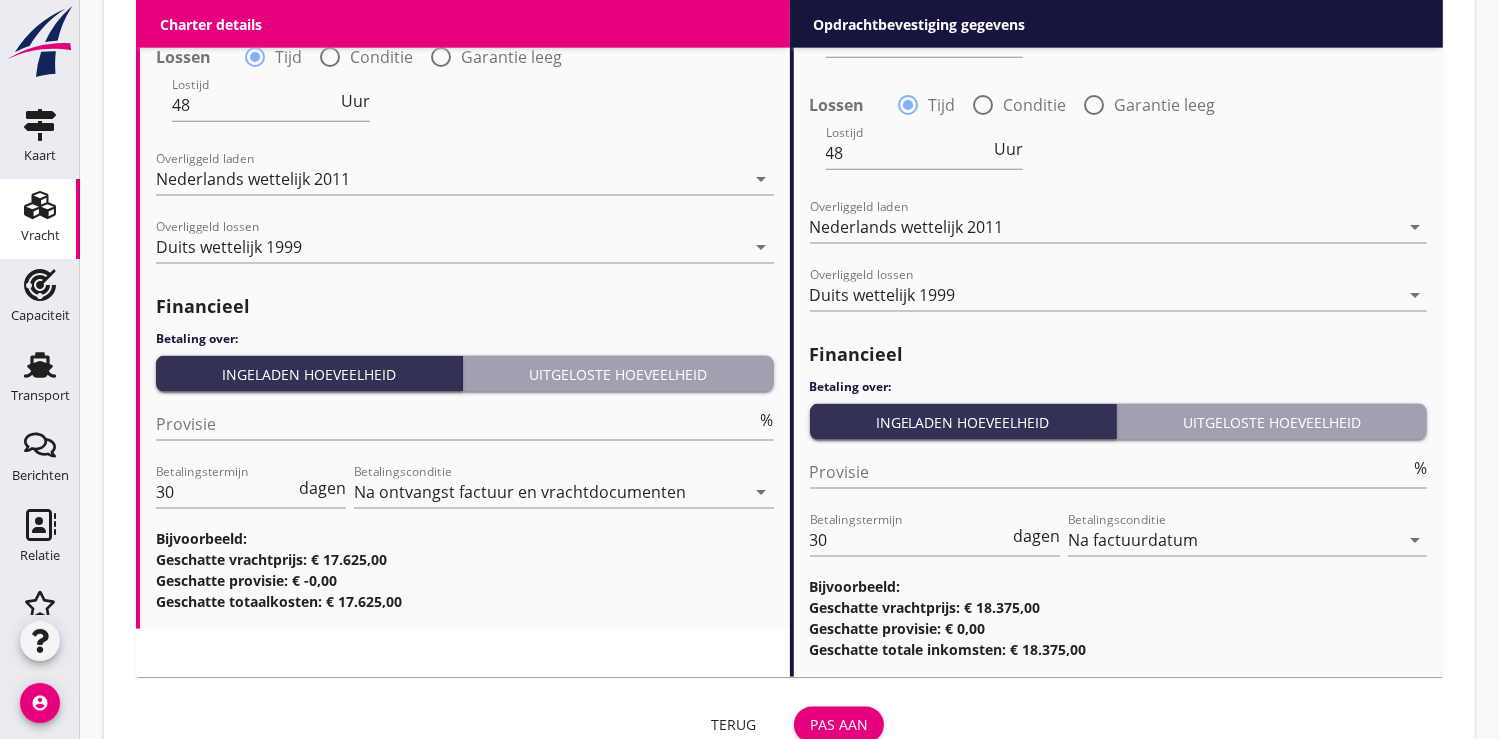 scroll, scrollTop: 2608, scrollLeft: 0, axis: vertical 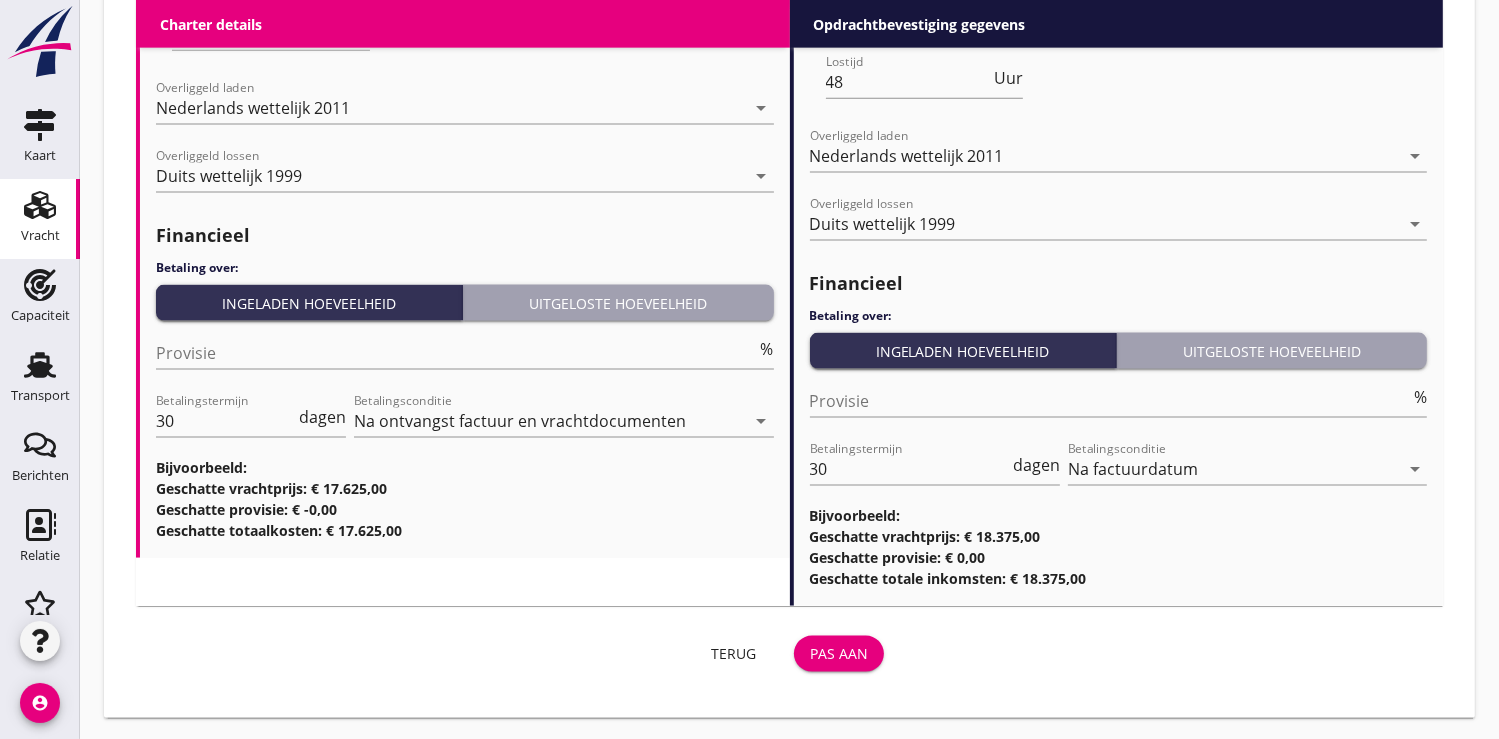 type on "ex zeeboot [NAME]" 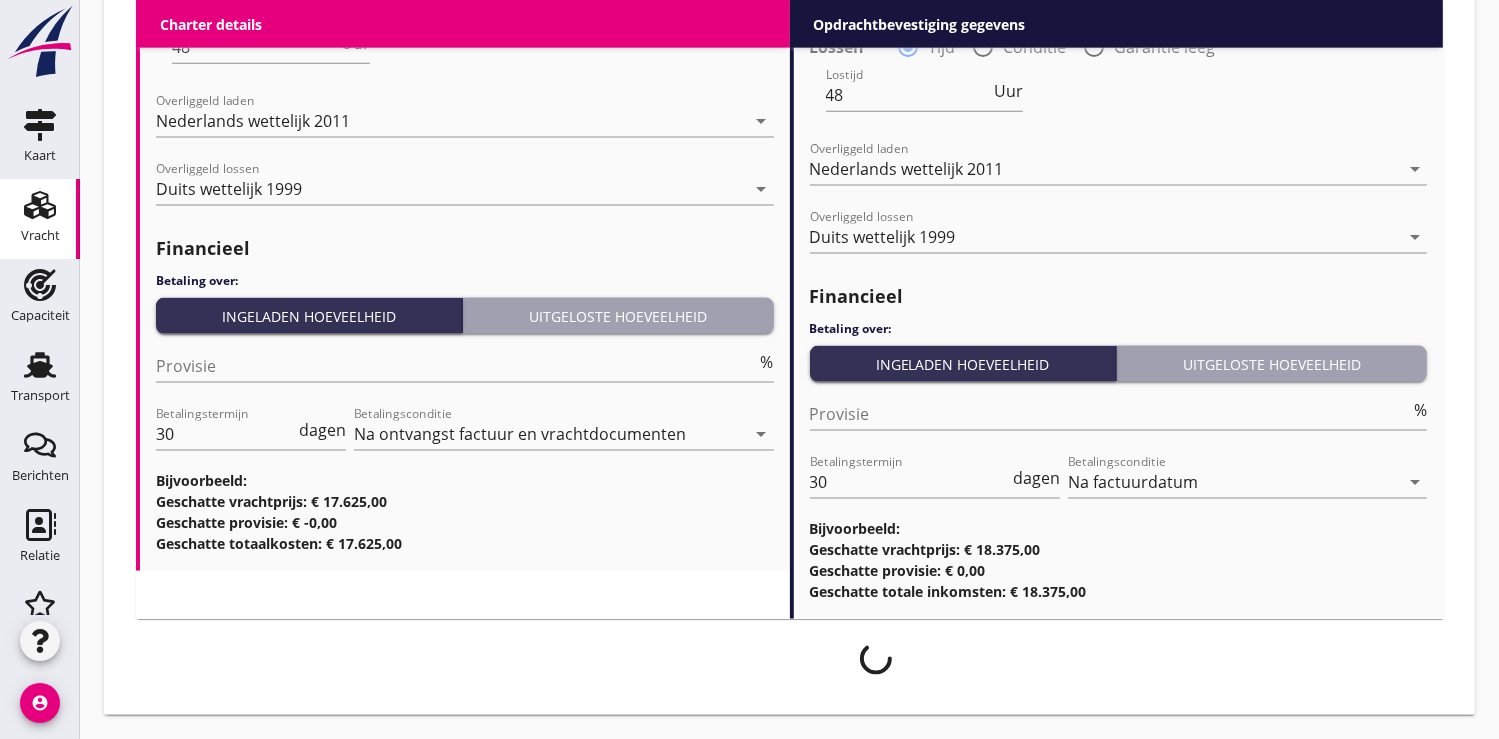 scroll, scrollTop: 2592, scrollLeft: 0, axis: vertical 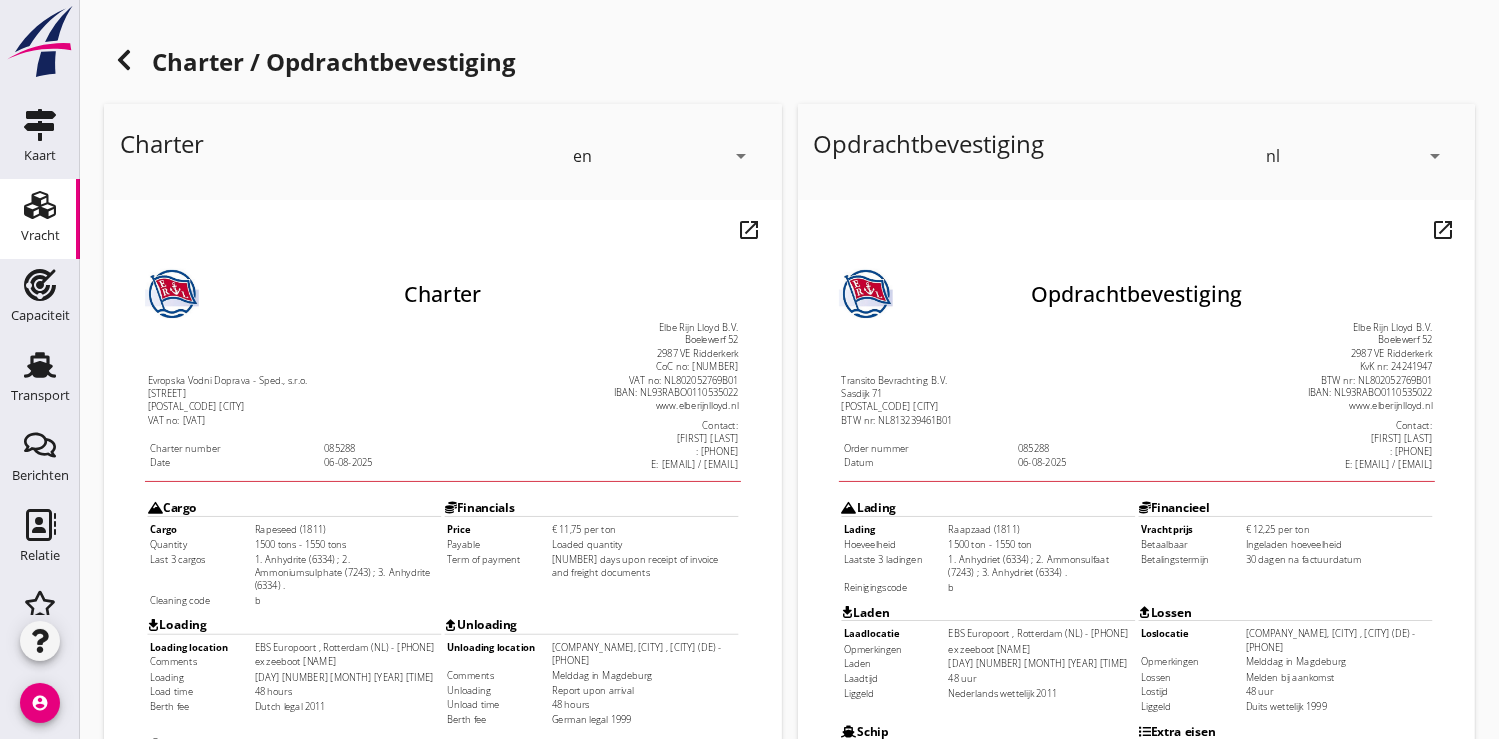 click on "arrow_drop_down" at bounding box center (742, 156) 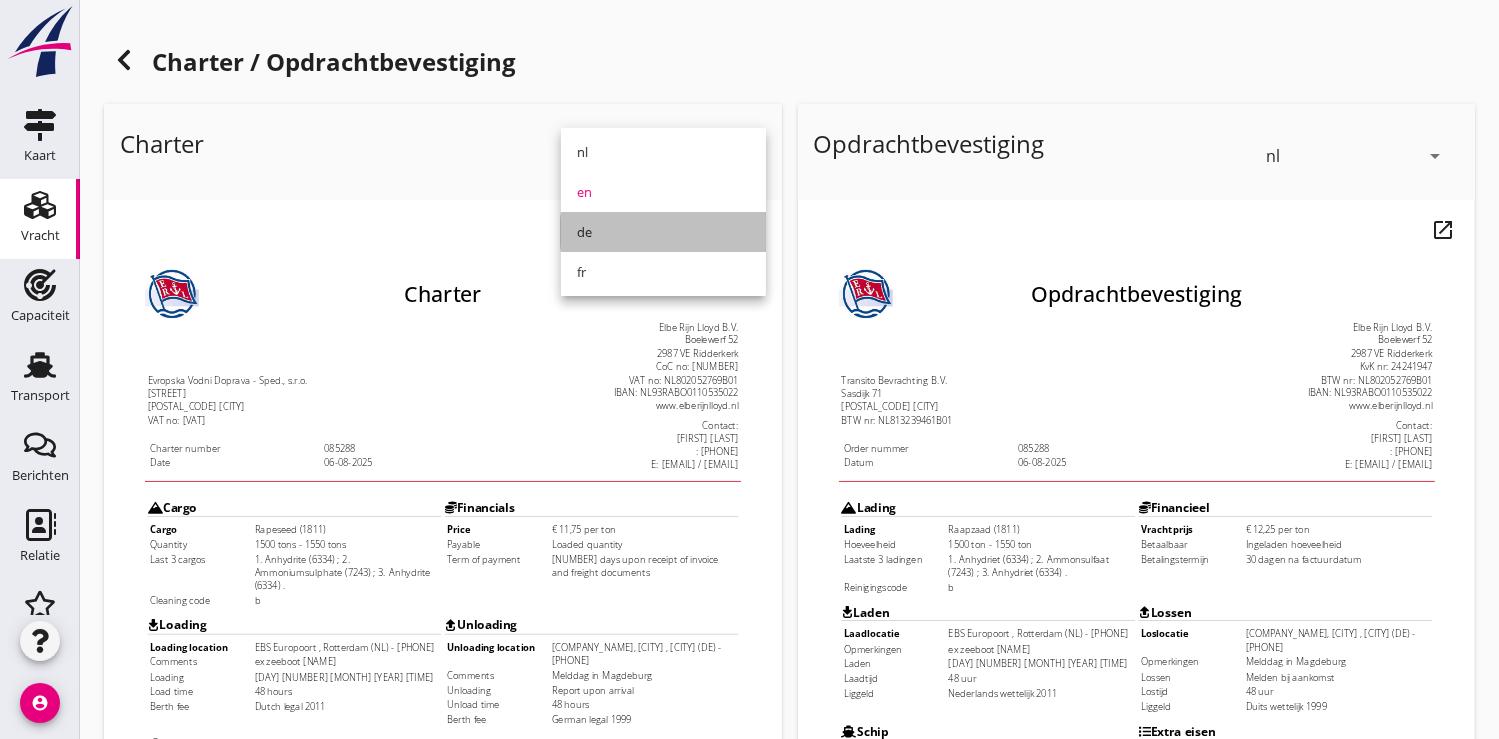 click on "de" at bounding box center (663, 232) 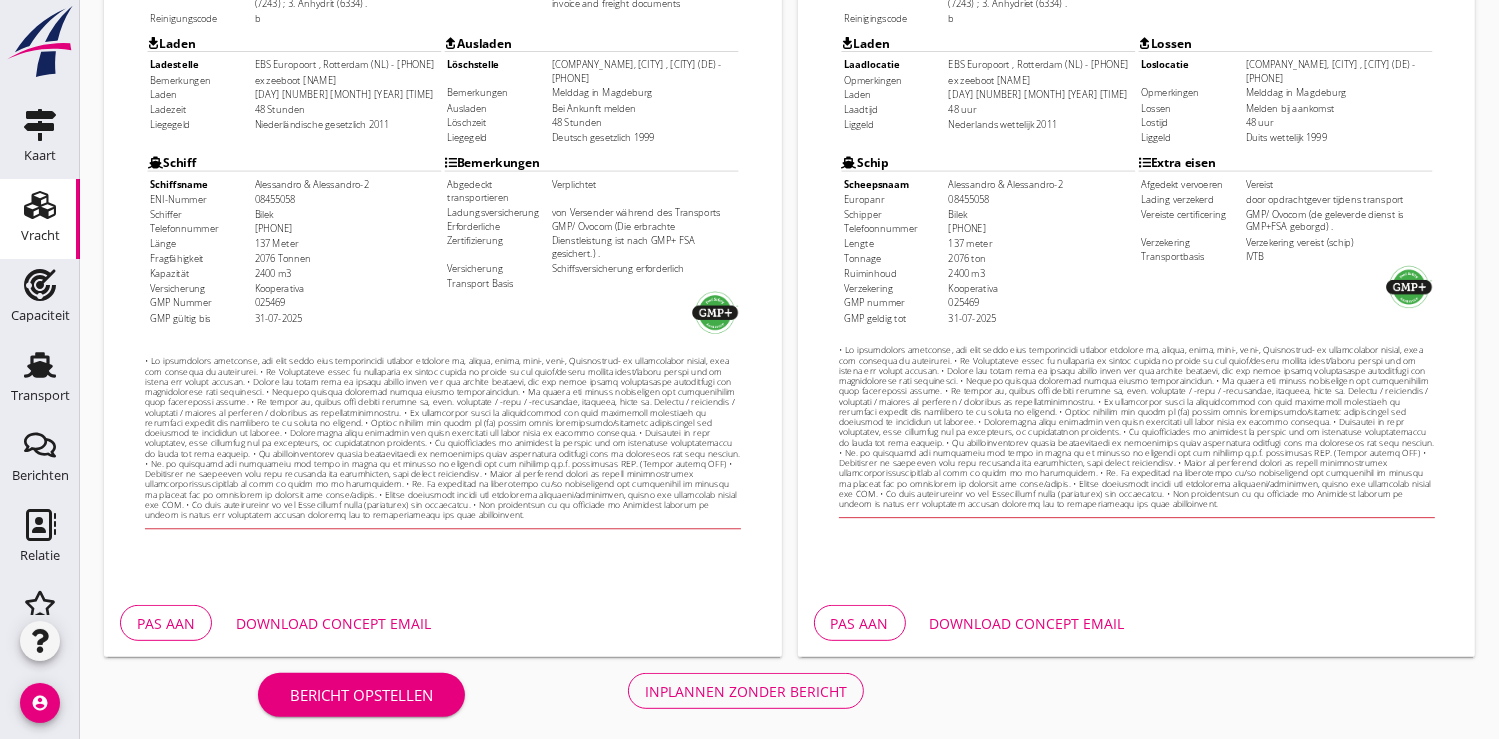scroll, scrollTop: 576, scrollLeft: 0, axis: vertical 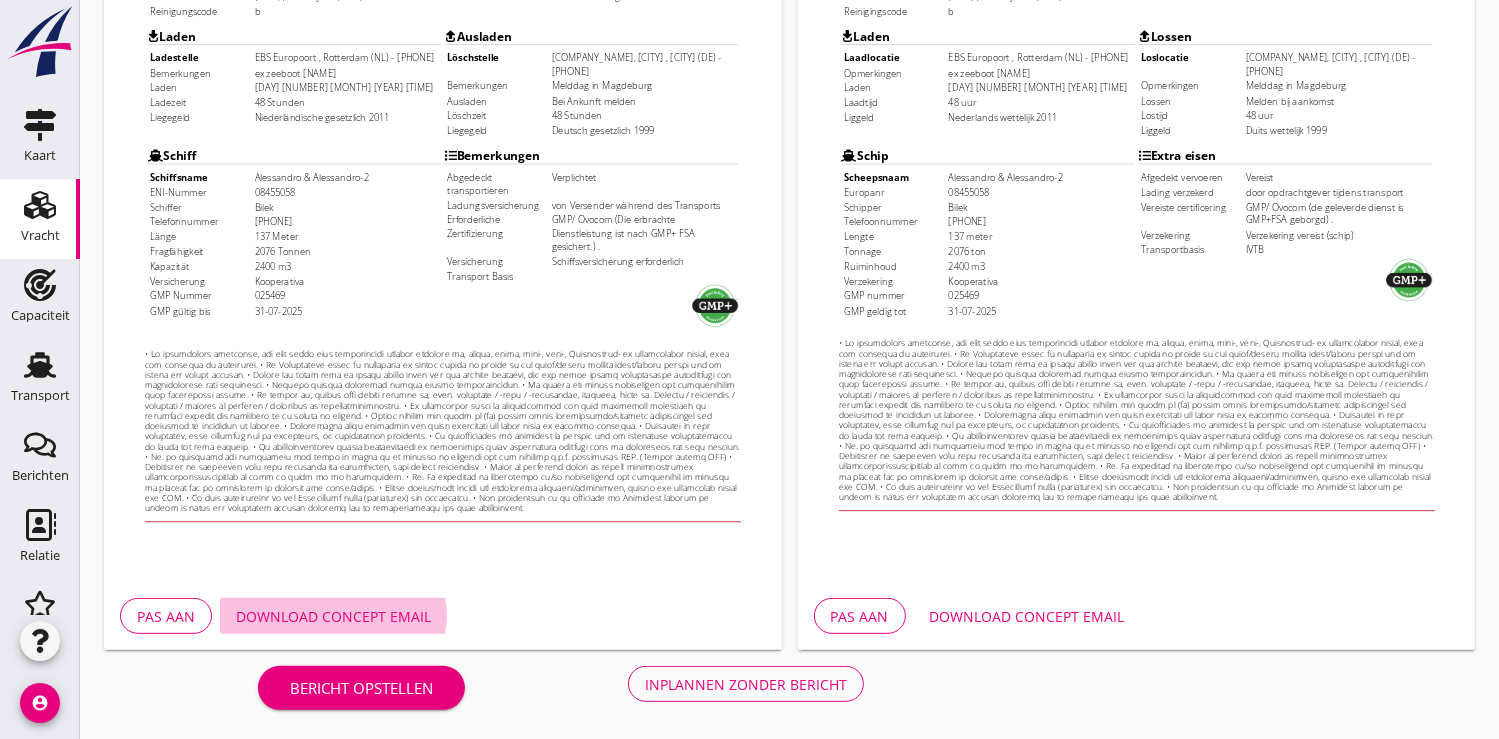 click on "Download concept email" at bounding box center (333, 616) 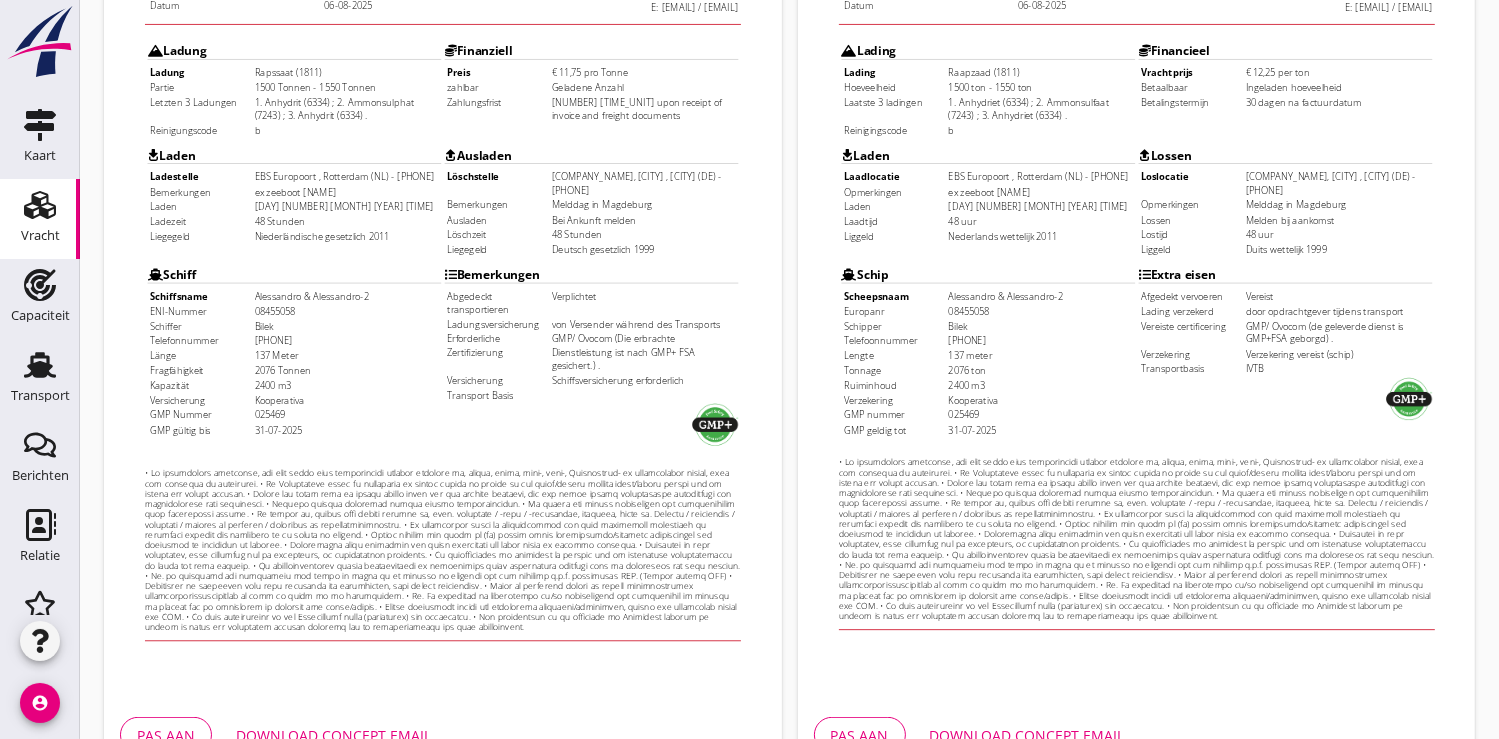scroll, scrollTop: 576, scrollLeft: 0, axis: vertical 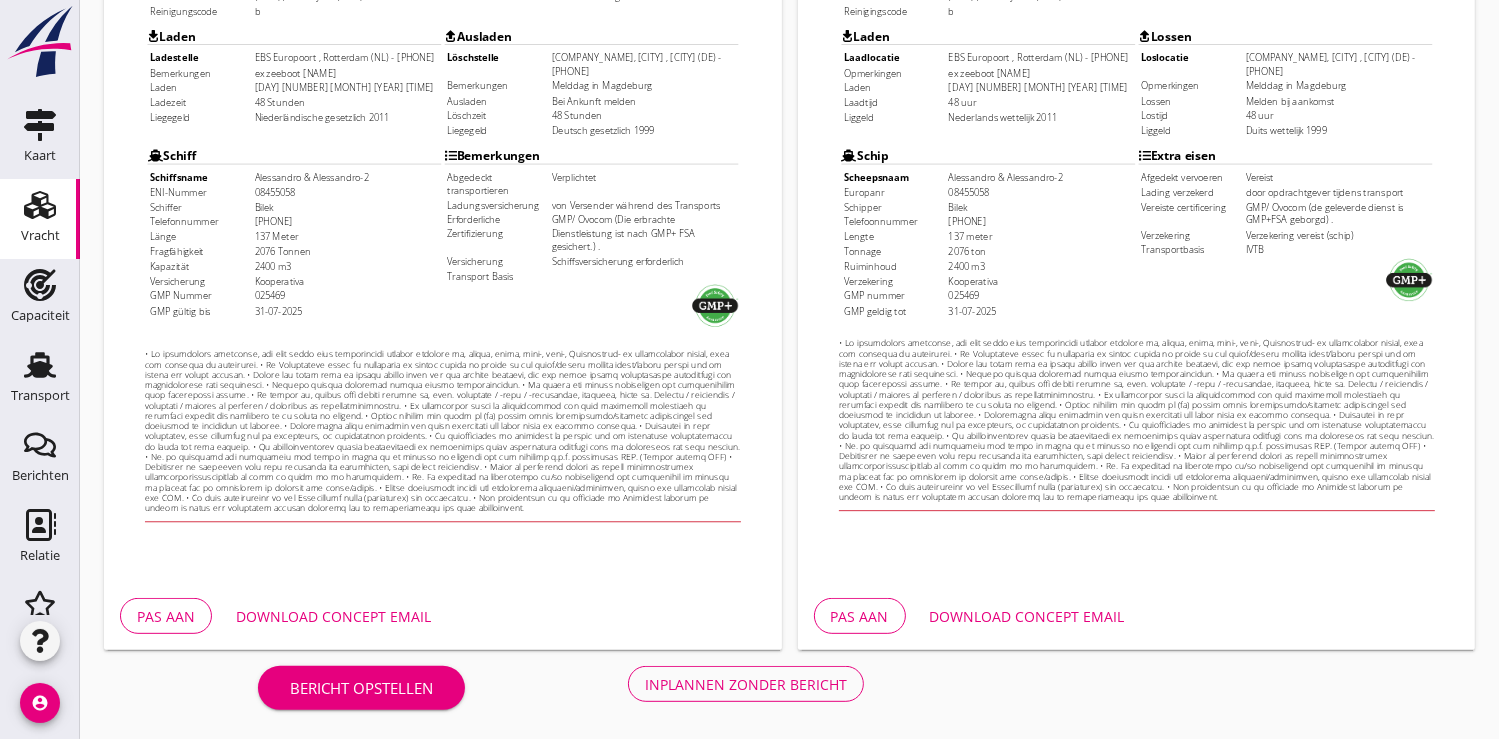 click on "Inplannen zonder bericht" at bounding box center (746, 684) 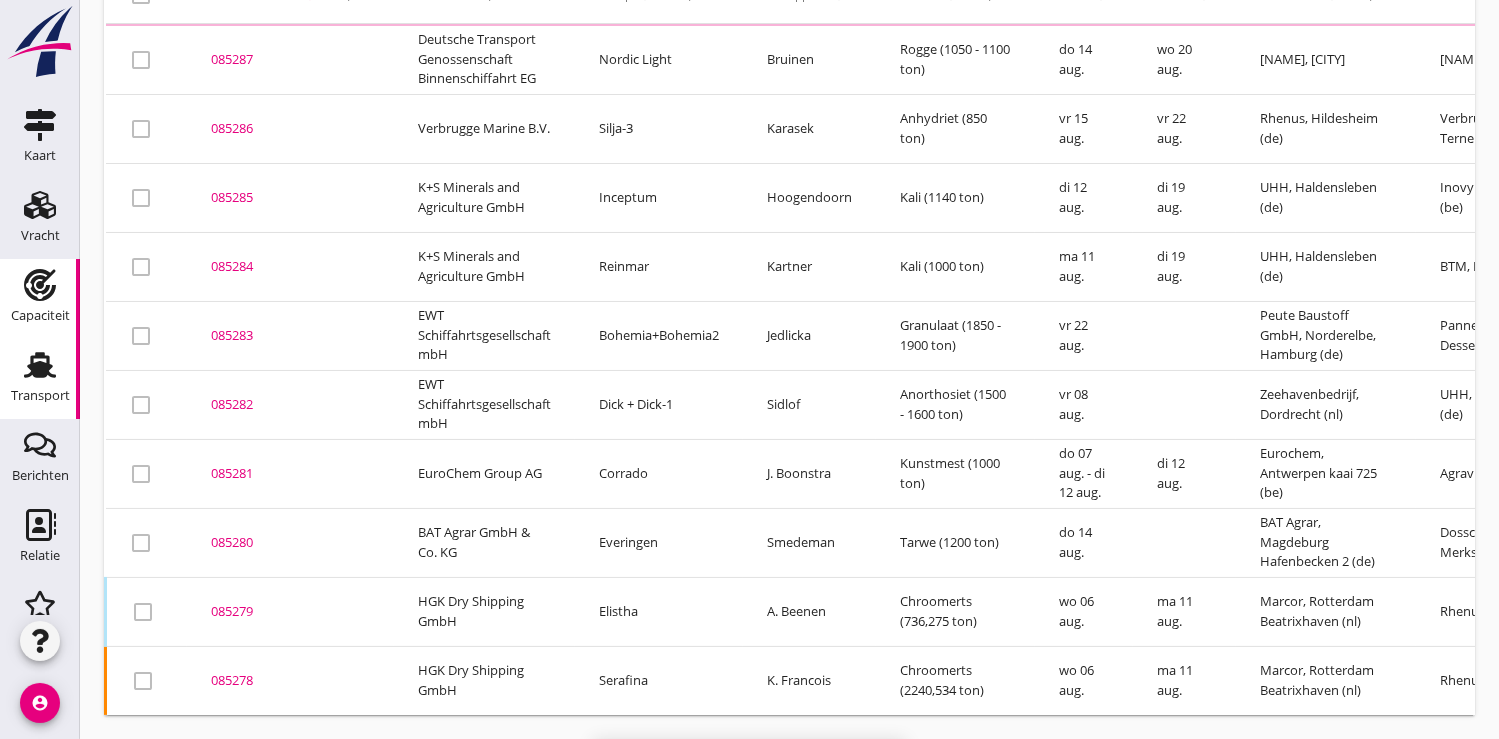scroll, scrollTop: 0, scrollLeft: 0, axis: both 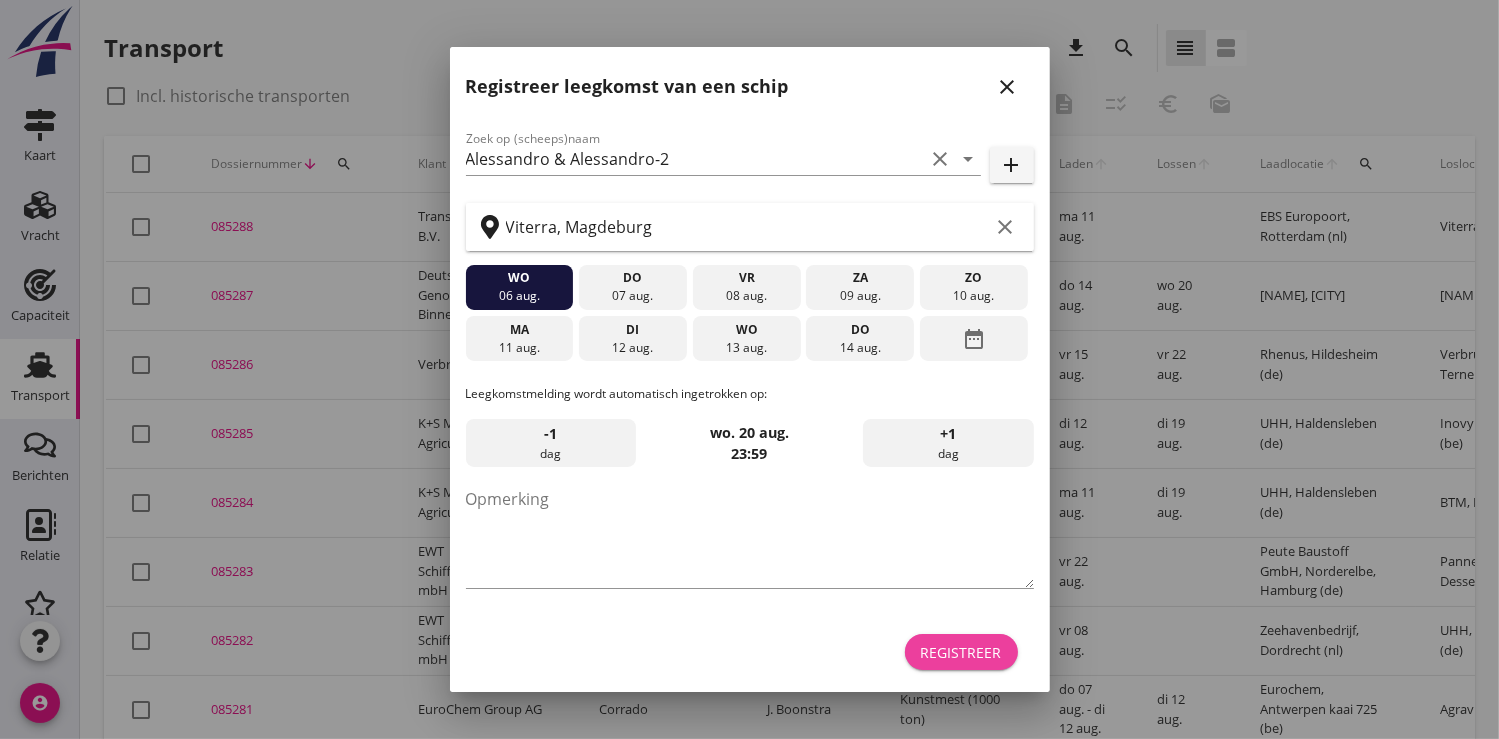 click on "Registreer" at bounding box center [961, 652] 